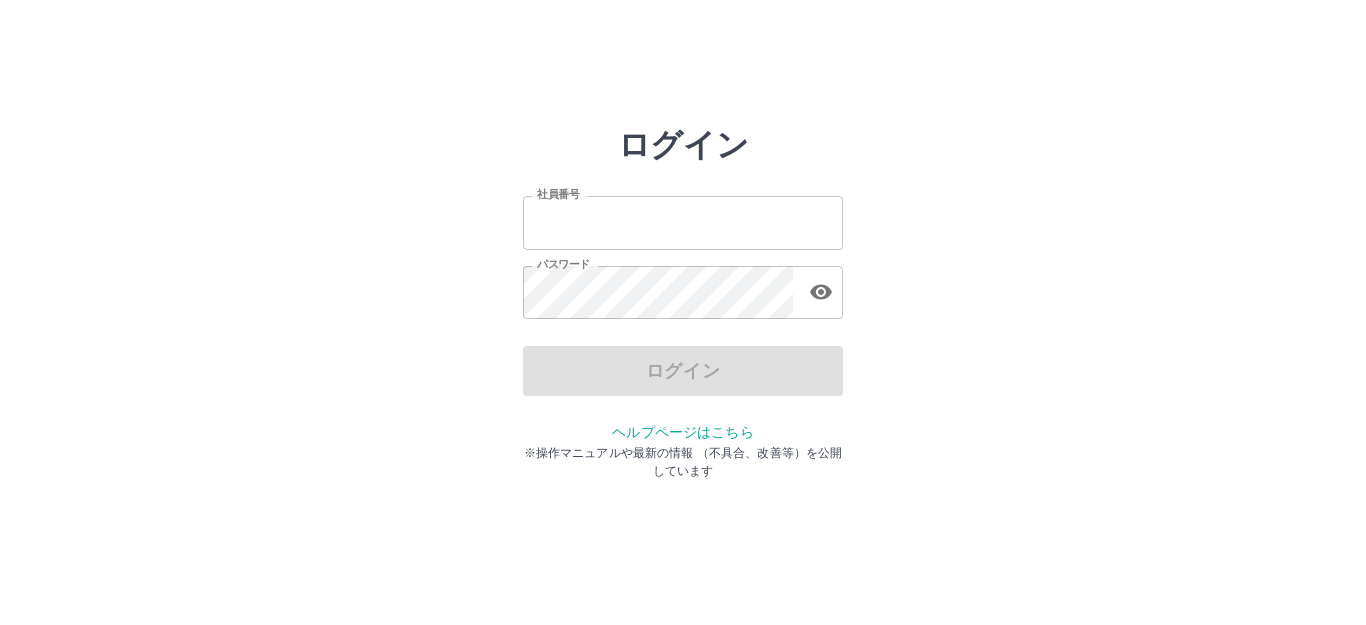 scroll, scrollTop: 0, scrollLeft: 0, axis: both 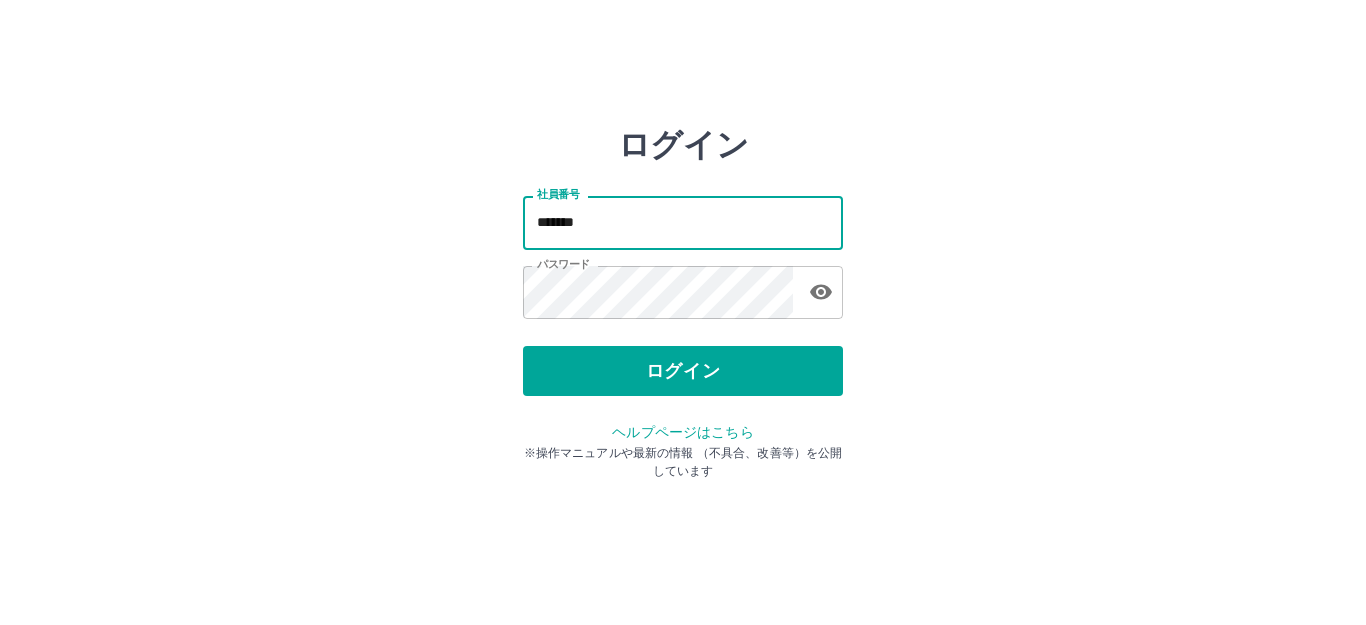 drag, startPoint x: 0, startPoint y: 0, endPoint x: 616, endPoint y: 231, distance: 657.8883 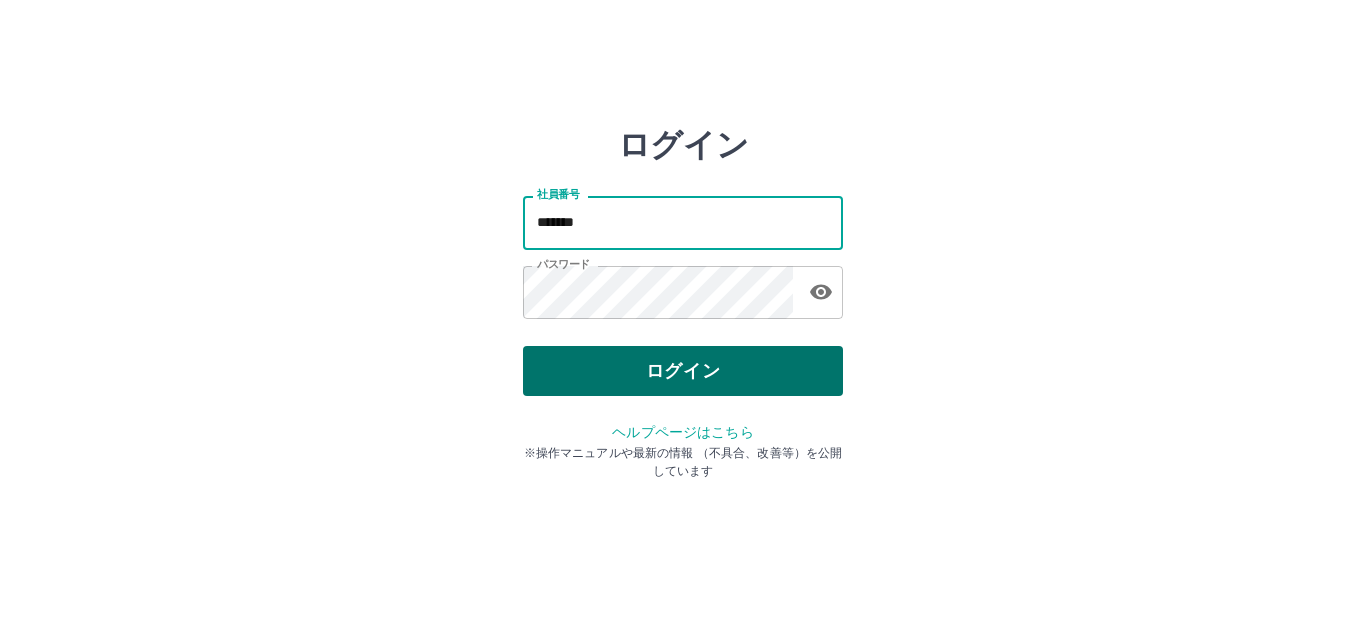 type on "*******" 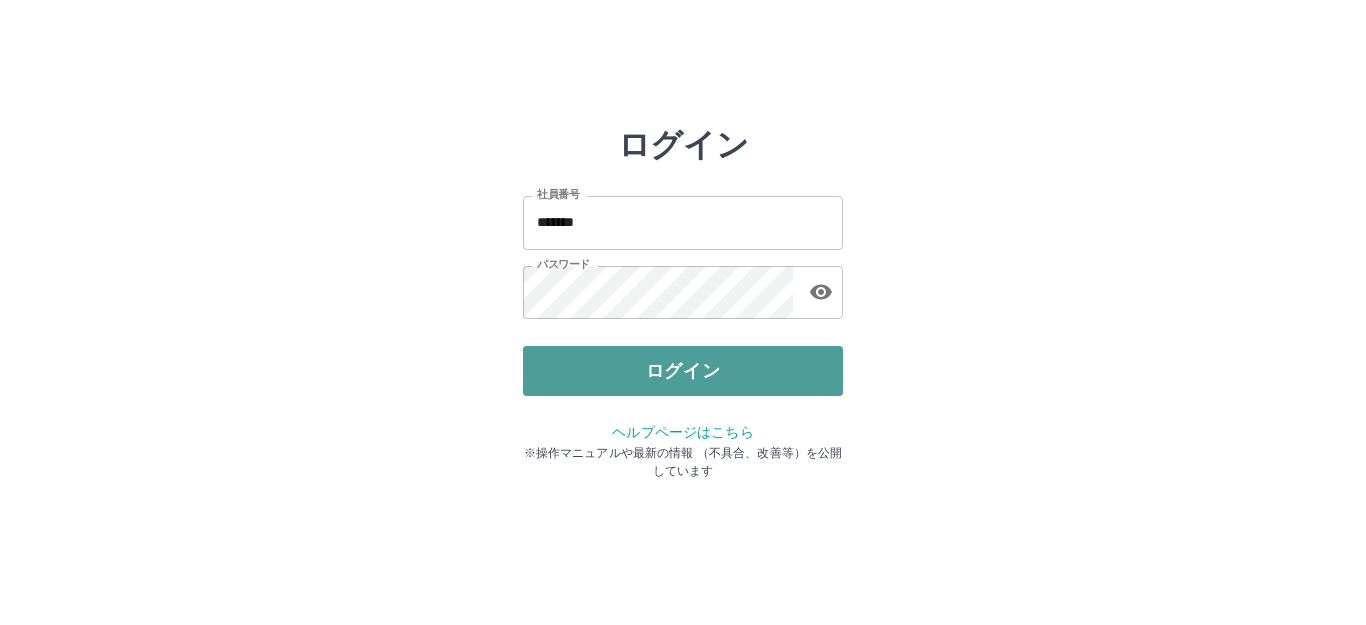 click on "ログイン" at bounding box center [683, 371] 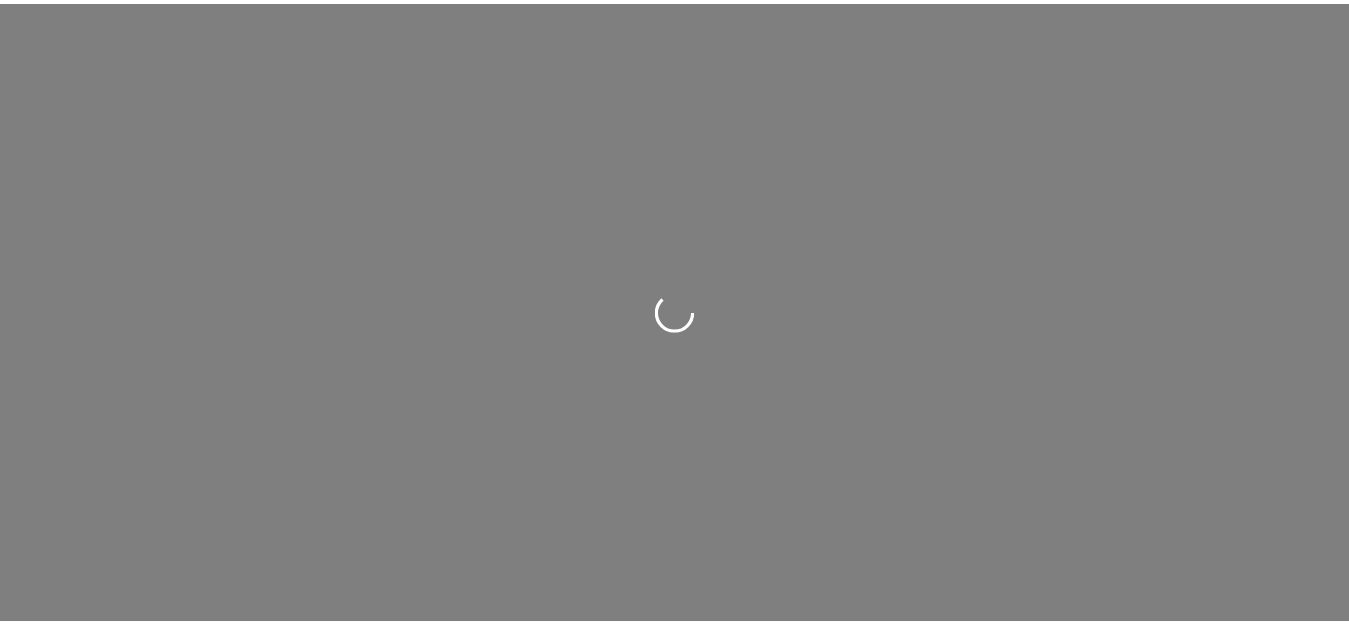 scroll, scrollTop: 0, scrollLeft: 0, axis: both 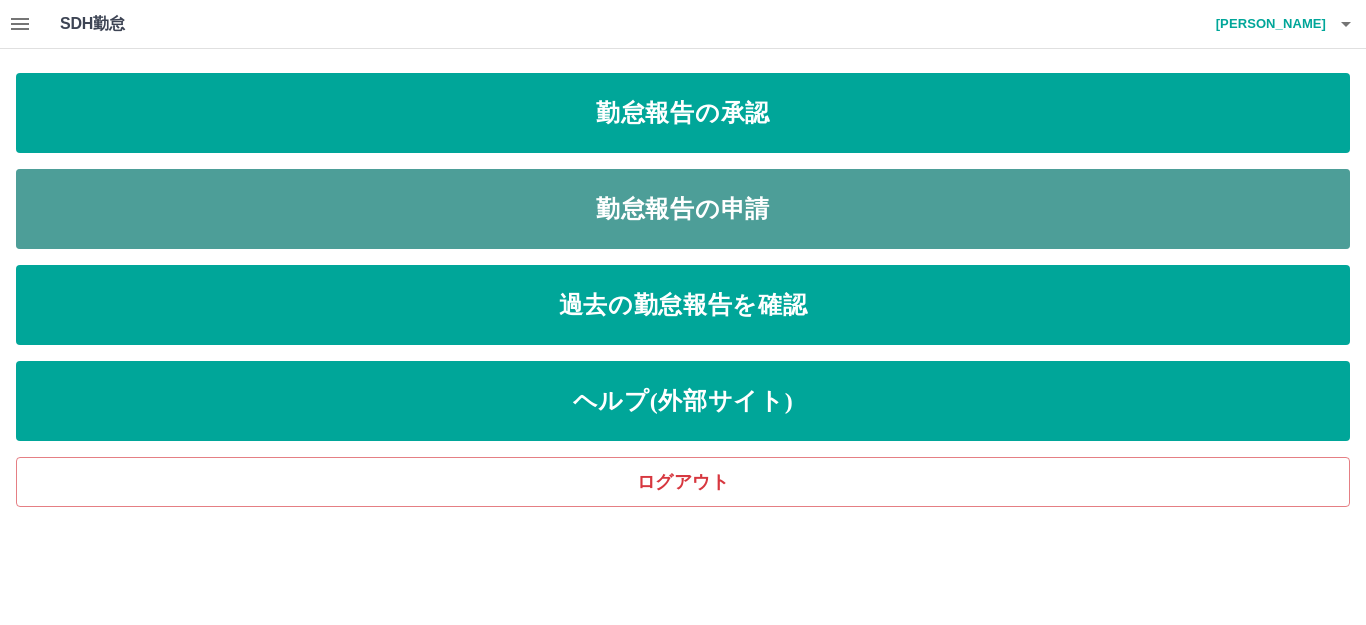 click on "勤怠報告の申請" at bounding box center (683, 209) 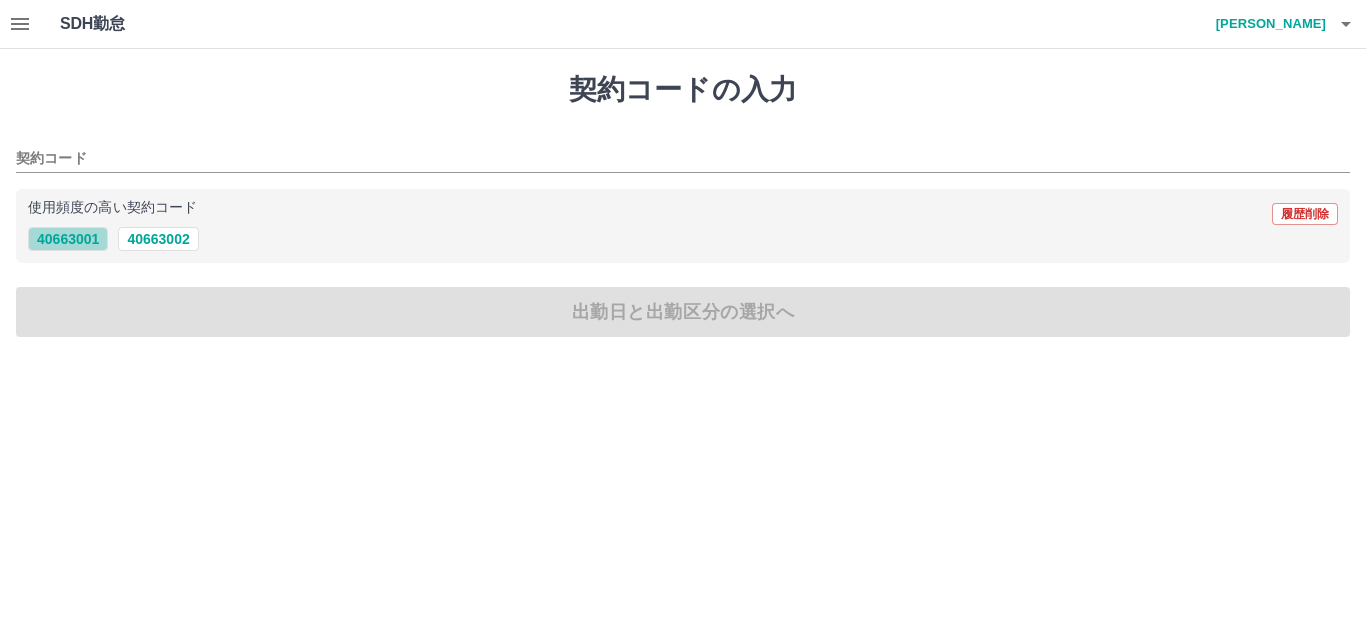 click on "40663001" at bounding box center [68, 239] 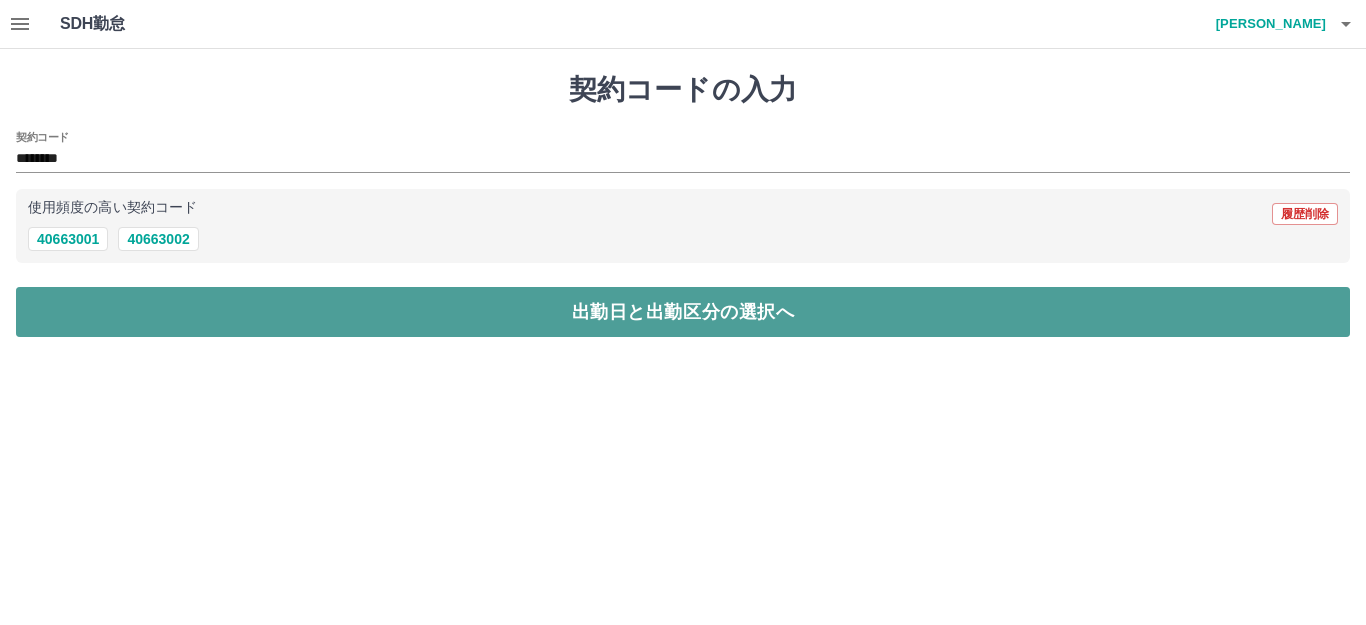 click on "出勤日と出勤区分の選択へ" at bounding box center [683, 312] 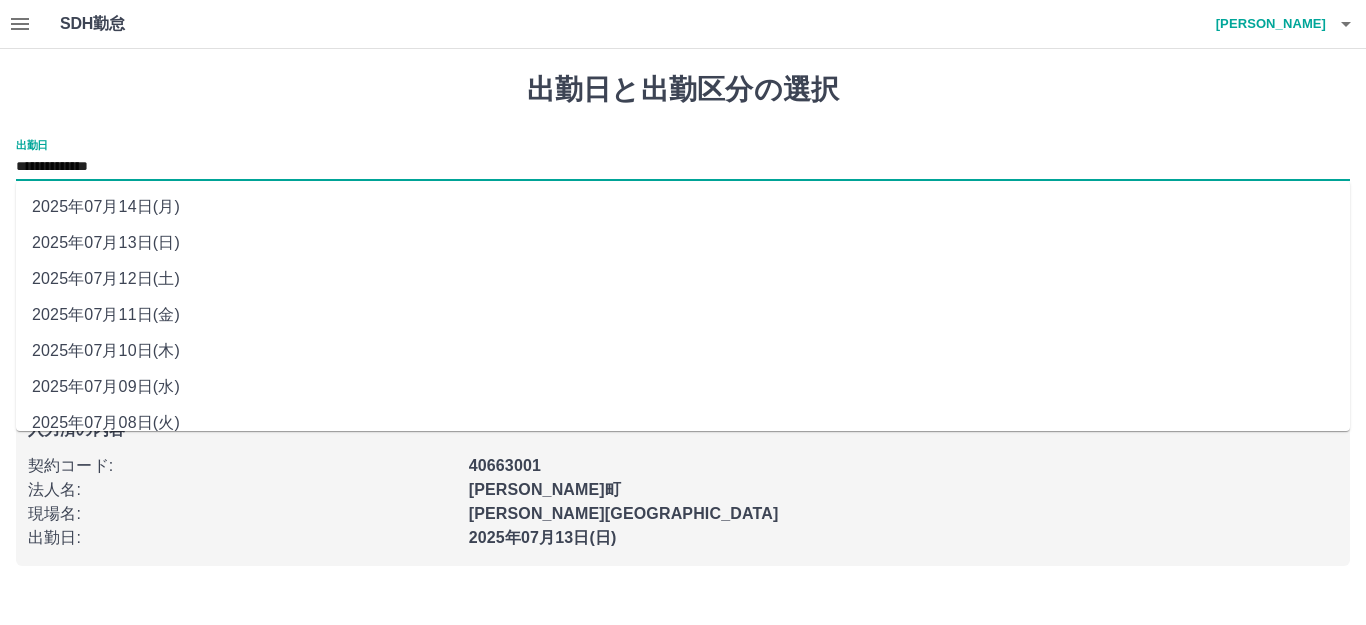 click on "**********" at bounding box center [683, 167] 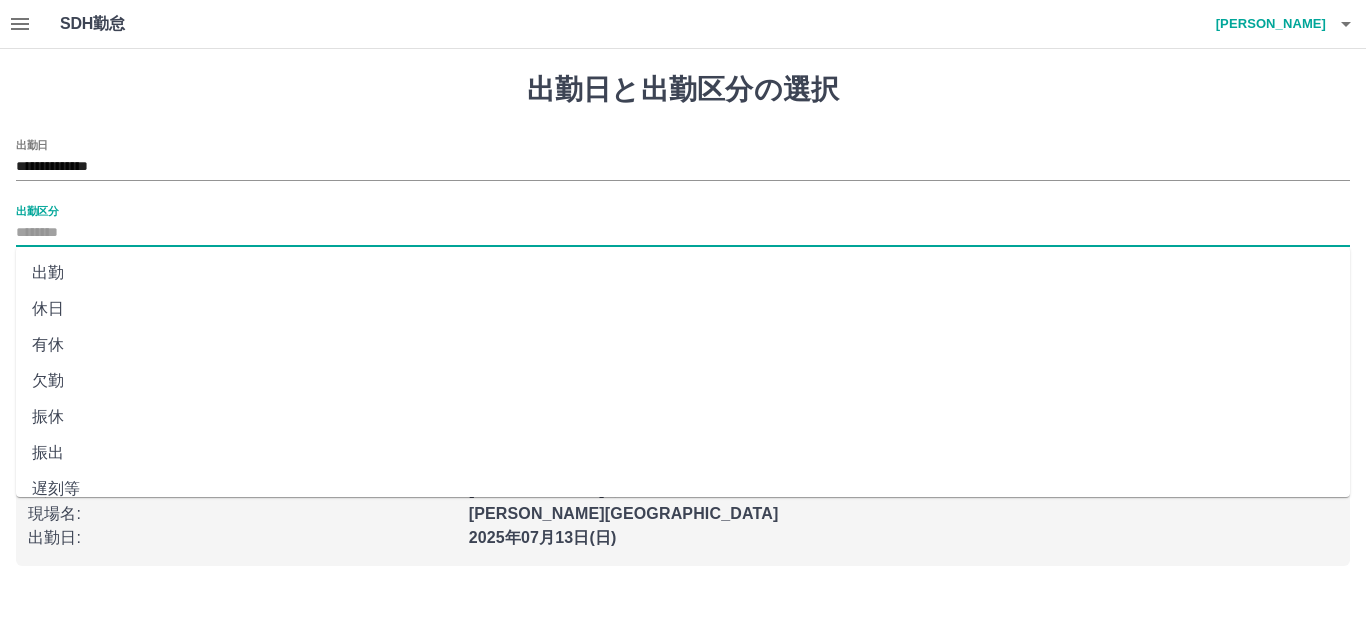 click on "出勤区分" at bounding box center [683, 233] 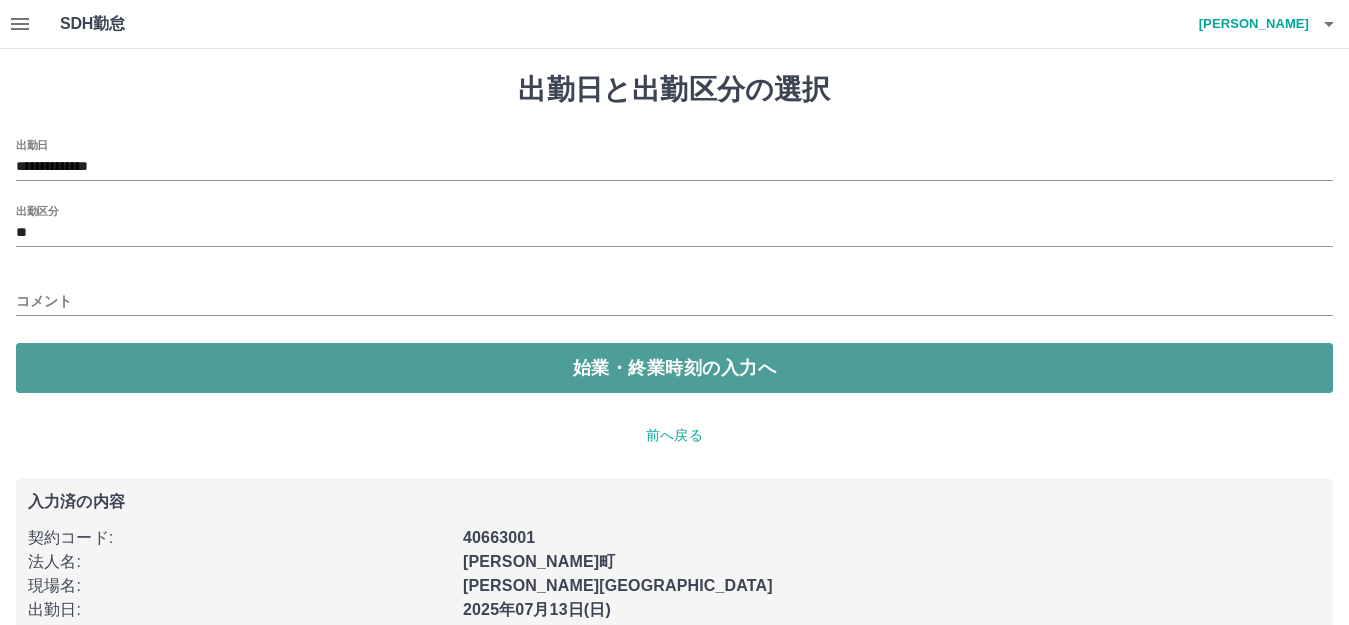click on "始業・終業時刻の入力へ" at bounding box center [674, 368] 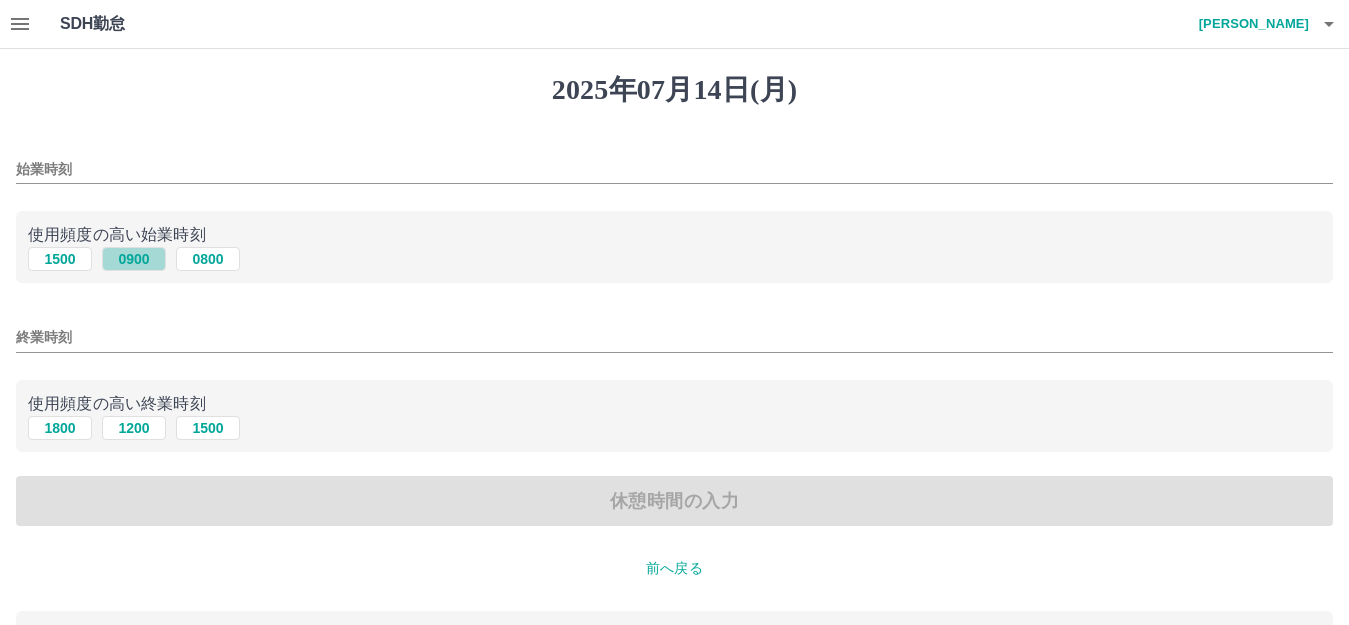 click on "0900" at bounding box center [134, 259] 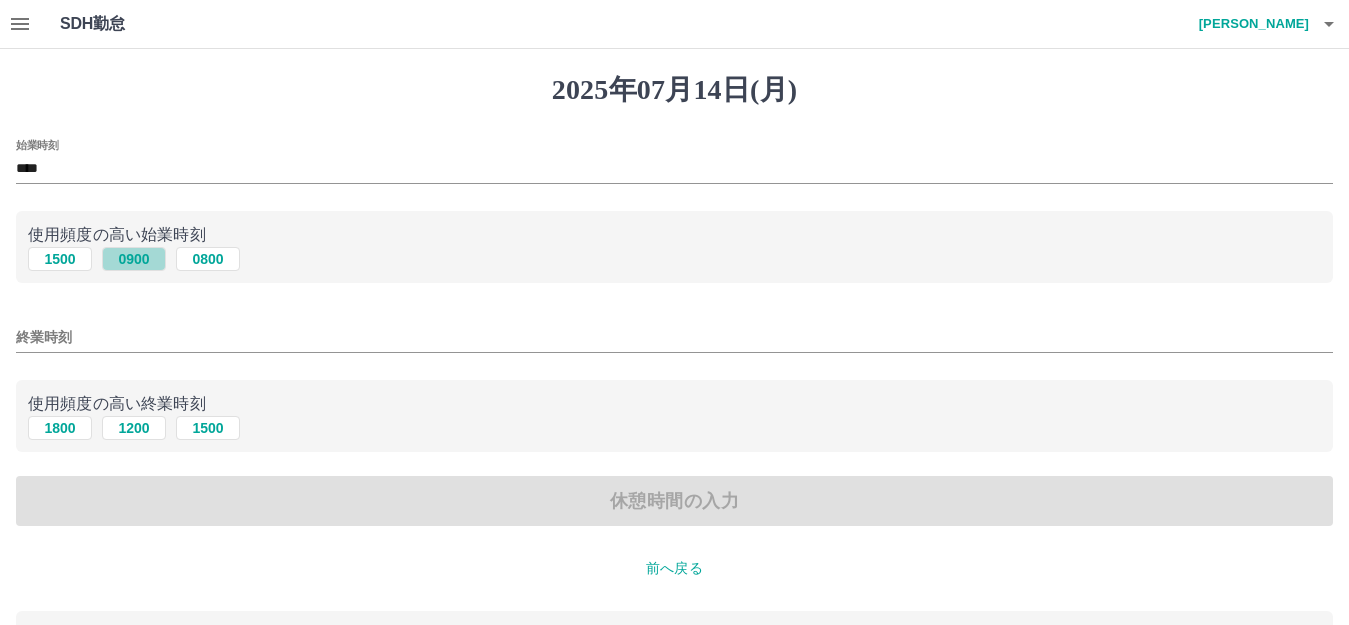 click on "0900" at bounding box center (134, 259) 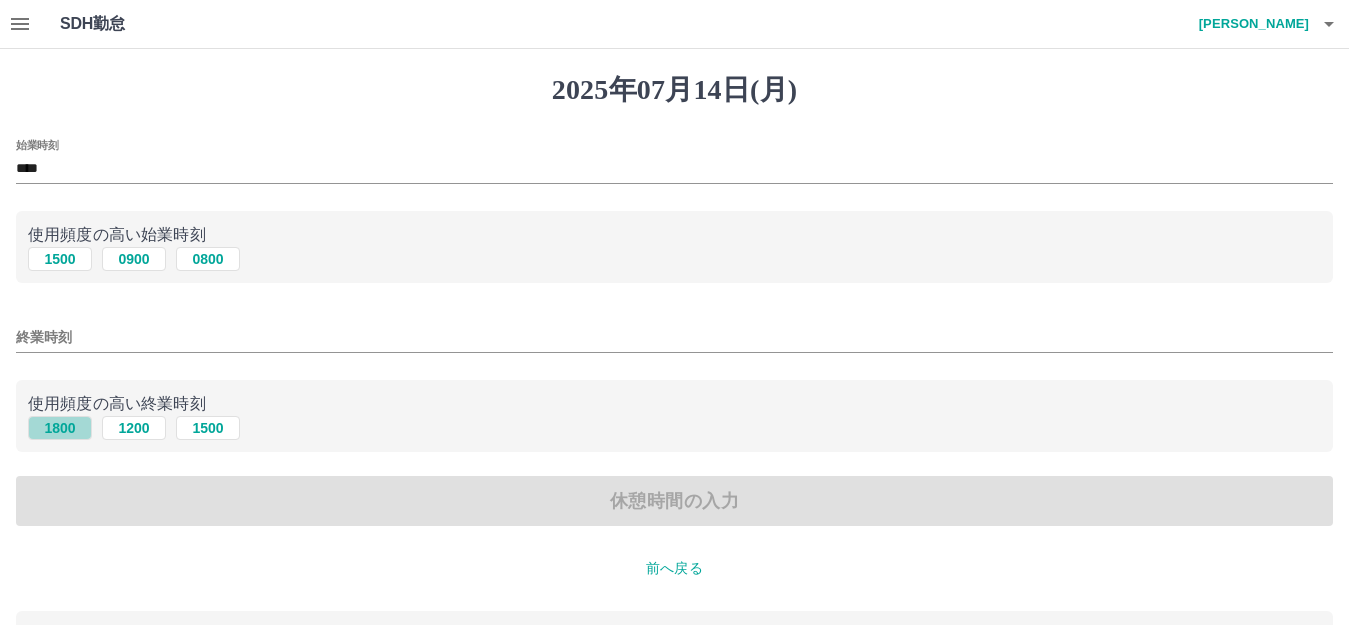 click on "1800" at bounding box center (60, 428) 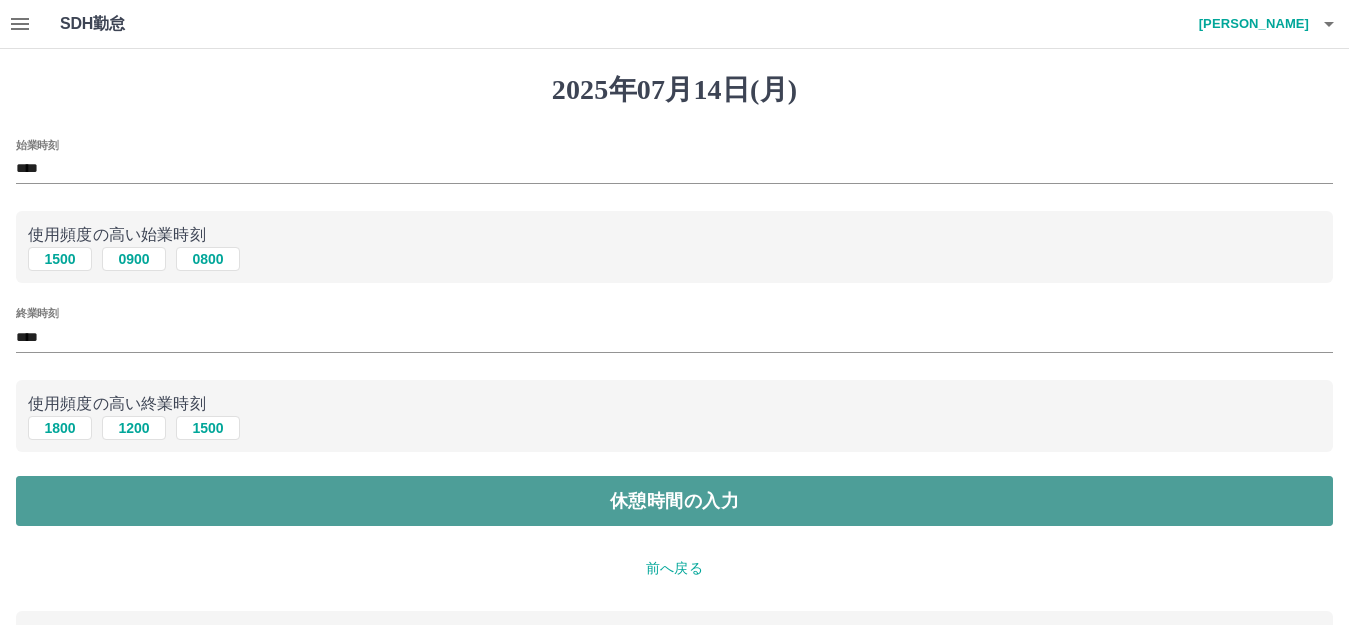 click on "休憩時間の入力" at bounding box center (674, 501) 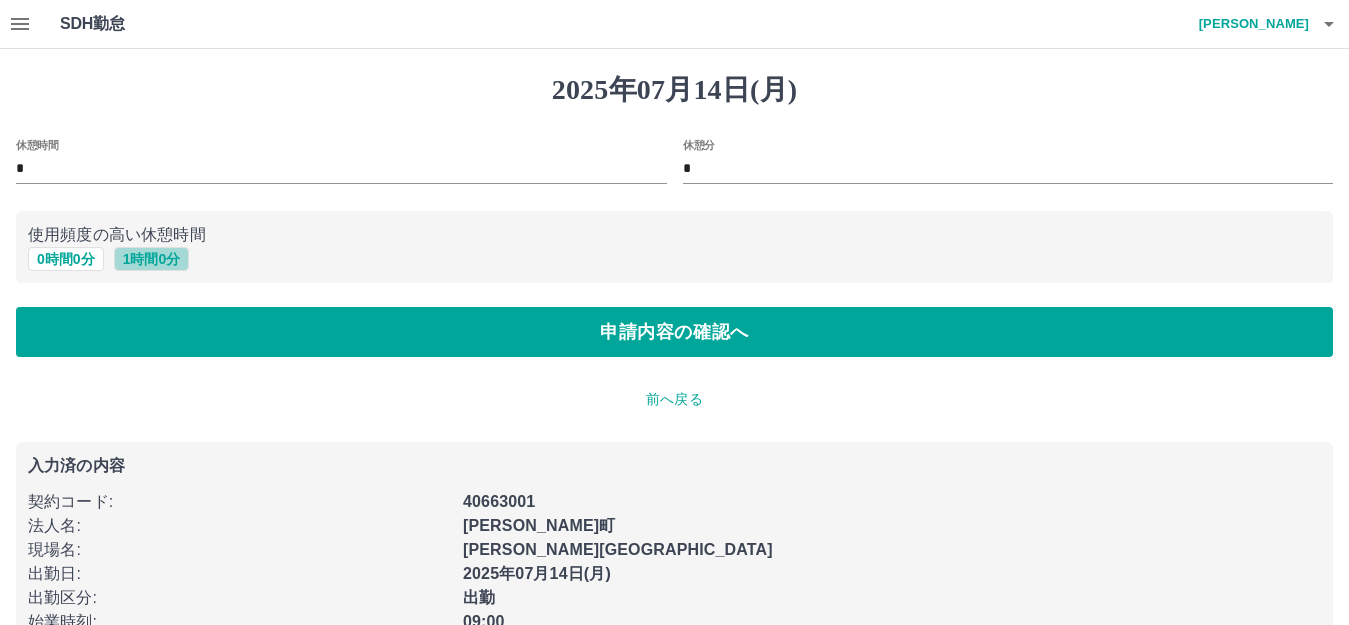 click on "1 時間 0 分" at bounding box center (152, 259) 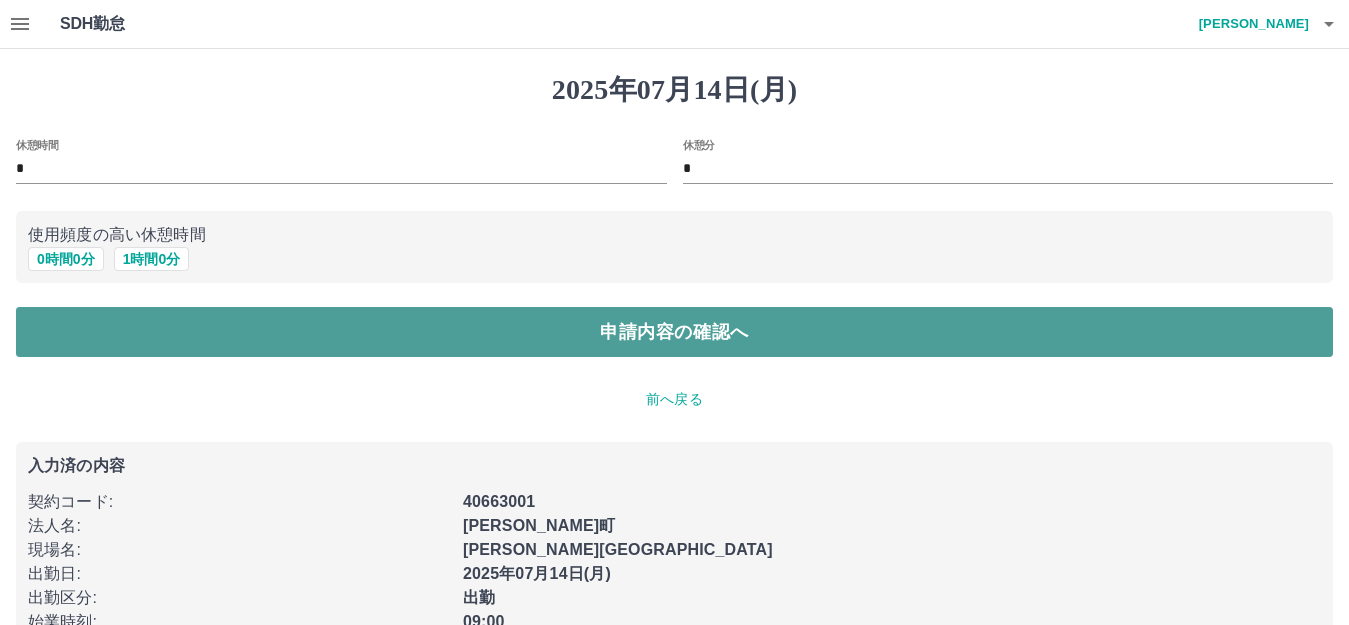 click on "申請内容の確認へ" at bounding box center [674, 332] 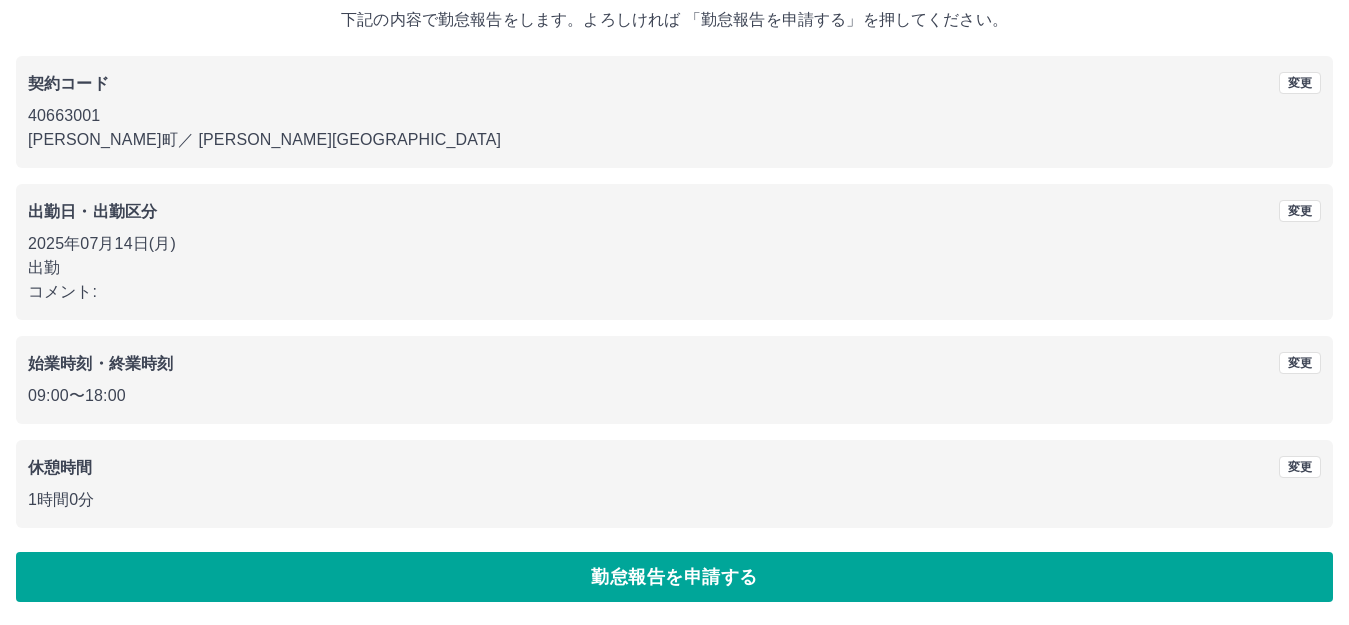 scroll, scrollTop: 124, scrollLeft: 0, axis: vertical 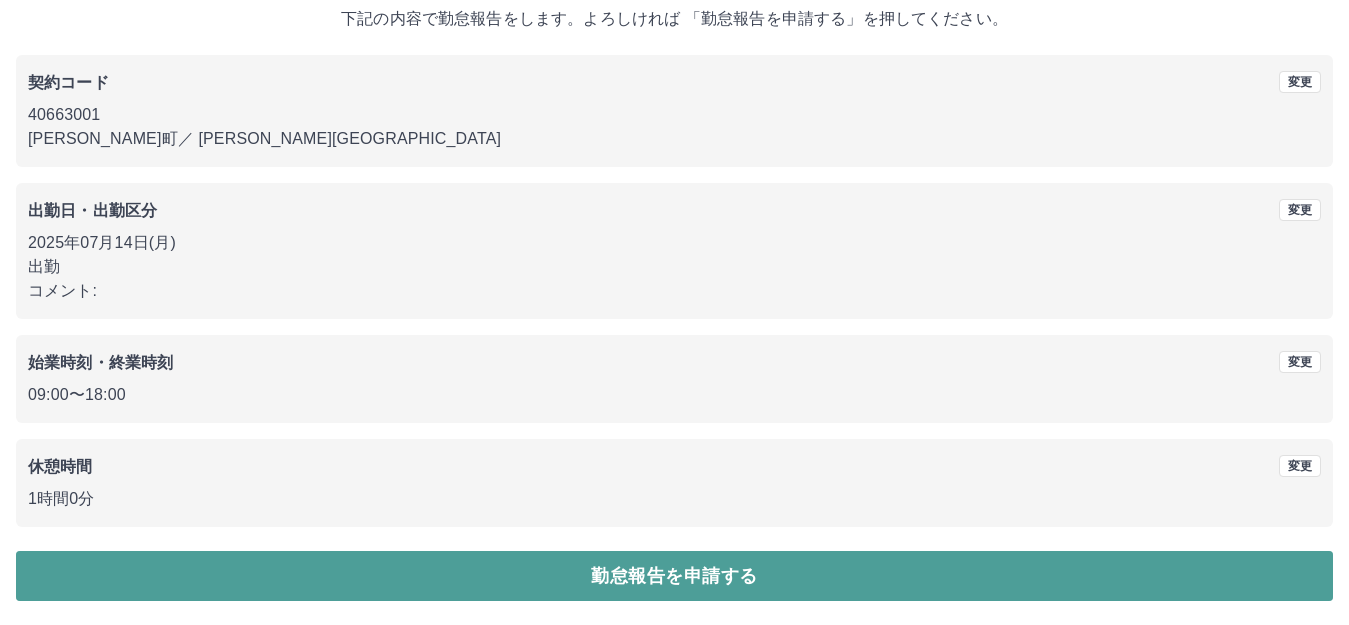 click on "勤怠報告を申請する" at bounding box center (674, 576) 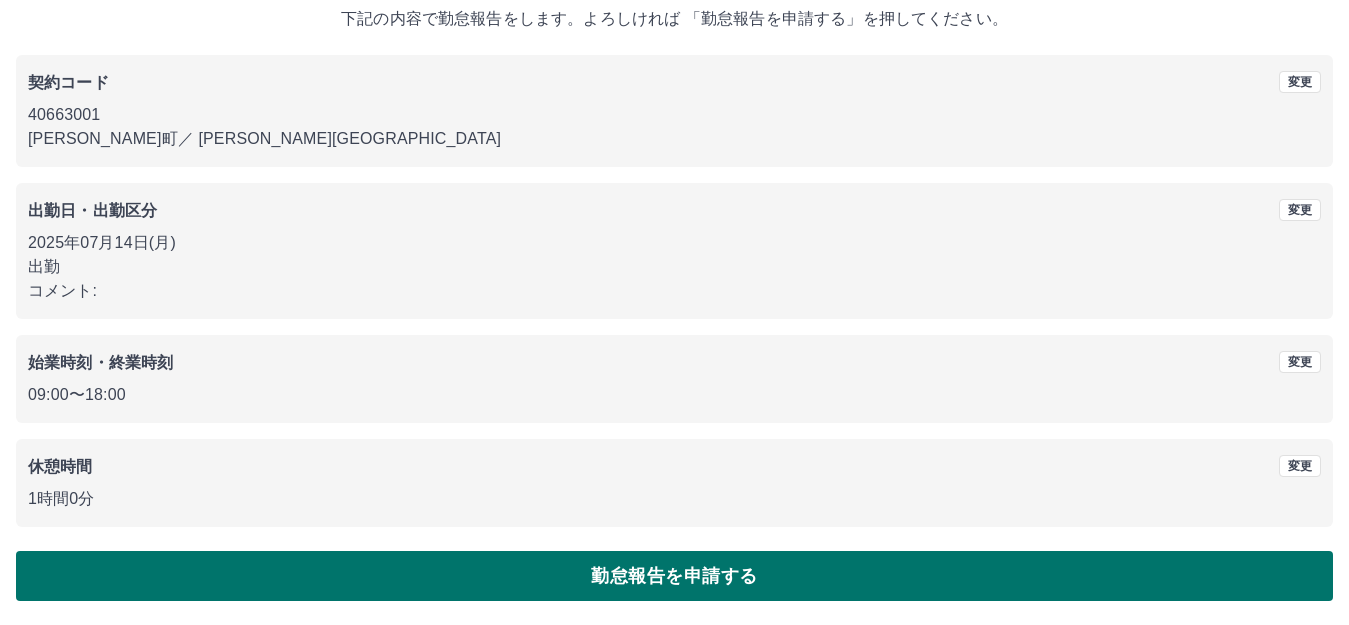 scroll, scrollTop: 0, scrollLeft: 0, axis: both 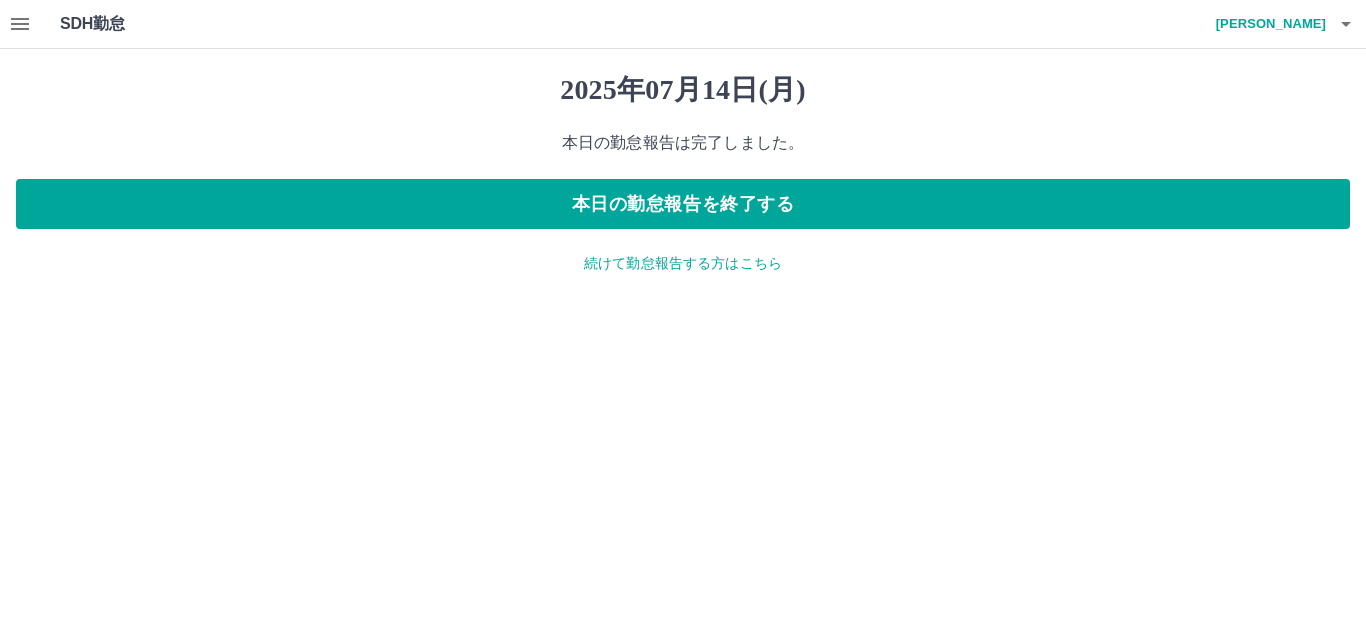 click on "続けて勤怠報告する方はこちら" at bounding box center (683, 263) 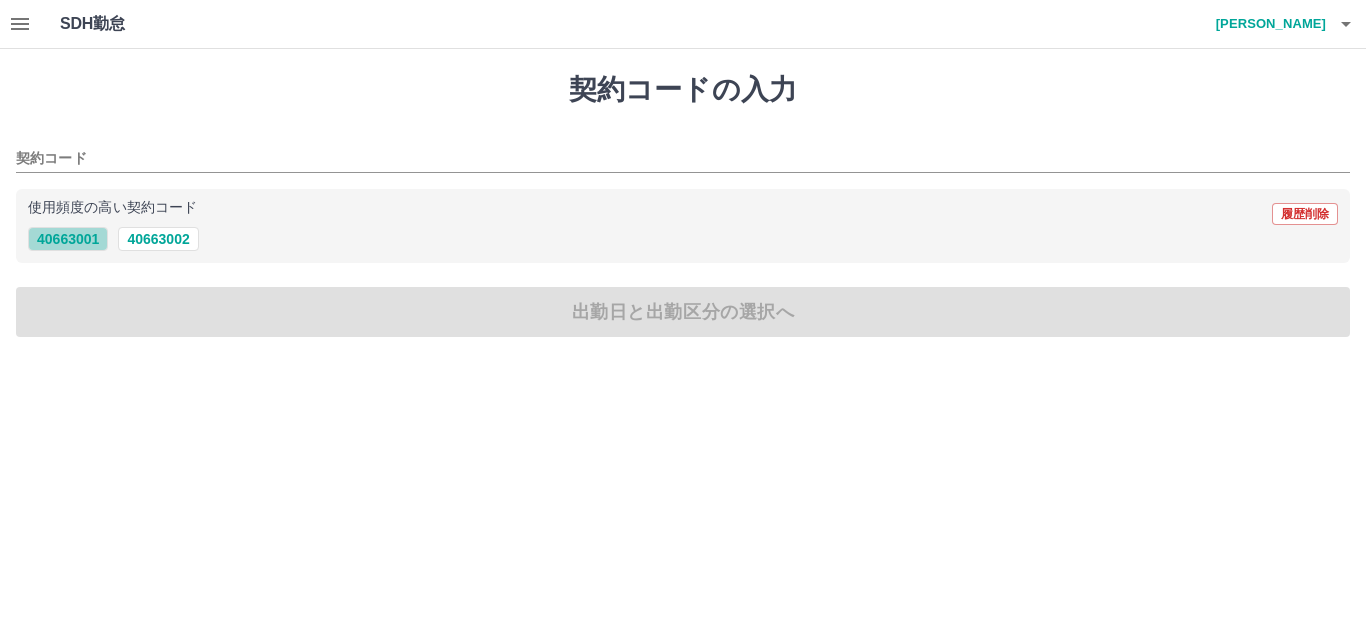 click on "40663001" at bounding box center [68, 239] 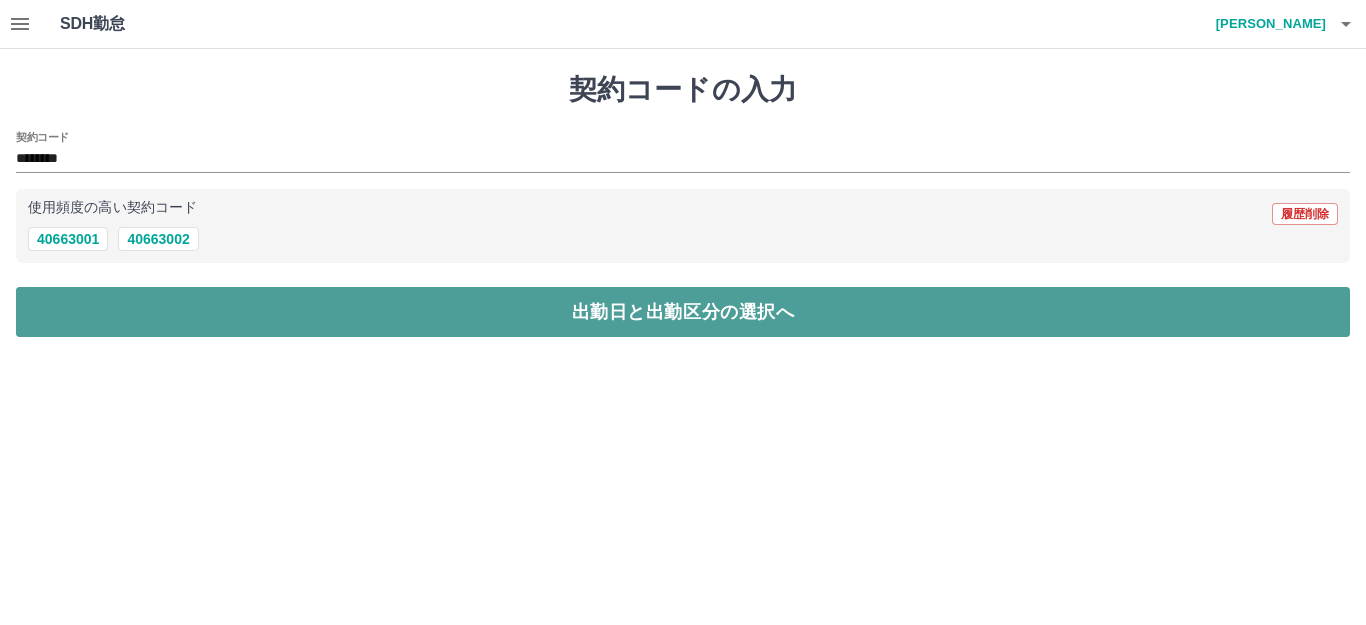 click on "出勤日と出勤区分の選択へ" at bounding box center (683, 312) 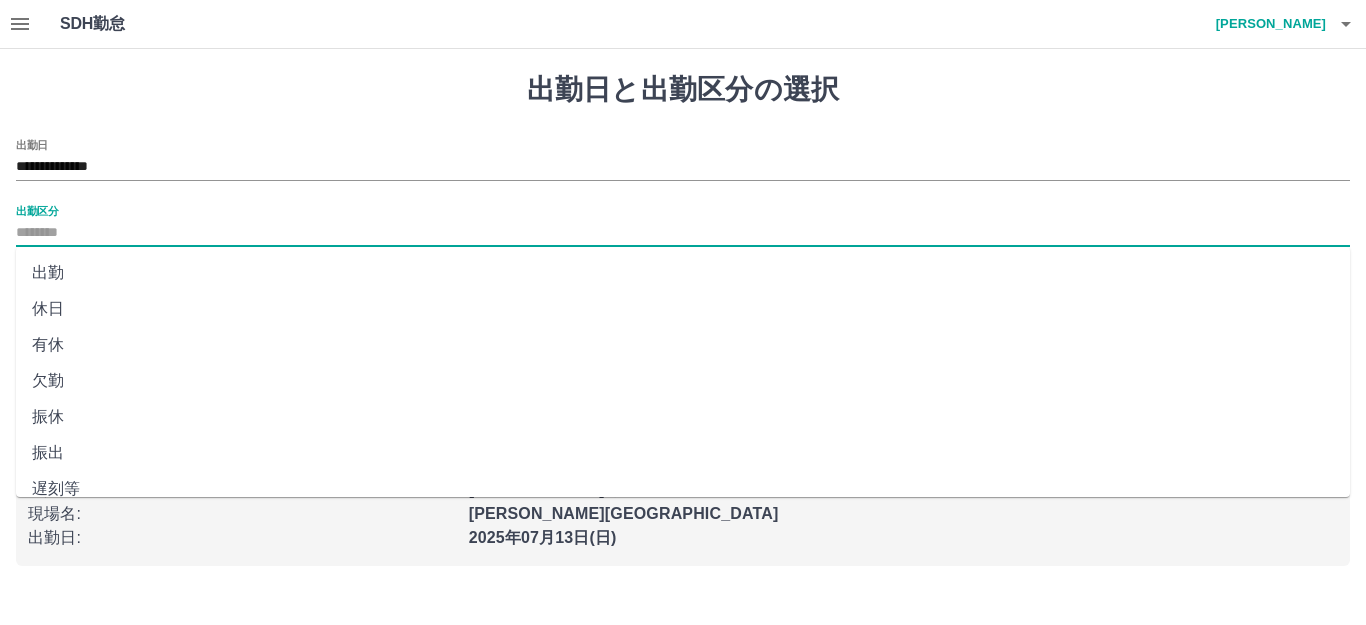 click on "出勤区分" at bounding box center (683, 233) 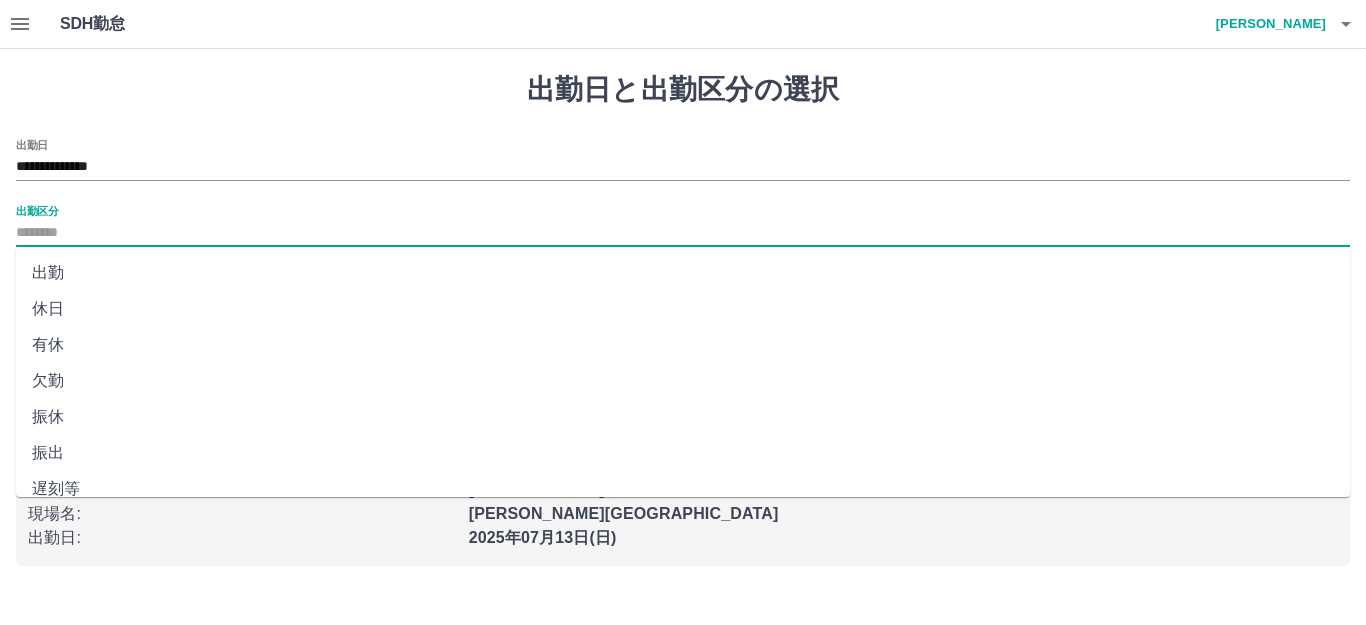 click on "出勤" at bounding box center [683, 273] 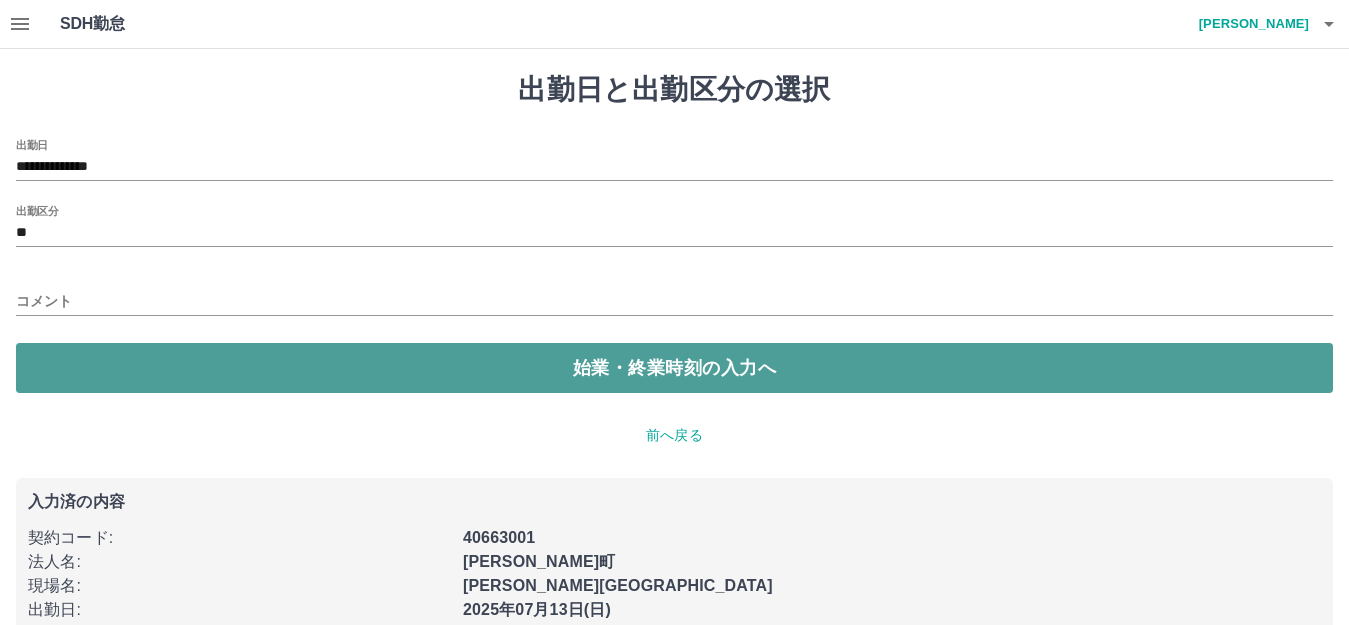 click on "始業・終業時刻の入力へ" at bounding box center [674, 368] 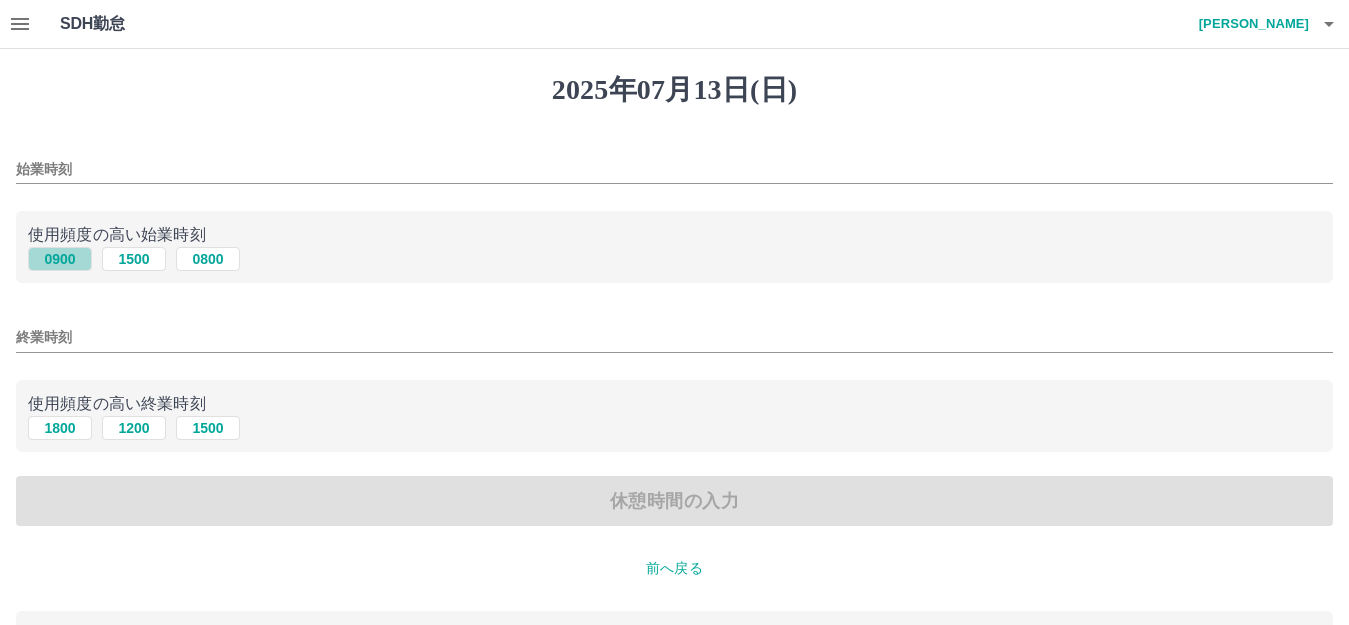 click on "0900" at bounding box center (60, 259) 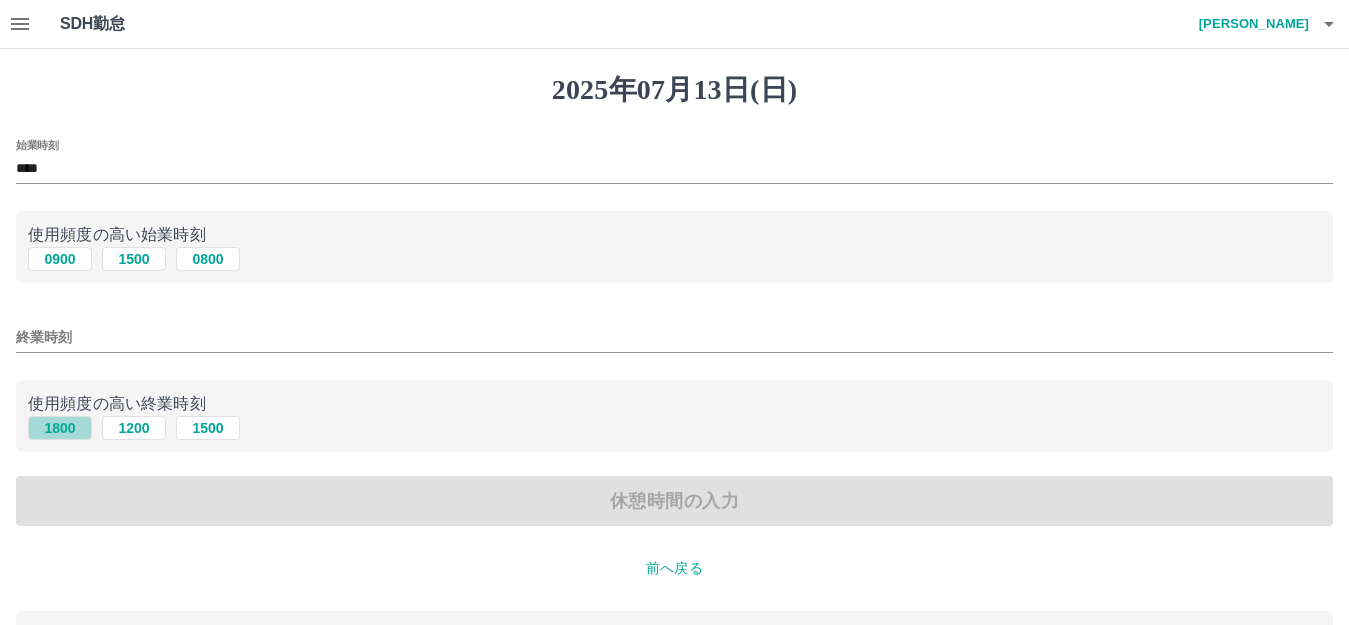 click on "1800" at bounding box center [60, 428] 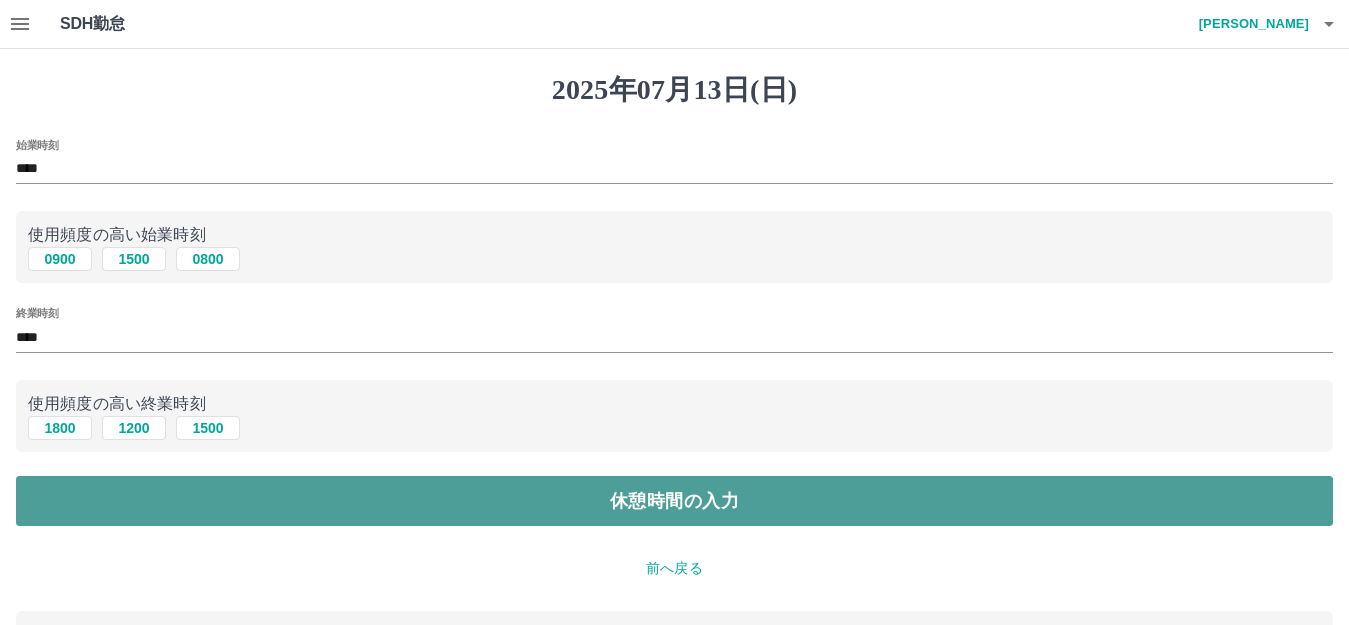 click on "休憩時間の入力" at bounding box center (674, 501) 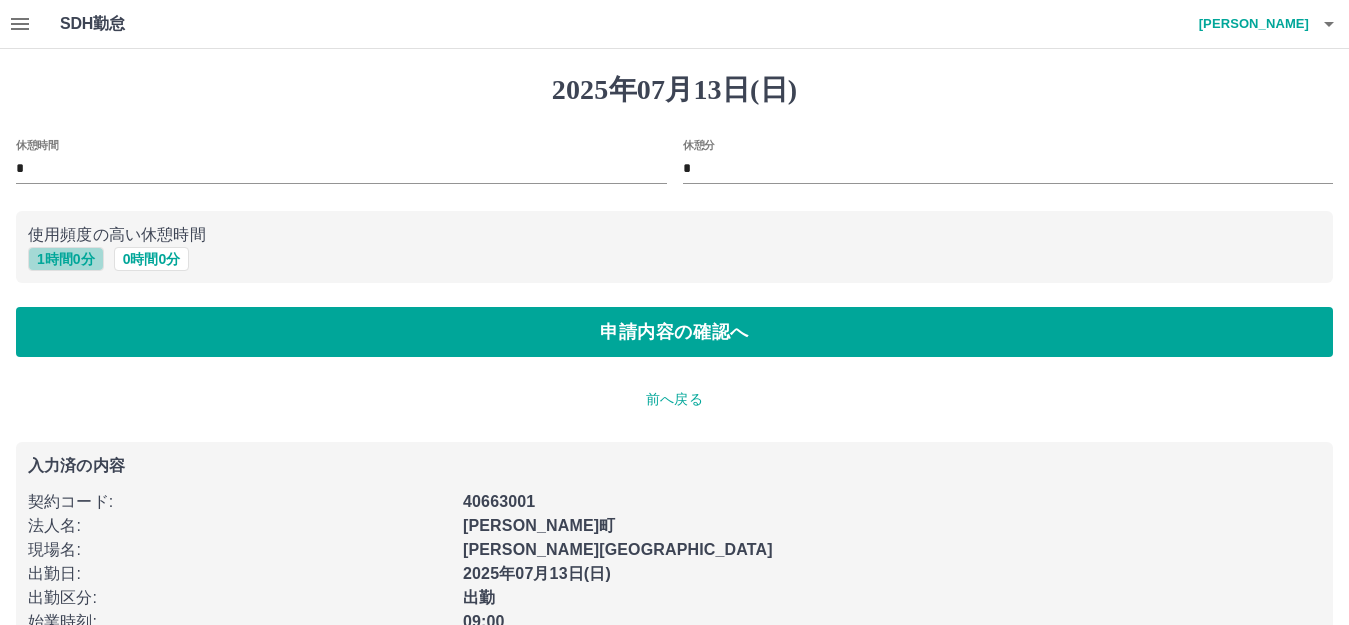 click on "1 時間 0 分" at bounding box center (66, 259) 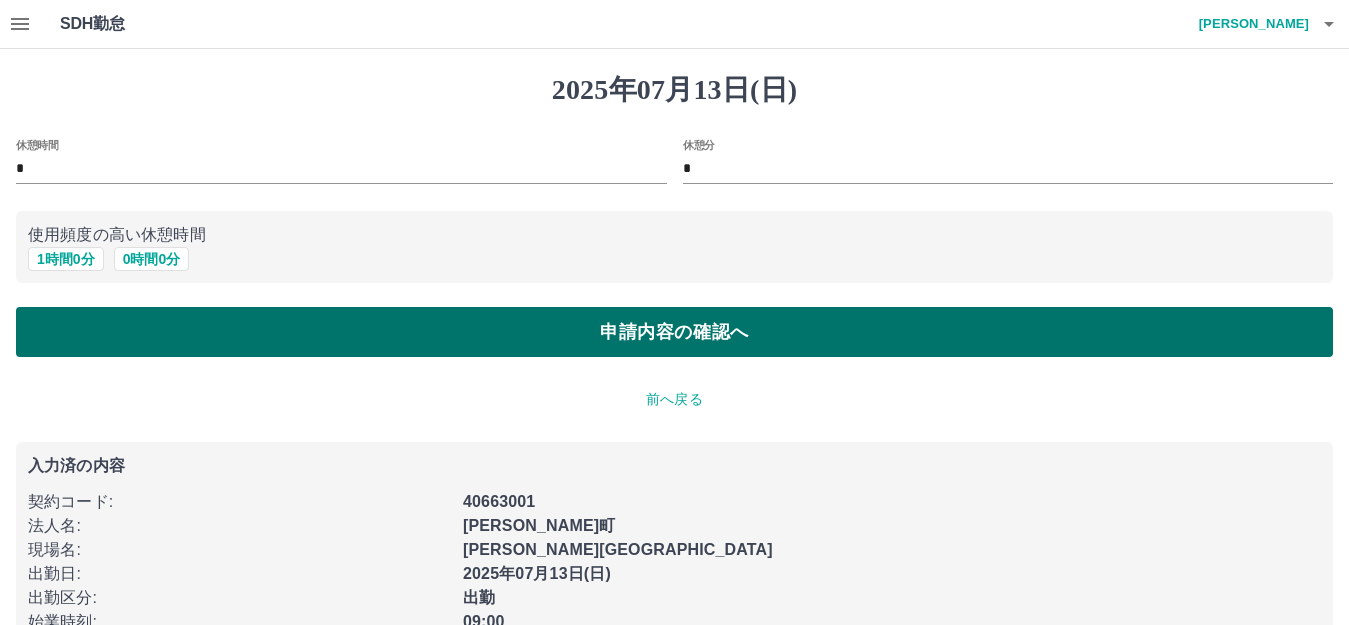 click on "申請内容の確認へ" at bounding box center (674, 332) 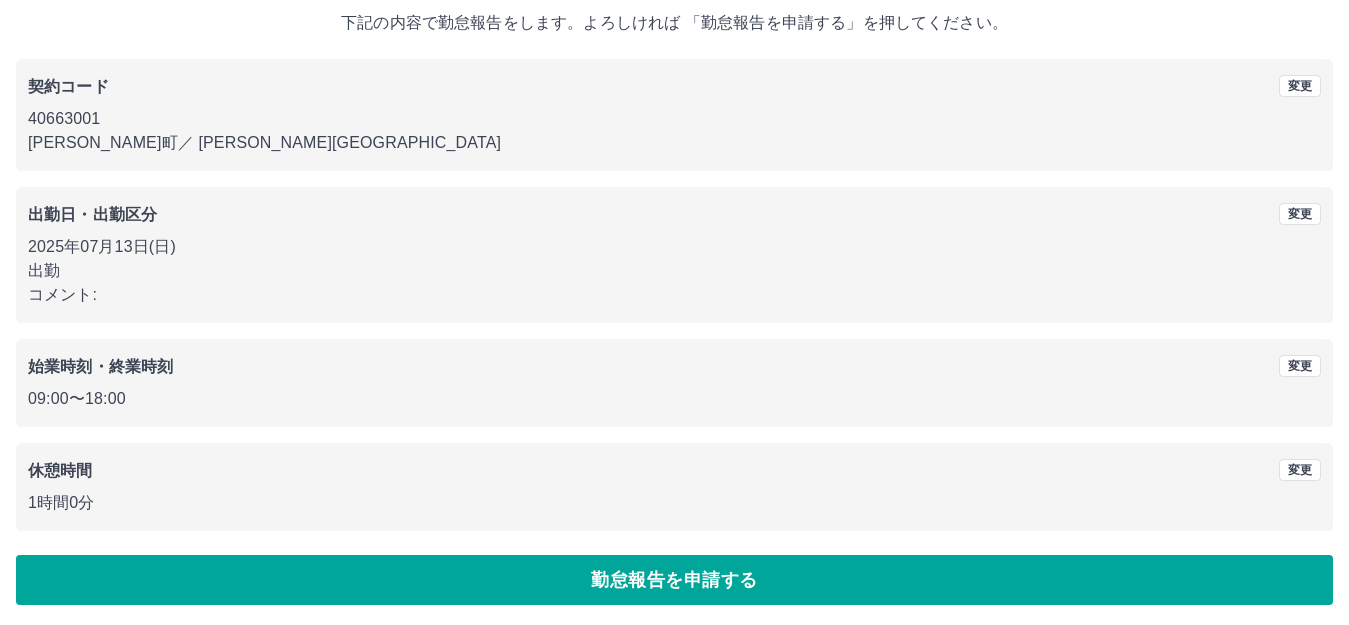 scroll, scrollTop: 124, scrollLeft: 0, axis: vertical 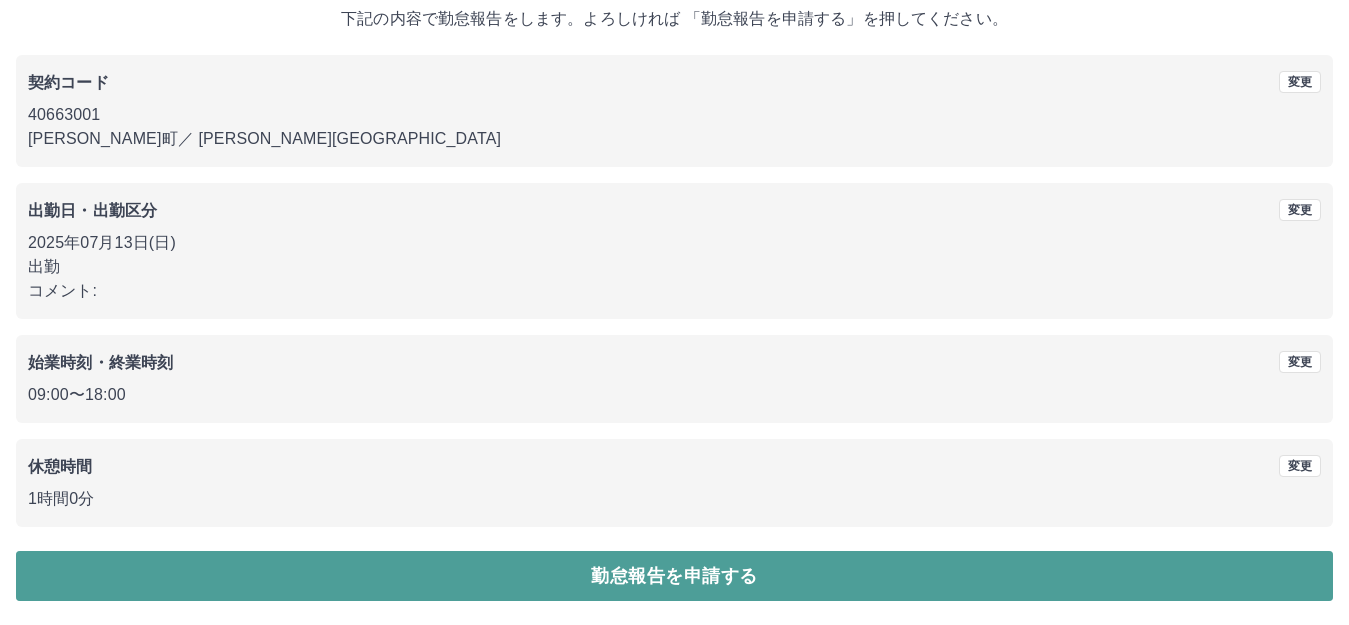 click on "勤怠報告を申請する" at bounding box center (674, 576) 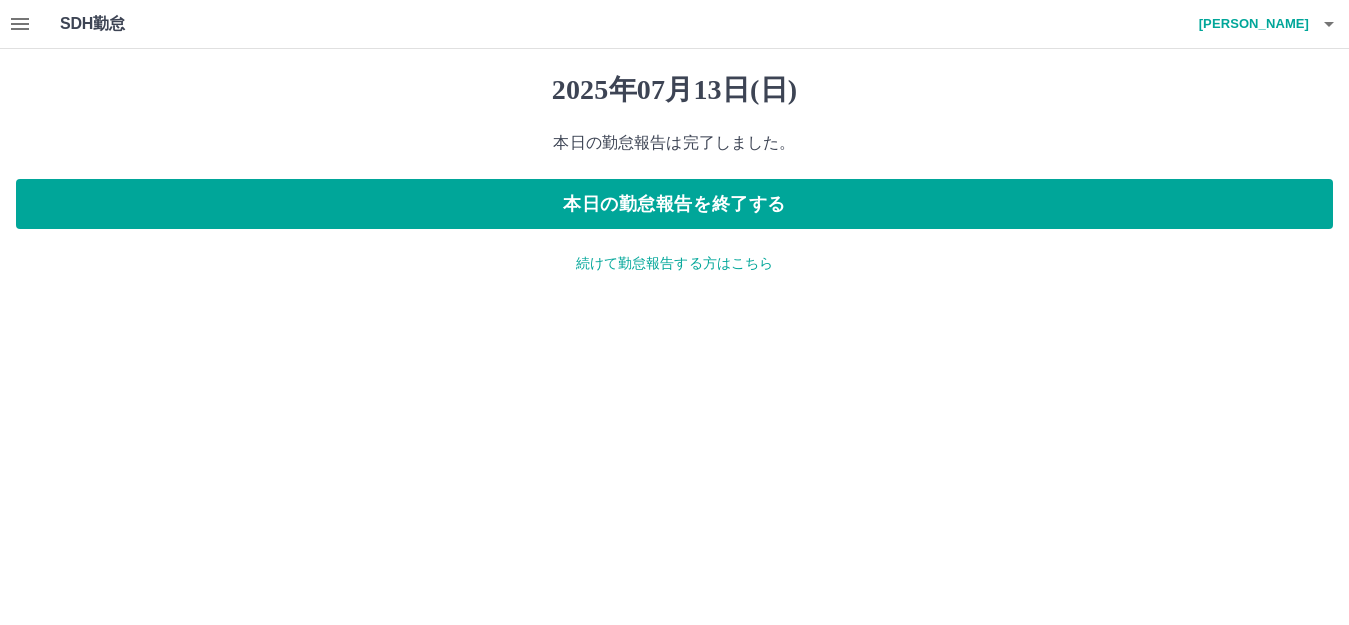 scroll, scrollTop: 0, scrollLeft: 0, axis: both 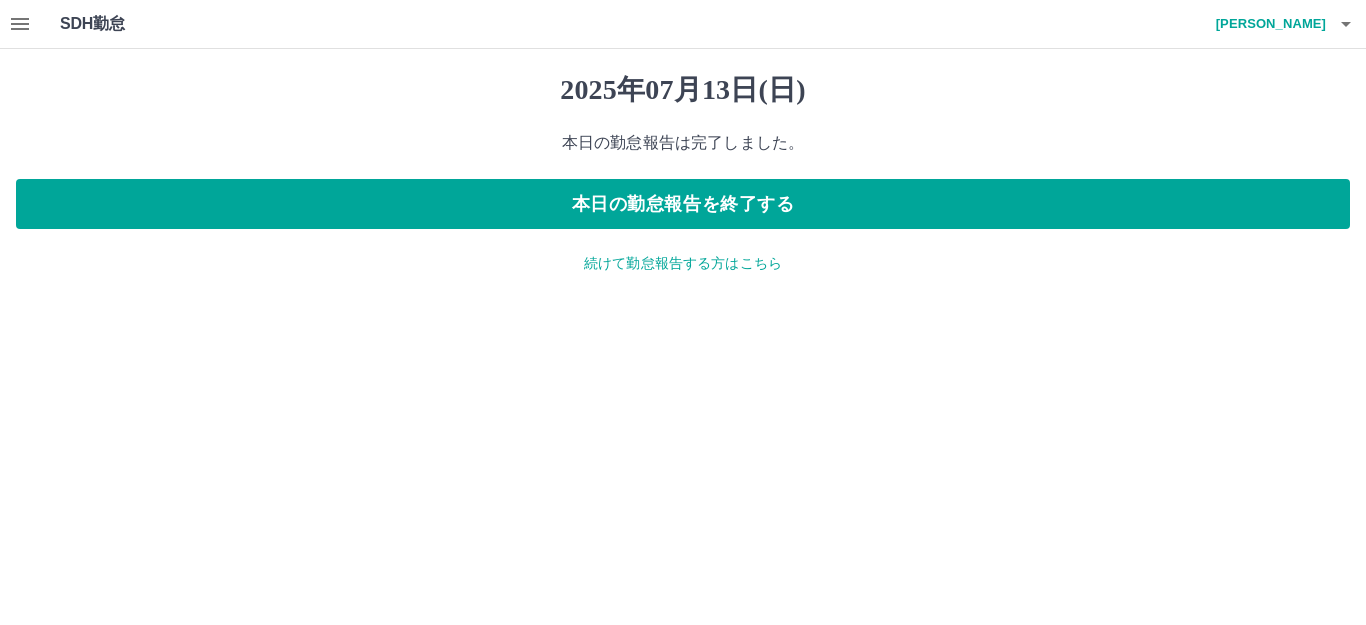 click on "続けて勤怠報告する方はこちら" at bounding box center [683, 263] 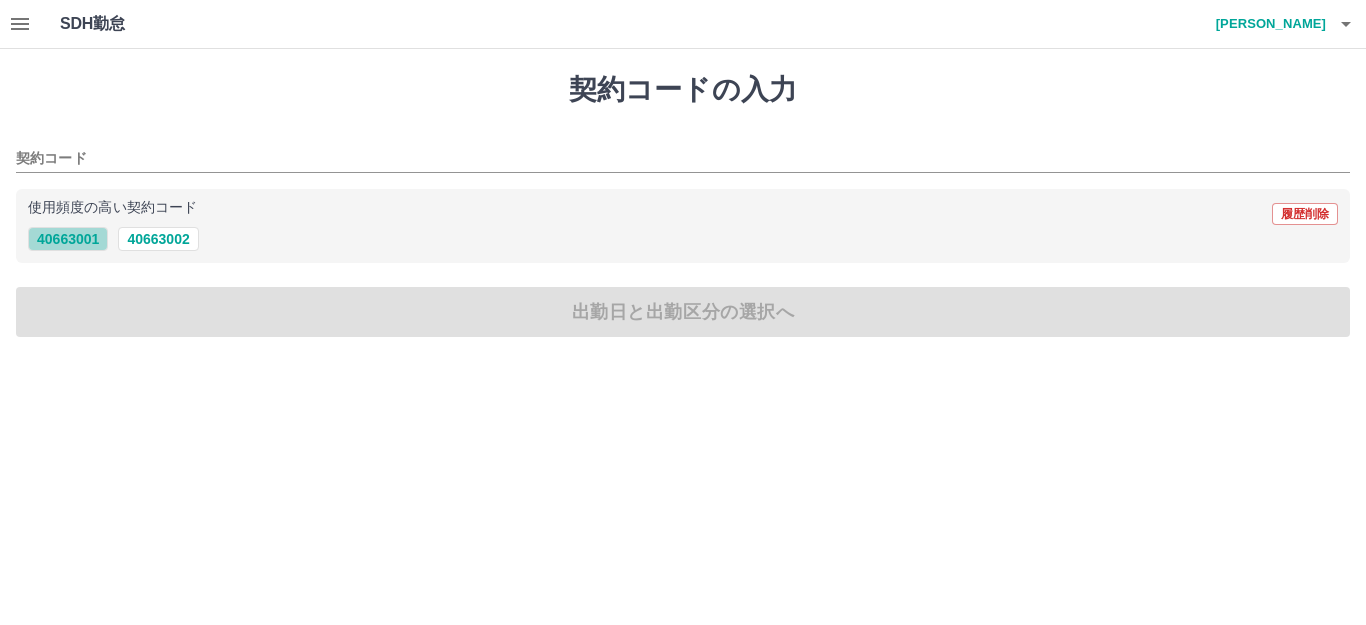 click on "40663001" at bounding box center (68, 239) 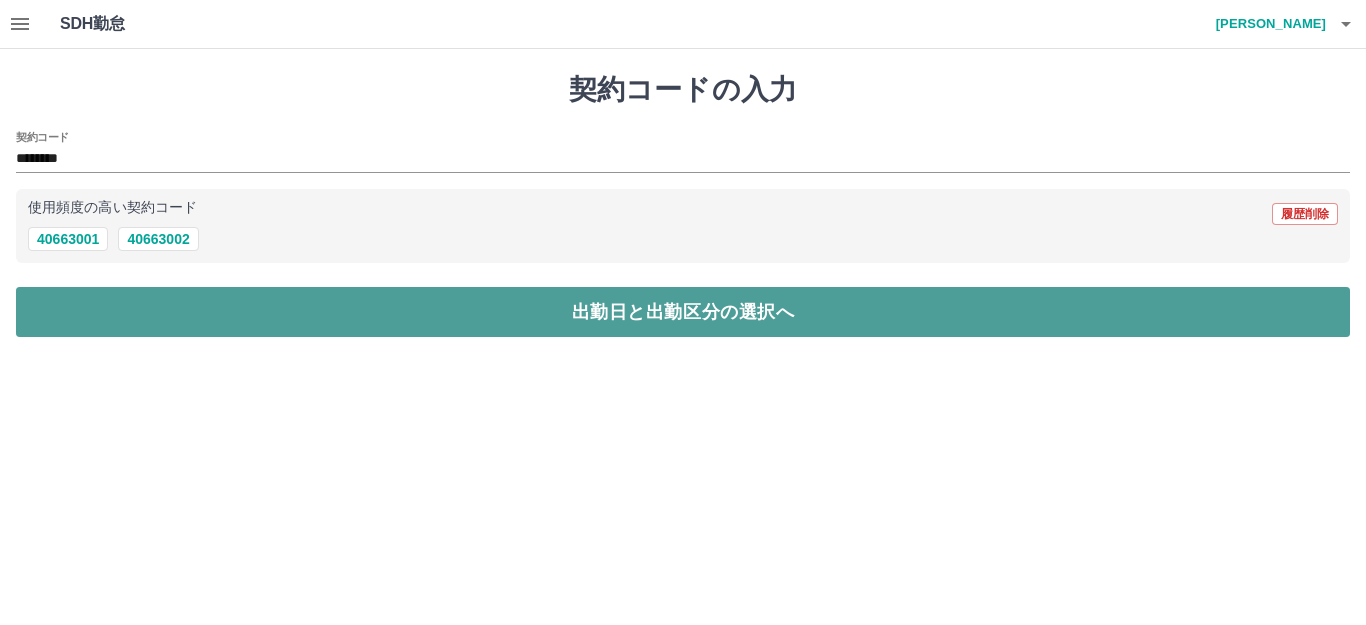 click on "出勤日と出勤区分の選択へ" at bounding box center [683, 312] 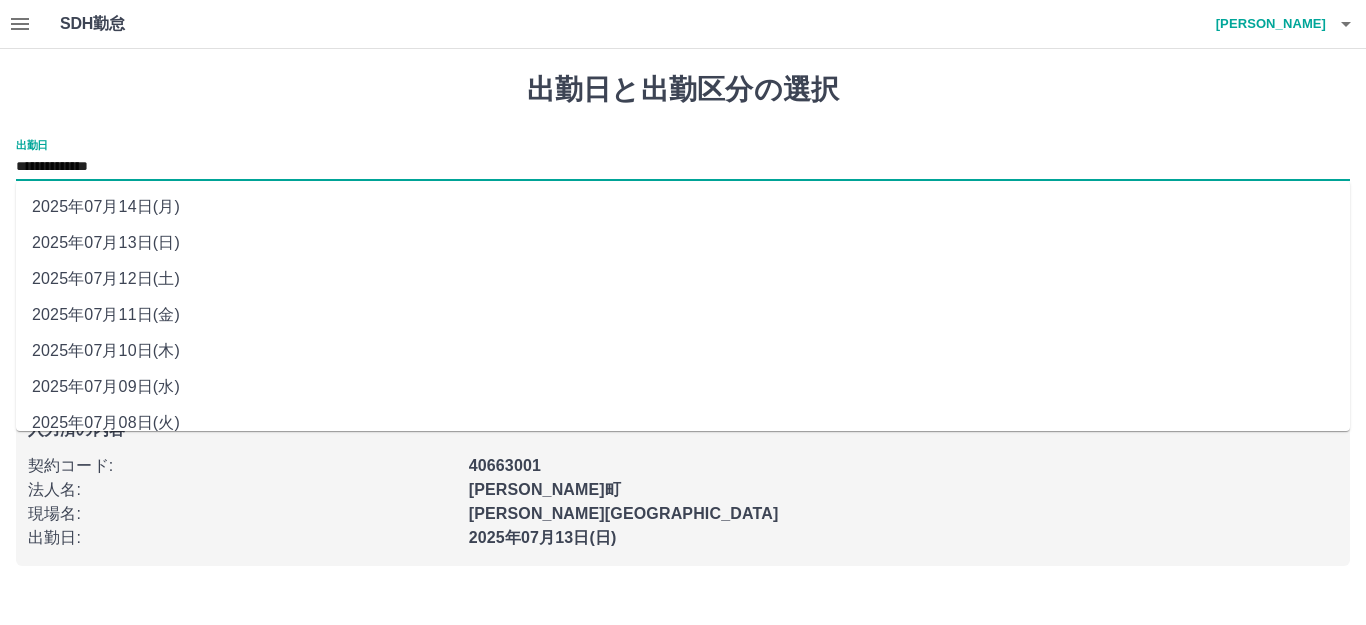 click on "**********" at bounding box center (683, 167) 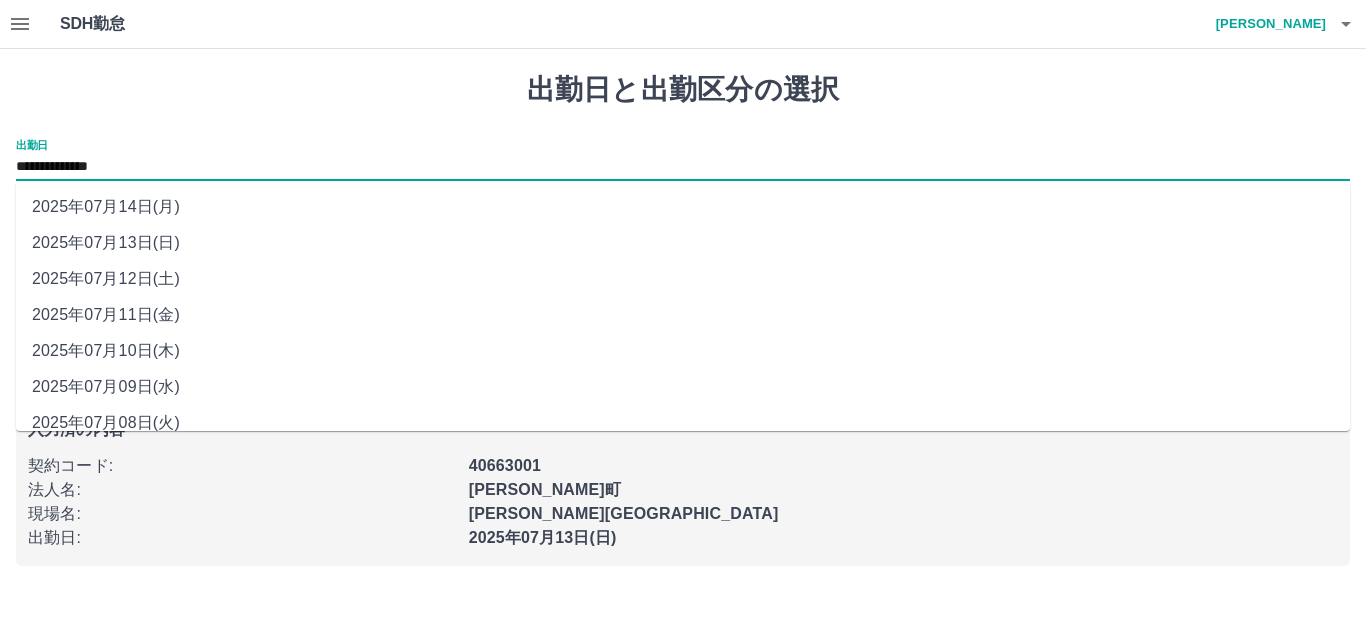 click on "2025年07月12日(土)" at bounding box center [683, 279] 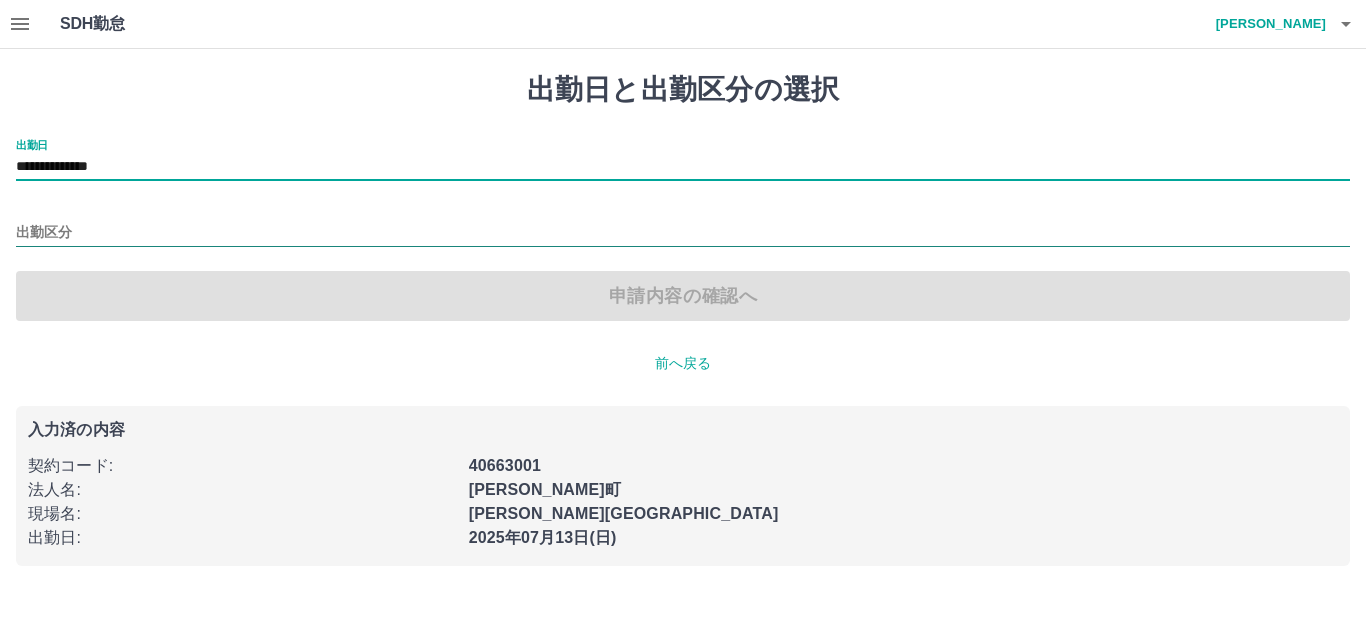 click on "出勤区分" at bounding box center [683, 233] 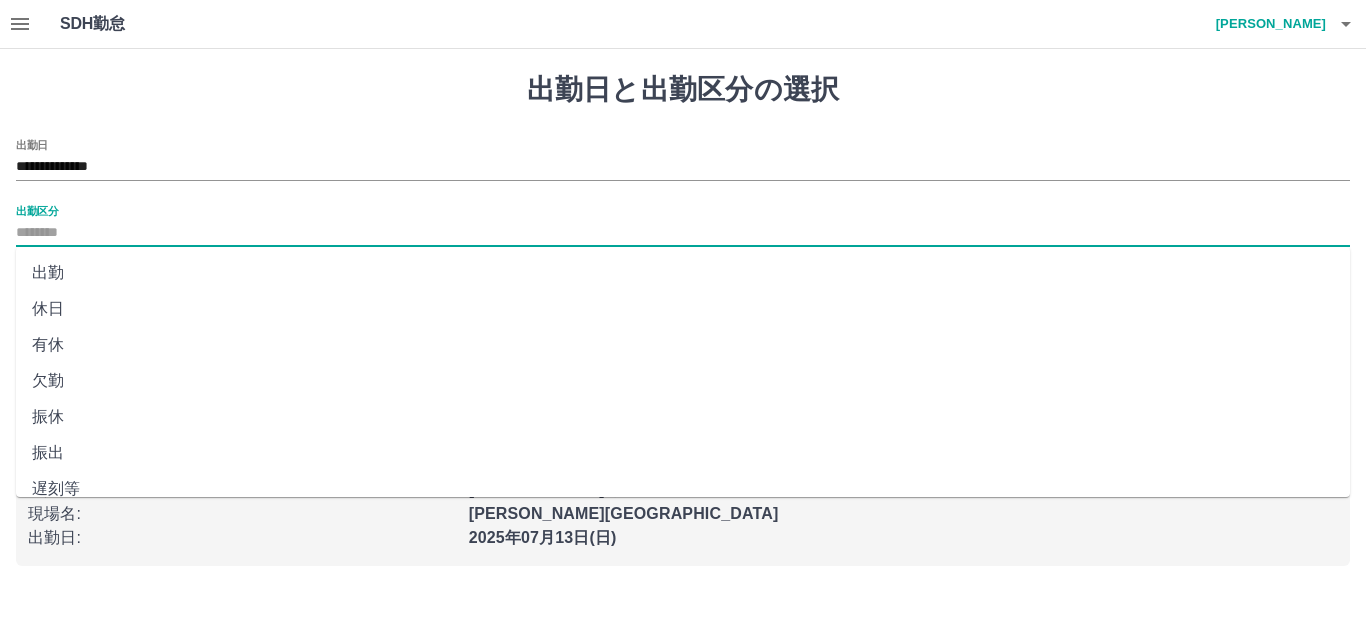 click on "出勤" at bounding box center (683, 273) 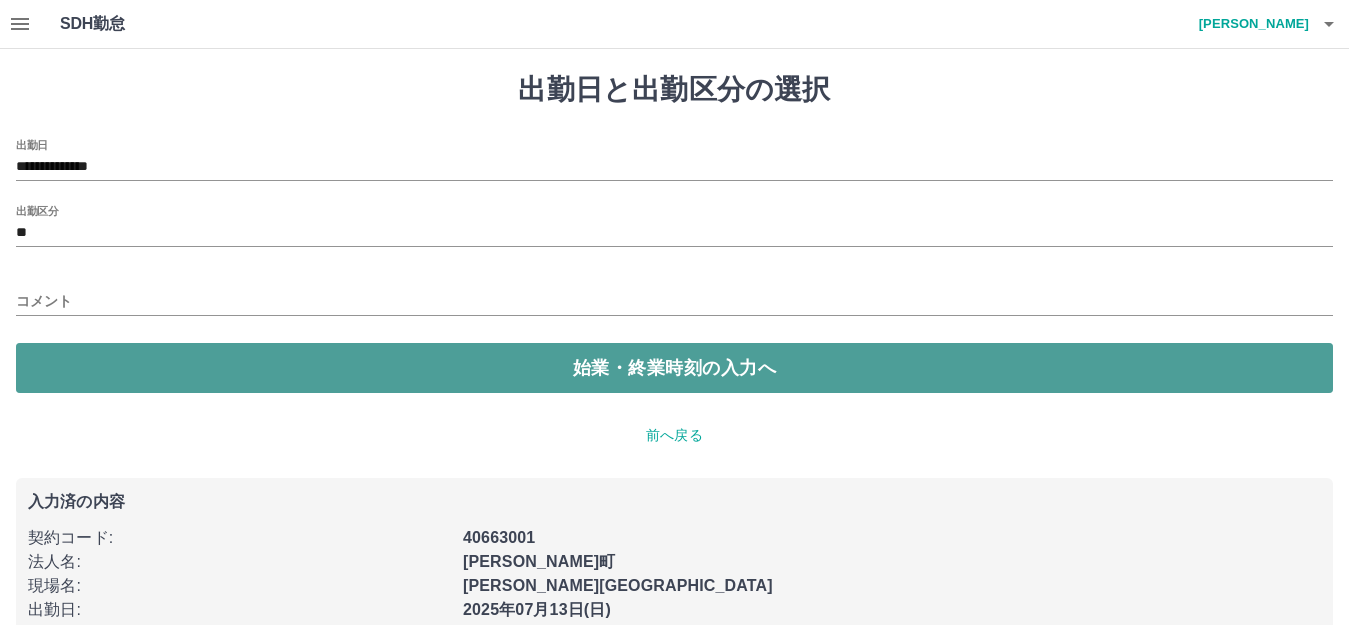 click on "始業・終業時刻の入力へ" at bounding box center (674, 368) 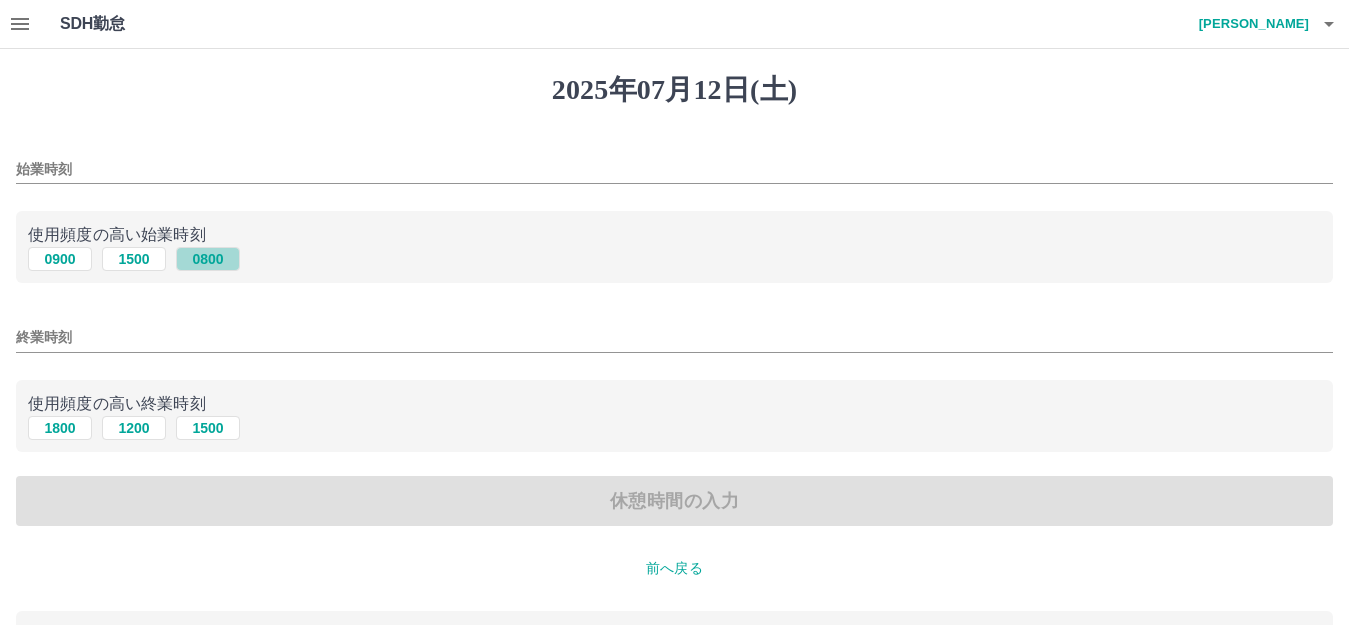 click on "0800" at bounding box center [208, 259] 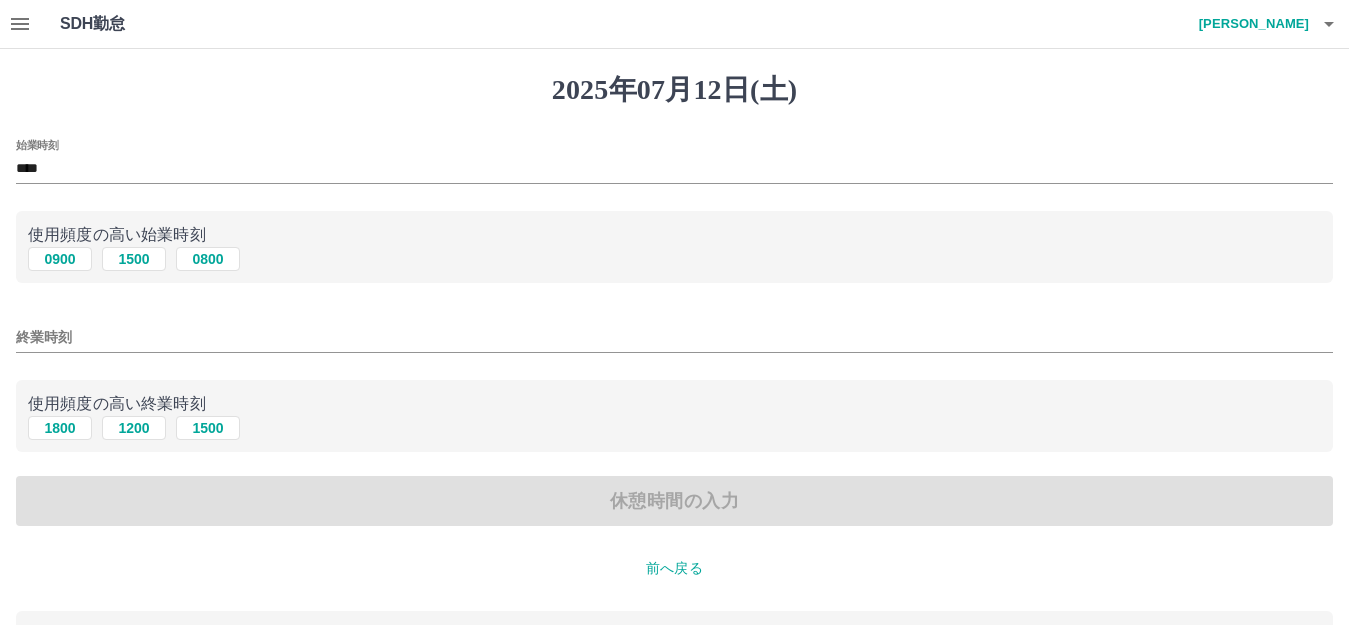 click on "終業時刻" at bounding box center [674, 331] 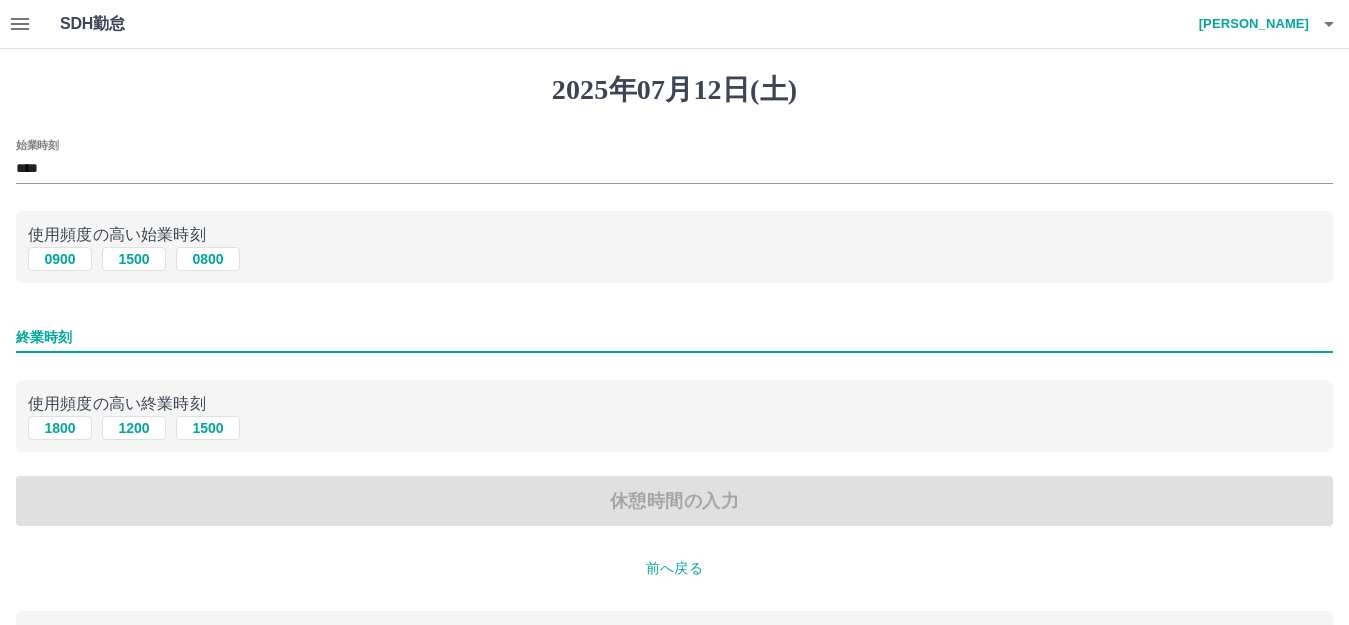 click on "終業時刻" at bounding box center (674, 337) 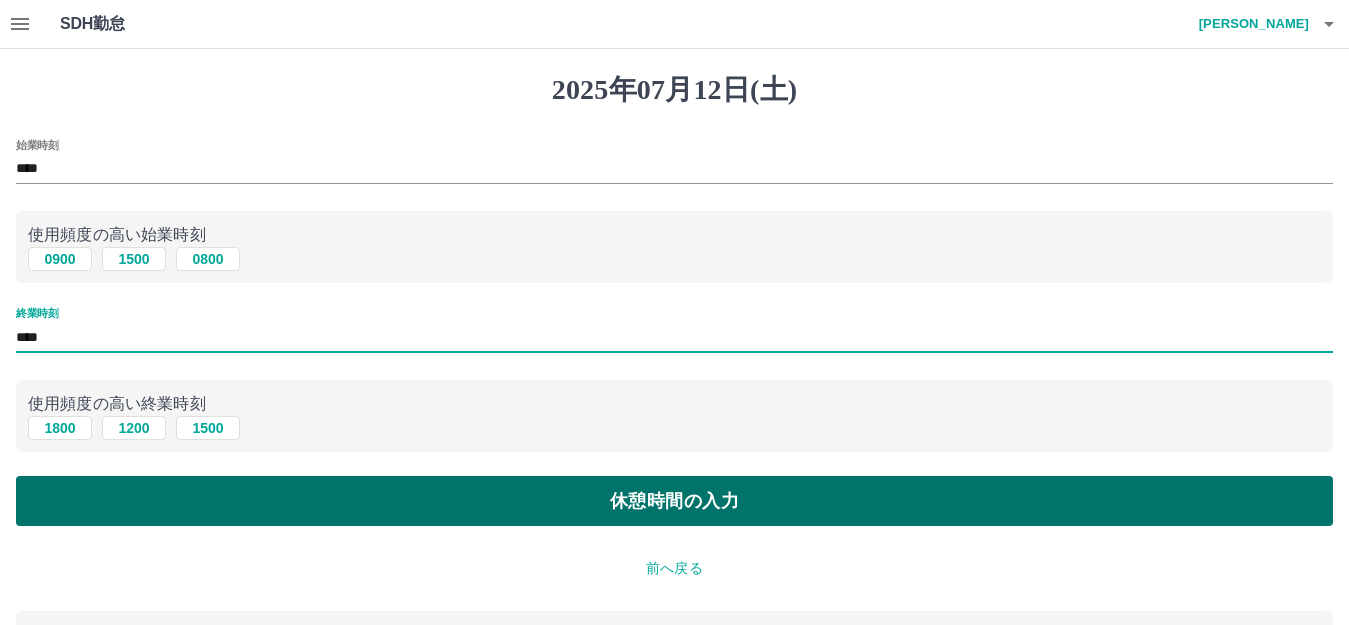 click on "休憩時間の入力" at bounding box center (674, 501) 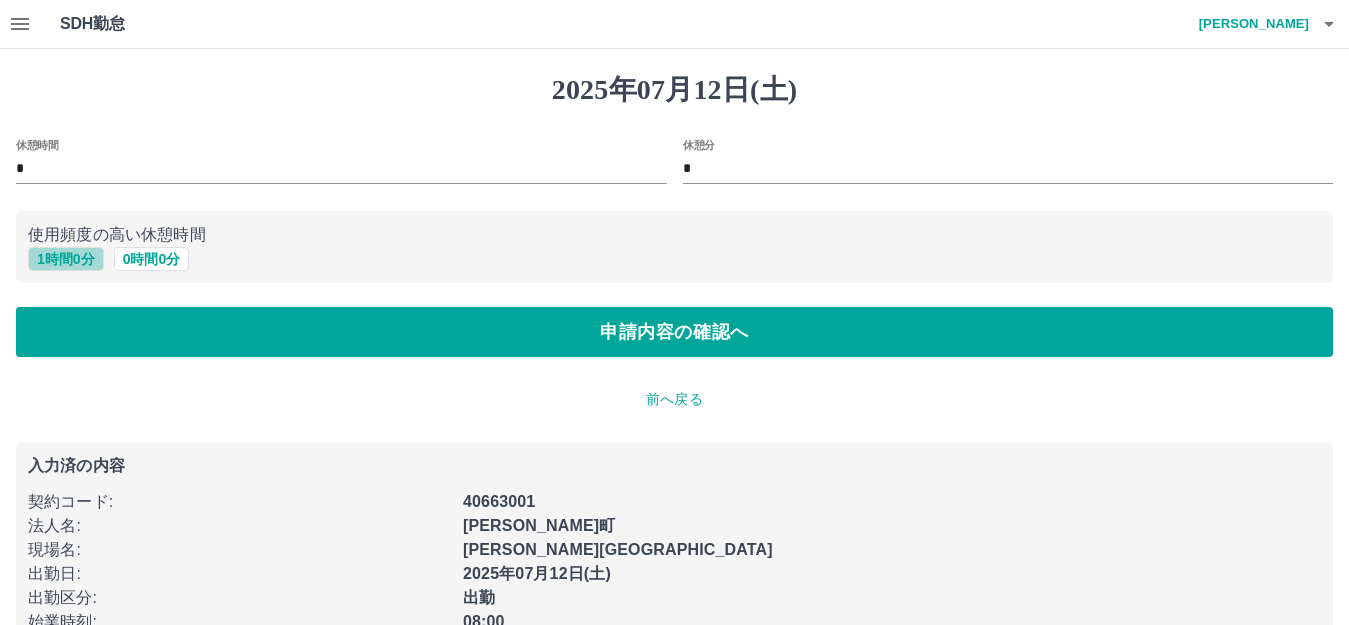 click on "1 時間 0 分" at bounding box center (66, 259) 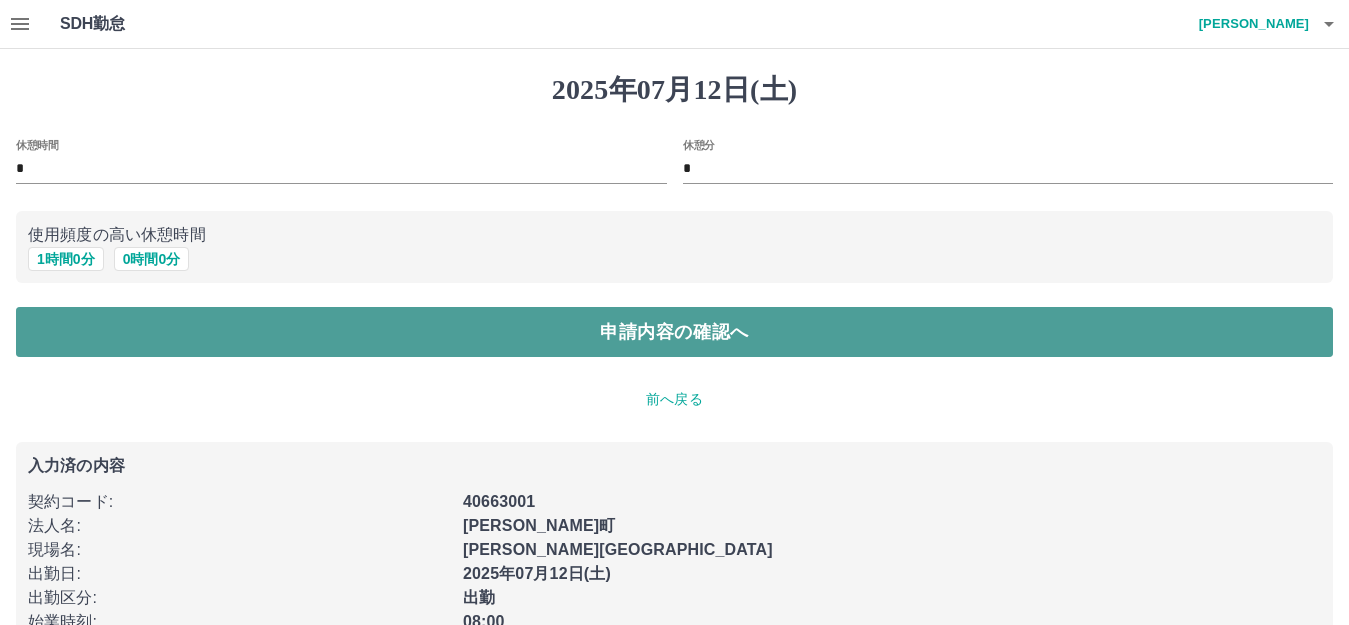 click on "申請内容の確認へ" at bounding box center (674, 332) 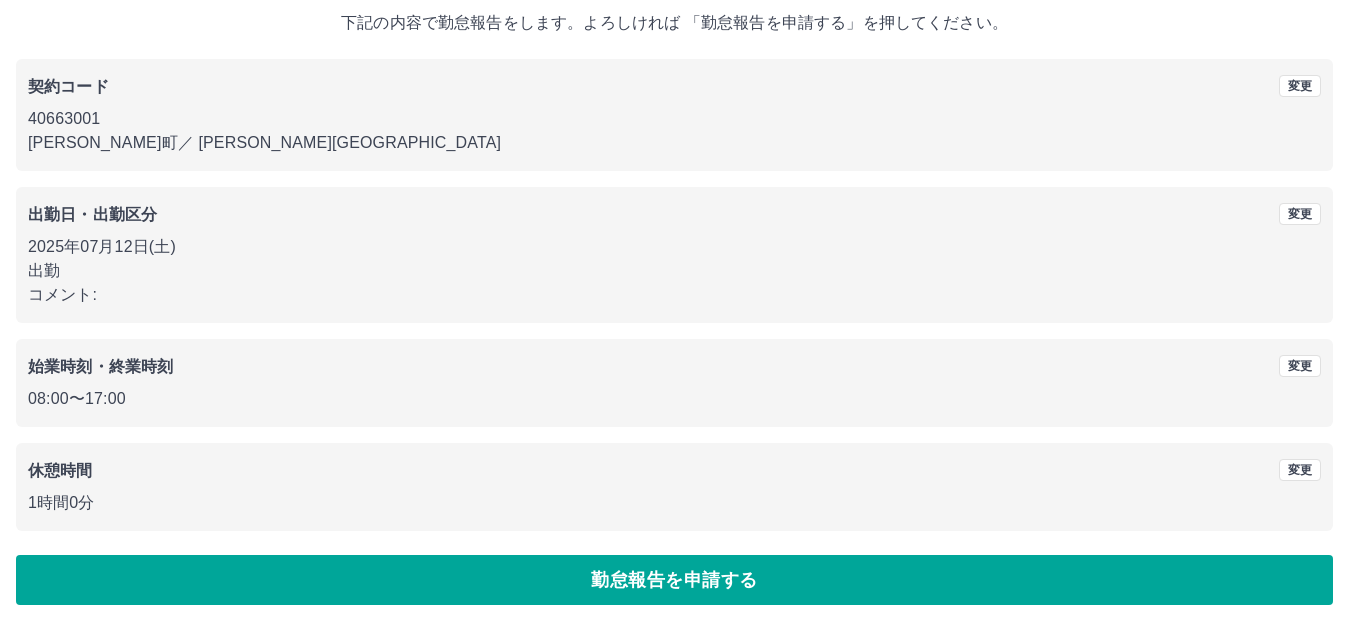scroll, scrollTop: 124, scrollLeft: 0, axis: vertical 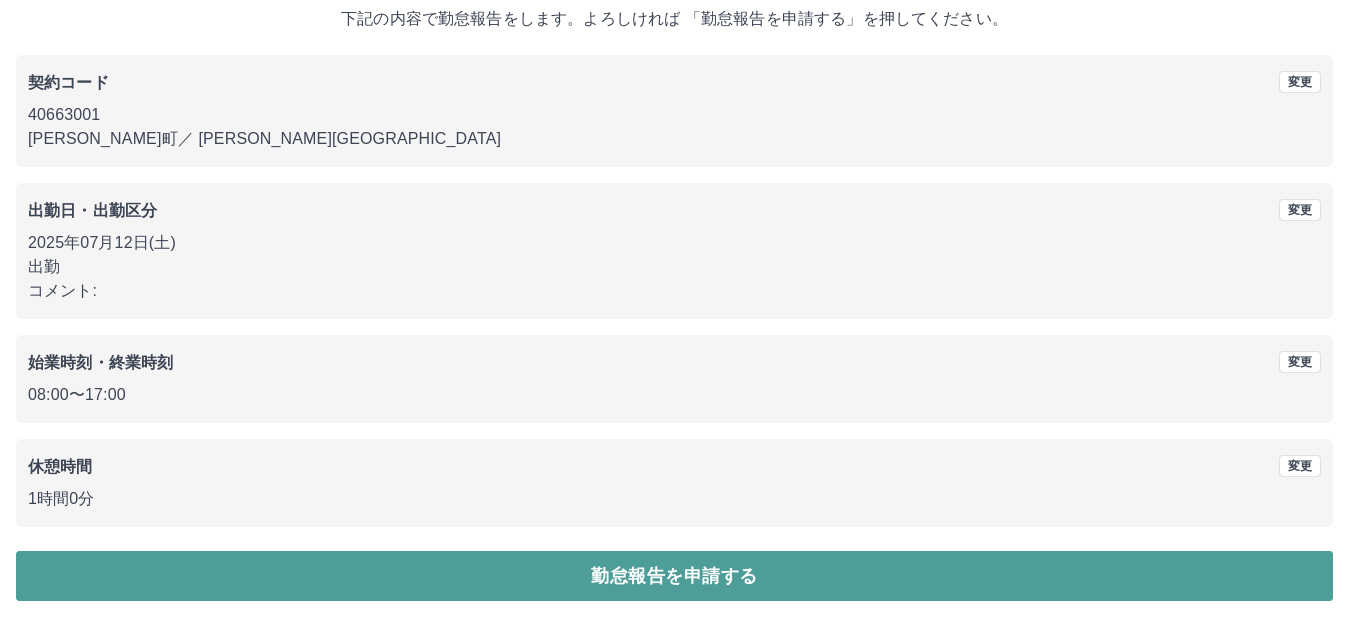 click on "勤怠報告を申請する" at bounding box center (674, 576) 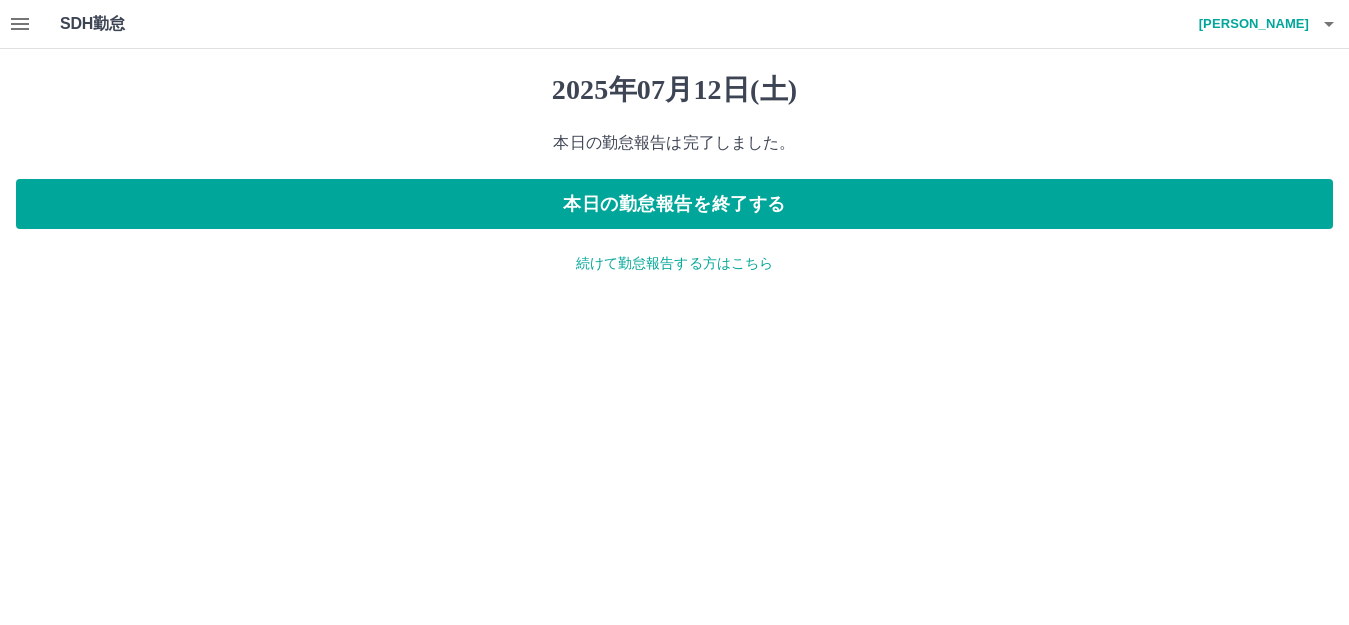 scroll, scrollTop: 0, scrollLeft: 0, axis: both 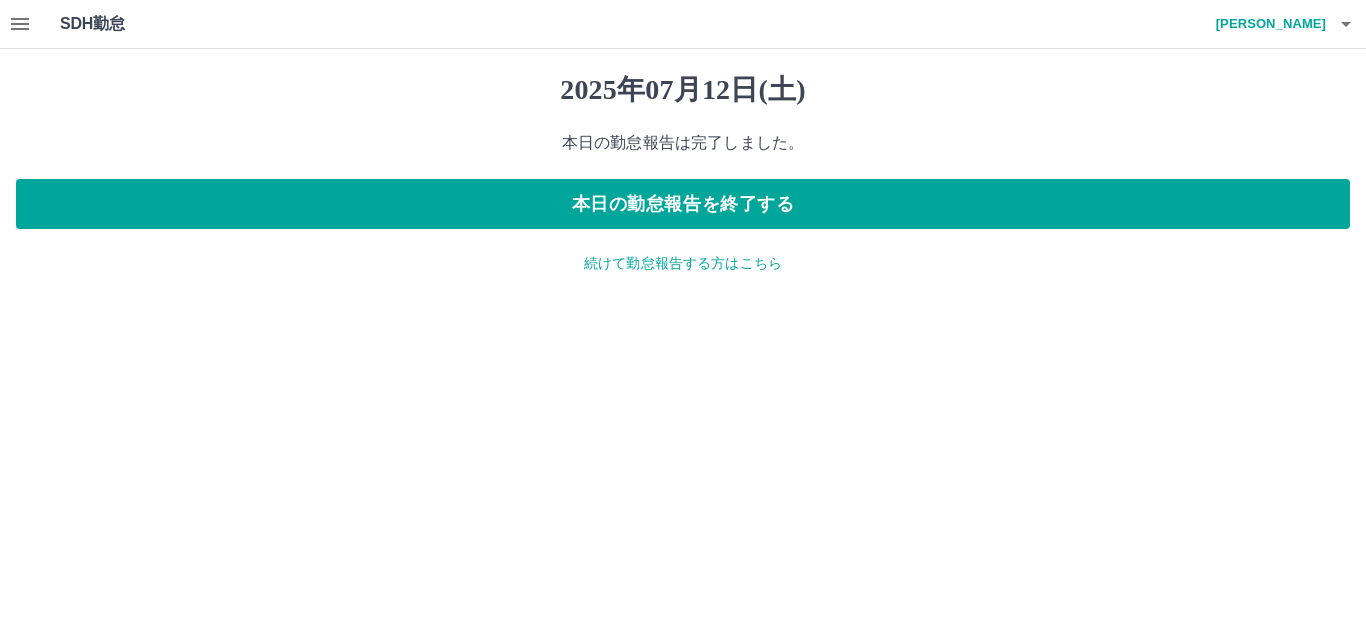 click on "続けて勤怠報告する方はこちら" at bounding box center [683, 263] 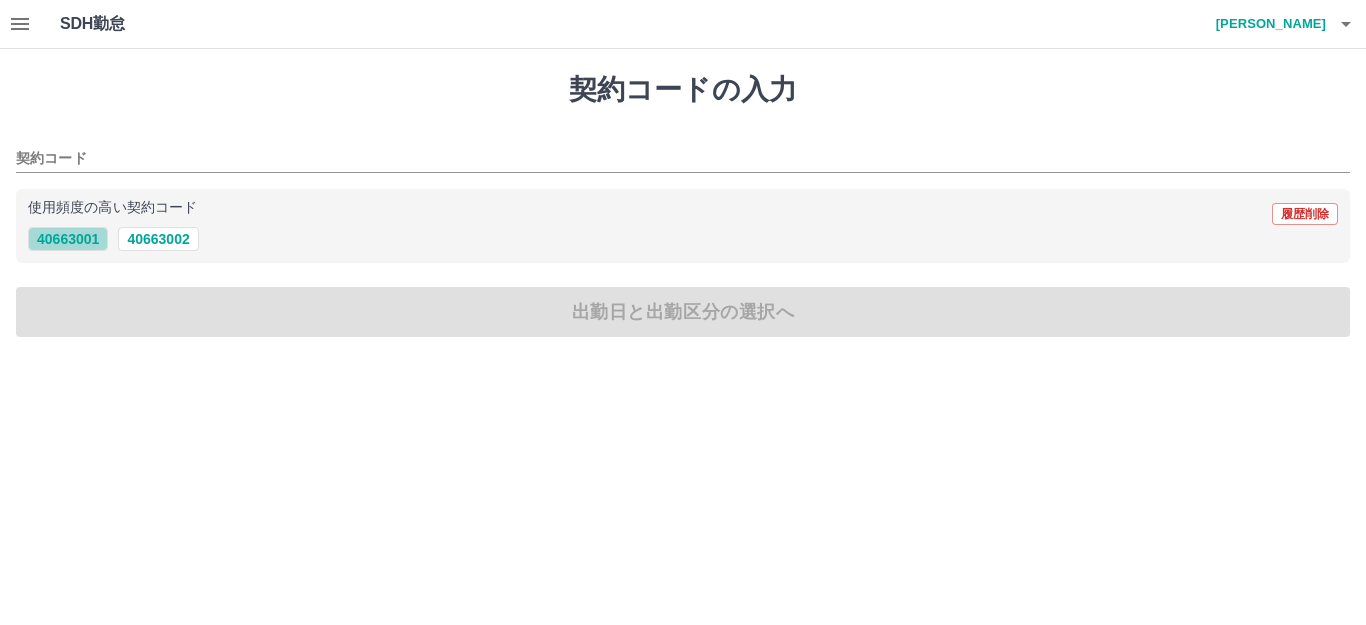 click on "40663001" at bounding box center [68, 239] 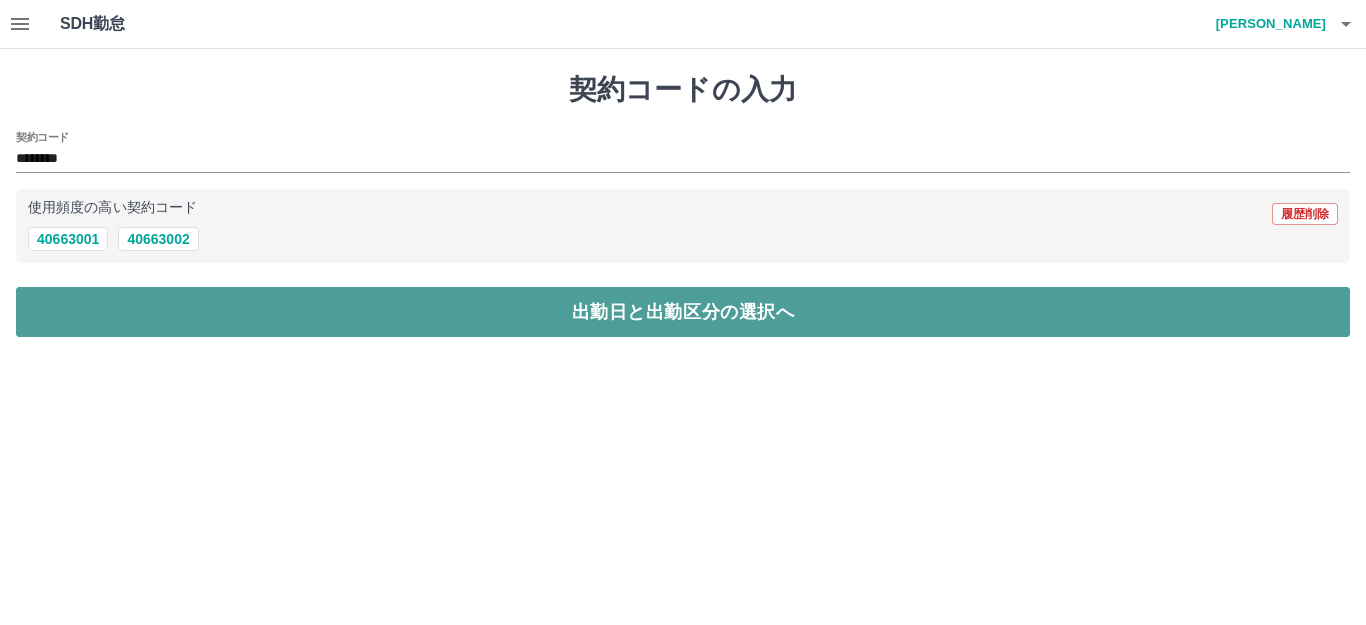 click on "出勤日と出勤区分の選択へ" at bounding box center [683, 312] 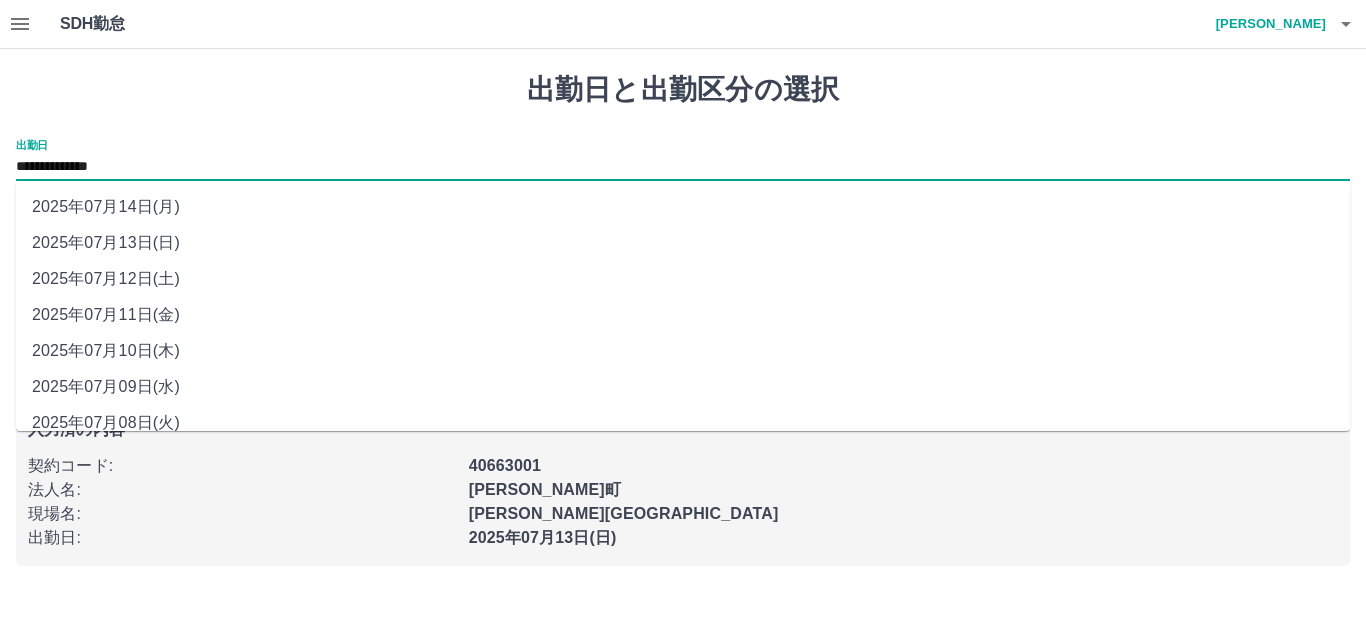click on "**********" at bounding box center [683, 167] 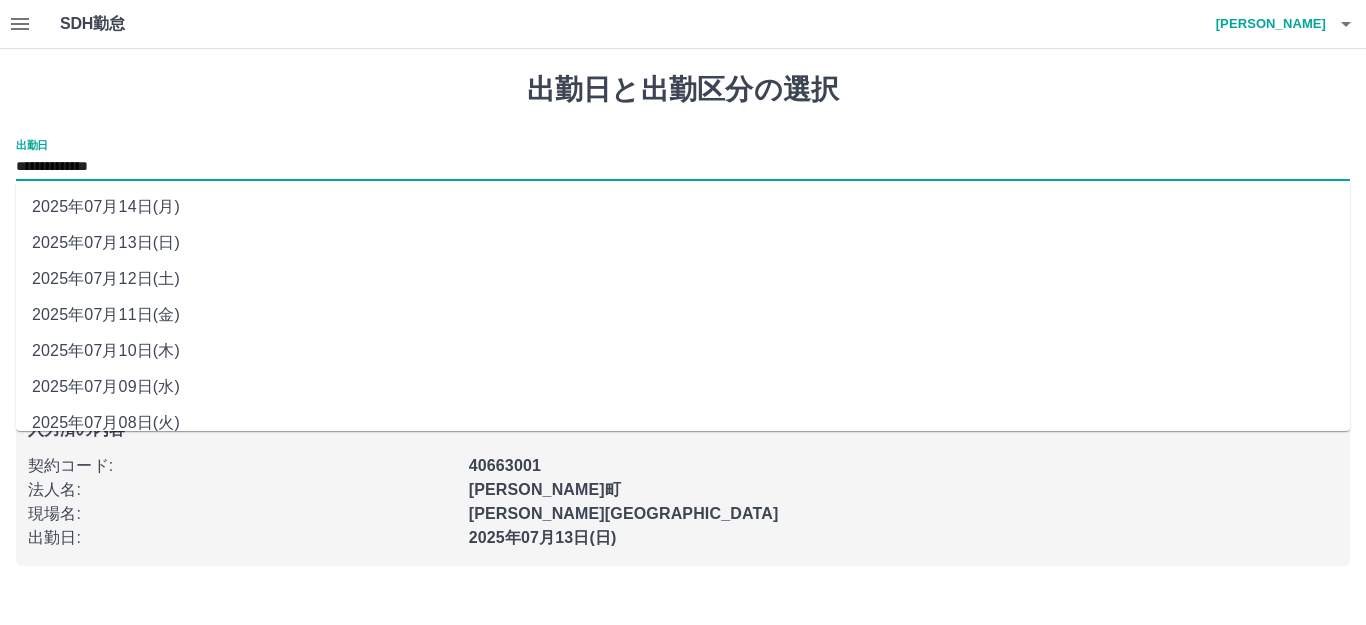 click on "2025年07月11日(金)" at bounding box center (683, 315) 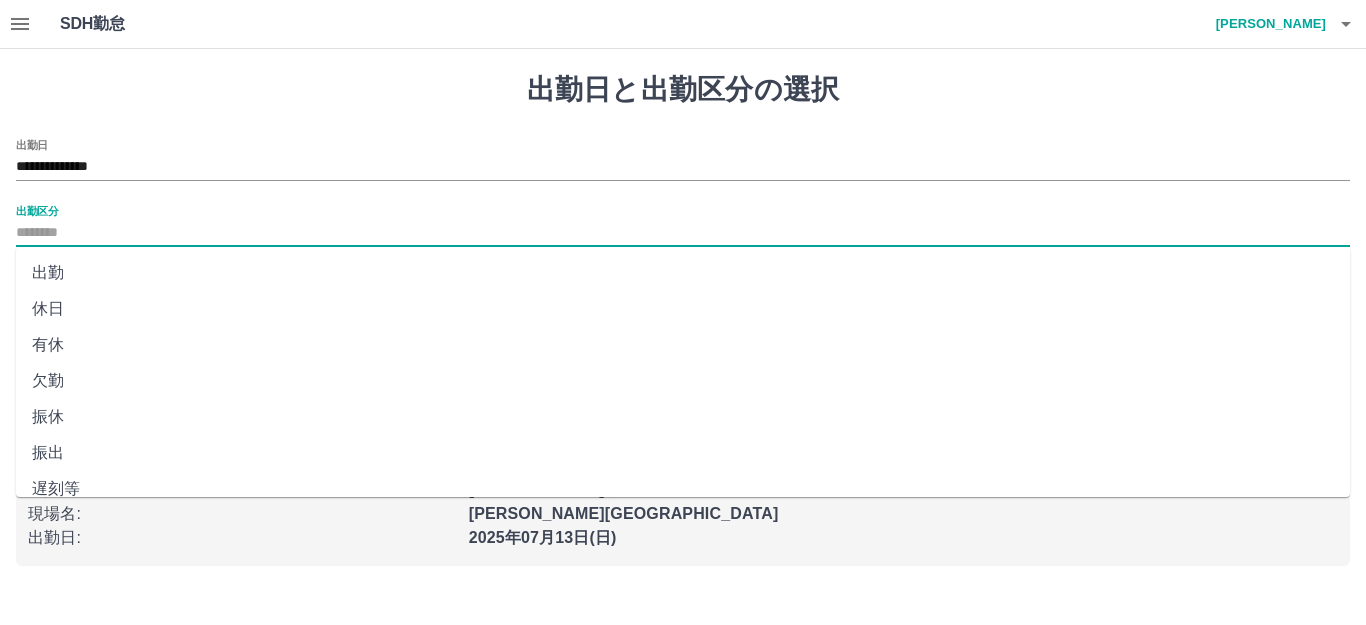 click on "出勤区分" at bounding box center (683, 233) 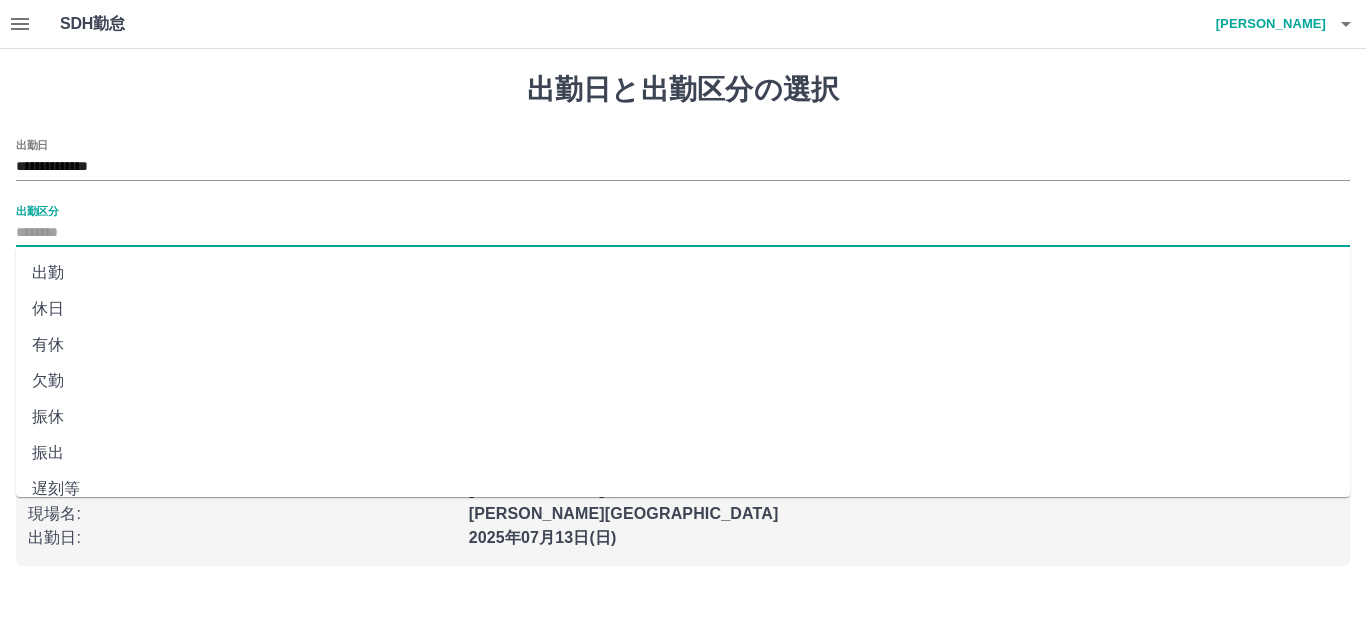 click on "出勤" at bounding box center [683, 273] 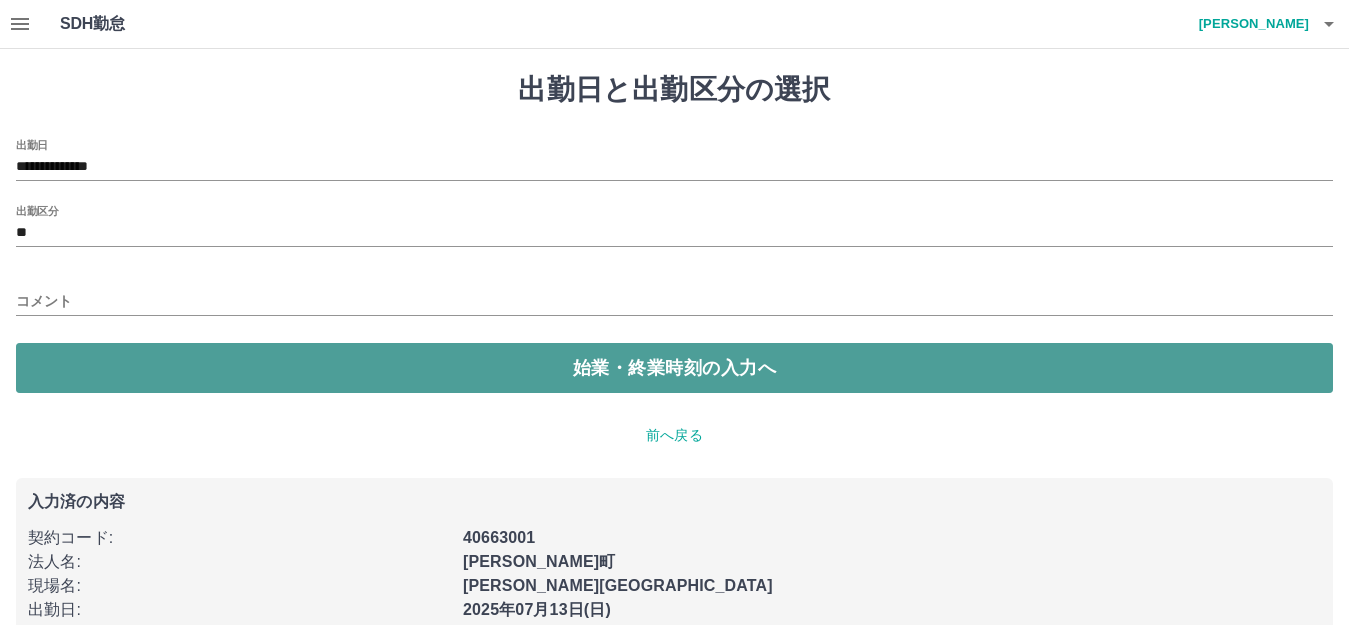 click on "始業・終業時刻の入力へ" at bounding box center (674, 368) 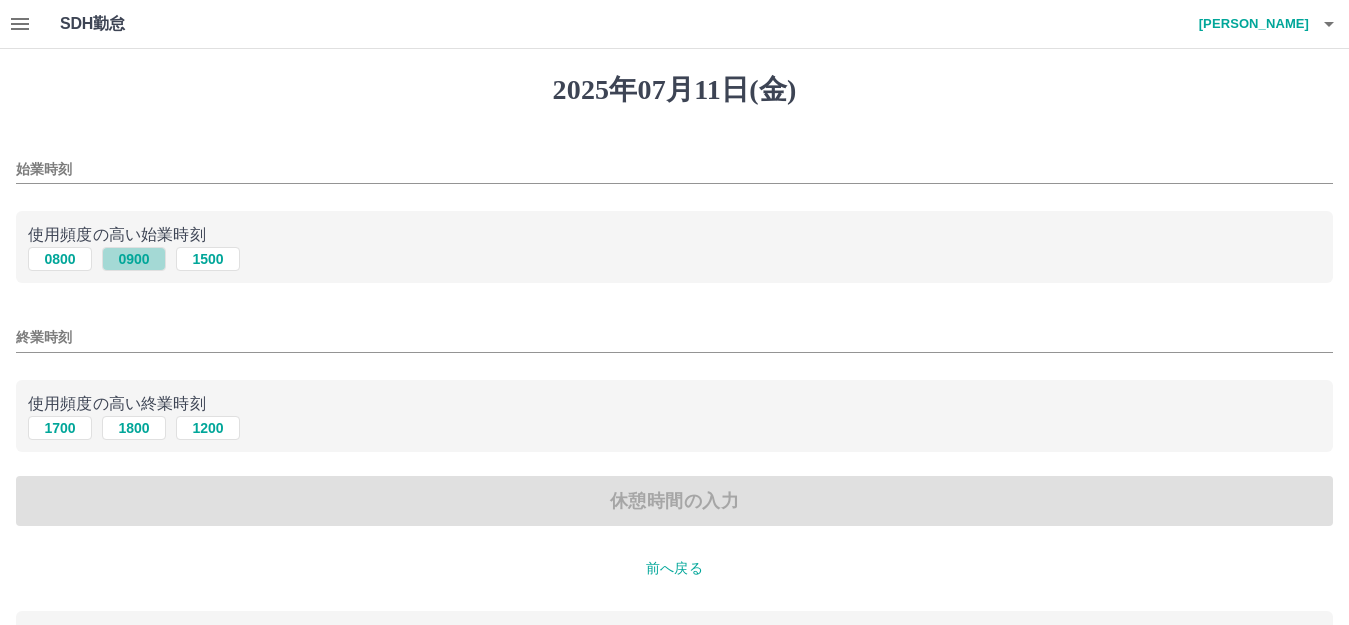click on "0900" at bounding box center (134, 259) 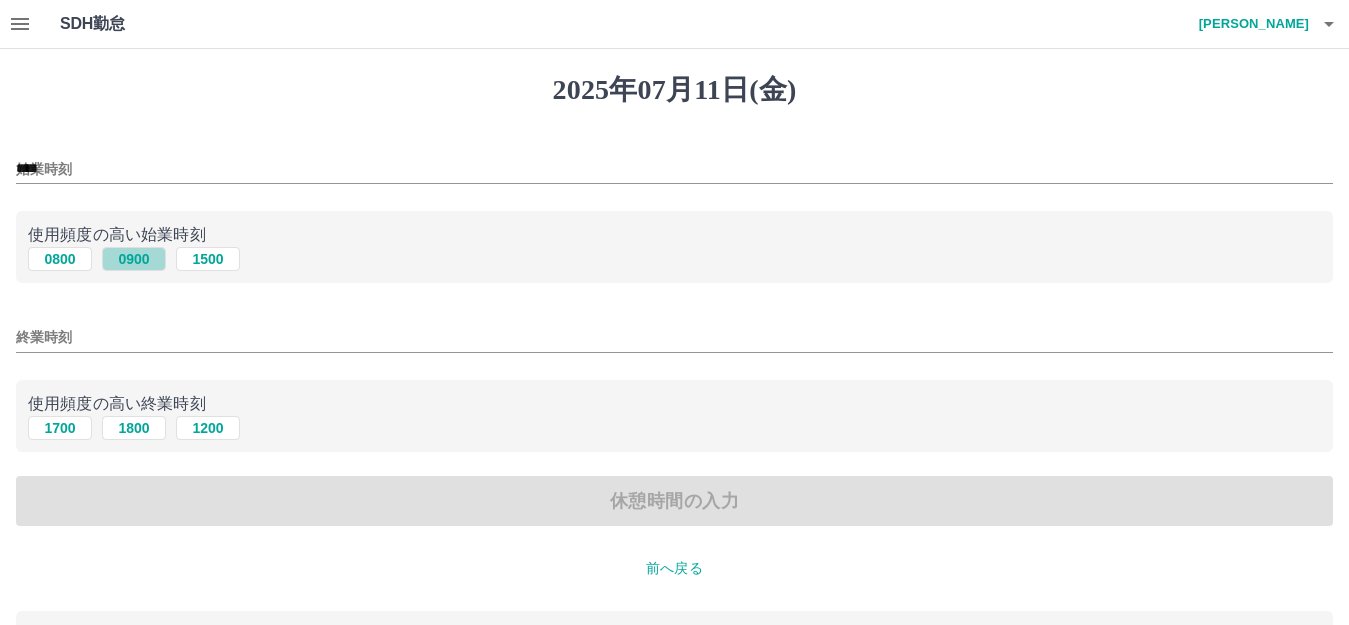 click on "0900" at bounding box center [134, 259] 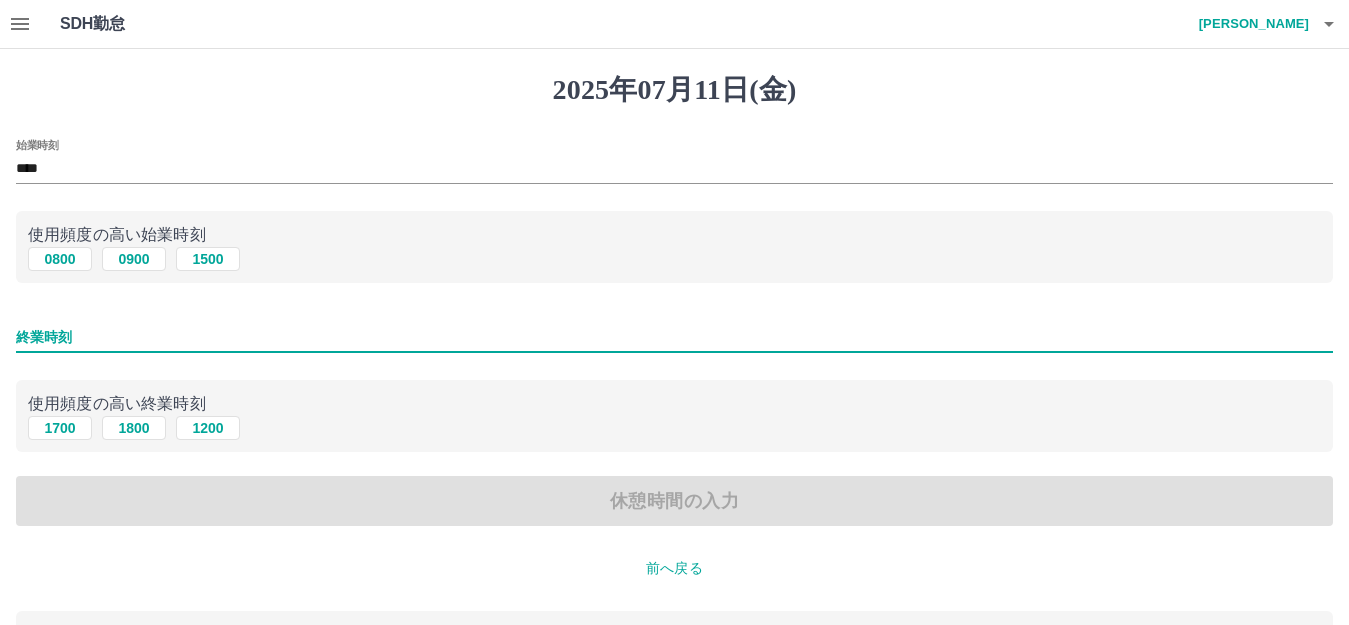 click on "終業時刻" at bounding box center [674, 337] 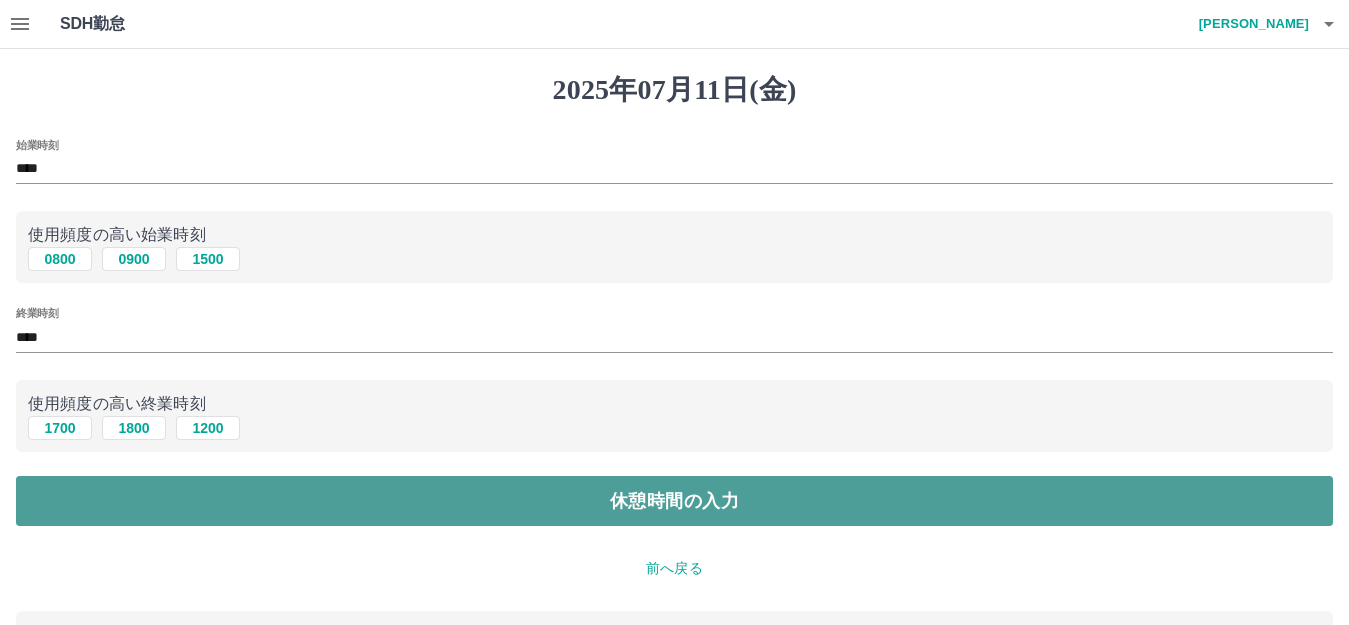 click on "休憩時間の入力" at bounding box center (674, 501) 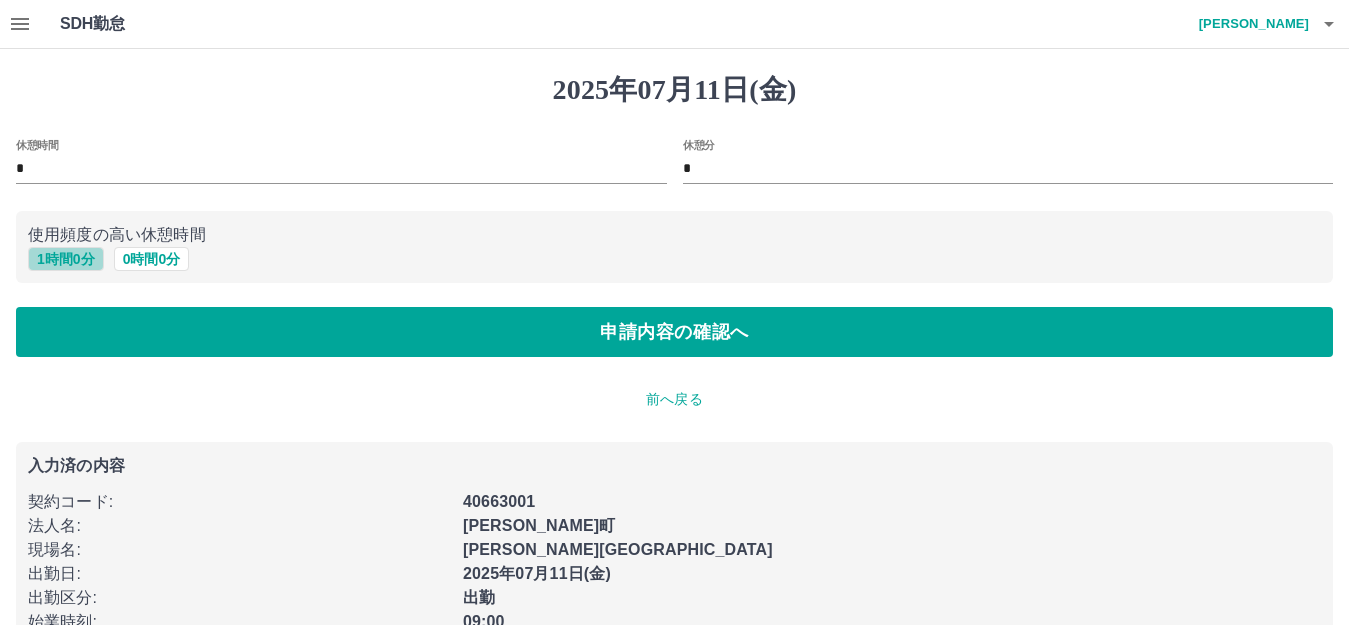click on "1 時間 0 分" at bounding box center [66, 259] 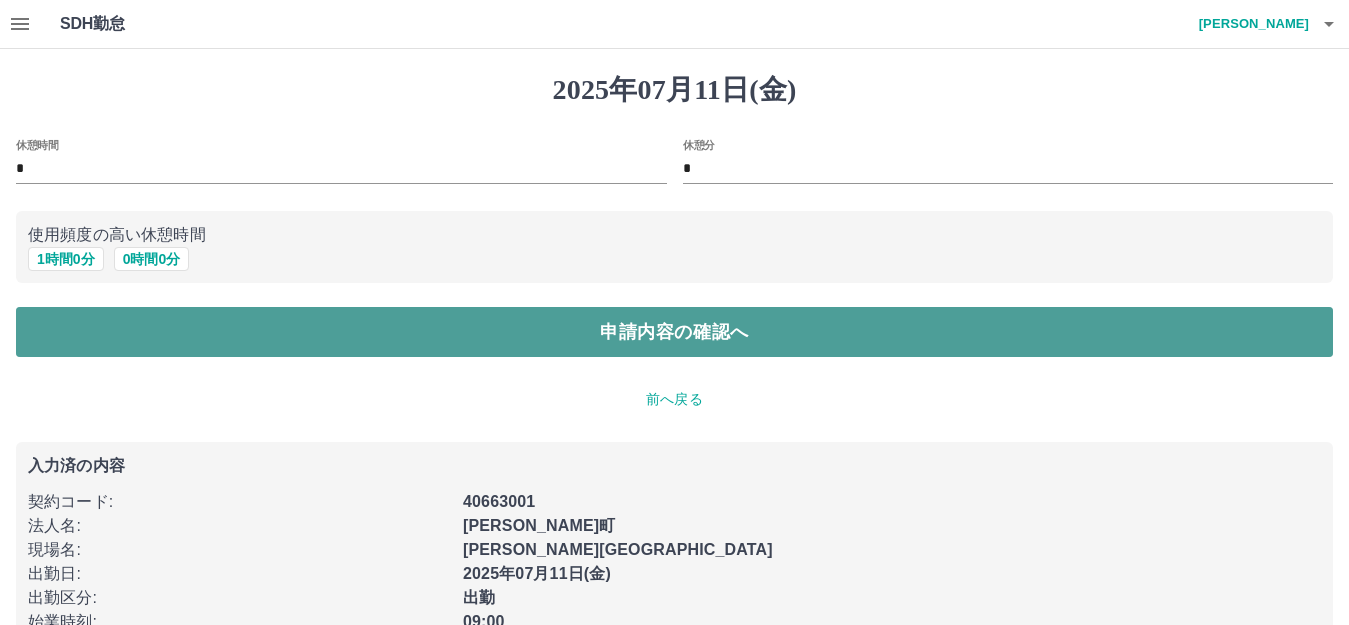 click on "申請内容の確認へ" at bounding box center (674, 332) 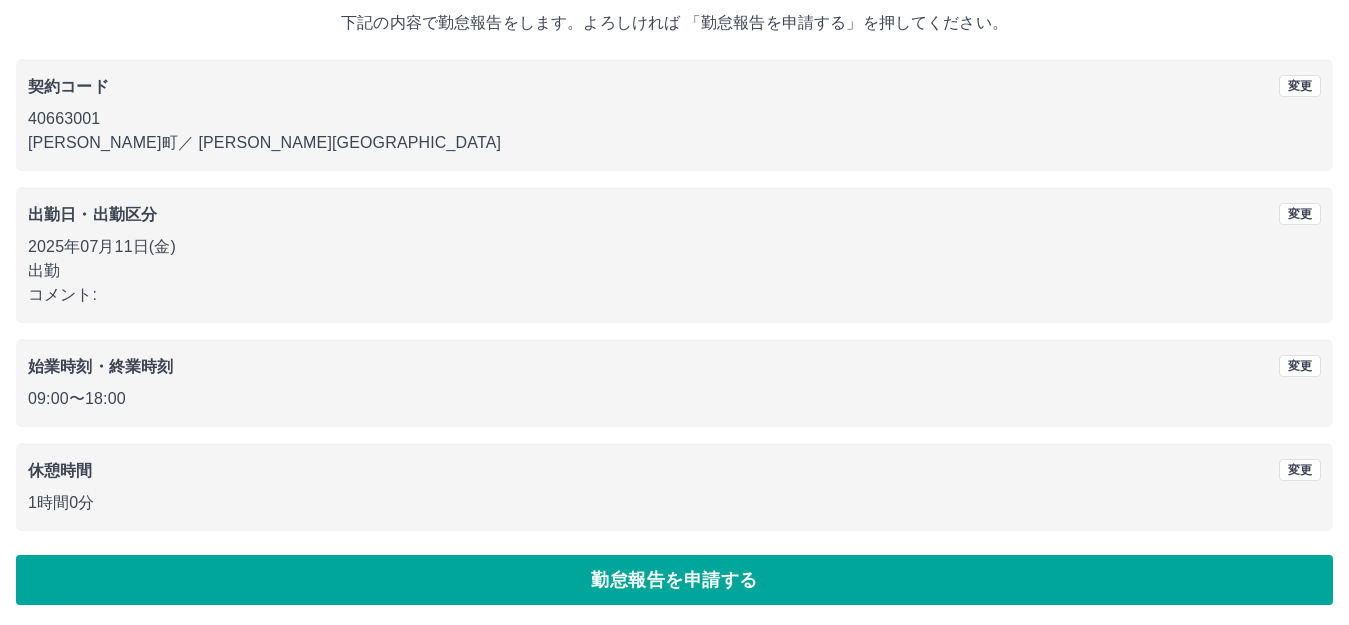 scroll, scrollTop: 124, scrollLeft: 0, axis: vertical 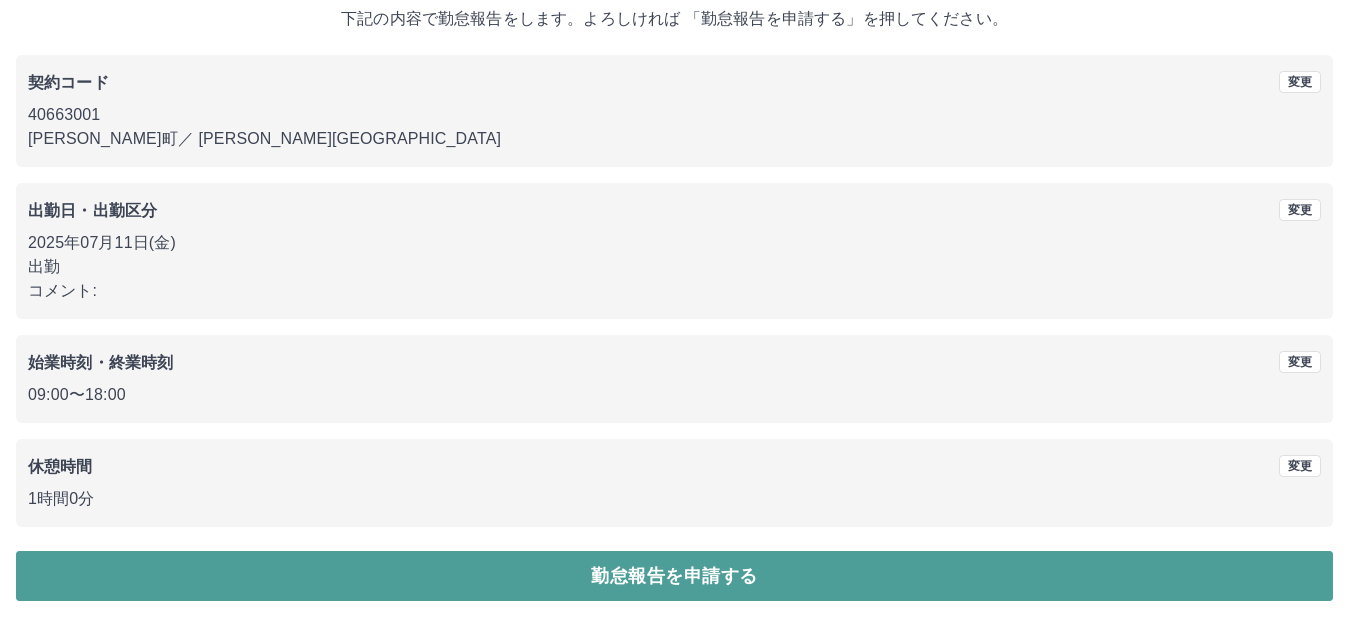click on "勤怠報告を申請する" at bounding box center [674, 576] 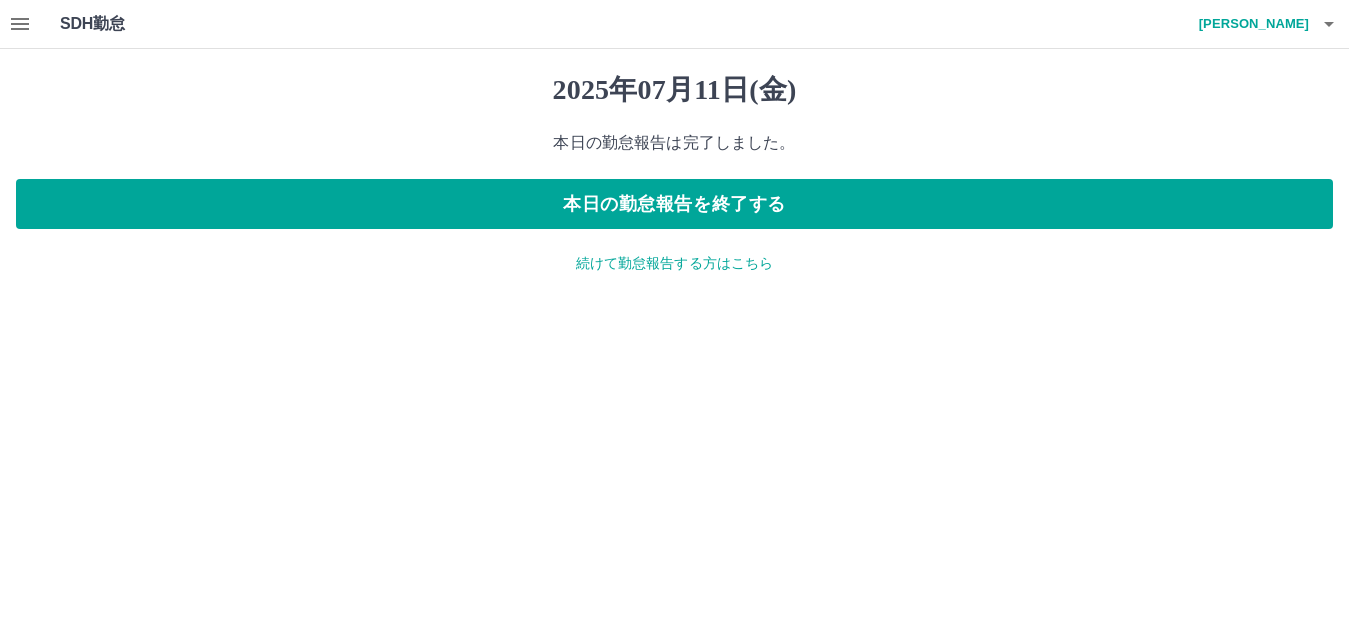 scroll, scrollTop: 0, scrollLeft: 0, axis: both 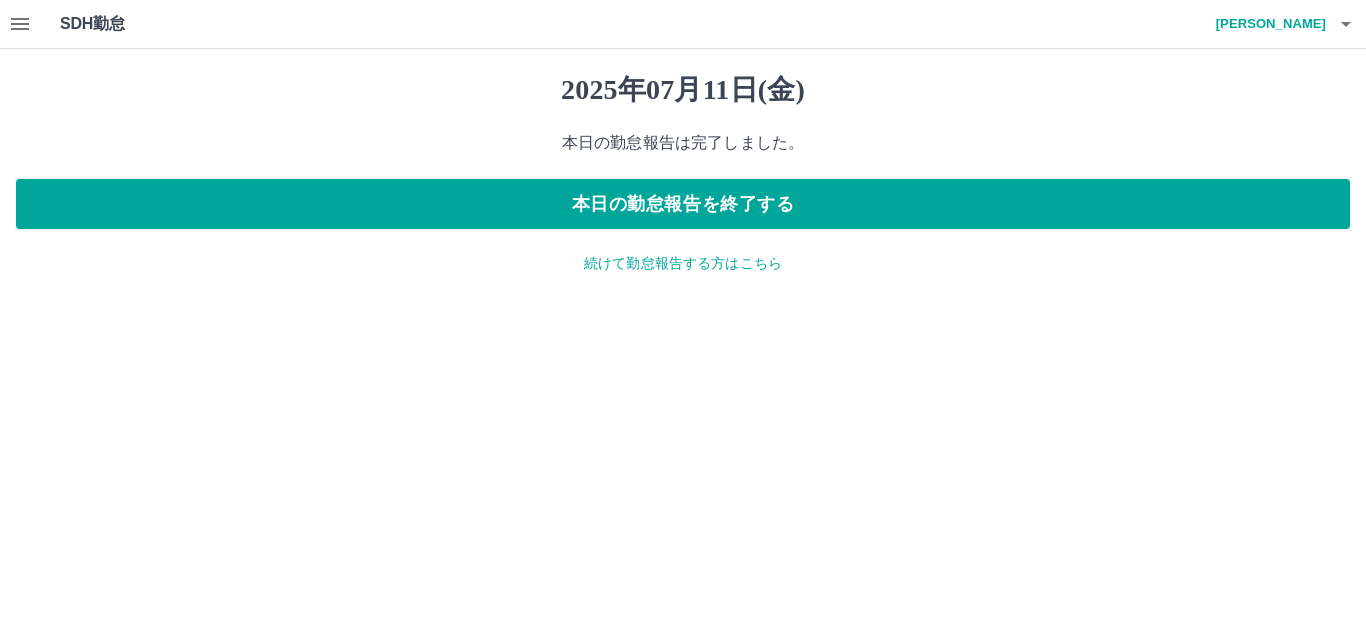 click on "続けて勤怠報告する方はこちら" at bounding box center [683, 263] 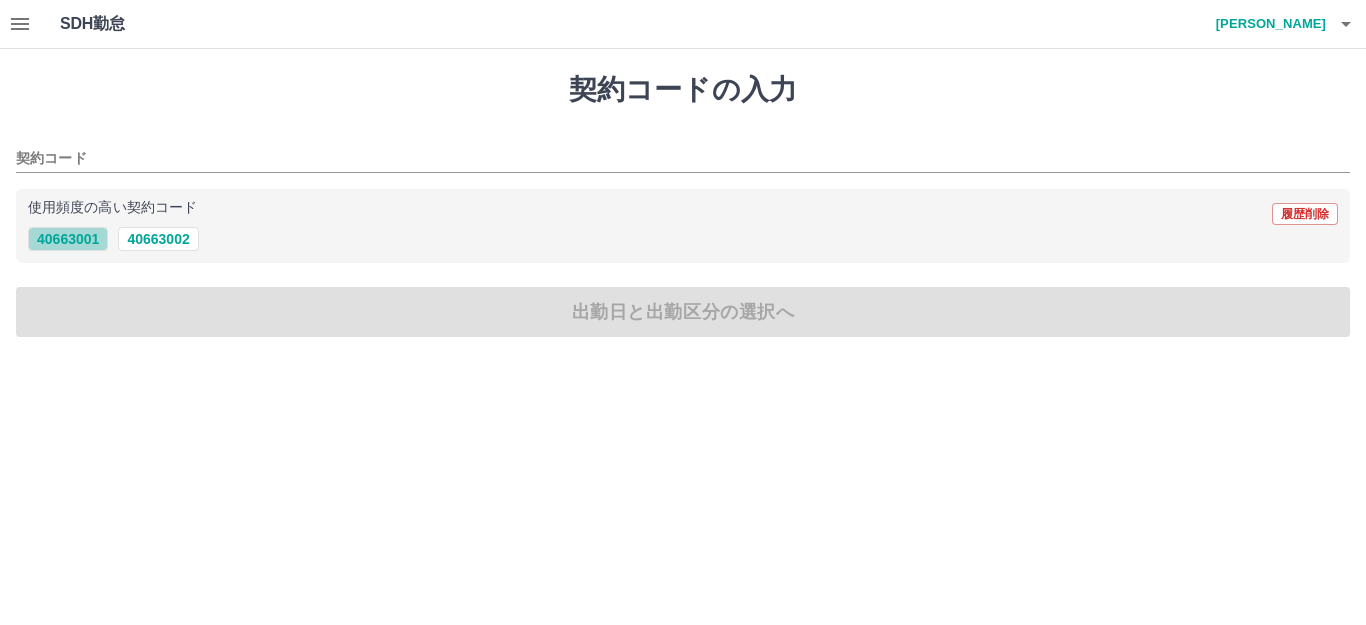click on "40663001" at bounding box center (68, 239) 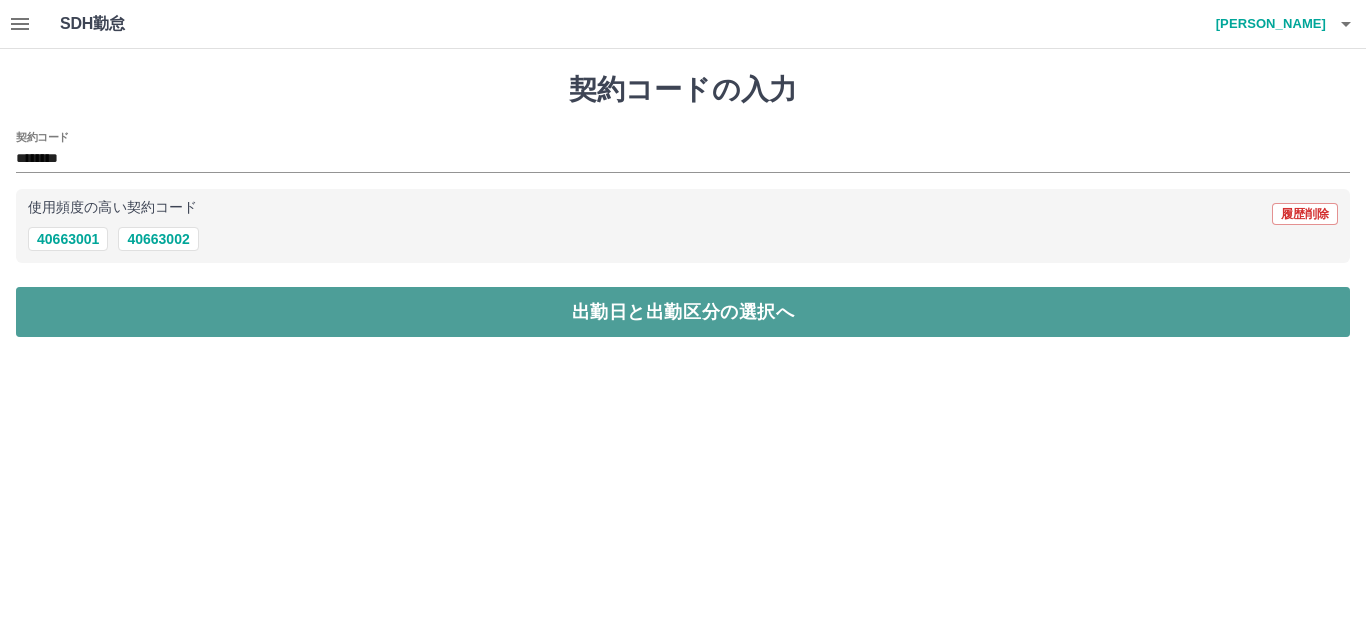 click on "出勤日と出勤区分の選択へ" at bounding box center [683, 312] 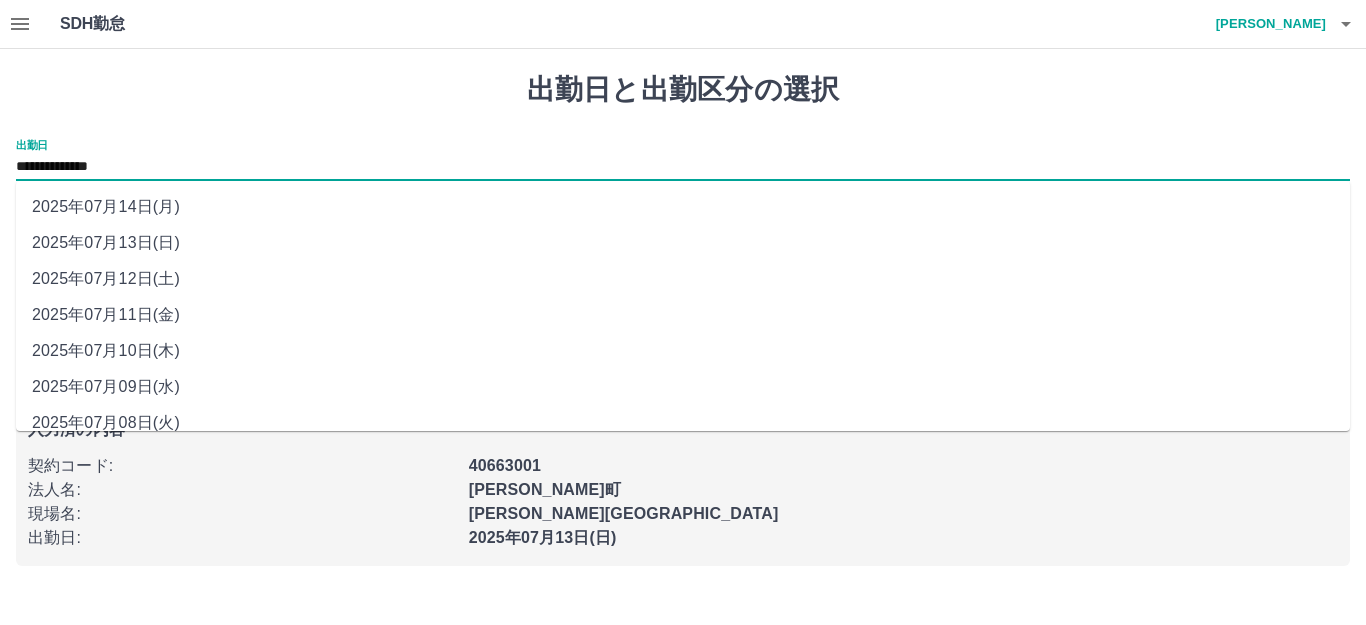 click on "**********" at bounding box center [683, 167] 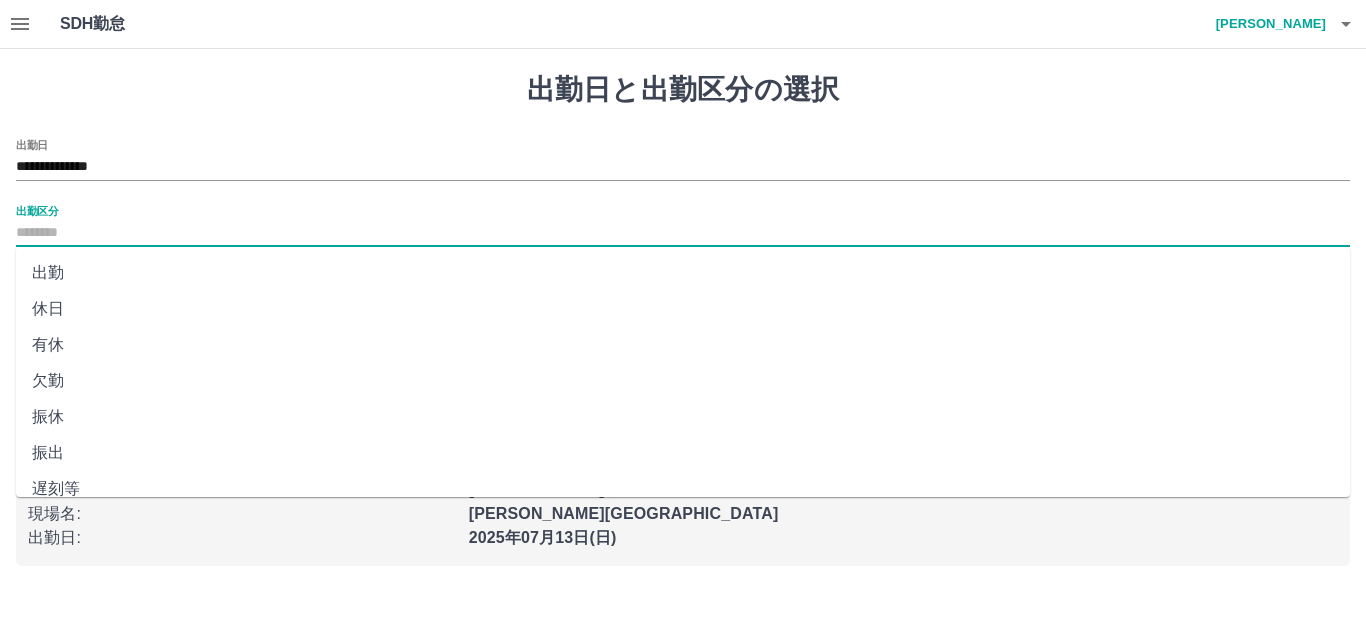 click on "出勤区分" at bounding box center [683, 233] 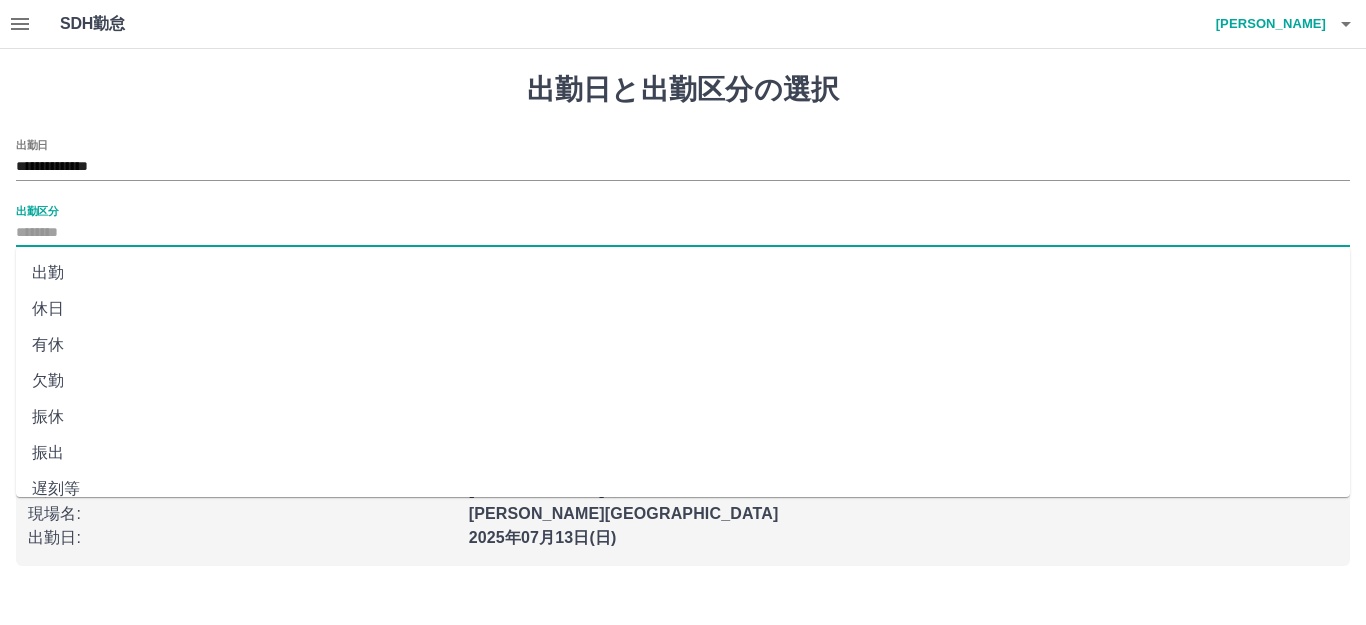 click on "出勤" at bounding box center (683, 273) 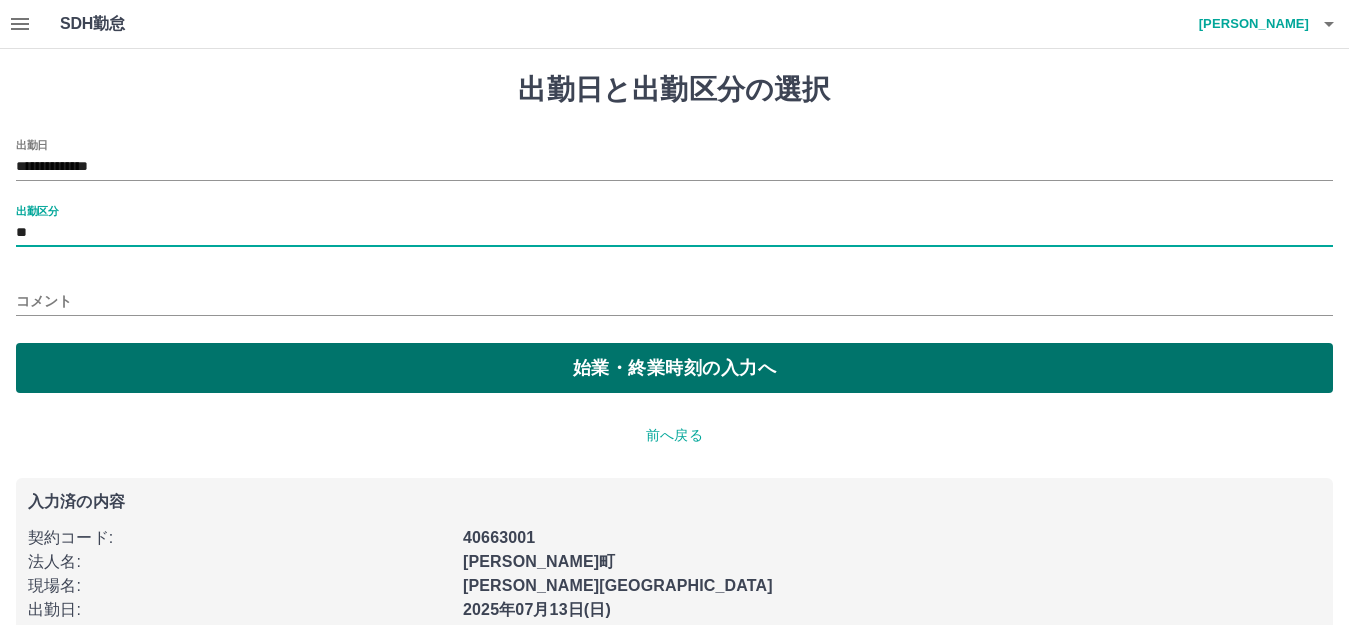 click on "始業・終業時刻の入力へ" at bounding box center (674, 368) 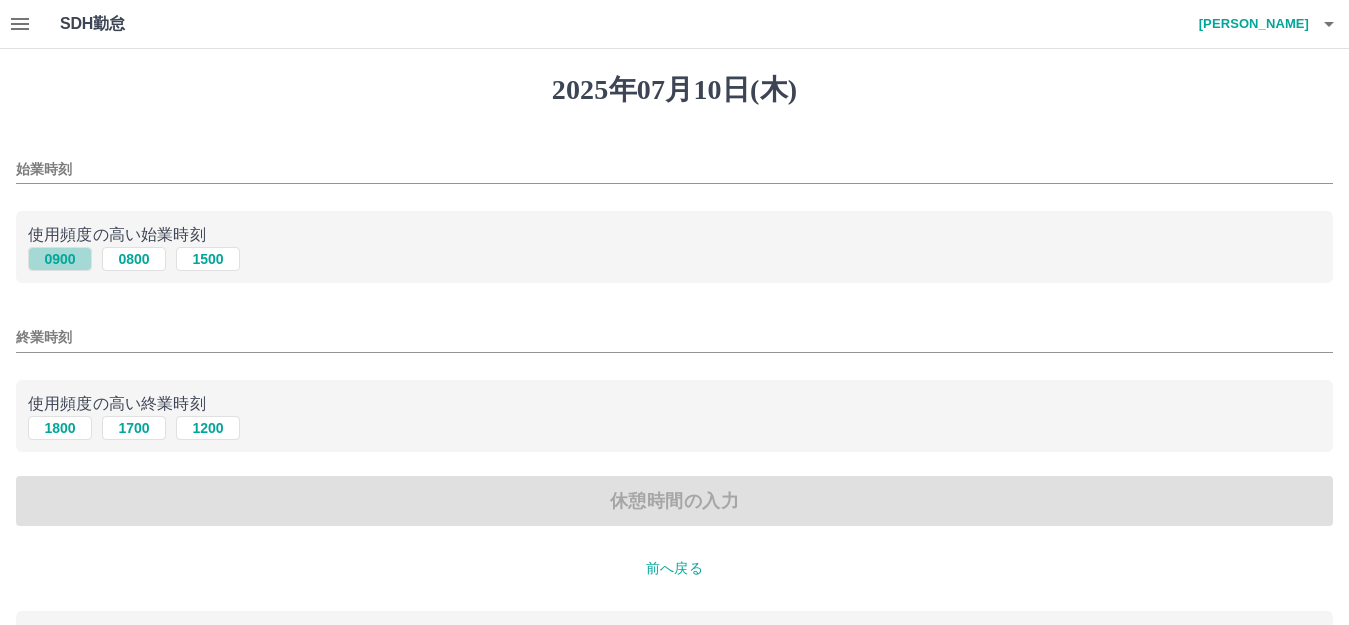 click on "0900" at bounding box center (60, 259) 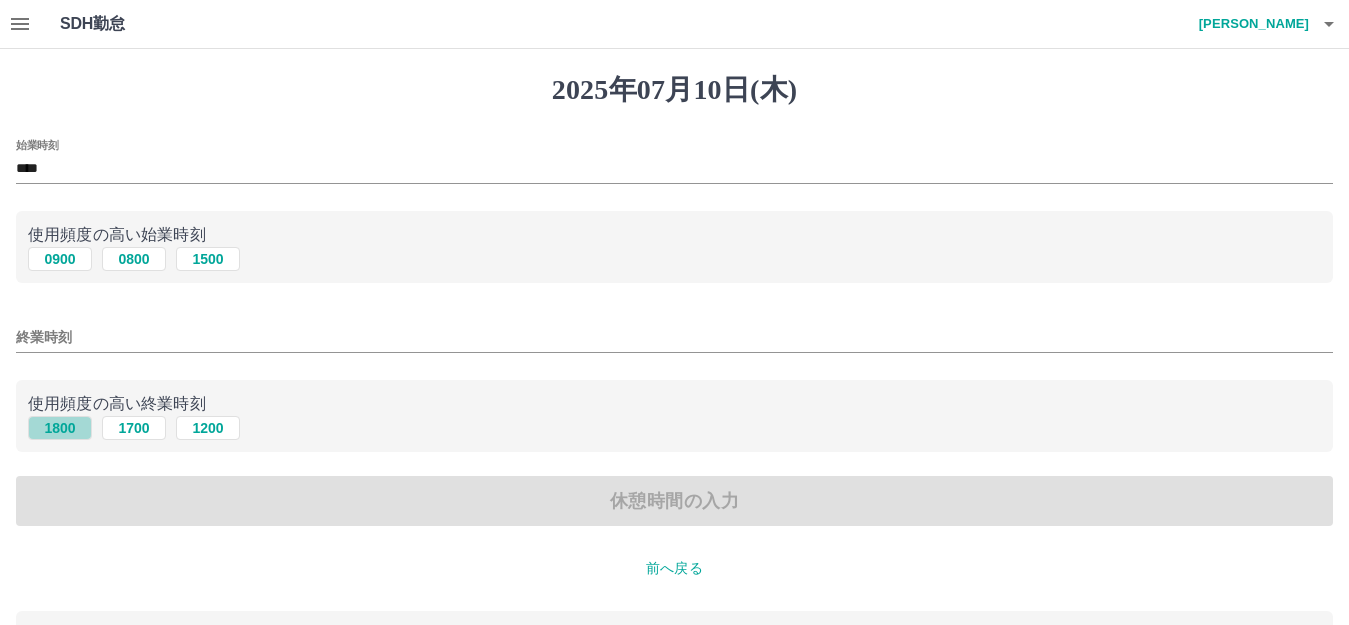 click on "1800" at bounding box center (60, 428) 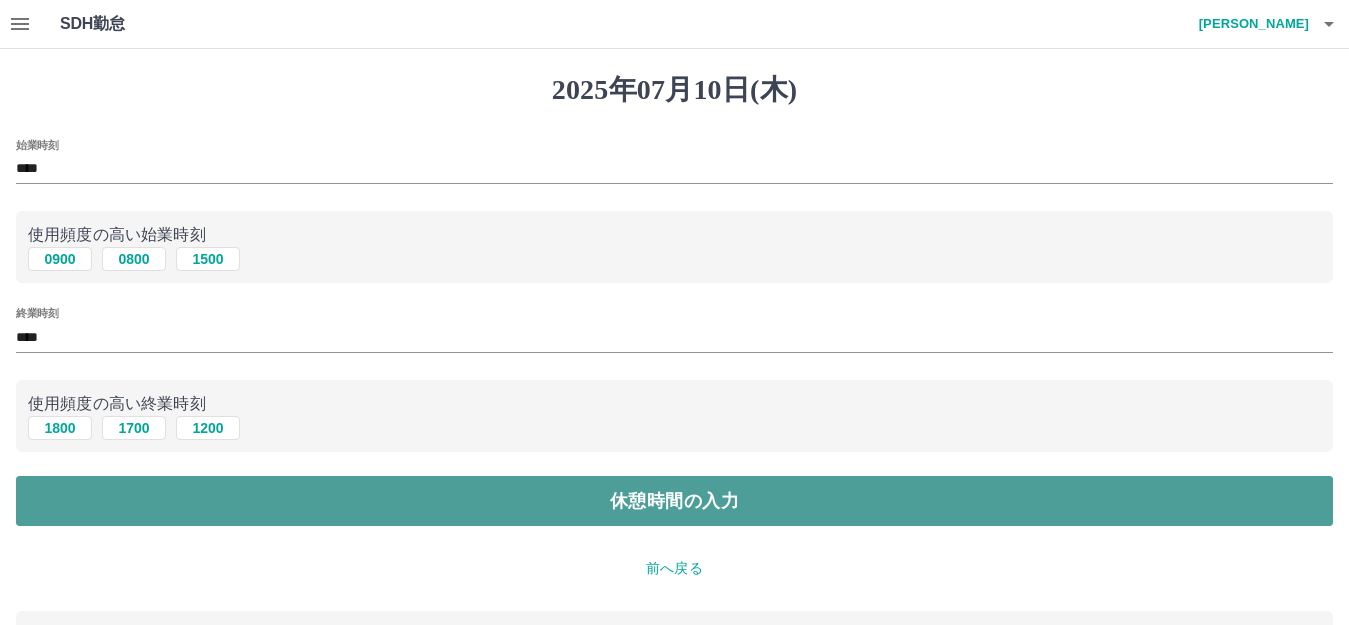 click on "休憩時間の入力" at bounding box center [674, 501] 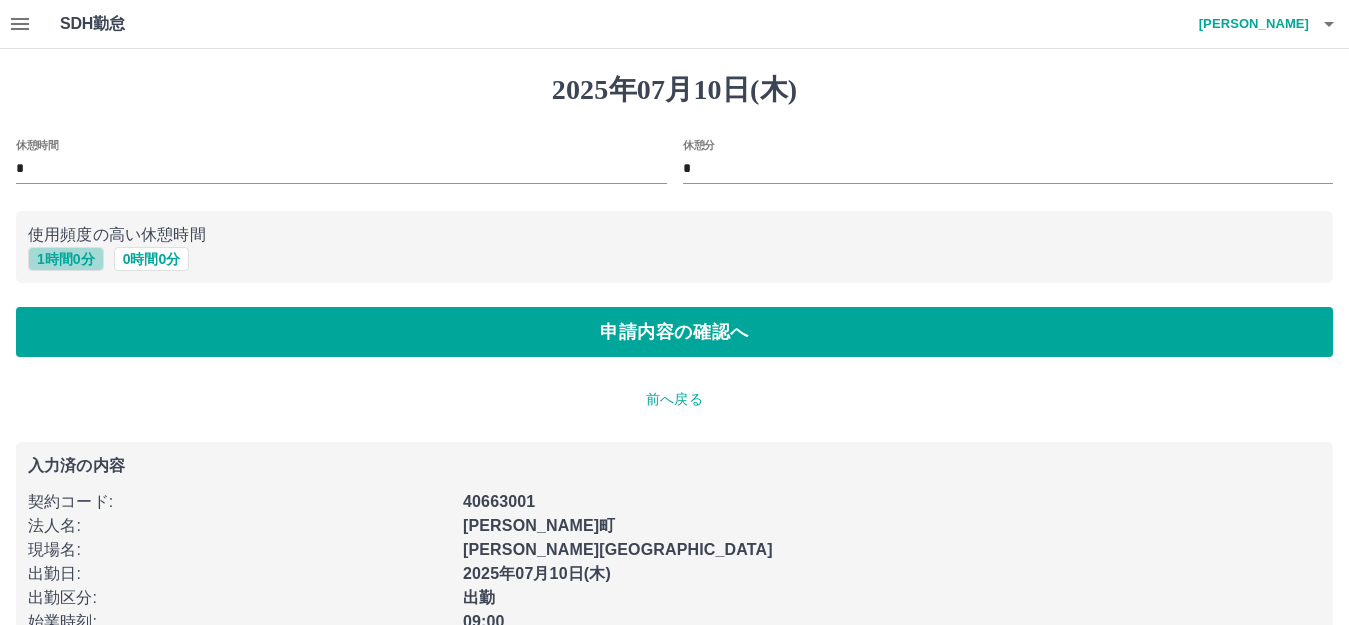 click on "1 時間 0 分" at bounding box center (66, 259) 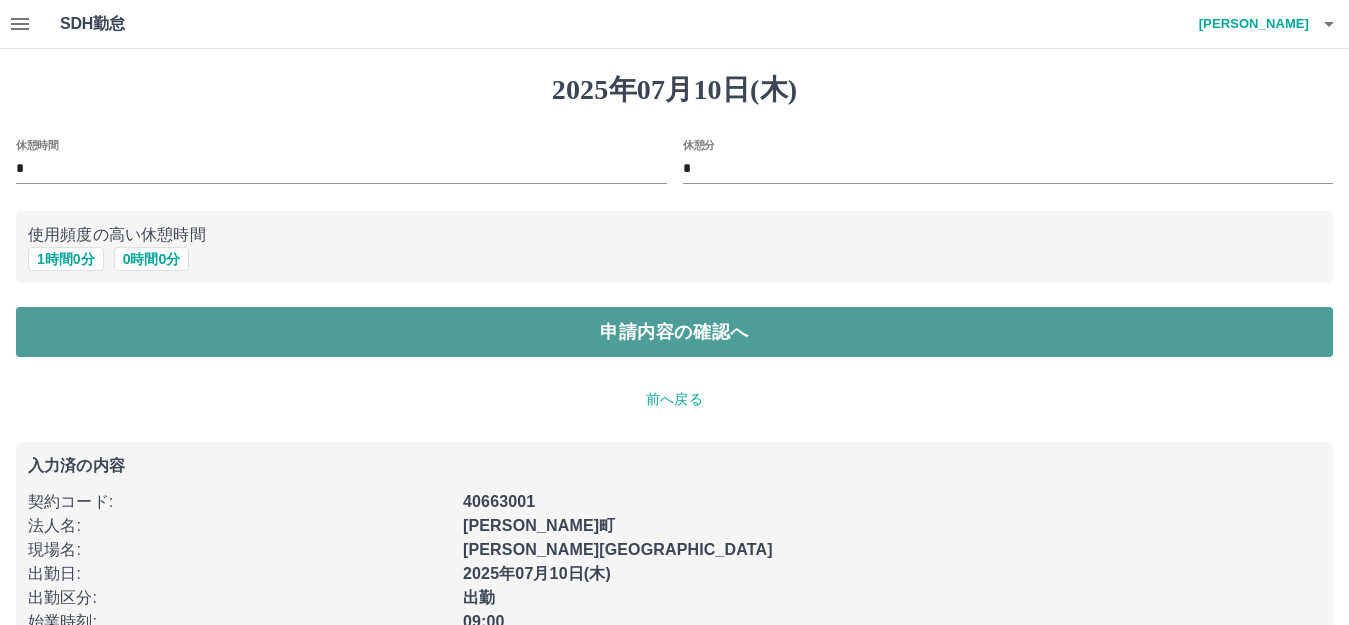 click on "申請内容の確認へ" at bounding box center (674, 332) 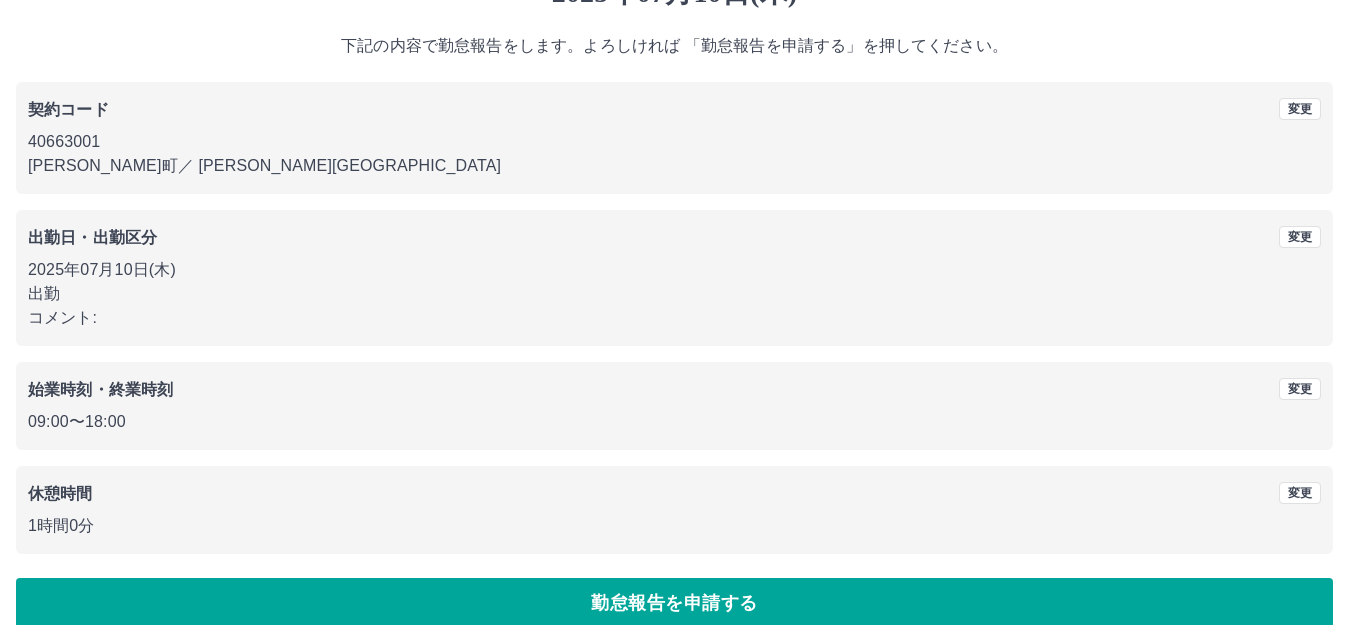 scroll, scrollTop: 124, scrollLeft: 0, axis: vertical 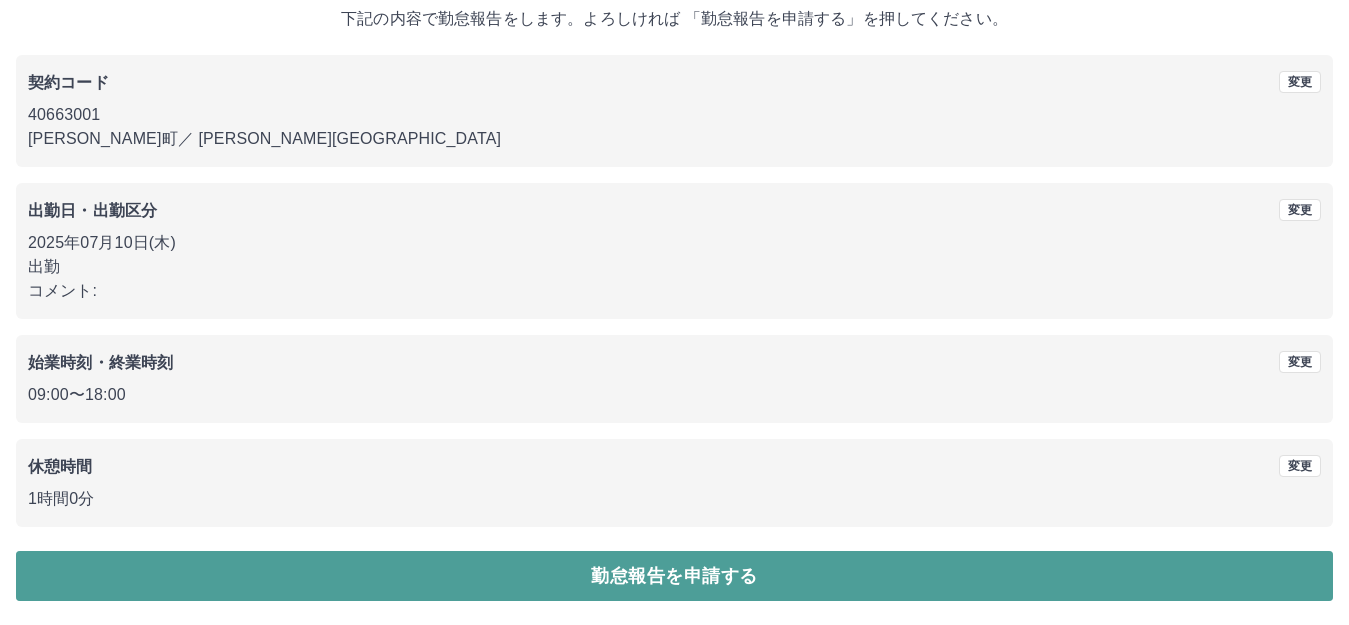 click on "勤怠報告を申請する" at bounding box center [674, 576] 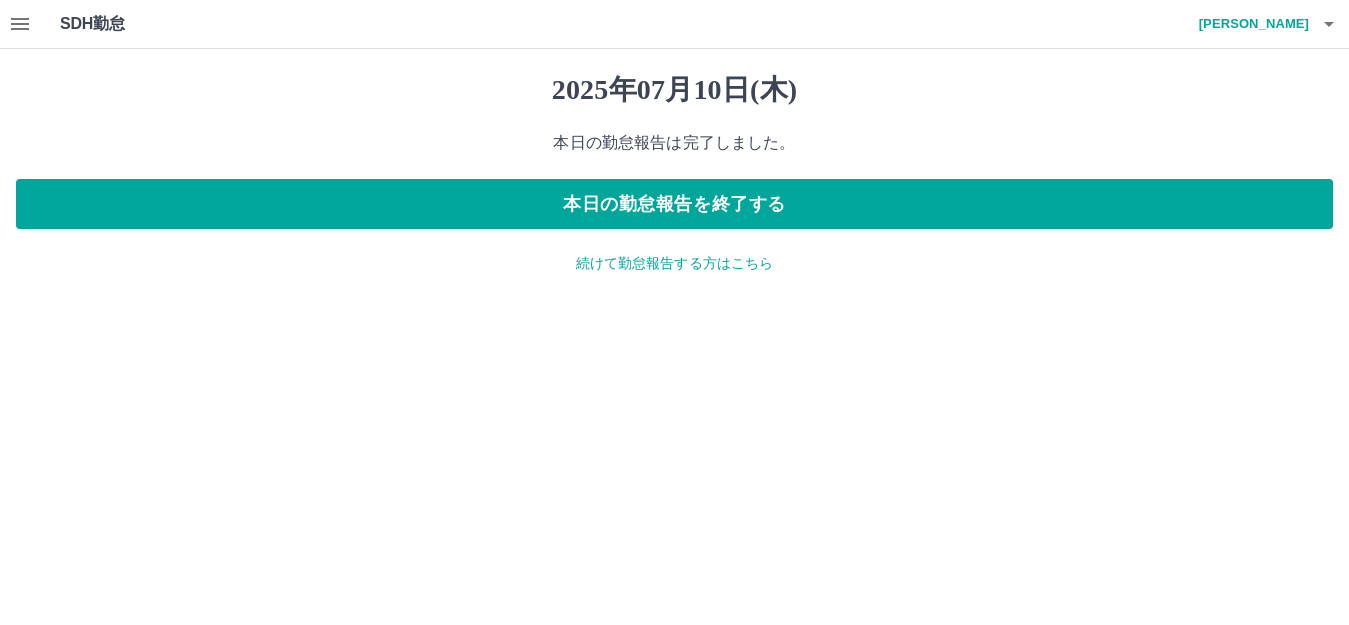 scroll, scrollTop: 0, scrollLeft: 0, axis: both 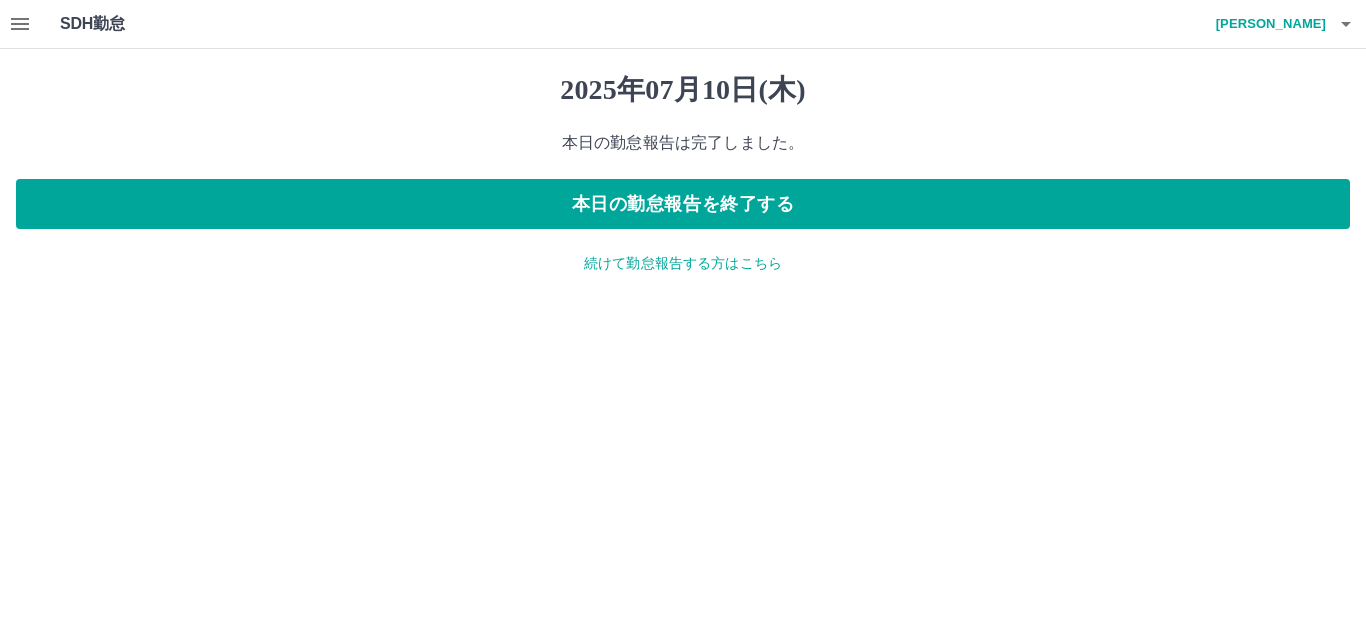 click on "続けて勤怠報告する方はこちら" at bounding box center [683, 263] 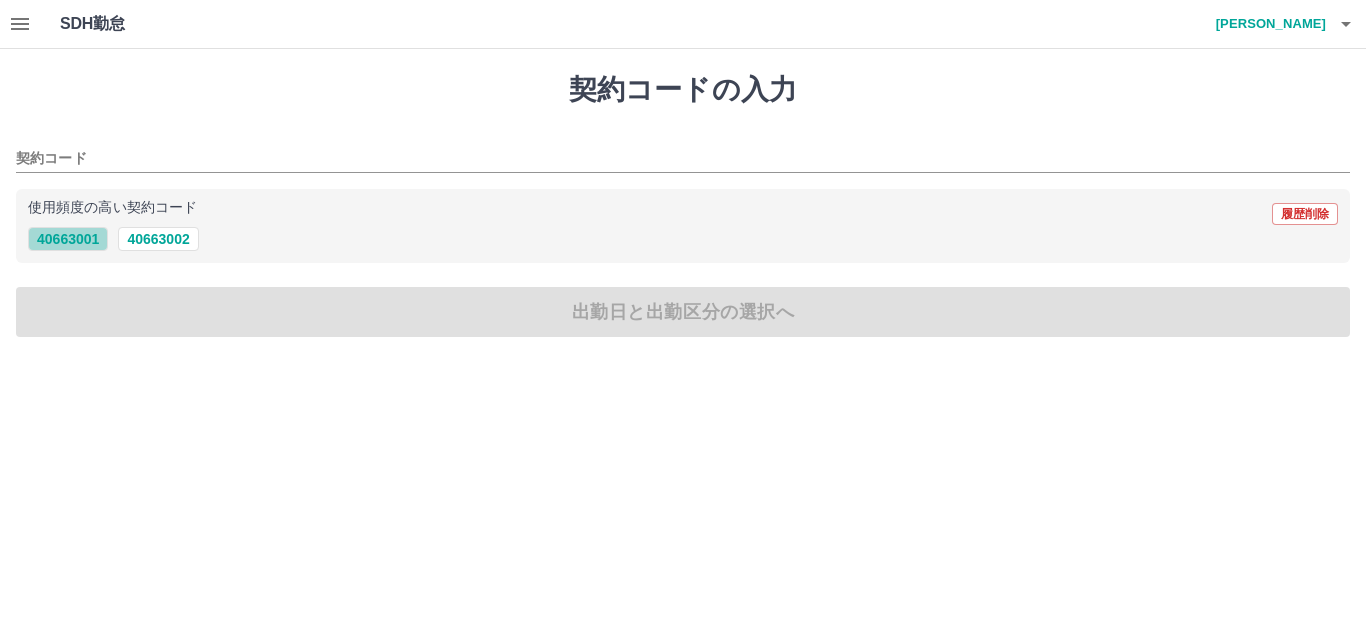 click on "40663001" at bounding box center (68, 239) 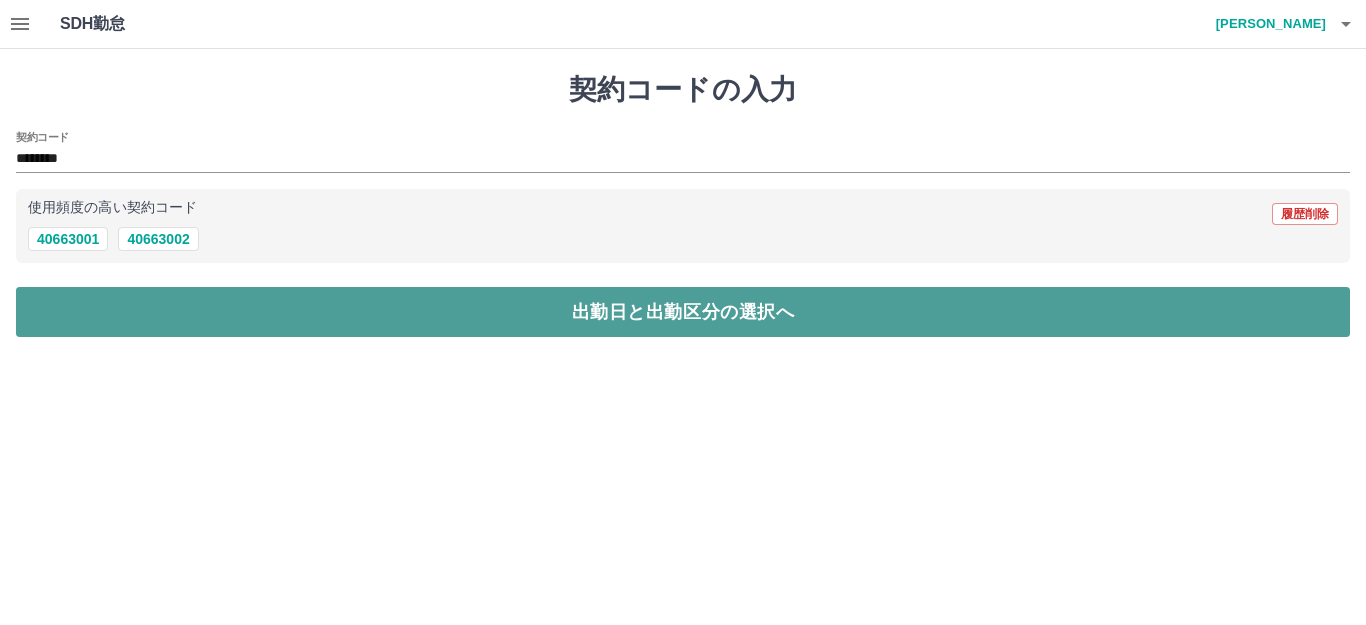 click on "出勤日と出勤区分の選択へ" at bounding box center [683, 312] 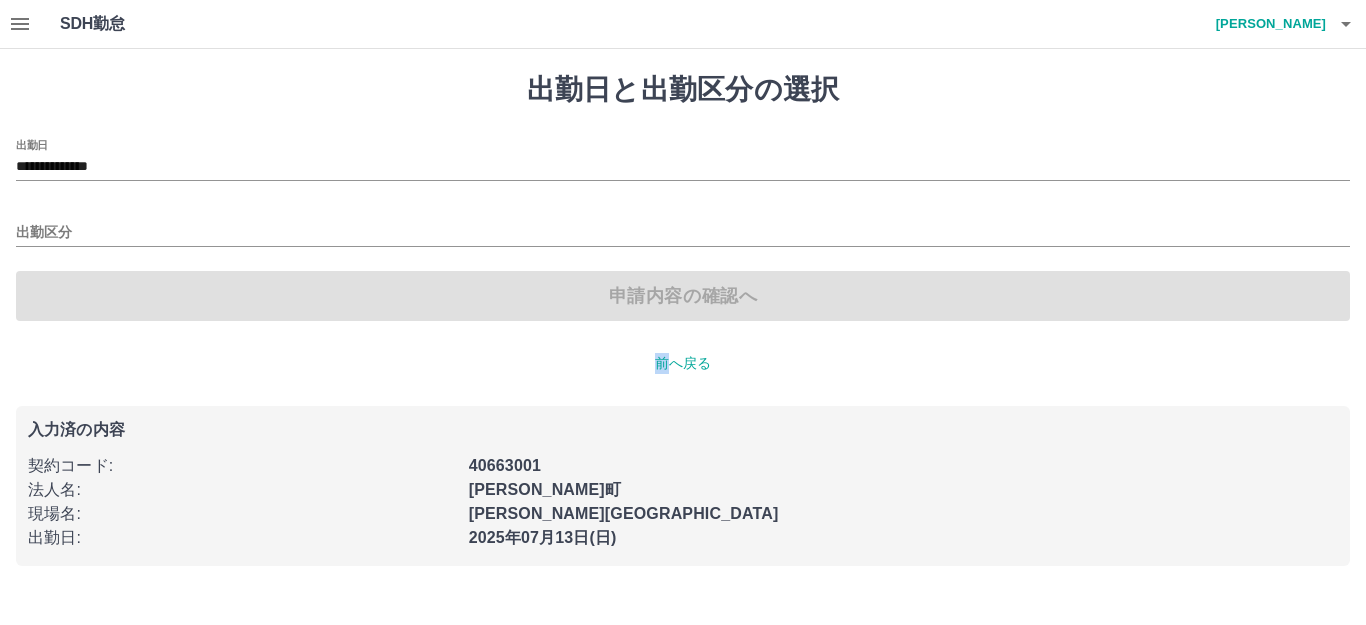 click on "**********" at bounding box center (683, 319) 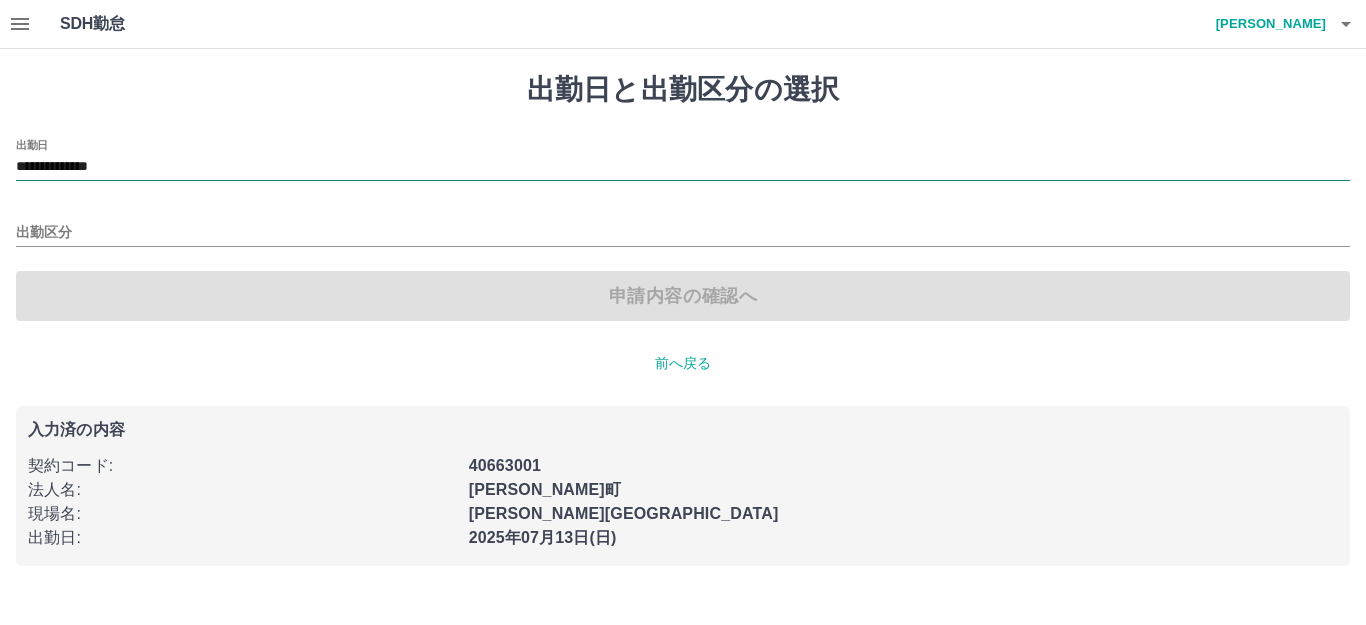 click on "**********" at bounding box center [683, 167] 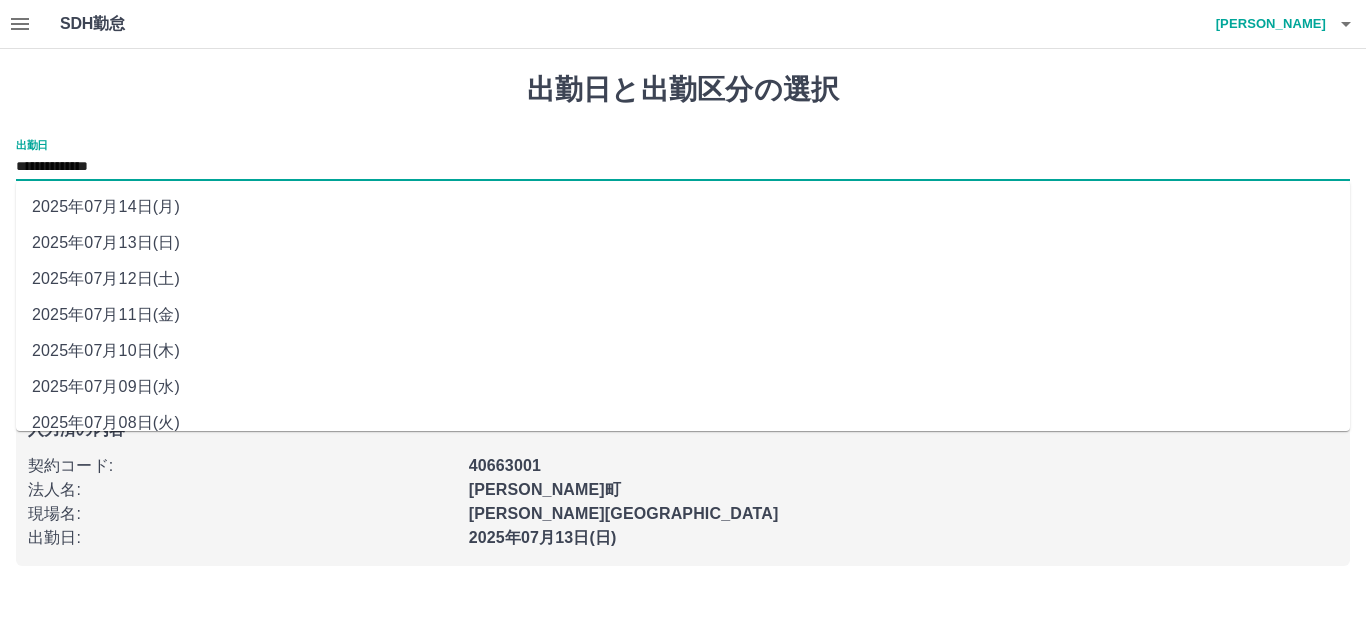 click on "2025年07月09日(水)" at bounding box center [683, 387] 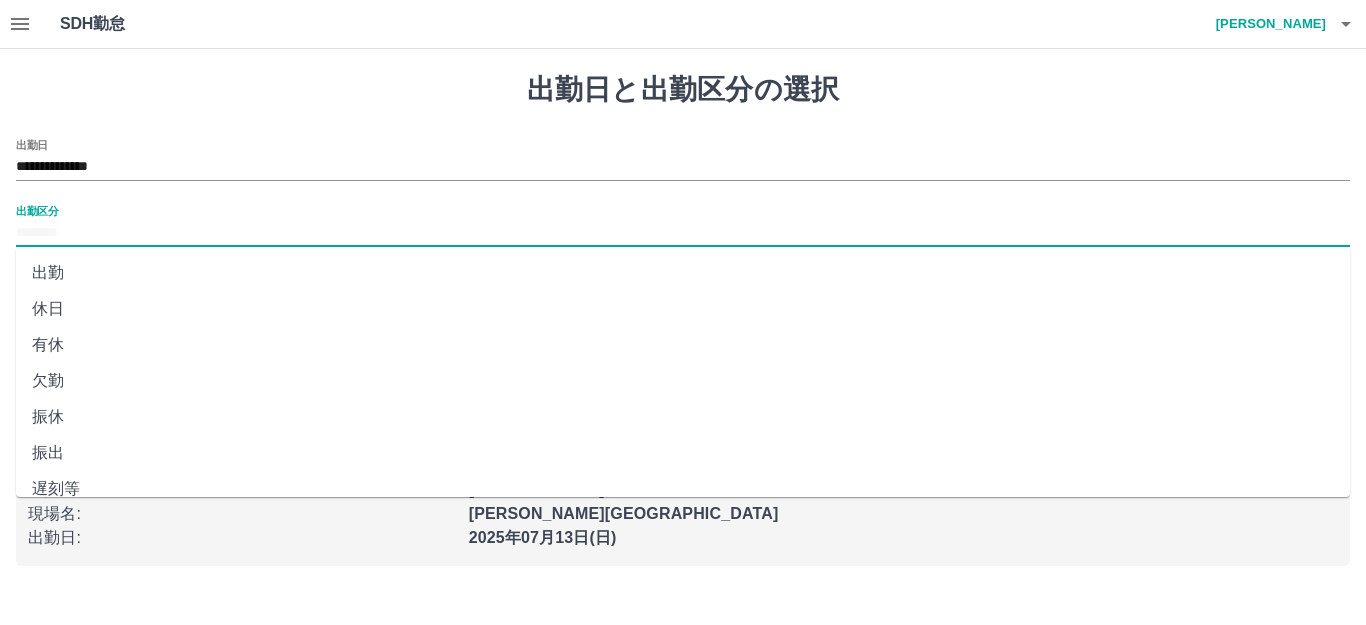 click on "出勤区分" at bounding box center [683, 233] 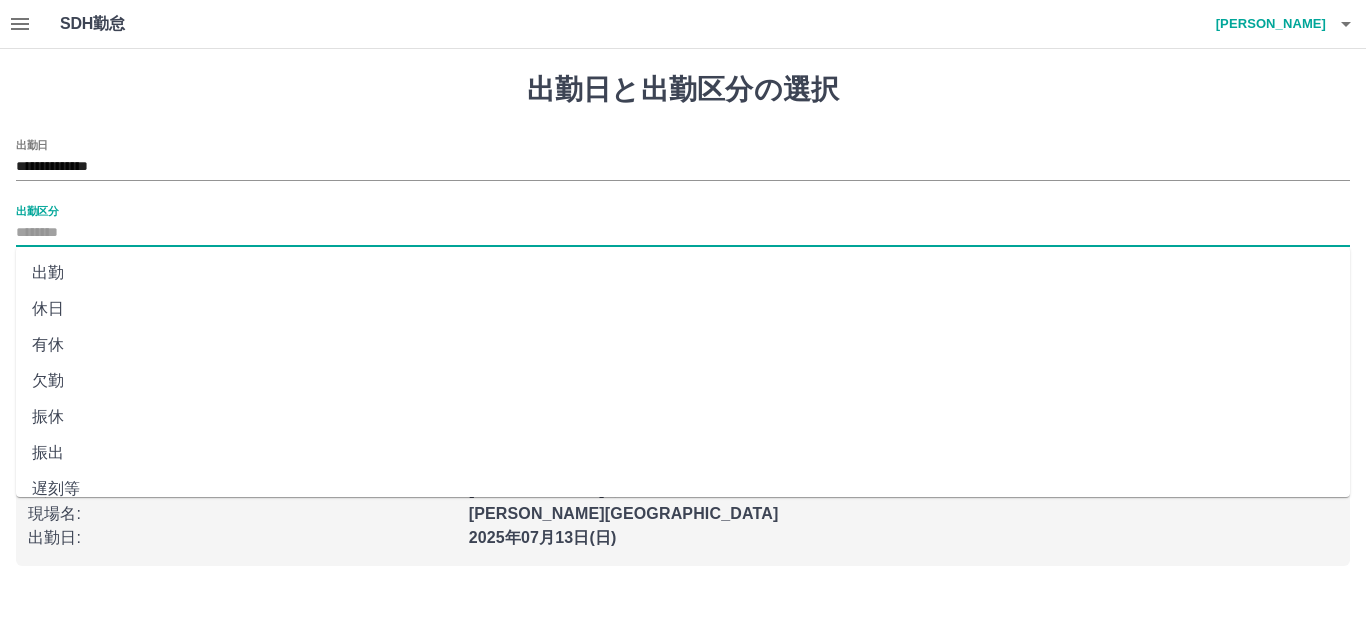 click on "出勤" at bounding box center [683, 273] 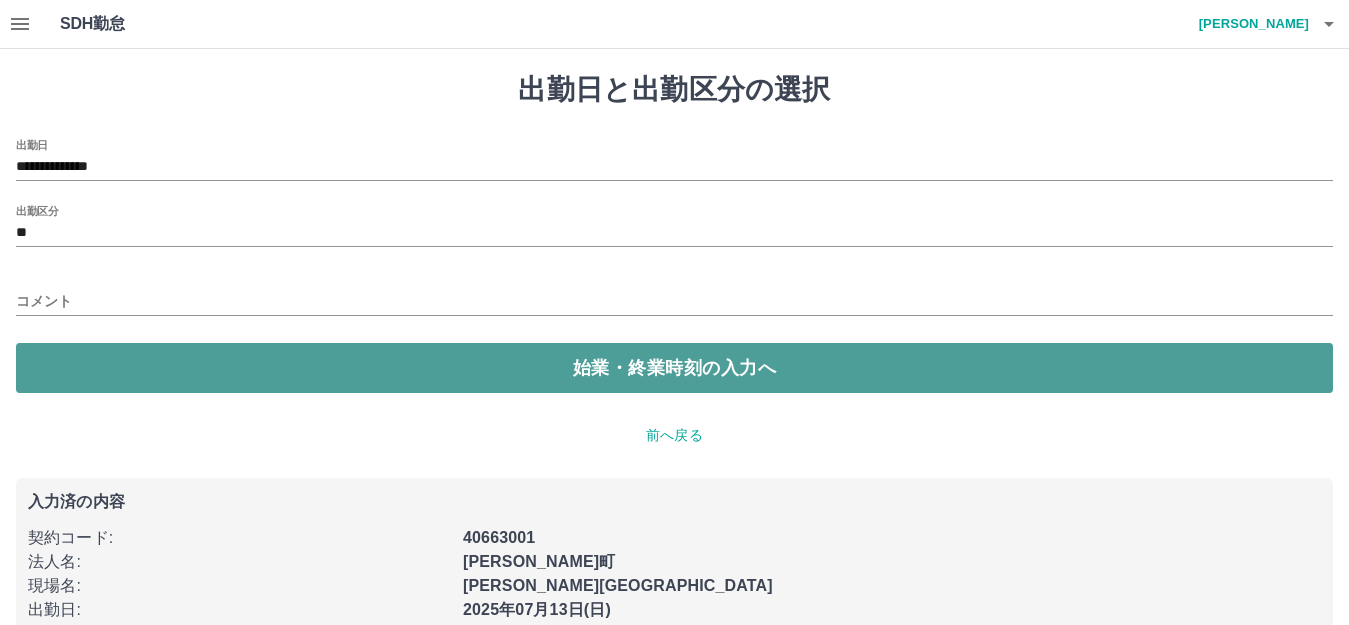 click on "始業・終業時刻の入力へ" at bounding box center [674, 368] 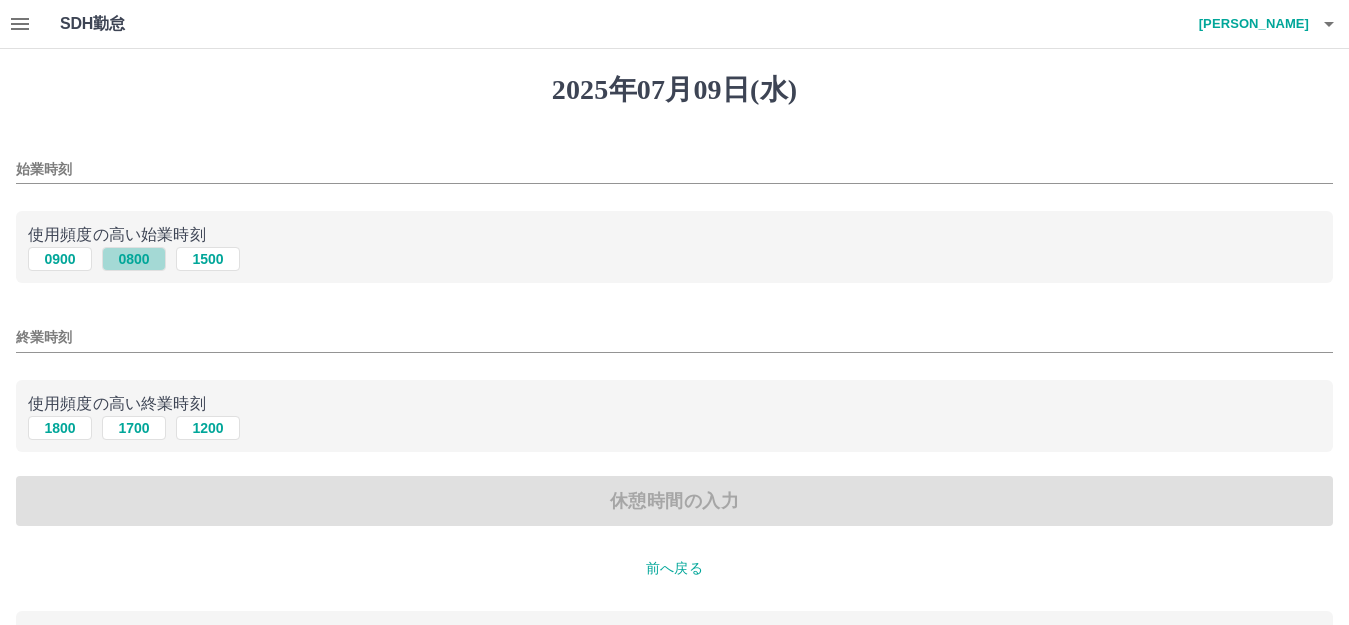 click on "0800" at bounding box center [134, 259] 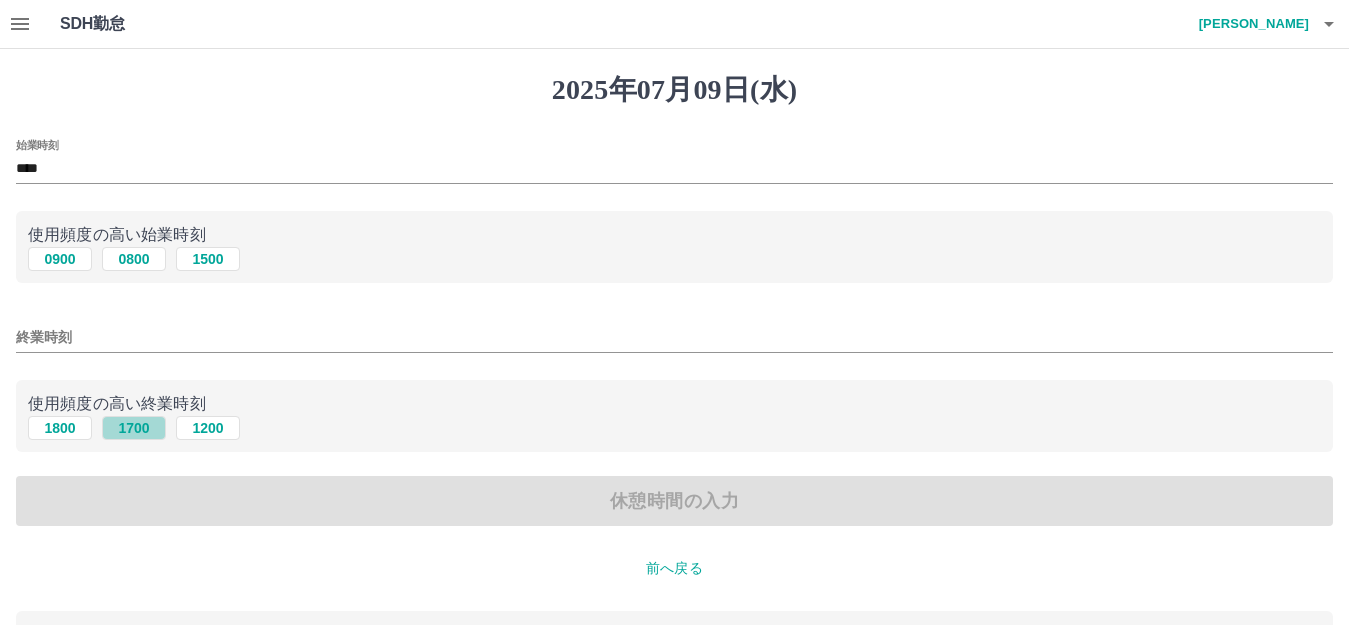 click on "1700" at bounding box center (134, 428) 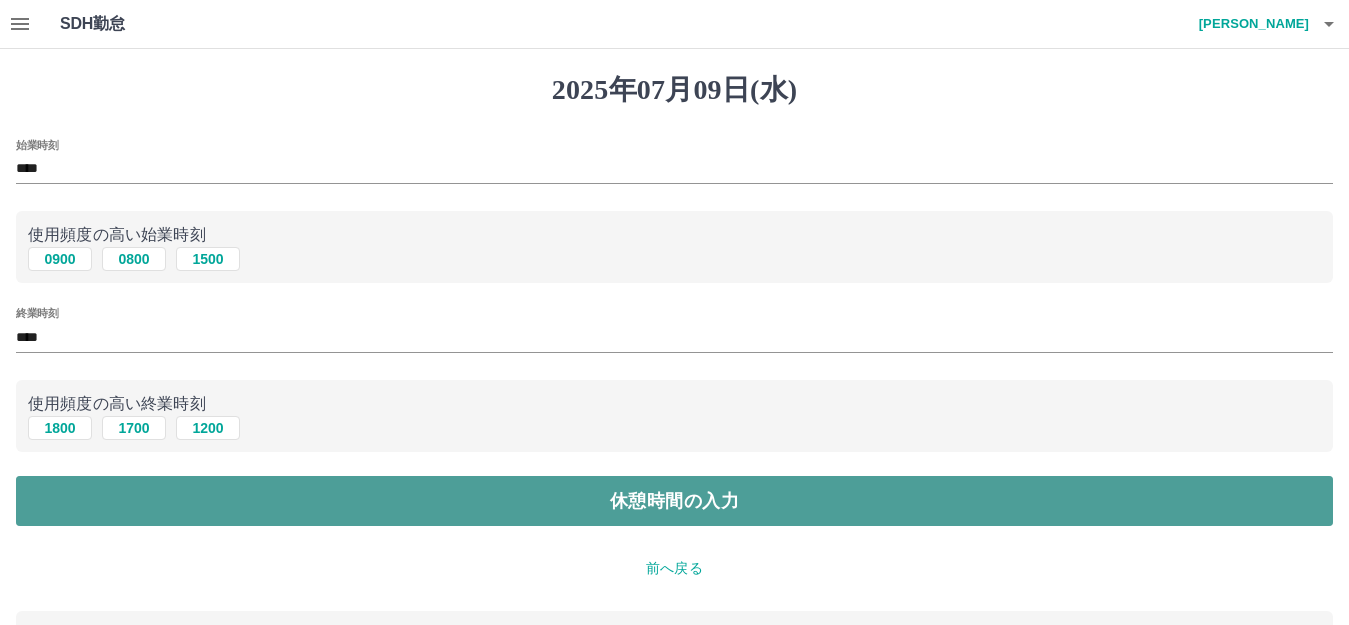 click on "休憩時間の入力" at bounding box center [674, 501] 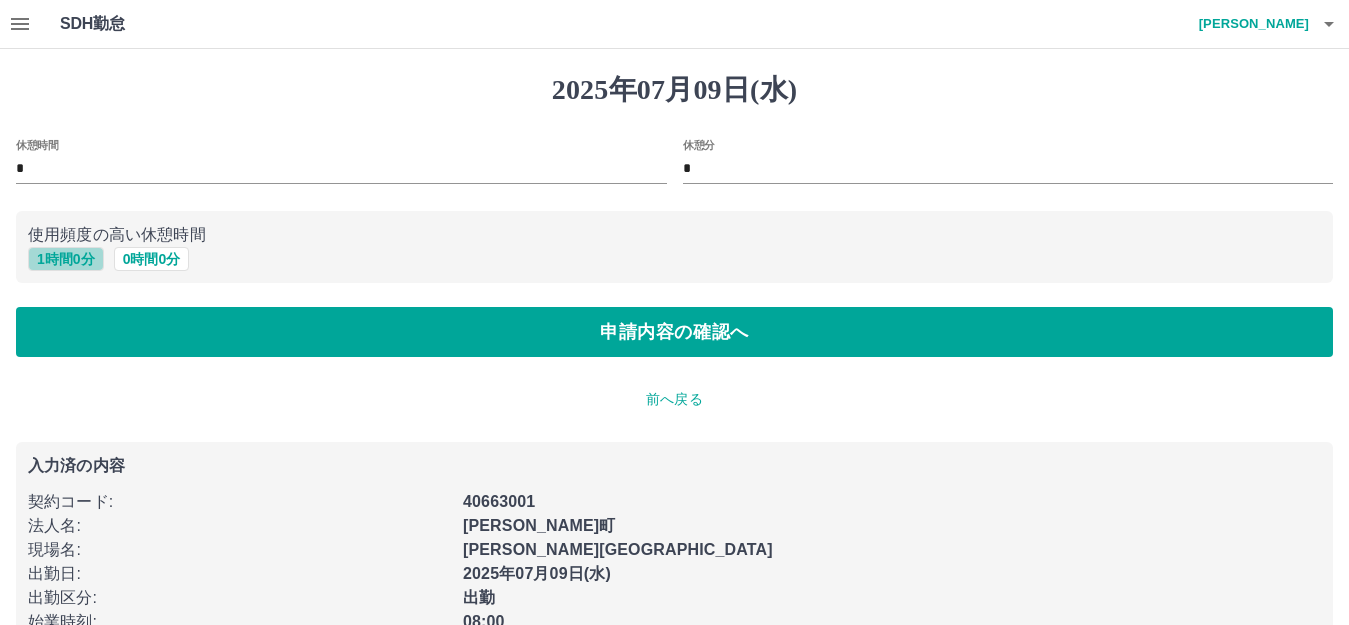 click on "1 時間 0 分" at bounding box center (66, 259) 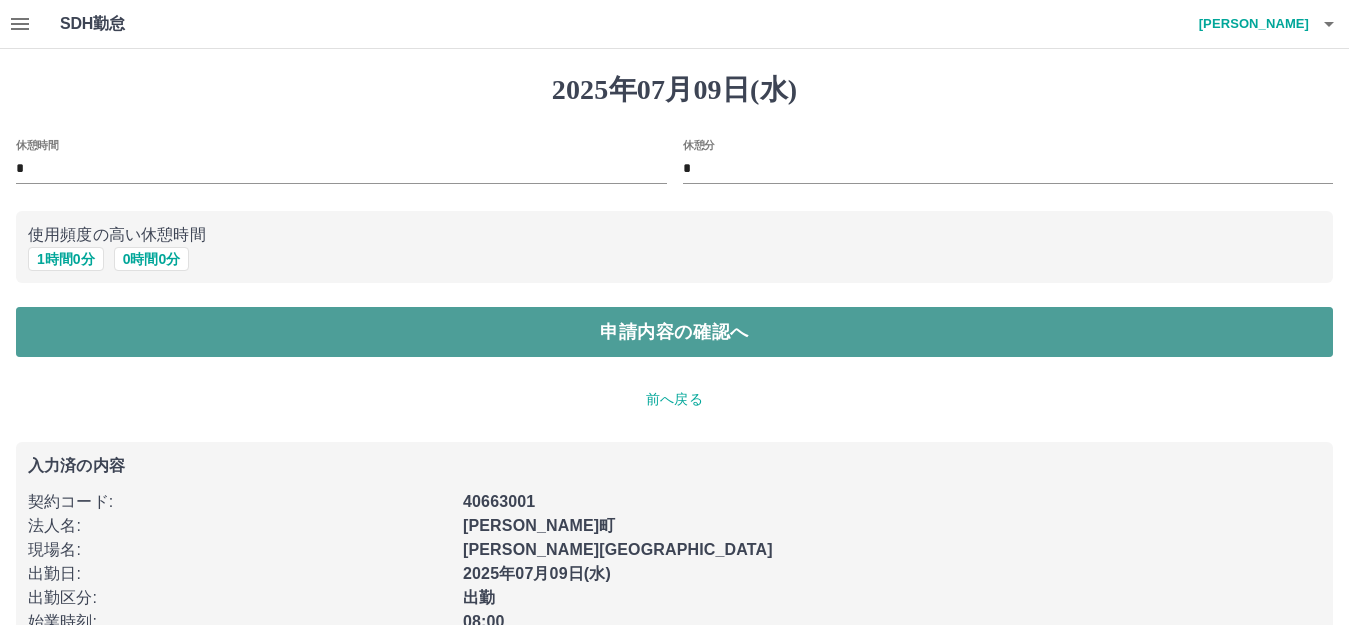 click on "申請内容の確認へ" at bounding box center (674, 332) 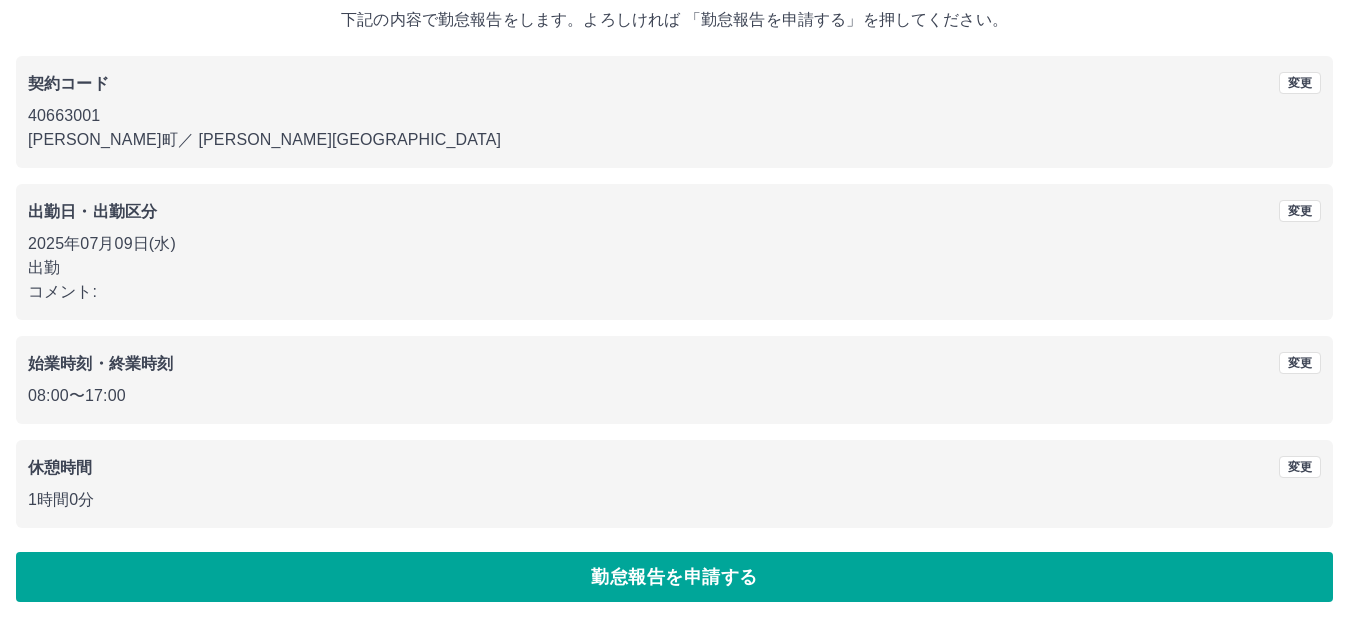 scroll, scrollTop: 124, scrollLeft: 0, axis: vertical 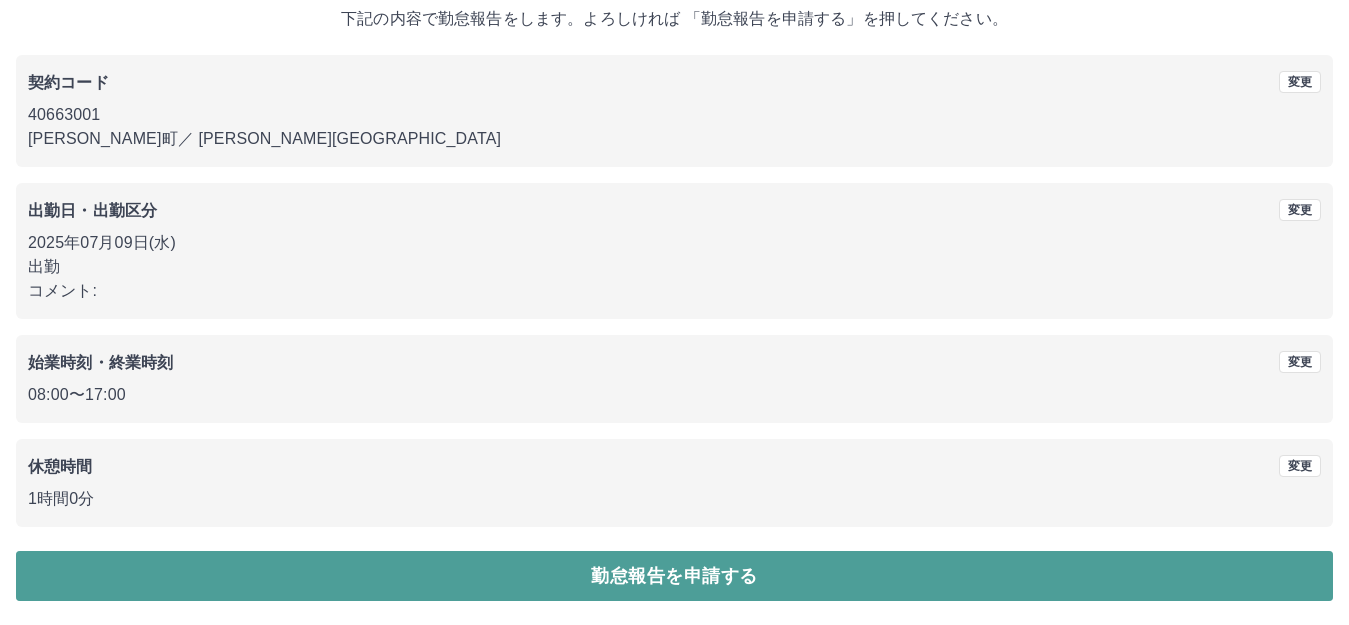 click on "勤怠報告を申請する" at bounding box center (674, 576) 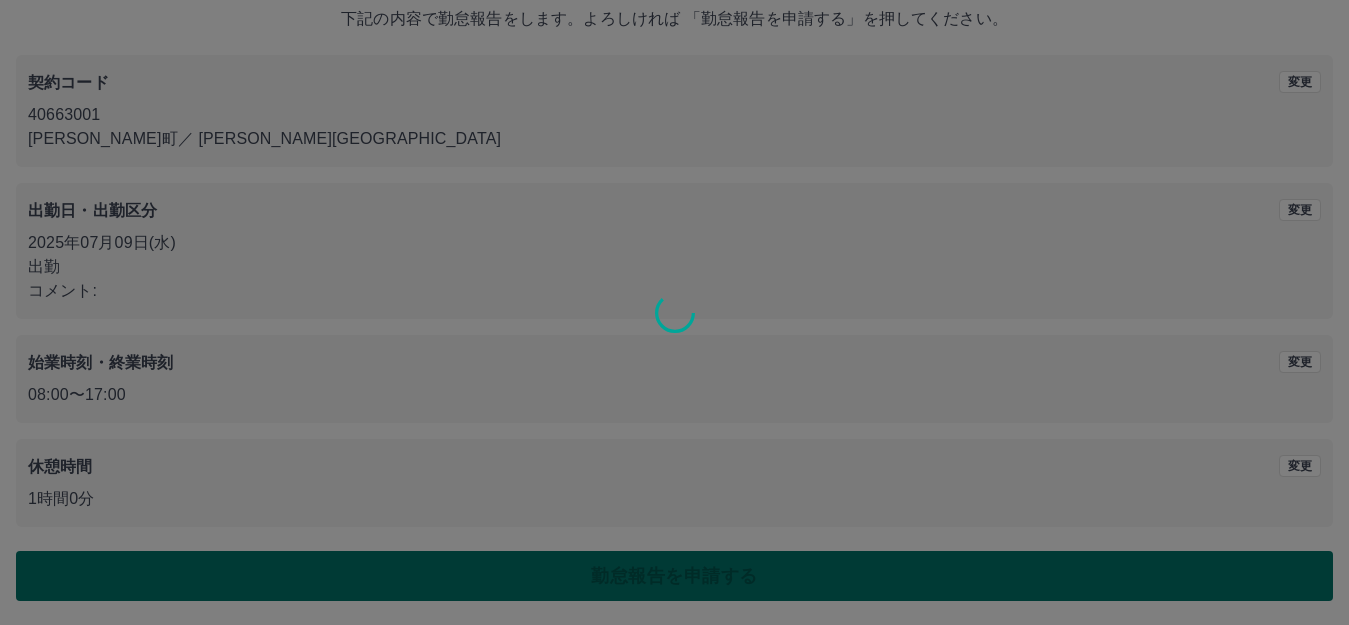 scroll, scrollTop: 0, scrollLeft: 0, axis: both 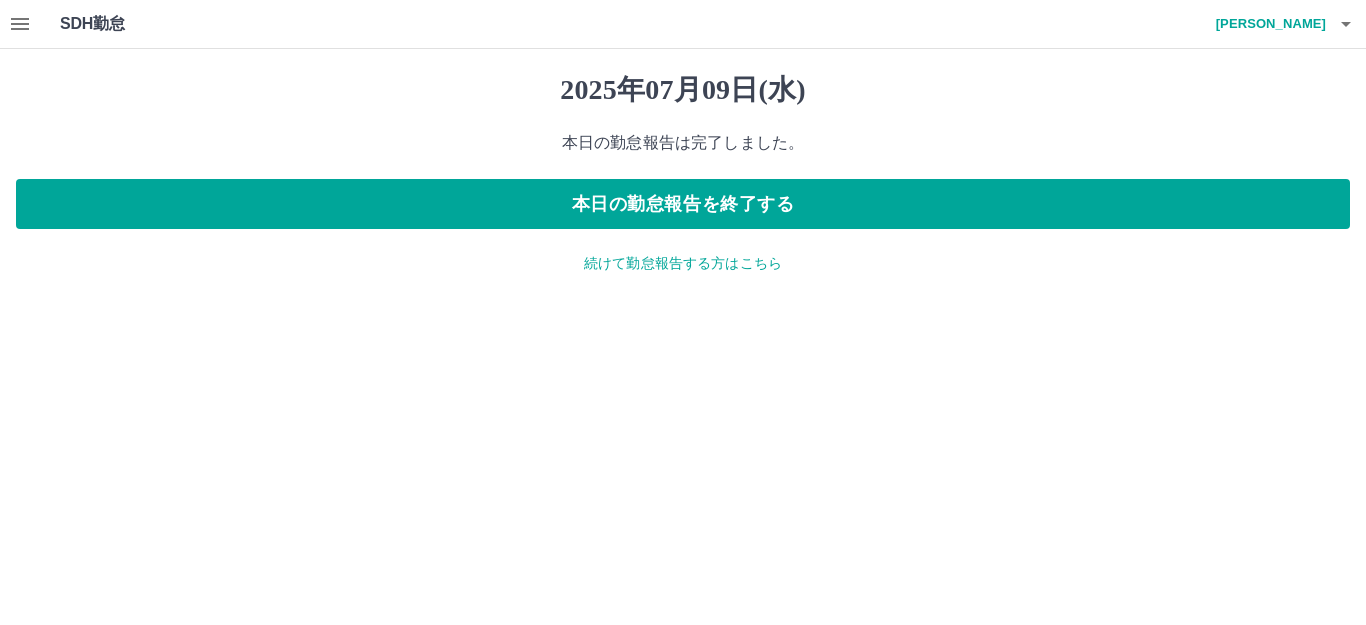 click on "続けて勤怠報告する方はこちら" at bounding box center (683, 263) 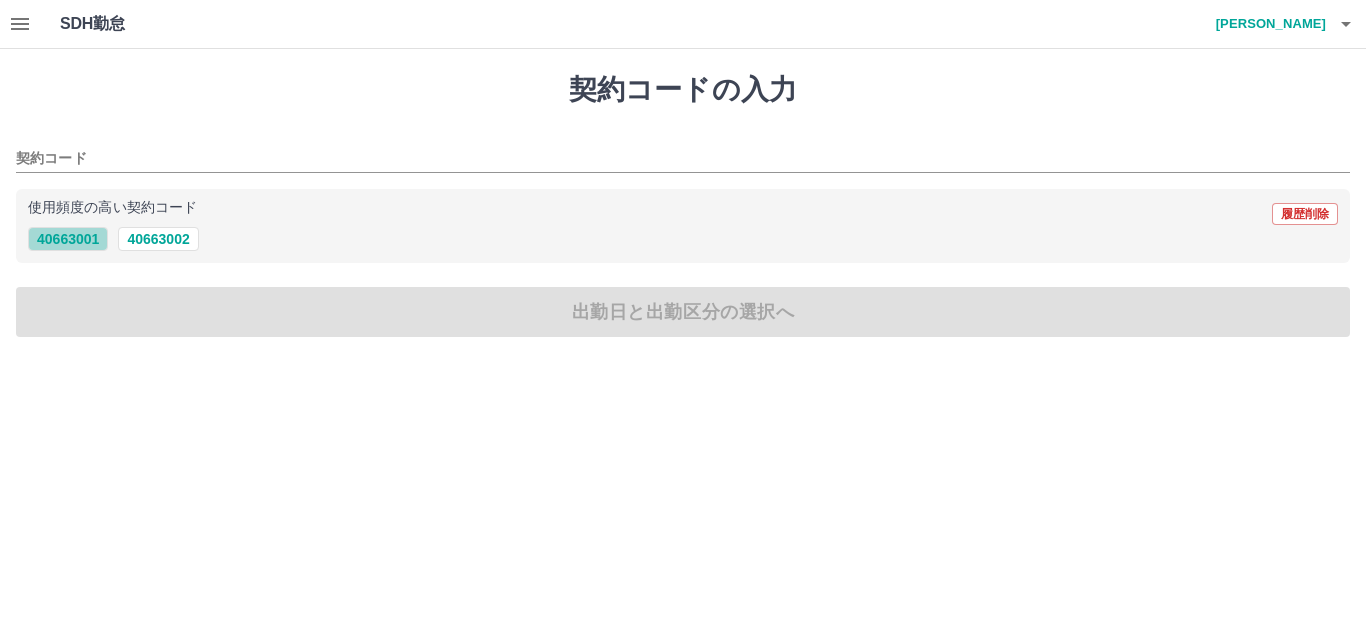 click on "40663001" at bounding box center (68, 239) 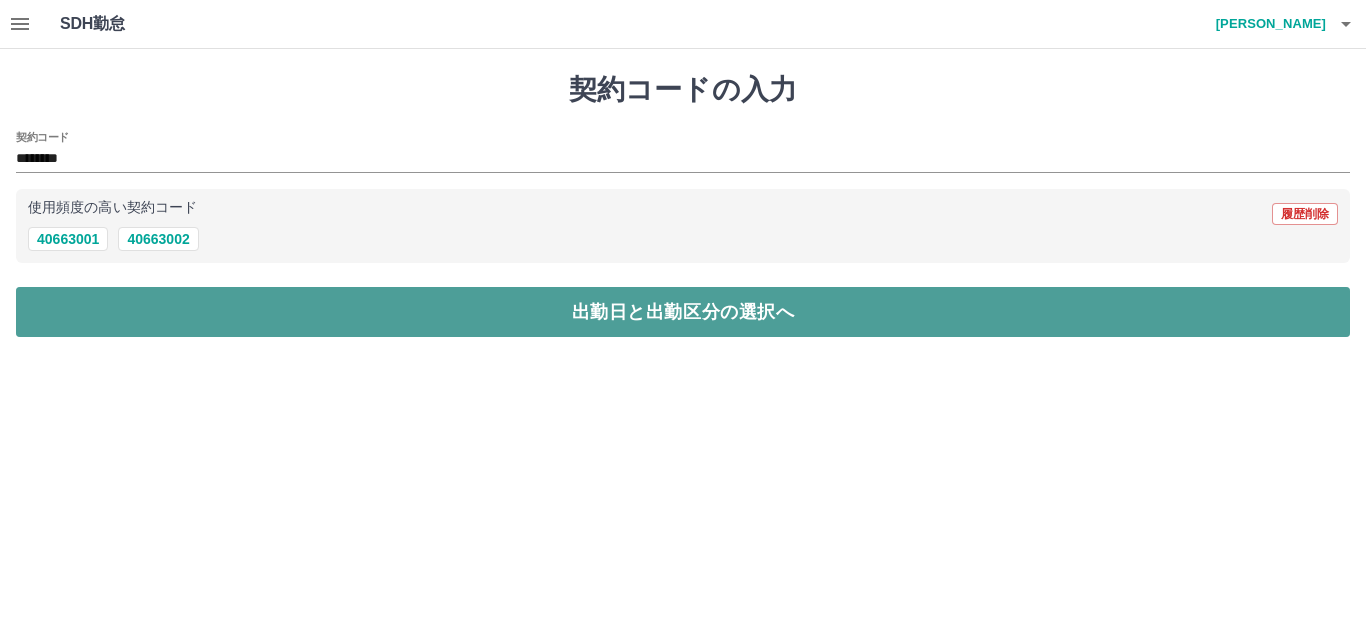 click on "出勤日と出勤区分の選択へ" at bounding box center [683, 312] 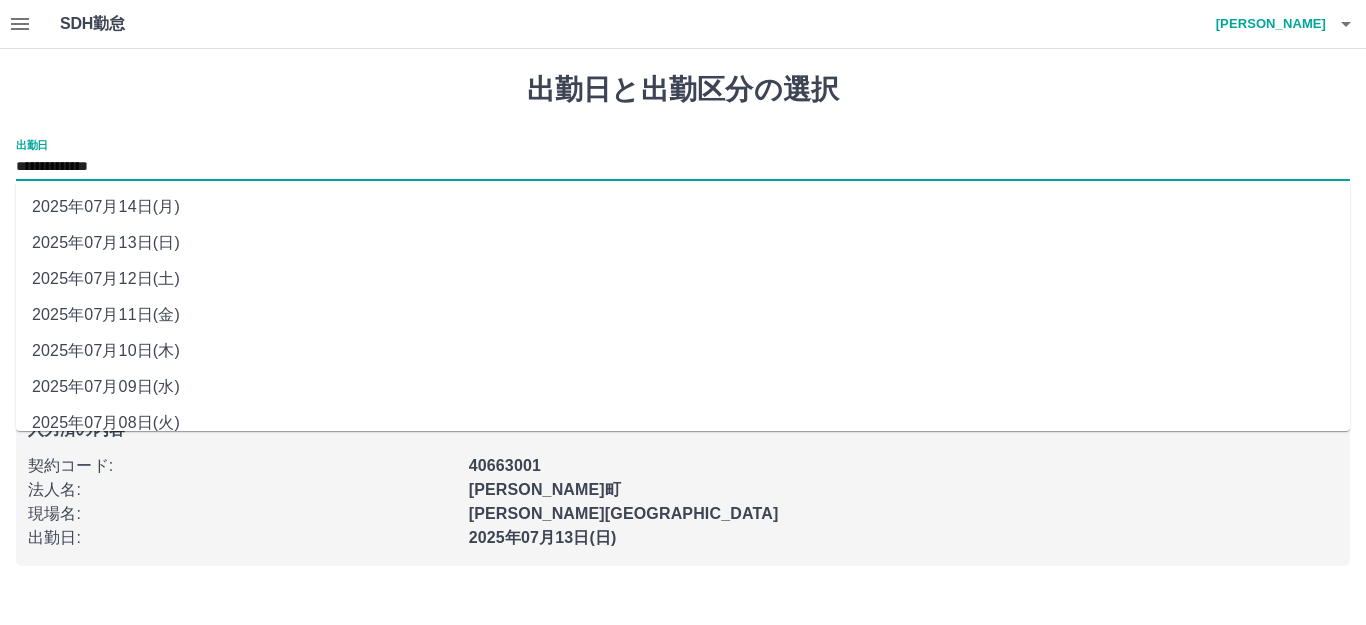 click on "**********" at bounding box center (683, 167) 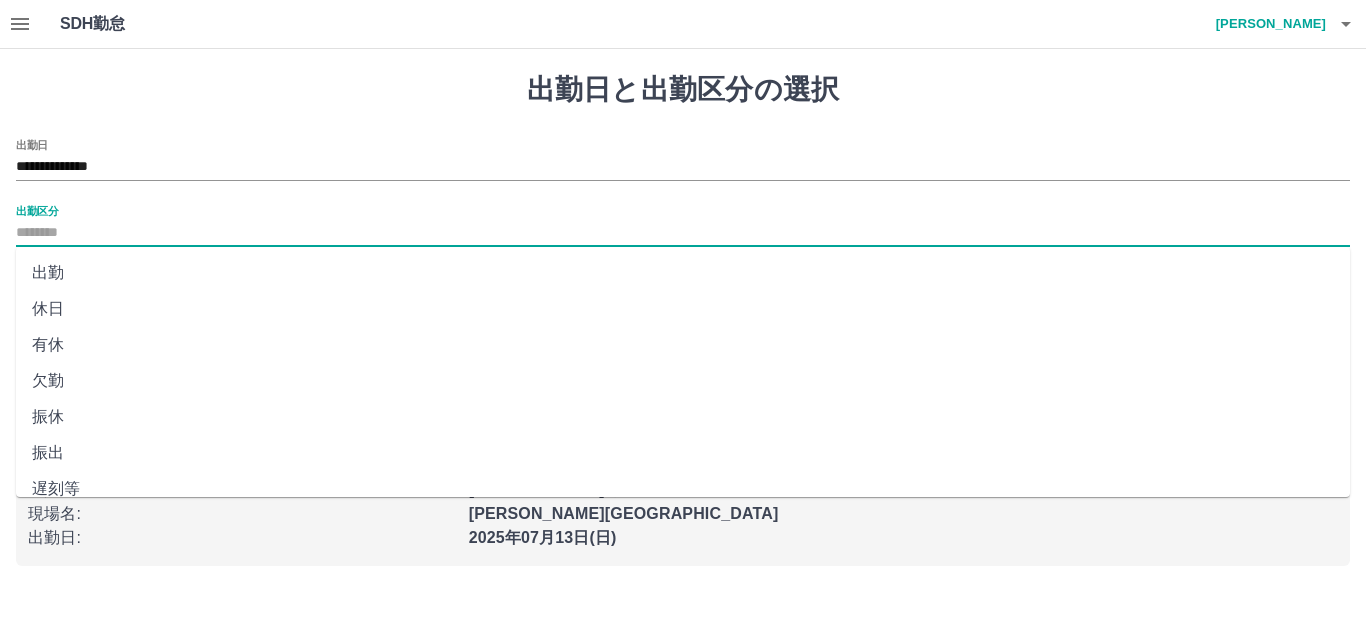 click on "出勤区分" at bounding box center [683, 233] 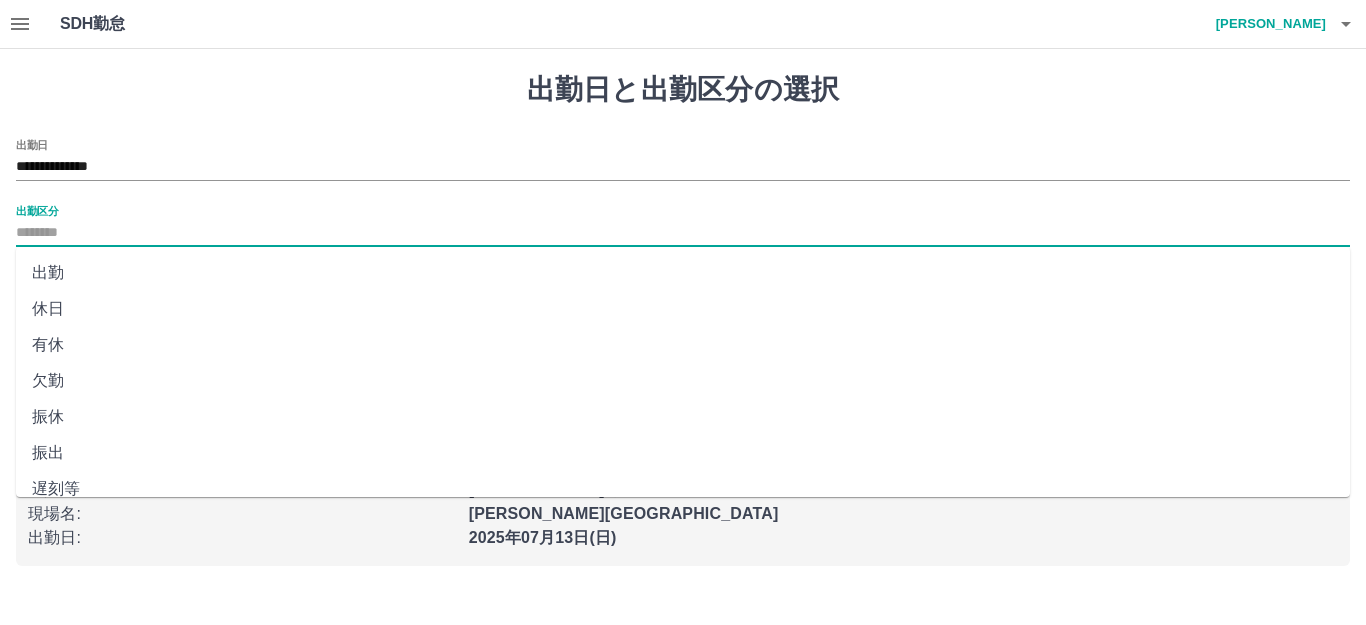 click on "出勤" at bounding box center [683, 273] 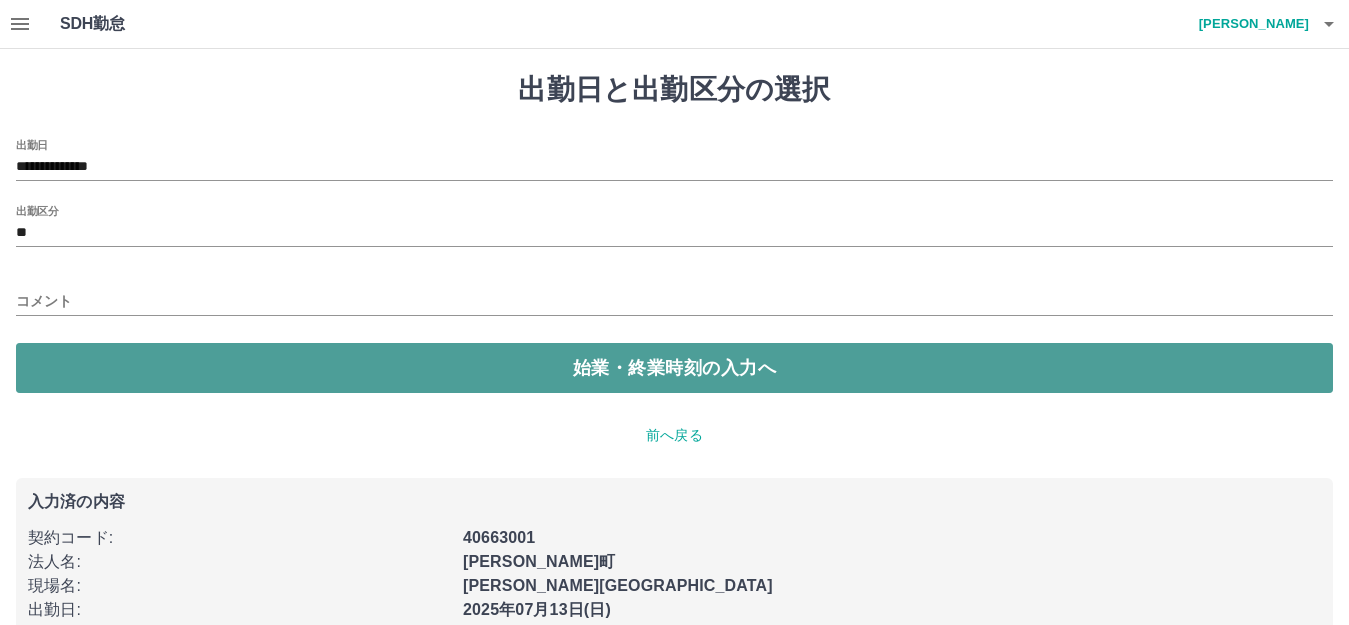 click on "始業・終業時刻の入力へ" at bounding box center (674, 368) 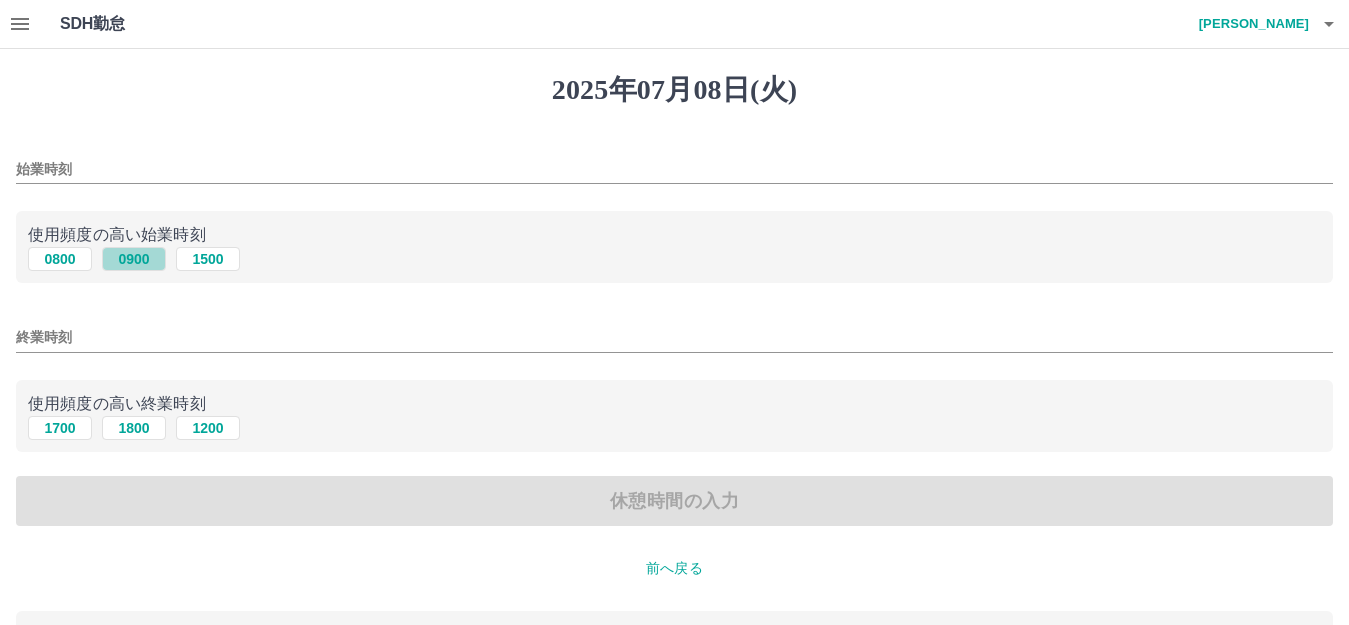 click on "0900" at bounding box center [134, 259] 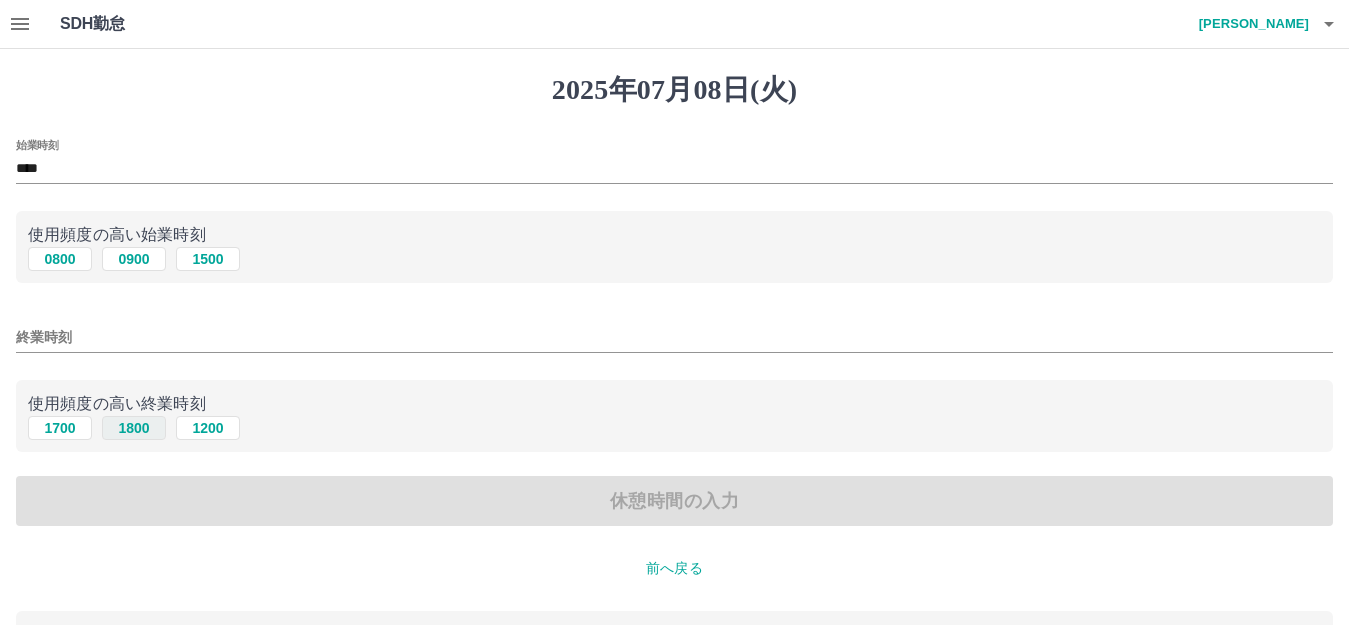 click on "1800" at bounding box center [134, 428] 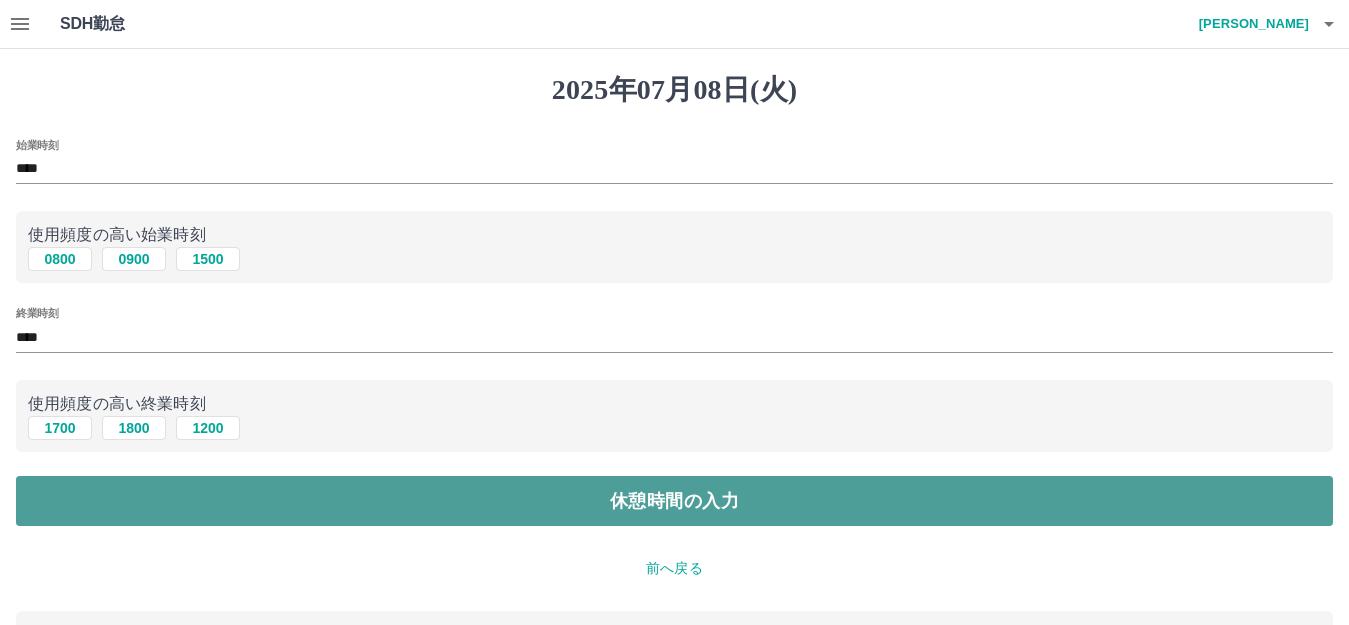 click on "休憩時間の入力" at bounding box center [674, 501] 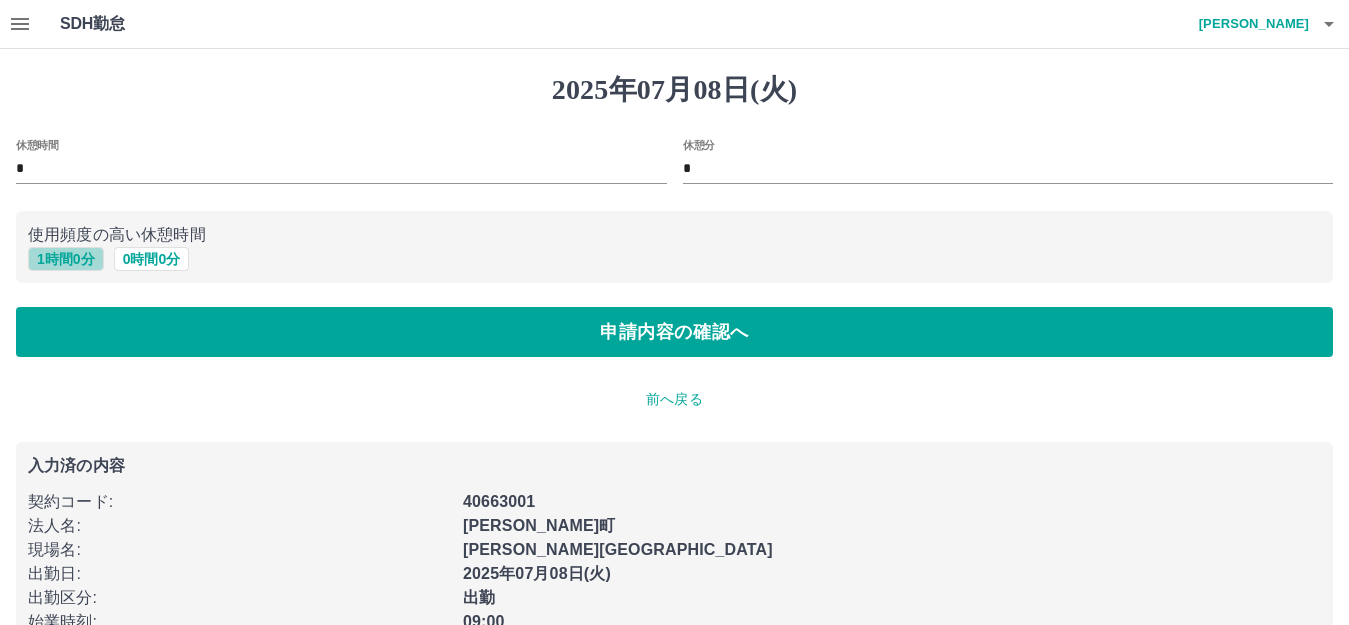 click on "1 時間 0 分" at bounding box center (66, 259) 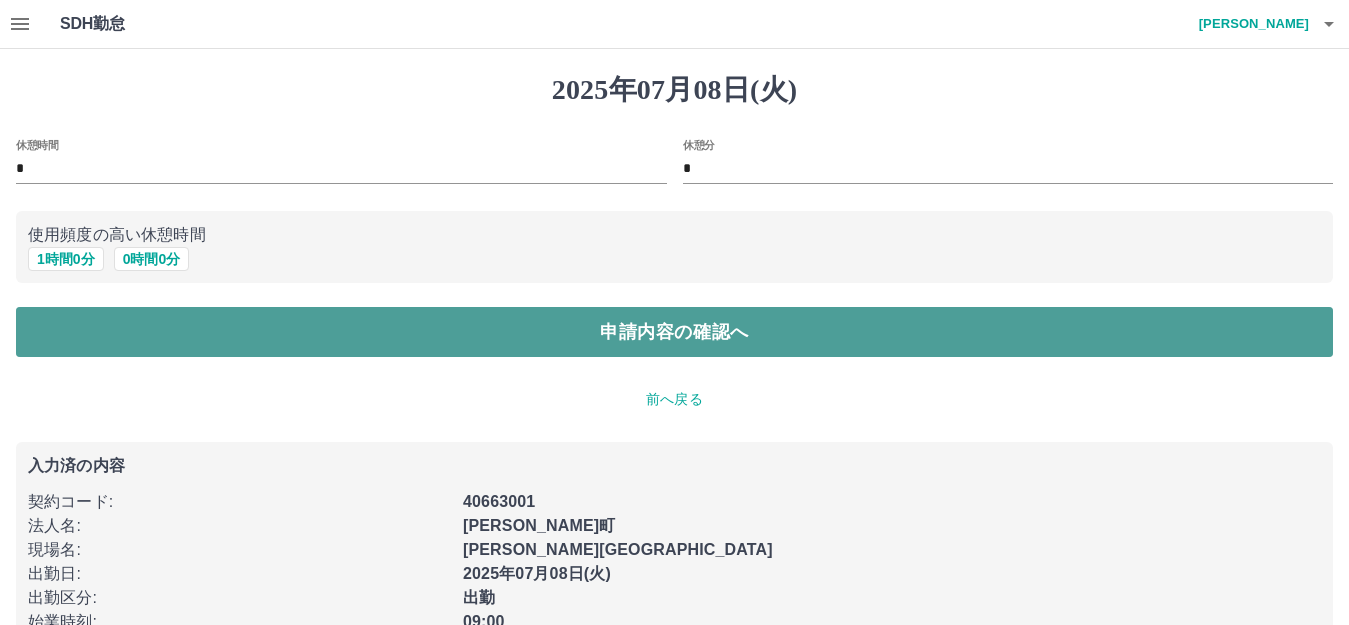 click on "申請内容の確認へ" at bounding box center (674, 332) 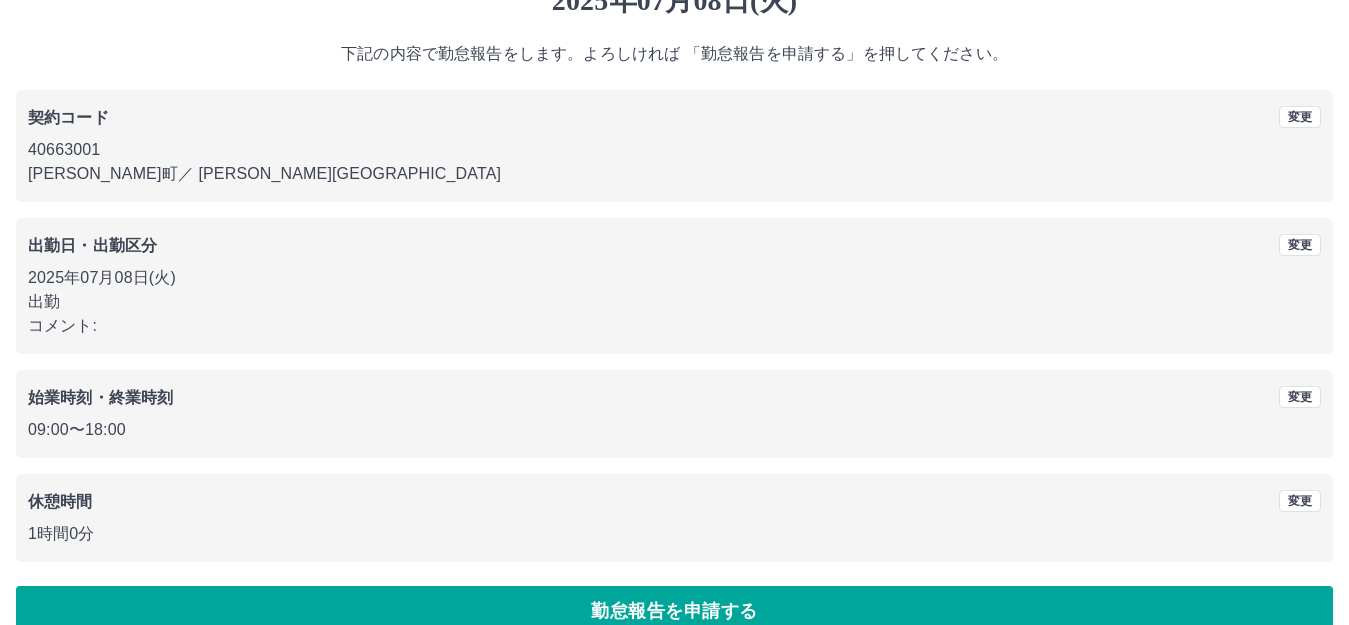scroll, scrollTop: 124, scrollLeft: 0, axis: vertical 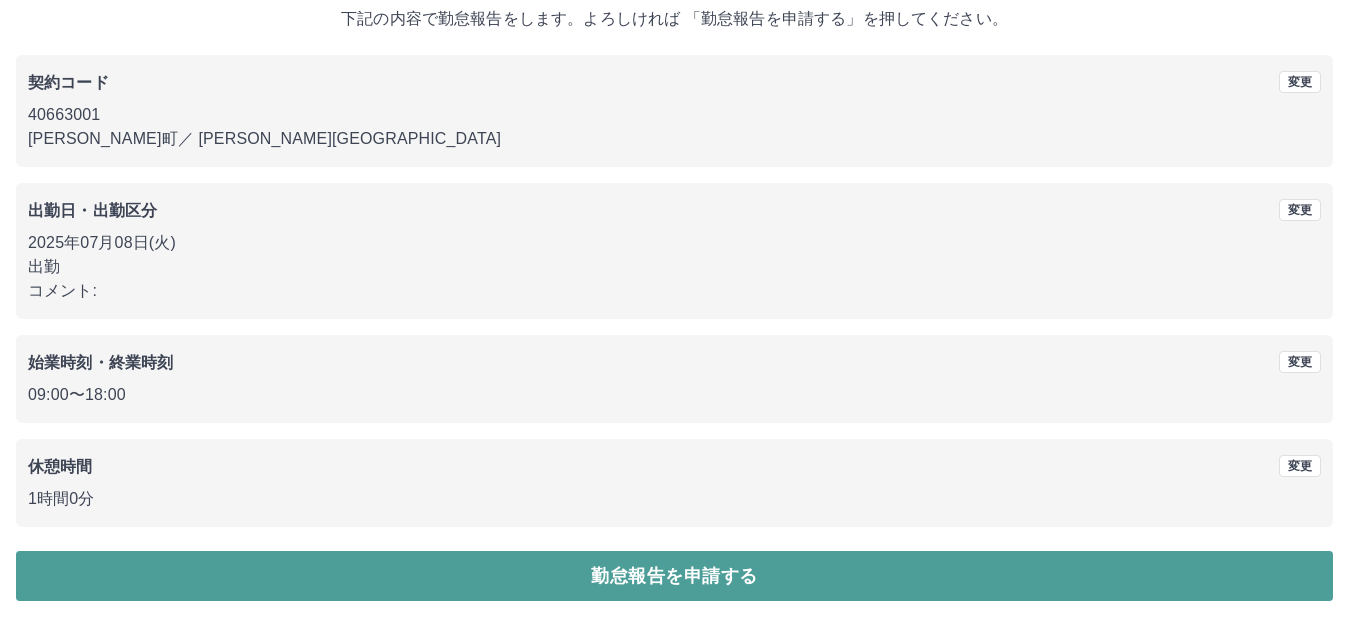 click on "勤怠報告を申請する" at bounding box center (674, 576) 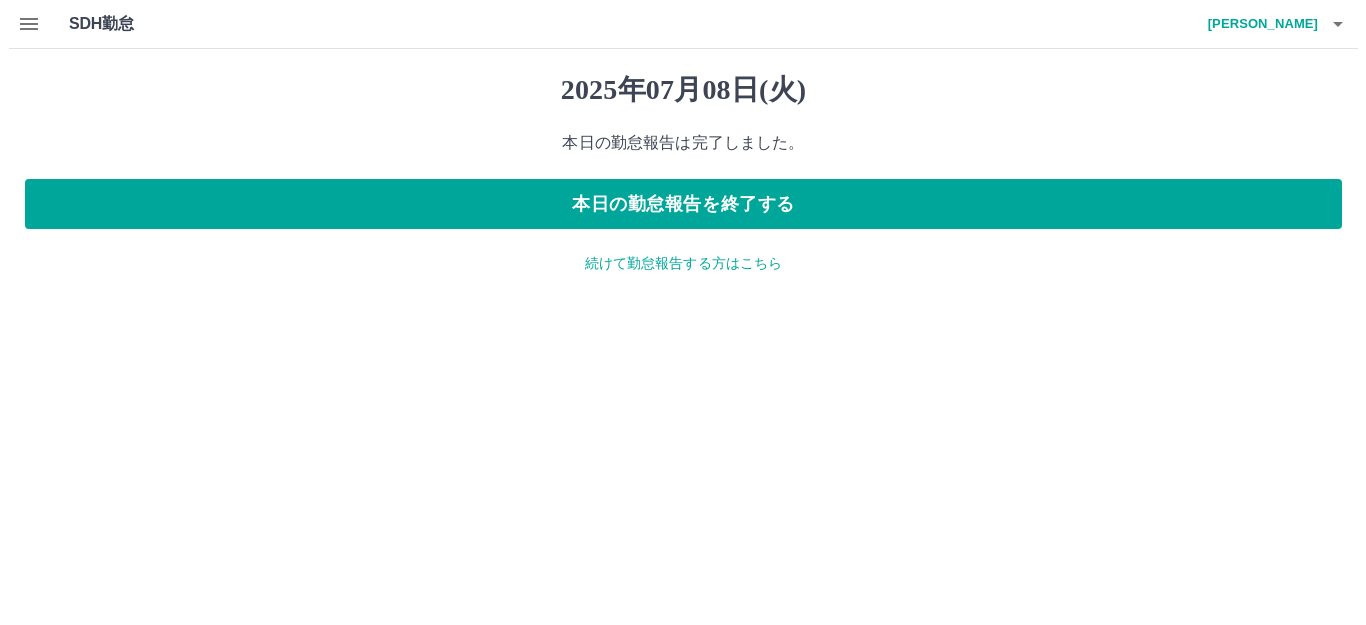 scroll, scrollTop: 0, scrollLeft: 0, axis: both 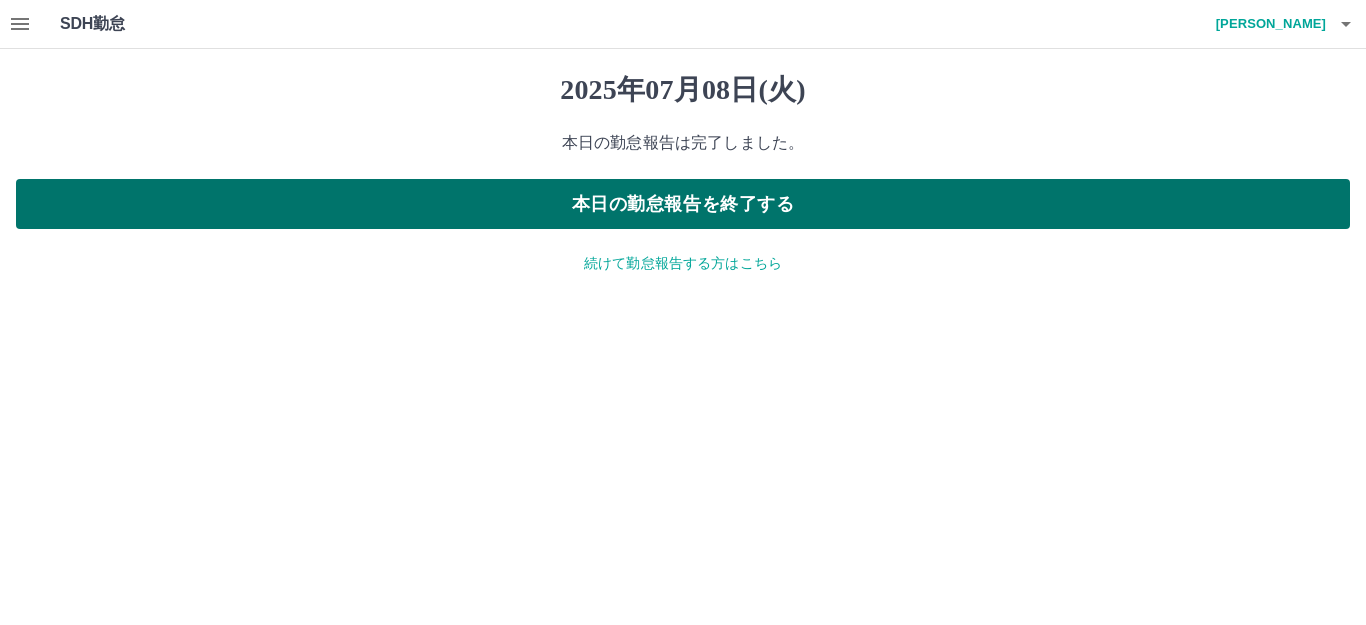 click on "本日の勤怠報告を終了する" at bounding box center [683, 204] 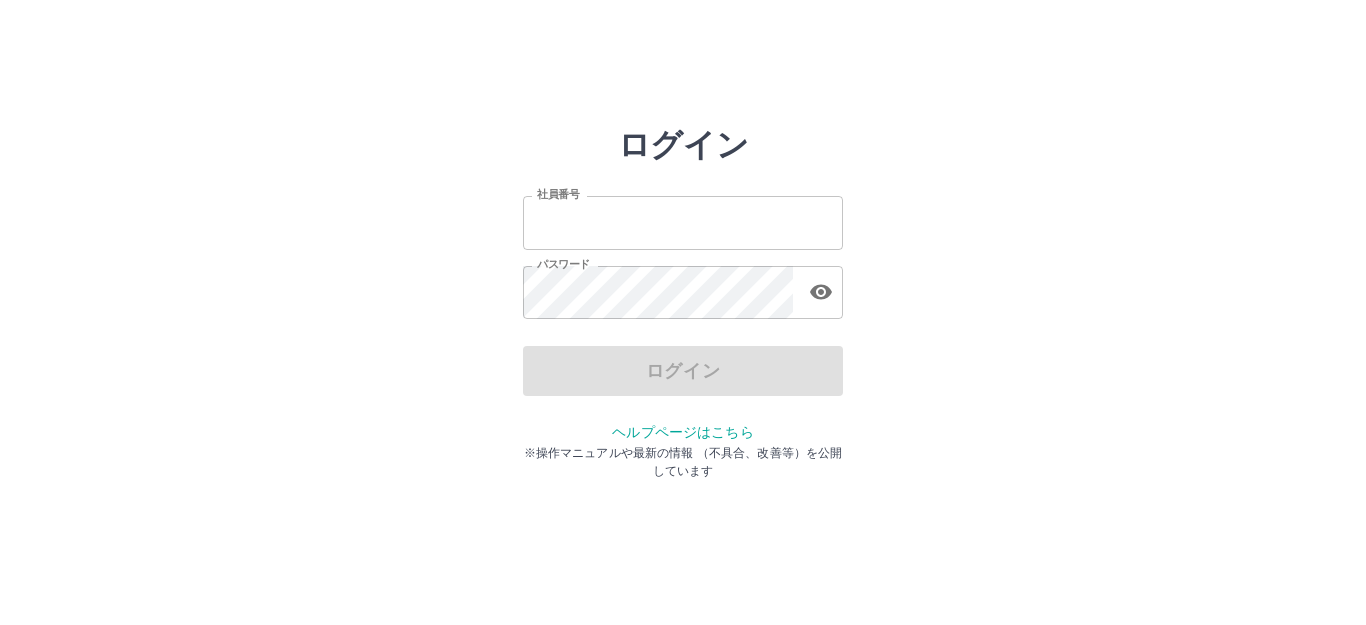scroll, scrollTop: 0, scrollLeft: 0, axis: both 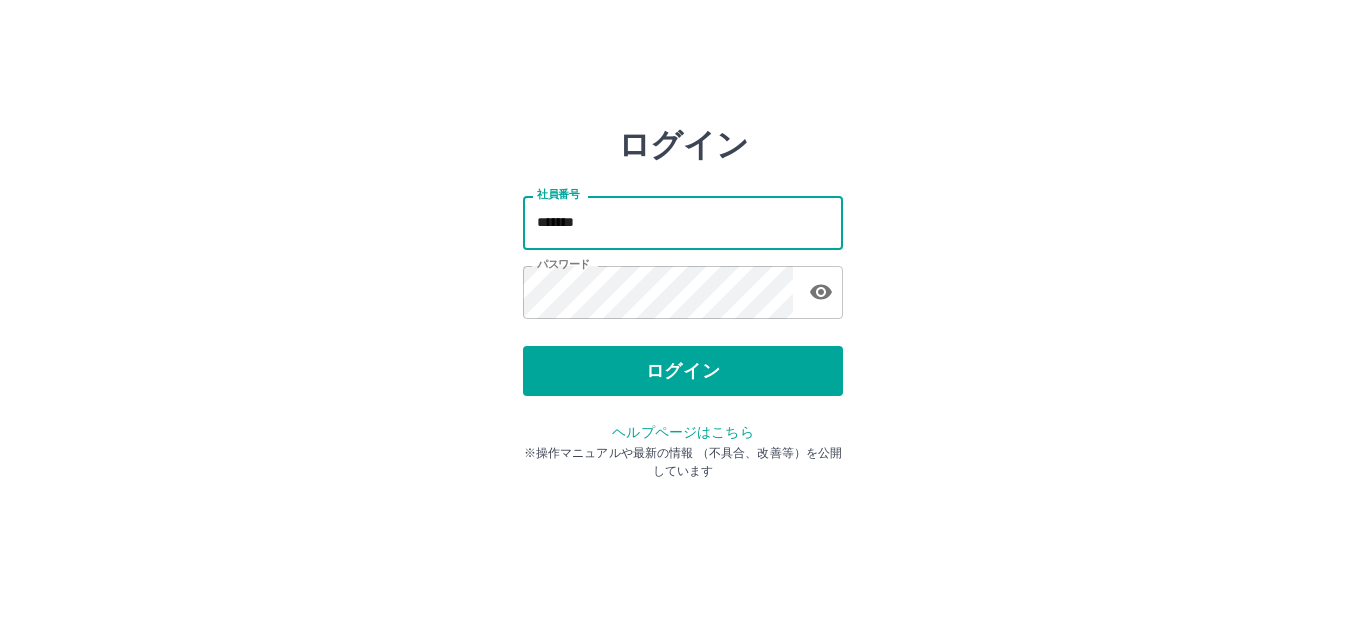 click on "*******" at bounding box center (683, 222) 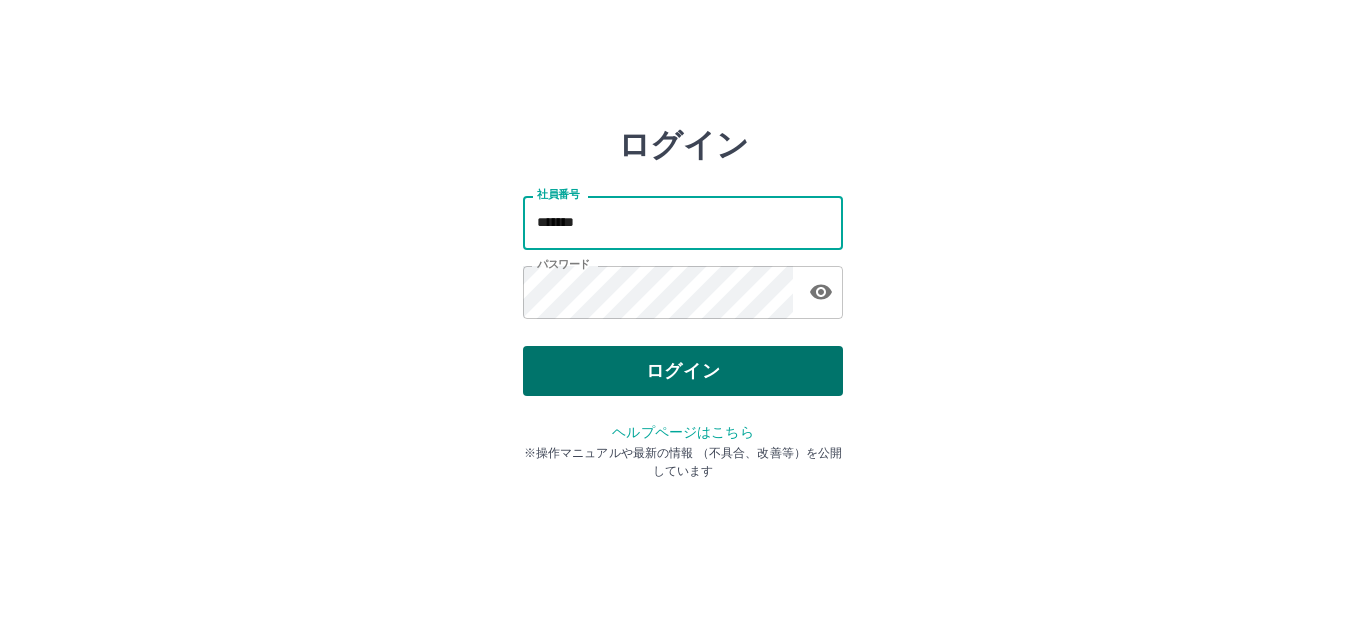 type on "*******" 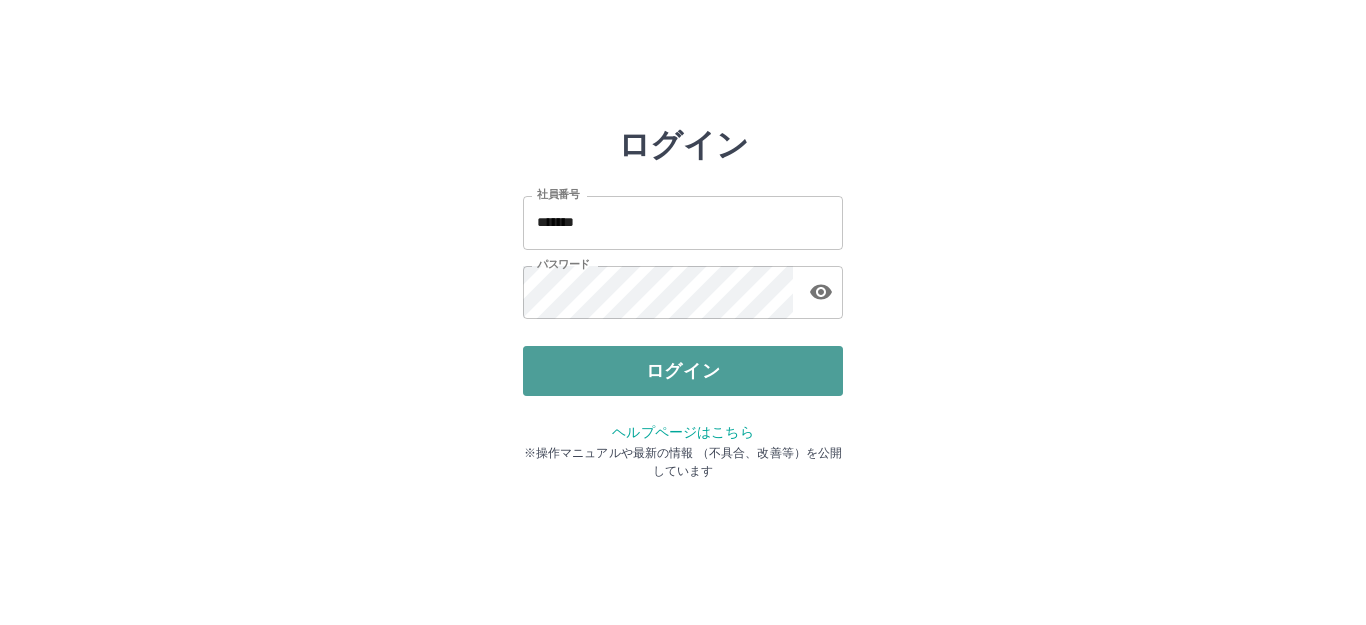 click on "ログイン" at bounding box center (683, 371) 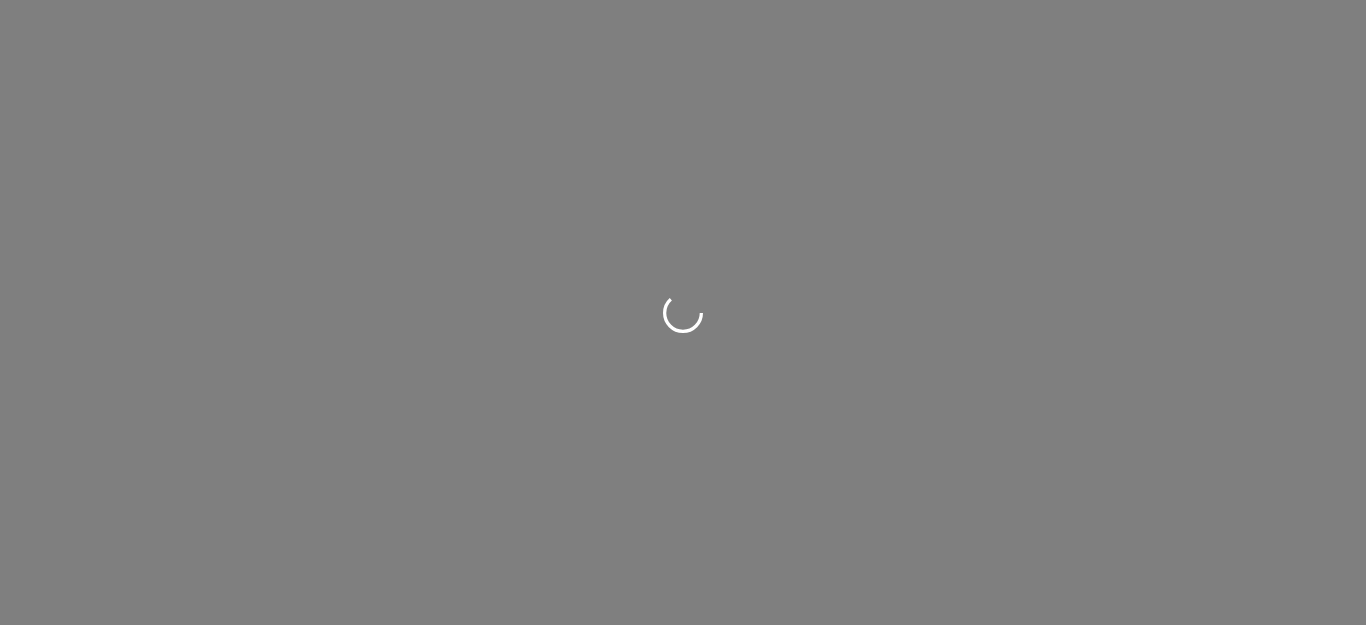 scroll, scrollTop: 0, scrollLeft: 0, axis: both 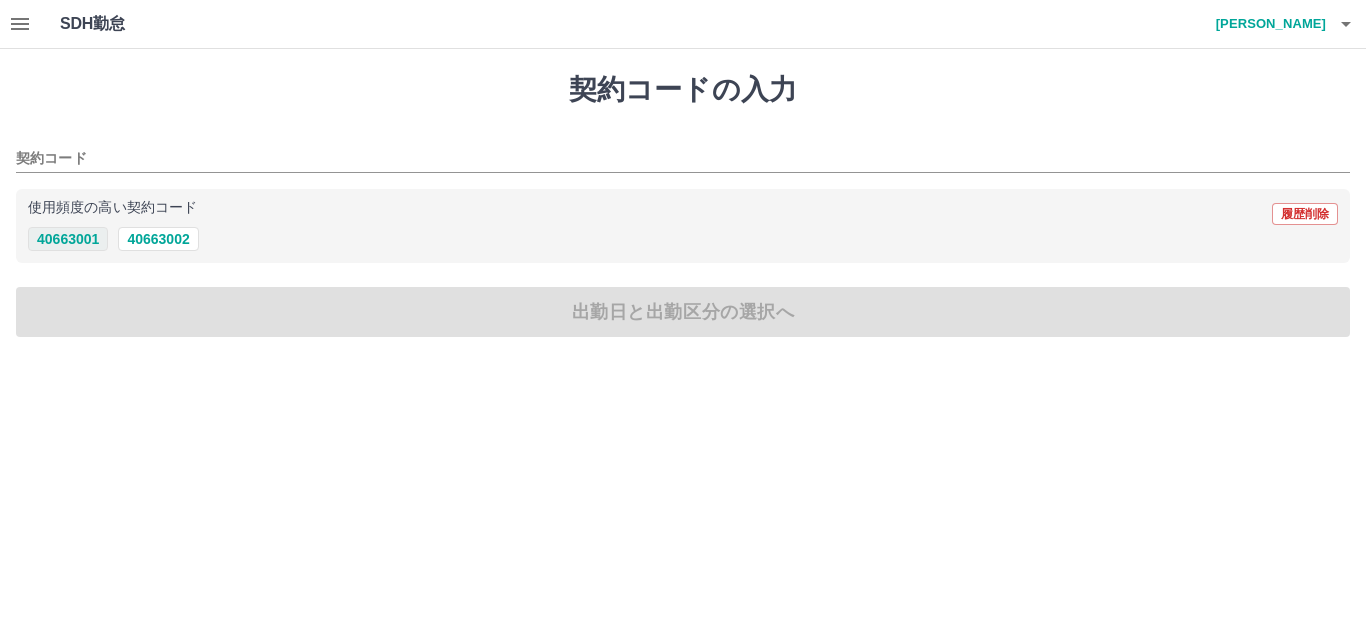 click on "40663001" at bounding box center [68, 239] 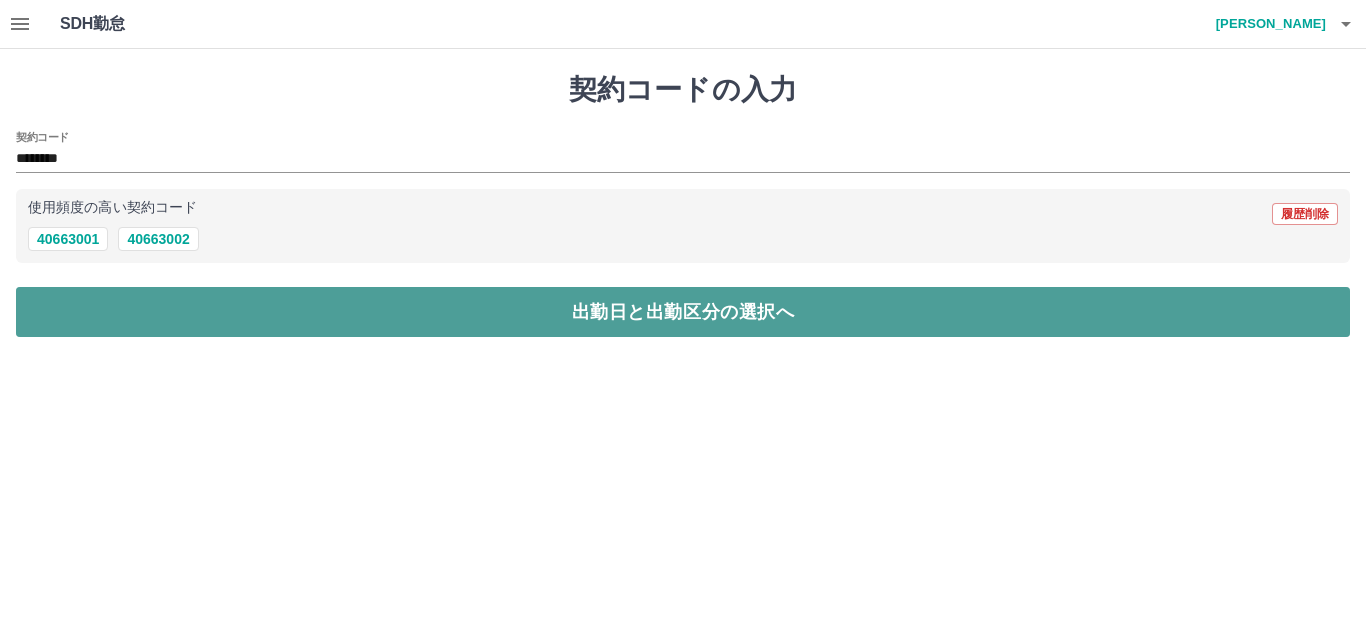 click on "出勤日と出勤区分の選択へ" at bounding box center [683, 312] 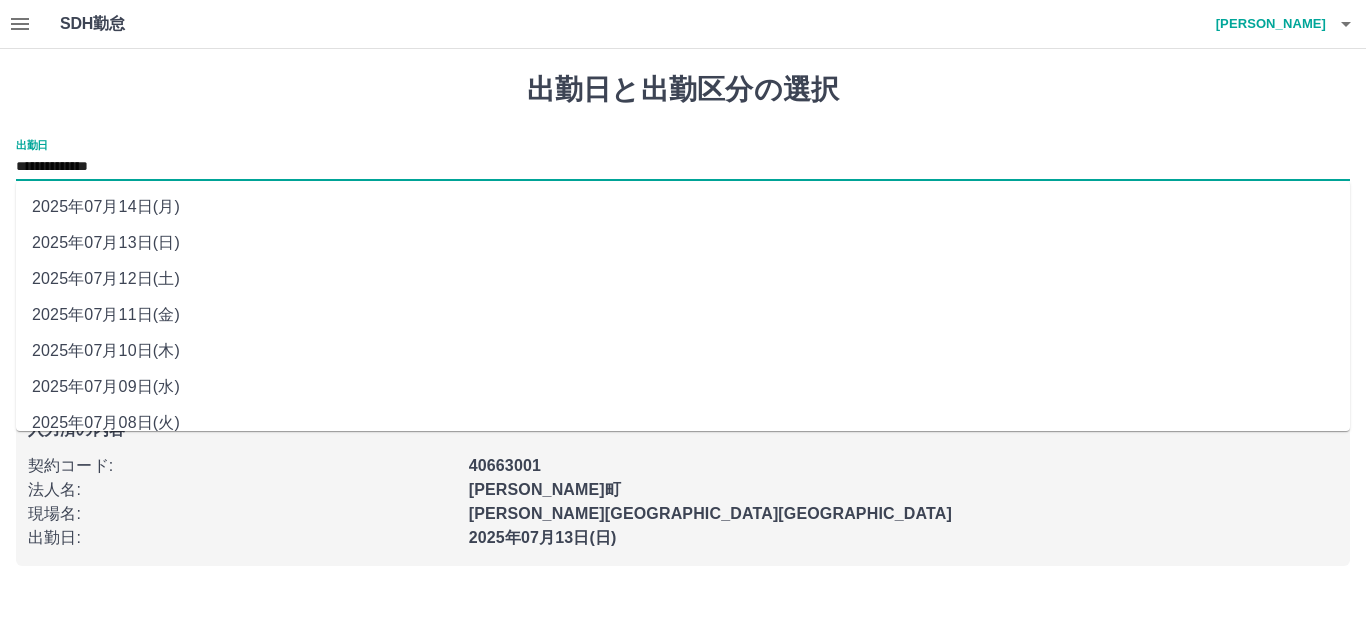 click on "**********" at bounding box center (683, 167) 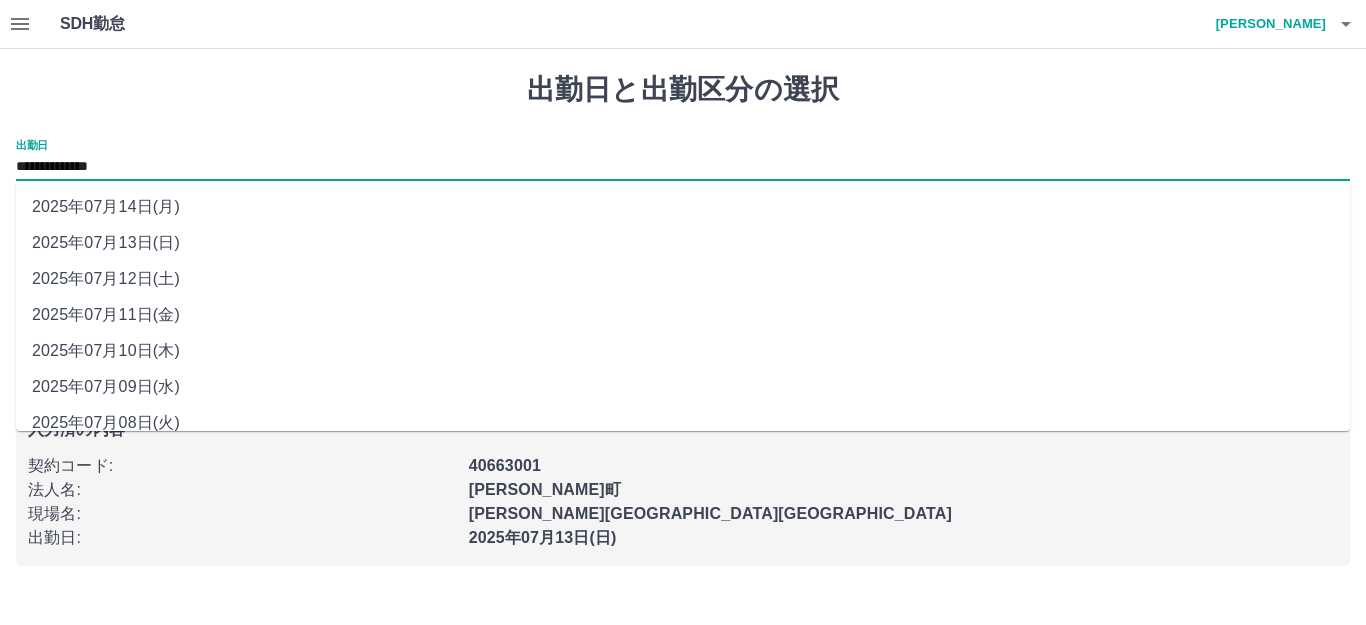 click on "2025年07月14日(月)" at bounding box center (683, 207) 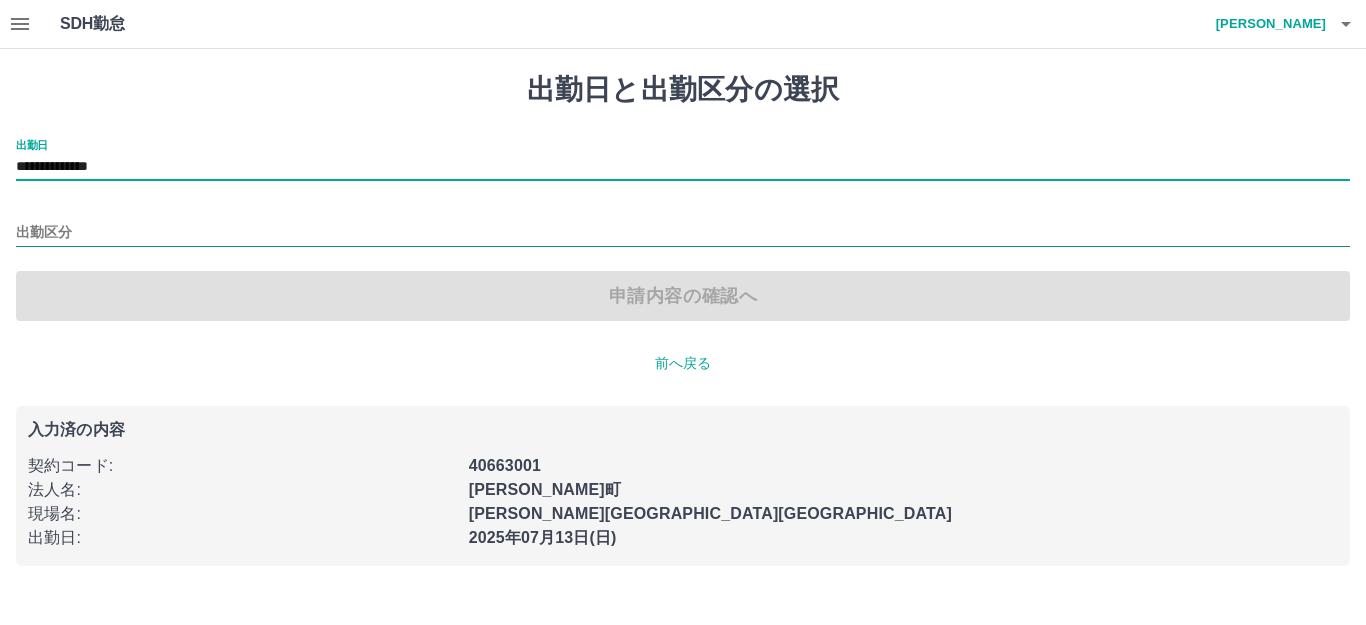 click on "出勤区分" at bounding box center (683, 233) 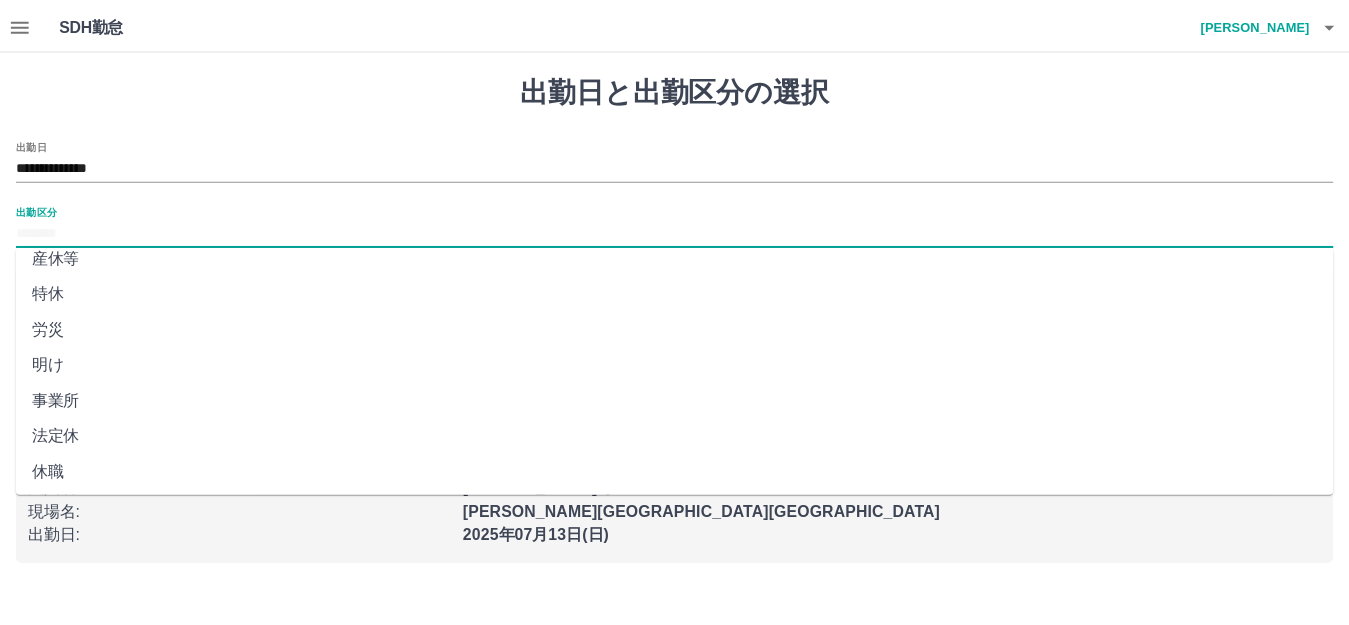 scroll, scrollTop: 414, scrollLeft: 0, axis: vertical 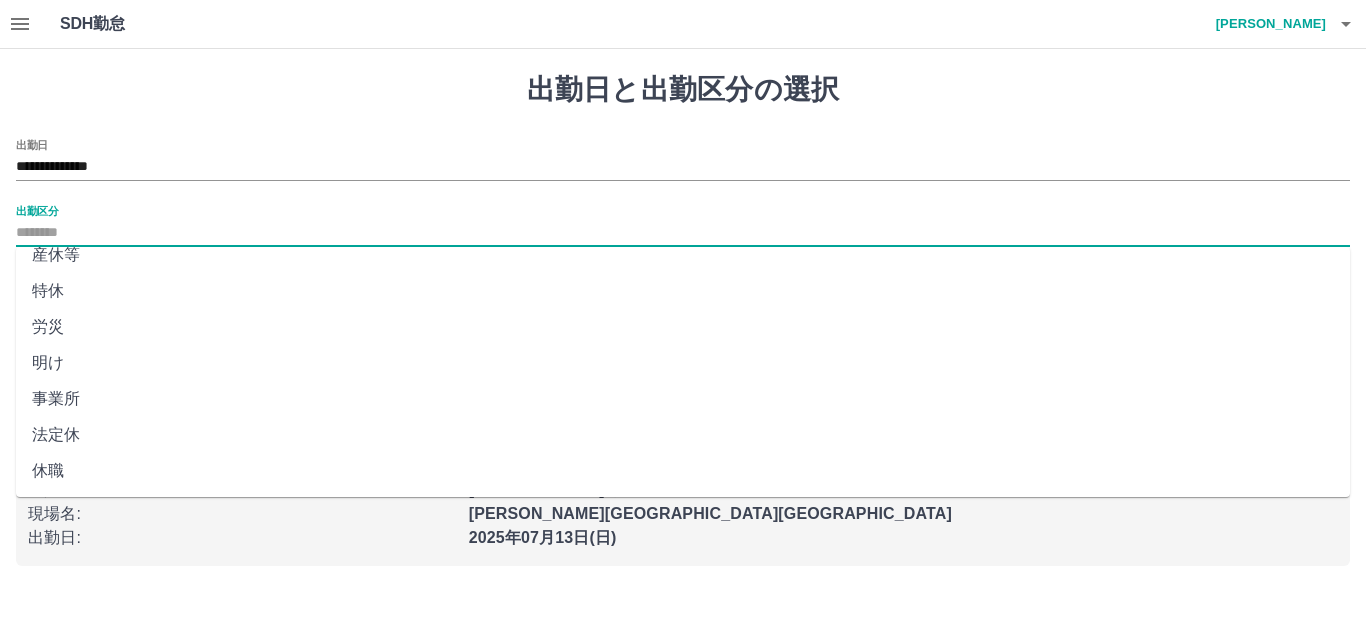 click on "法定休" at bounding box center (683, 435) 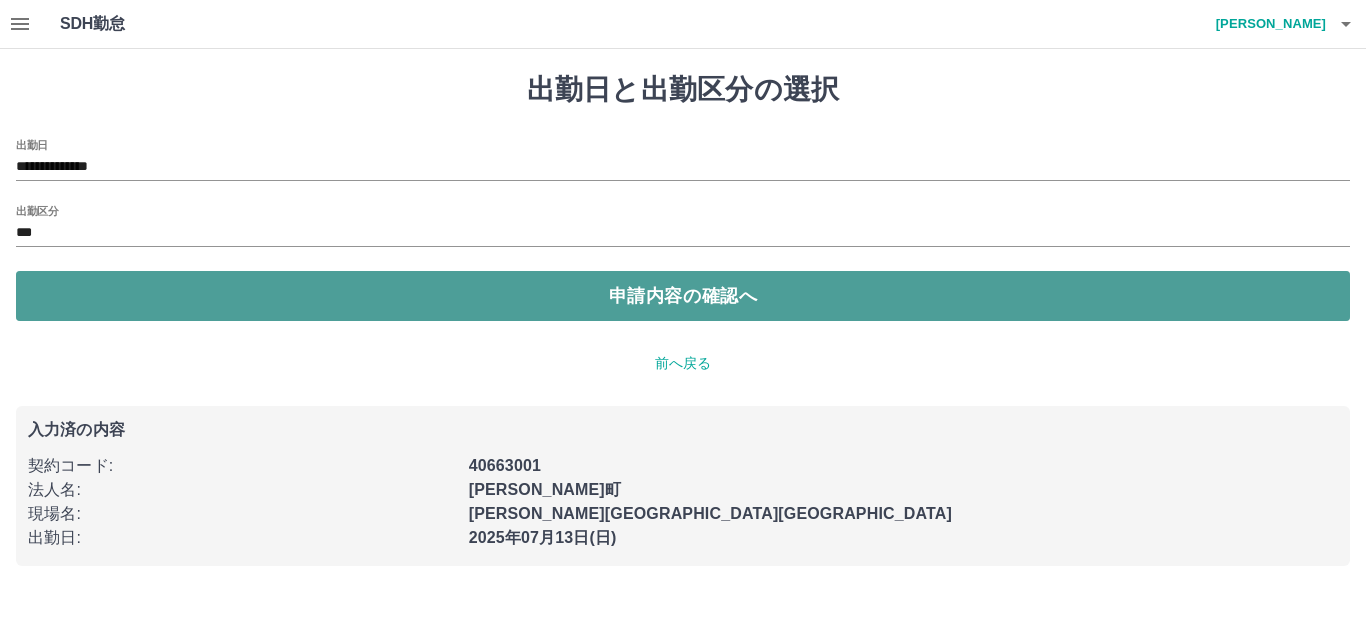 click on "申請内容の確認へ" at bounding box center [683, 296] 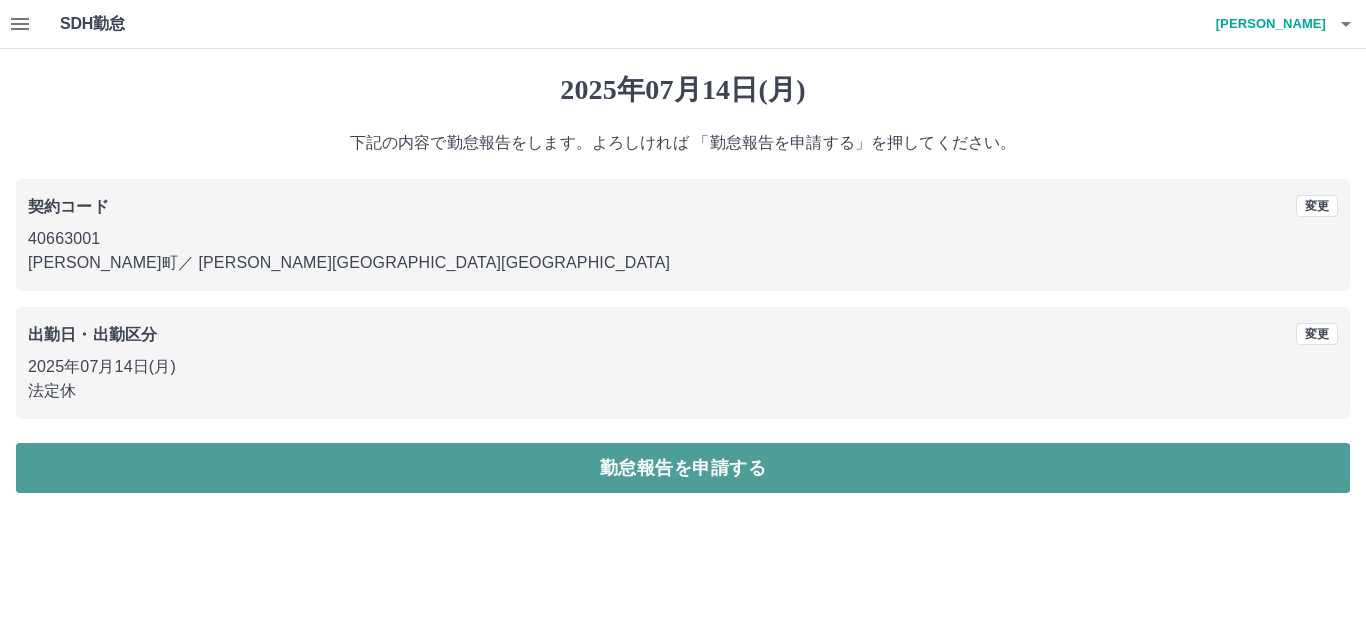 click on "勤怠報告を申請する" at bounding box center [683, 468] 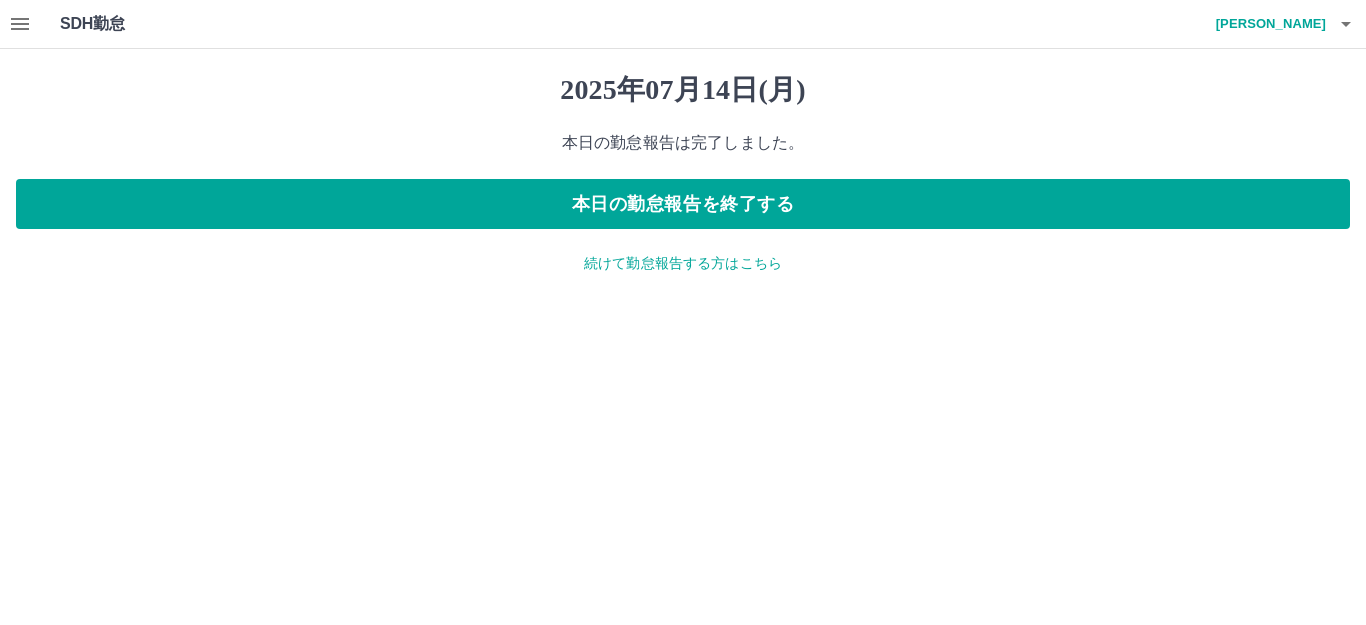 click on "続けて勤怠報告する方はこちら" at bounding box center [683, 263] 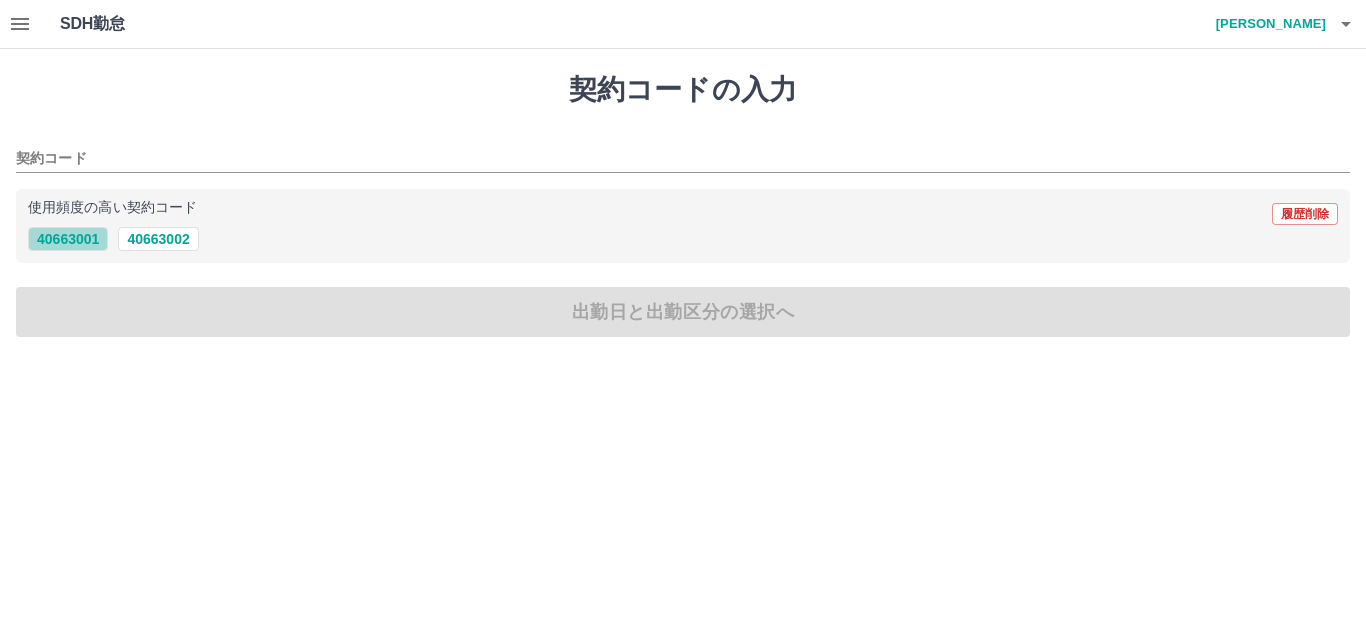click on "40663001" at bounding box center (68, 239) 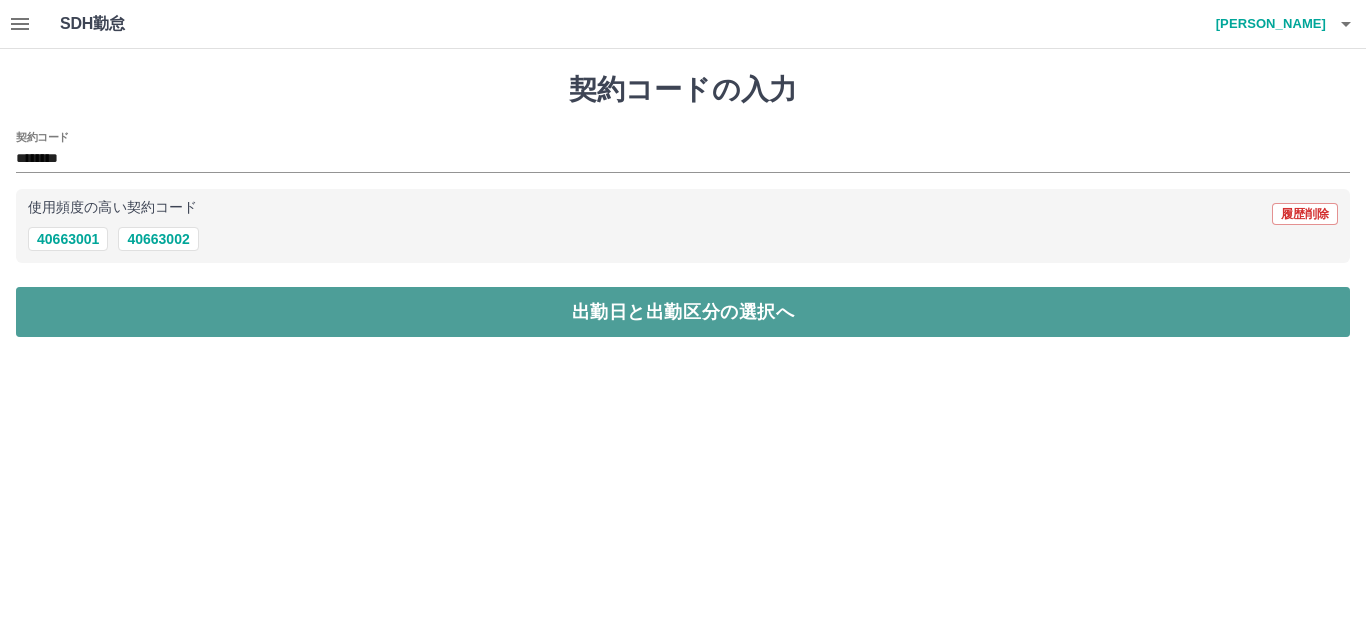 click on "出勤日と出勤区分の選択へ" at bounding box center (683, 312) 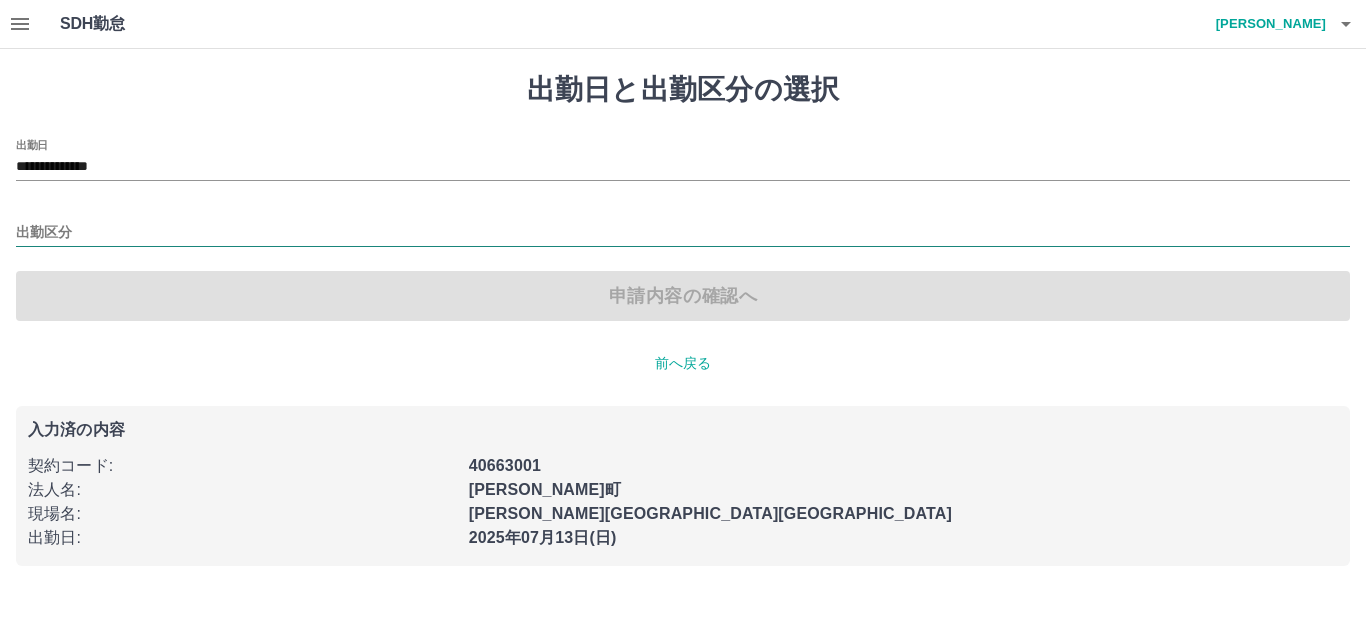 click on "出勤区分" at bounding box center (683, 233) 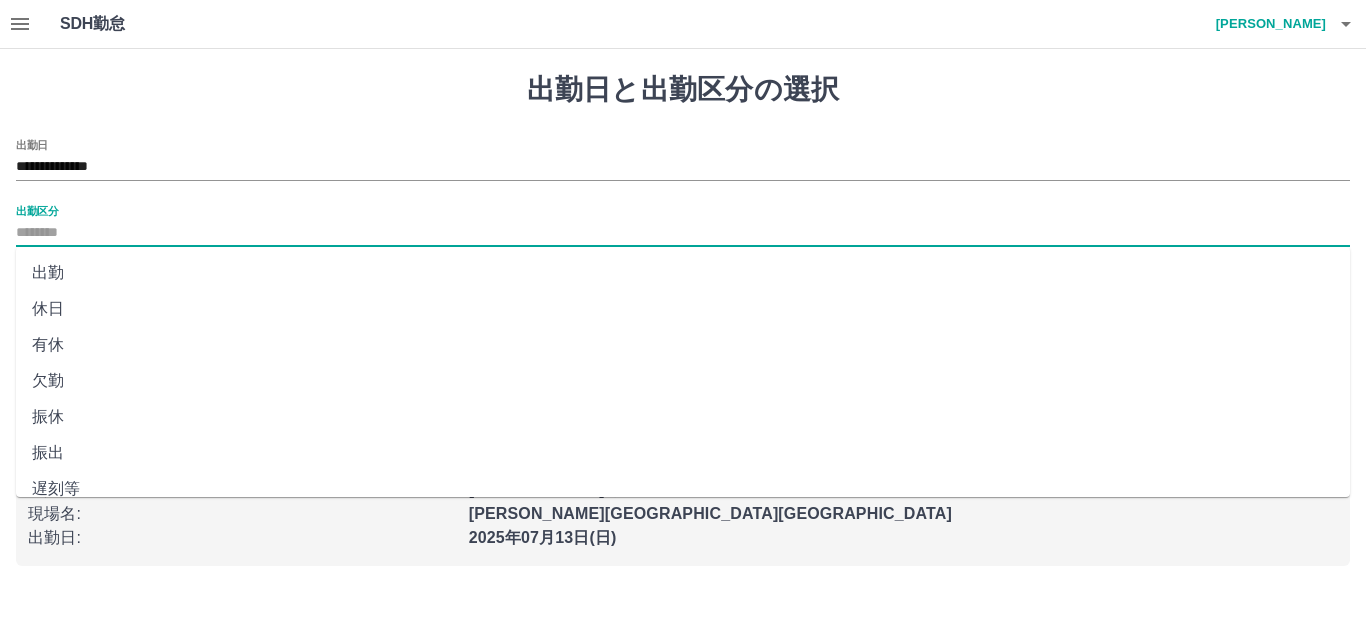 click on "出勤" at bounding box center (683, 273) 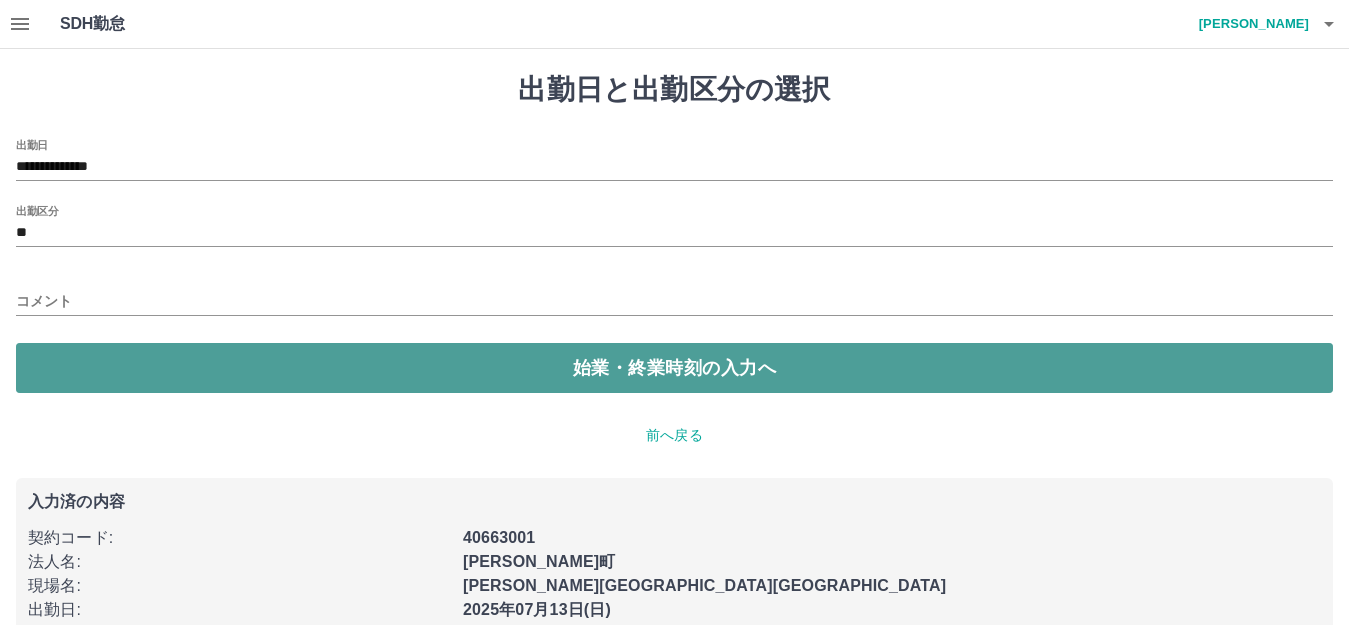 click on "始業・終業時刻の入力へ" at bounding box center (674, 368) 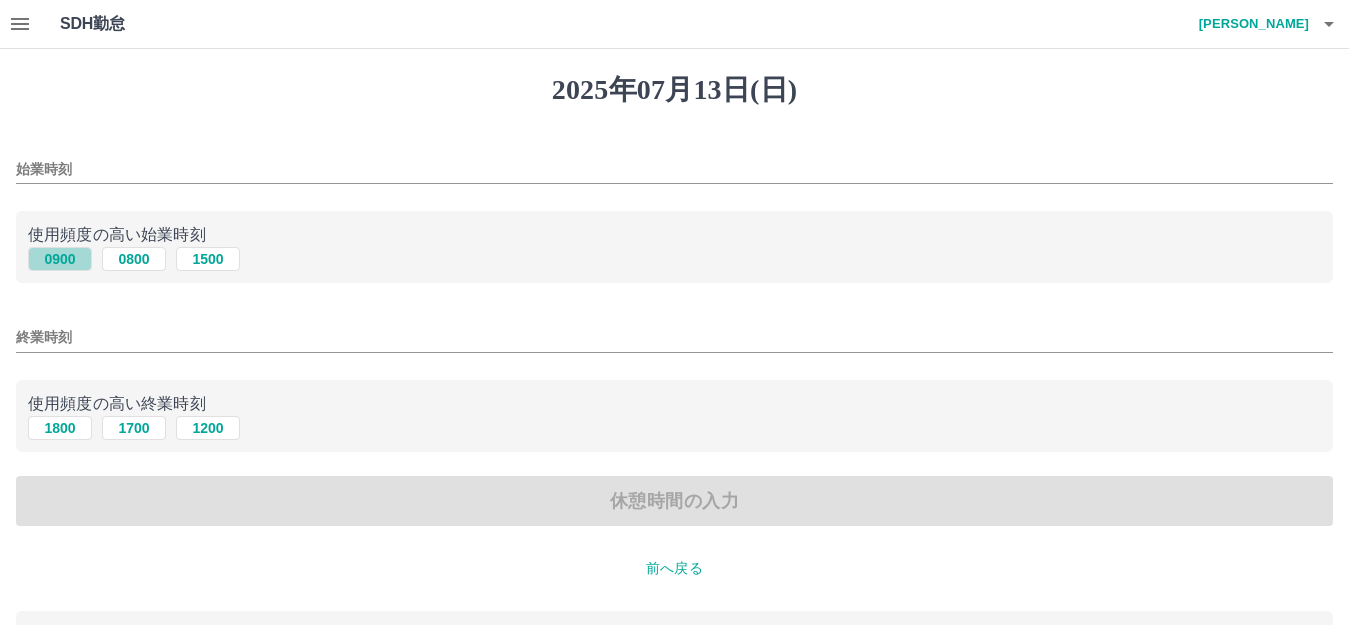 click on "0900" at bounding box center [60, 259] 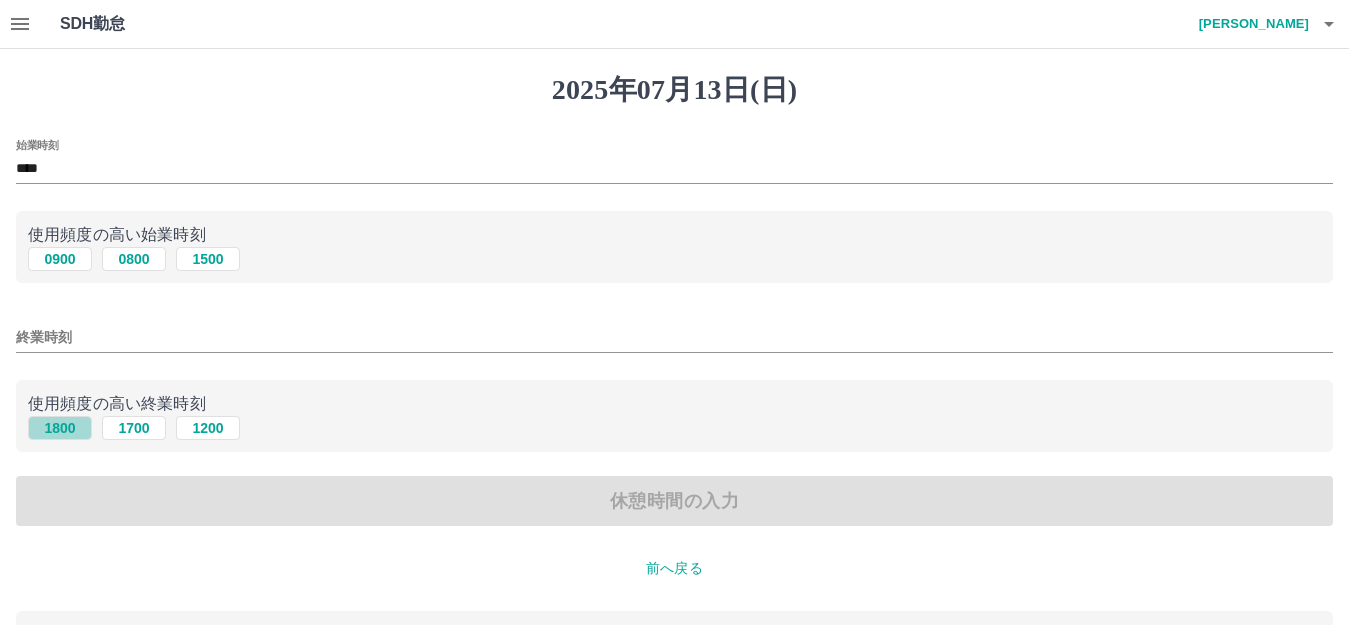 click on "1800" at bounding box center (60, 428) 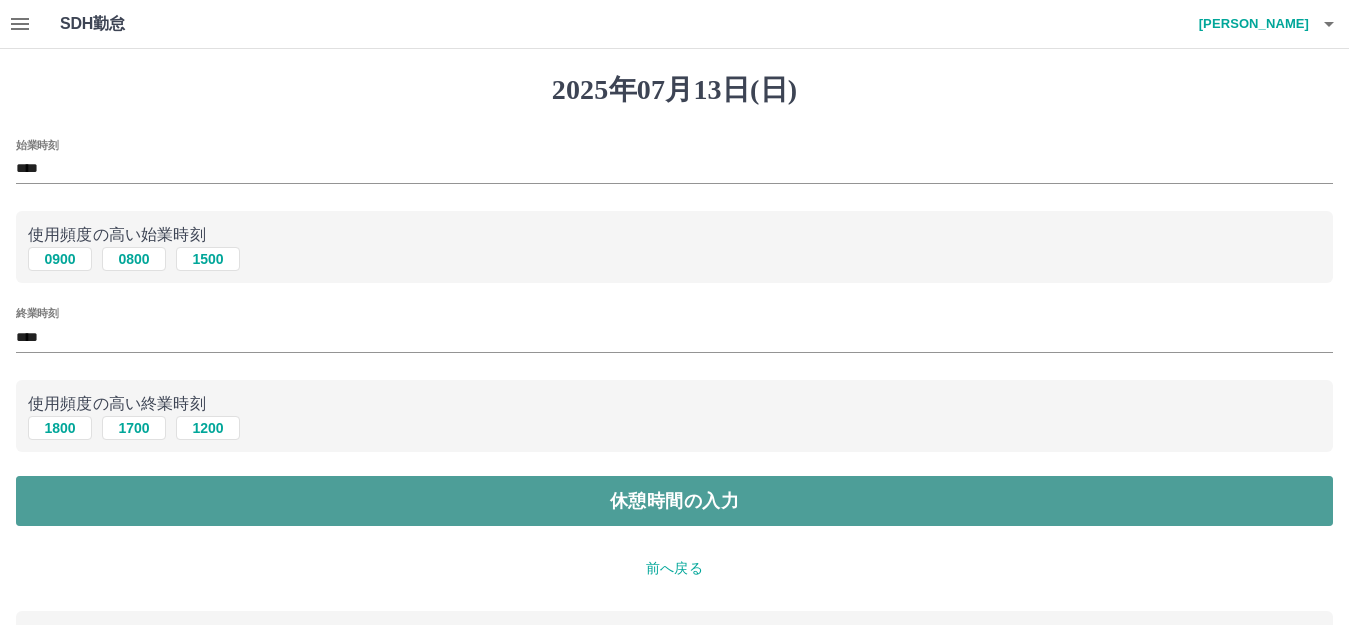 click on "休憩時間の入力" at bounding box center (674, 501) 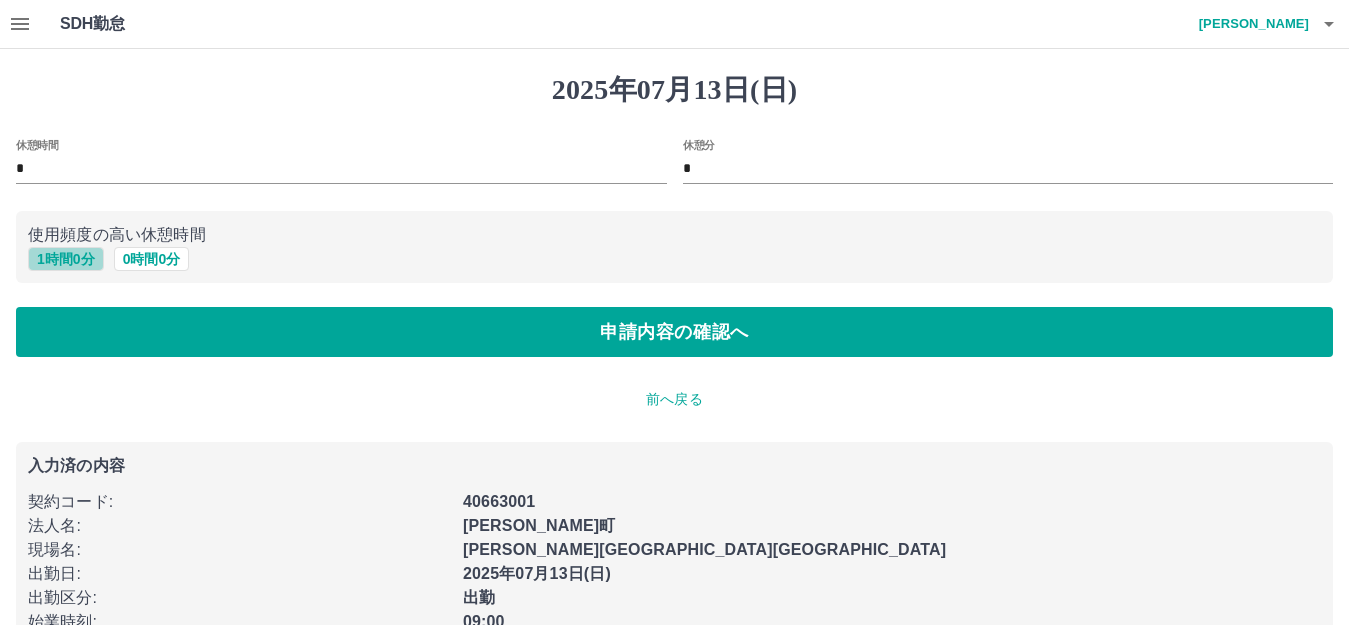 click on "1 時間 0 分" at bounding box center [66, 259] 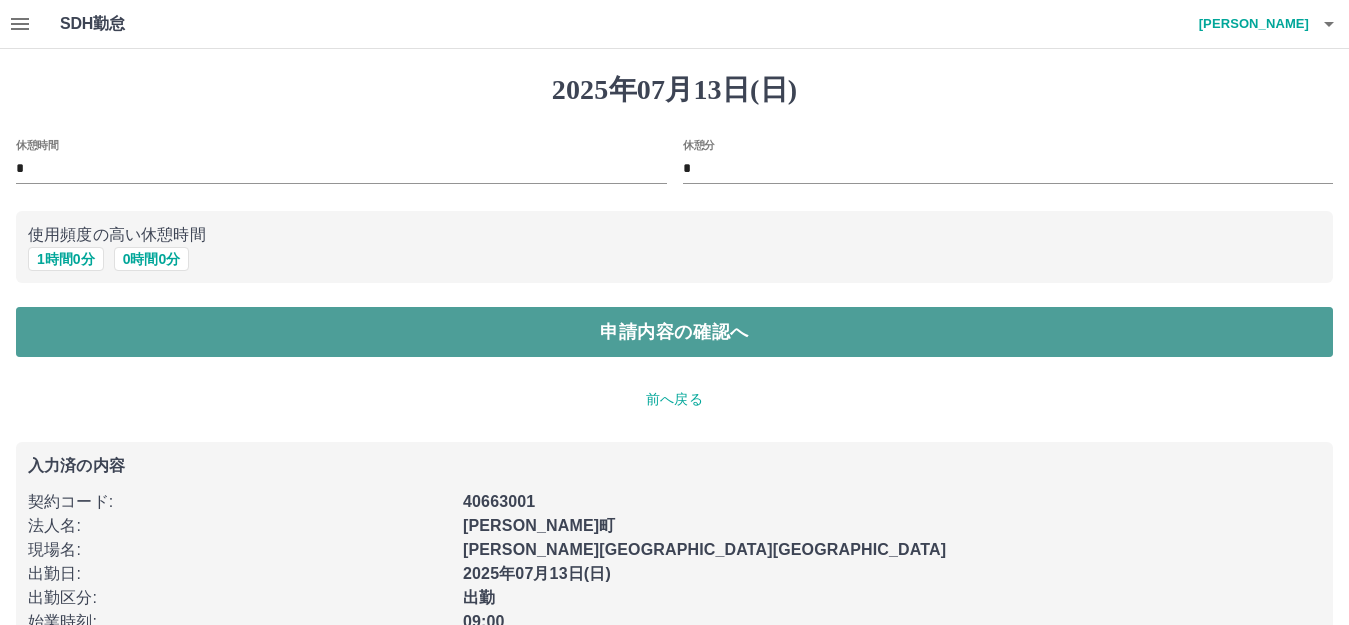 click on "申請内容の確認へ" at bounding box center [674, 332] 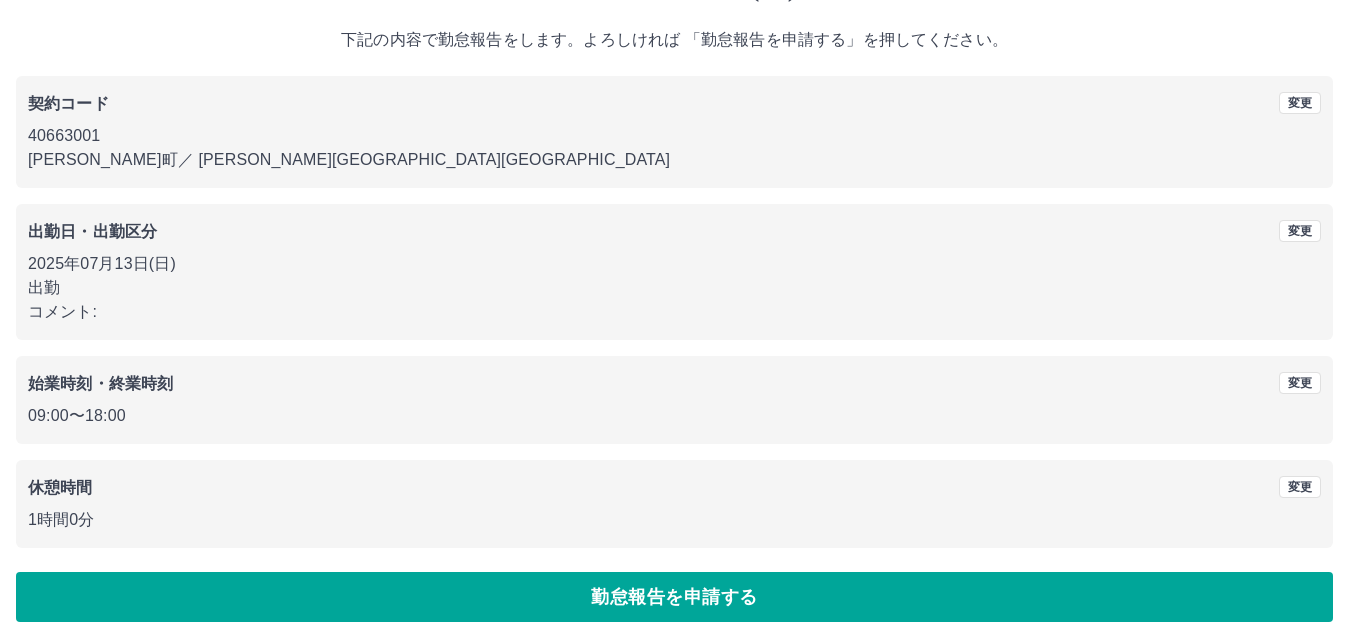 scroll, scrollTop: 124, scrollLeft: 0, axis: vertical 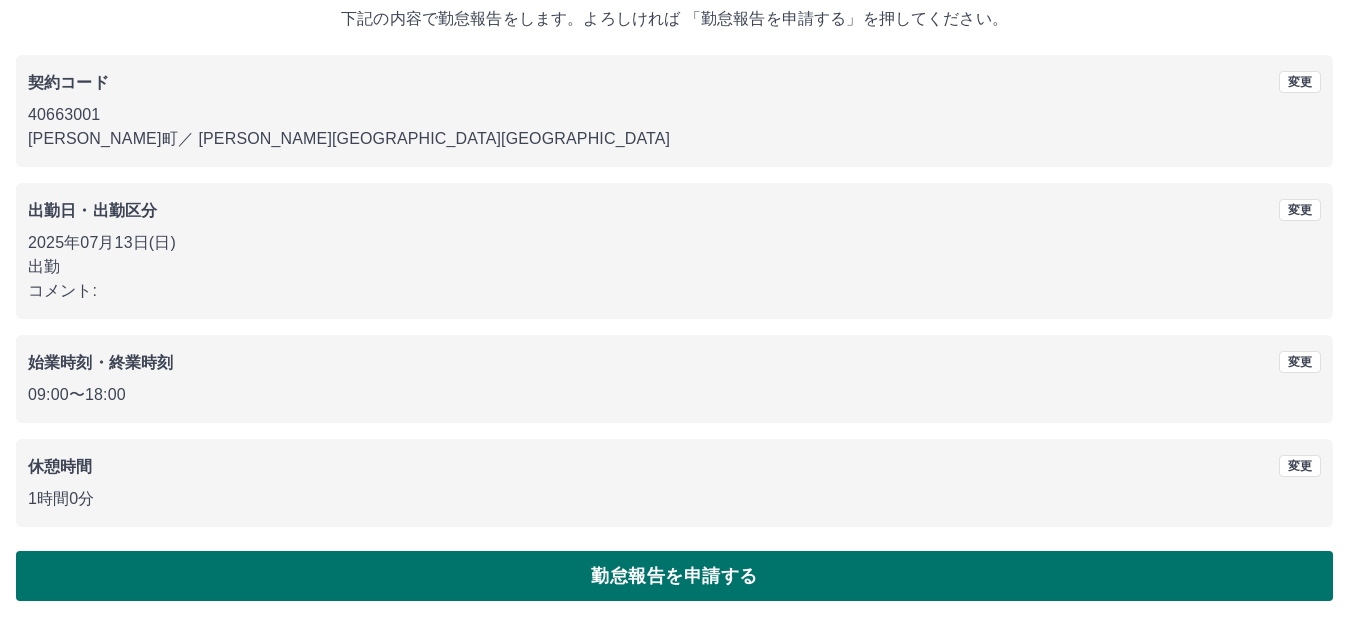 click on "勤怠報告を申請する" at bounding box center [674, 576] 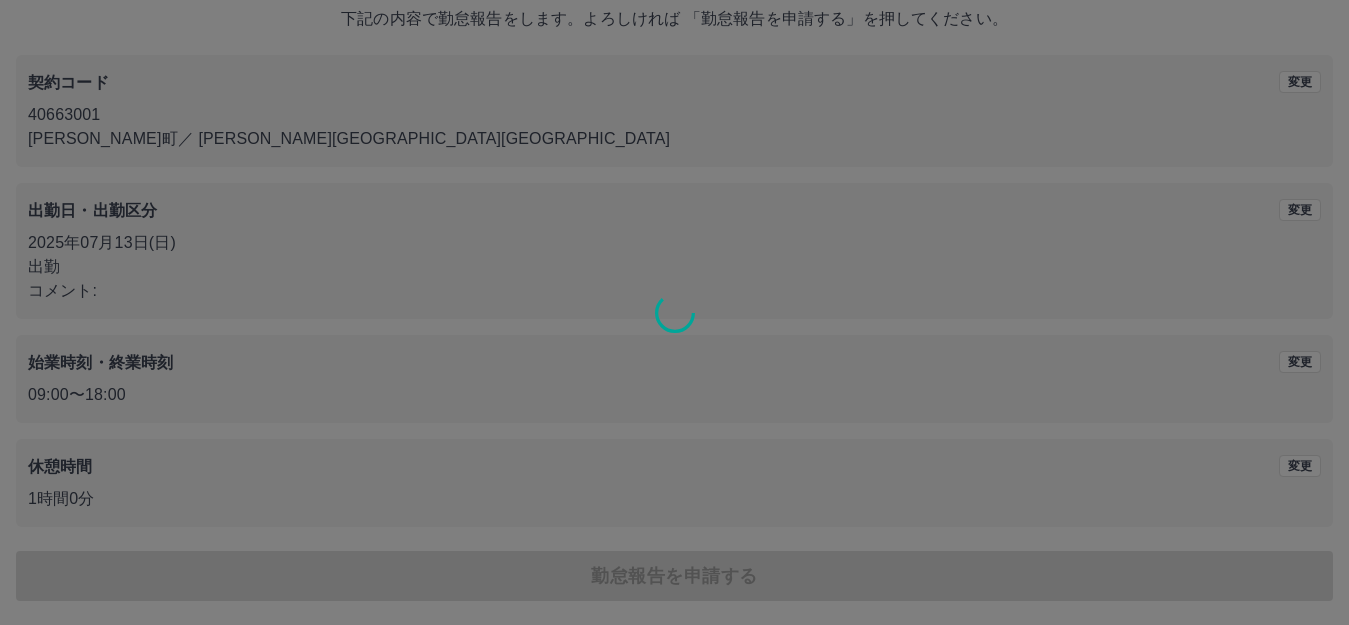 scroll, scrollTop: 0, scrollLeft: 0, axis: both 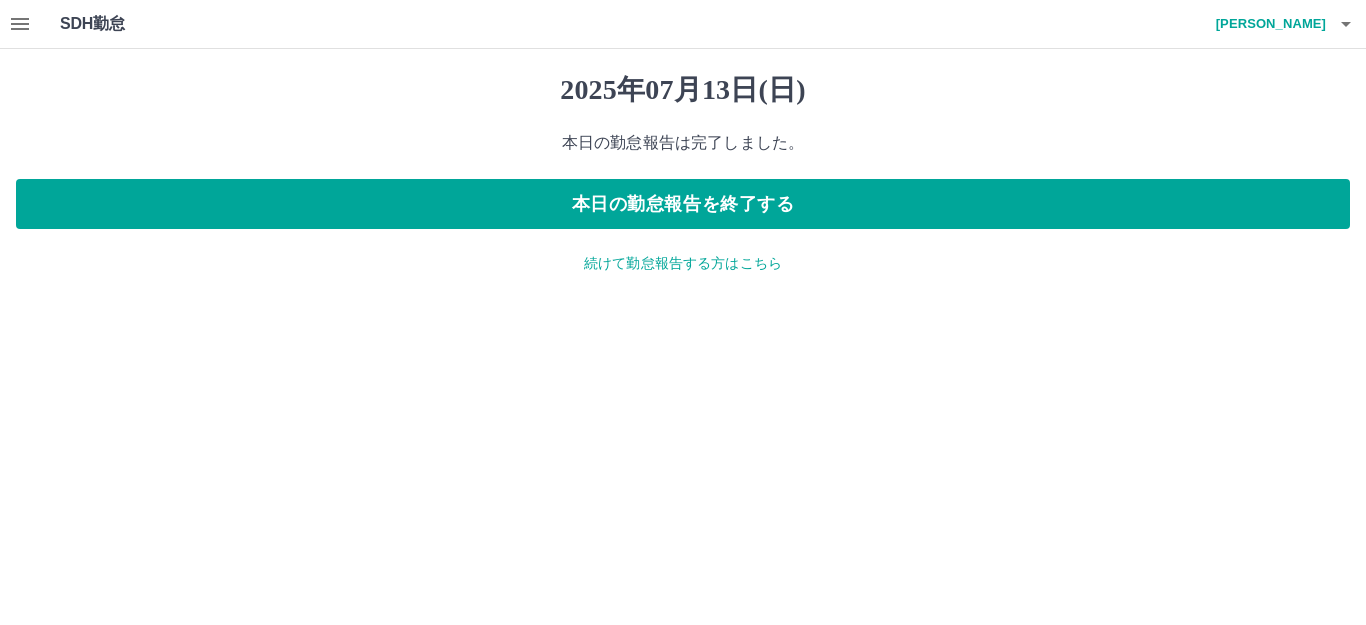 click on "続けて勤怠報告する方はこちら" at bounding box center [683, 263] 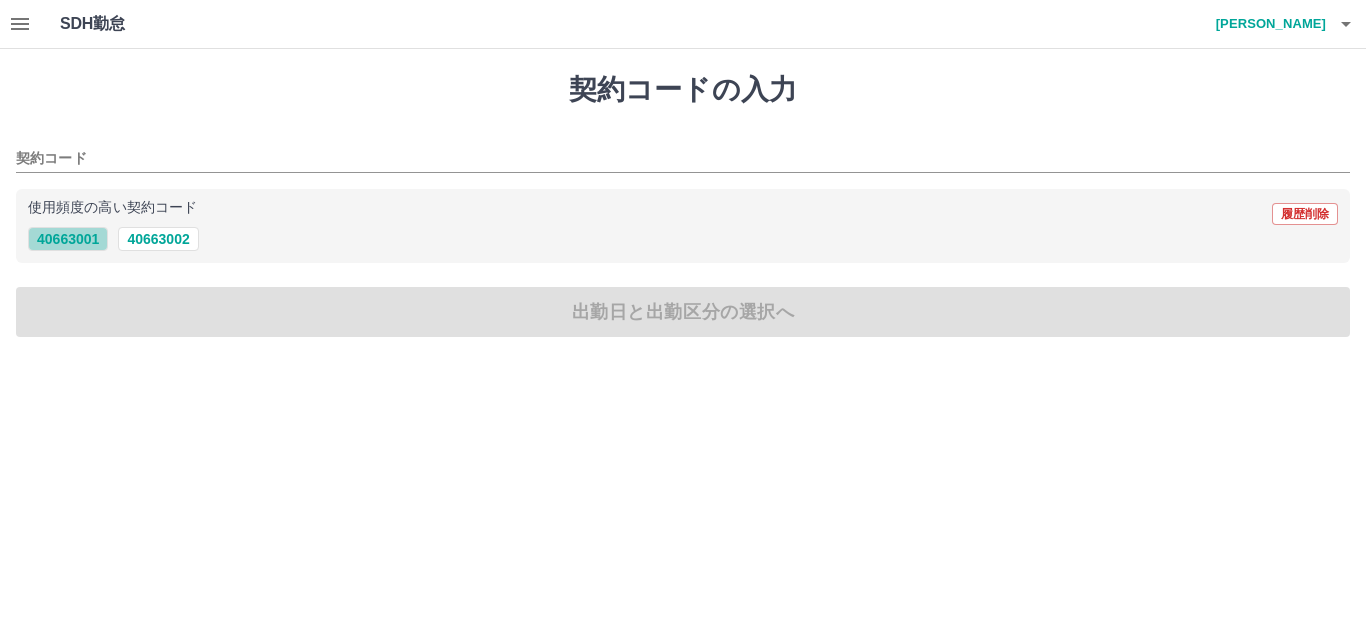 click on "40663001" at bounding box center [68, 239] 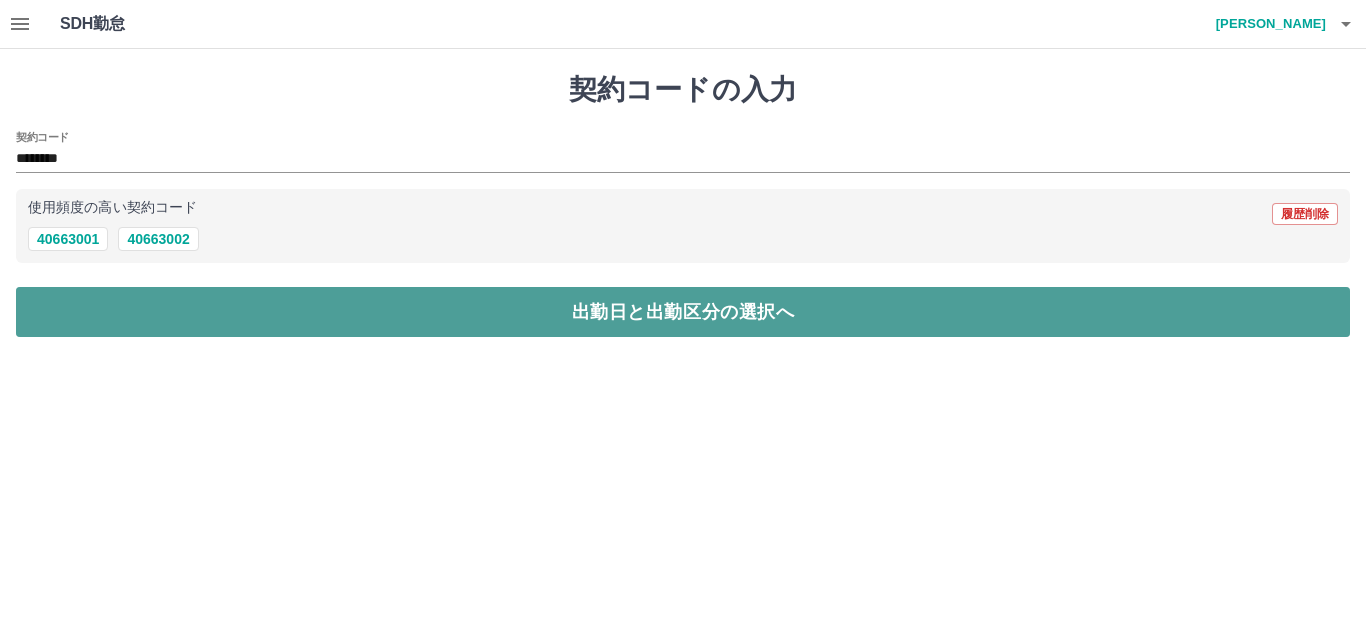 click on "出勤日と出勤区分の選択へ" at bounding box center (683, 312) 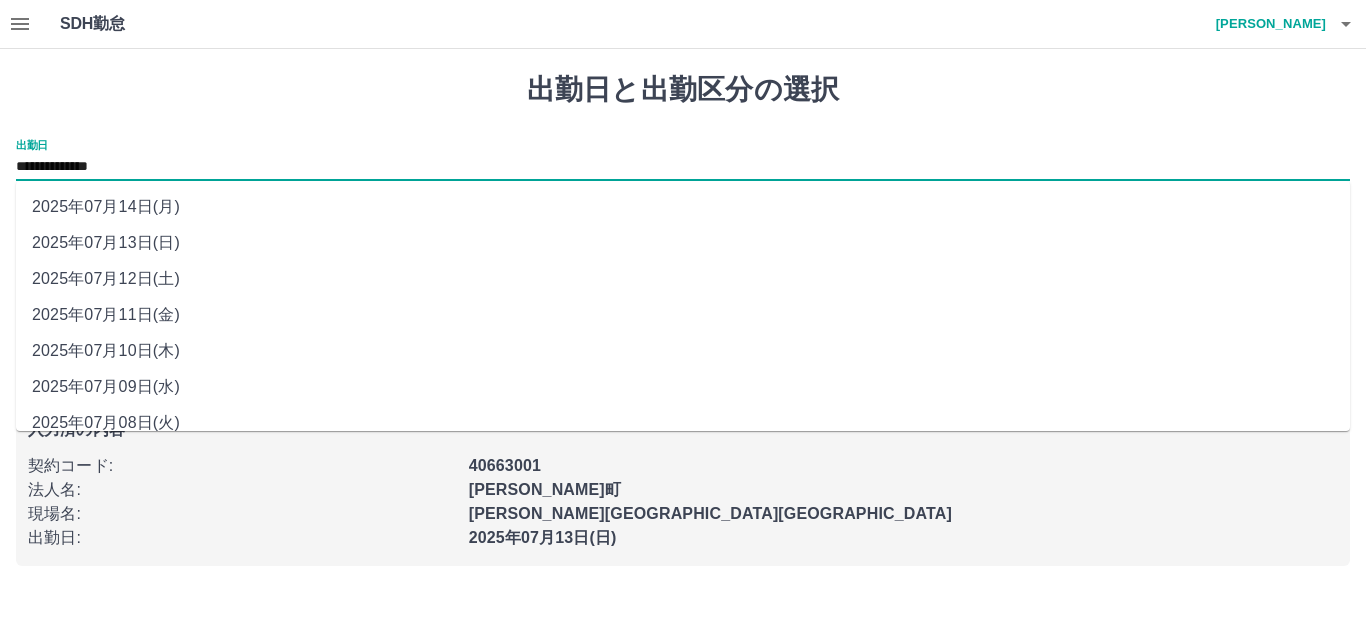 click on "**********" at bounding box center (683, 167) 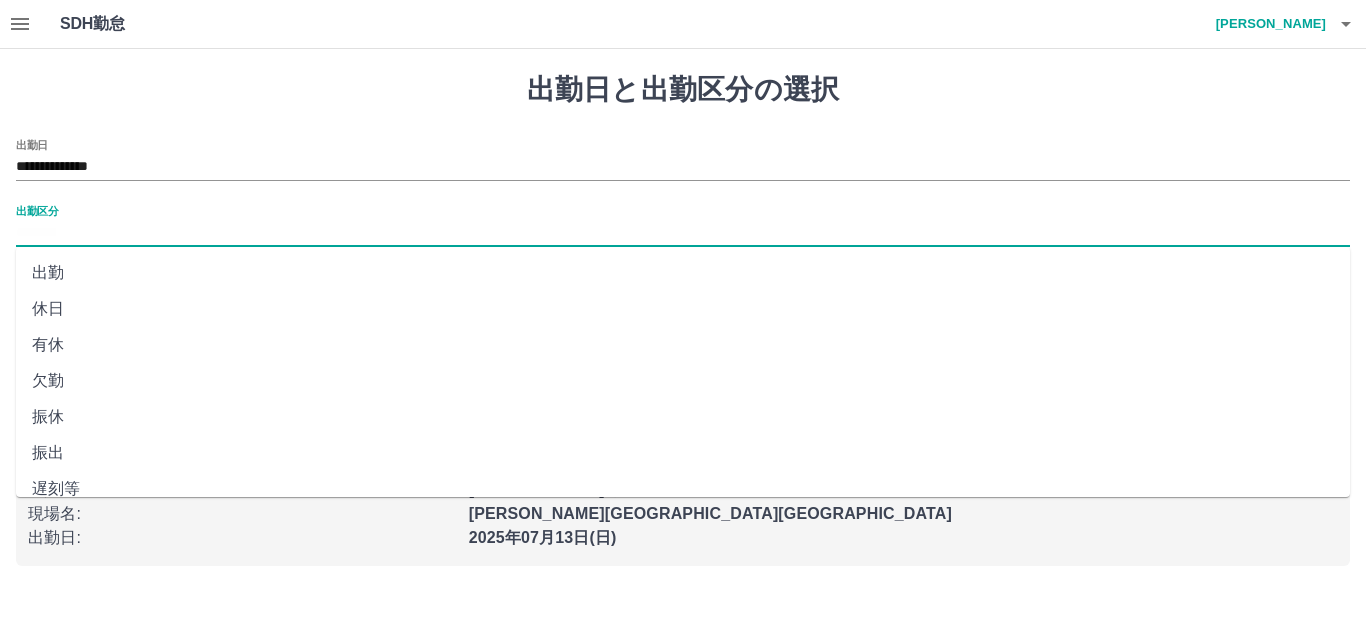 click on "出勤区分" at bounding box center (683, 233) 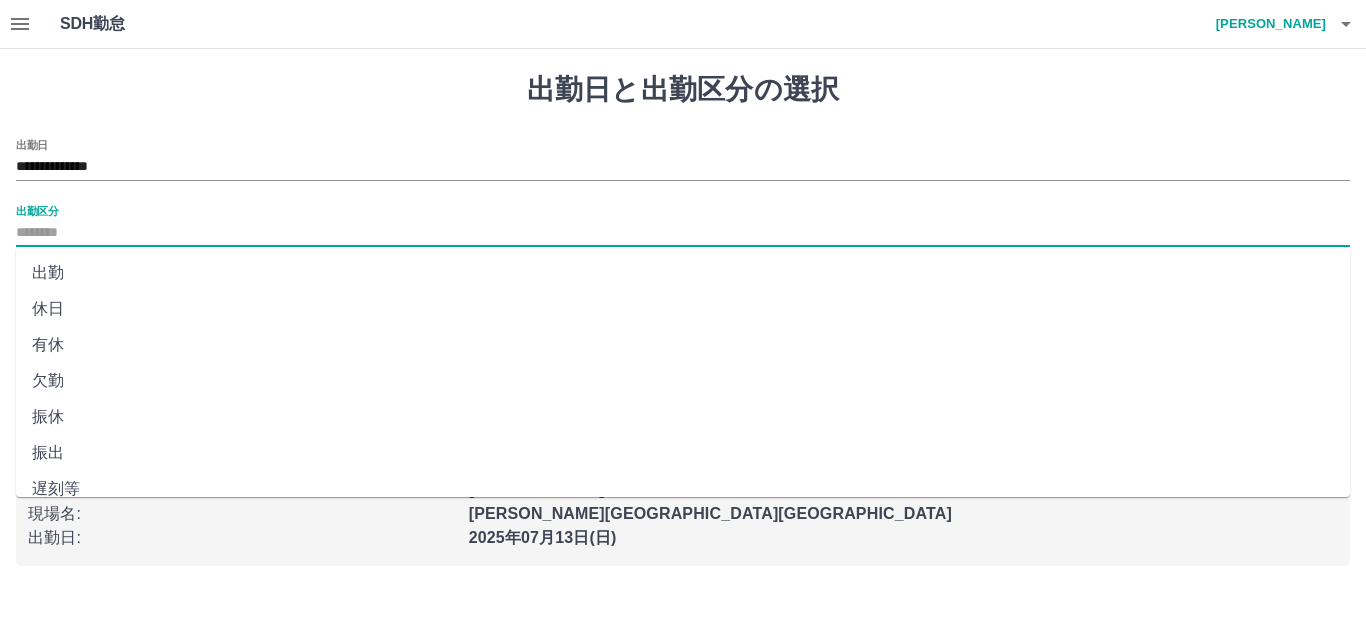 click on "出勤" at bounding box center [683, 273] 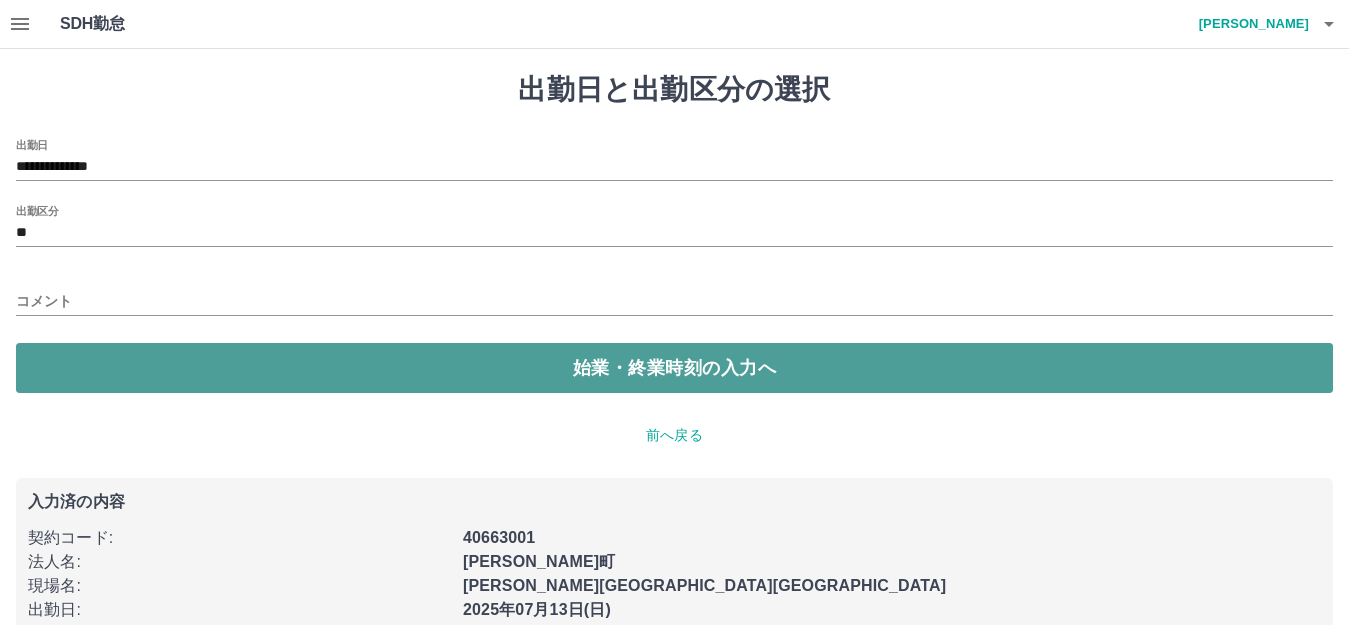 click on "始業・終業時刻の入力へ" at bounding box center [674, 368] 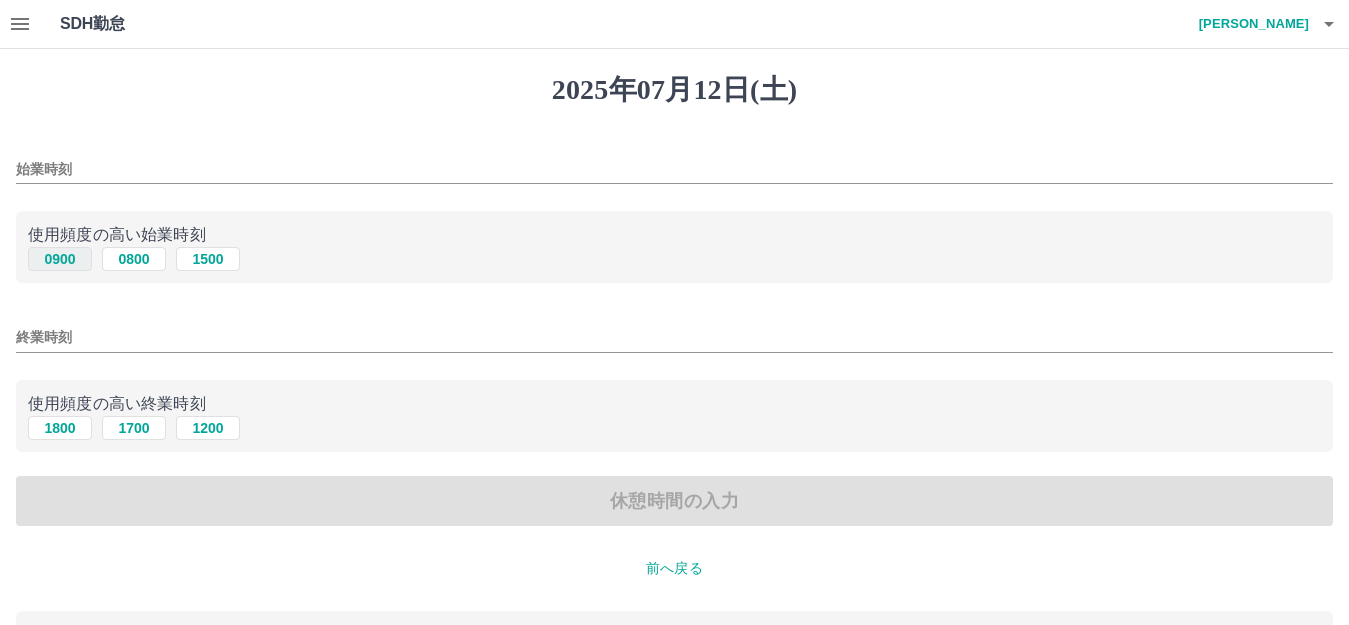 click on "0900" at bounding box center (60, 259) 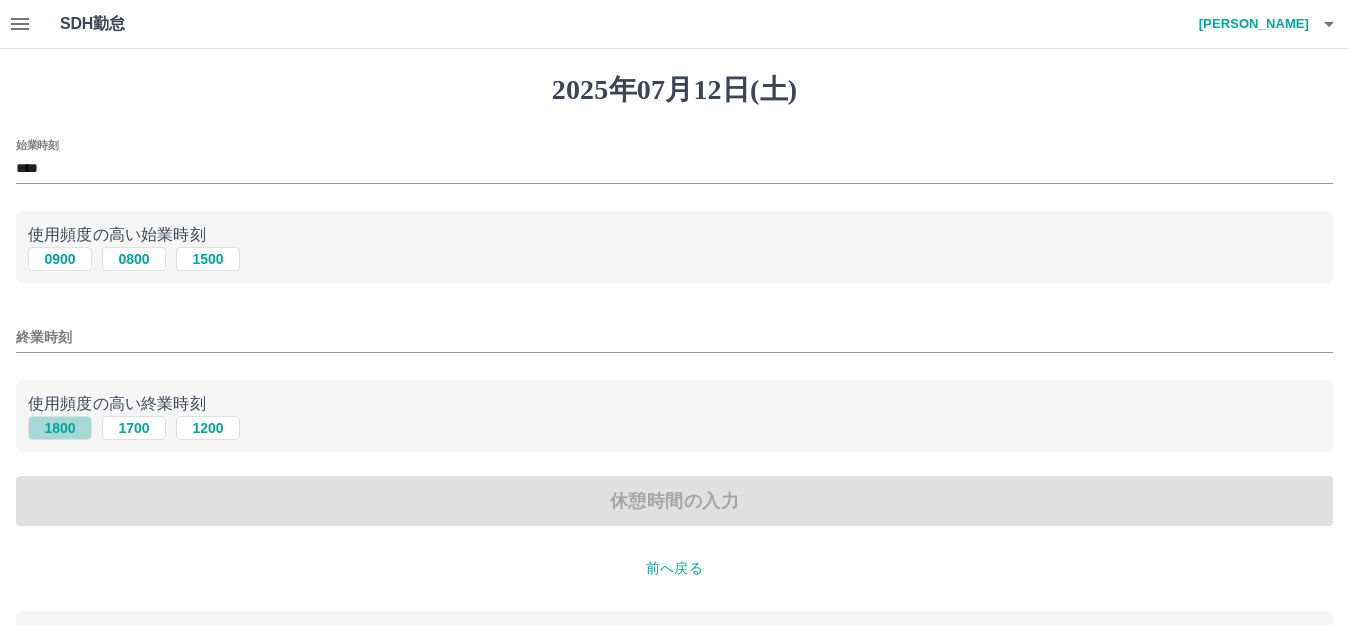 click on "1800" at bounding box center [60, 428] 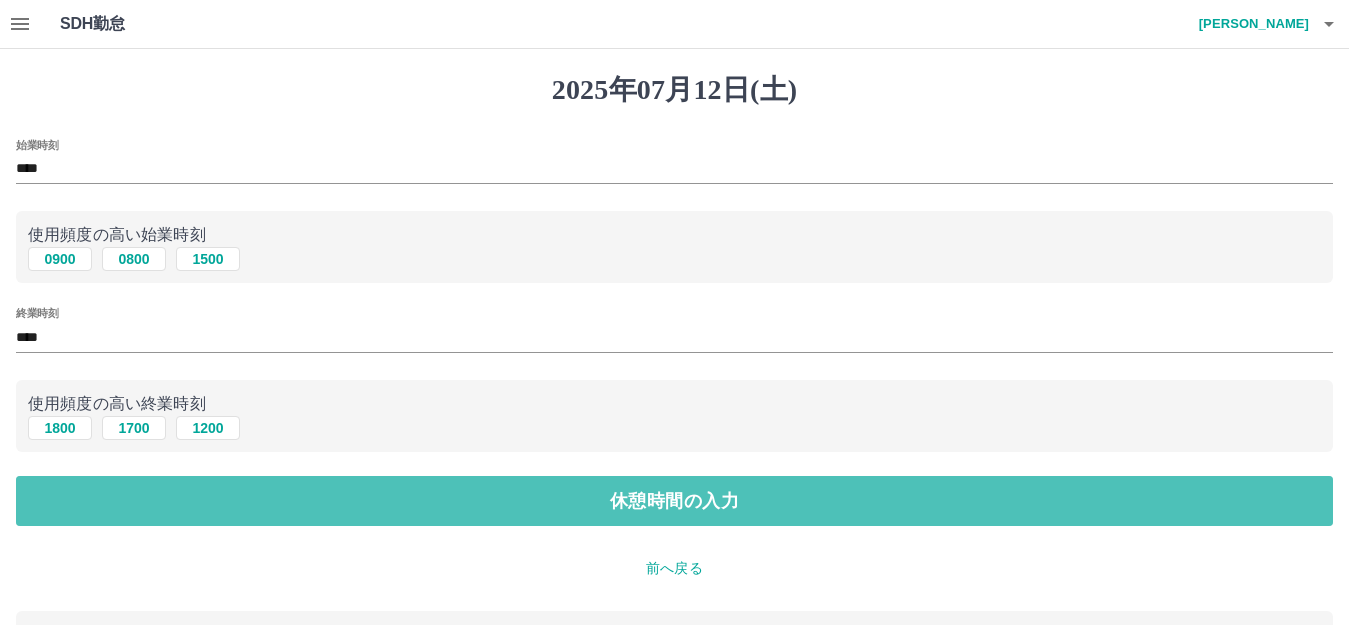 click on "休憩時間の入力" at bounding box center [674, 501] 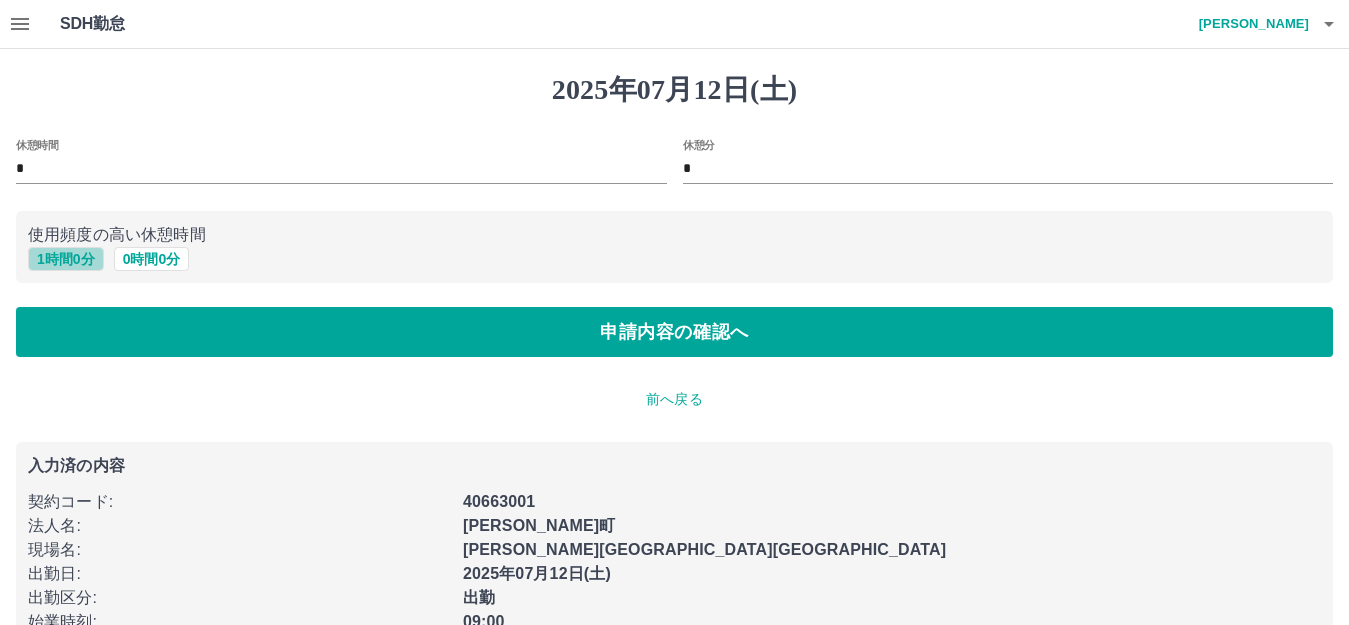 click on "1 時間 0 分" at bounding box center [66, 259] 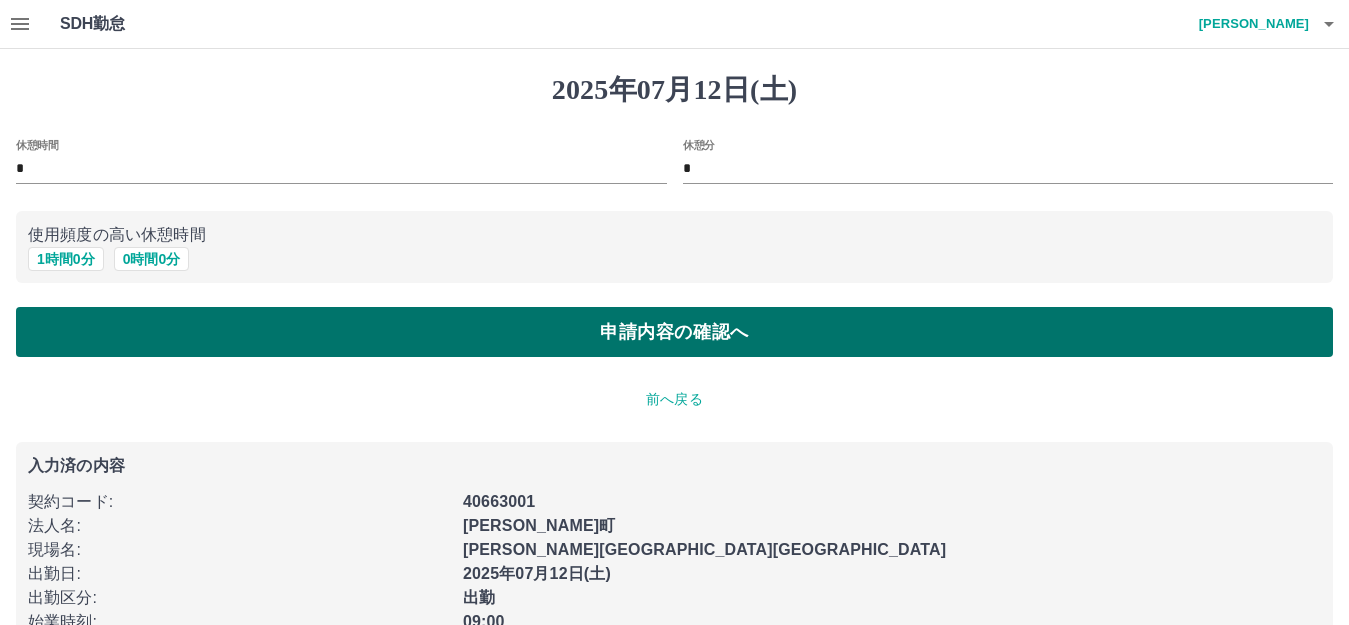 click on "申請内容の確認へ" at bounding box center [674, 332] 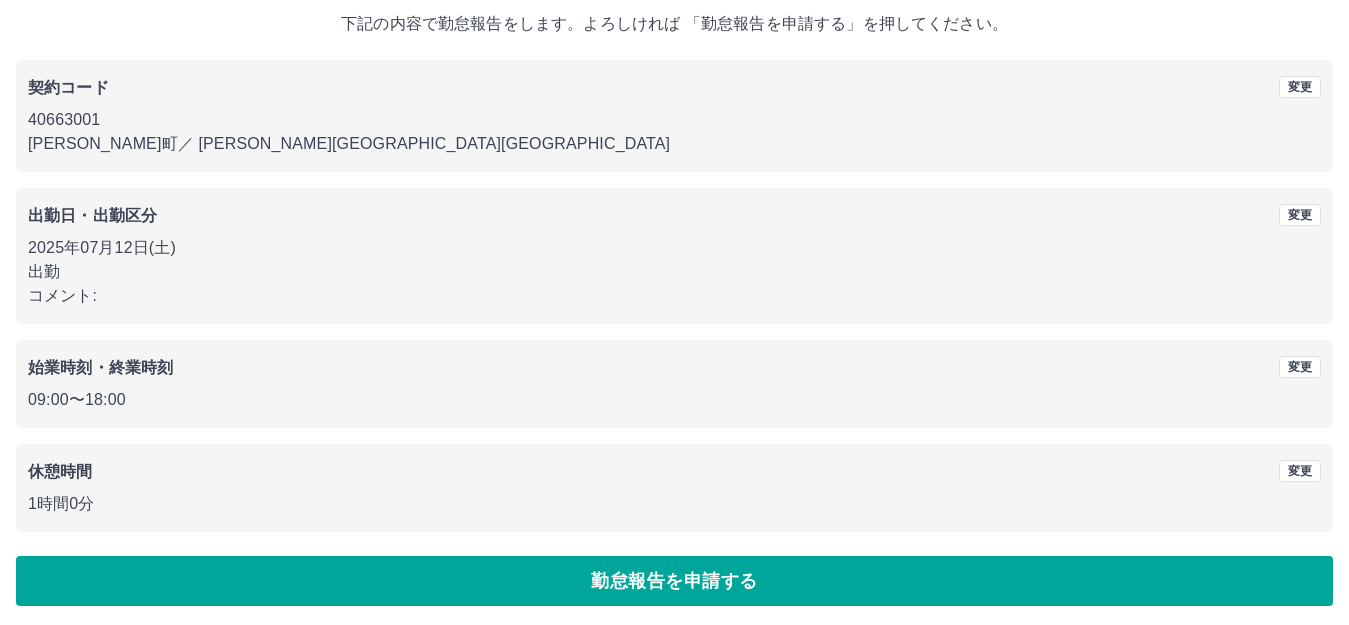 scroll, scrollTop: 124, scrollLeft: 0, axis: vertical 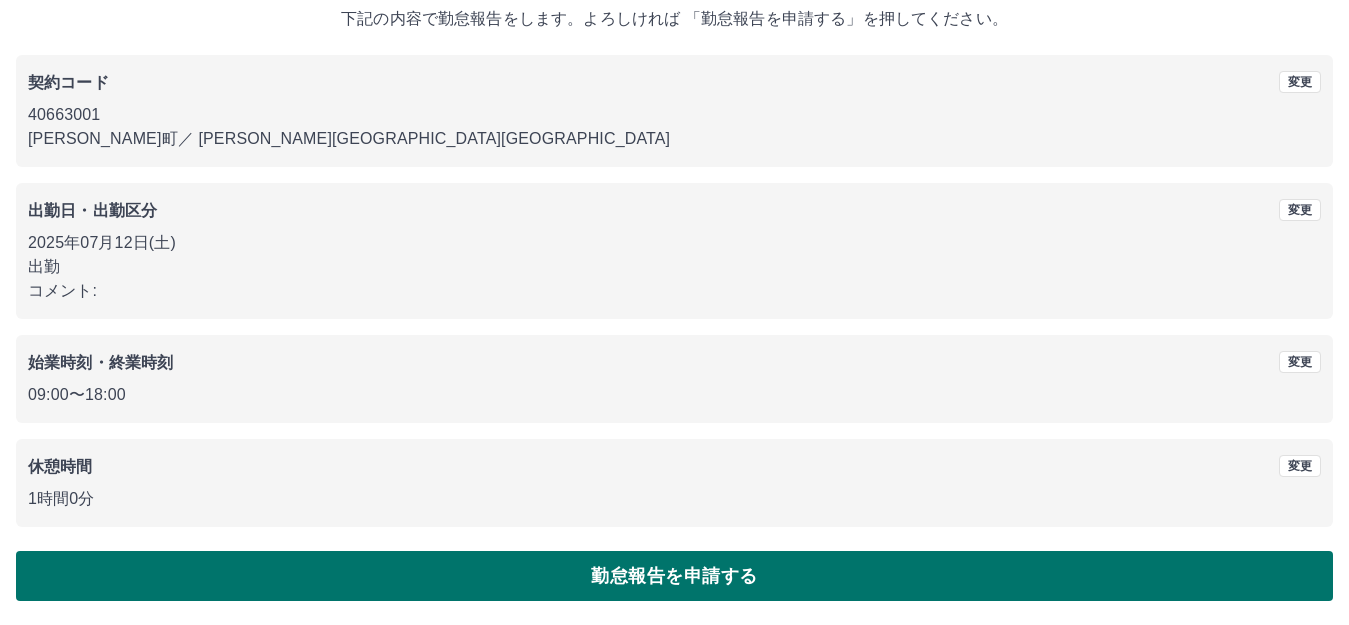click on "勤怠報告を申請する" at bounding box center [674, 576] 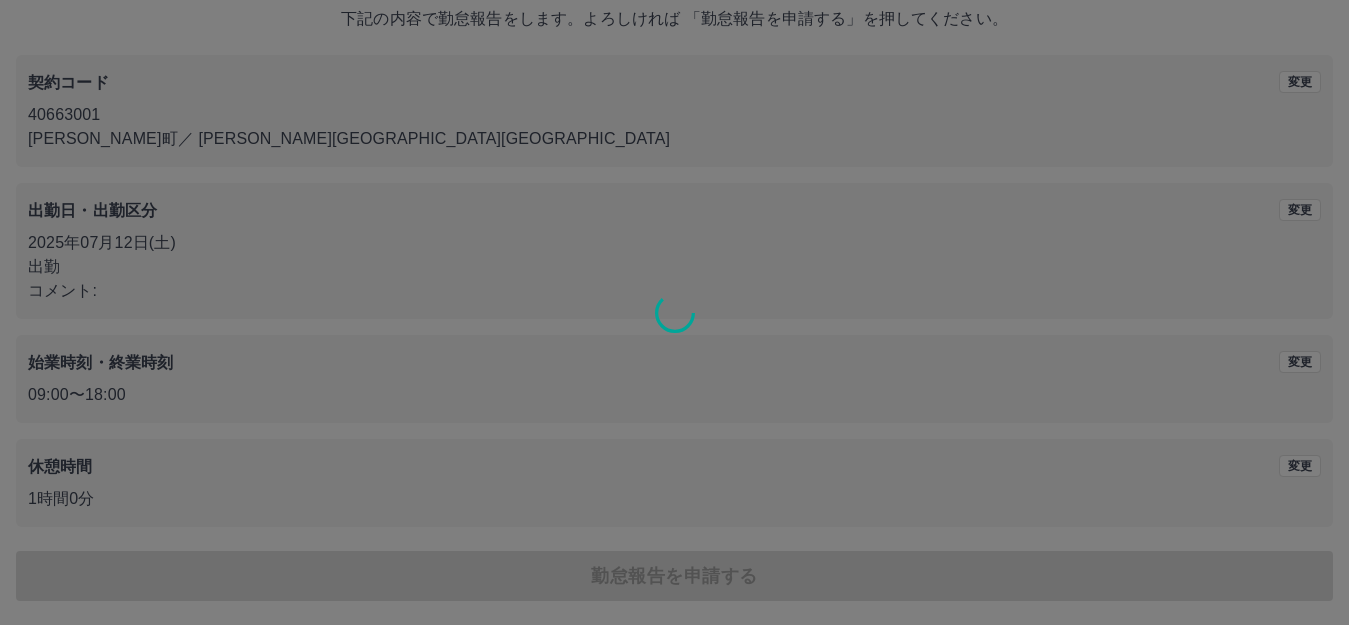 scroll, scrollTop: 0, scrollLeft: 0, axis: both 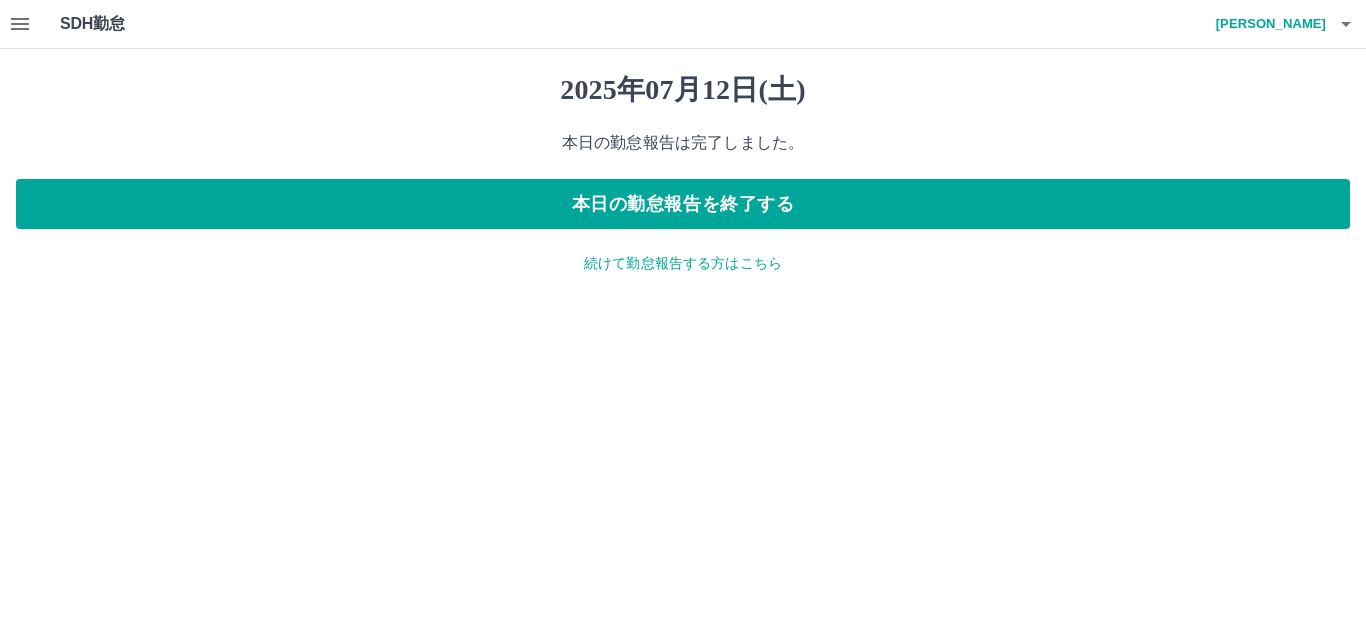 click on "続けて勤怠報告する方はこちら" at bounding box center (683, 263) 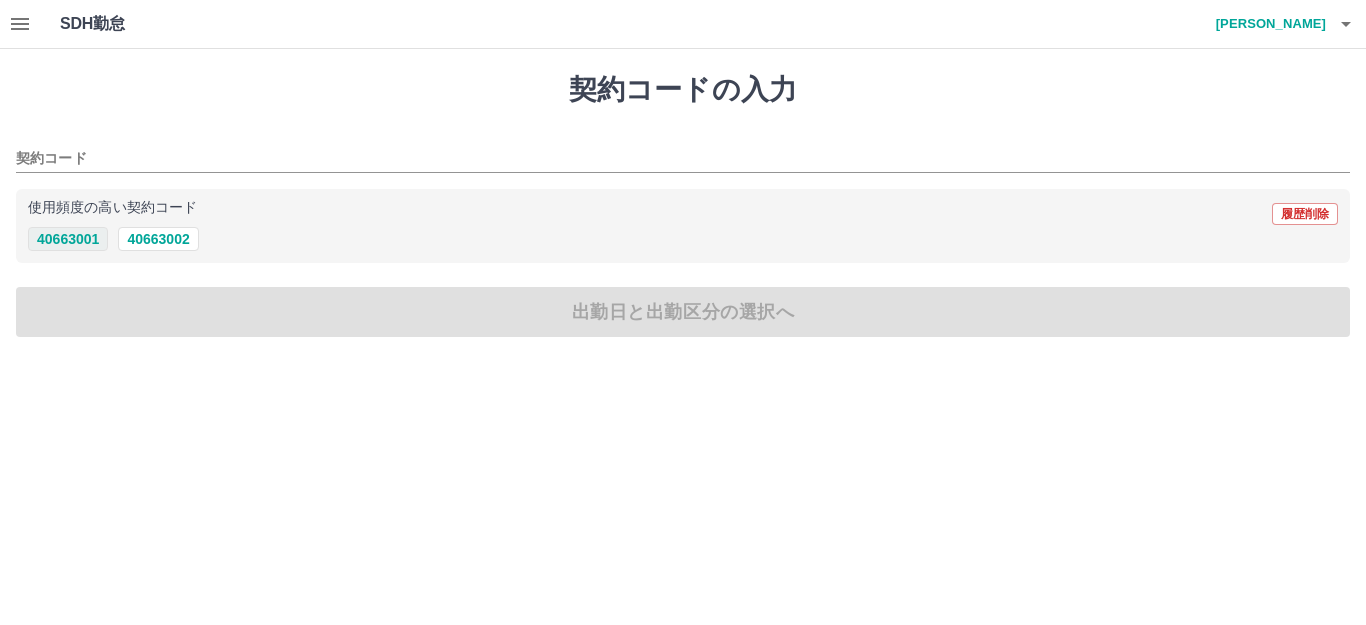 click on "40663001" at bounding box center [68, 239] 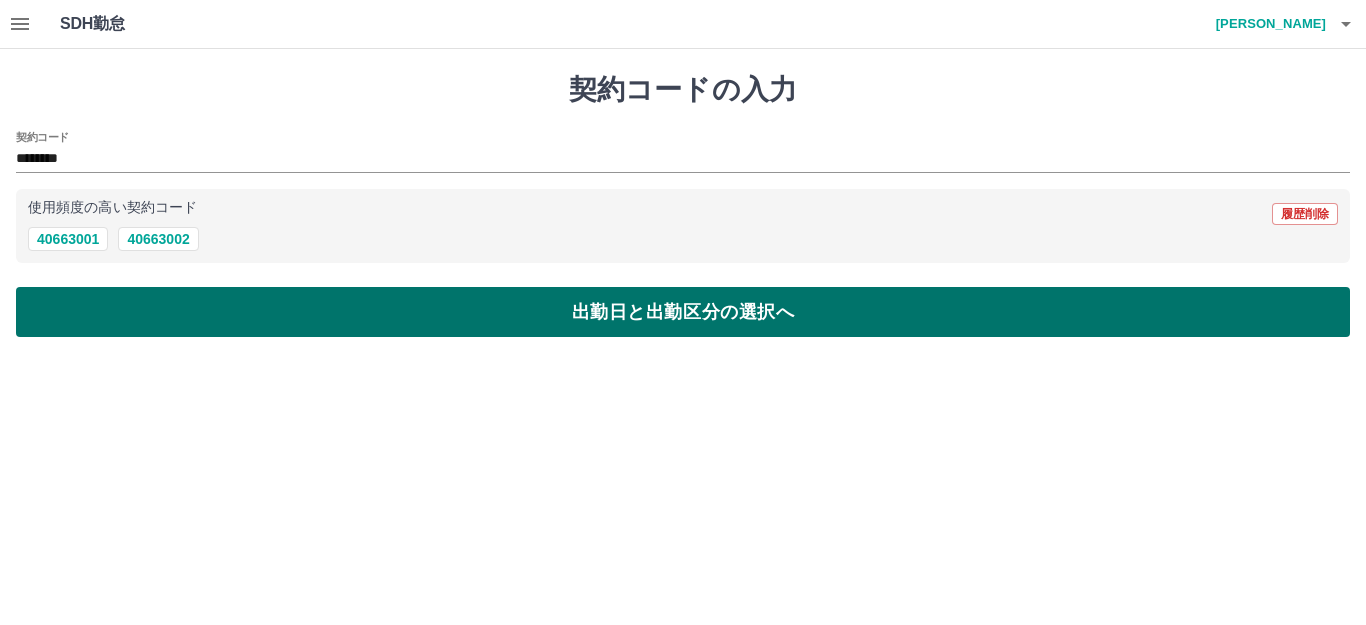 click on "出勤日と出勤区分の選択へ" at bounding box center (683, 312) 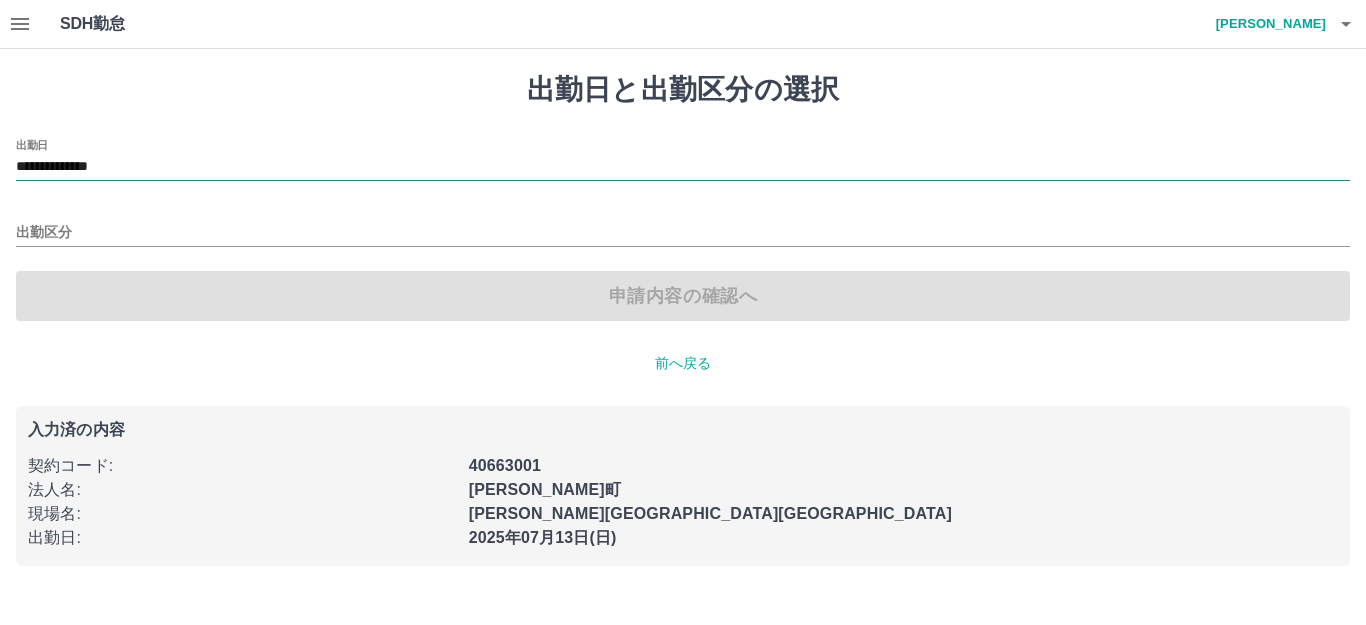click on "**********" at bounding box center [683, 167] 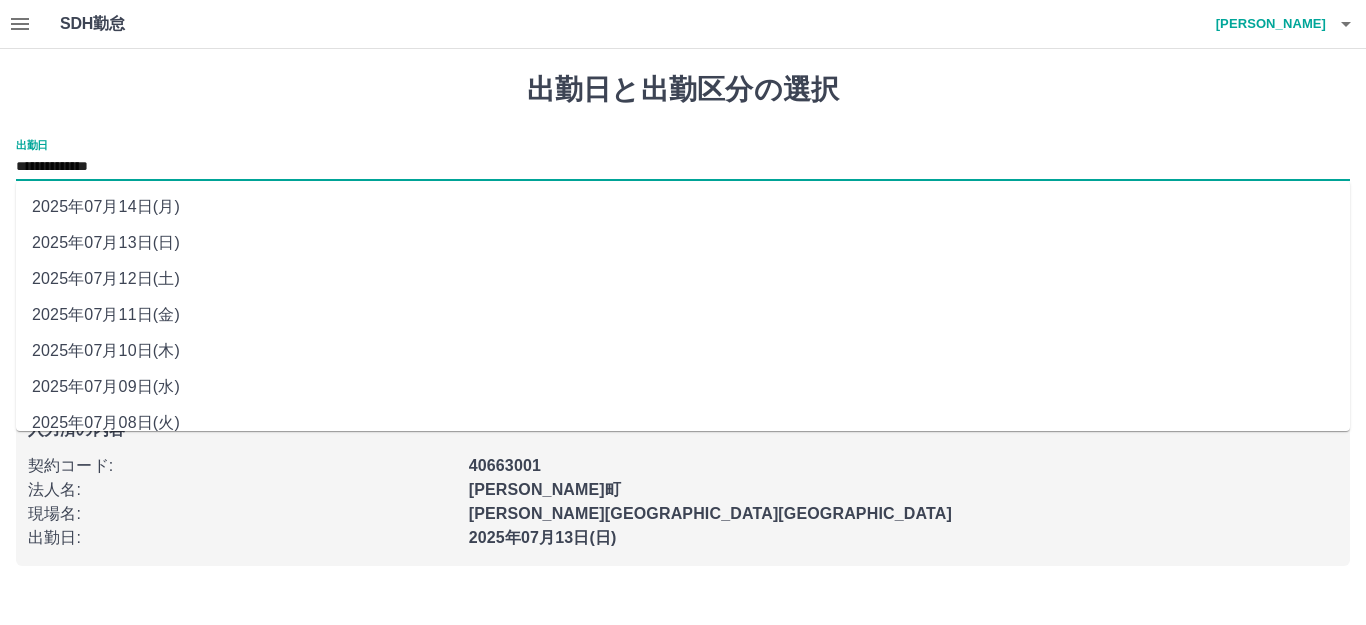 click on "2025年07月11日(金)" at bounding box center (683, 315) 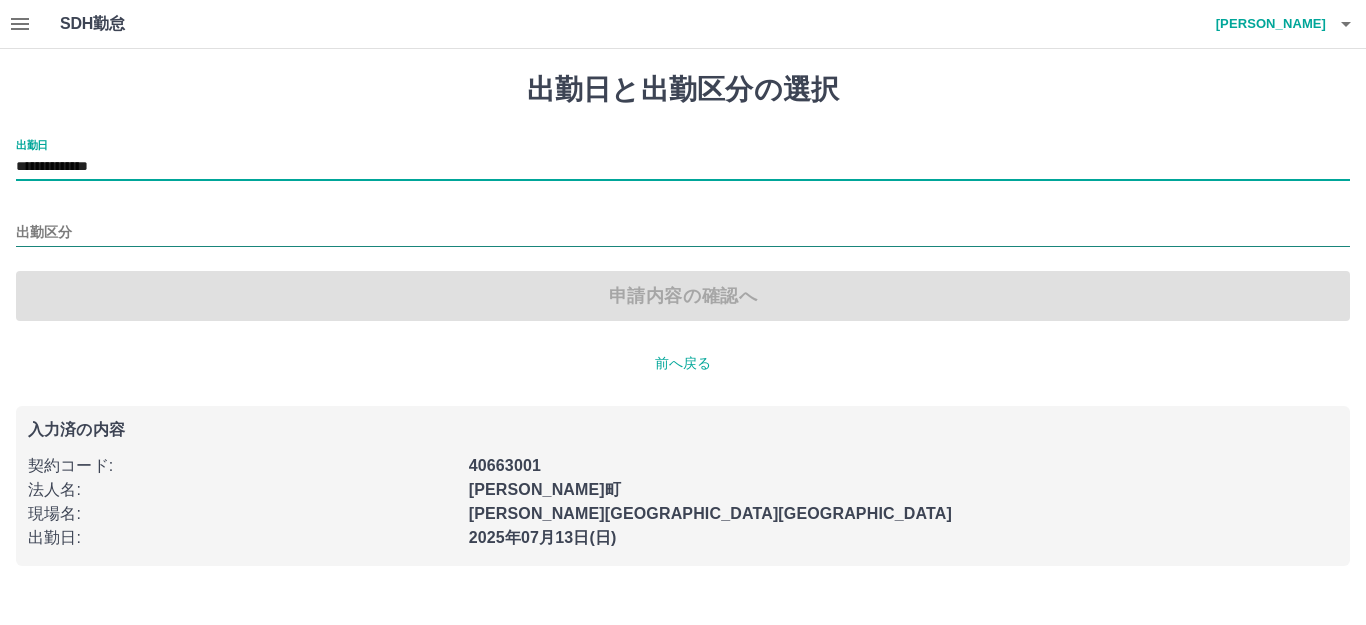 click on "出勤区分" at bounding box center [683, 233] 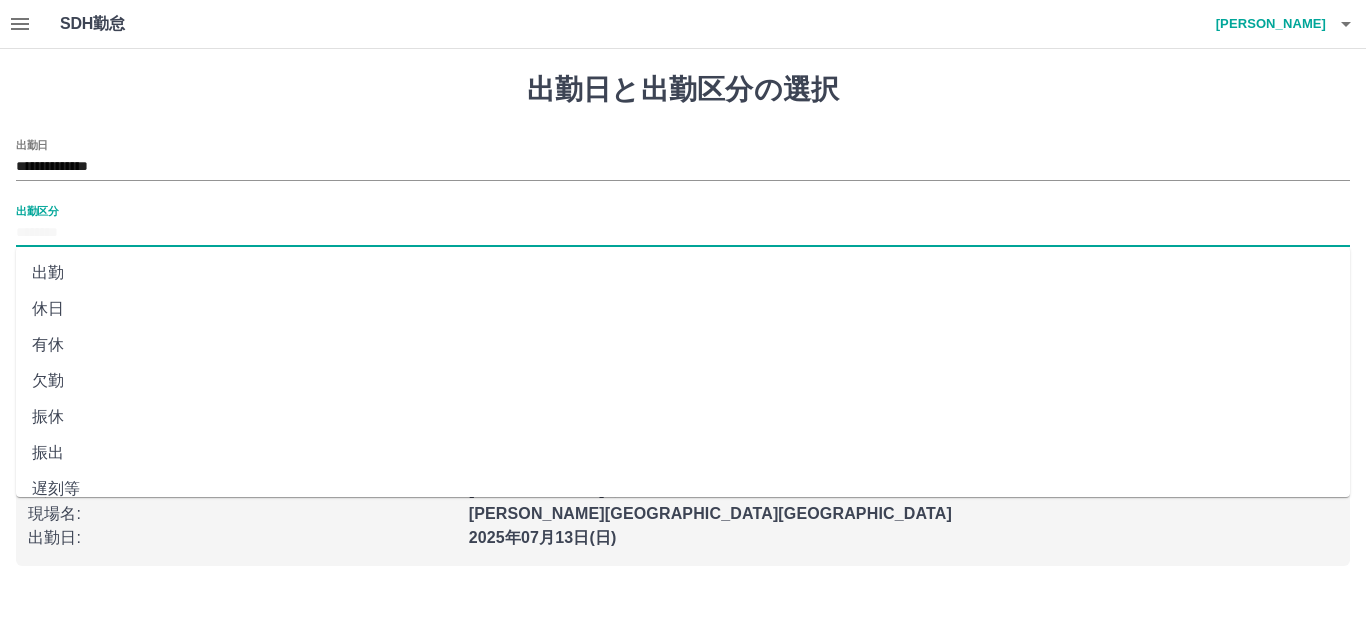 click on "休日" at bounding box center (683, 309) 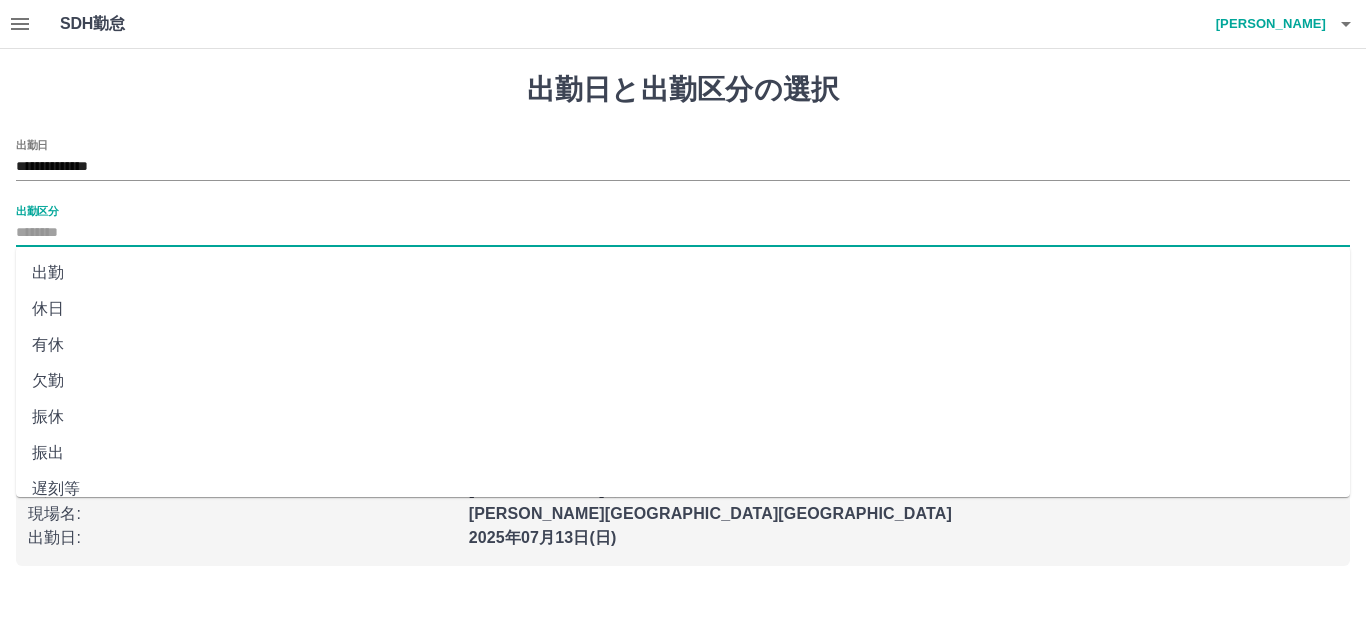 type on "**" 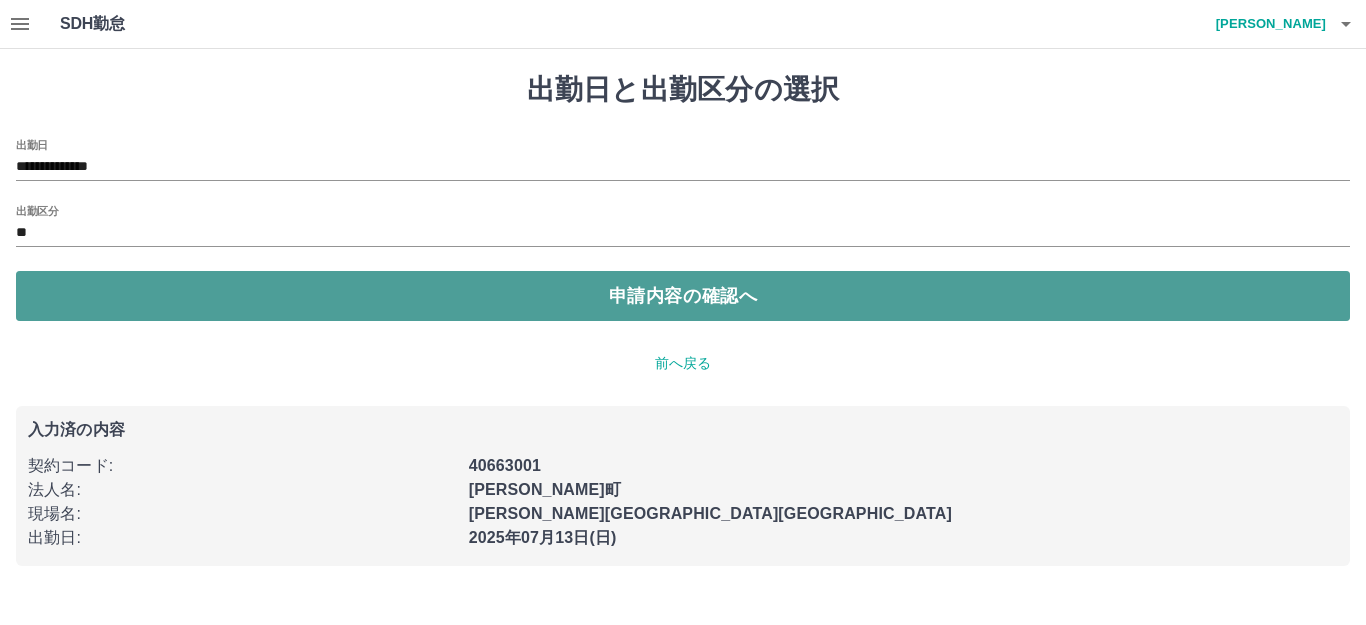 click on "申請内容の確認へ" at bounding box center (683, 296) 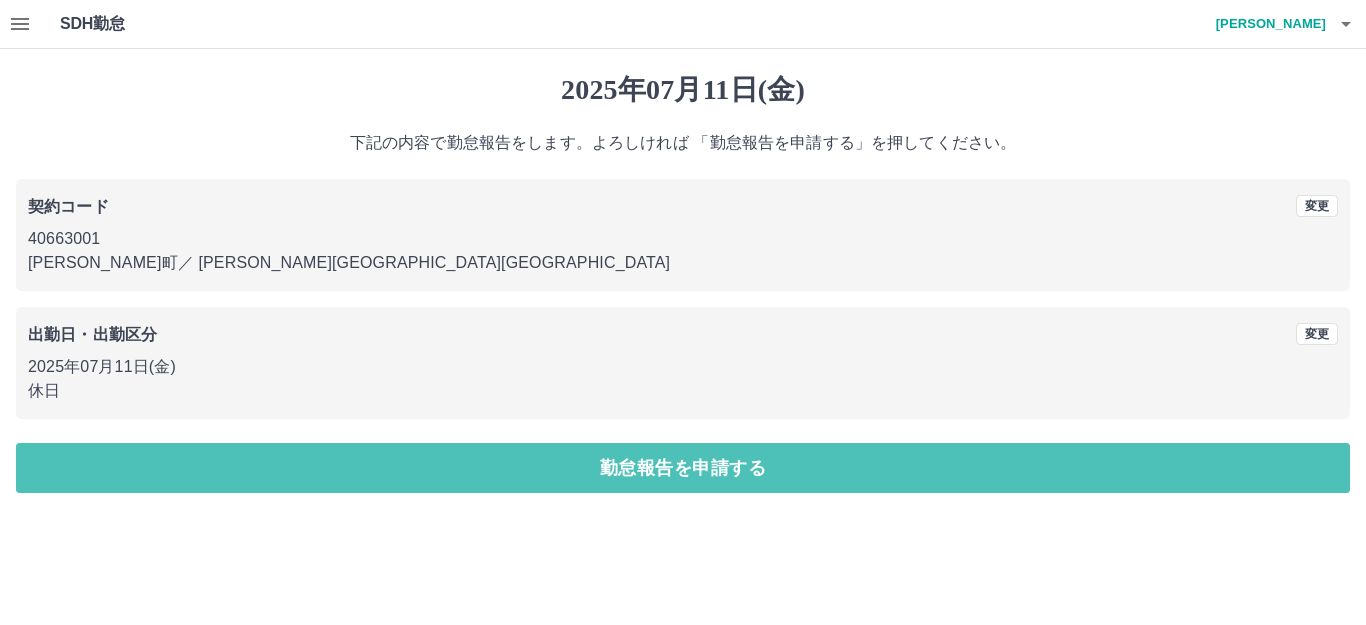 click on "勤怠報告を申請する" at bounding box center [683, 468] 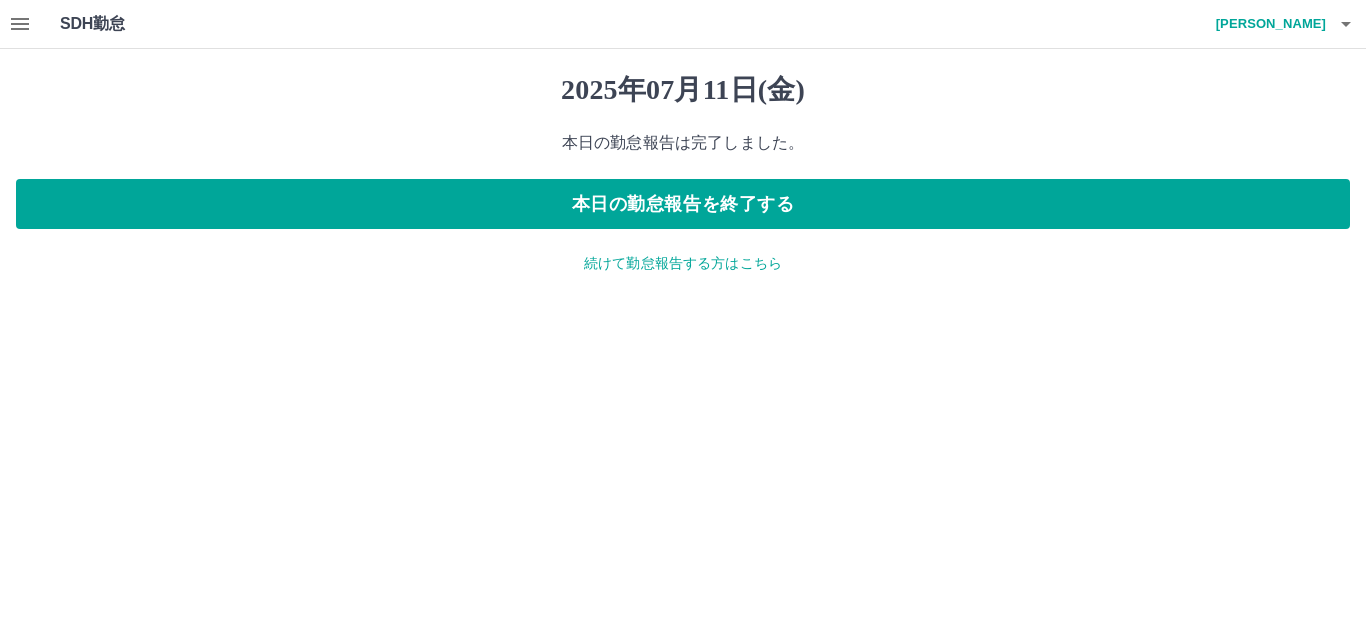 click on "続けて勤怠報告する方はこちら" at bounding box center [683, 263] 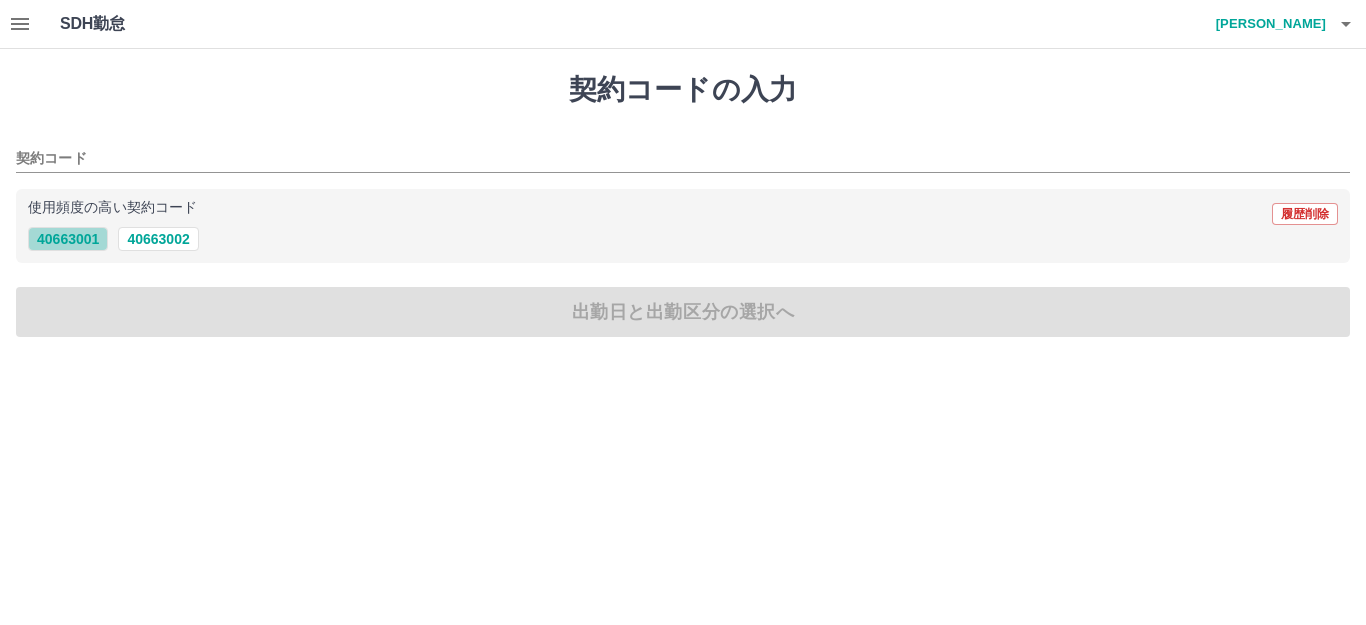 click on "40663001" at bounding box center (68, 239) 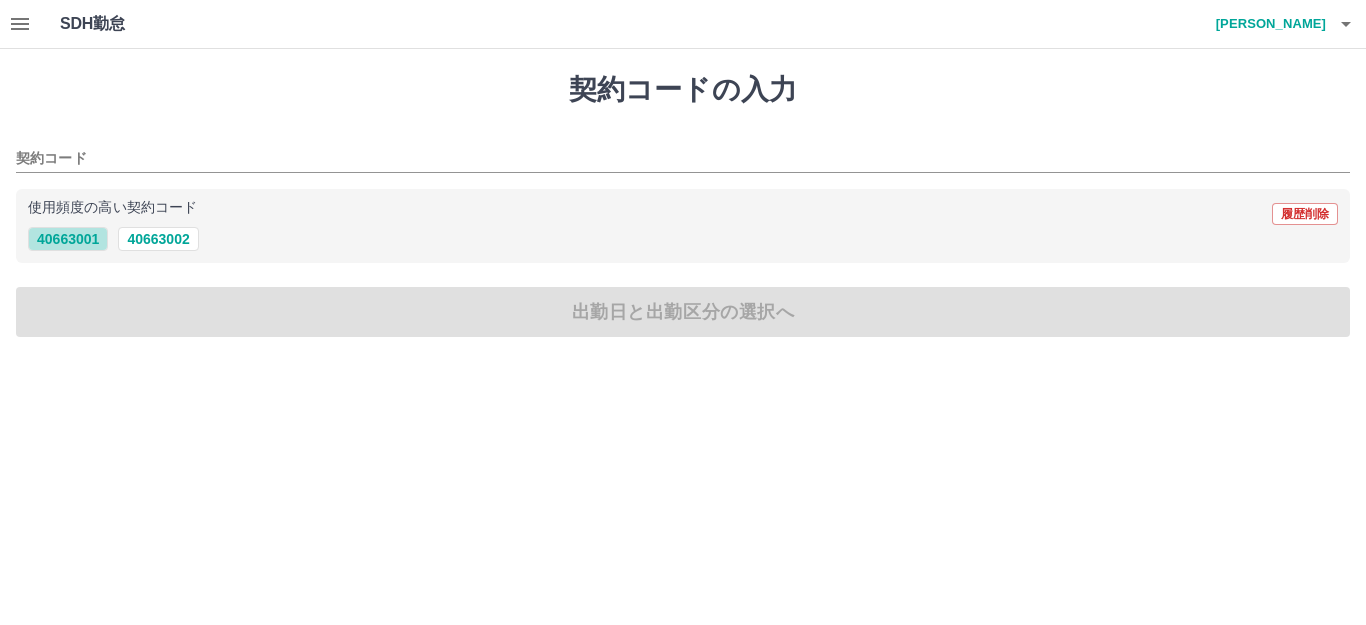 type on "********" 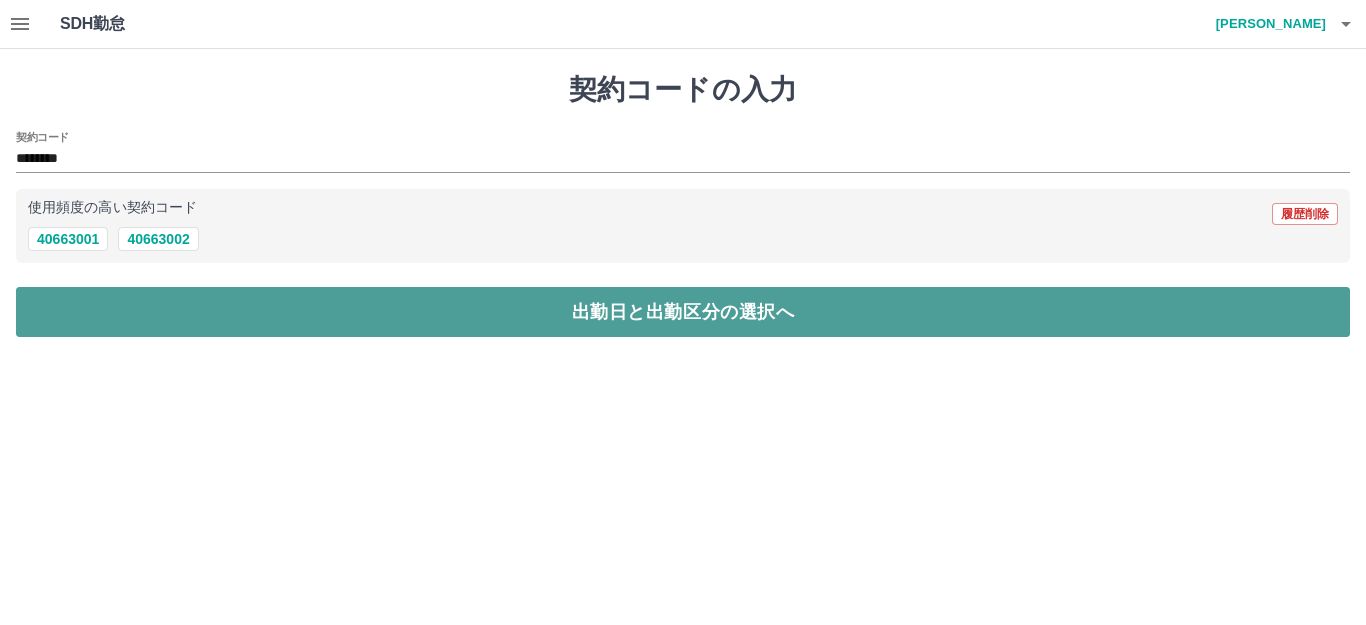 click on "出勤日と出勤区分の選択へ" at bounding box center (683, 312) 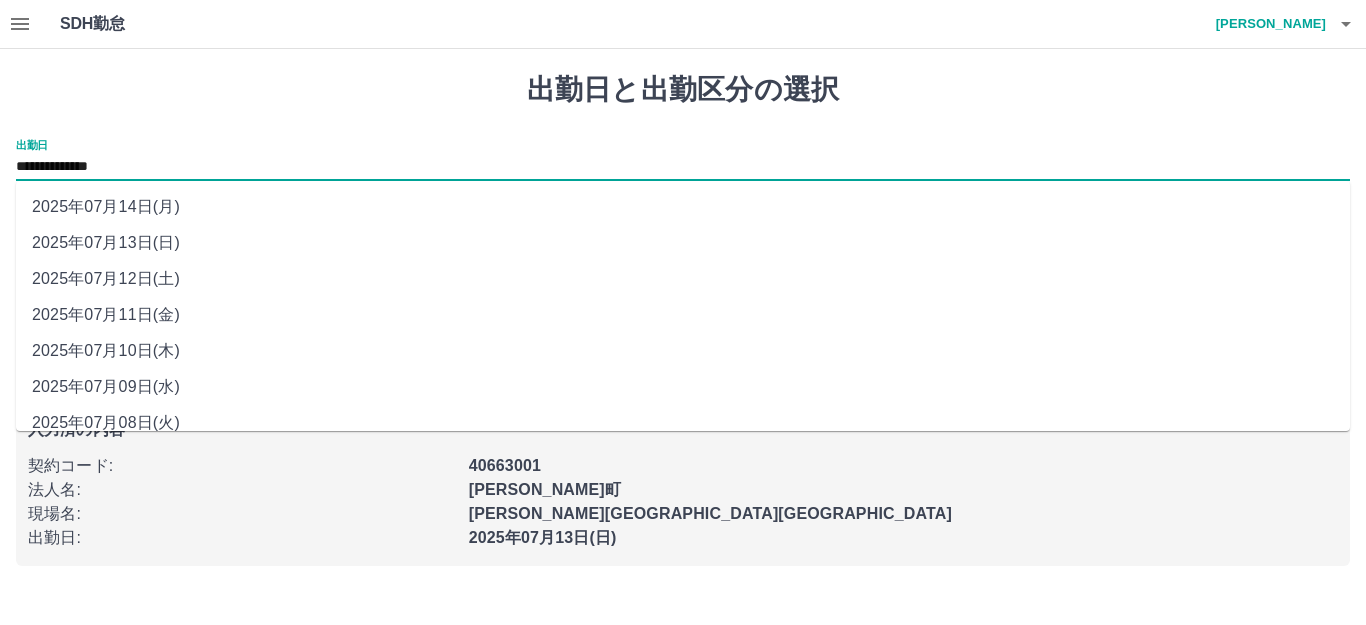 click on "**********" at bounding box center [683, 167] 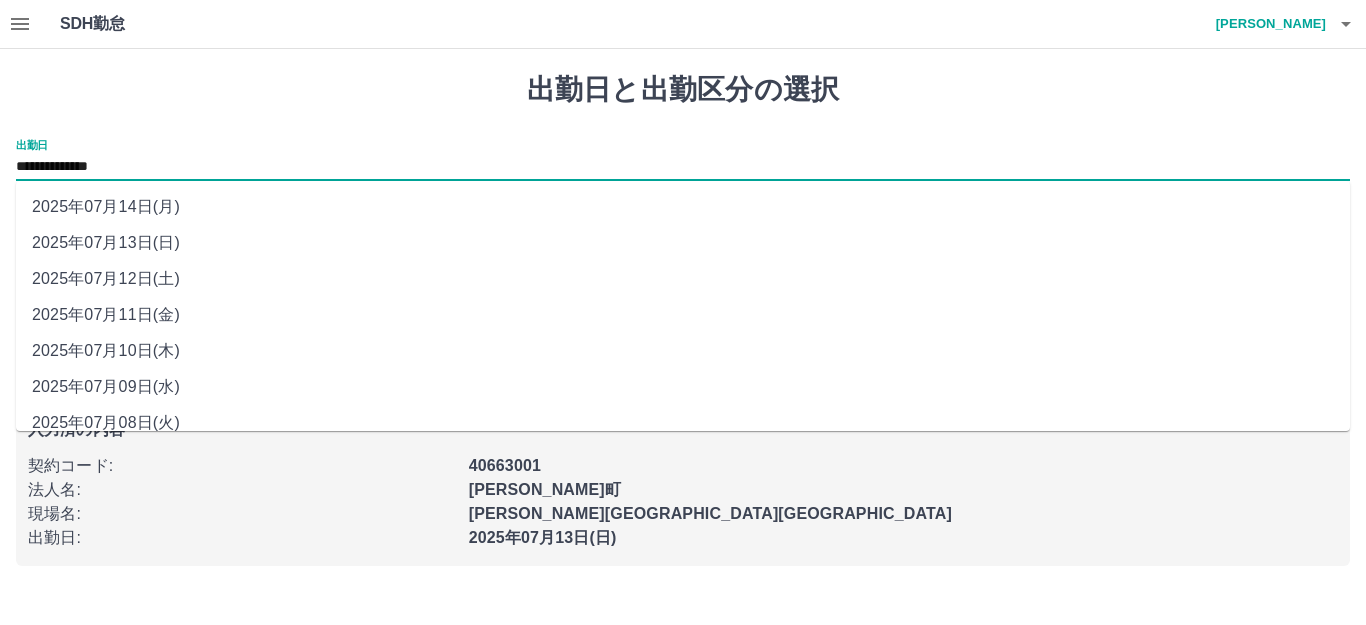 click on "2025年07月10日(木)" at bounding box center [683, 351] 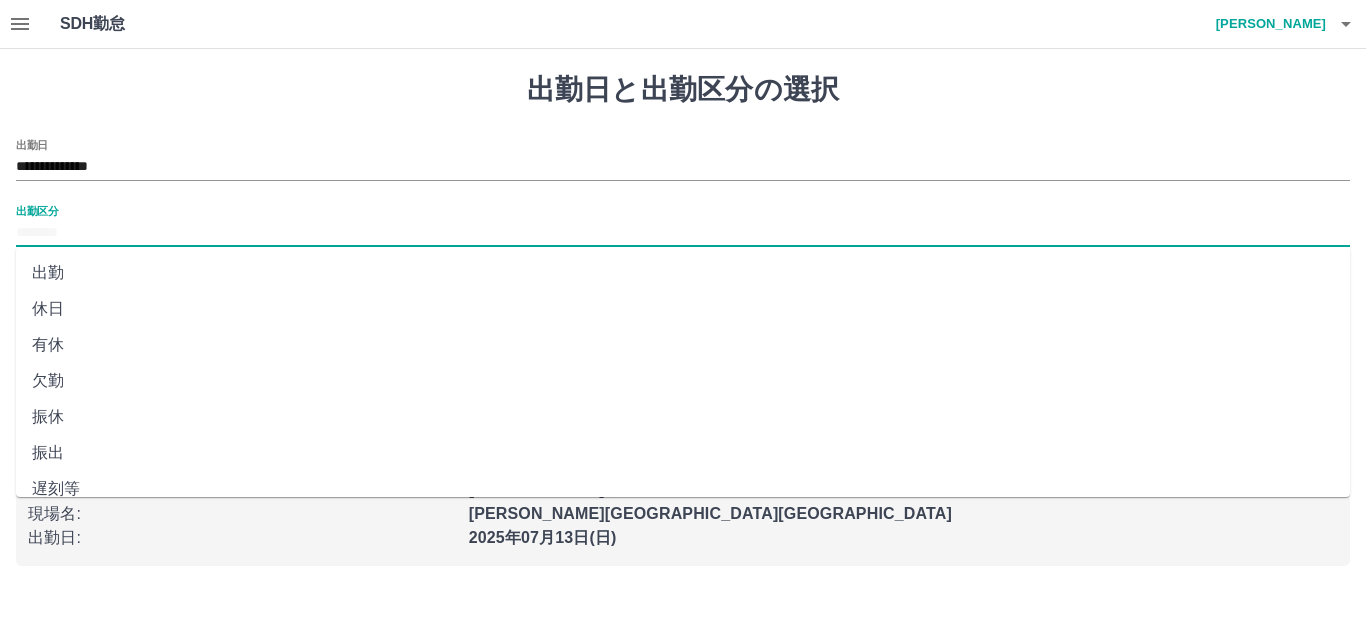 click on "出勤区分" at bounding box center [683, 233] 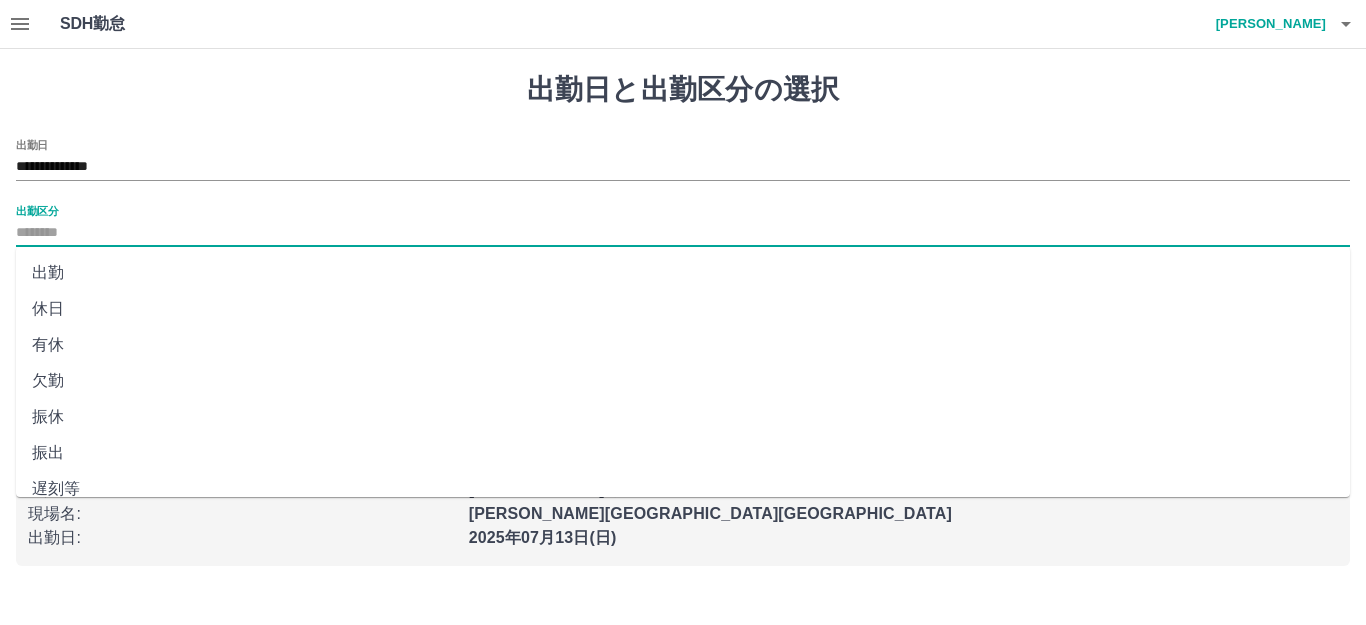 click on "休日" at bounding box center [683, 309] 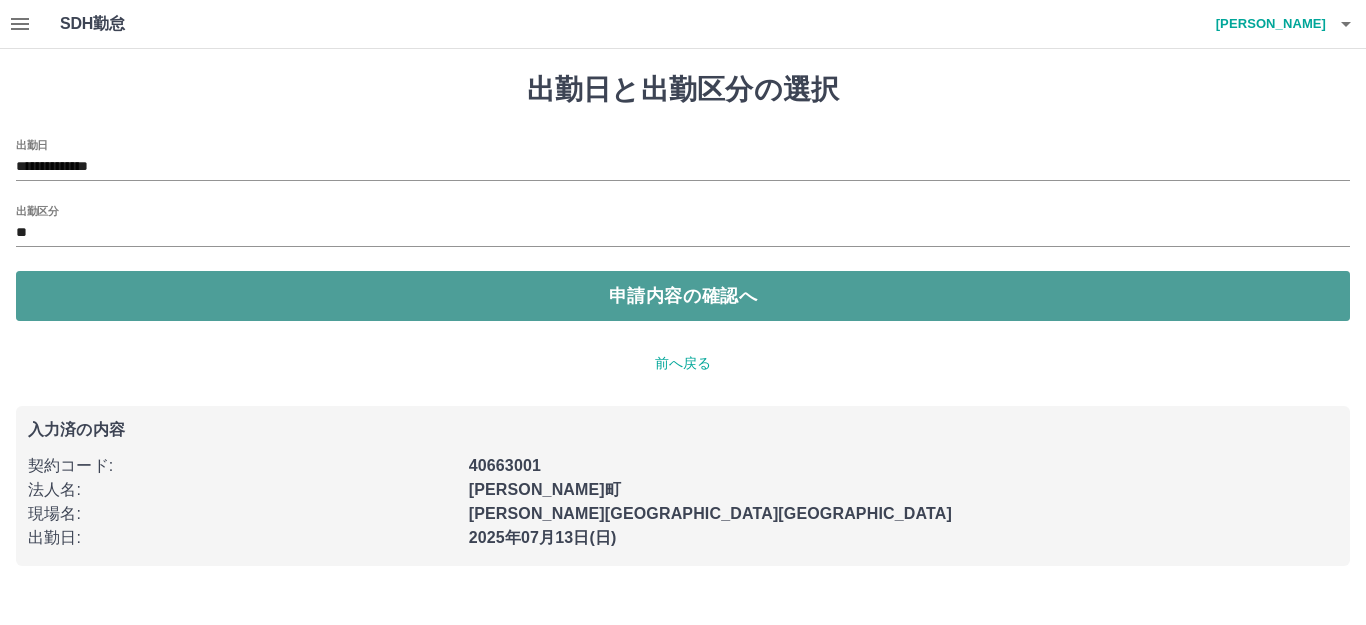 click on "申請内容の確認へ" at bounding box center (683, 296) 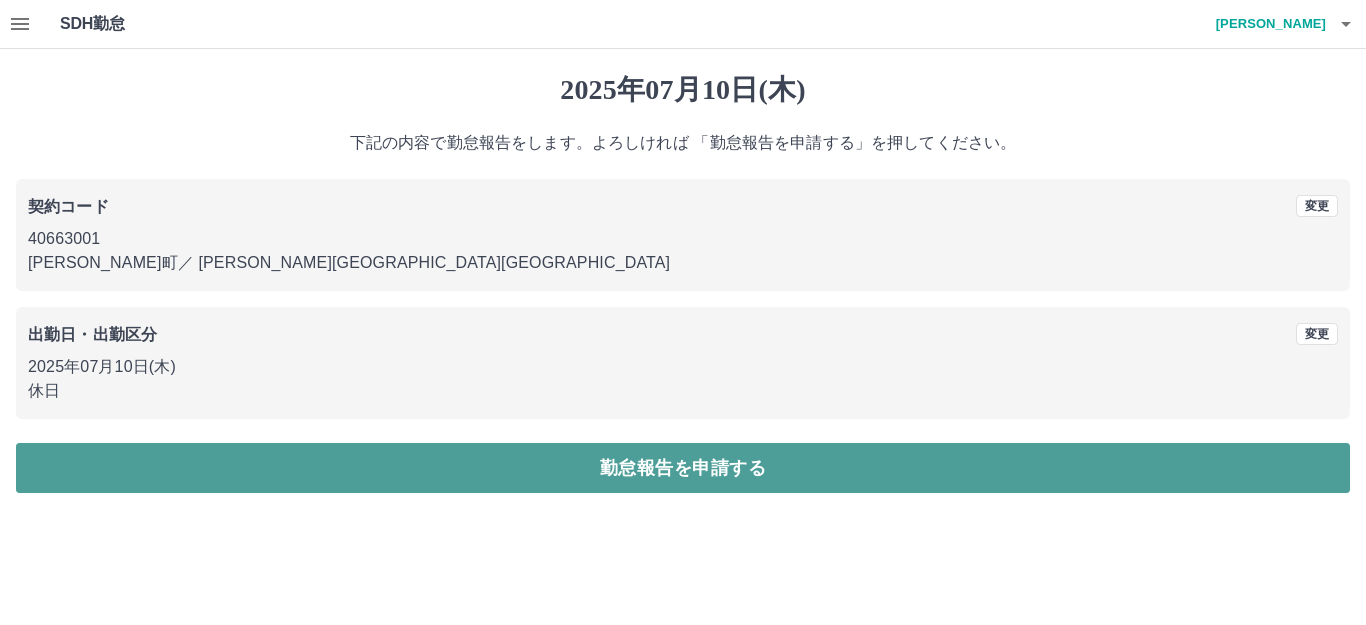 click on "勤怠報告を申請する" at bounding box center [683, 468] 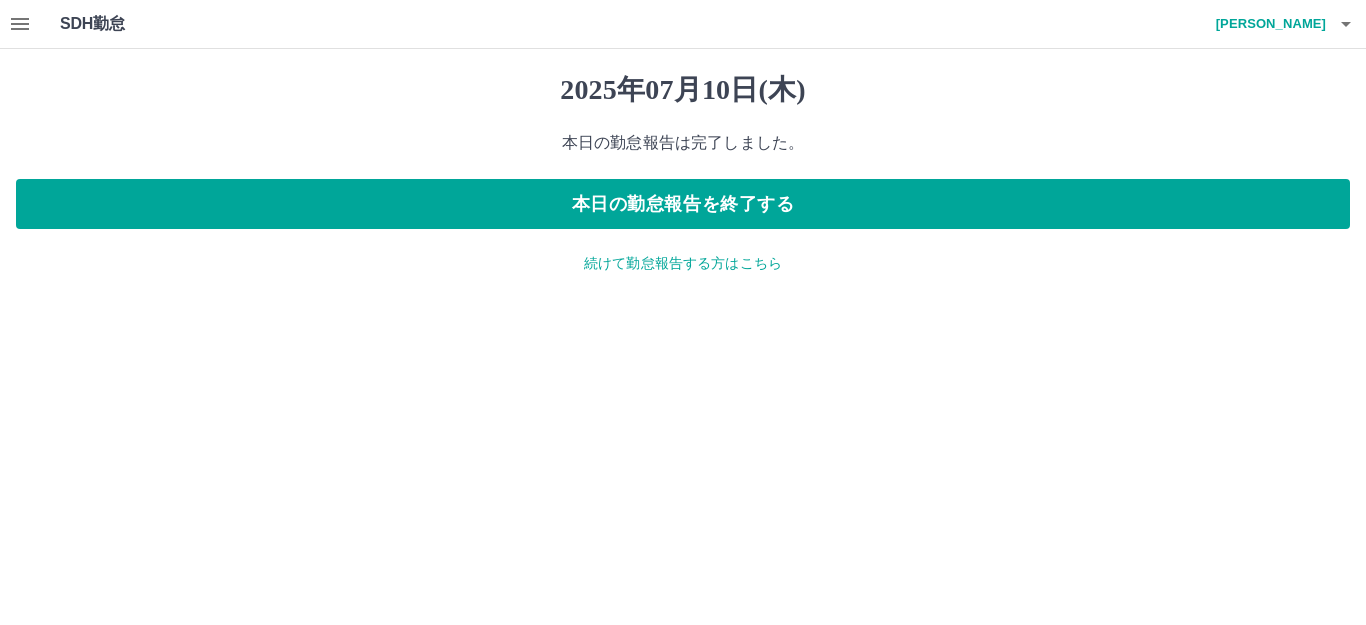 click on "続けて勤怠報告する方はこちら" at bounding box center [683, 263] 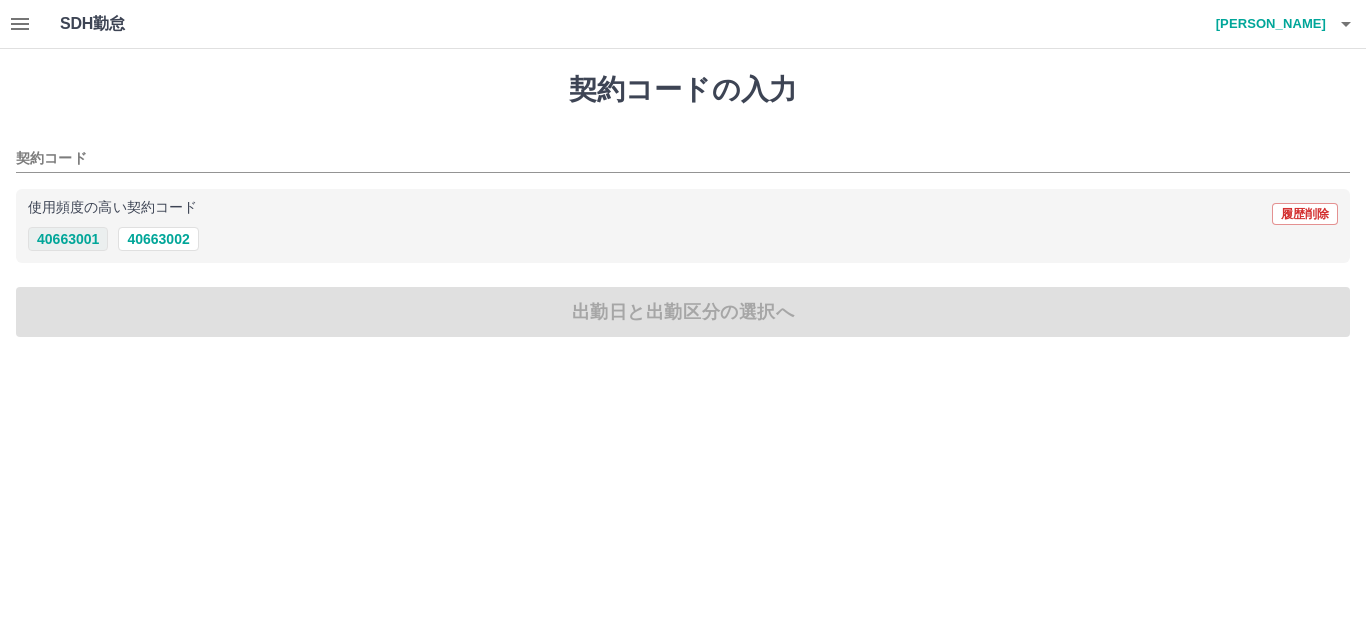 click on "40663001" at bounding box center (68, 239) 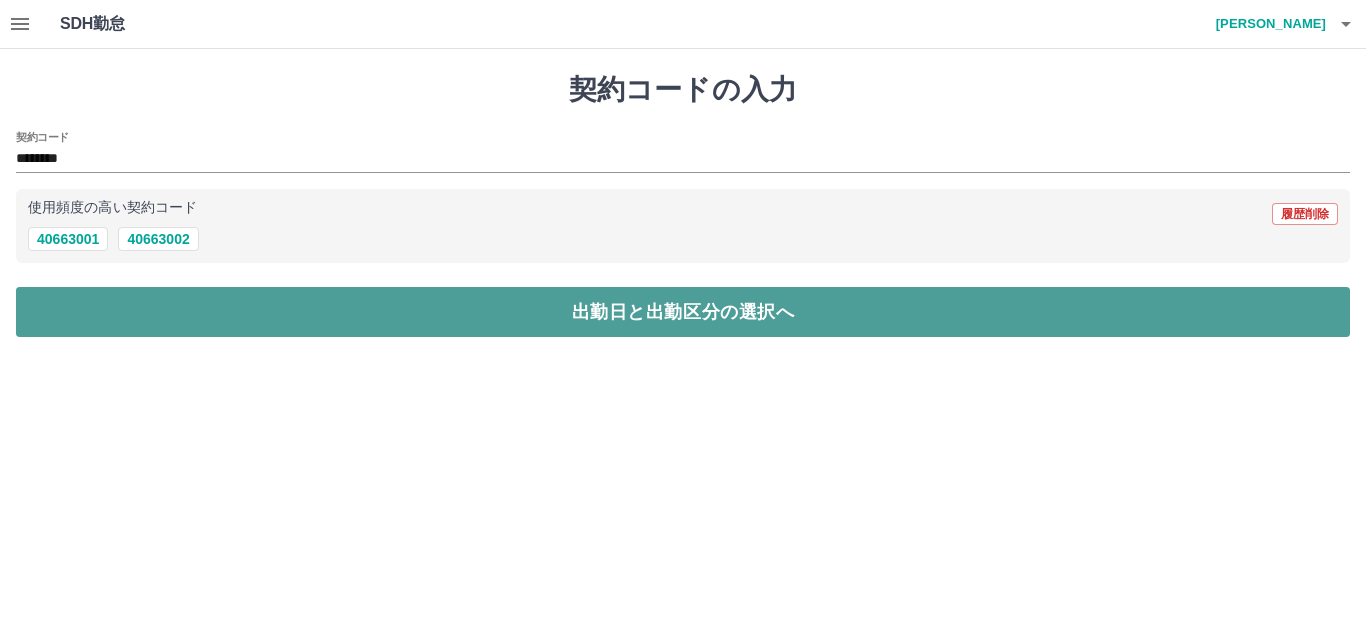 drag, startPoint x: 50, startPoint y: 311, endPoint x: 66, endPoint y: 293, distance: 24.083189 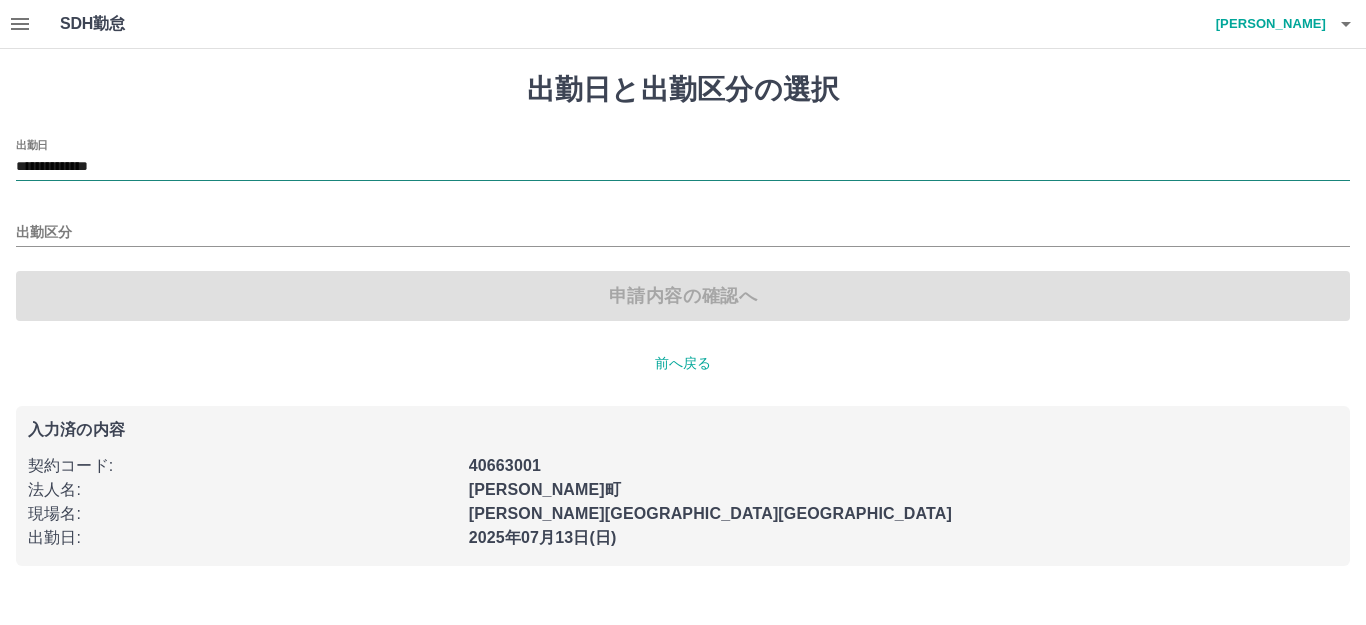 click on "**********" at bounding box center [683, 167] 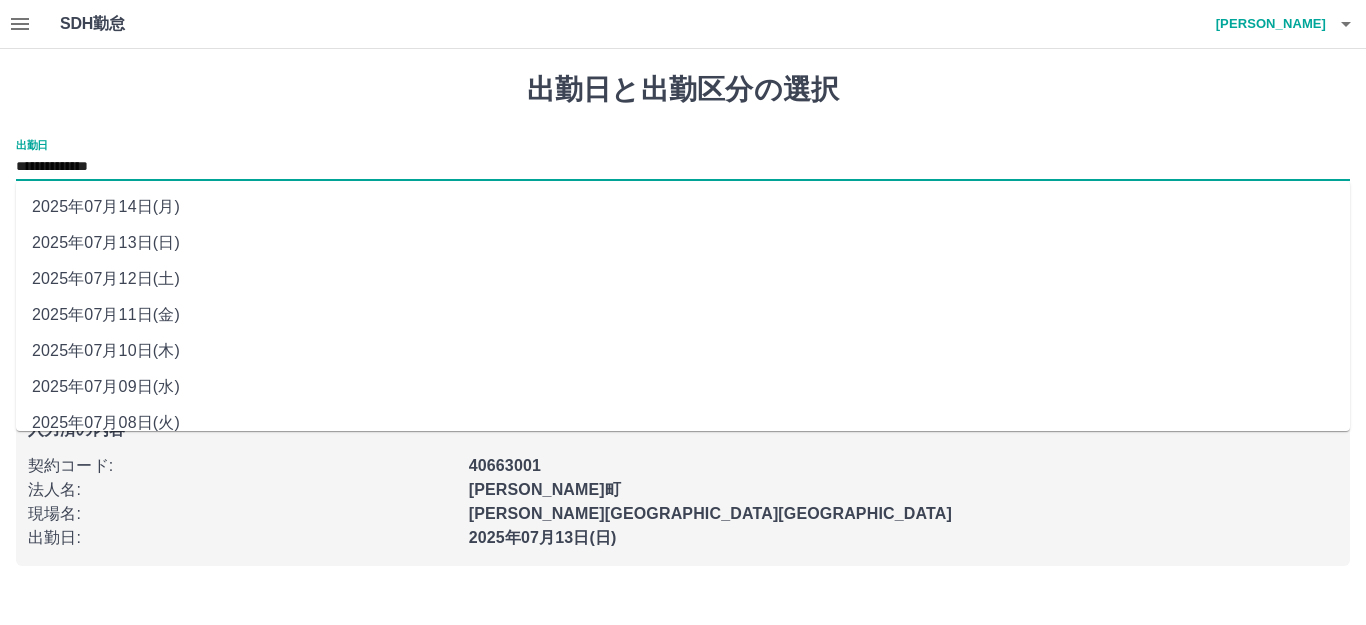 click on "2025年07月09日(水)" at bounding box center (683, 387) 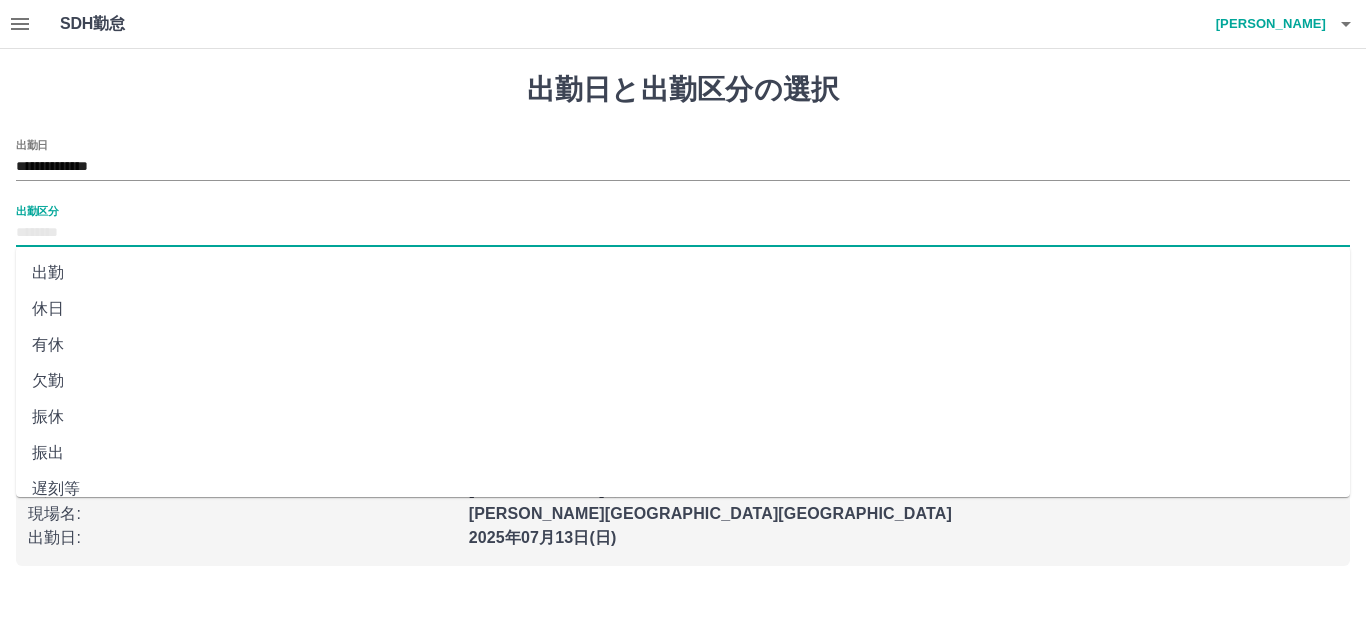 drag, startPoint x: 83, startPoint y: 228, endPoint x: 66, endPoint y: 273, distance: 48.104053 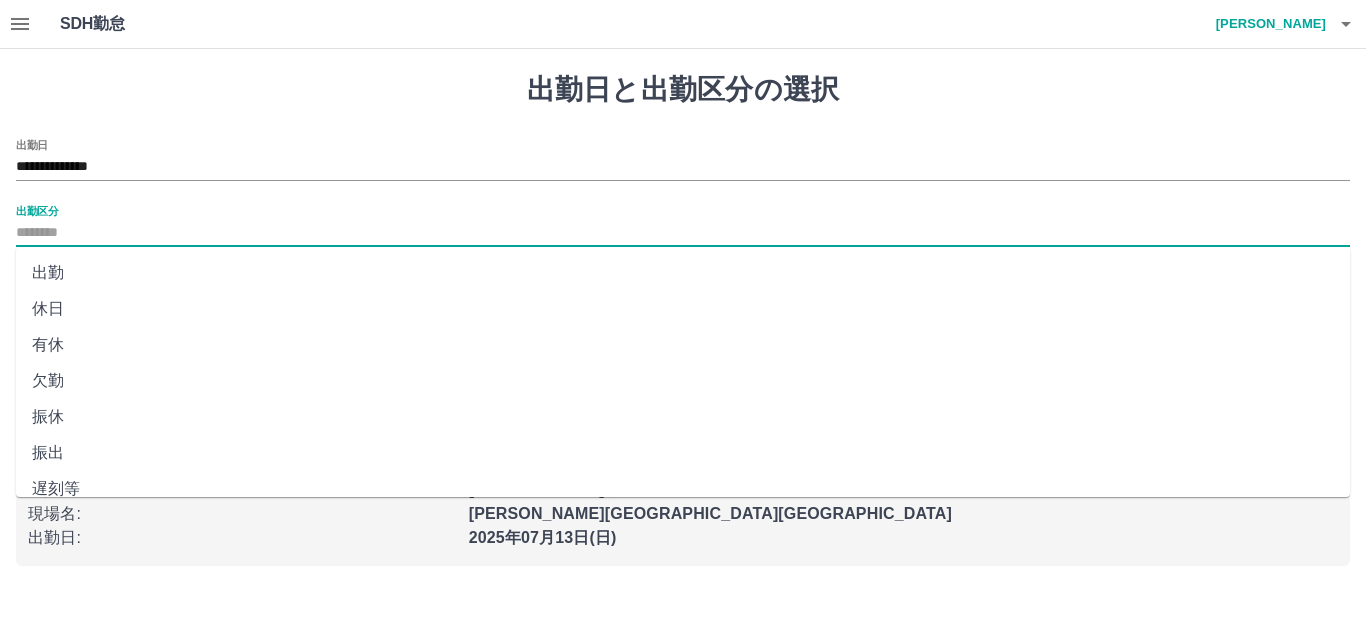 click on "出勤区分" at bounding box center [683, 233] 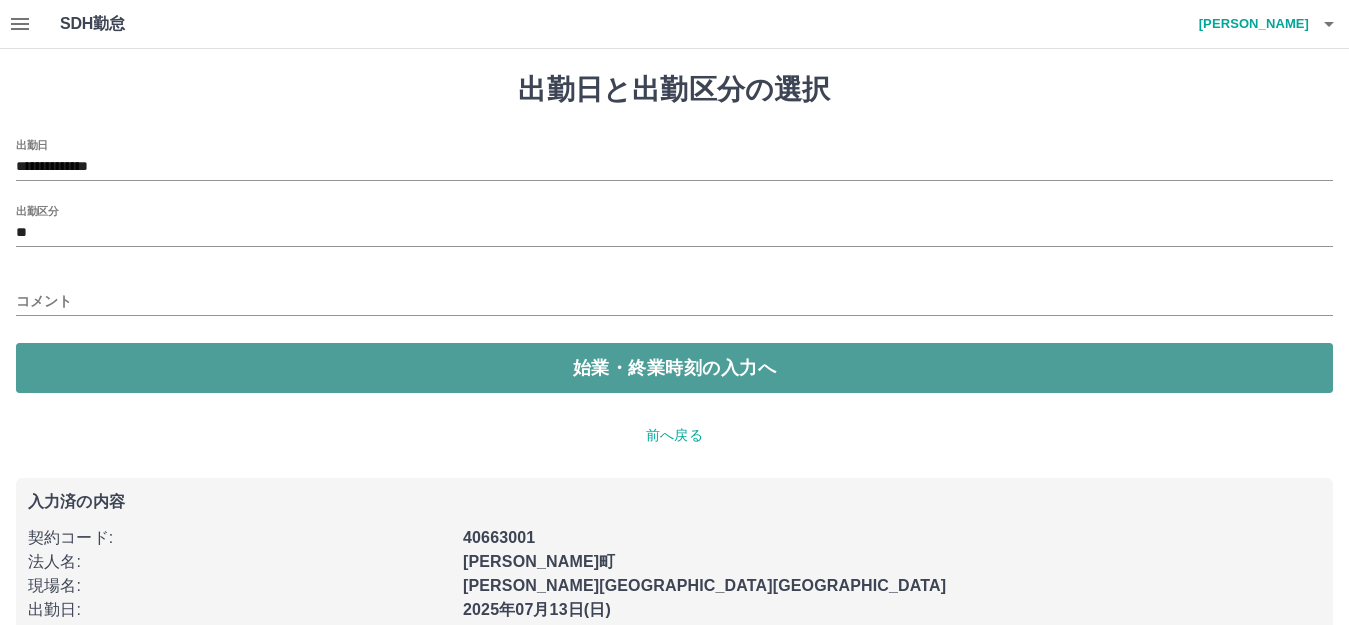 click on "始業・終業時刻の入力へ" at bounding box center [674, 368] 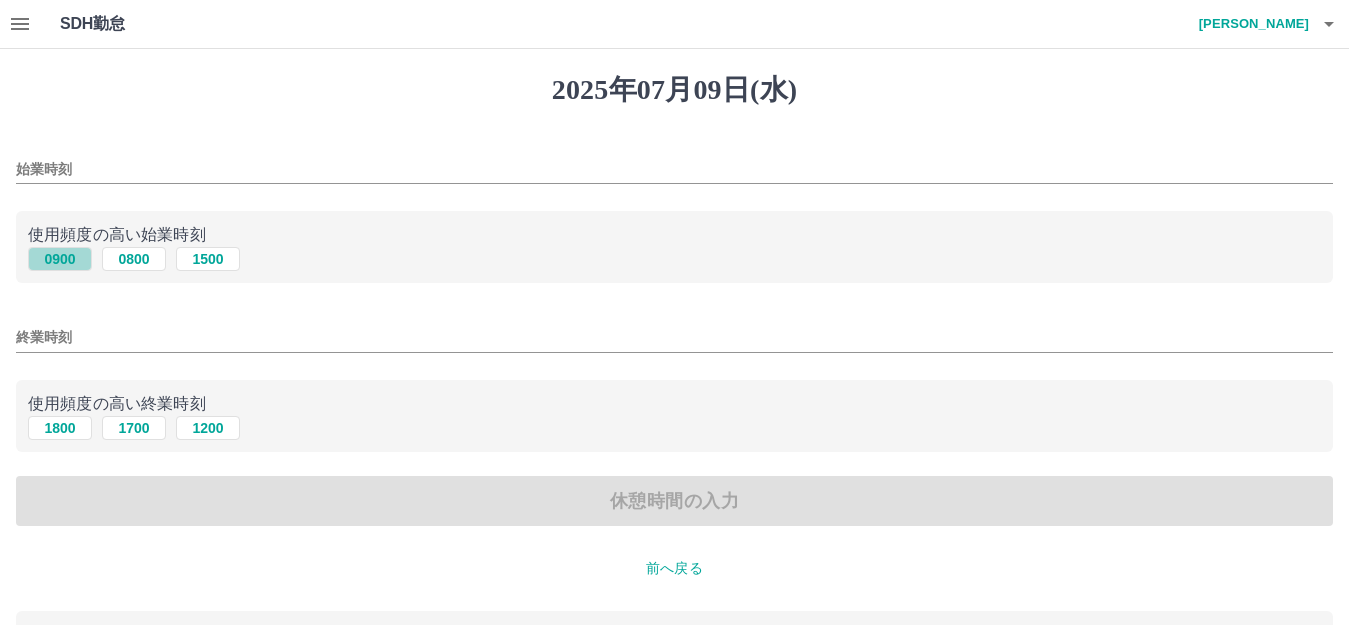 click on "0900" at bounding box center [60, 259] 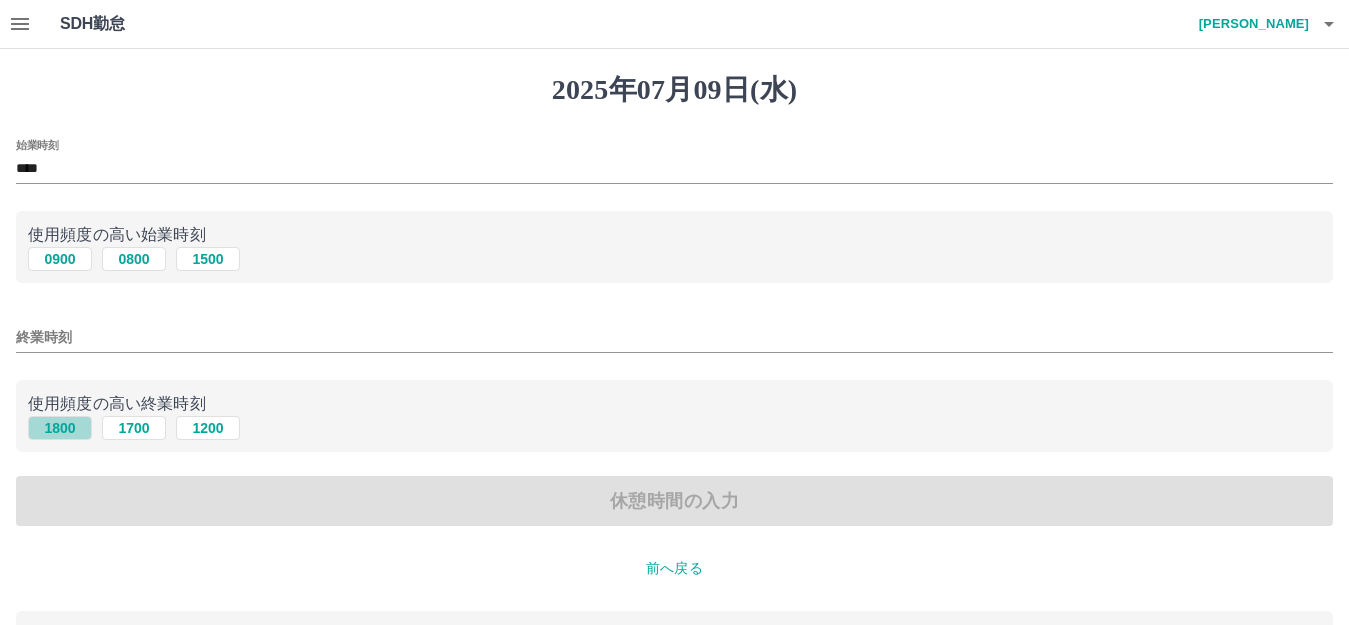 click on "1800" at bounding box center (60, 428) 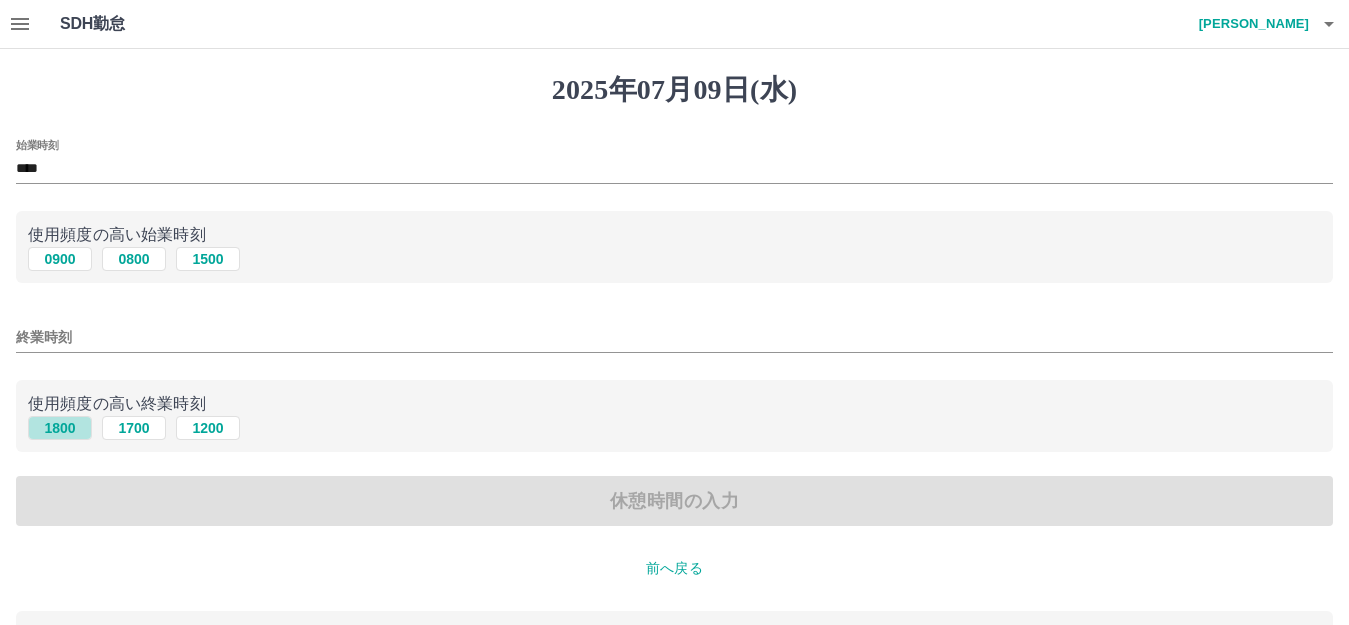 type on "****" 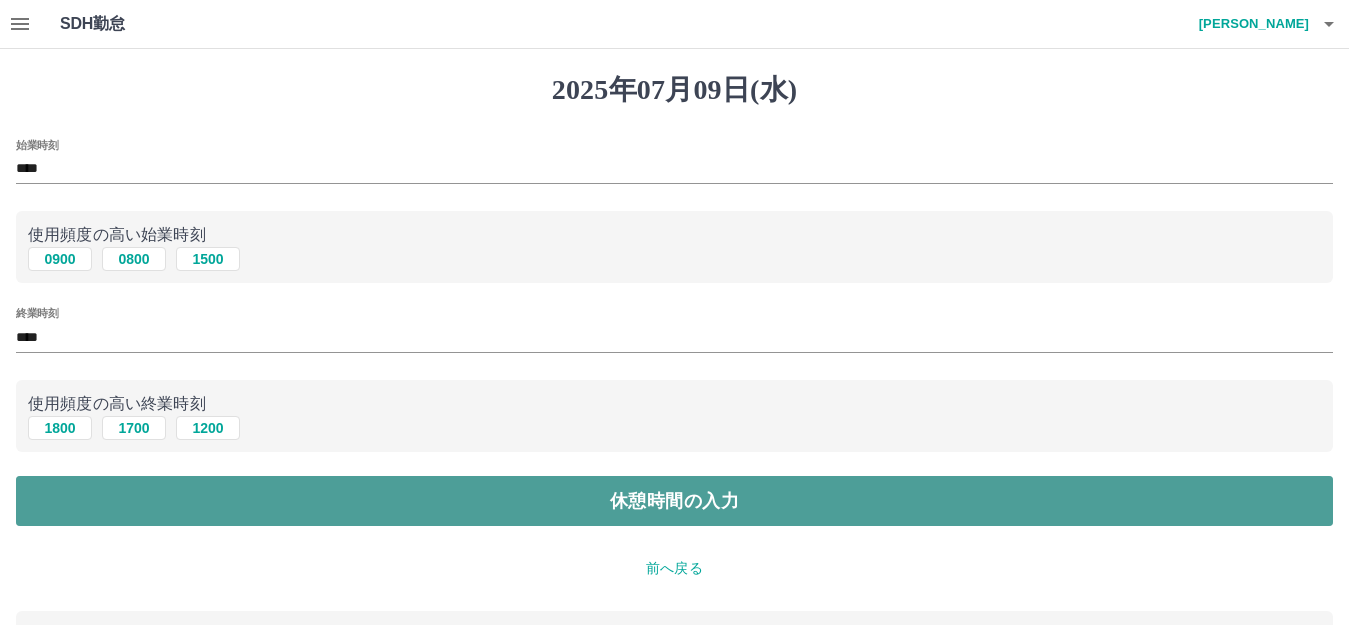 click on "休憩時間の入力" at bounding box center [674, 501] 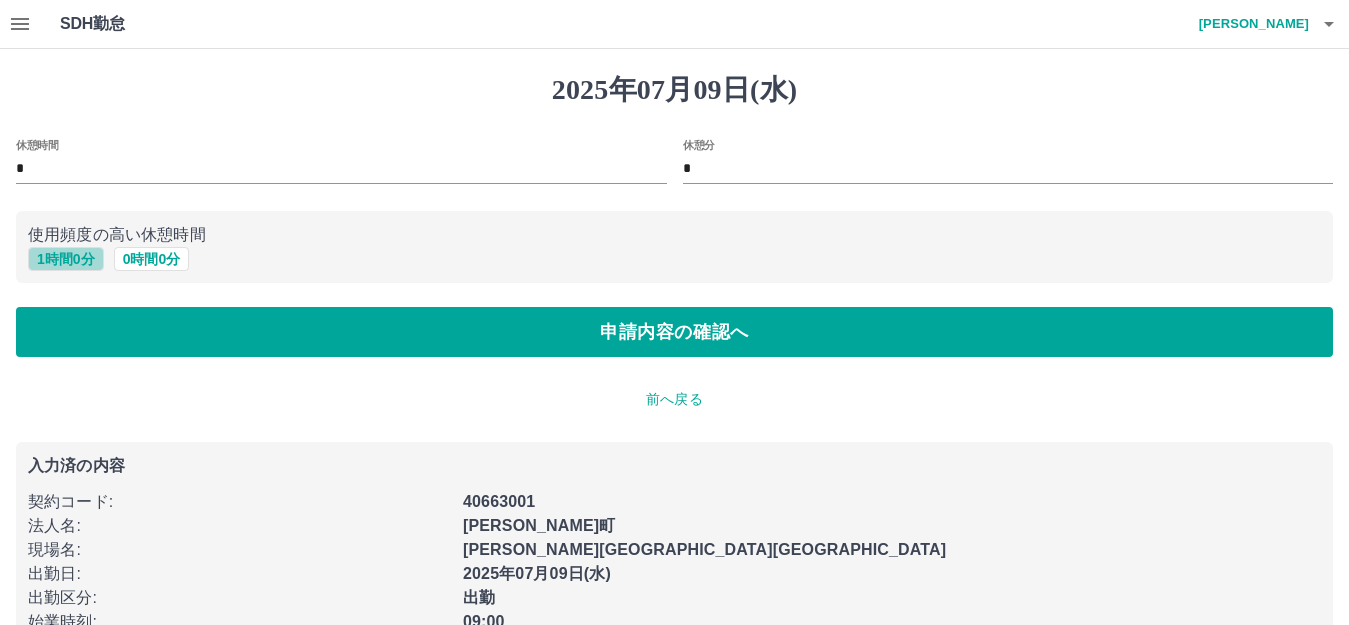 click on "1 時間 0 分" at bounding box center [66, 259] 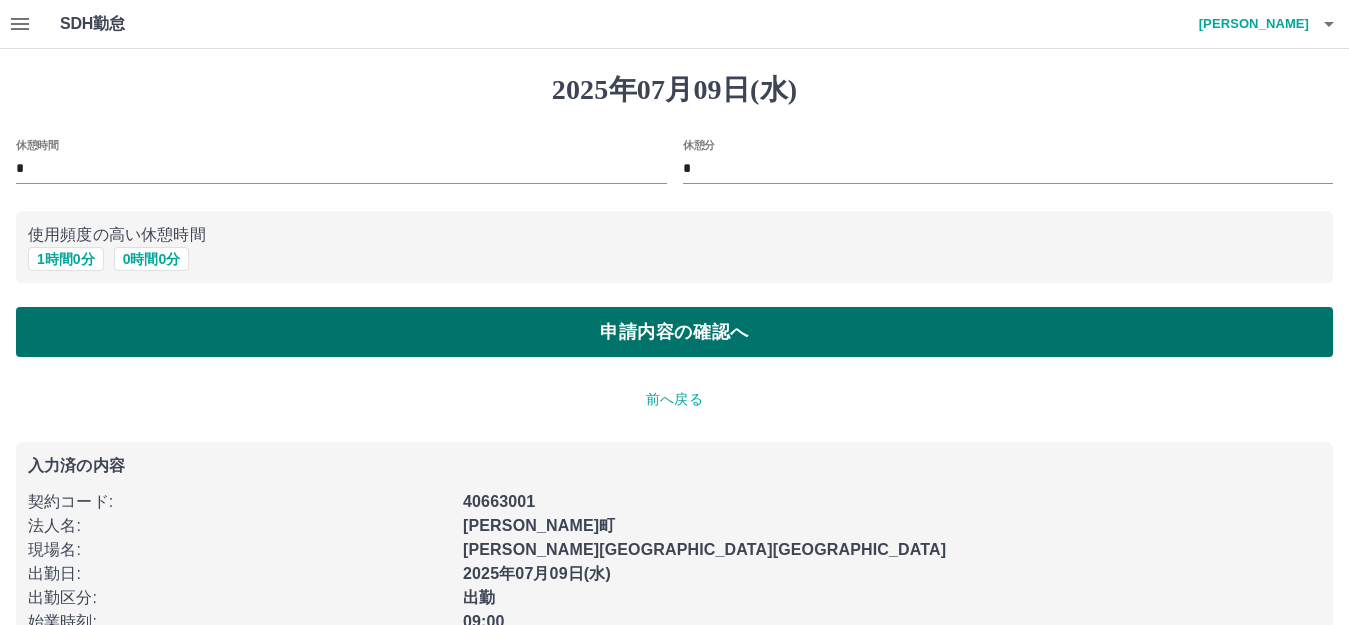click on "申請内容の確認へ" at bounding box center (674, 332) 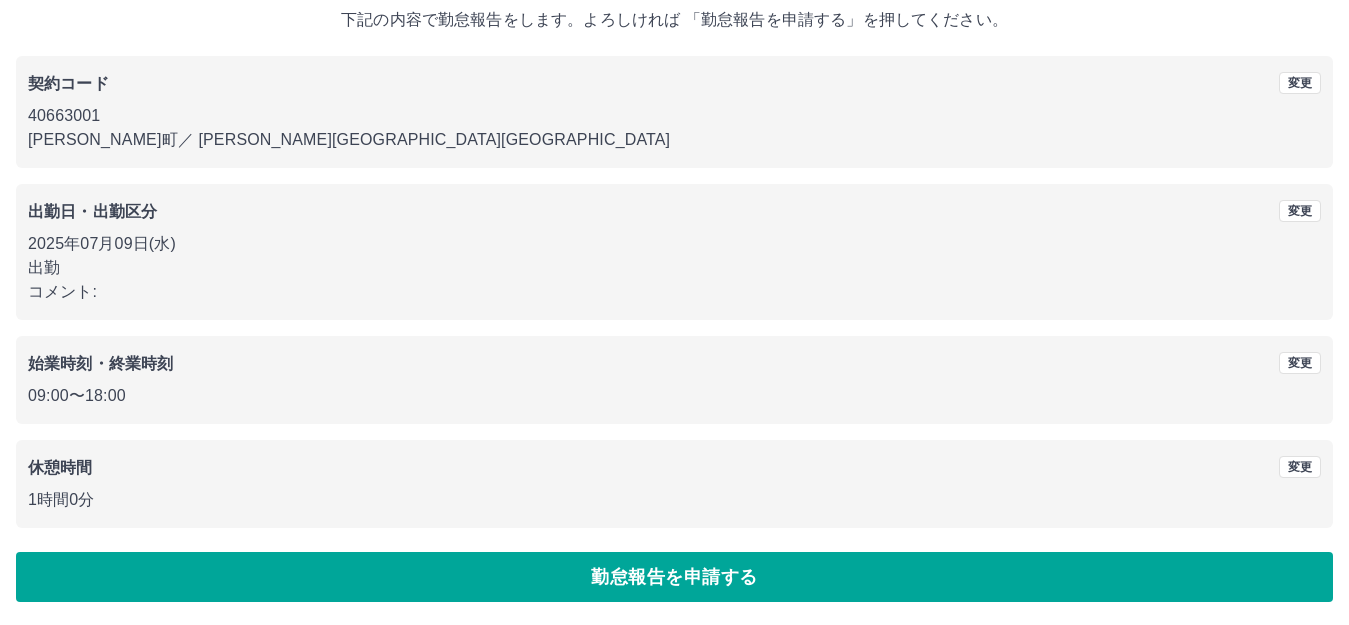 scroll, scrollTop: 124, scrollLeft: 0, axis: vertical 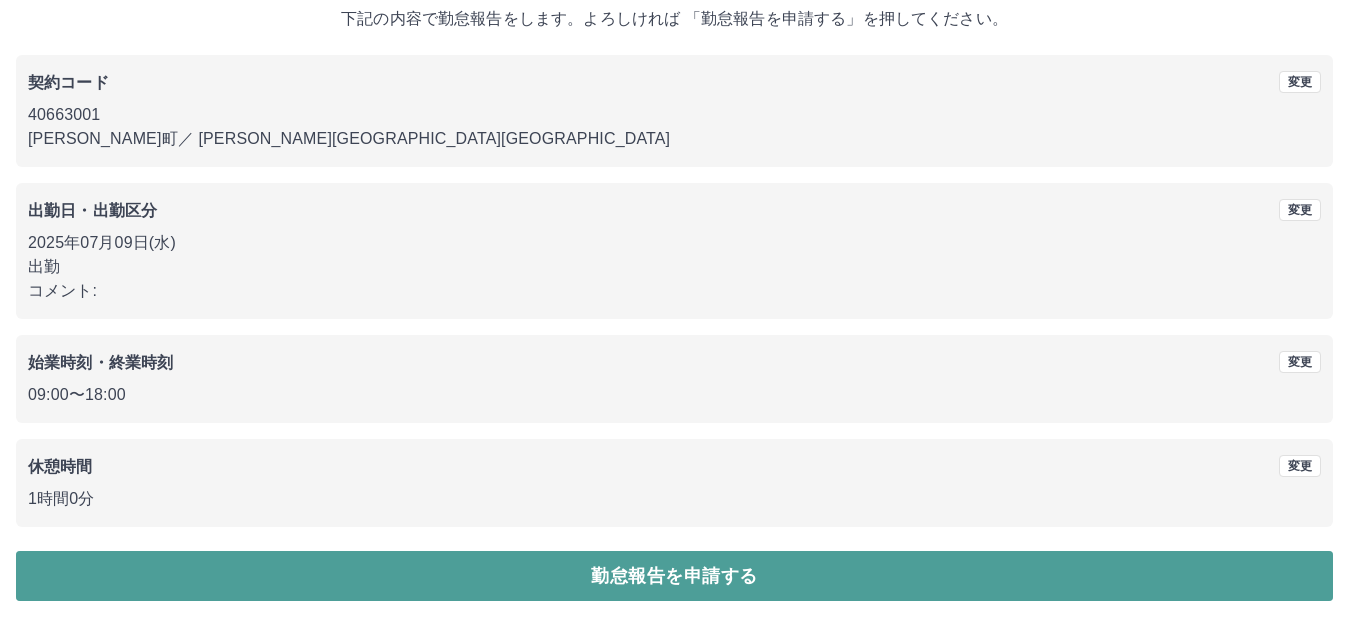click on "勤怠報告を申請する" at bounding box center (674, 576) 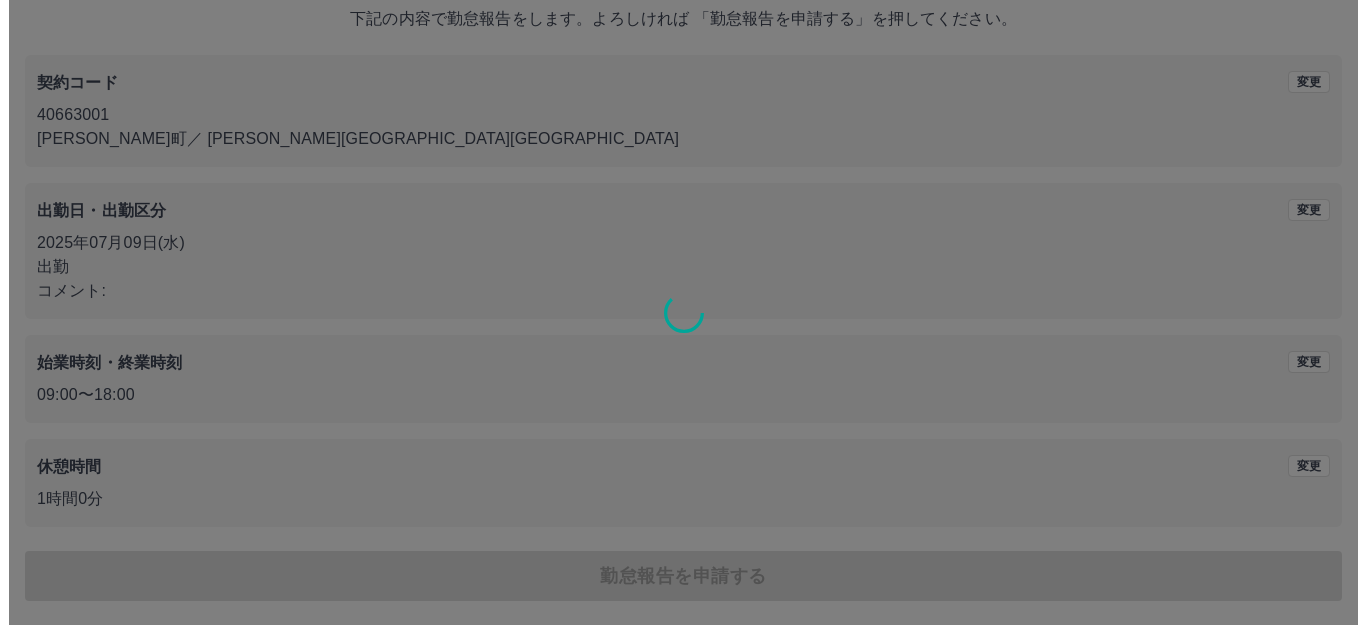 scroll, scrollTop: 0, scrollLeft: 0, axis: both 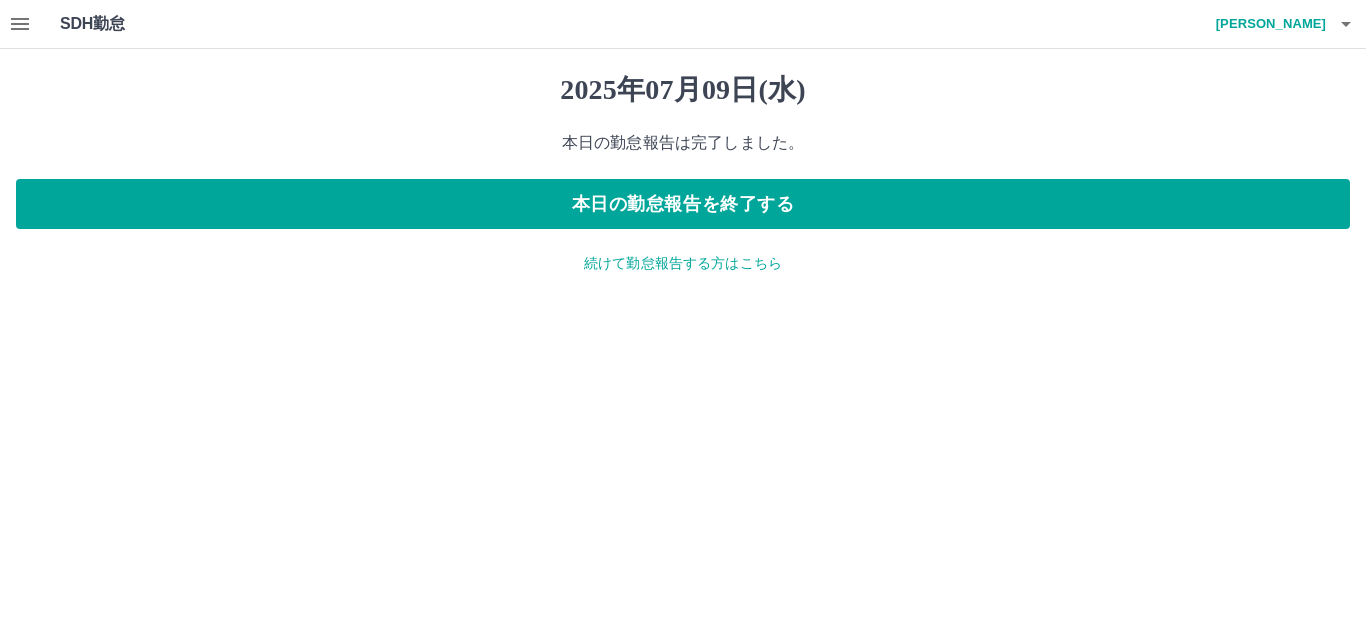 click on "続けて勤怠報告する方はこちら" at bounding box center (683, 263) 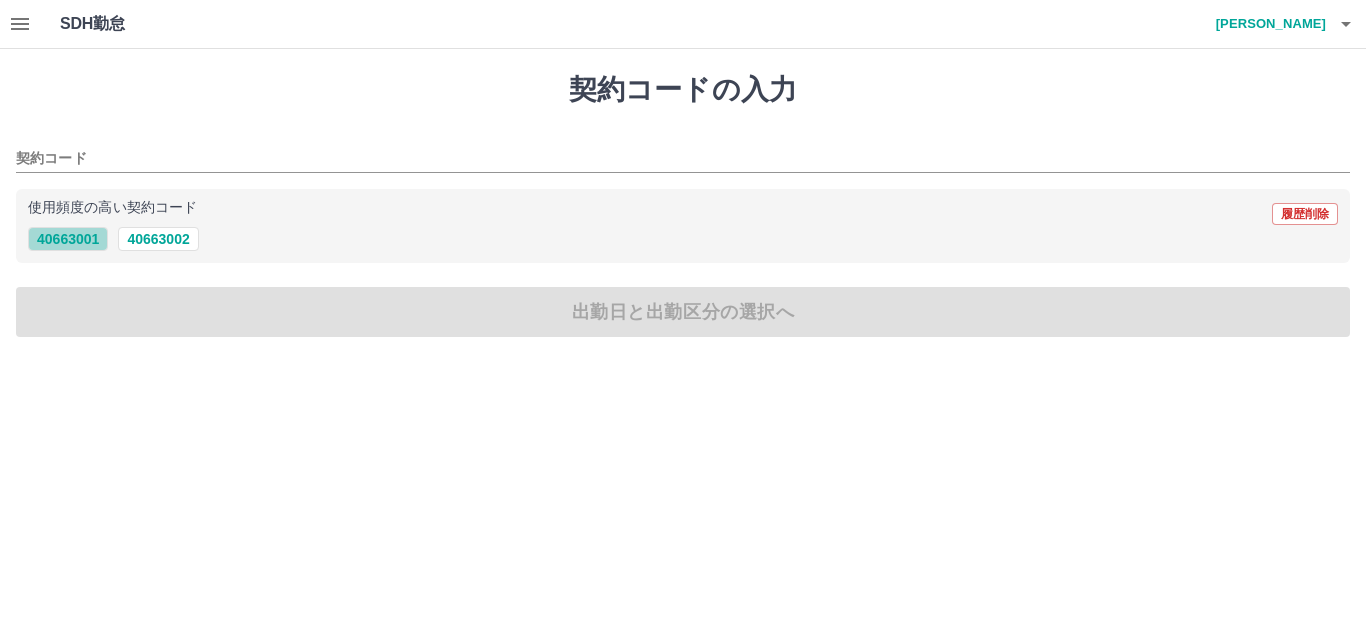 click on "40663001" at bounding box center [68, 239] 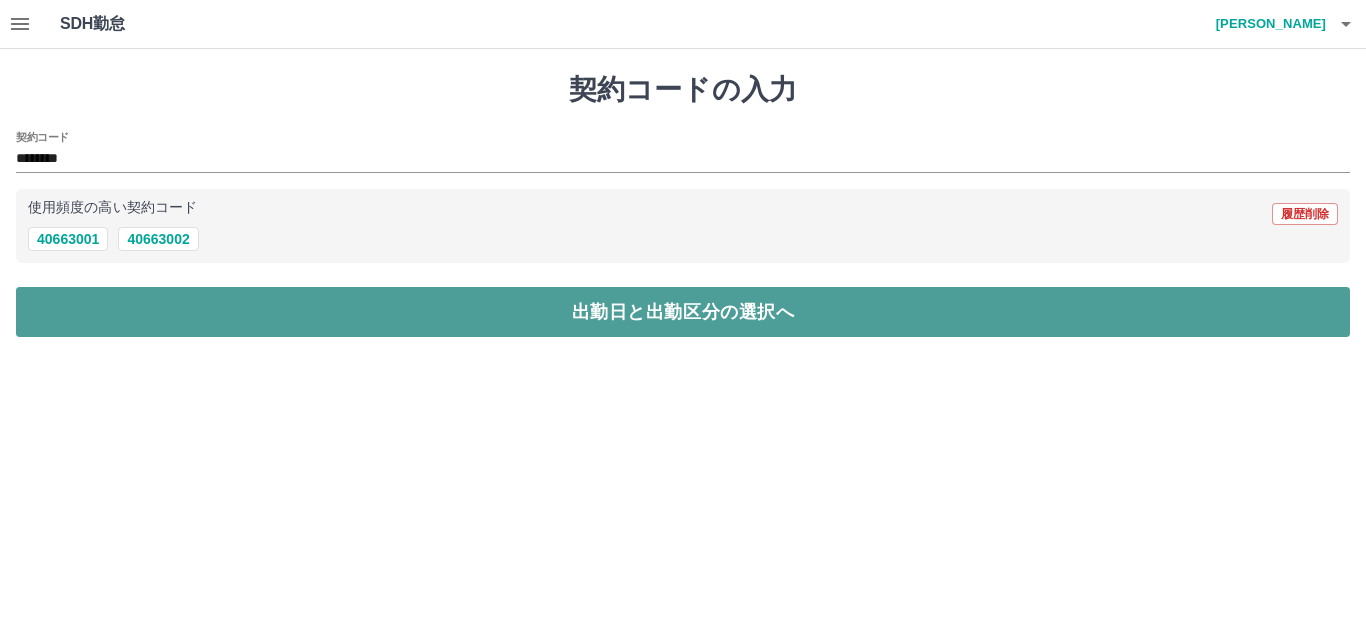 click on "出勤日と出勤区分の選択へ" at bounding box center (683, 312) 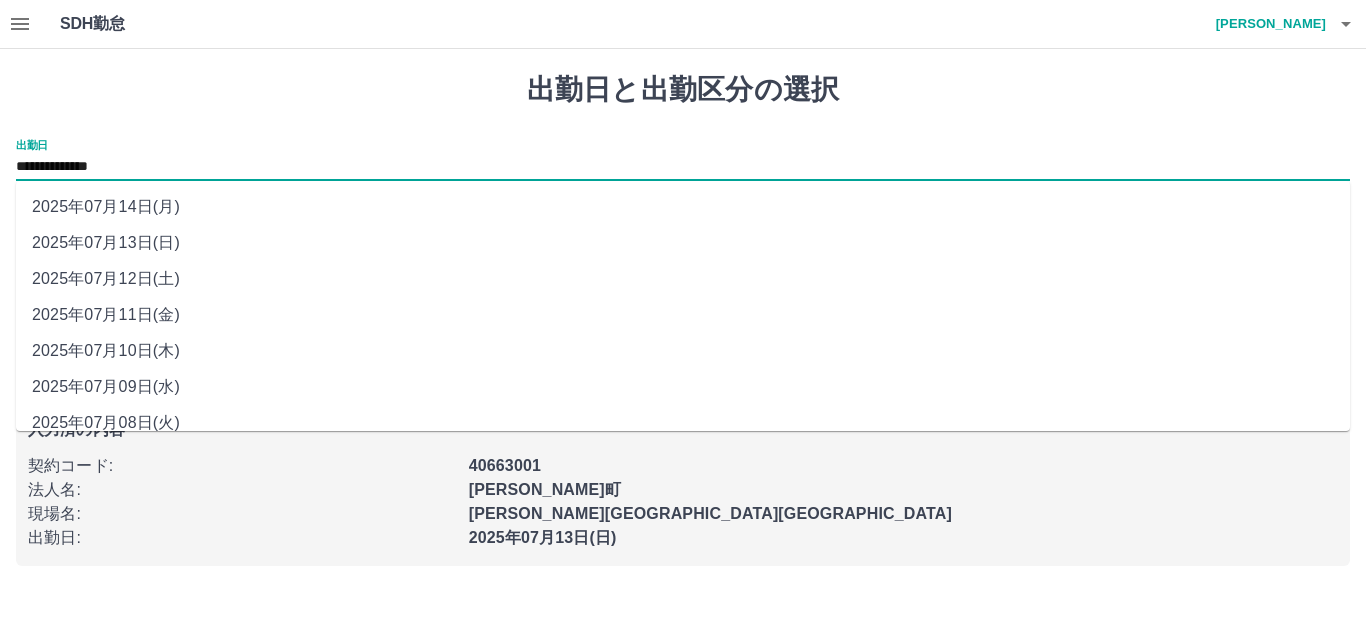 click on "**********" at bounding box center [683, 167] 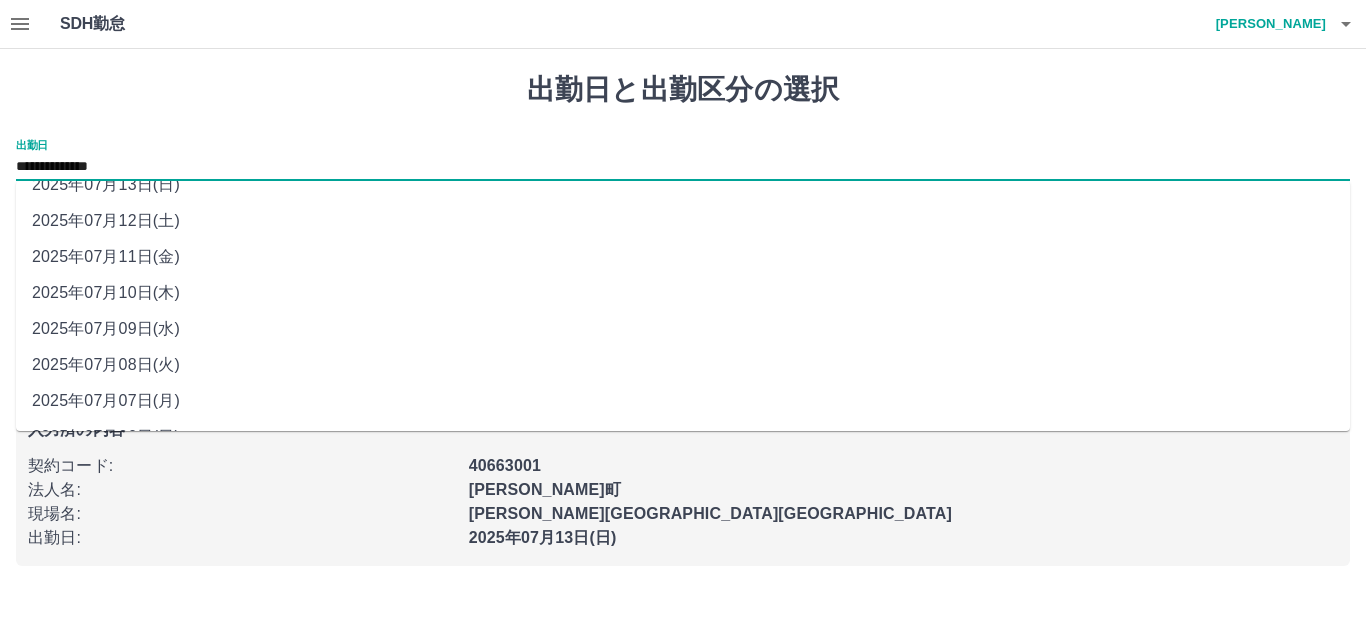 scroll, scrollTop: 90, scrollLeft: 0, axis: vertical 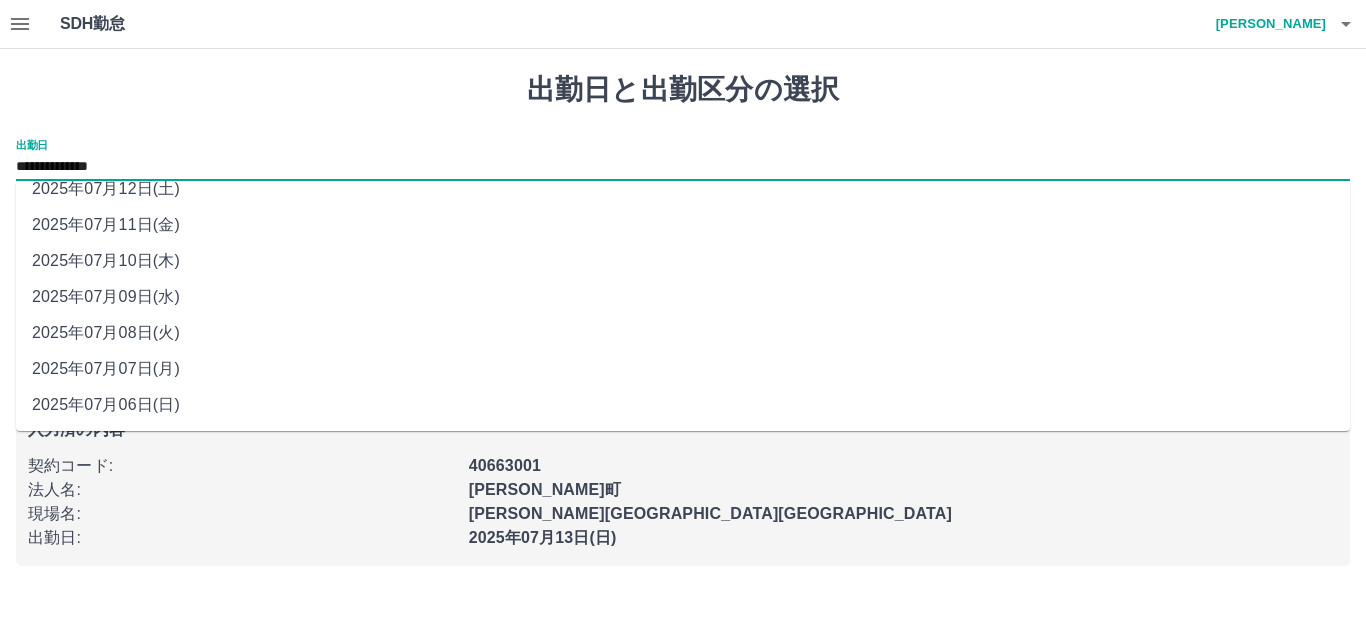 click on "2025年07月08日(火)" at bounding box center [683, 333] 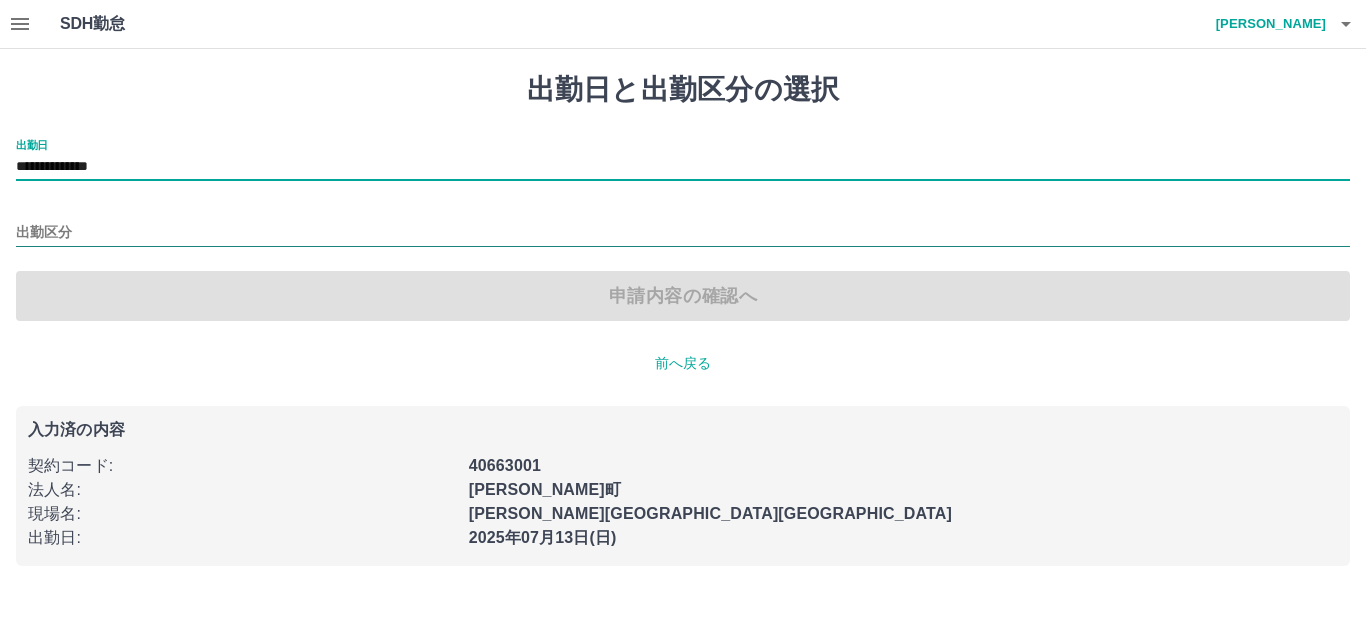 click on "出勤区分" at bounding box center (683, 233) 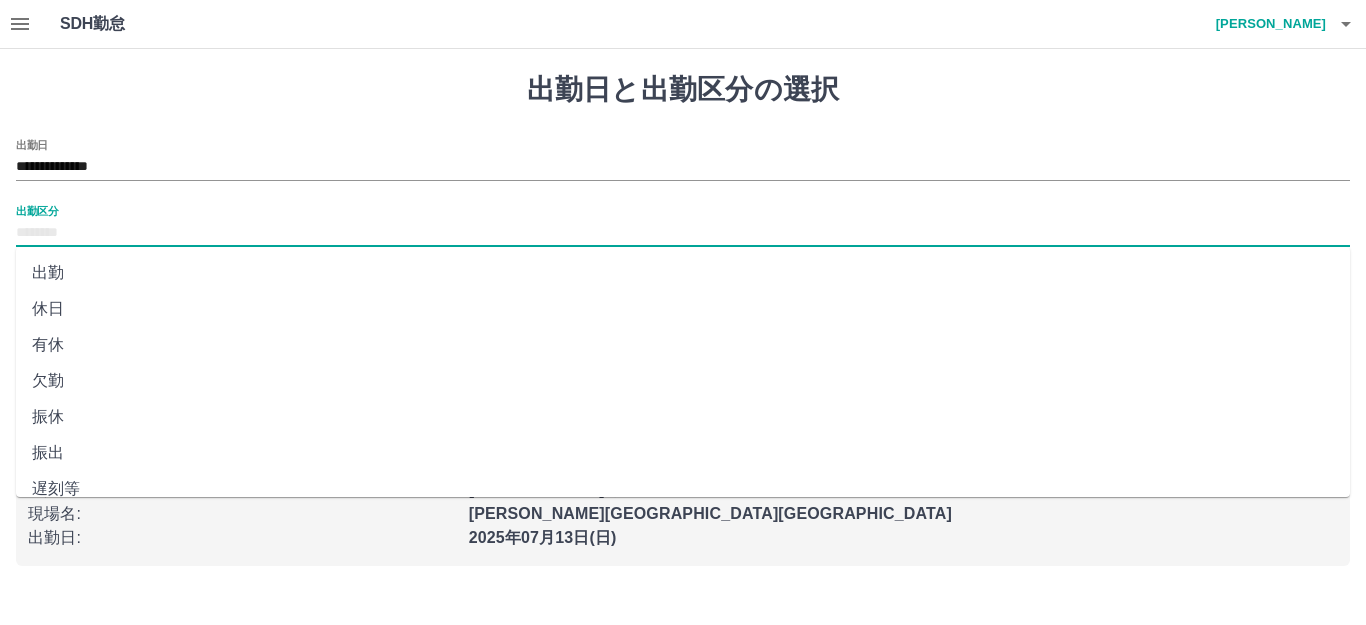 click on "休日" at bounding box center (683, 309) 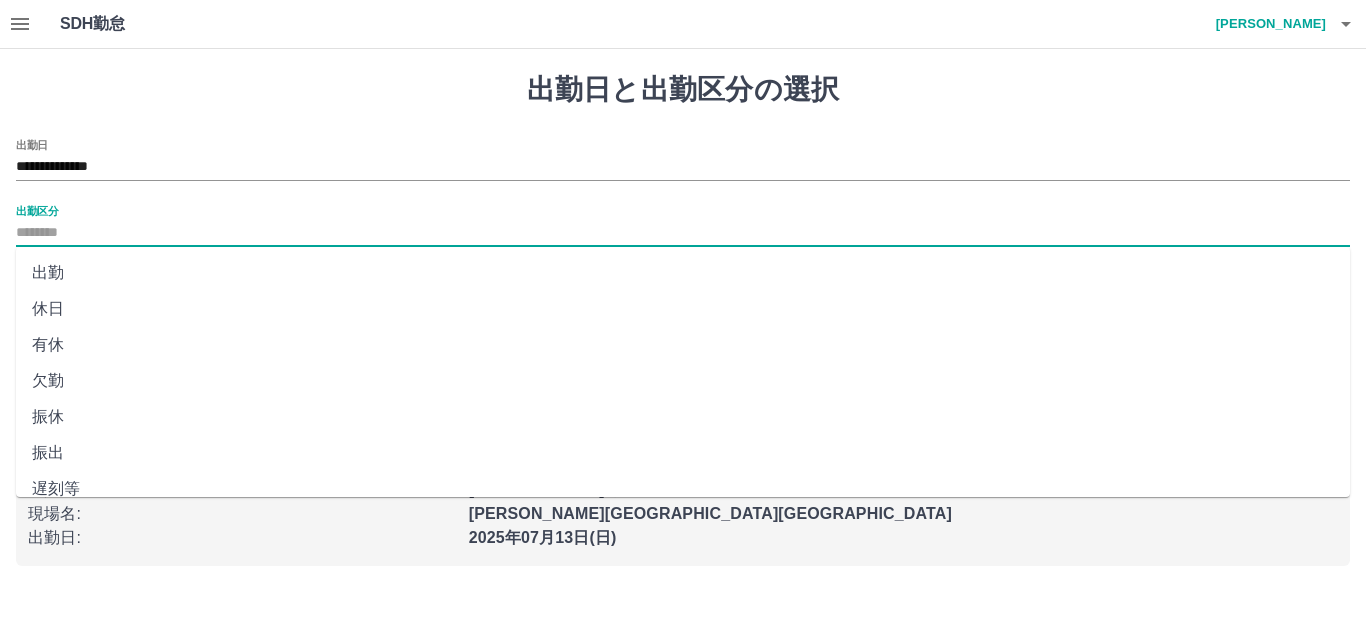 type on "**" 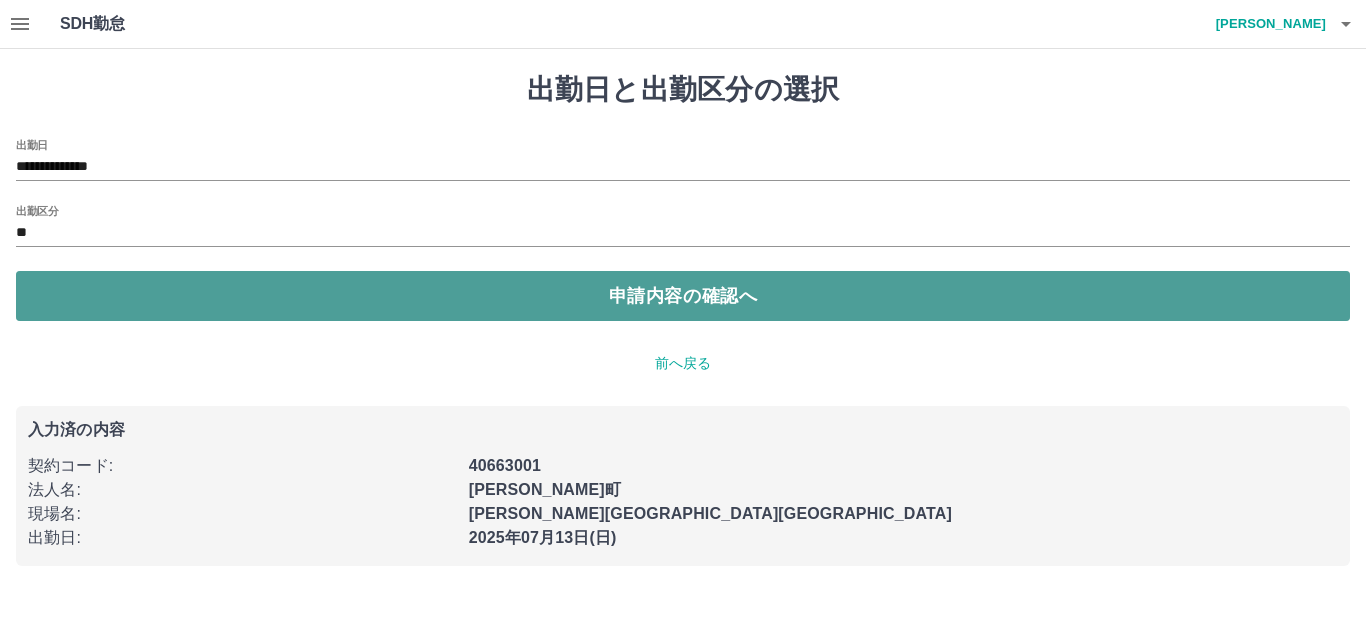 click on "申請内容の確認へ" at bounding box center [683, 296] 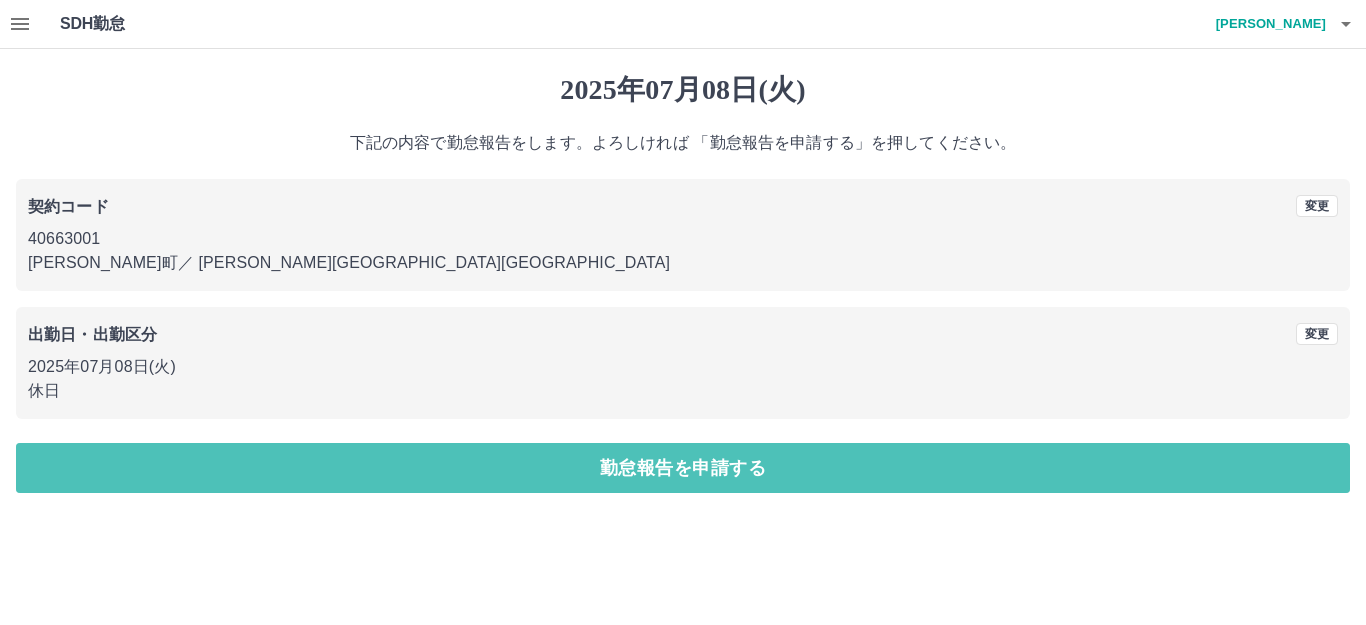 click on "勤怠報告を申請する" at bounding box center (683, 468) 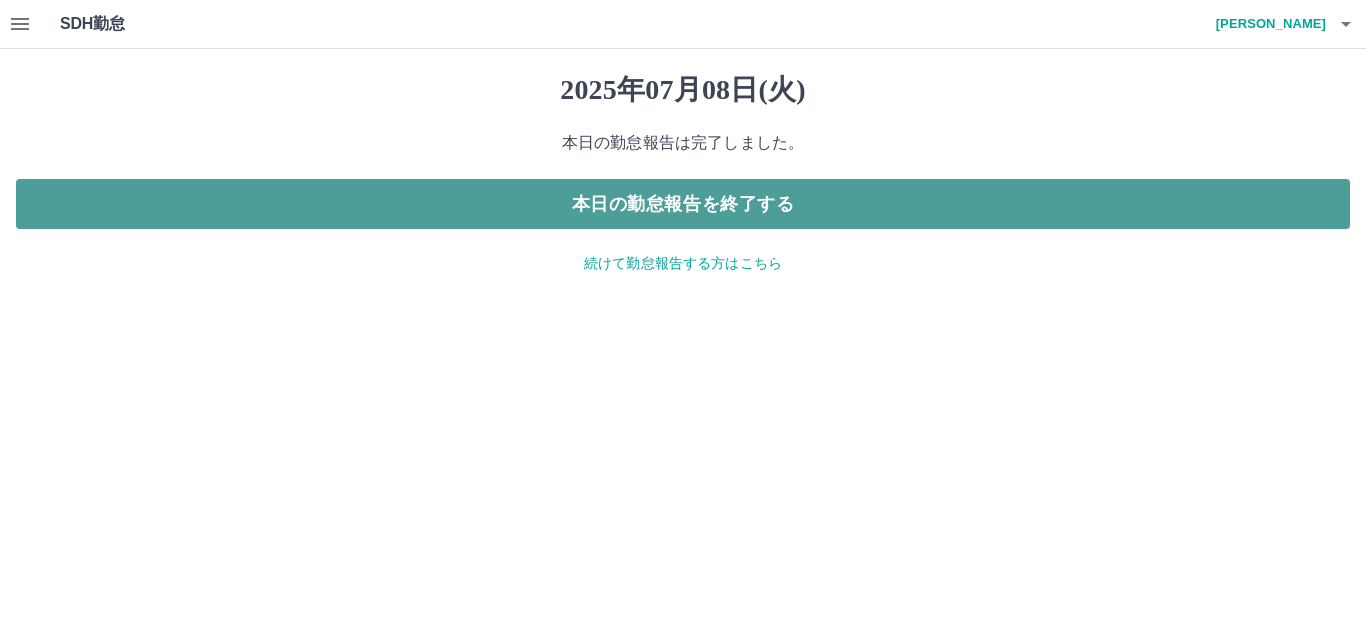 click on "本日の勤怠報告を終了する" at bounding box center (683, 204) 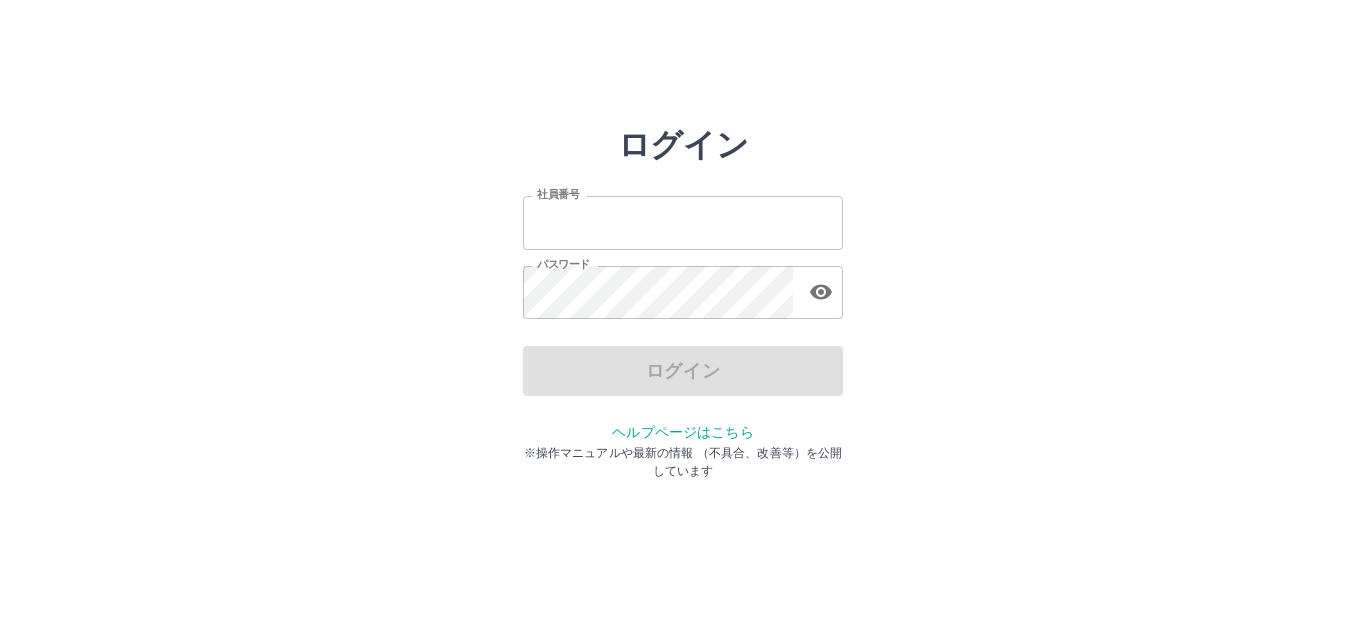 scroll, scrollTop: 0, scrollLeft: 0, axis: both 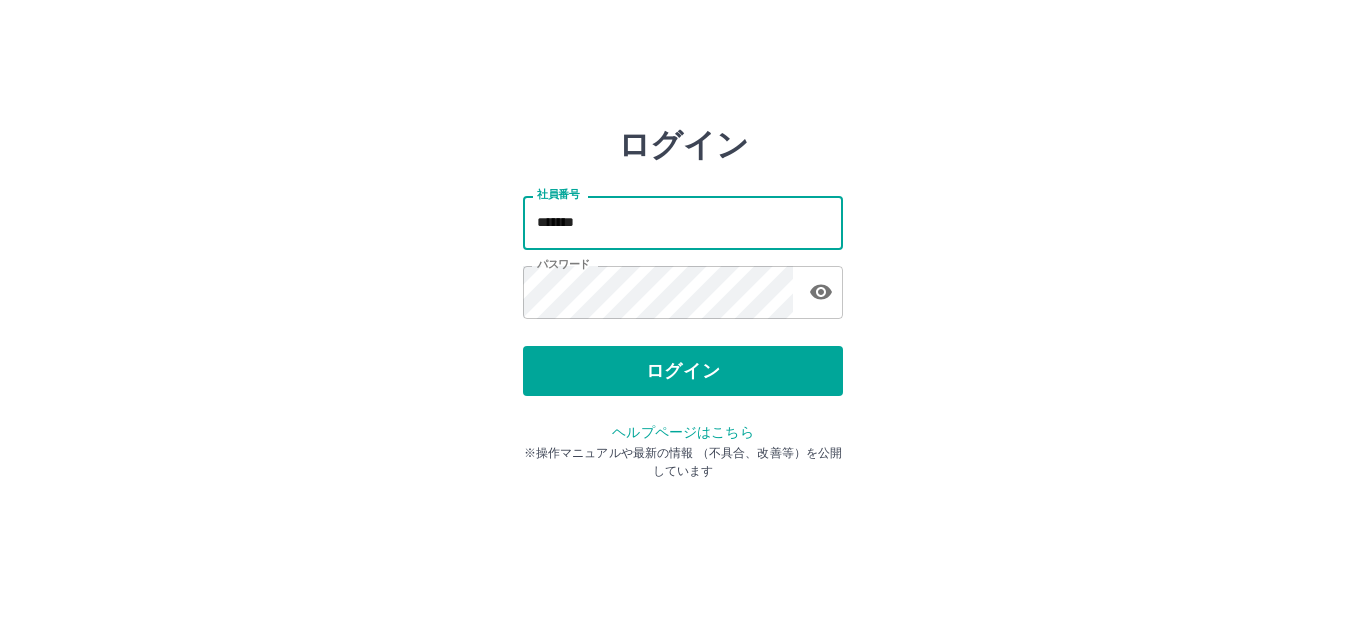 click on "*******" at bounding box center (683, 222) 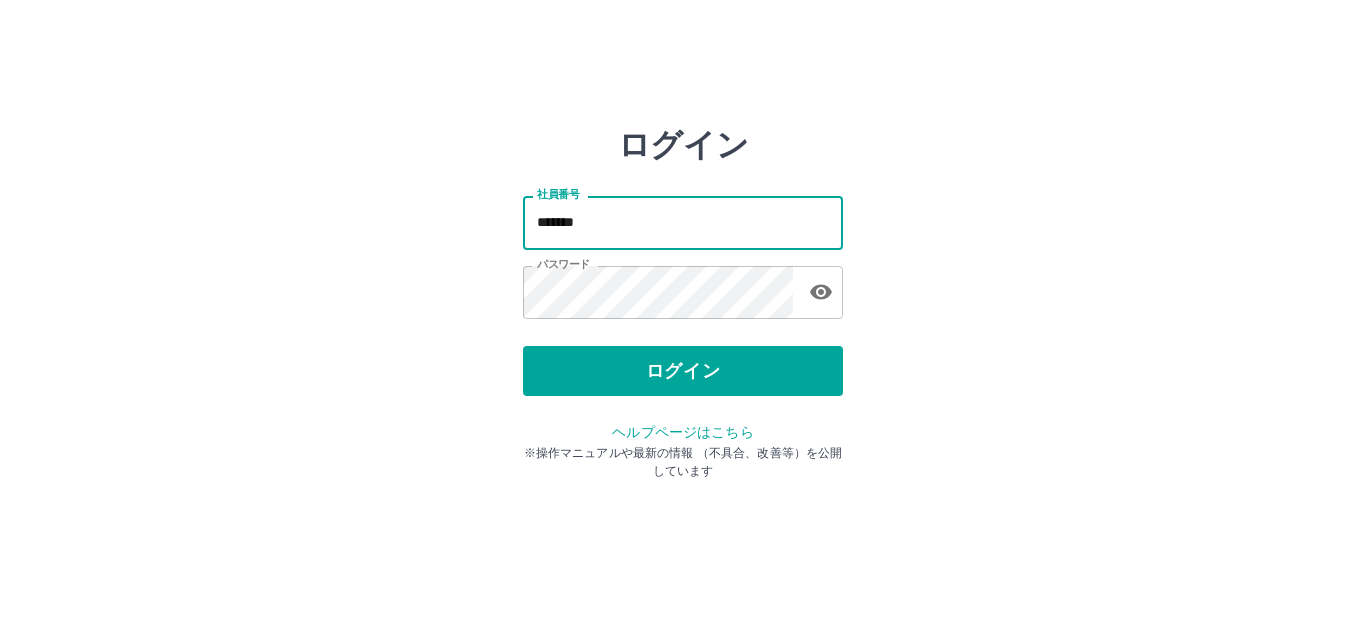 type on "*******" 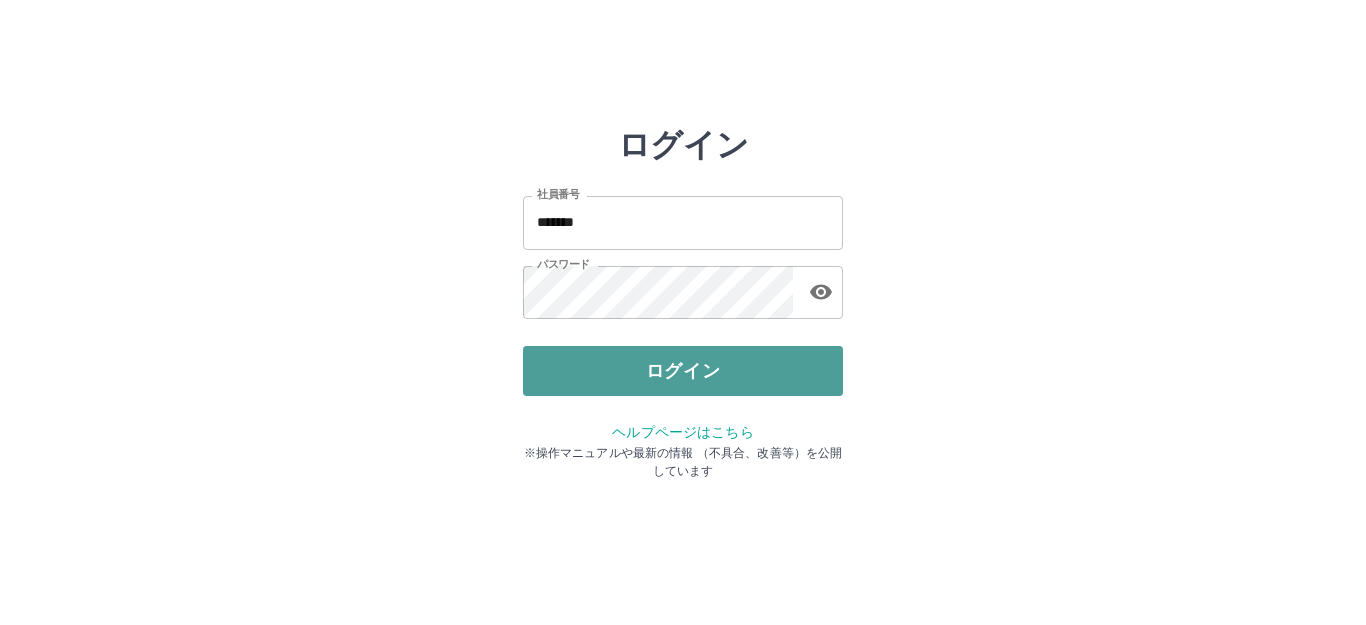 click on "ログイン" at bounding box center (683, 371) 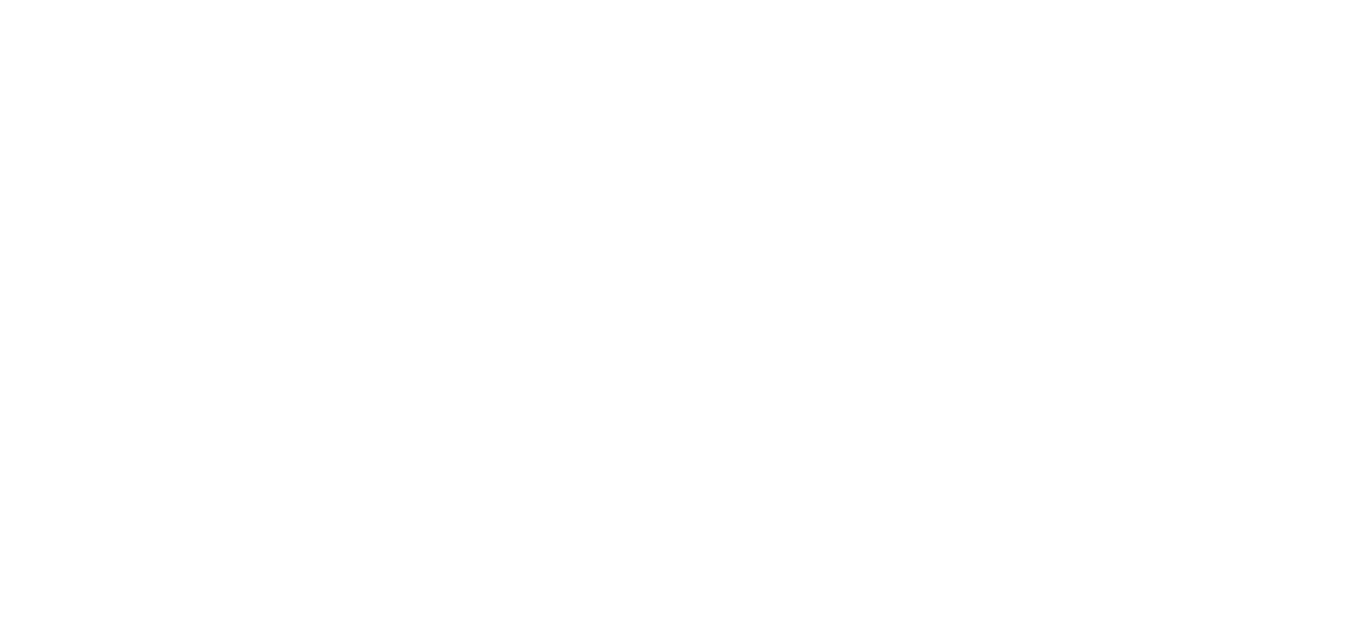 scroll, scrollTop: 0, scrollLeft: 0, axis: both 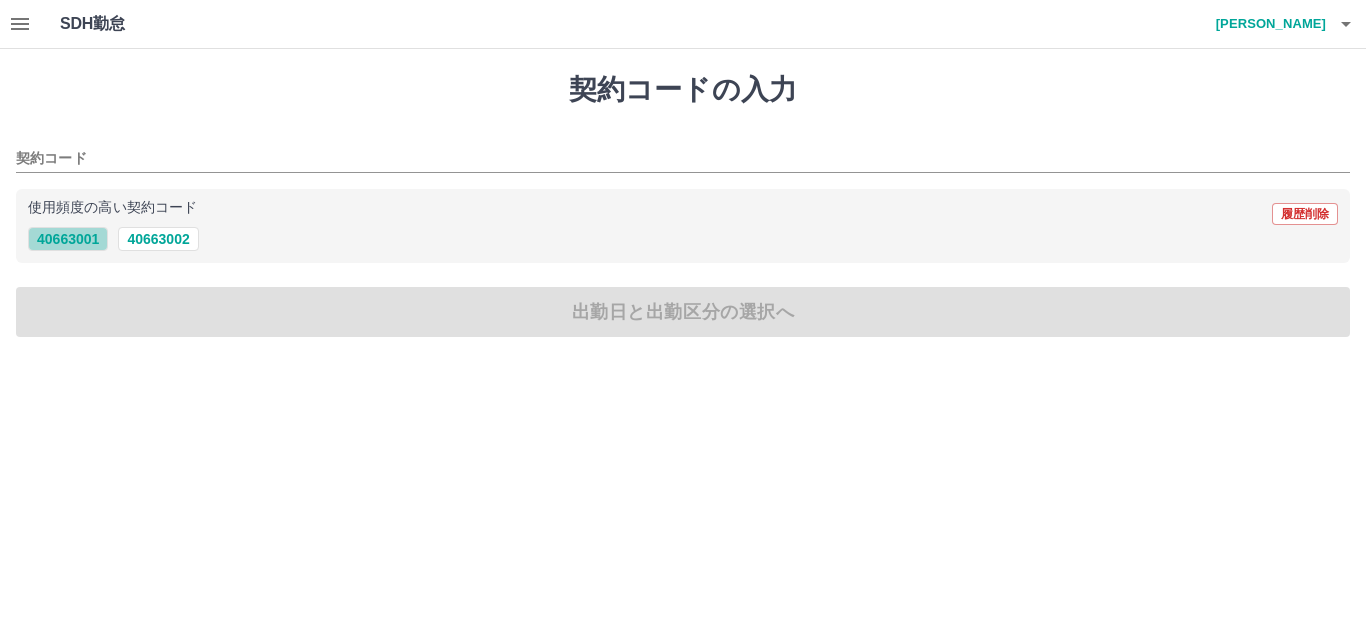 click on "40663001" at bounding box center [68, 239] 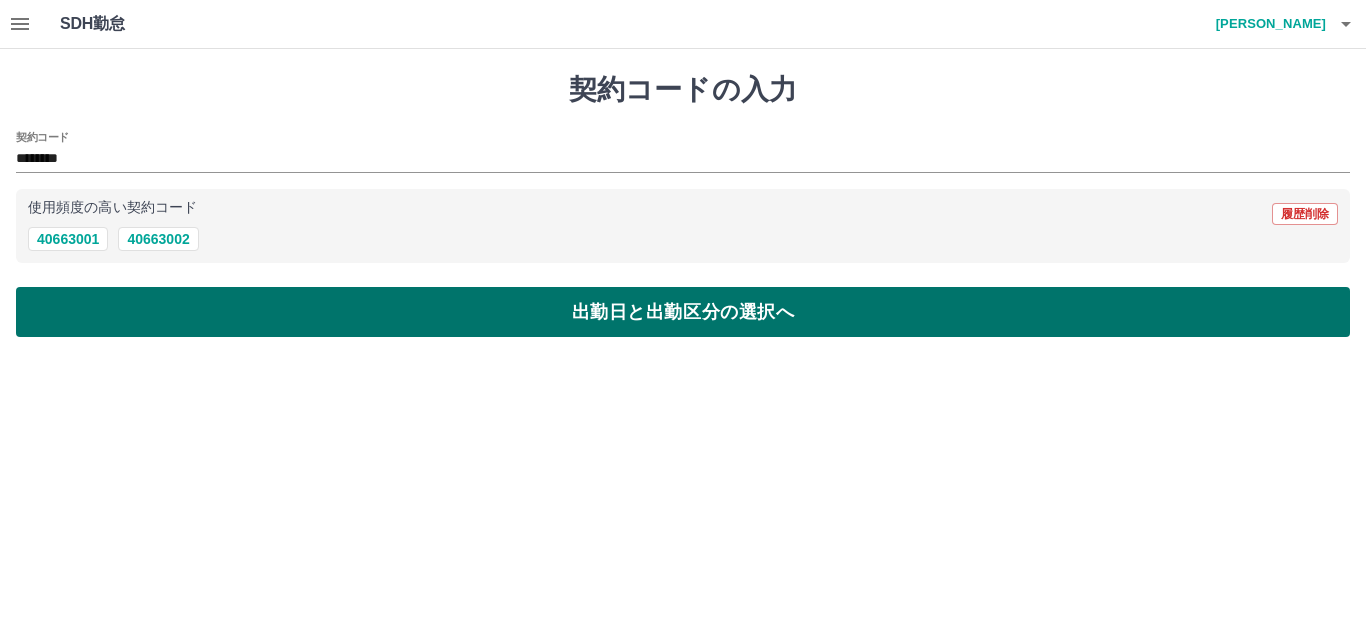 click on "出勤日と出勤区分の選択へ" at bounding box center [683, 312] 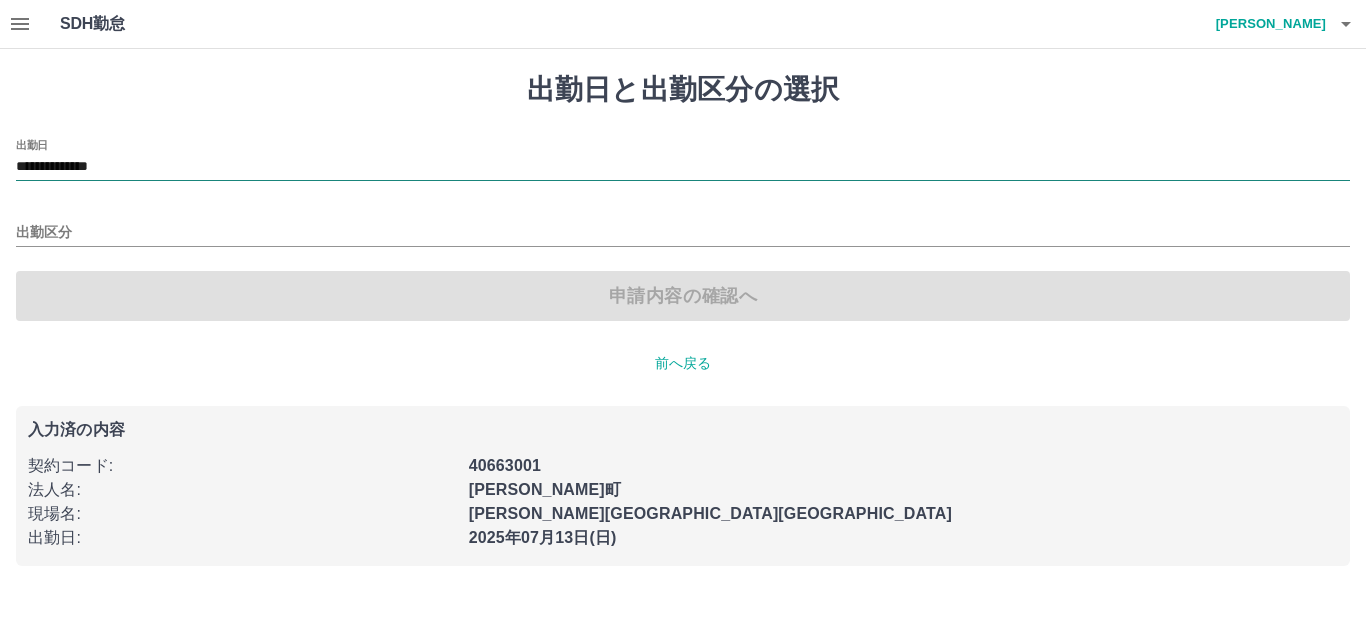 click on "**********" at bounding box center [683, 167] 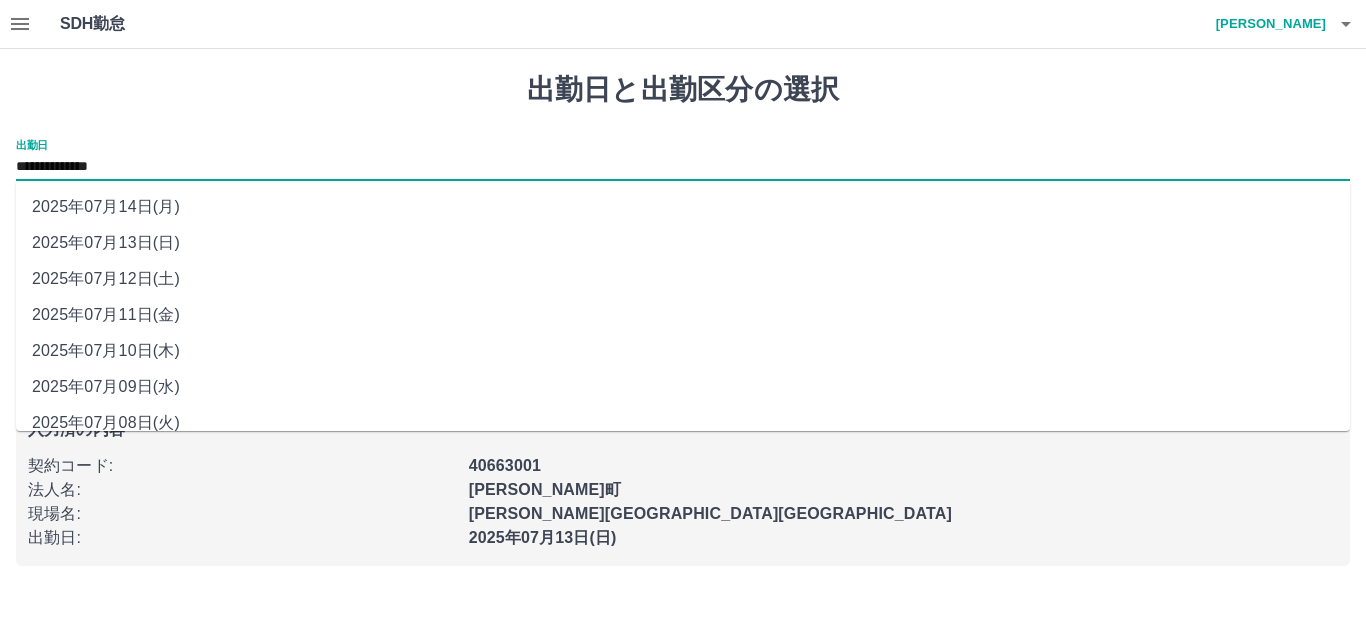 click on "2025年07月14日(月)" at bounding box center (683, 207) 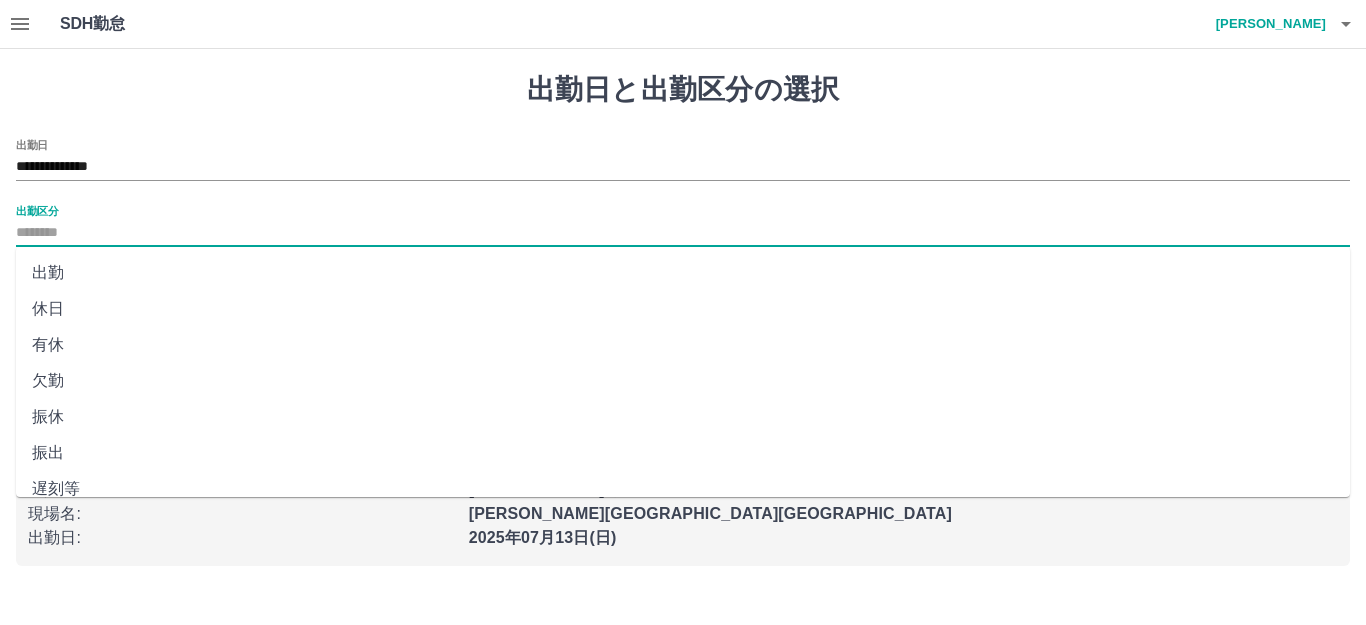 click on "出勤区分" at bounding box center [683, 233] 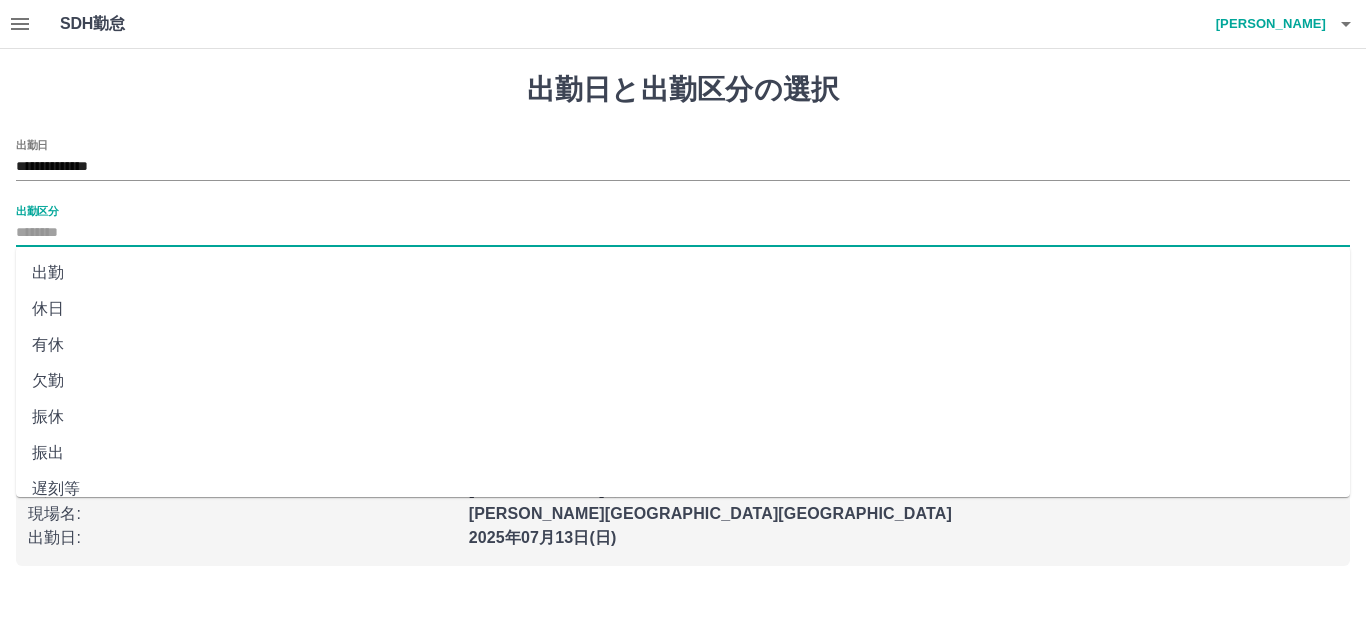 click on "出勤" at bounding box center (683, 273) 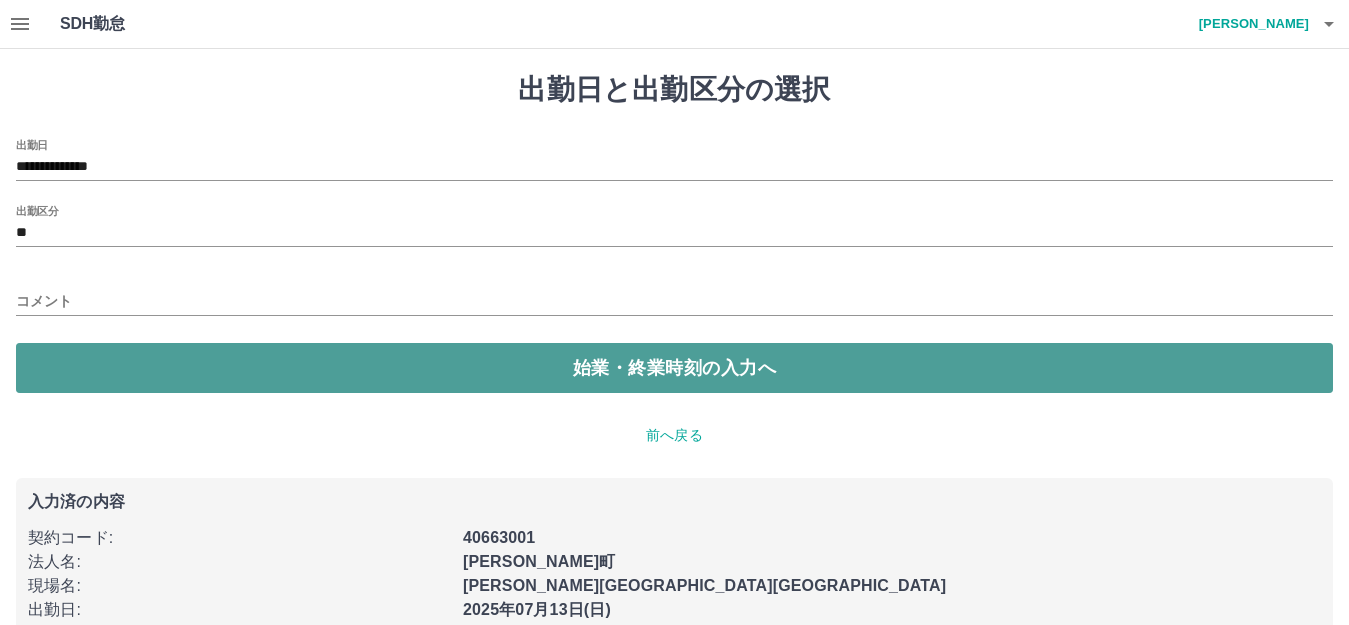 click on "始業・終業時刻の入力へ" at bounding box center [674, 368] 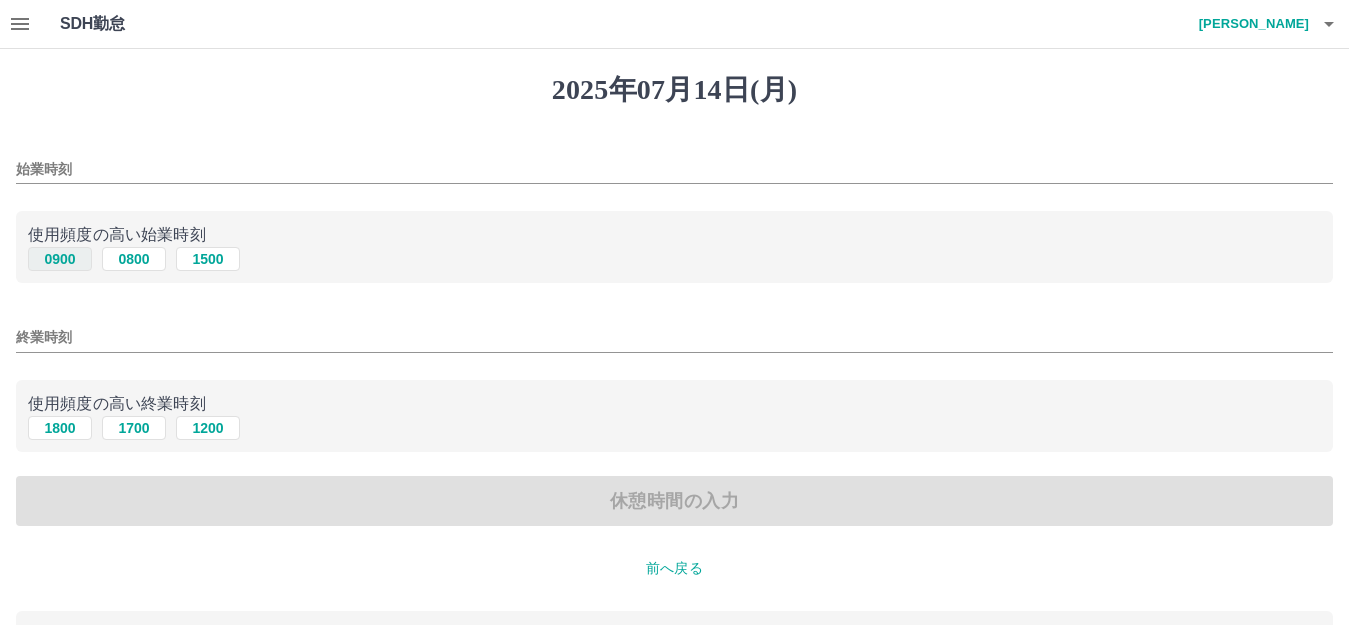 click on "0900" at bounding box center [60, 259] 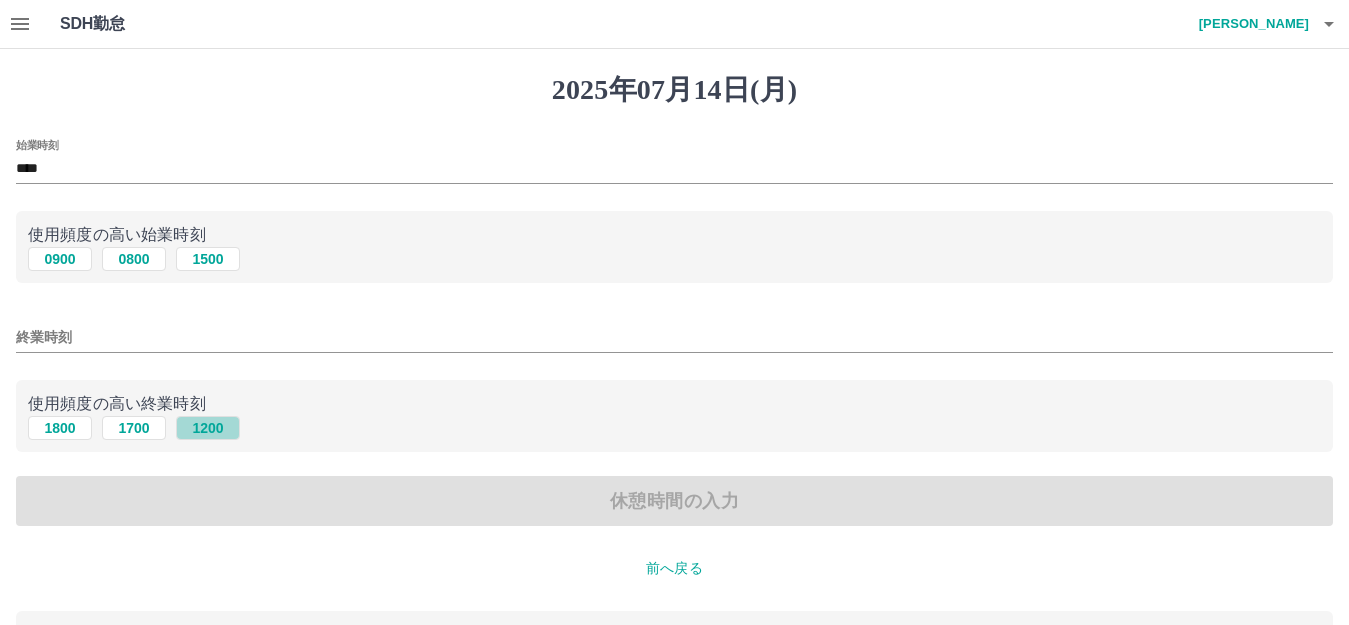 click on "1200" at bounding box center (208, 428) 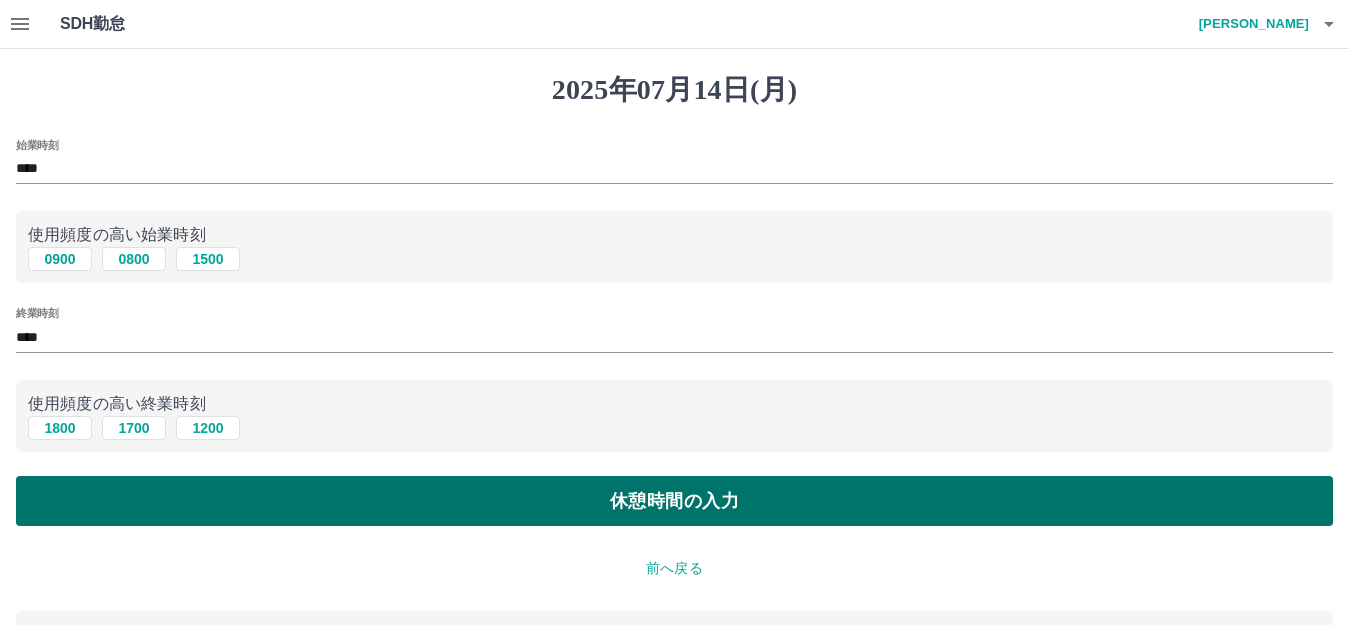 click on "休憩時間の入力" at bounding box center [674, 501] 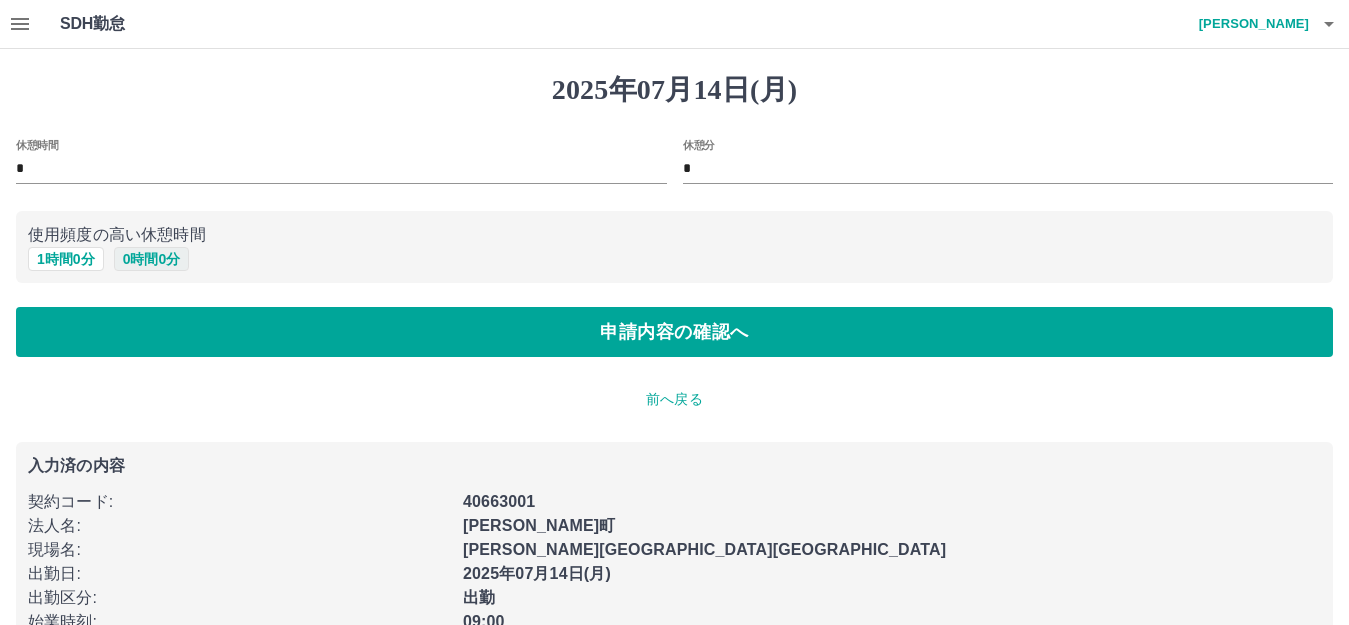 click on "0 時間 0 分" at bounding box center (152, 259) 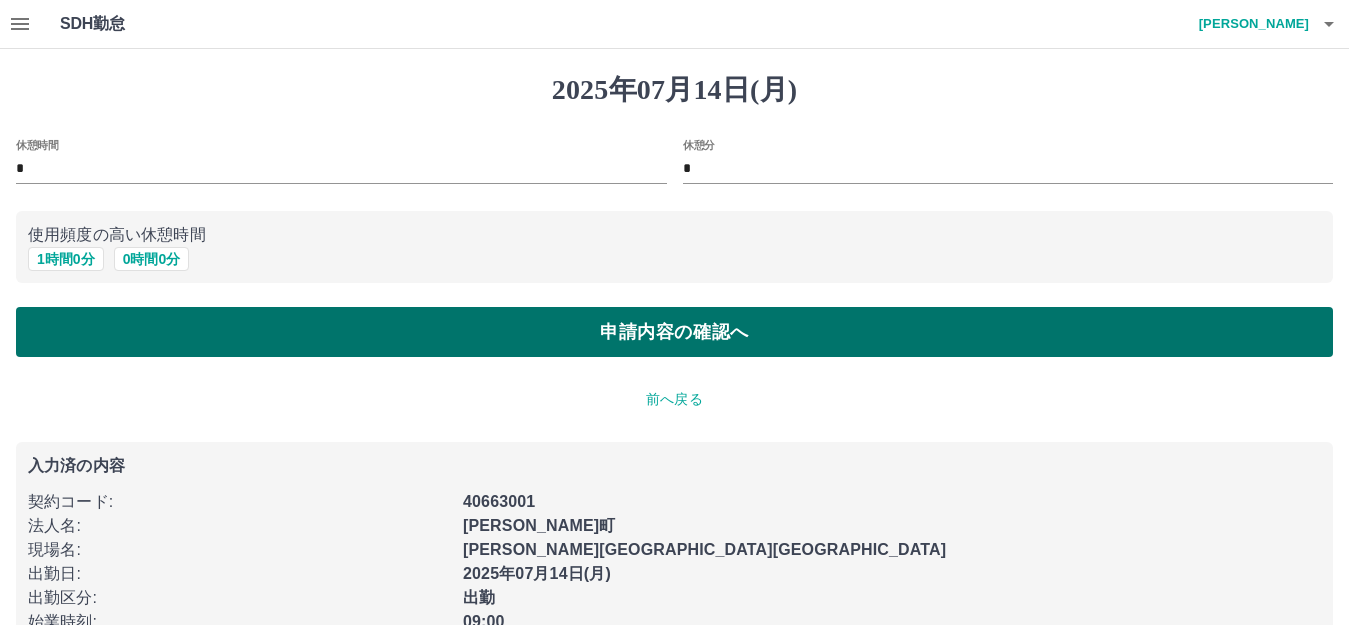 click on "申請内容の確認へ" at bounding box center (674, 332) 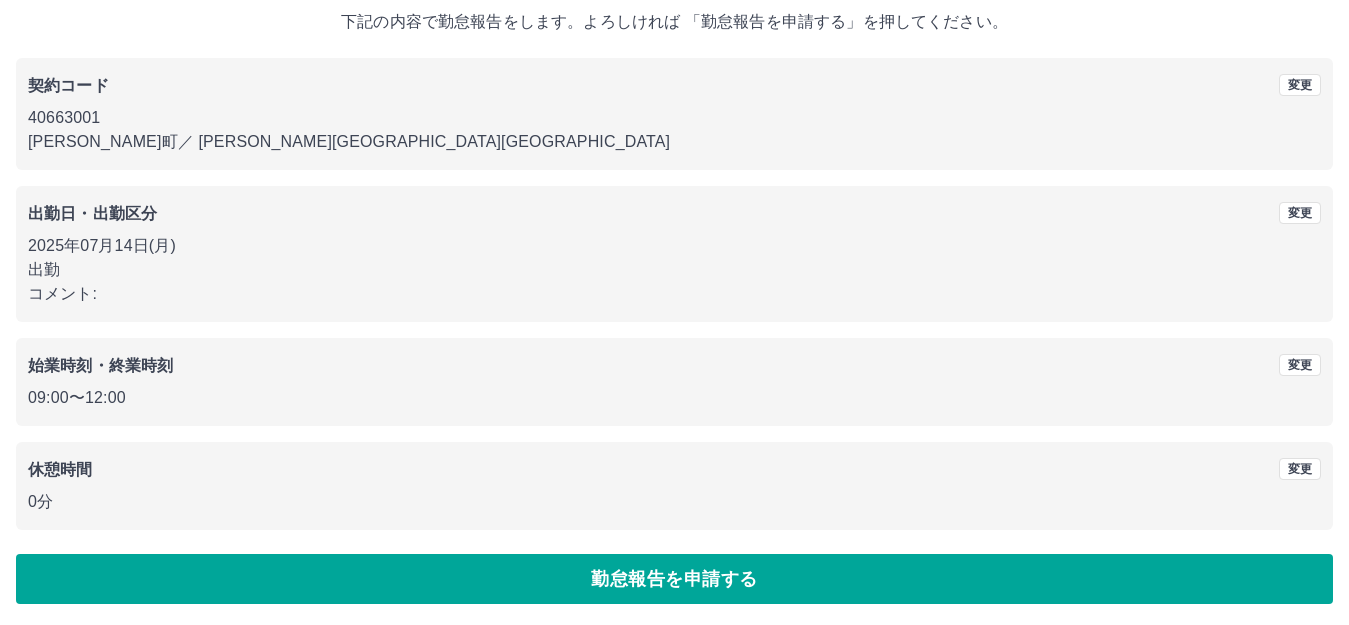 scroll, scrollTop: 124, scrollLeft: 0, axis: vertical 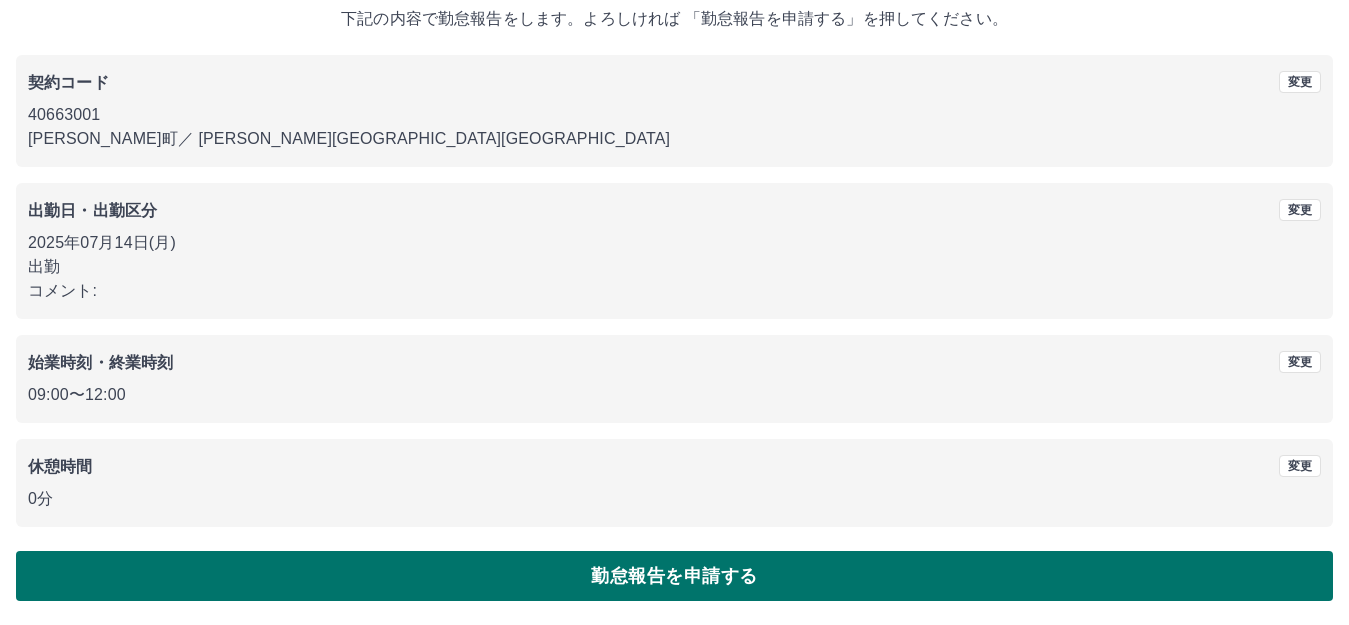 click on "勤怠報告を申請する" at bounding box center (674, 576) 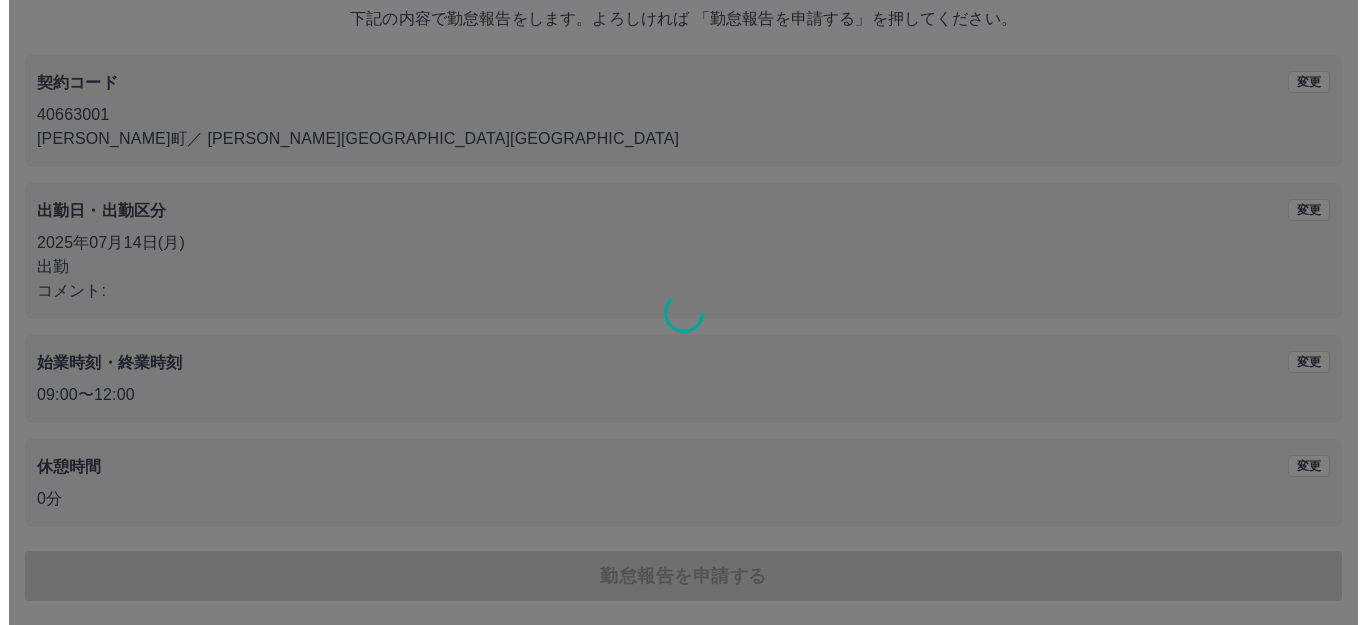 scroll, scrollTop: 0, scrollLeft: 0, axis: both 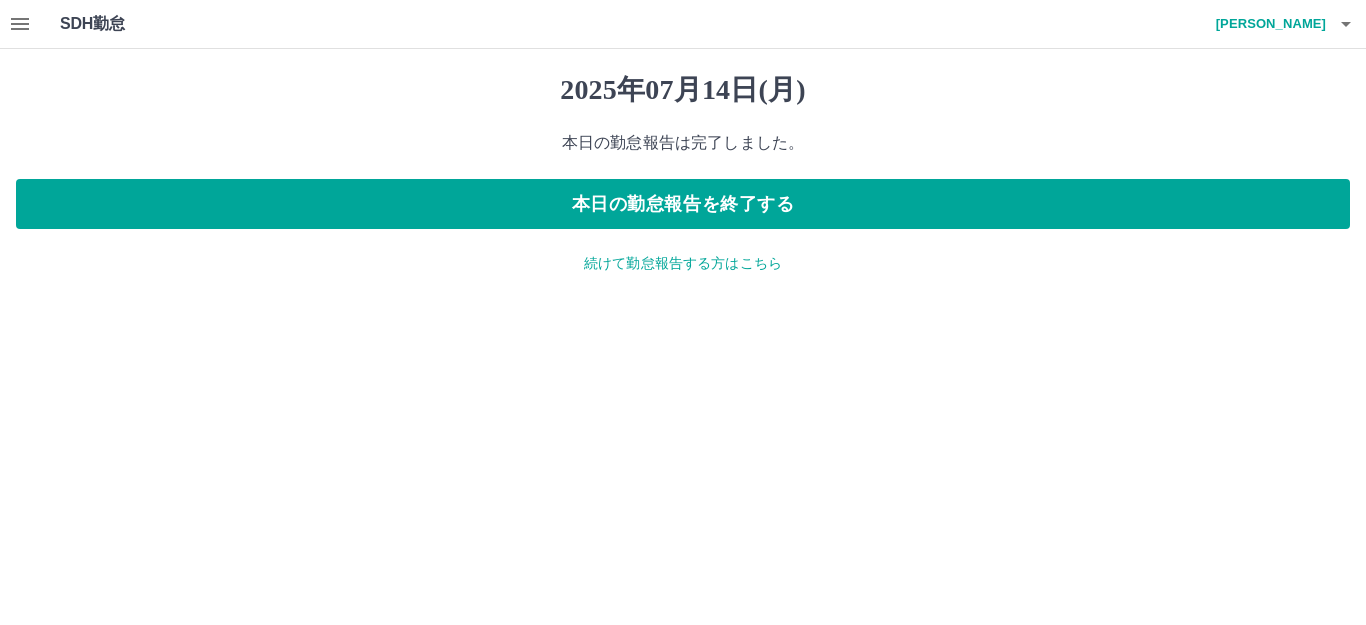 click on "続けて勤怠報告する方はこちら" at bounding box center (683, 263) 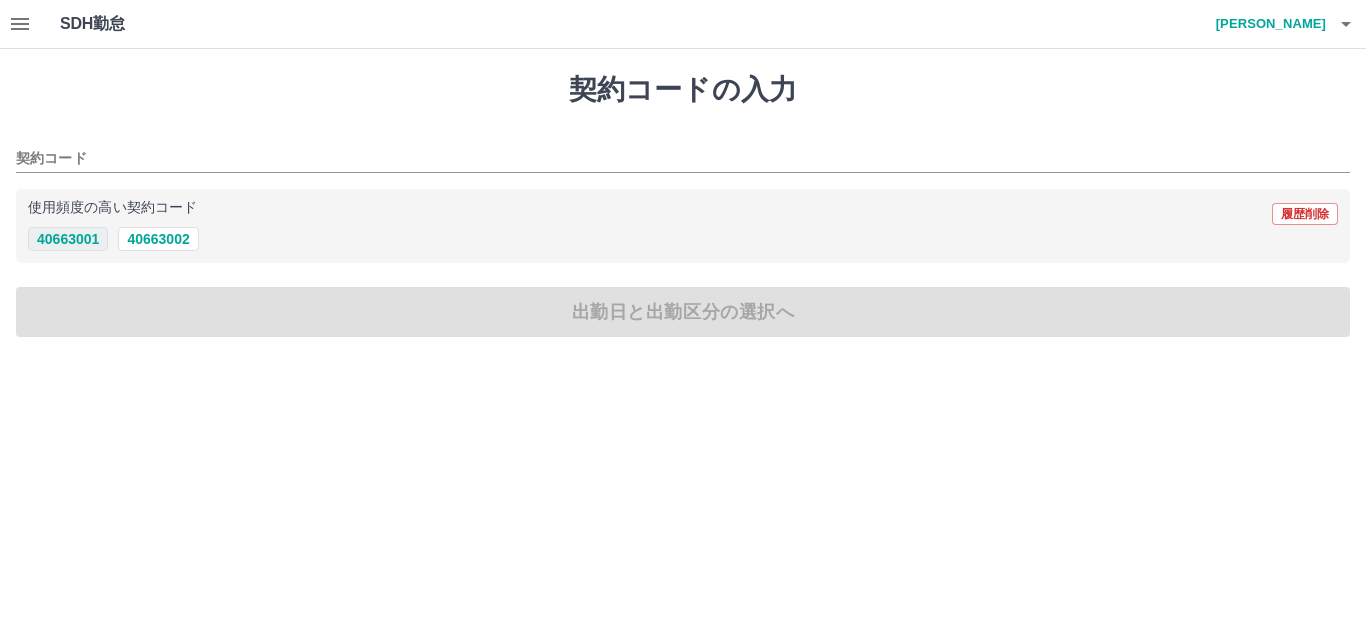 click on "40663001" at bounding box center [68, 239] 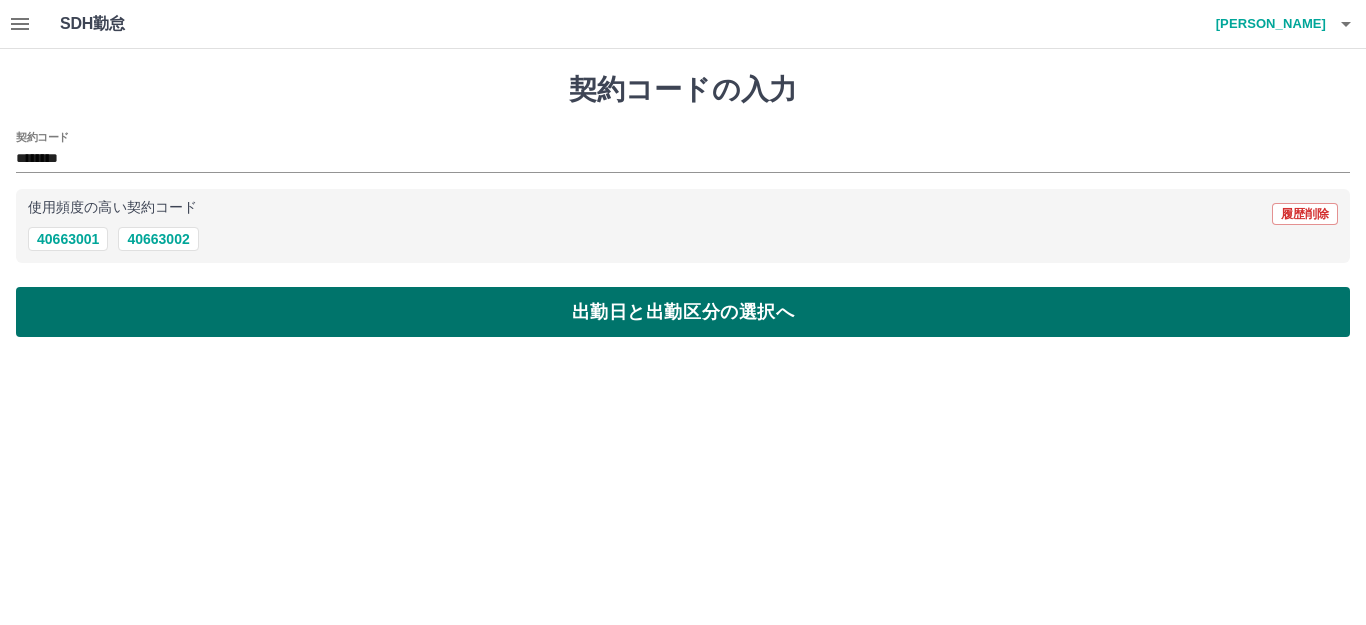 click on "出勤日と出勤区分の選択へ" at bounding box center [683, 312] 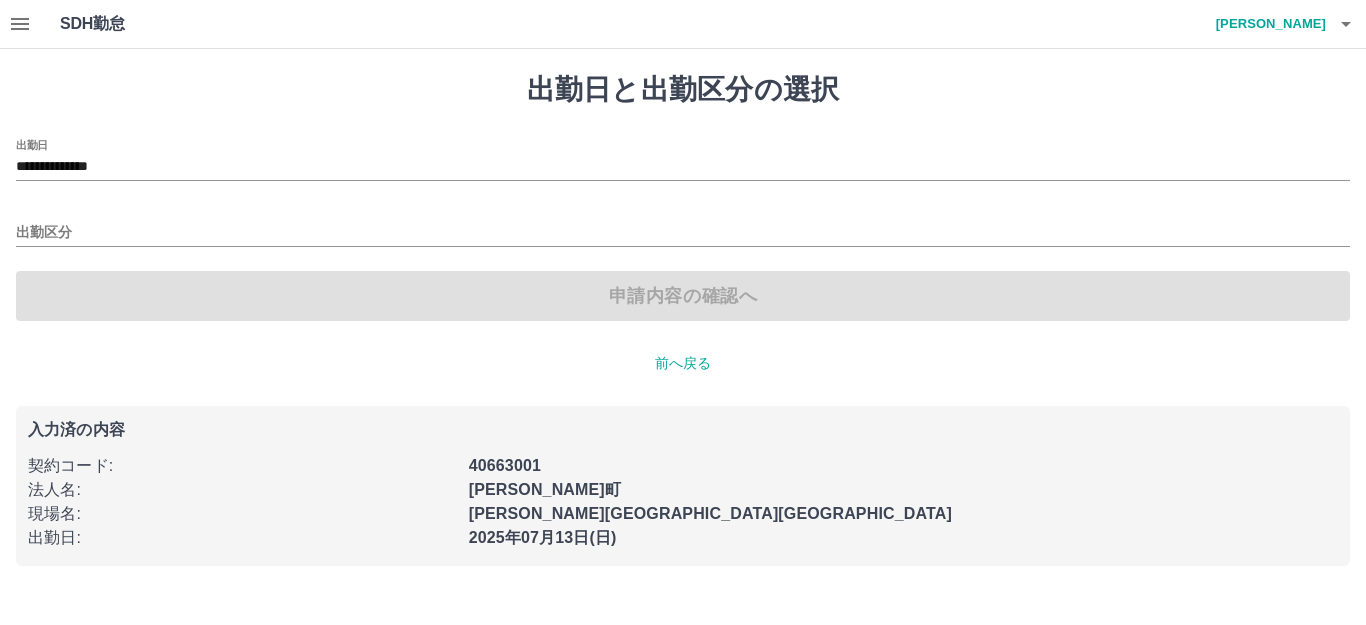 click on "出勤区分" at bounding box center (683, 226) 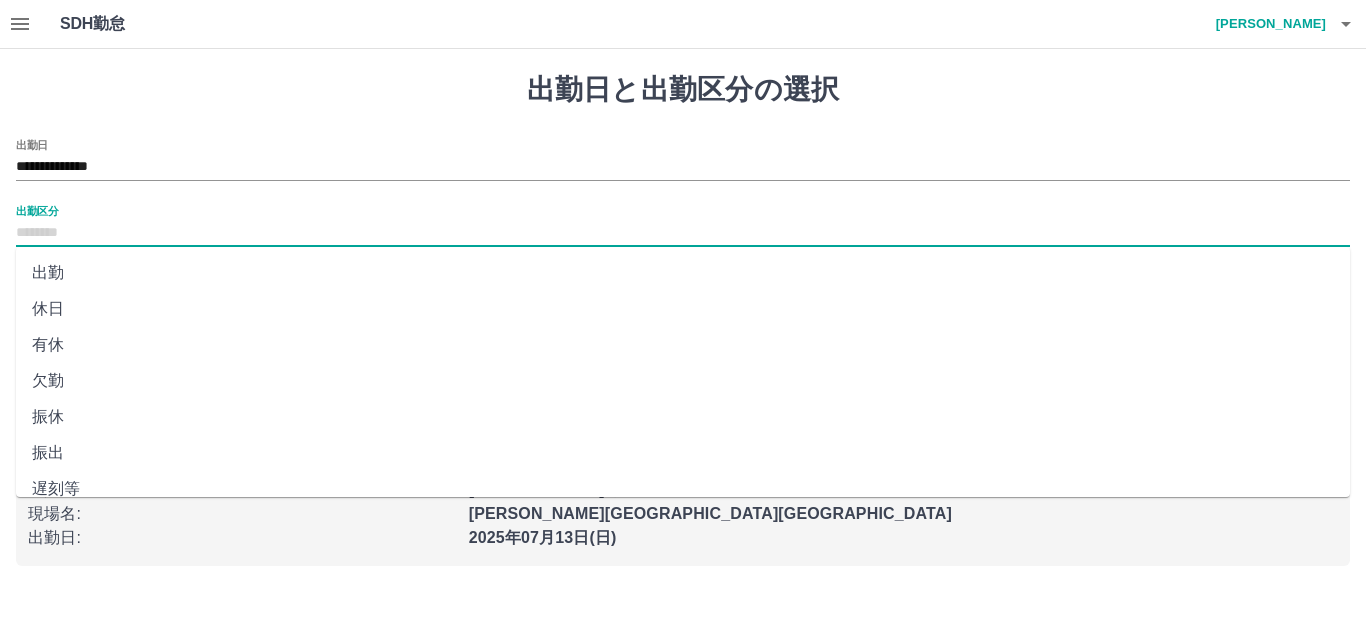 click on "出勤区分" at bounding box center (683, 233) 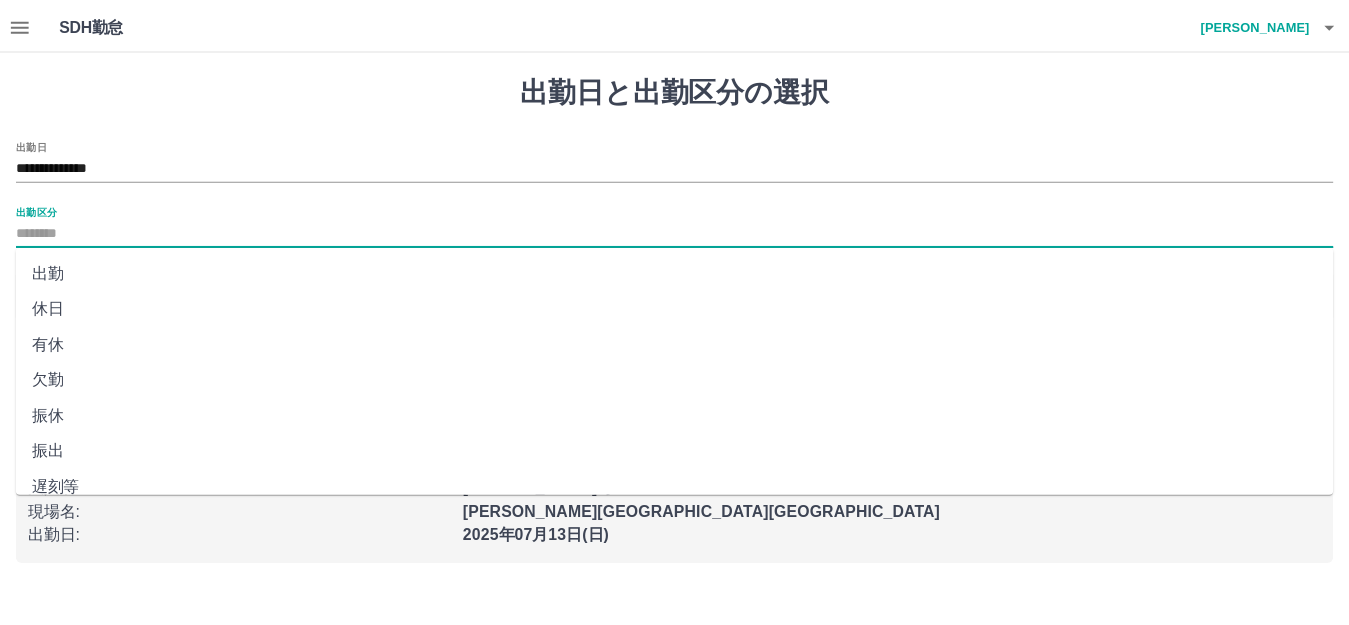 scroll, scrollTop: 400, scrollLeft: 0, axis: vertical 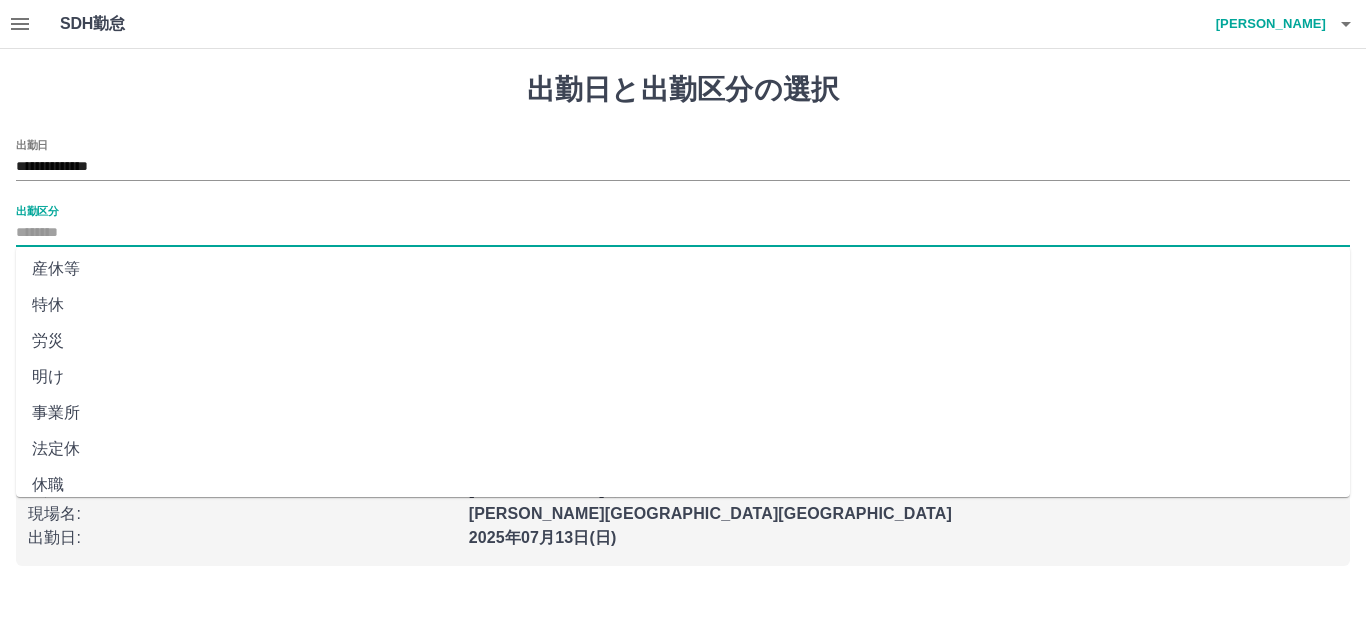 click on "法定休" at bounding box center [683, 449] 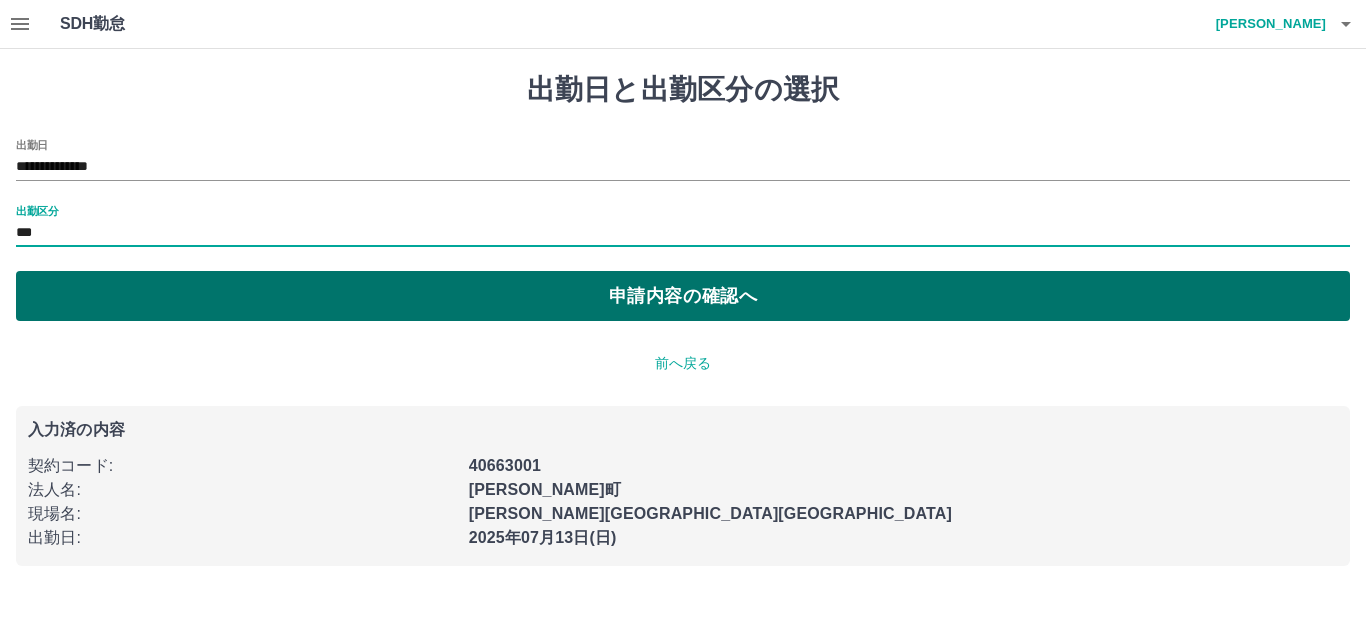 click on "申請内容の確認へ" at bounding box center [683, 296] 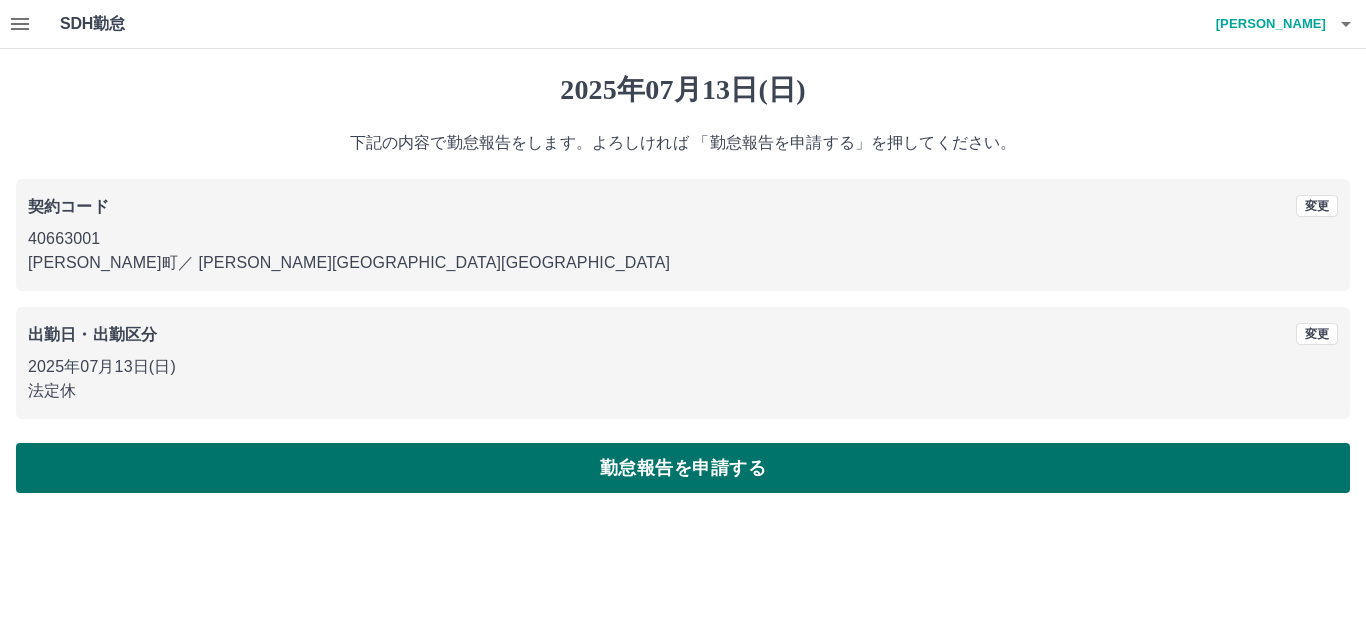 click on "勤怠報告を申請する" at bounding box center [683, 468] 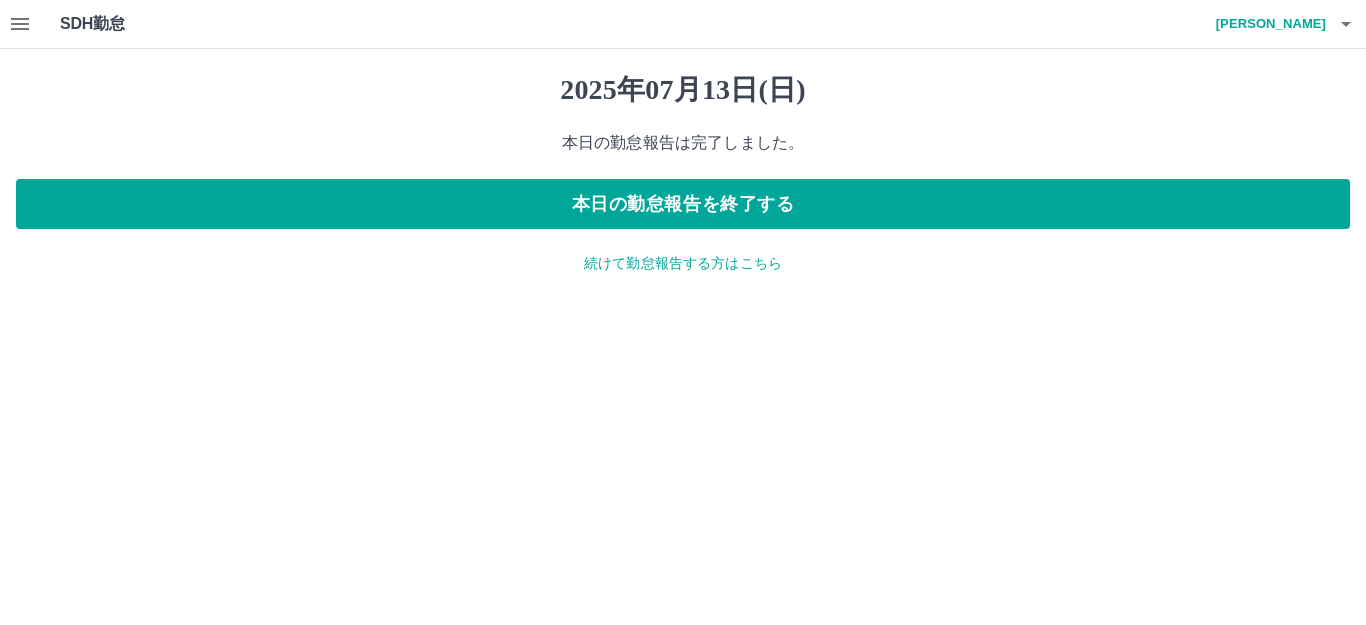 click on "続けて勤怠報告する方はこちら" at bounding box center (683, 263) 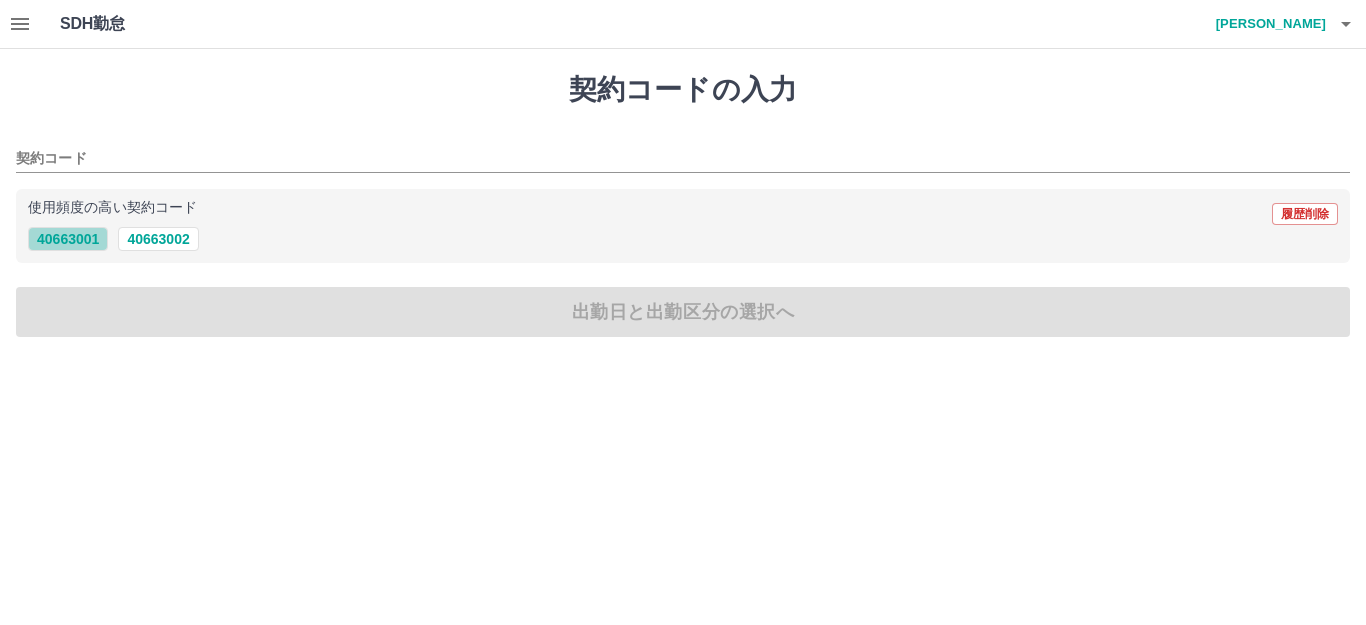 click on "40663001" at bounding box center [68, 239] 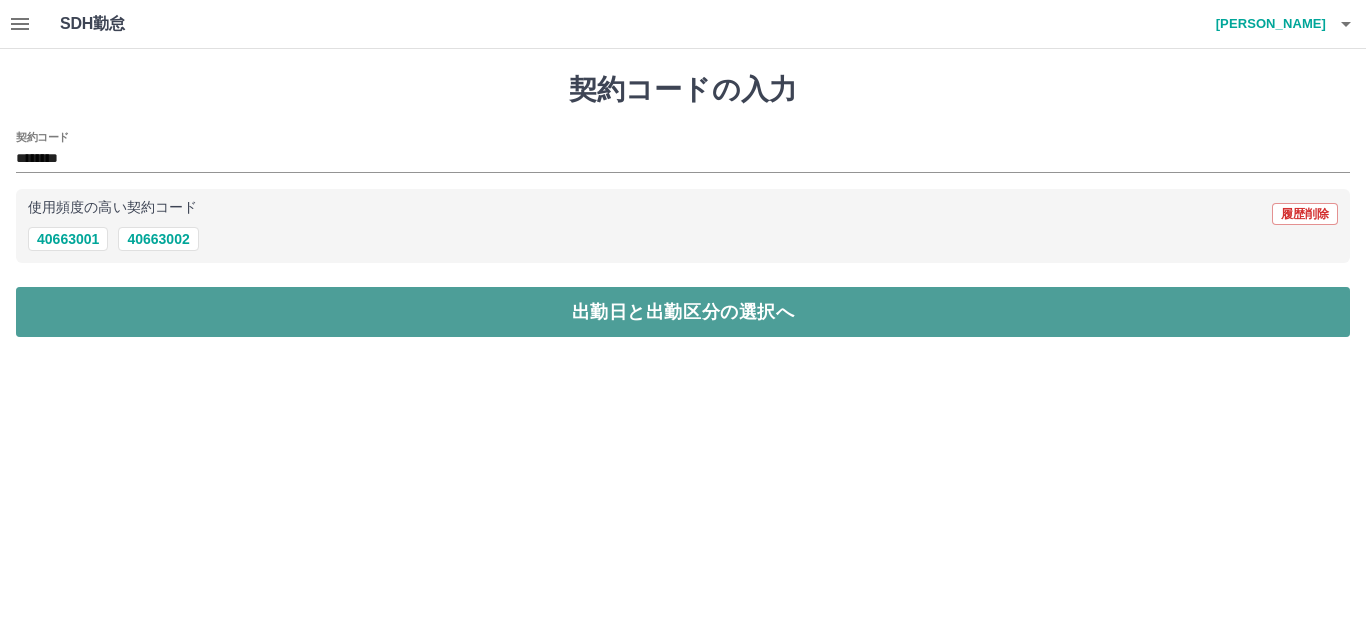 click on "出勤日と出勤区分の選択へ" at bounding box center [683, 312] 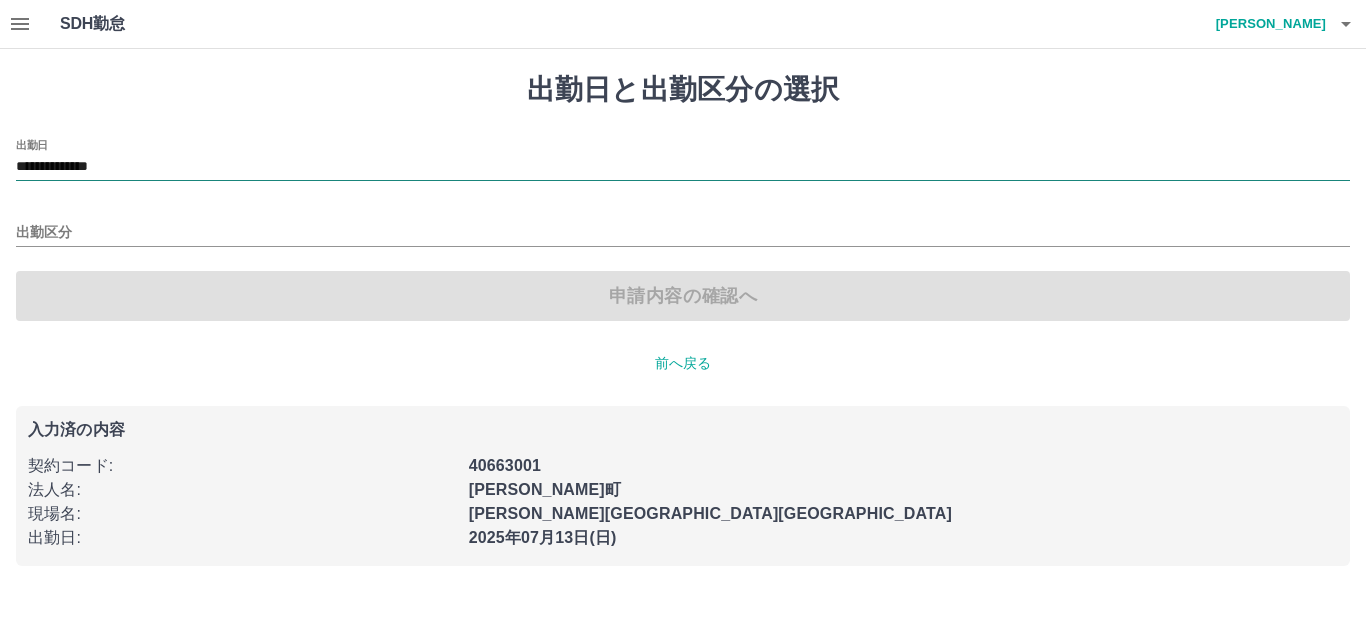 click on "**********" at bounding box center [683, 167] 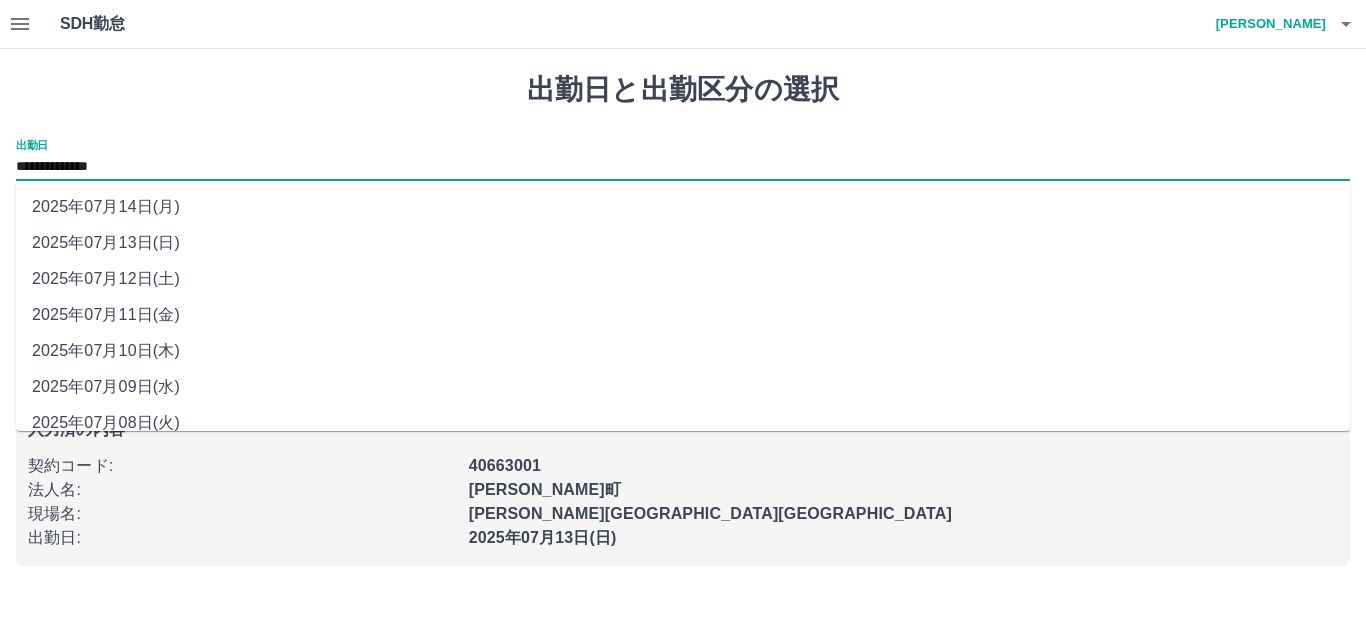 click on "2025年07月12日(土)" at bounding box center [683, 279] 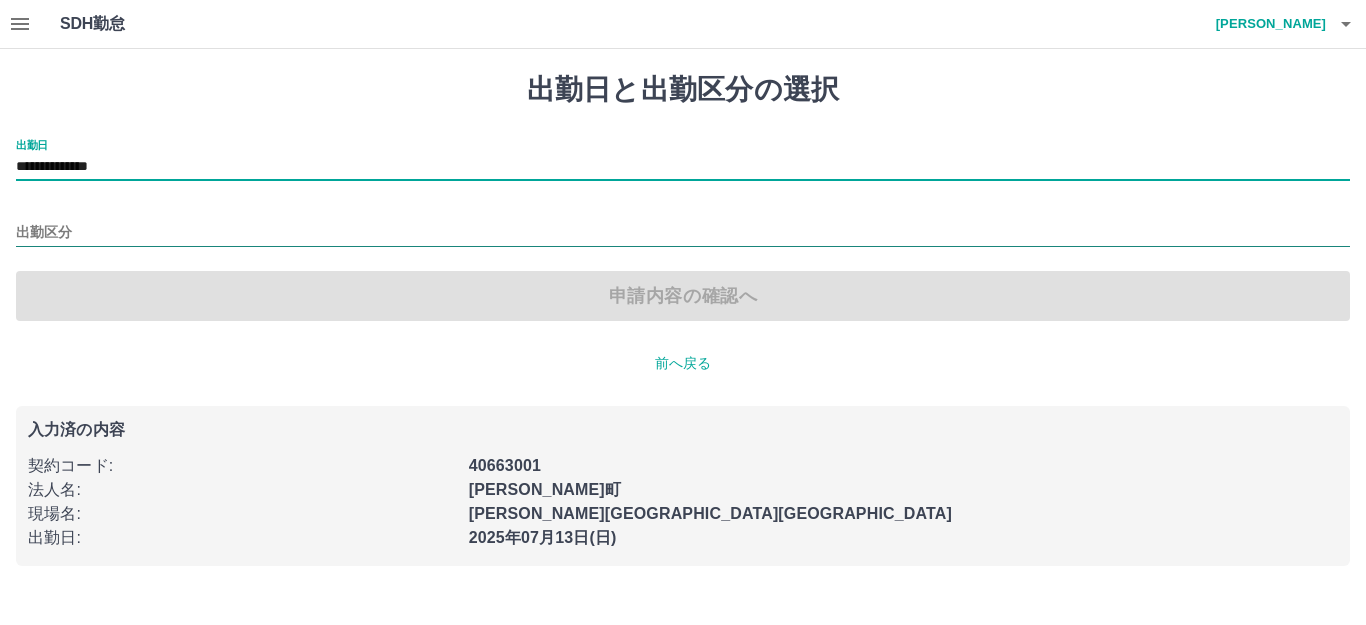 click on "出勤区分" at bounding box center (683, 233) 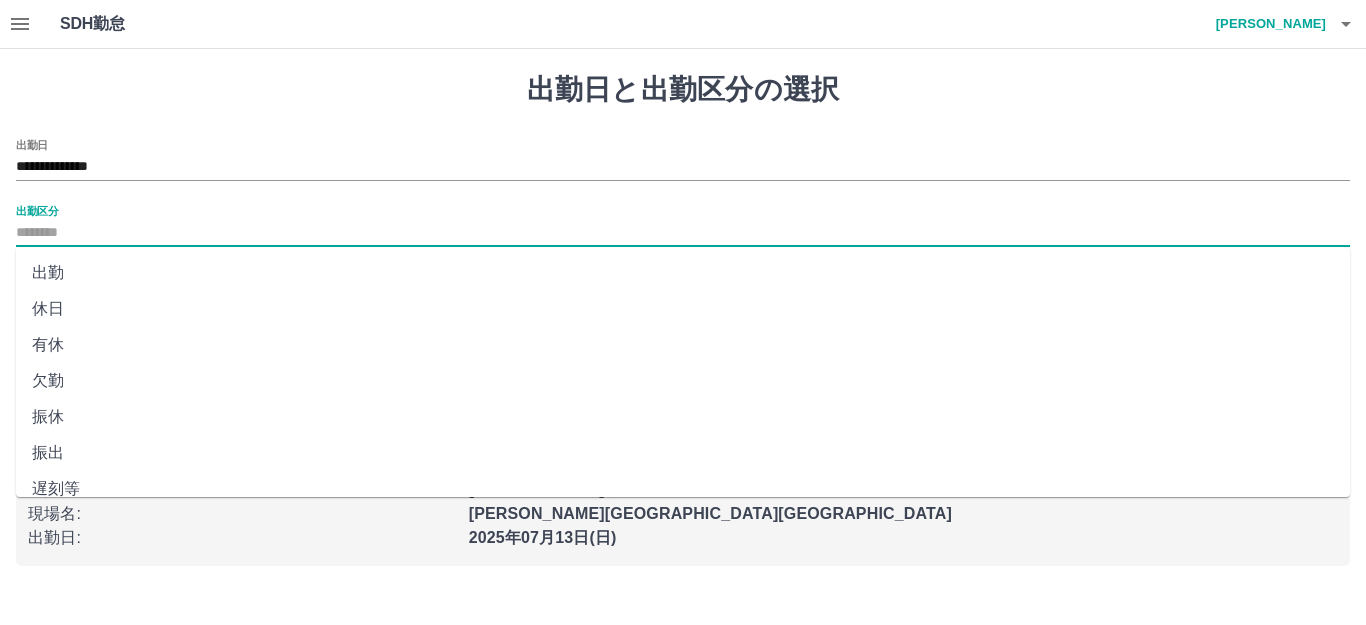 click on "休日" at bounding box center (683, 309) 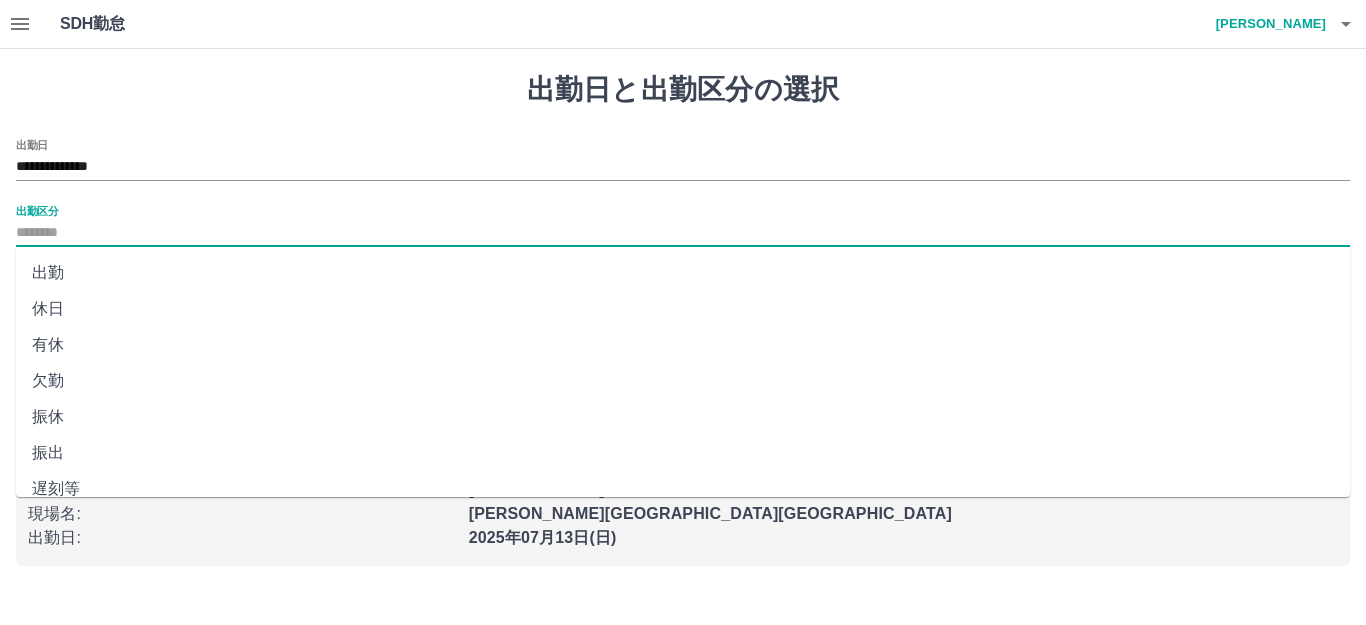 type on "**" 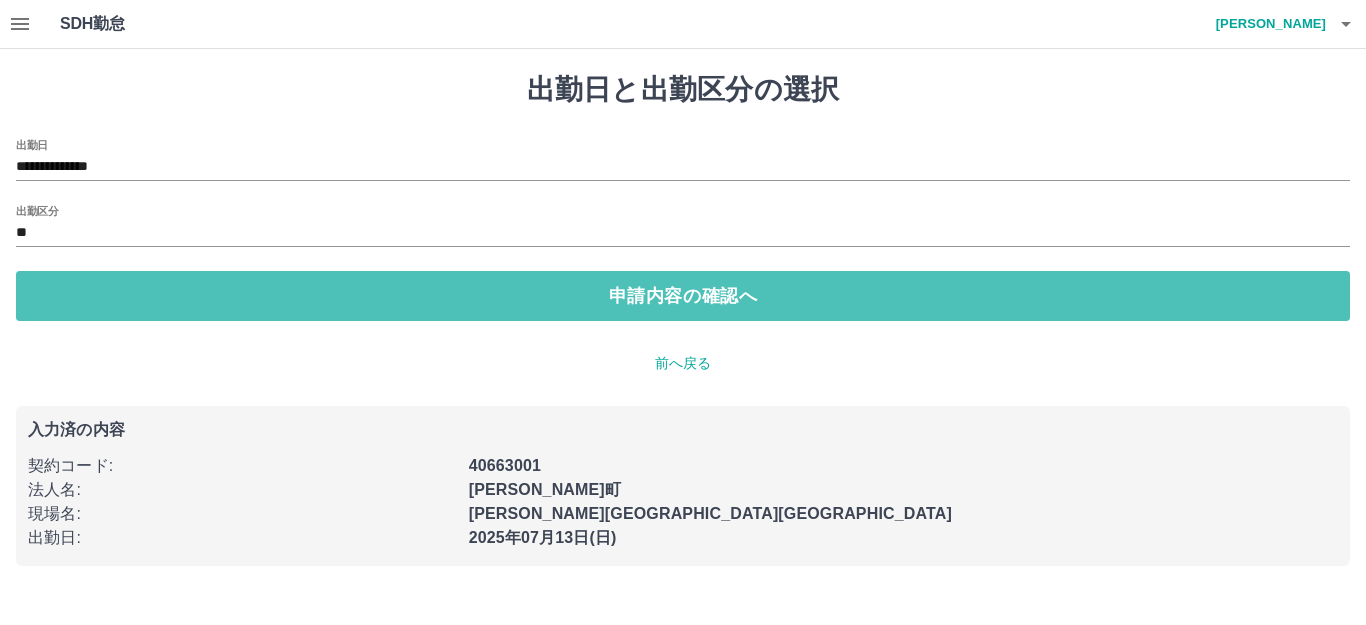 click on "申請内容の確認へ" at bounding box center [683, 296] 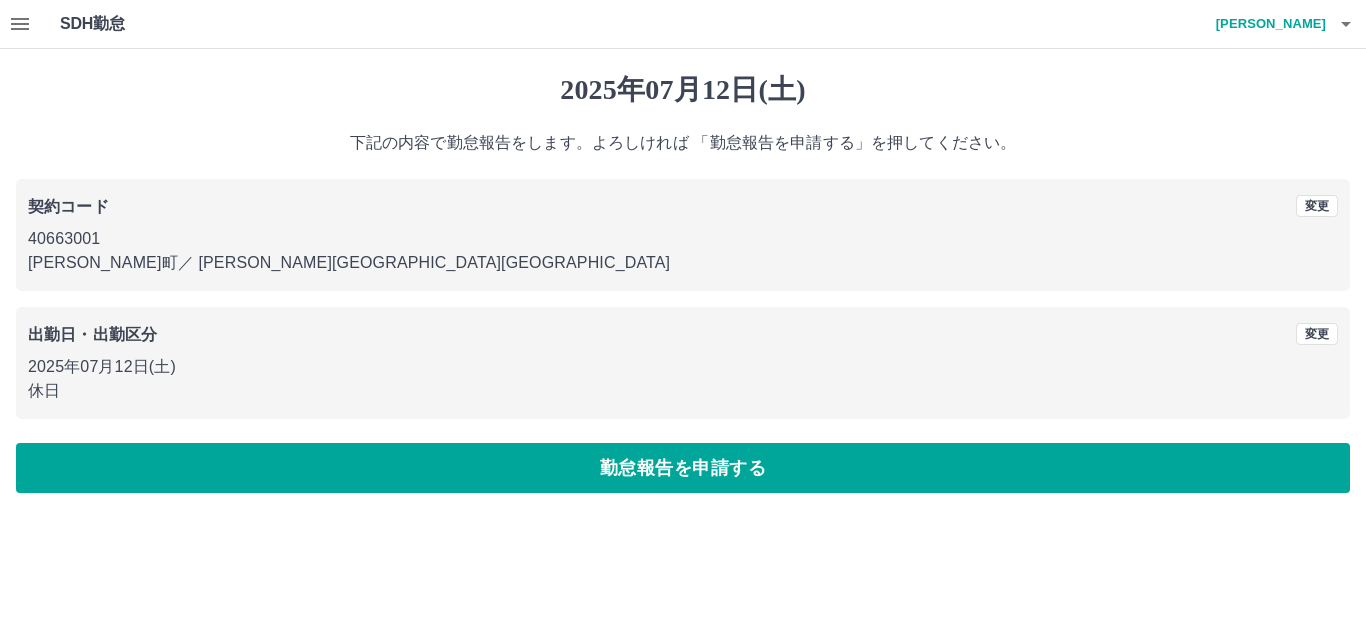 click on "勤怠報告を申請する" at bounding box center [683, 468] 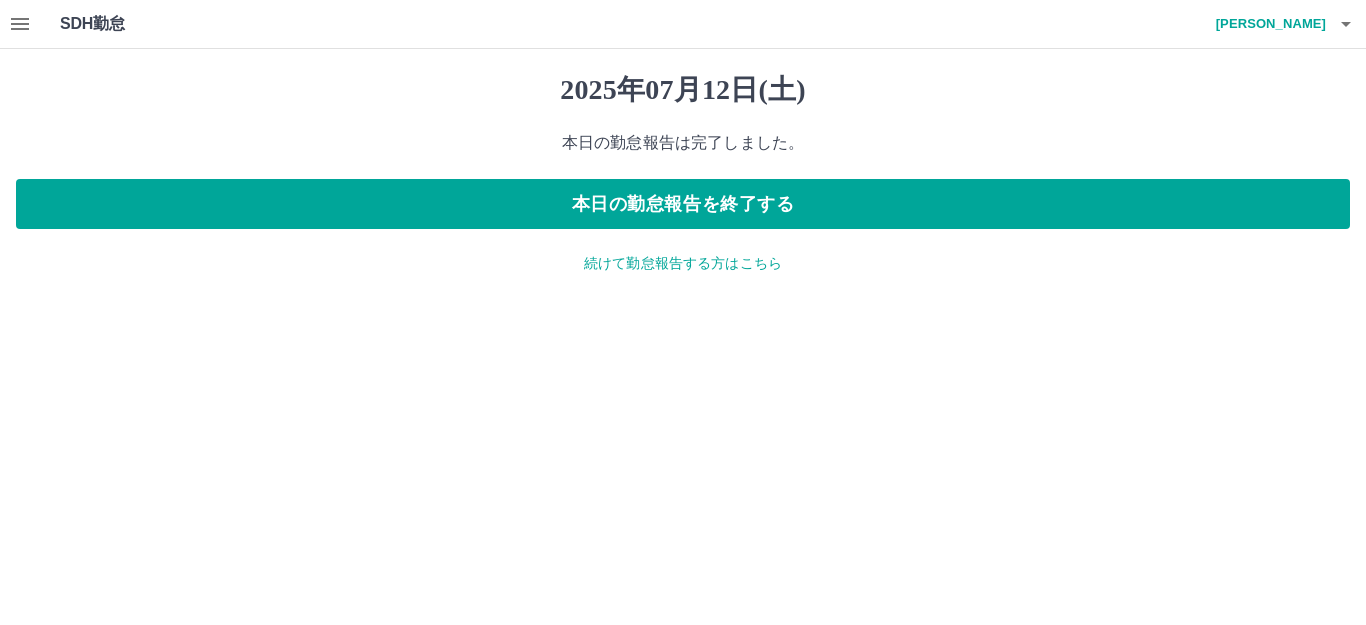 click on "続けて勤怠報告する方はこちら" at bounding box center [683, 263] 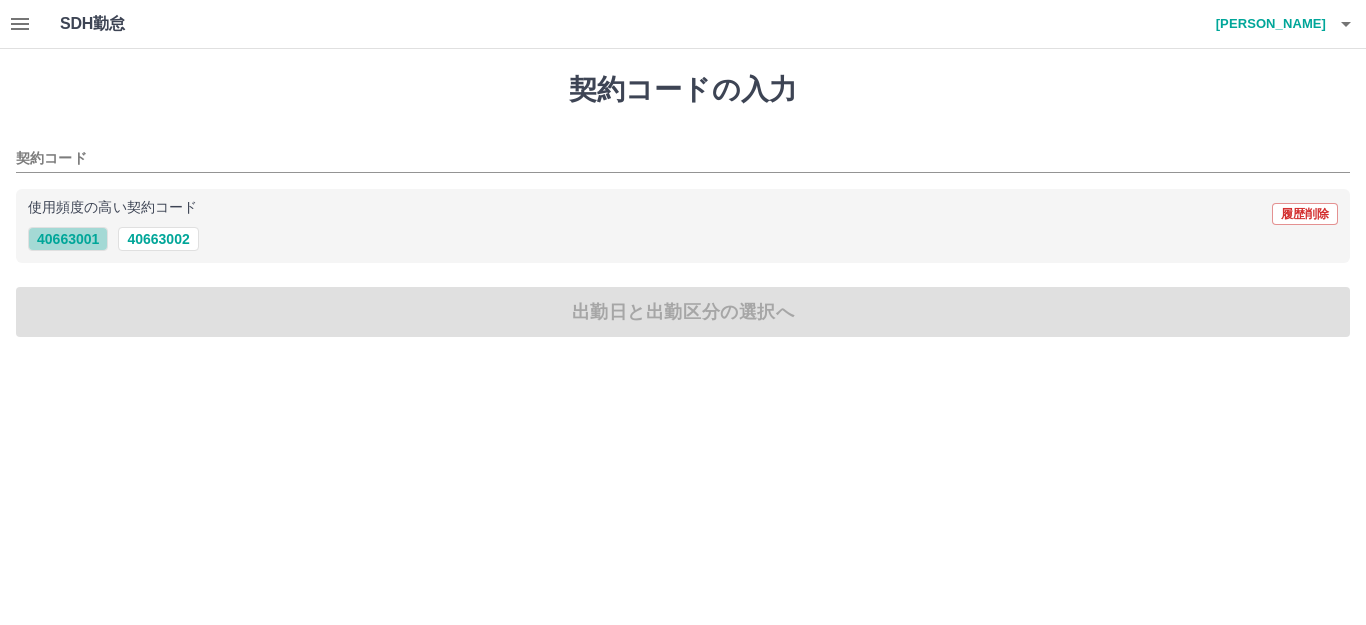 click on "40663001" at bounding box center (68, 239) 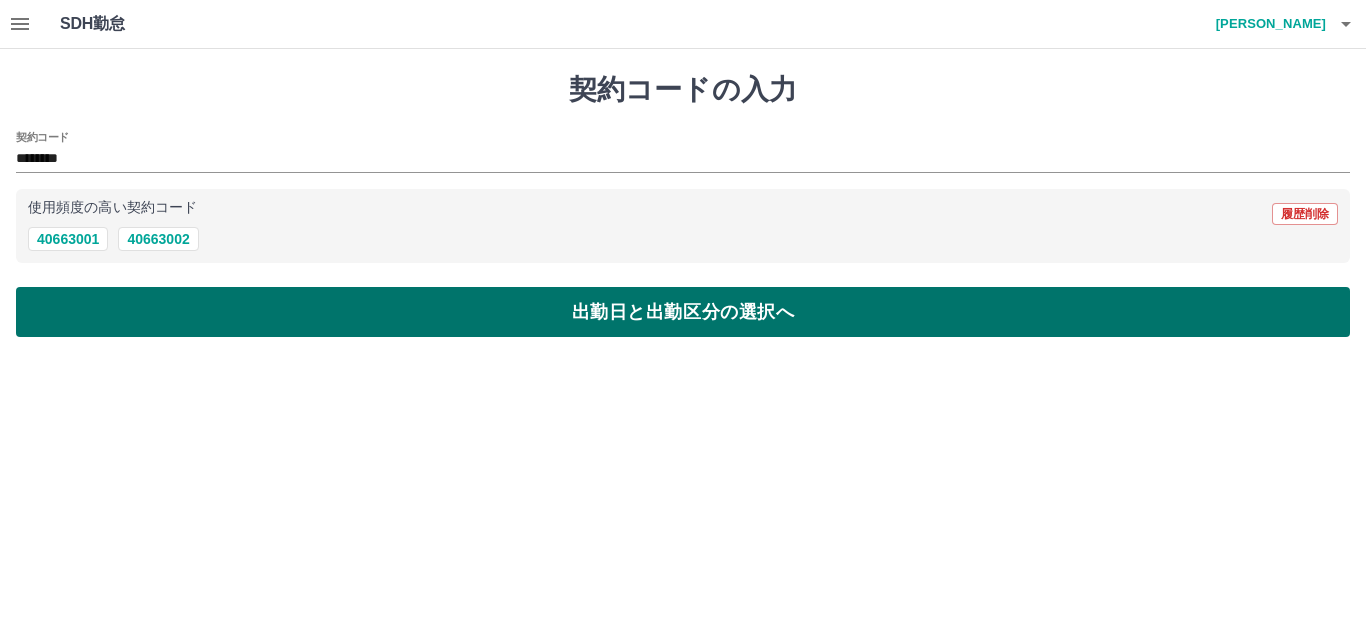 click on "出勤日と出勤区分の選択へ" at bounding box center [683, 312] 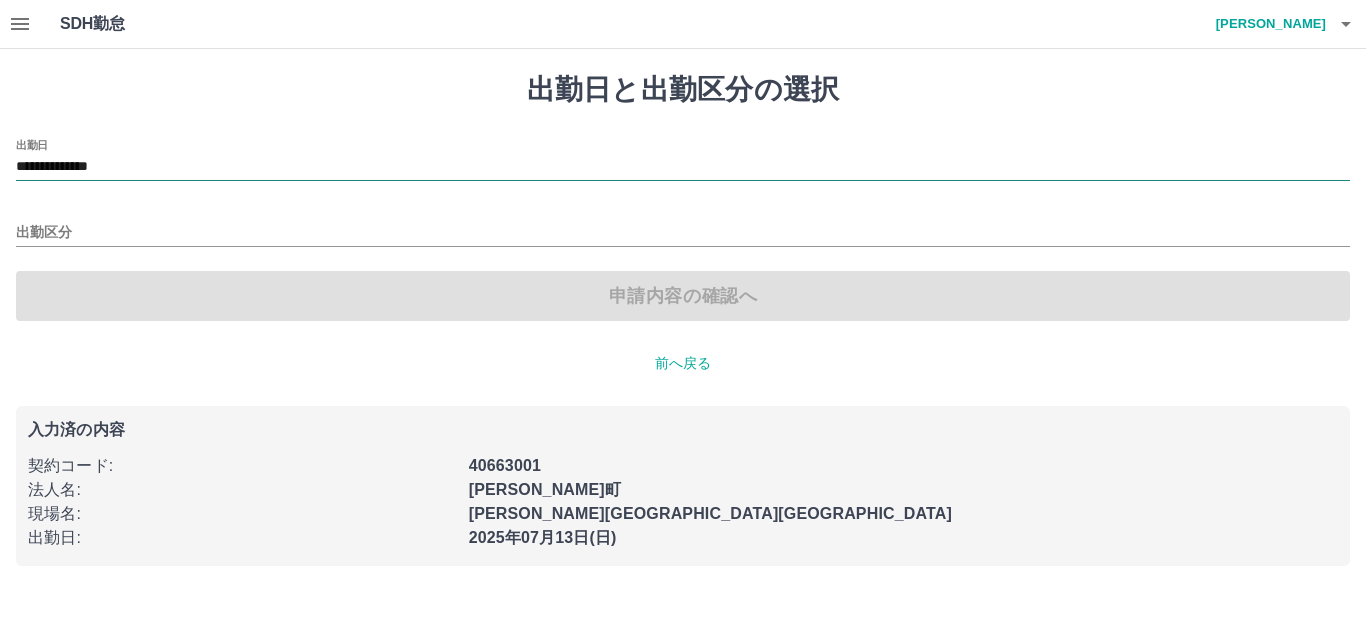 click on "**********" at bounding box center (683, 167) 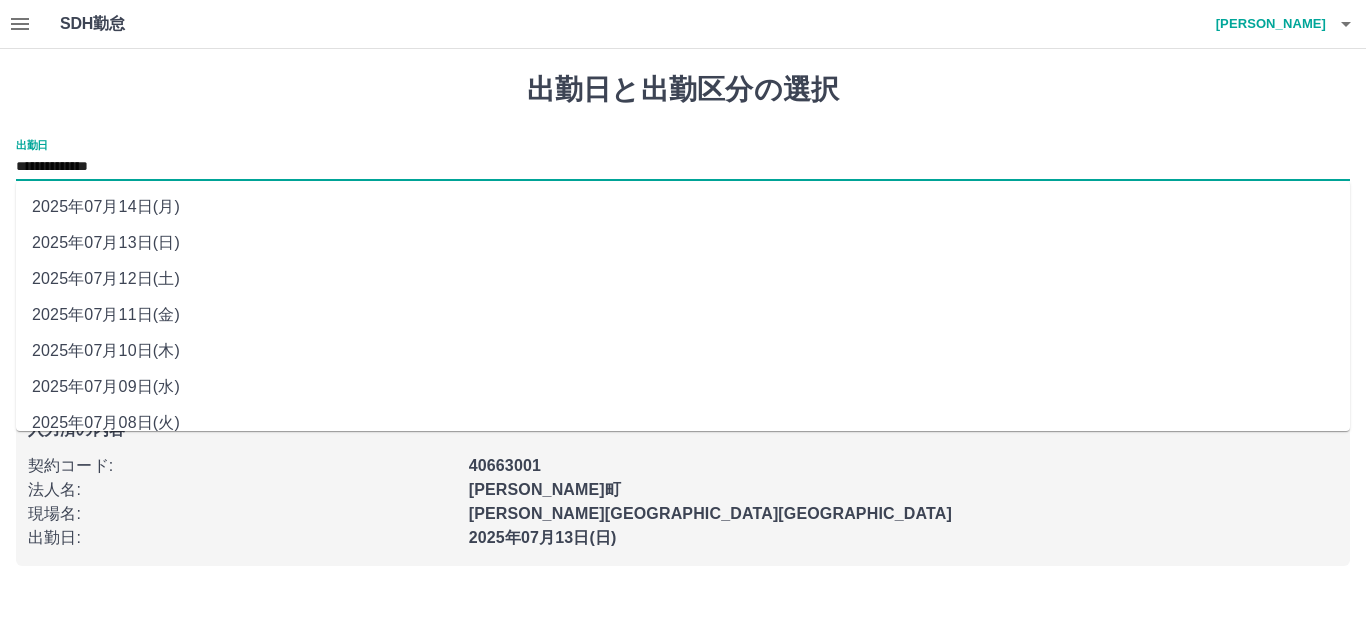 click on "2025年07月11日(金)" at bounding box center [683, 315] 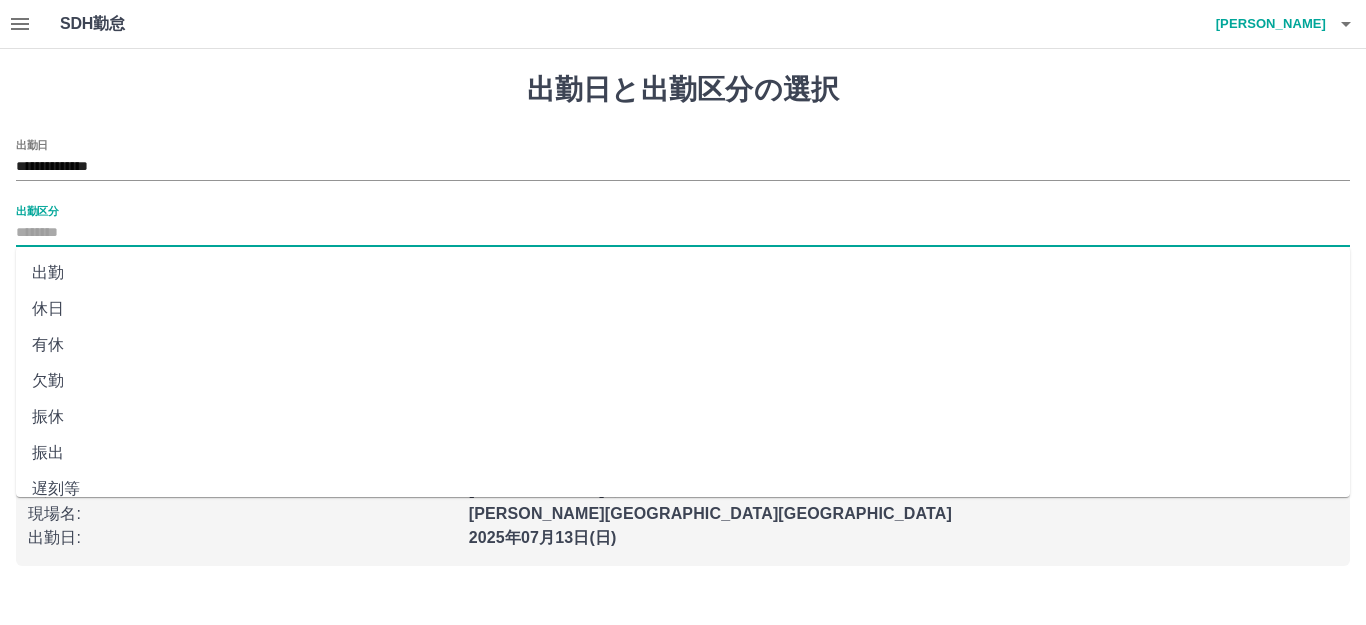 click on "出勤区分" at bounding box center (683, 233) 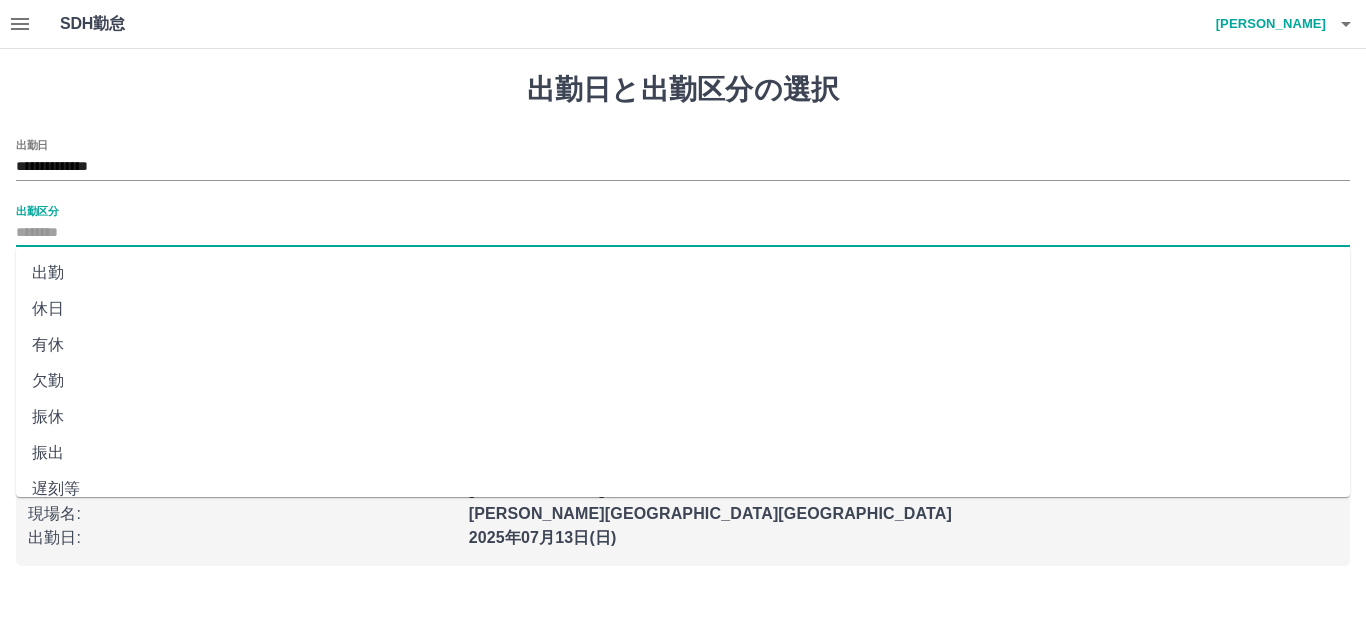 click on "出勤" at bounding box center (683, 273) 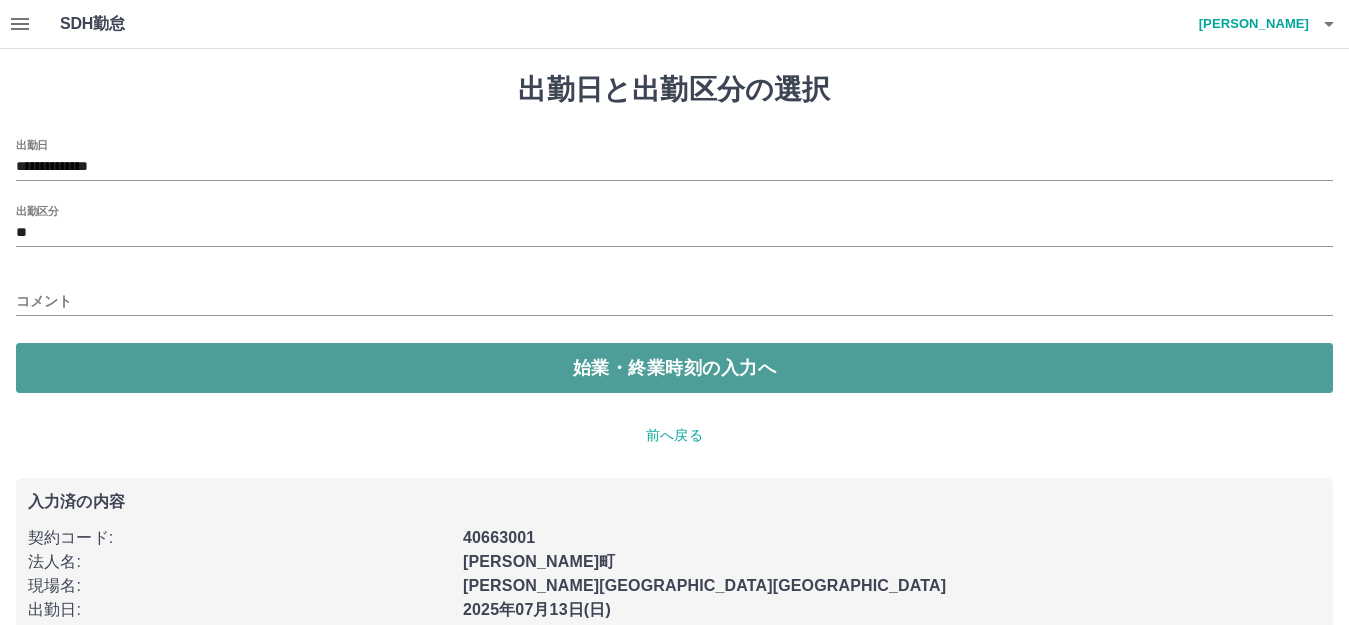 click on "始業・終業時刻の入力へ" at bounding box center (674, 368) 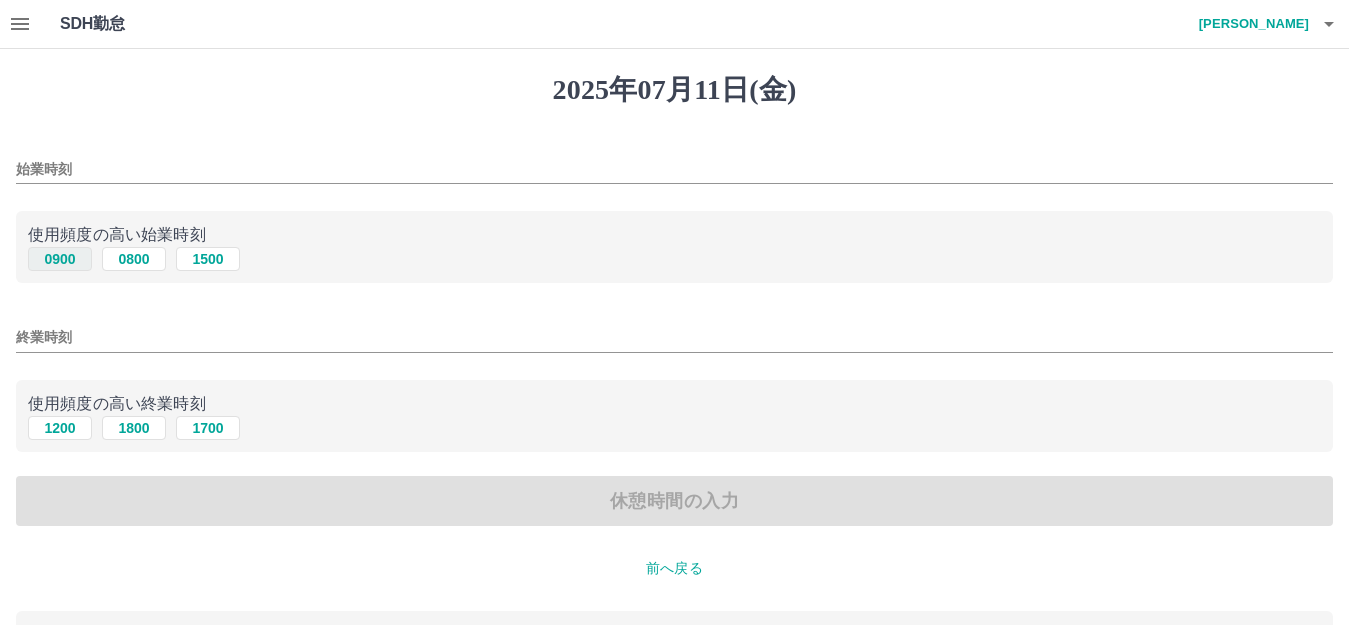 click on "0900" at bounding box center [60, 259] 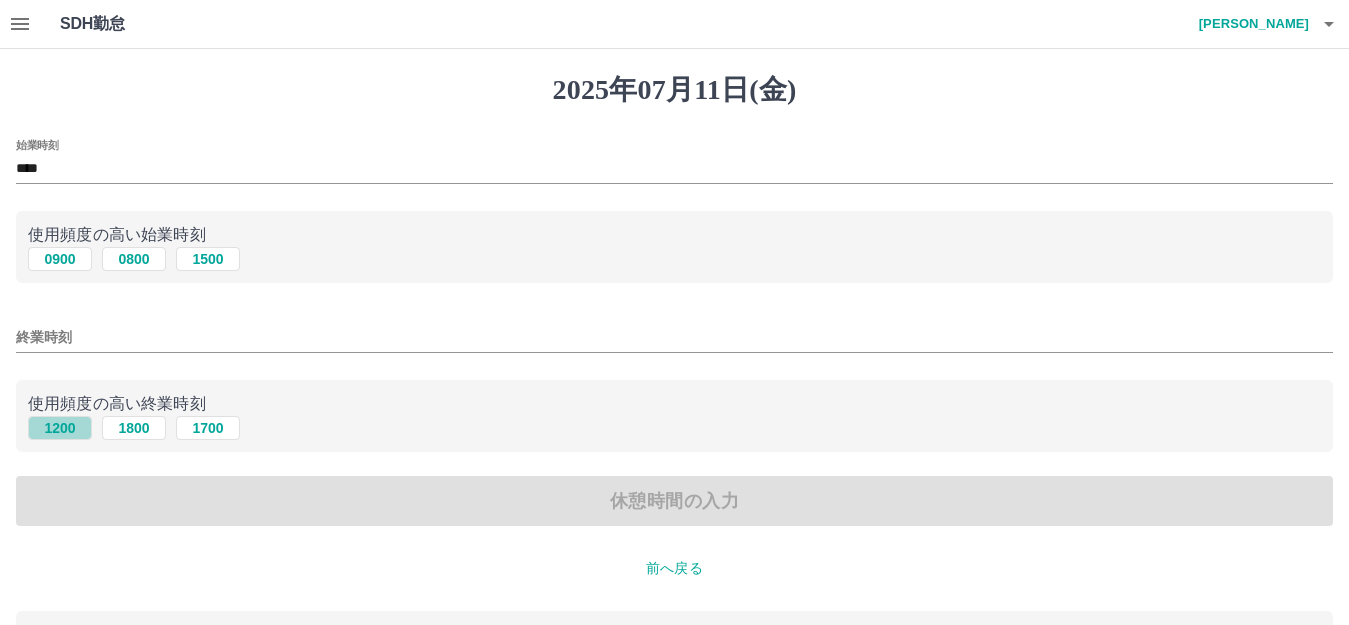click on "1200" at bounding box center (60, 428) 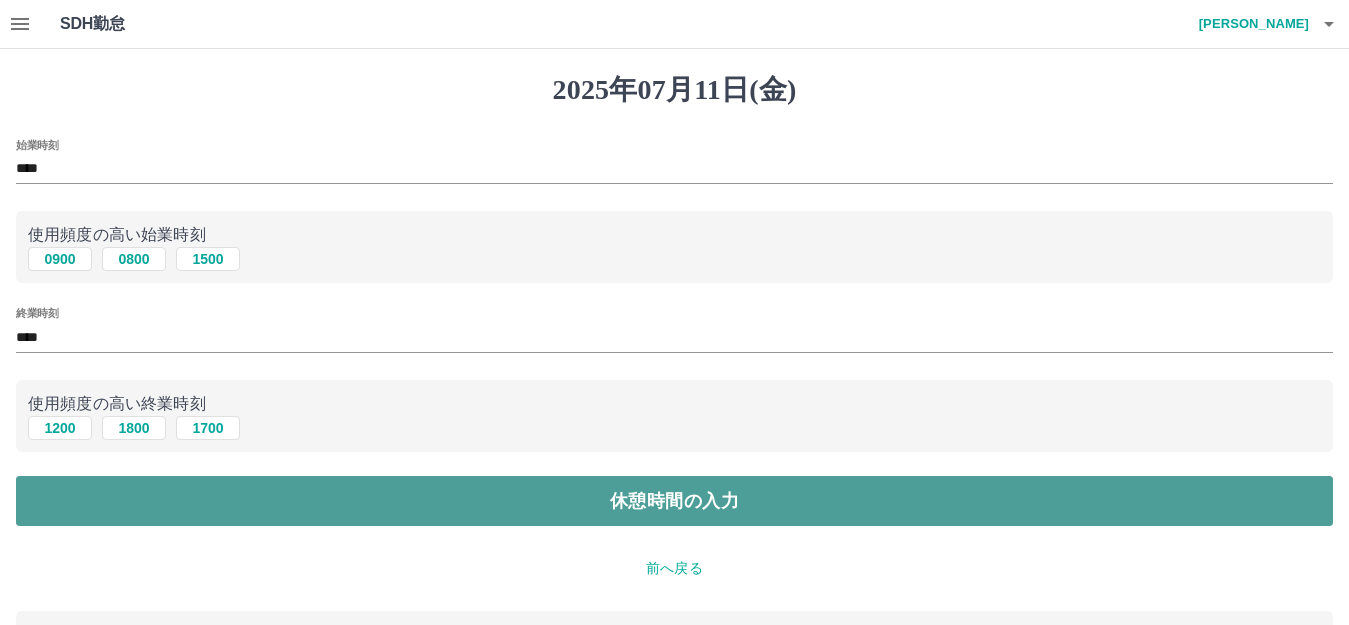 click on "休憩時間の入力" at bounding box center [674, 501] 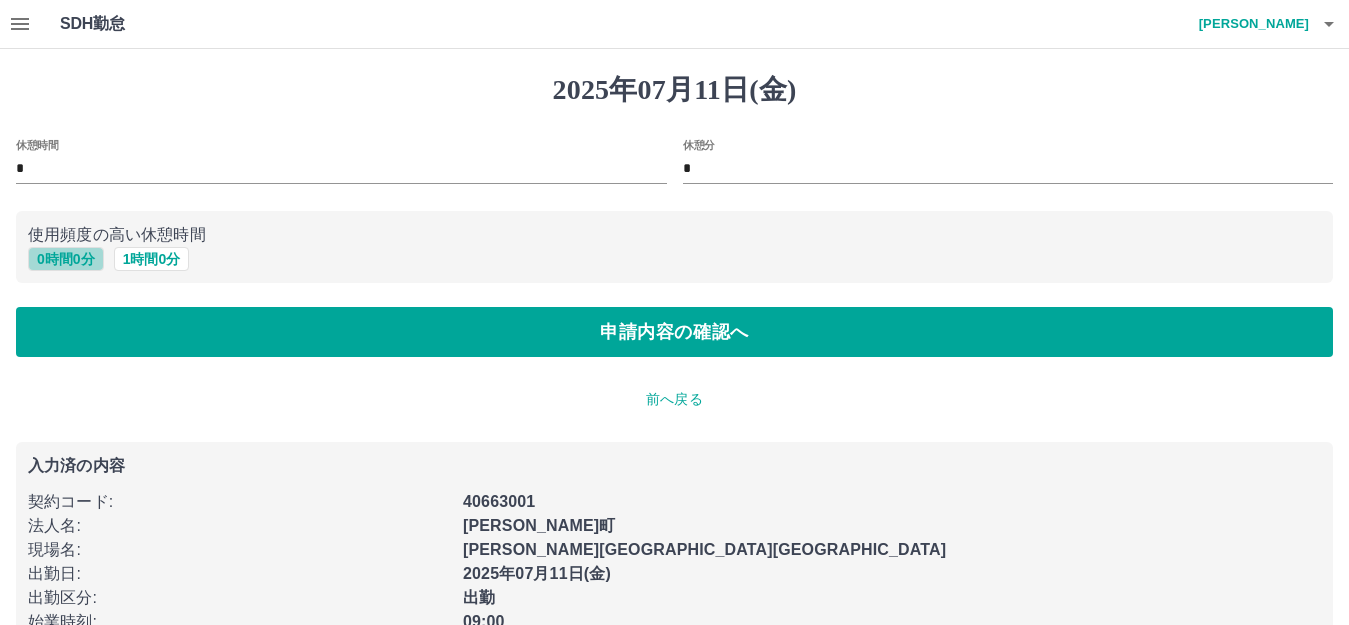 click on "0 時間 0 分" at bounding box center [66, 259] 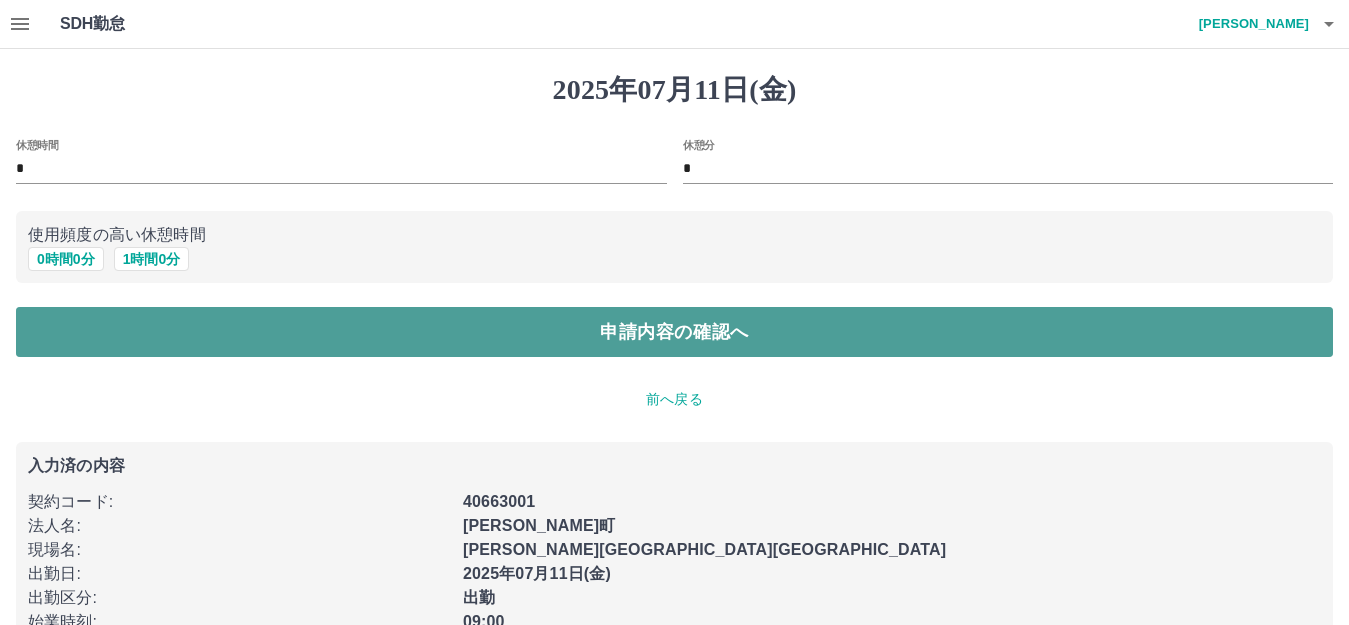 click on "申請内容の確認へ" at bounding box center (674, 332) 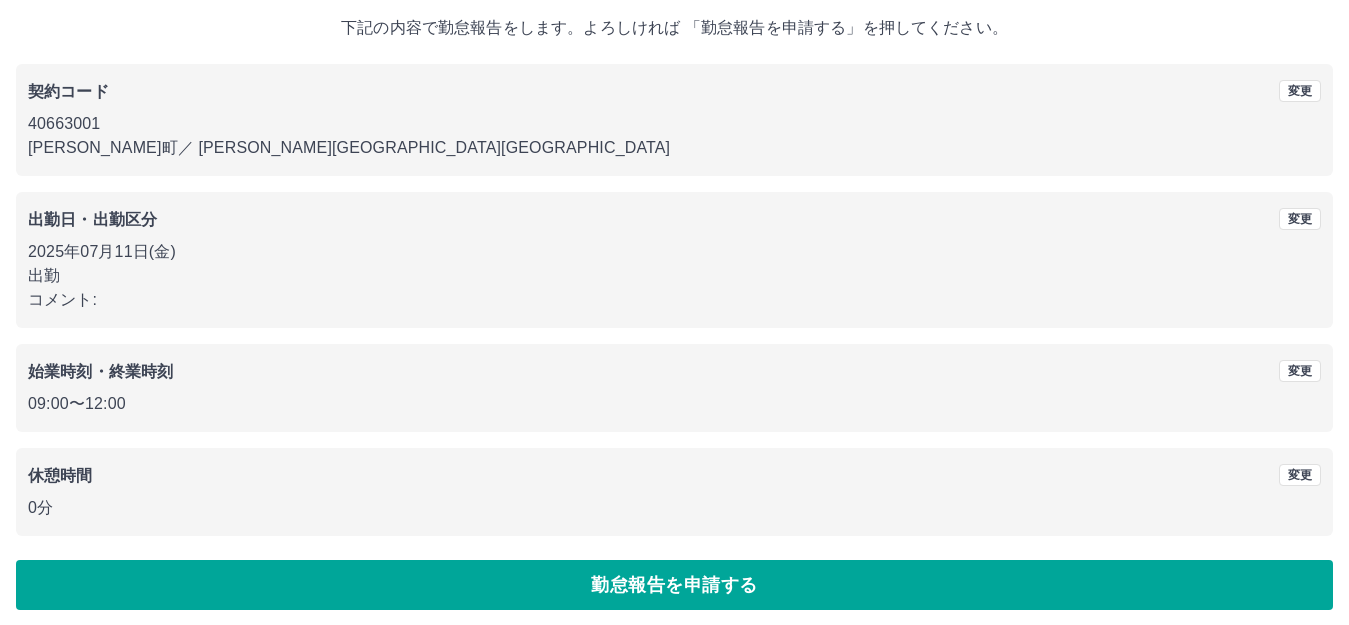 scroll, scrollTop: 124, scrollLeft: 0, axis: vertical 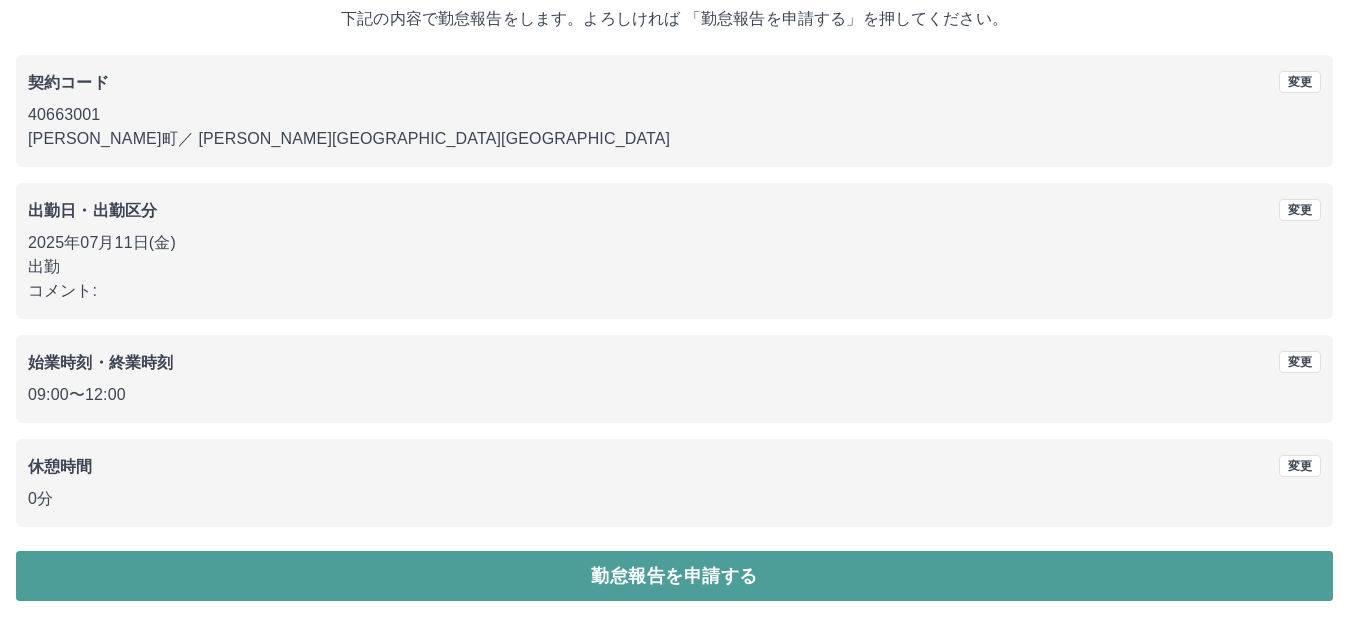 click on "勤怠報告を申請する" at bounding box center [674, 576] 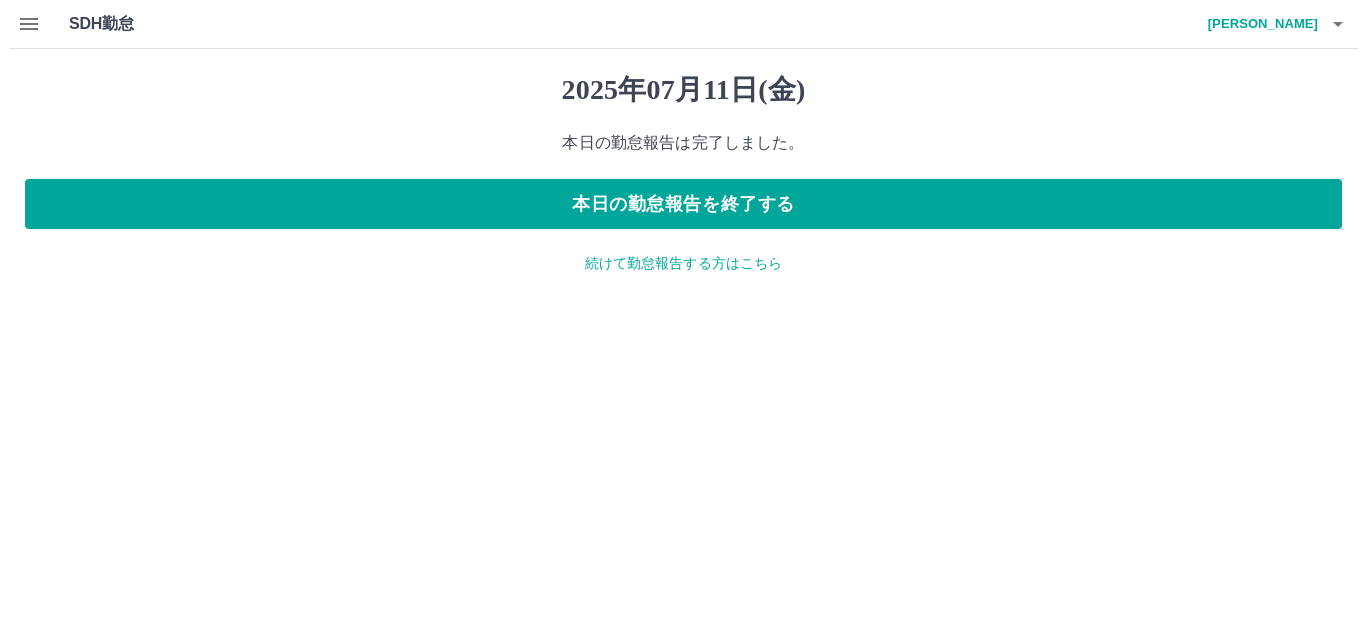 scroll, scrollTop: 0, scrollLeft: 0, axis: both 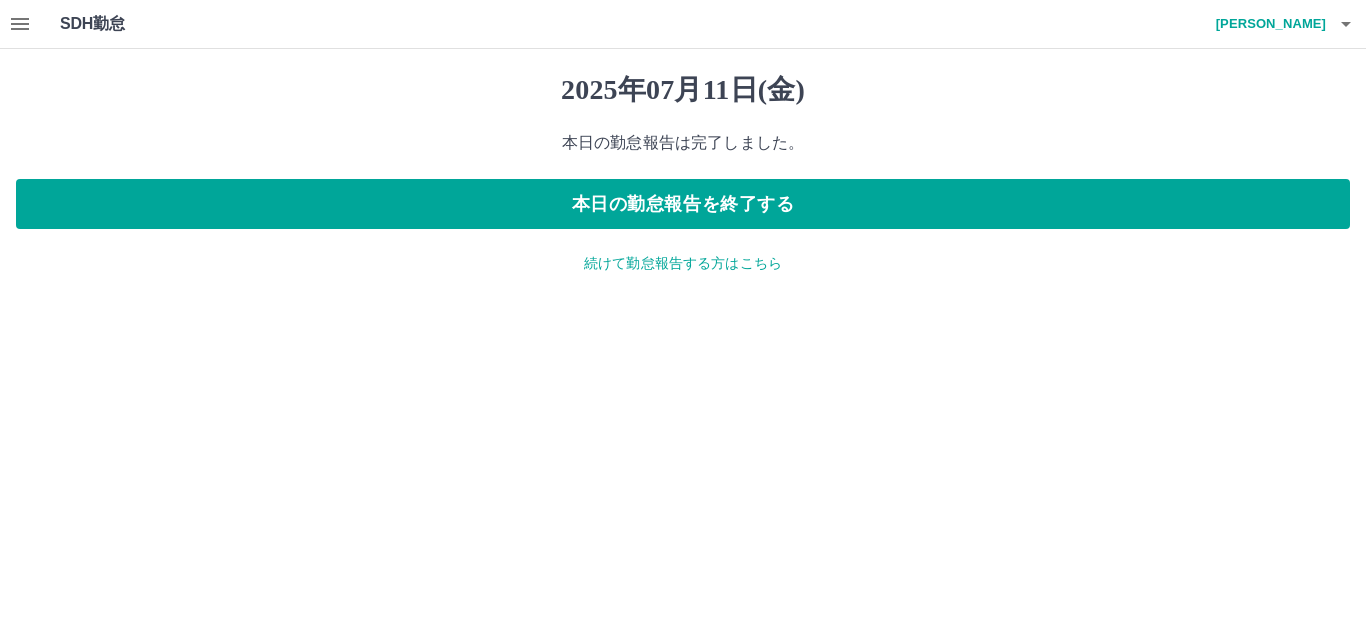 click on "続けて勤怠報告する方はこちら" at bounding box center [683, 263] 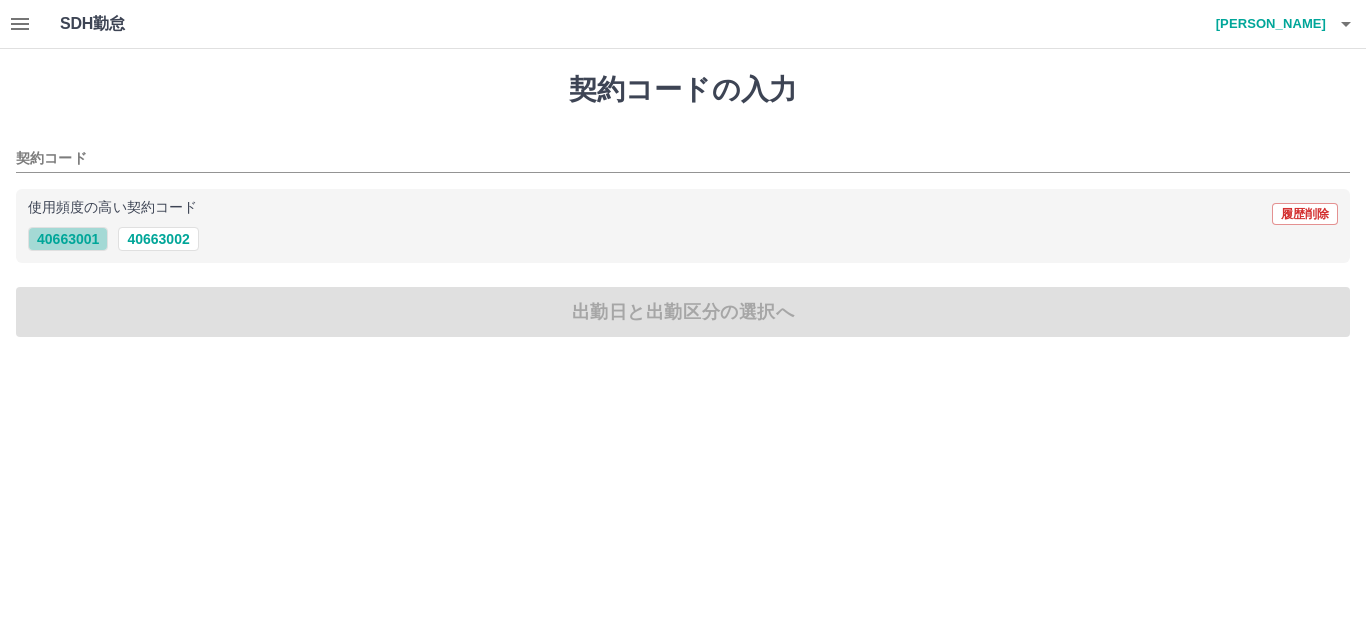 click on "40663001" at bounding box center (68, 239) 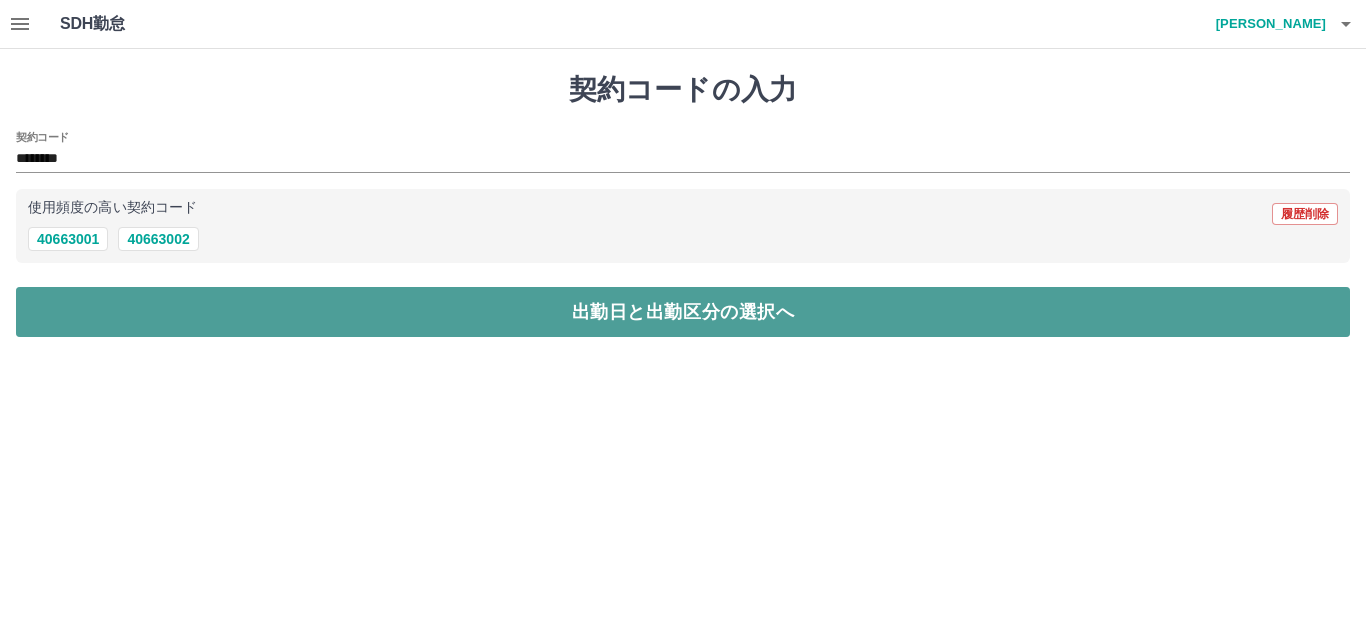 click on "出勤日と出勤区分の選択へ" at bounding box center [683, 312] 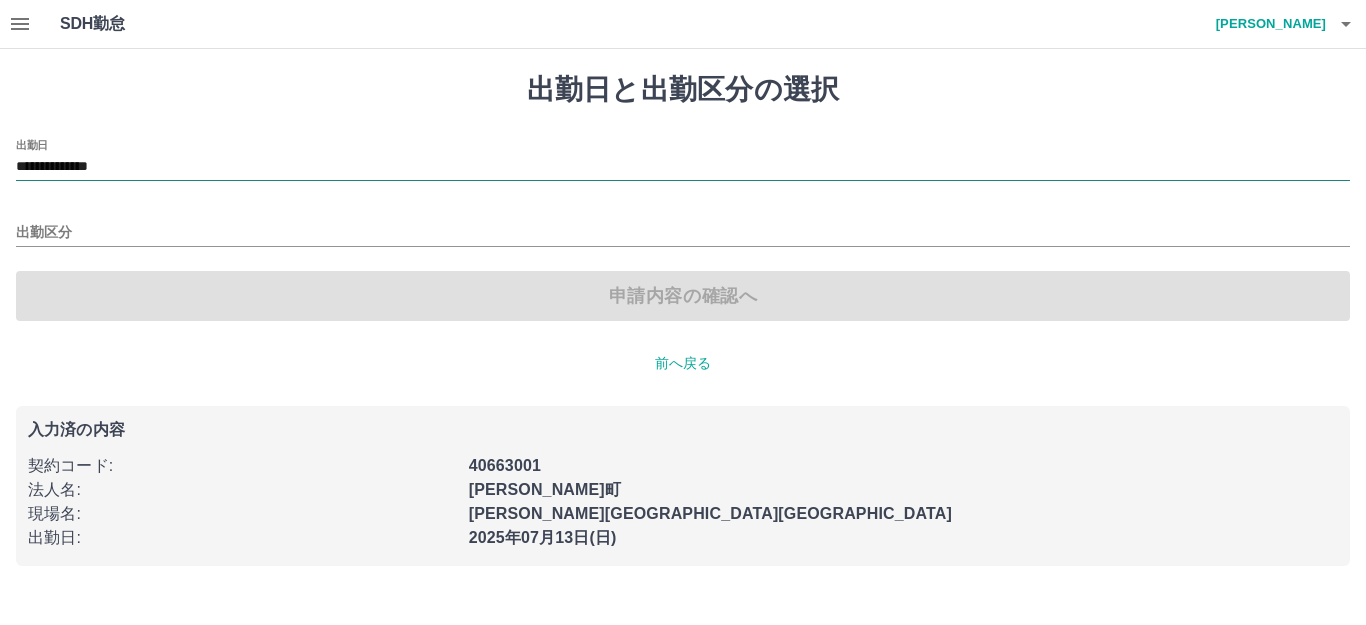 click on "**********" at bounding box center (683, 167) 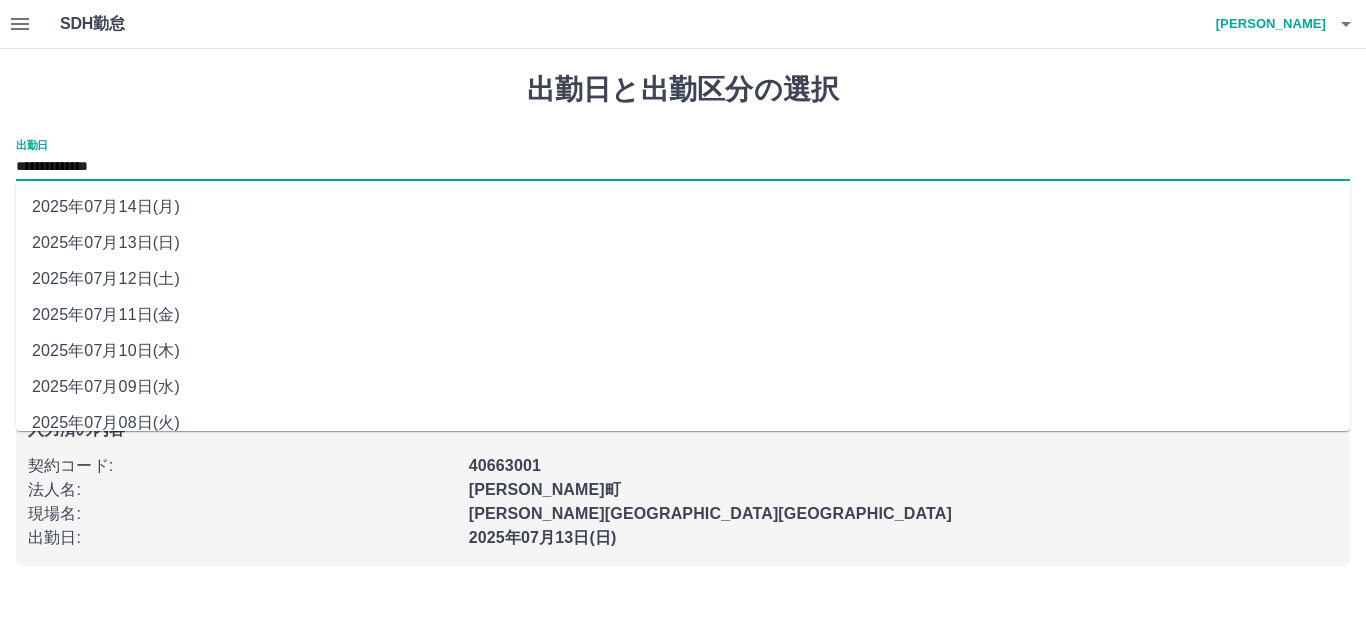 click on "2025年07月10日(木)" at bounding box center (683, 351) 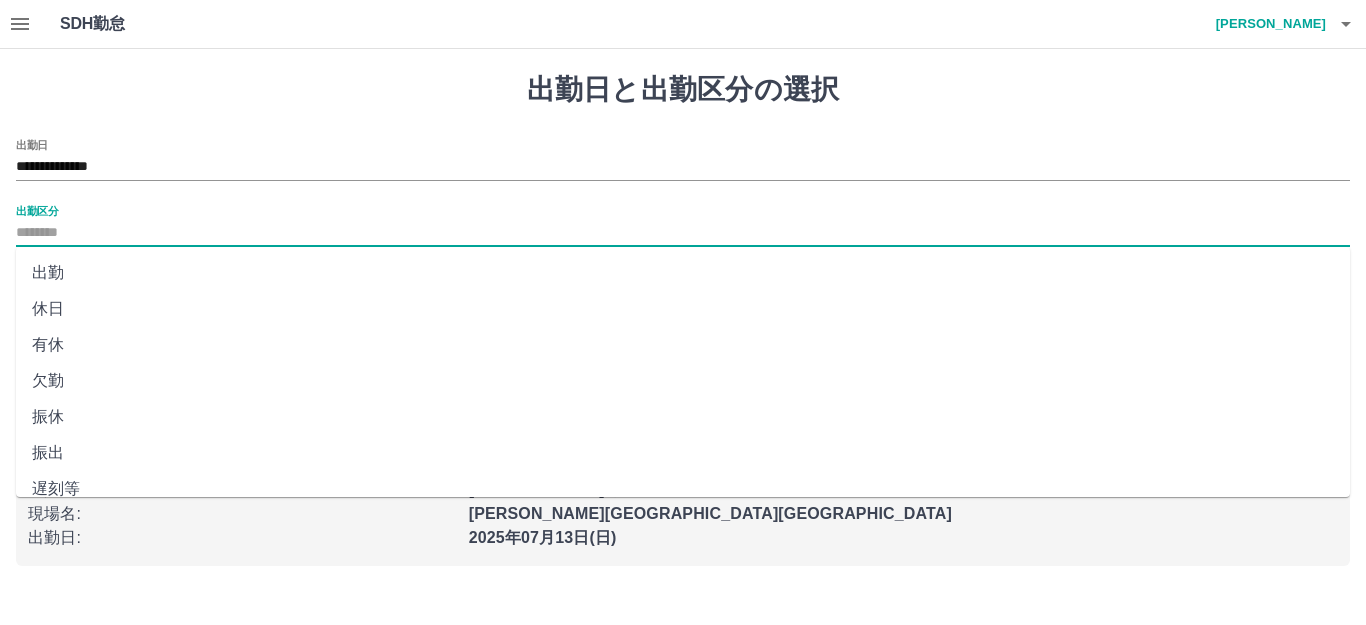 click on "出勤区分" at bounding box center (683, 233) 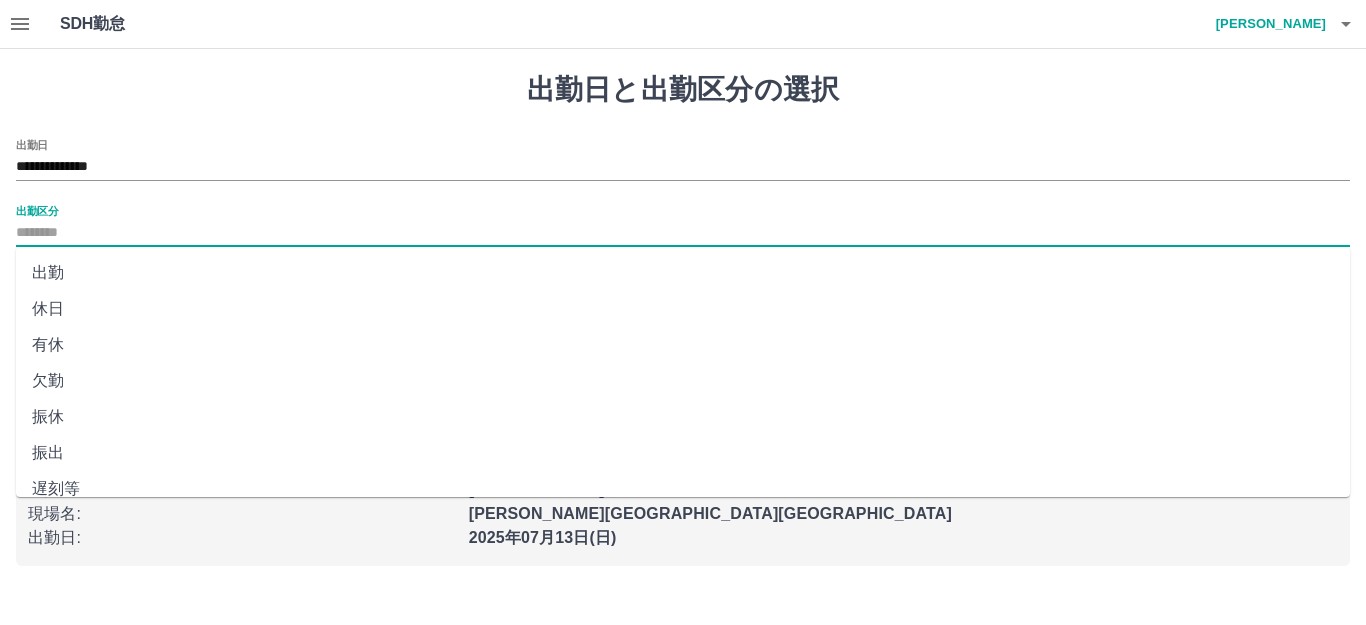click on "休日" at bounding box center (683, 309) 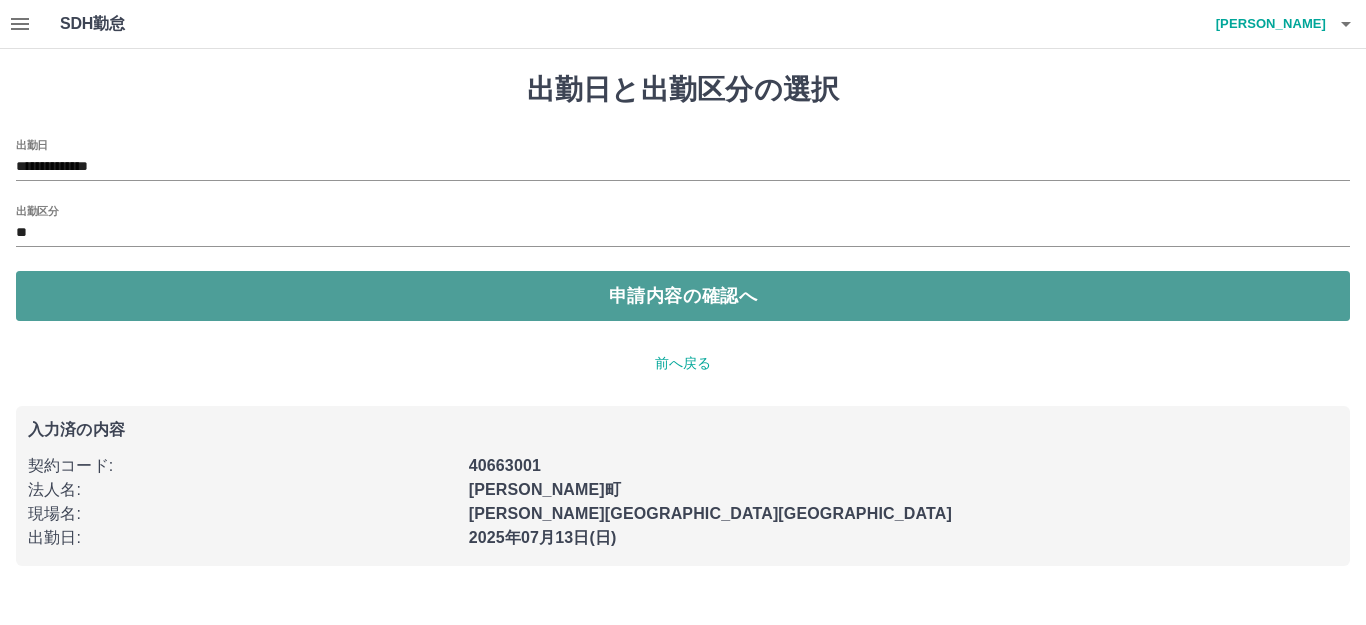 click on "申請内容の確認へ" at bounding box center (683, 296) 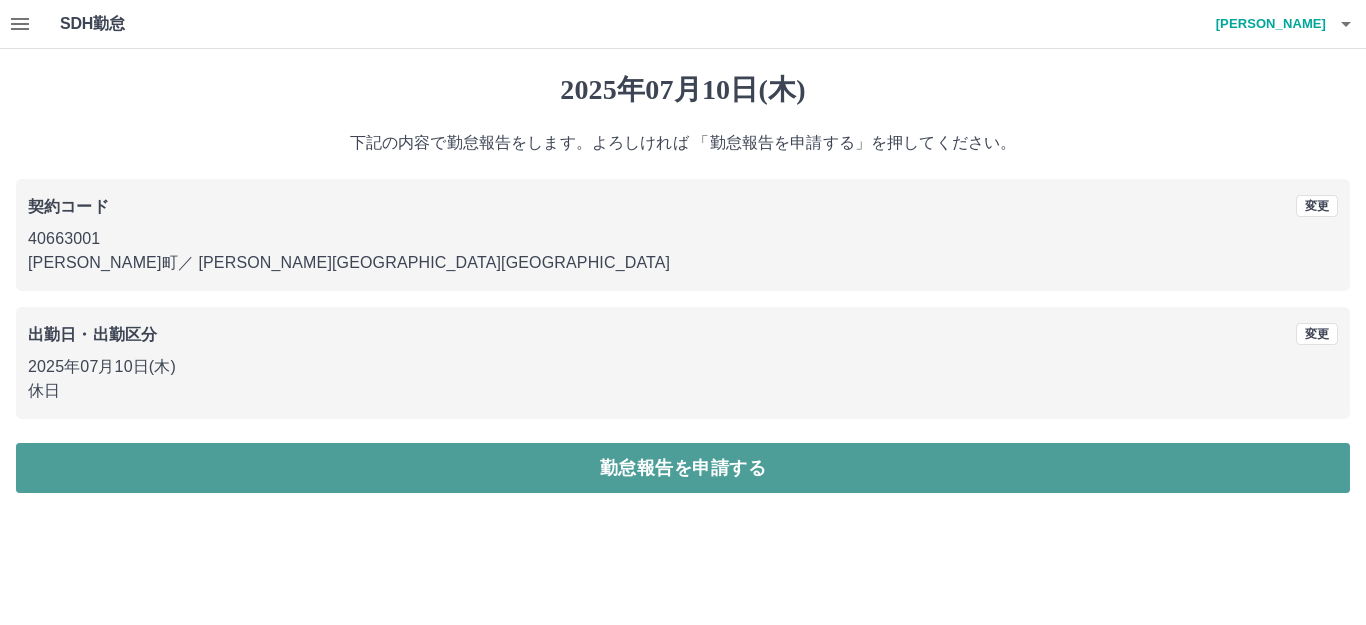 click on "勤怠報告を申請する" at bounding box center [683, 468] 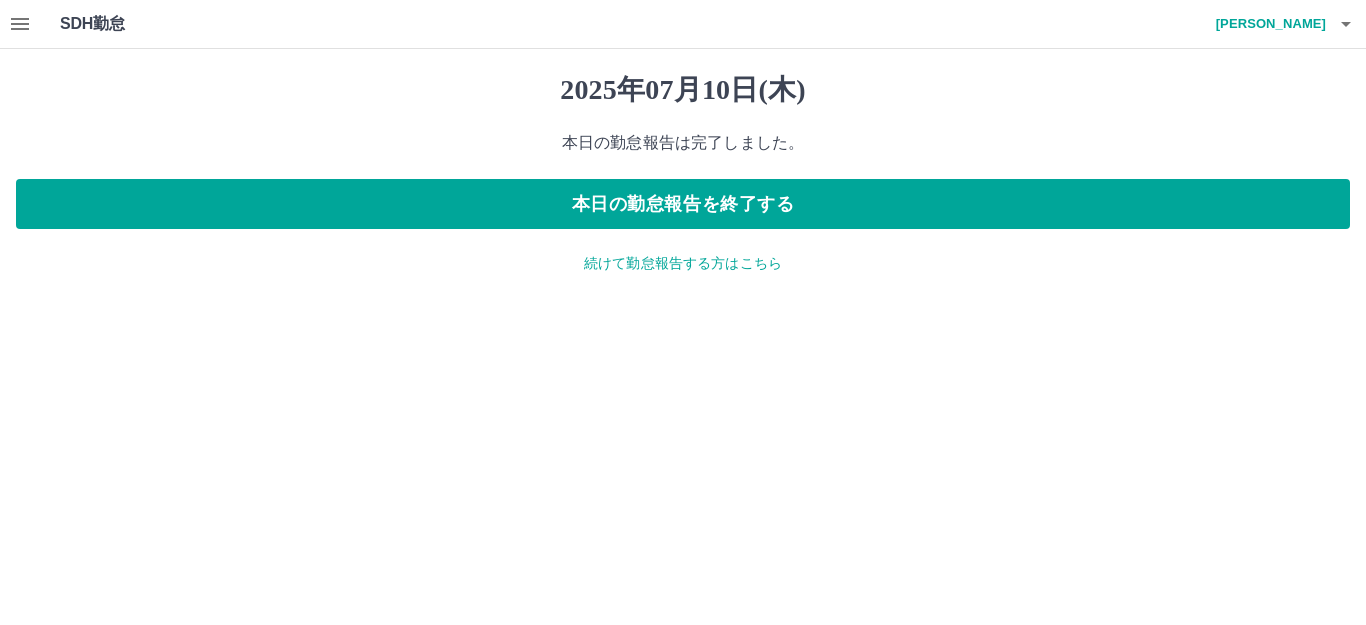 click on "続けて勤怠報告する方はこちら" at bounding box center [683, 263] 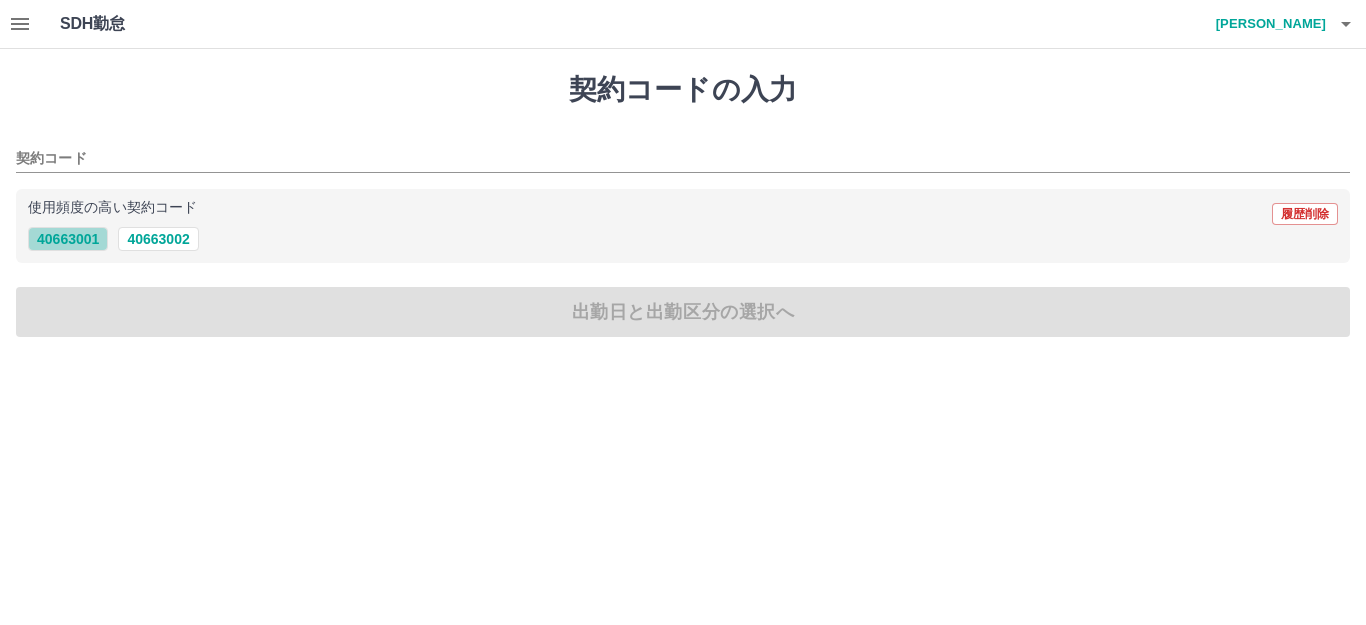 click on "40663001" at bounding box center (68, 239) 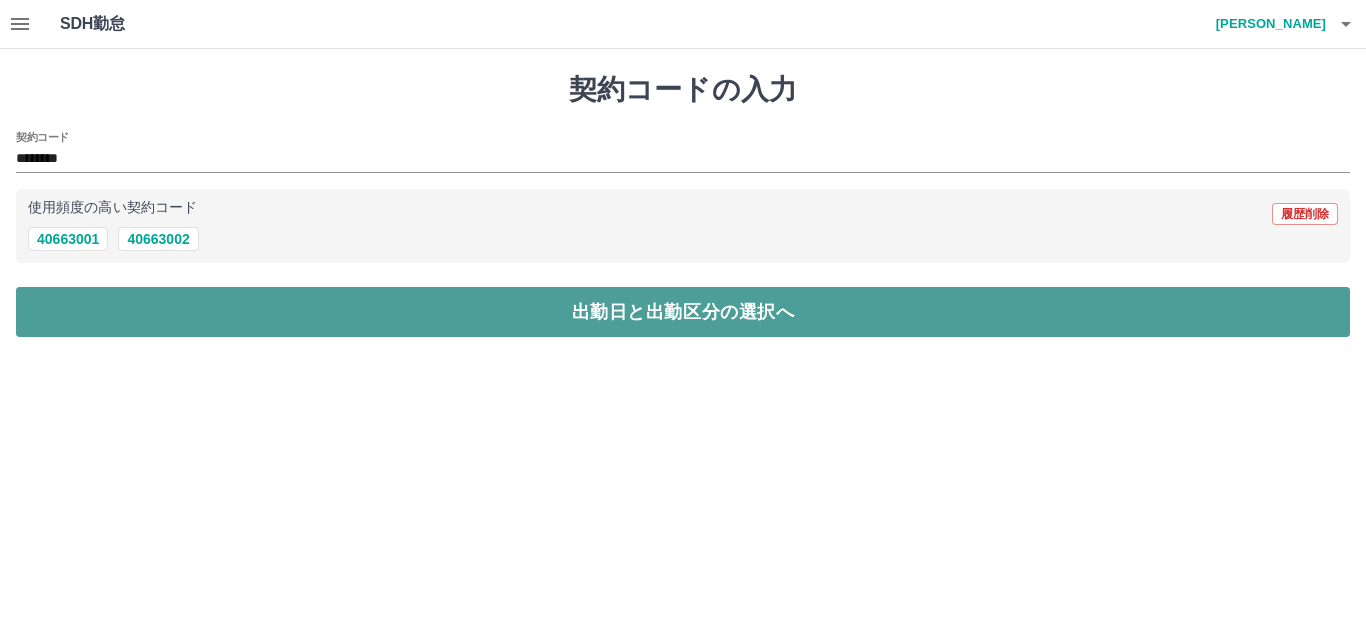 click on "出勤日と出勤区分の選択へ" at bounding box center (683, 312) 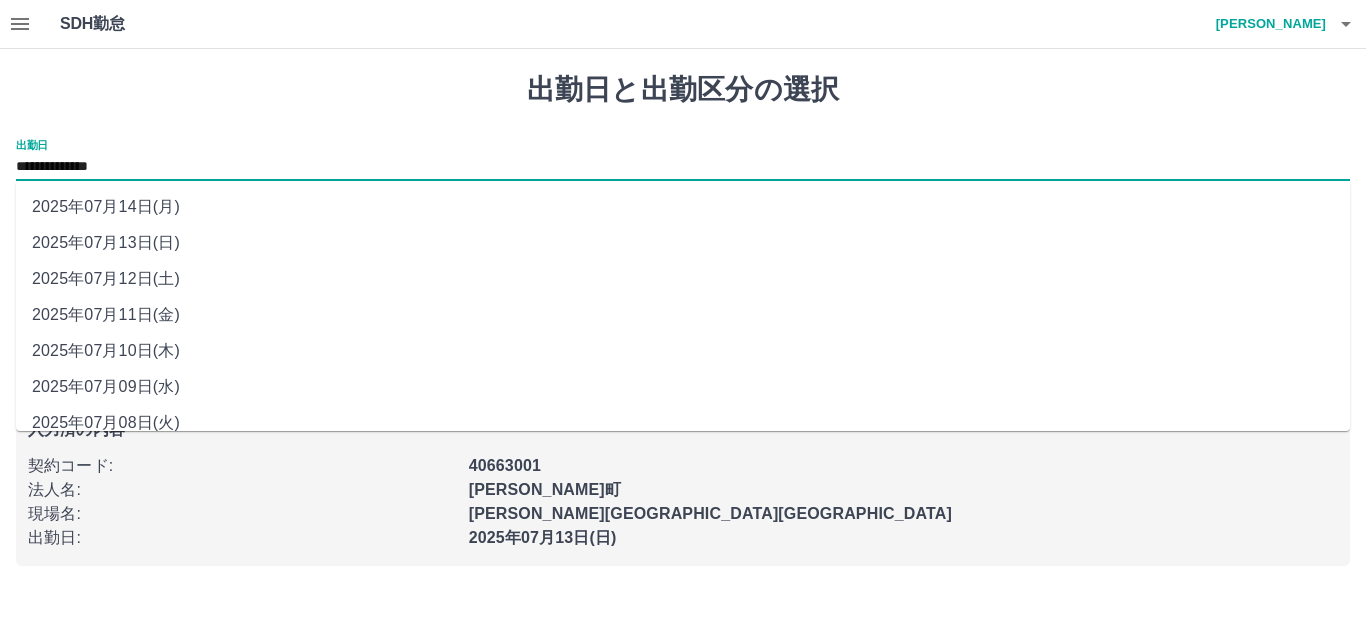 click on "**********" at bounding box center [683, 167] 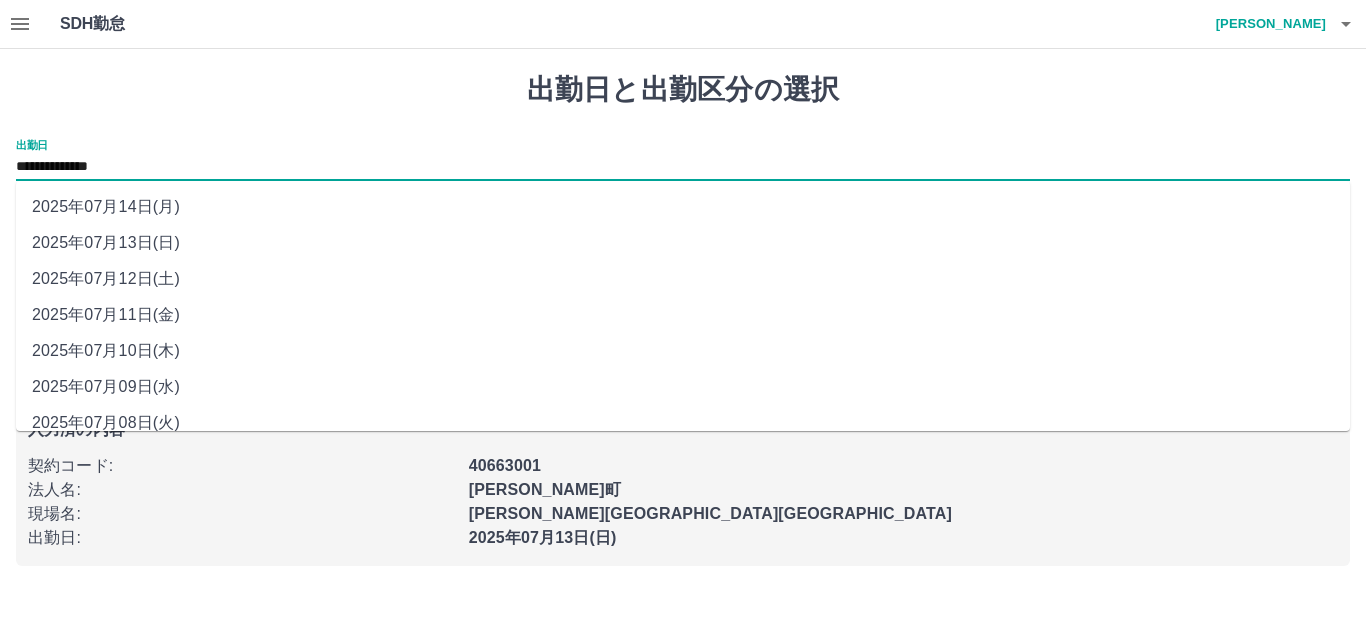 click on "2025年07月09日(水)" at bounding box center [683, 387] 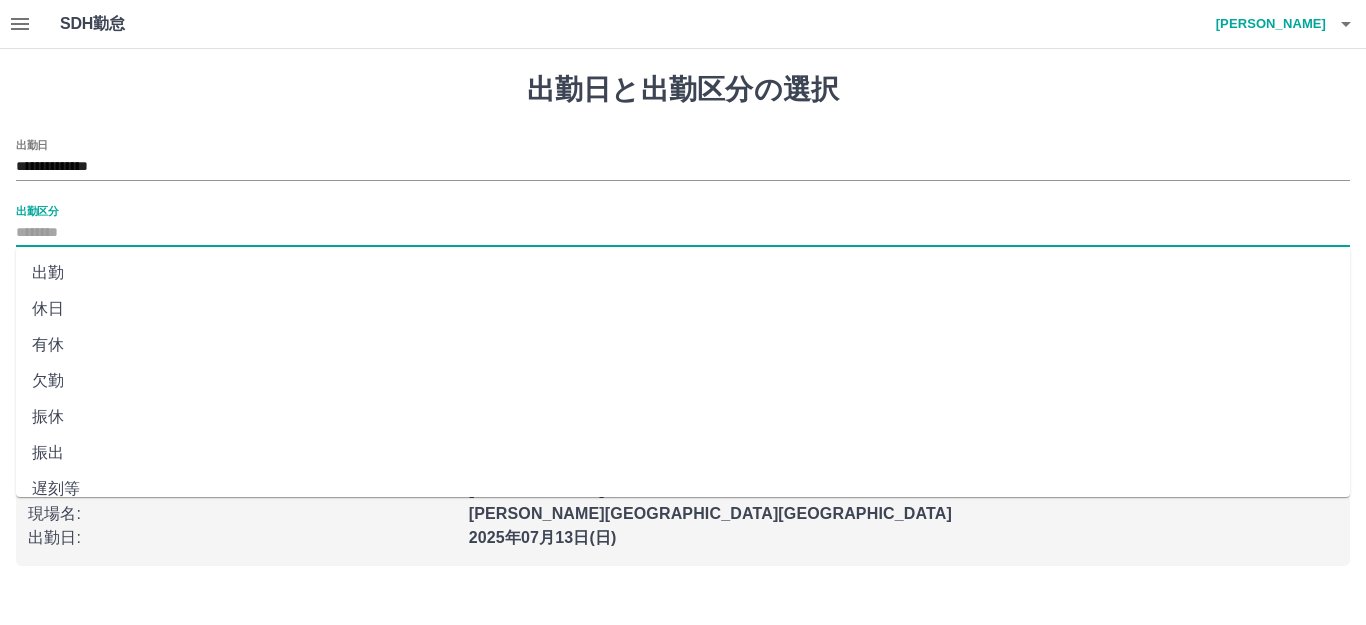 drag, startPoint x: 85, startPoint y: 220, endPoint x: 80, endPoint y: 248, distance: 28.442924 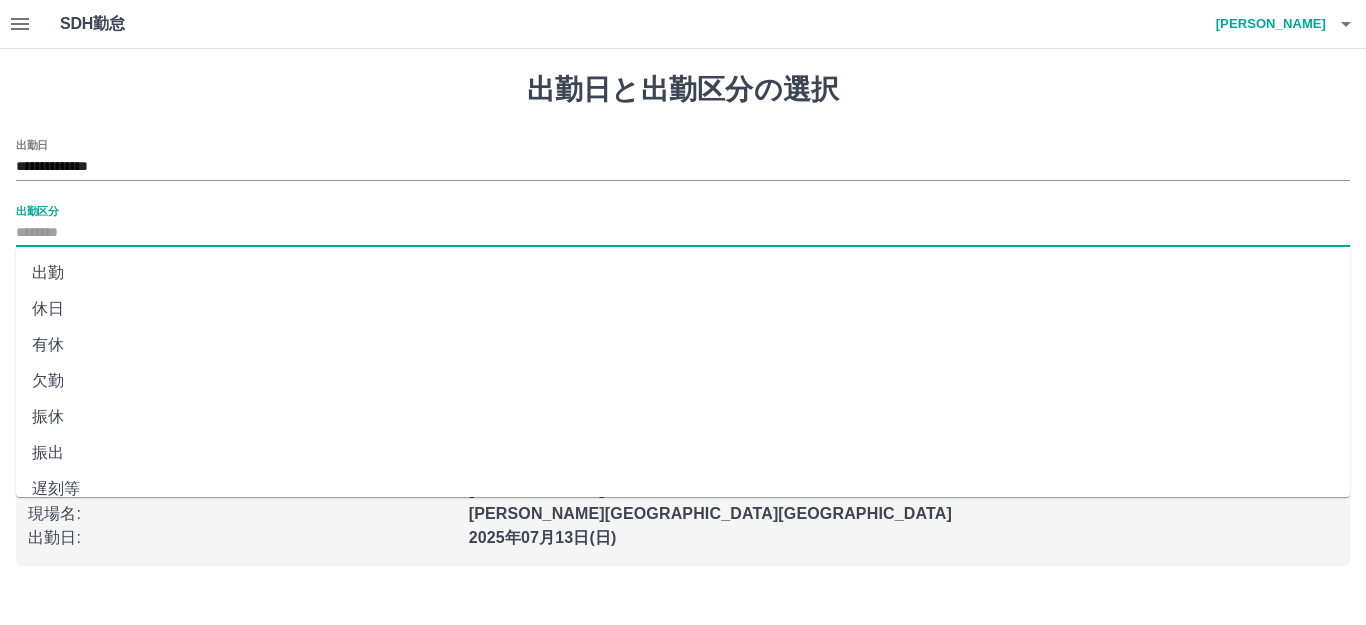 click on "出勤区分" at bounding box center [683, 233] 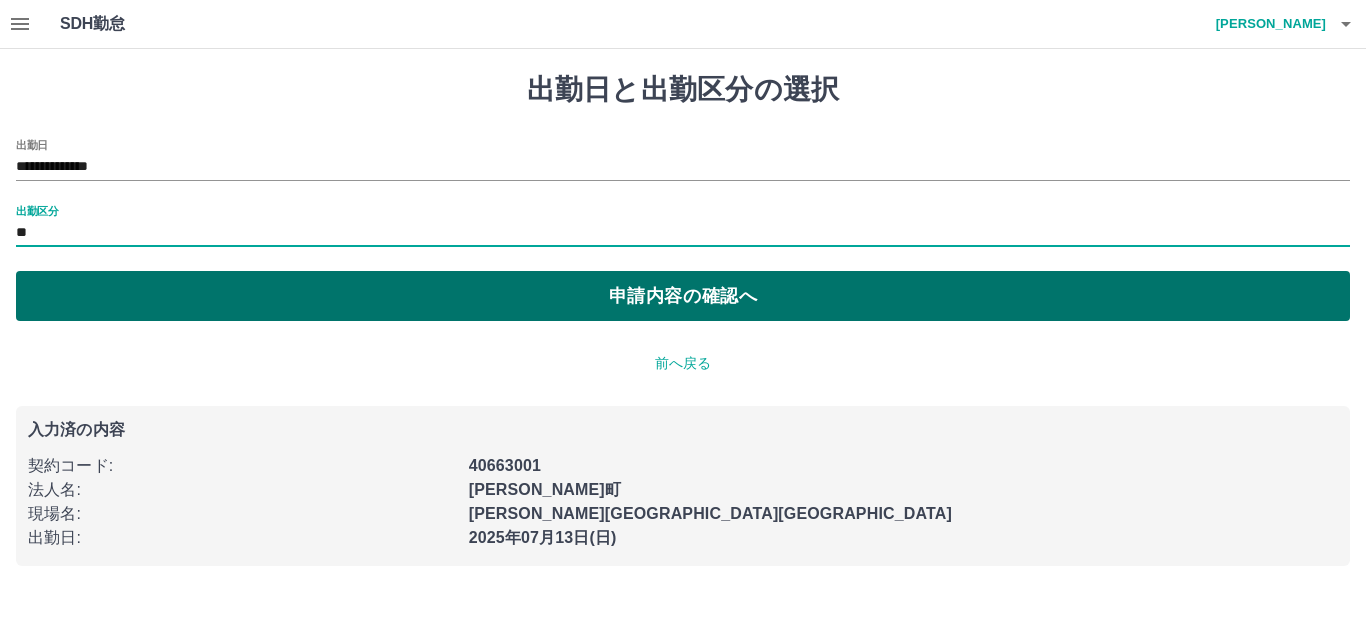 click on "申請内容の確認へ" at bounding box center (683, 296) 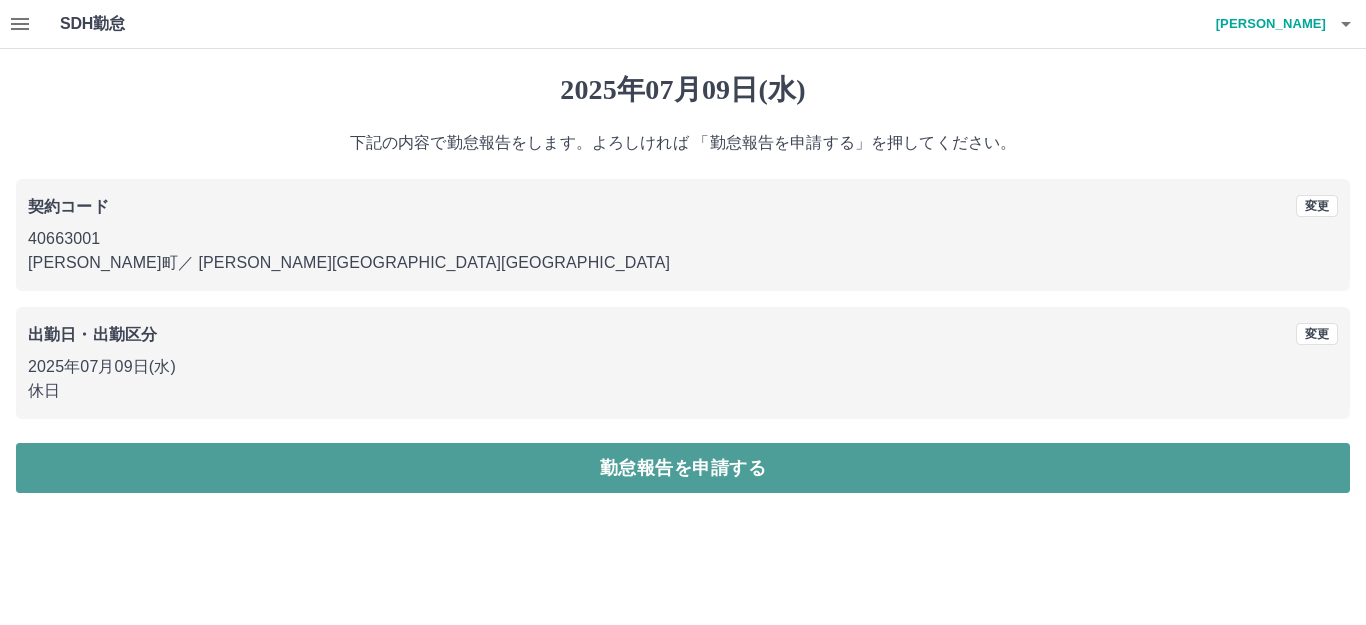 click on "勤怠報告を申請する" at bounding box center (683, 468) 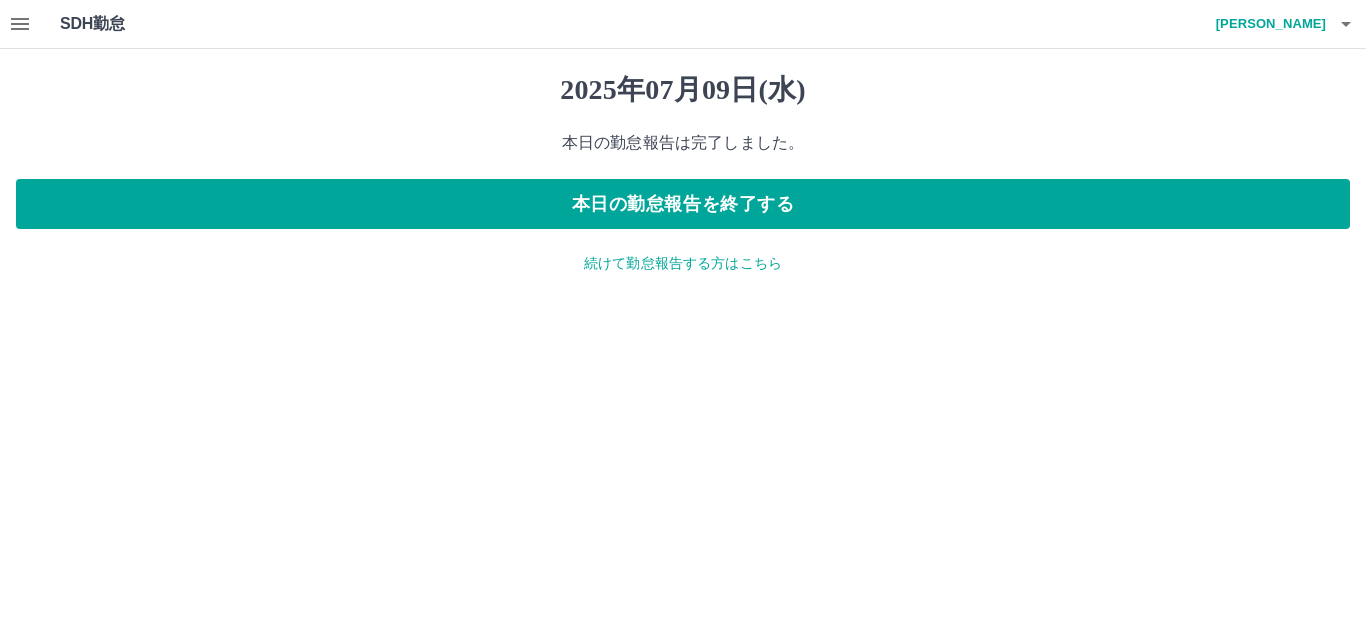 click on "続けて勤怠報告する方はこちら" at bounding box center (683, 263) 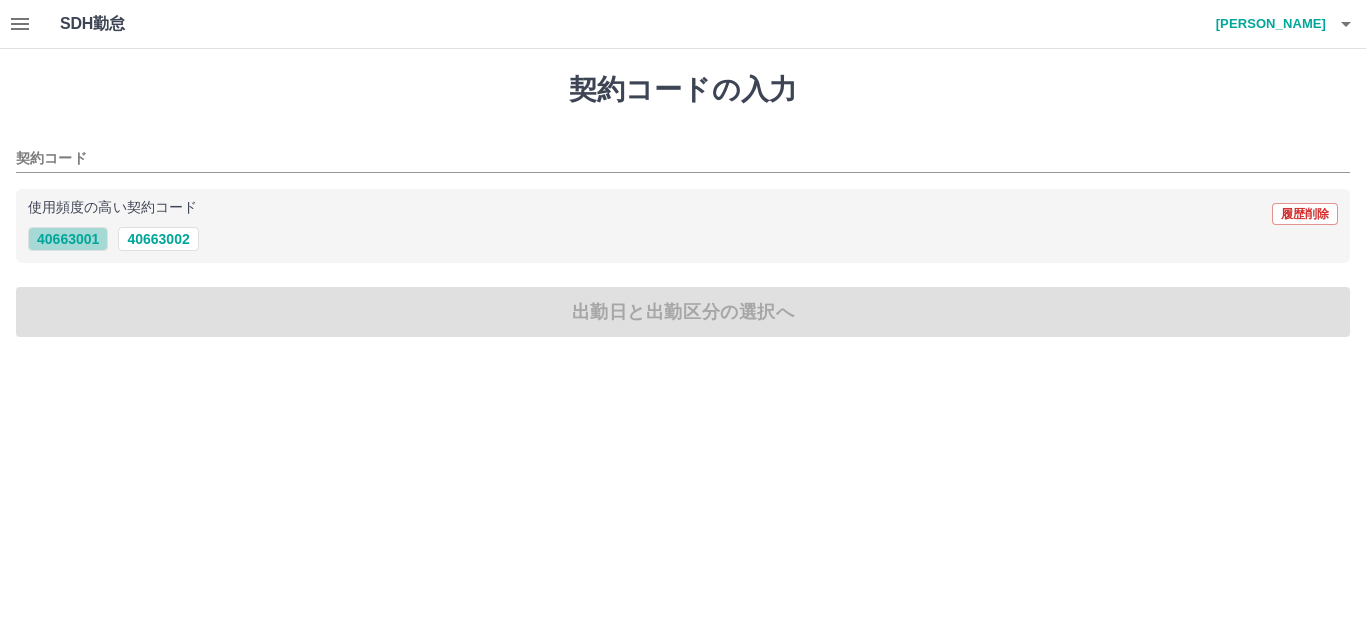 click on "40663001" at bounding box center [68, 239] 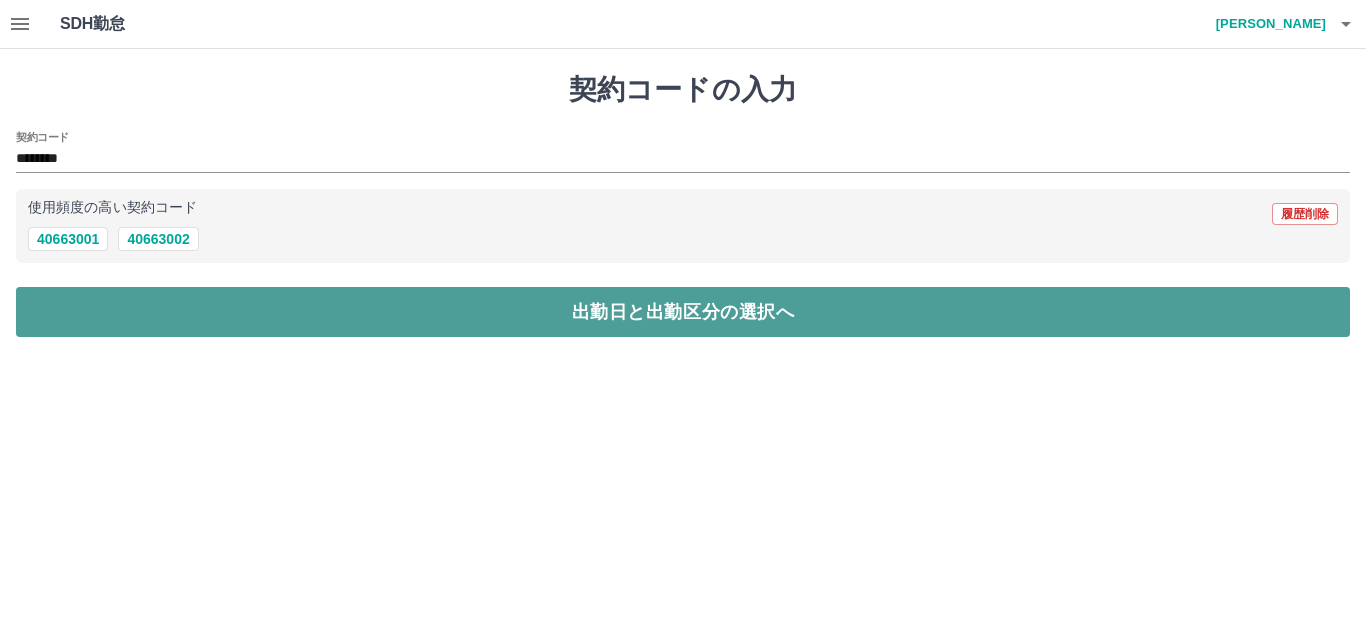 click on "出勤日と出勤区分の選択へ" at bounding box center (683, 312) 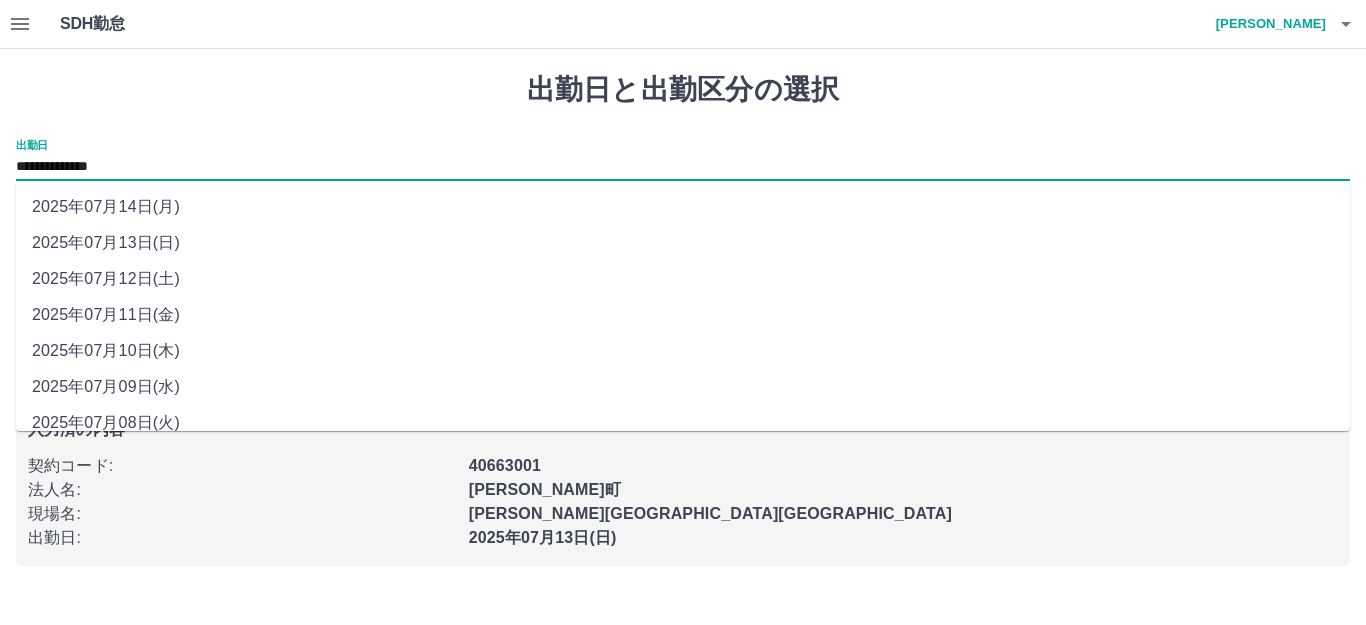 click on "**********" at bounding box center (683, 167) 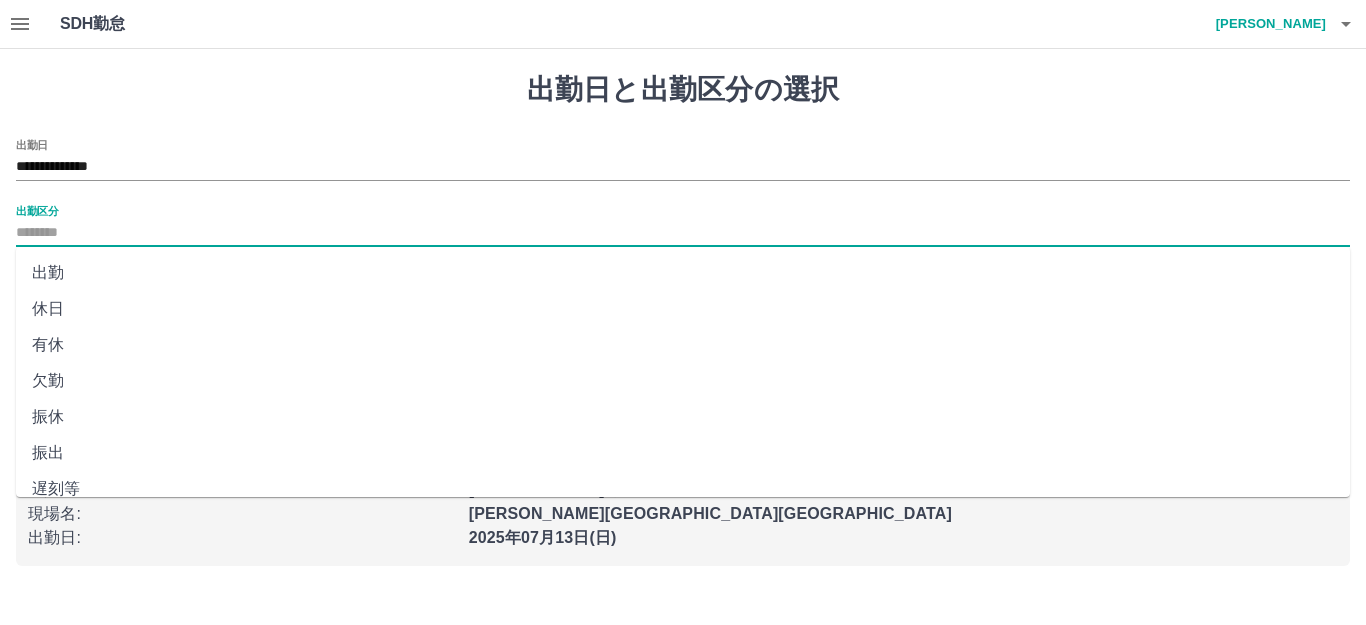 drag, startPoint x: 80, startPoint y: 237, endPoint x: 76, endPoint y: 274, distance: 37.215588 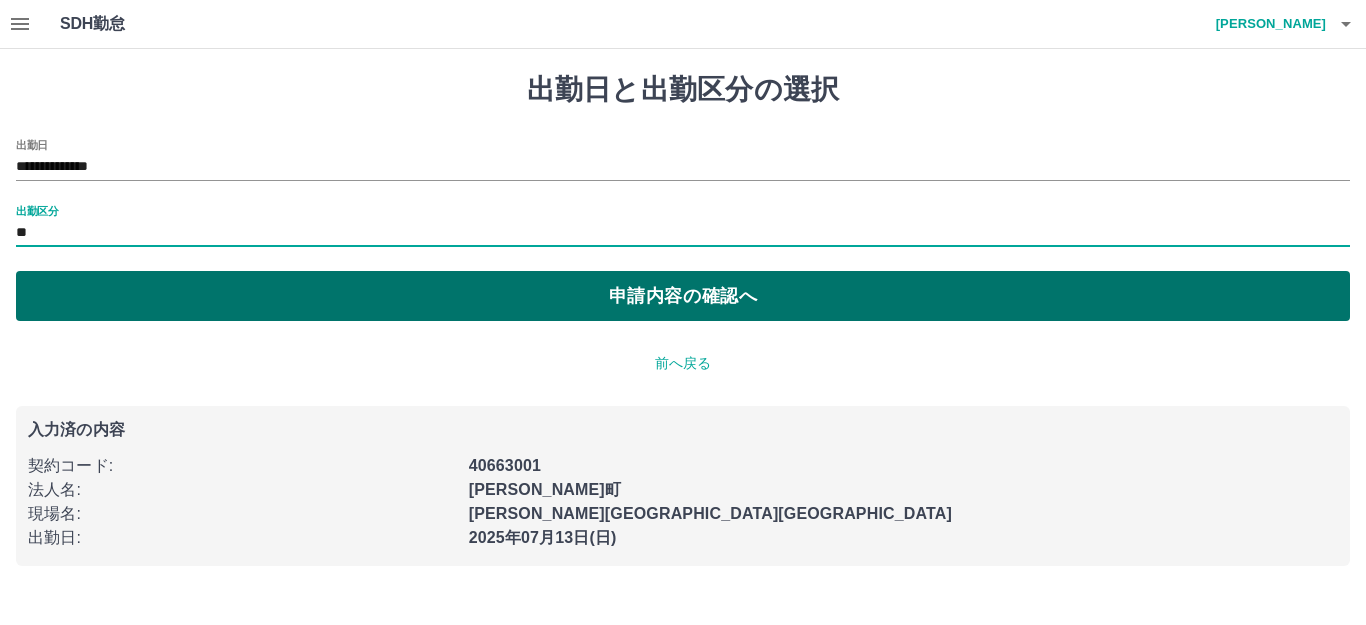 click on "申請内容の確認へ" at bounding box center [683, 296] 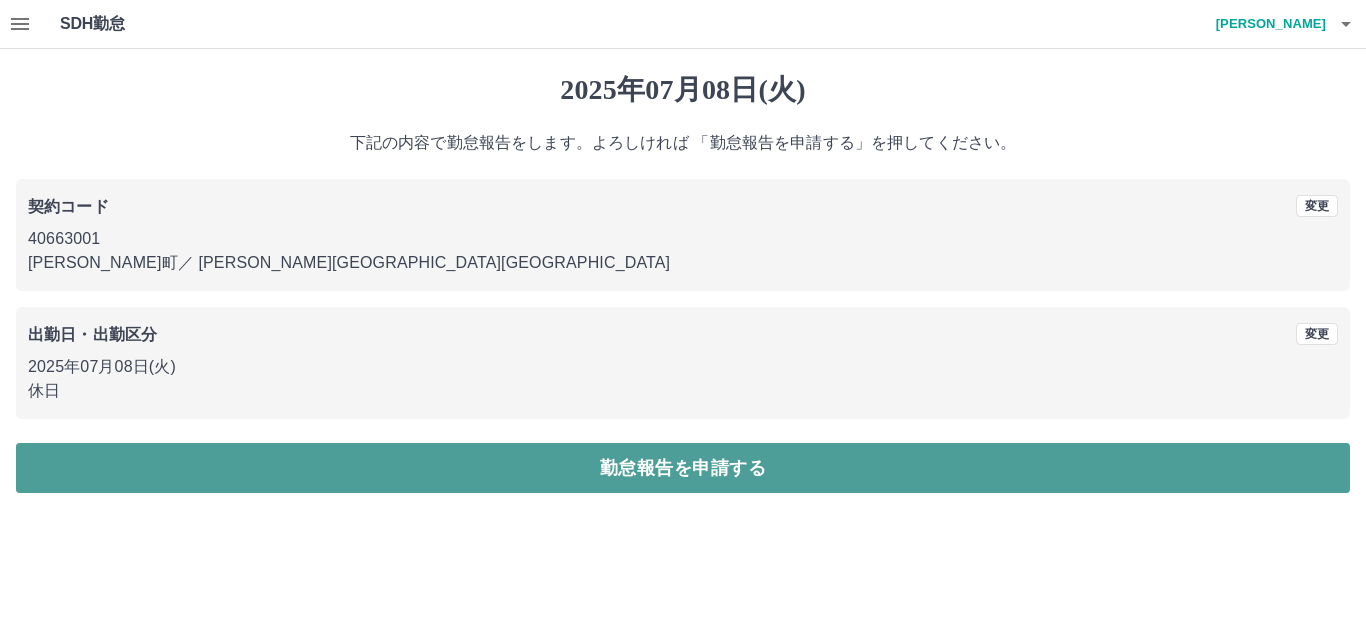 click on "勤怠報告を申請する" at bounding box center [683, 468] 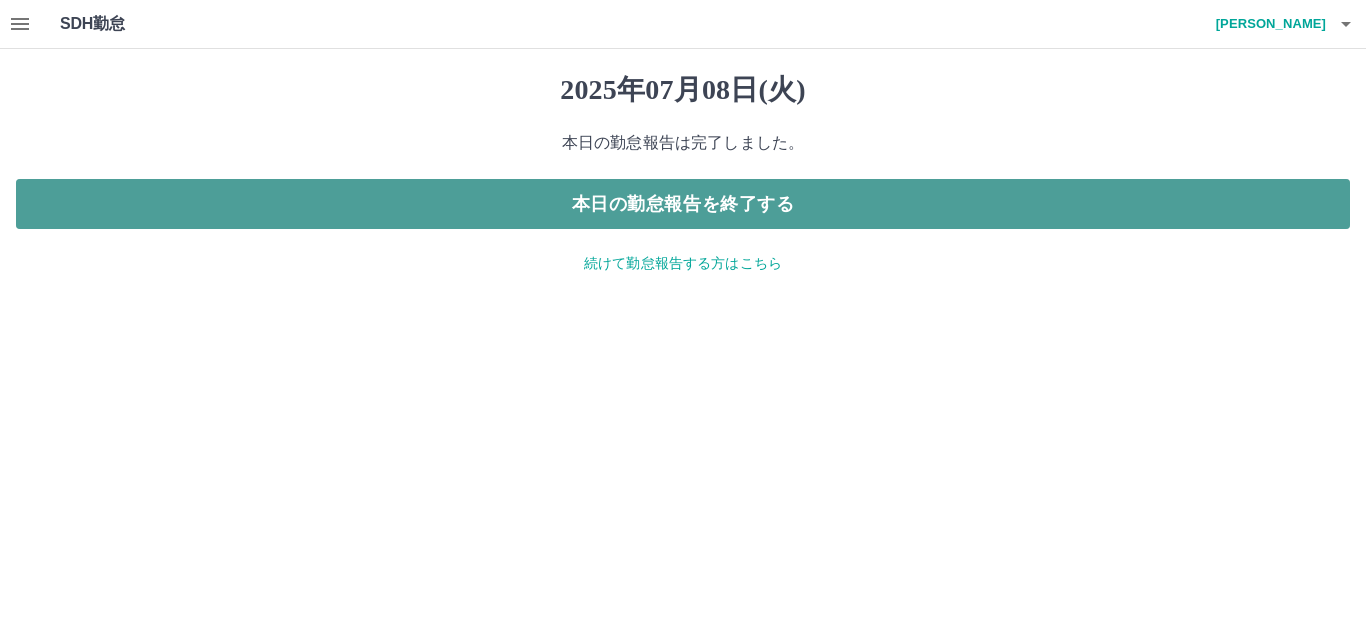click on "本日の勤怠報告を終了する" at bounding box center [683, 204] 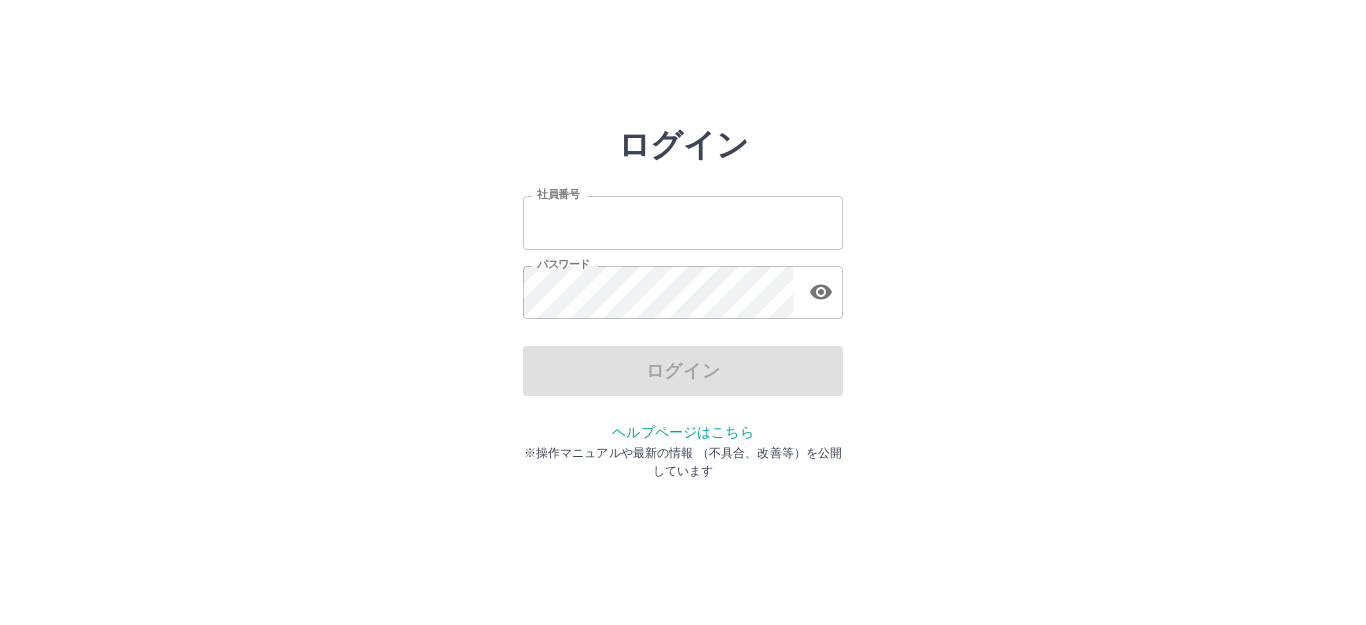 scroll, scrollTop: 0, scrollLeft: 0, axis: both 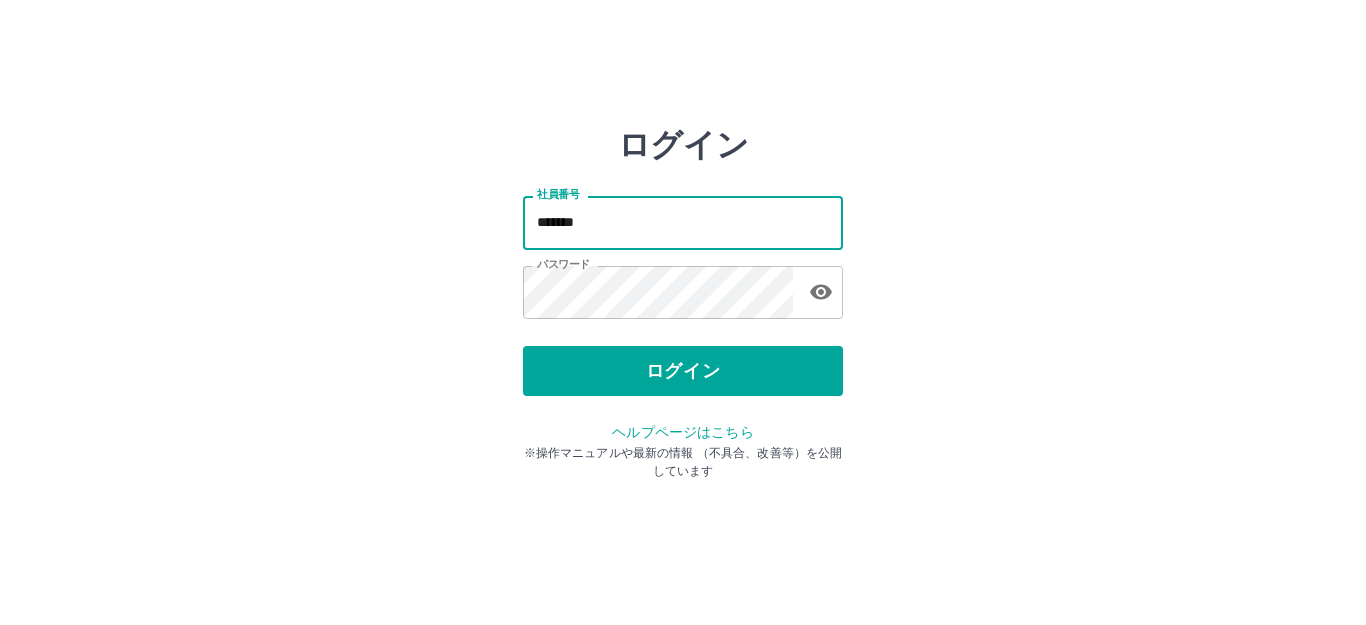 click on "*******" at bounding box center (683, 222) 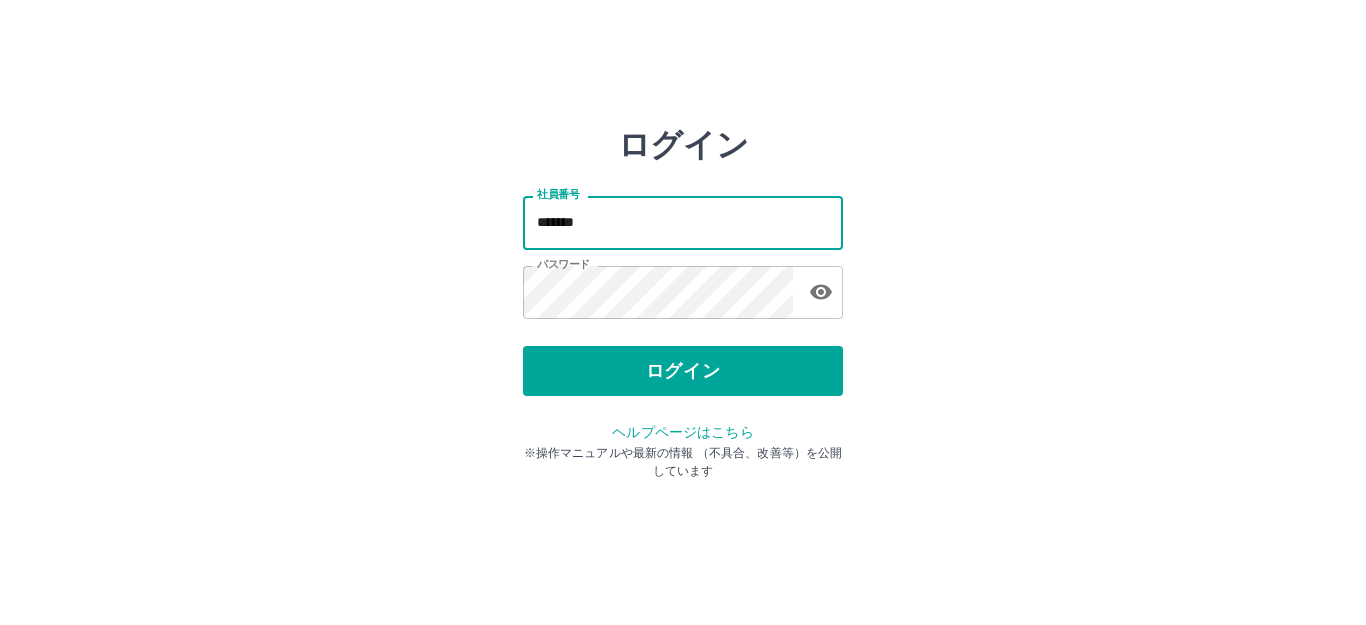 type on "*******" 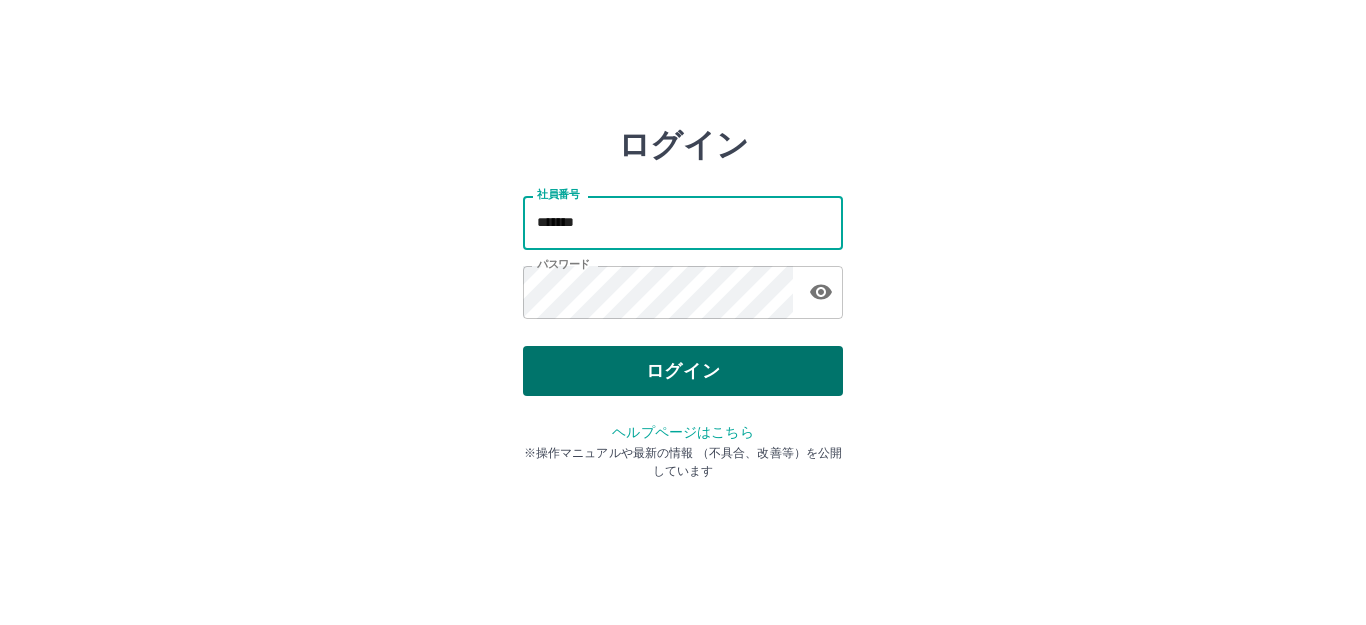 click on "ログイン" at bounding box center (683, 371) 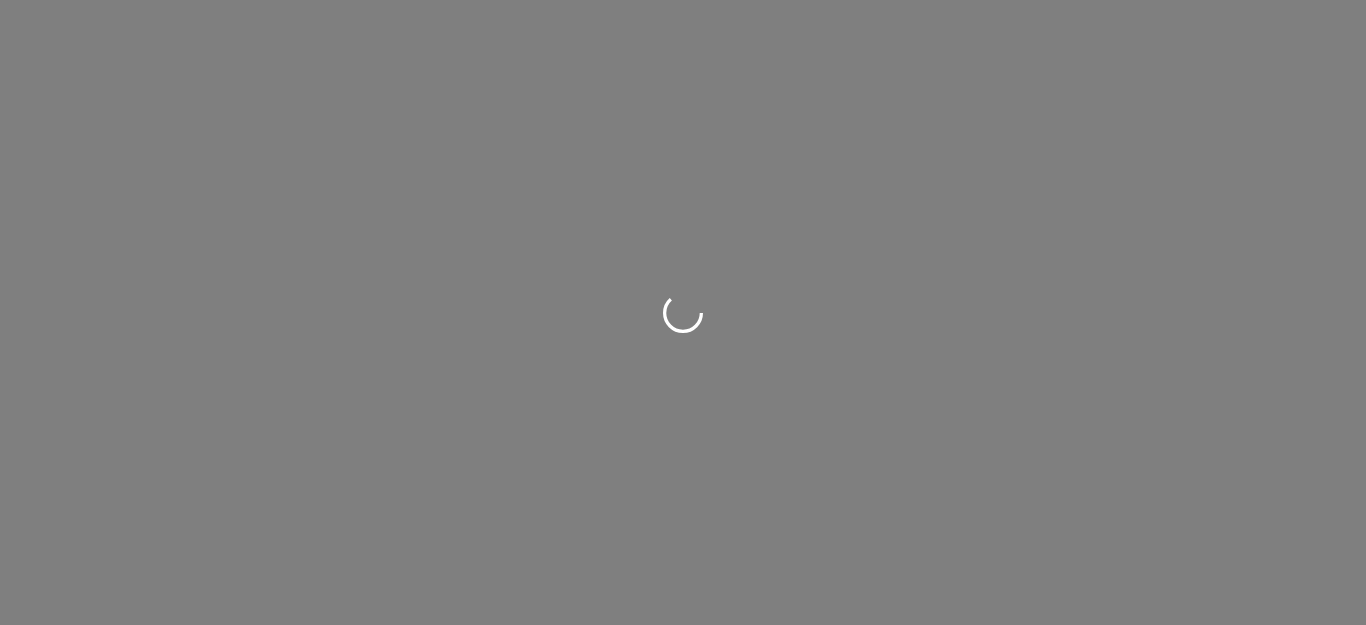 scroll, scrollTop: 0, scrollLeft: 0, axis: both 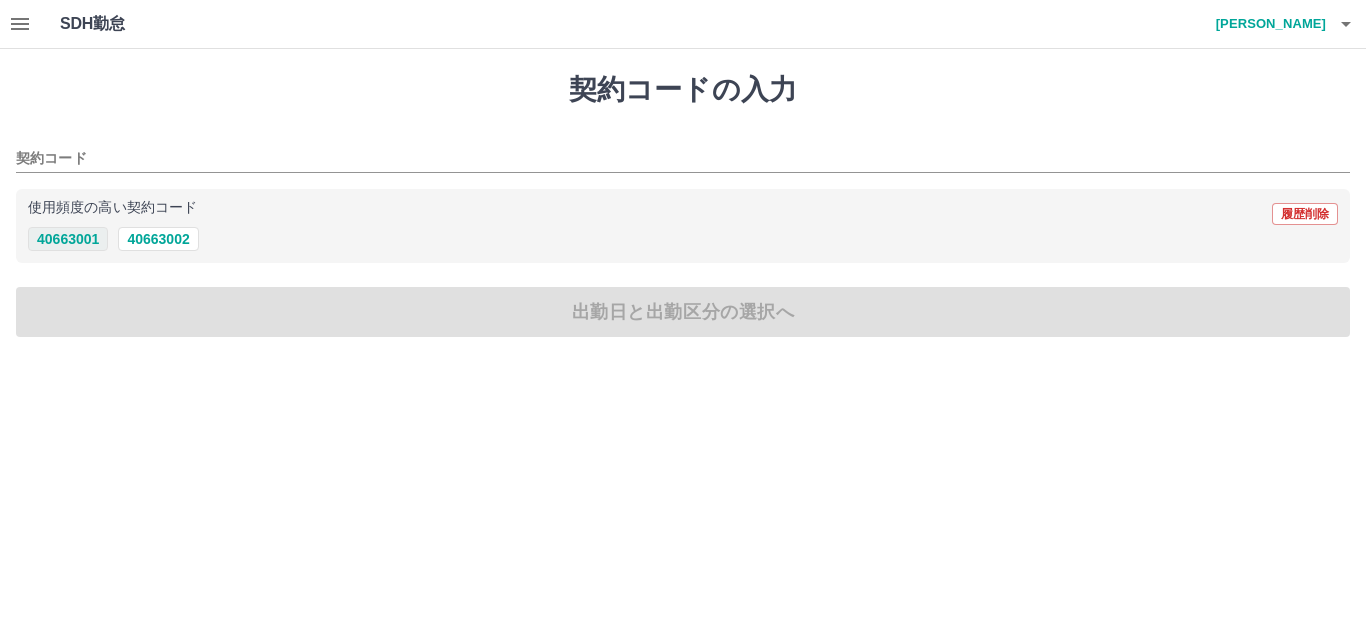 click on "40663001" at bounding box center (68, 239) 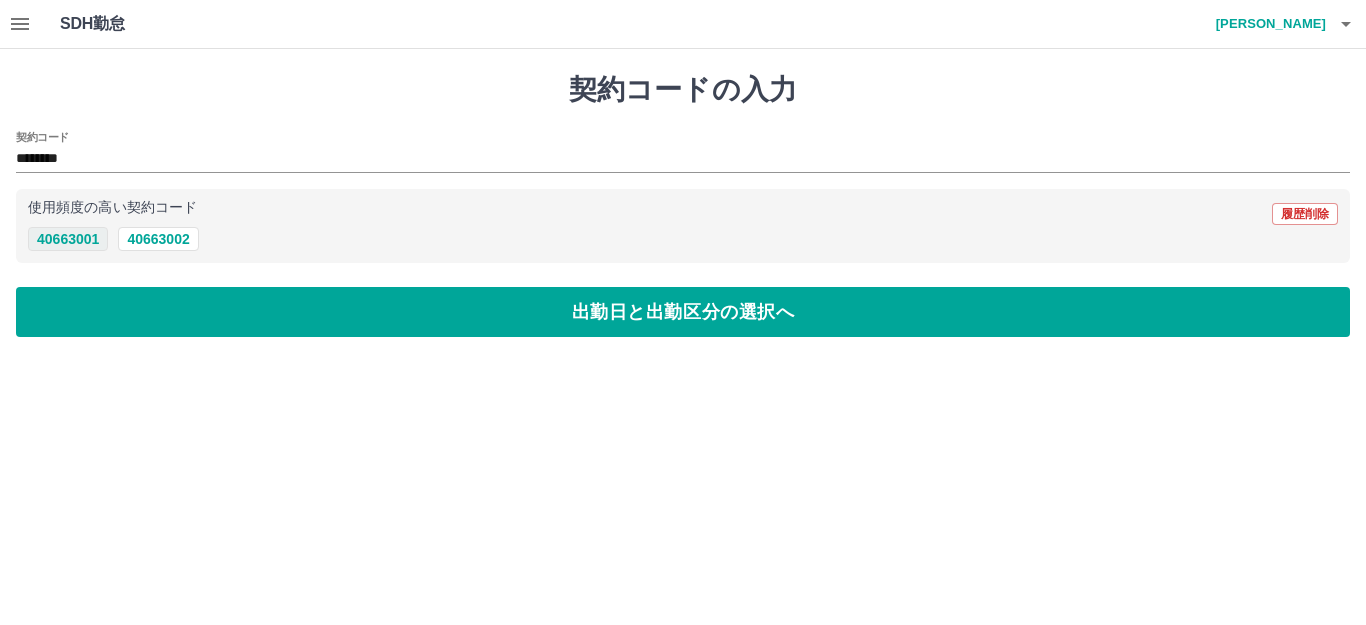 type on "********" 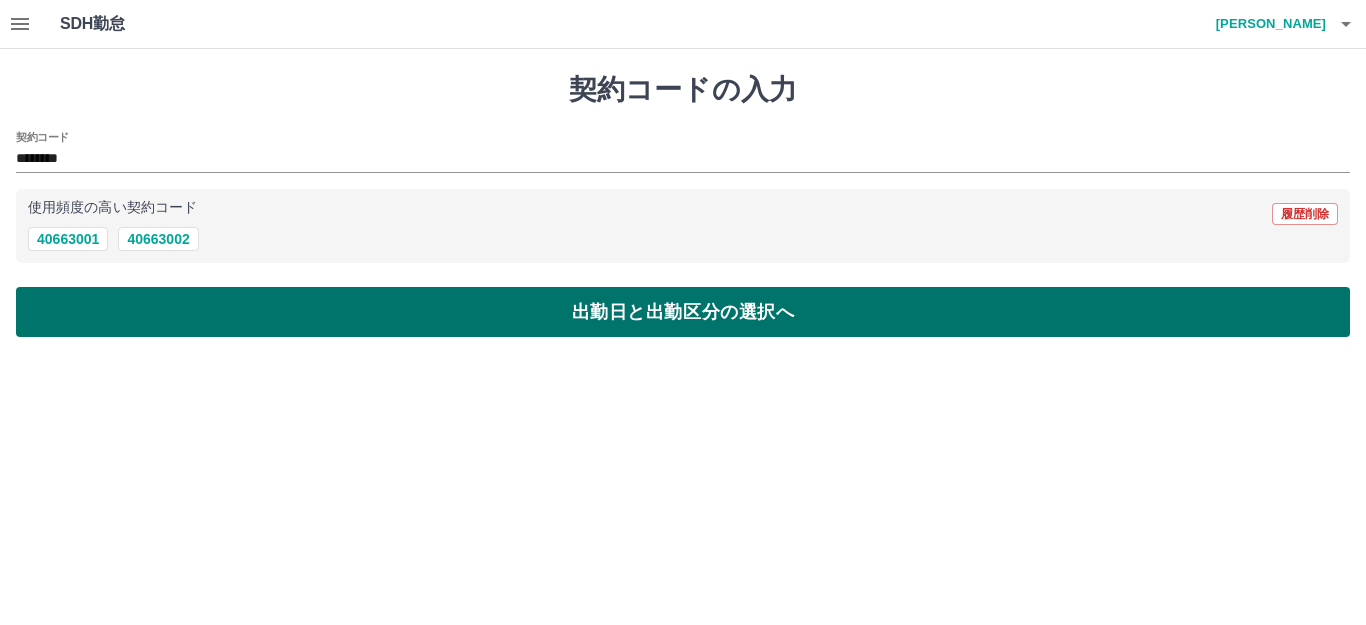 click on "出勤日と出勤区分の選択へ" at bounding box center (683, 312) 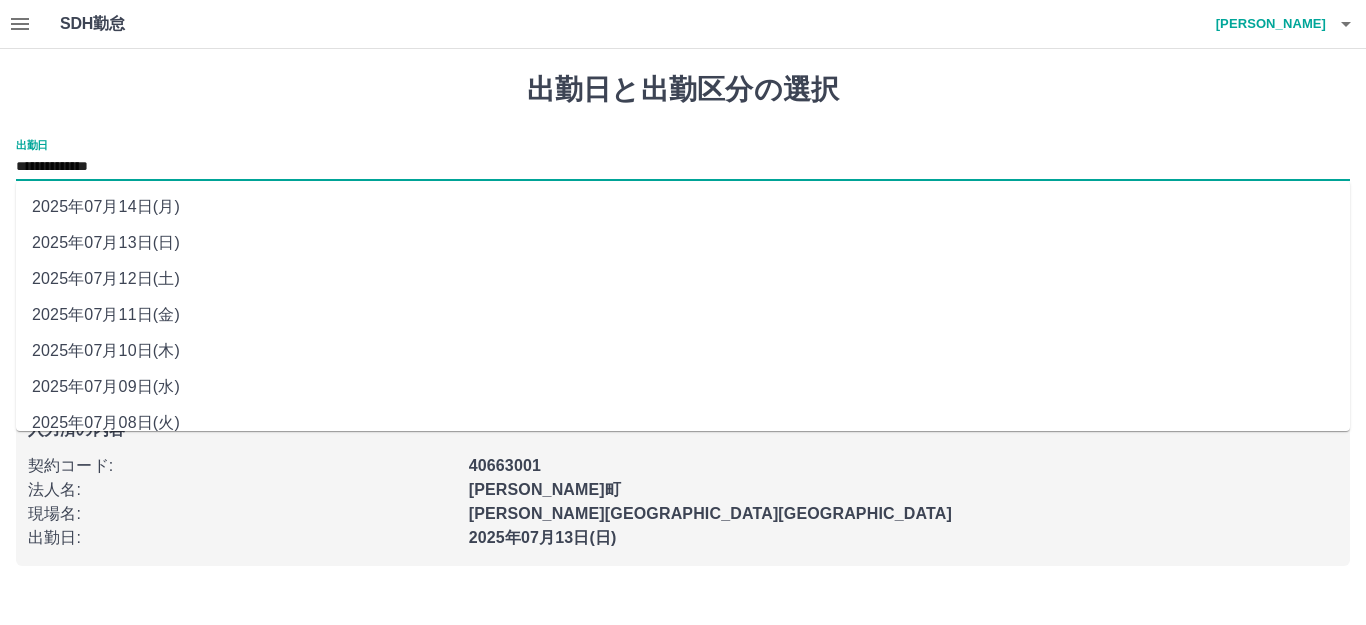 click on "**********" at bounding box center (683, 167) 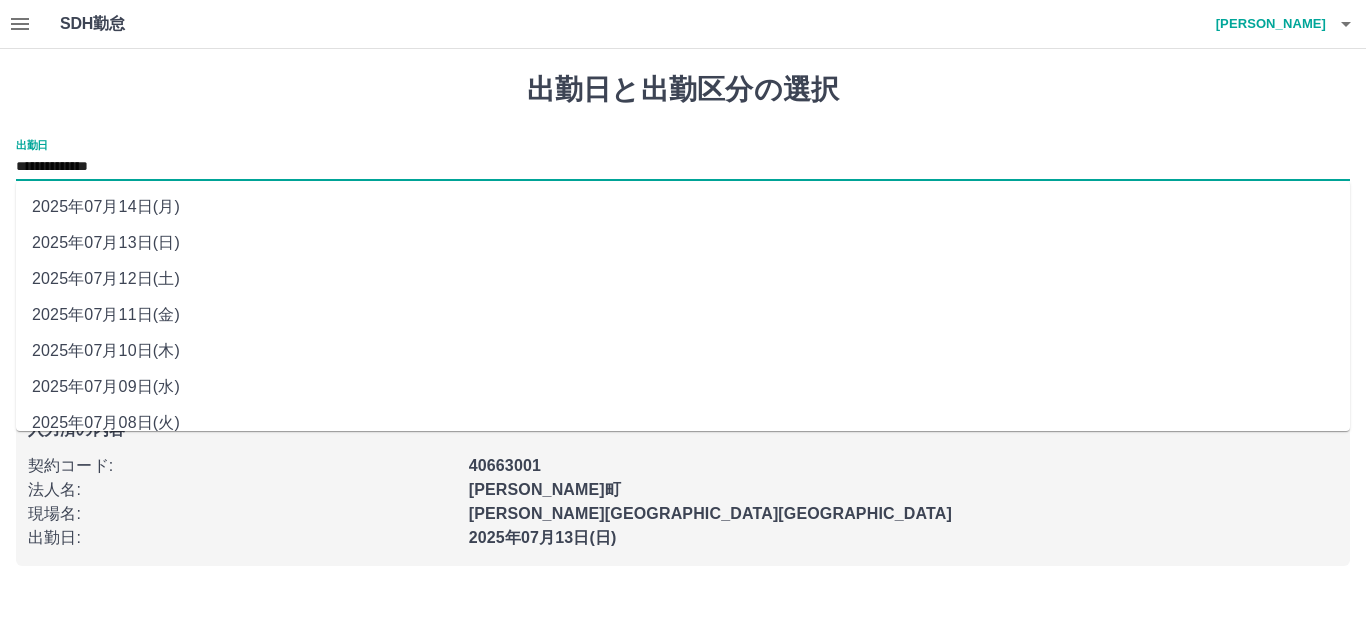 click on "2025年07月14日(月)" at bounding box center (683, 207) 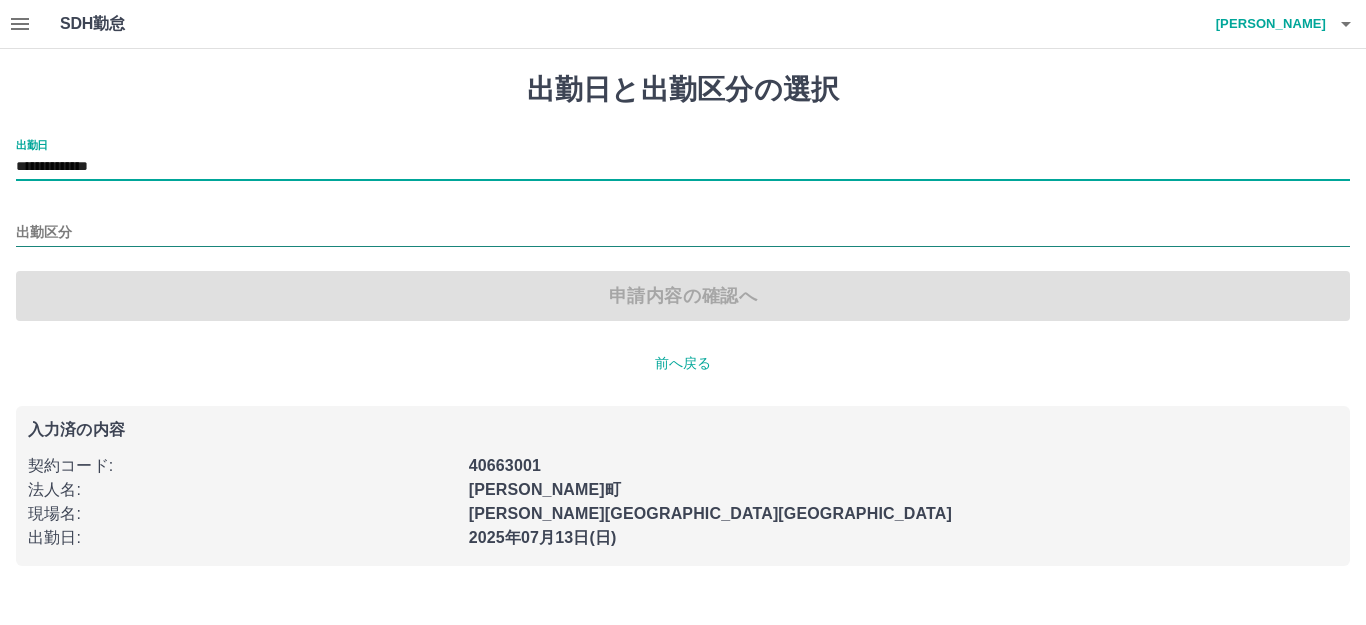 click on "出勤区分" at bounding box center [683, 233] 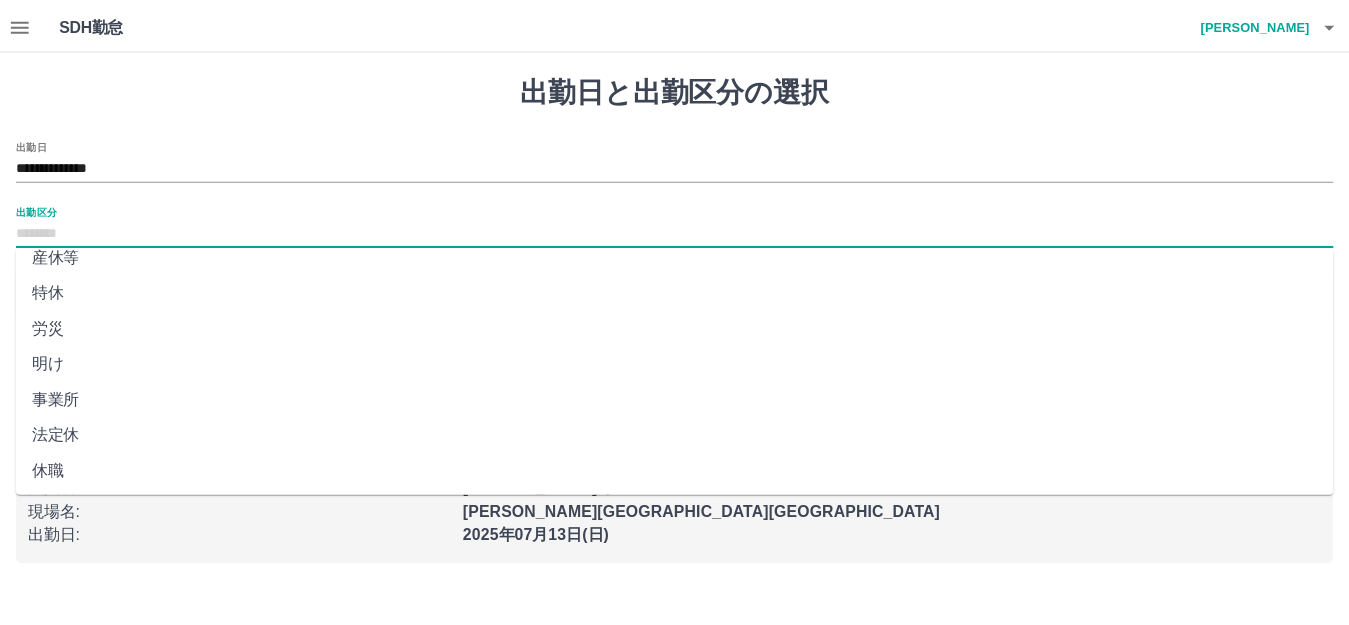 scroll, scrollTop: 414, scrollLeft: 0, axis: vertical 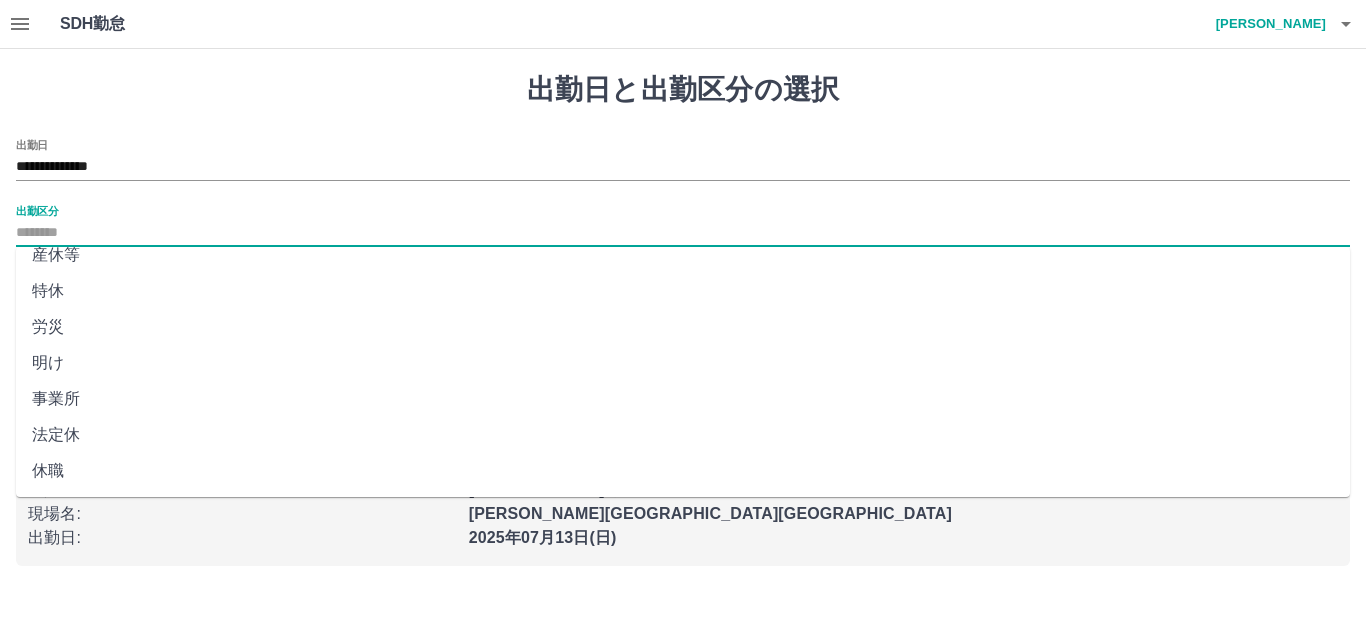 click on "法定休" at bounding box center (683, 435) 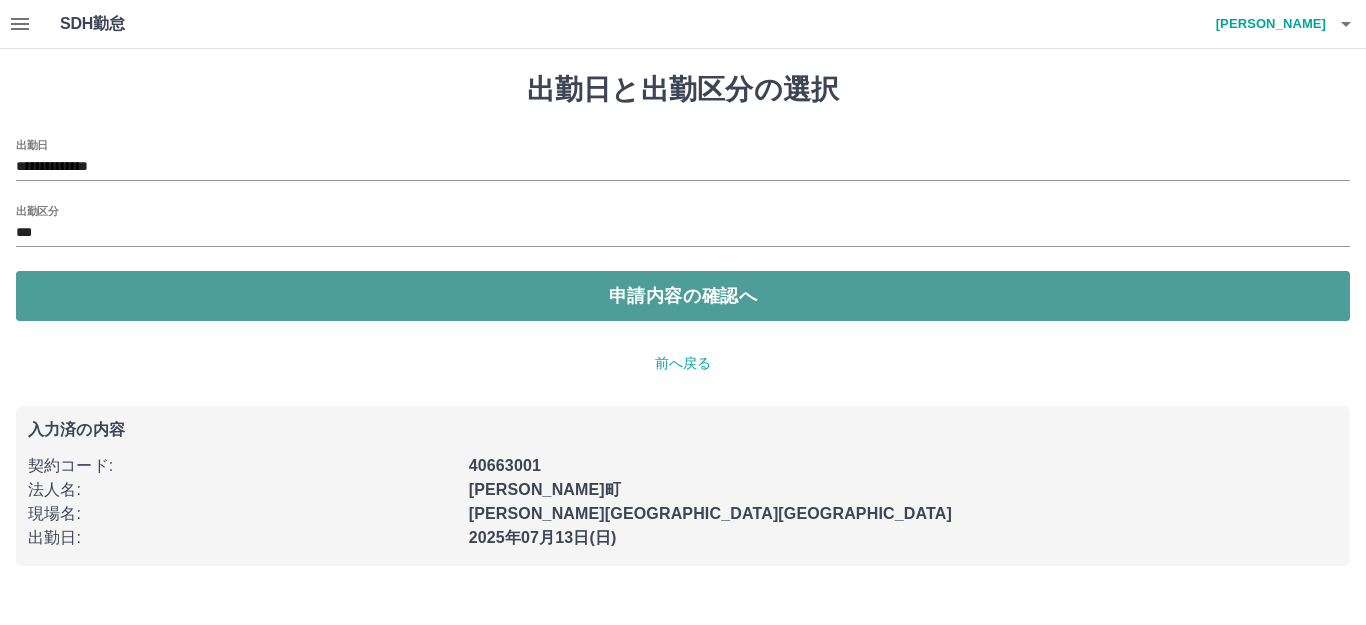 click on "申請内容の確認へ" at bounding box center [683, 296] 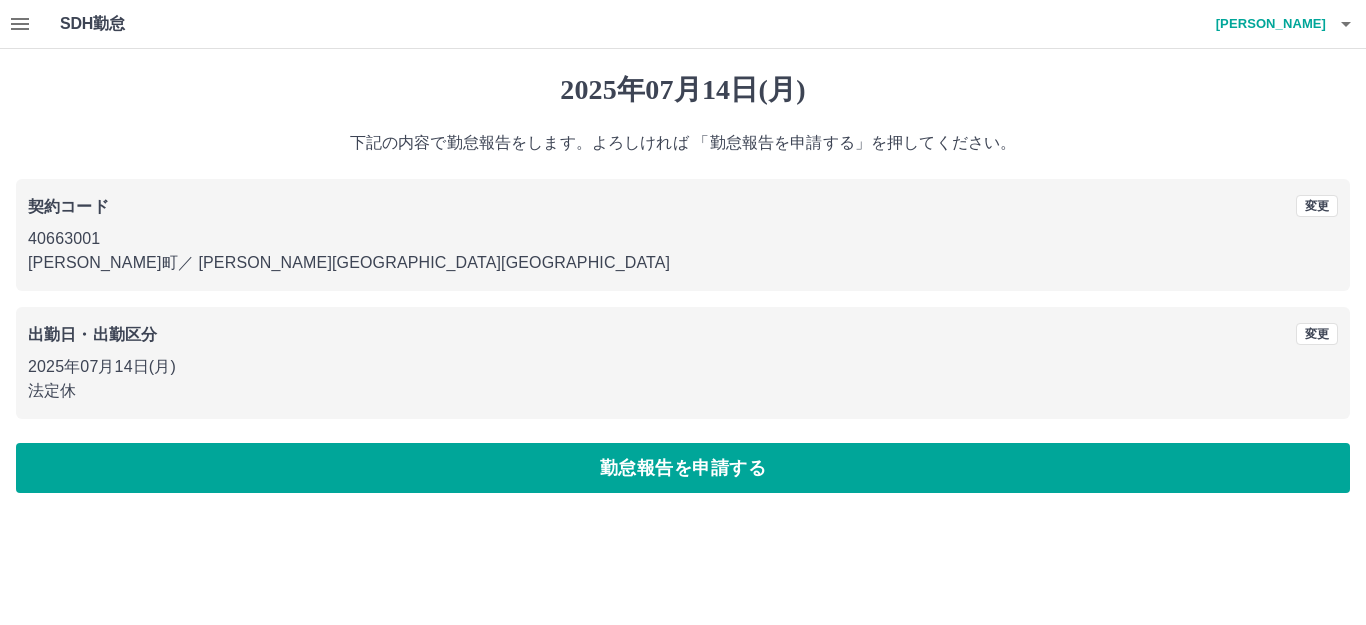 click on "勤怠報告を申請する" at bounding box center [683, 468] 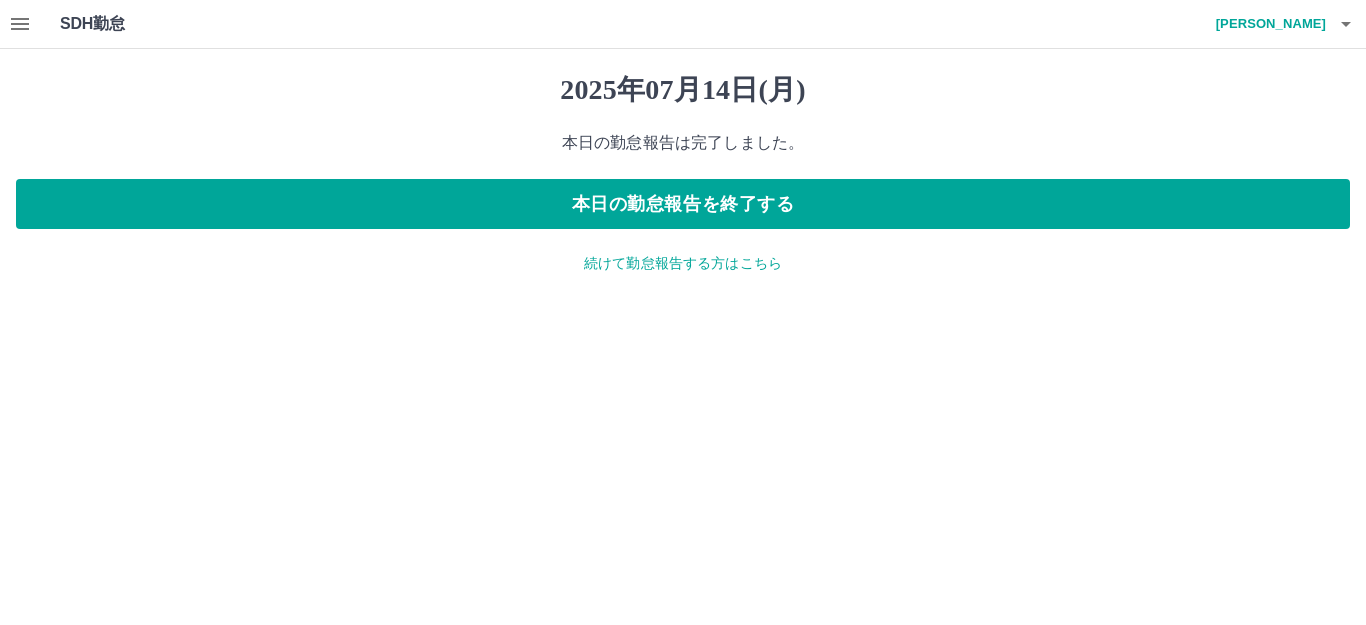 click on "続けて勤怠報告する方はこちら" at bounding box center (683, 263) 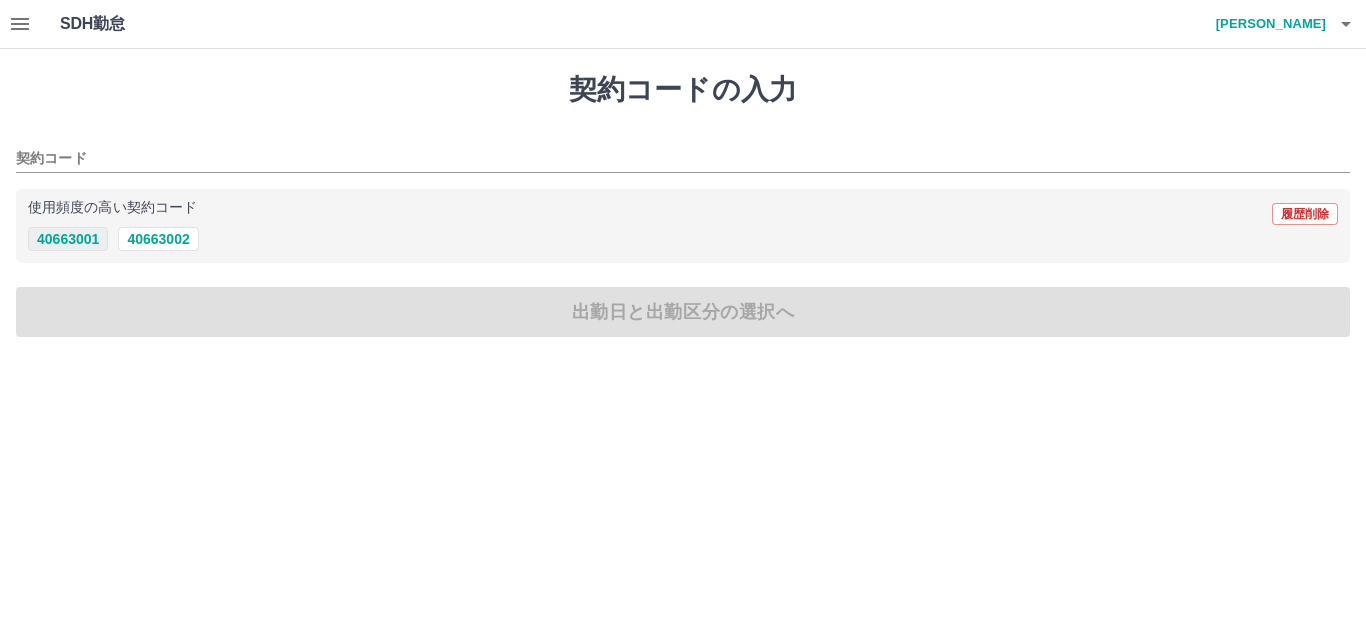 click on "40663001" at bounding box center [68, 239] 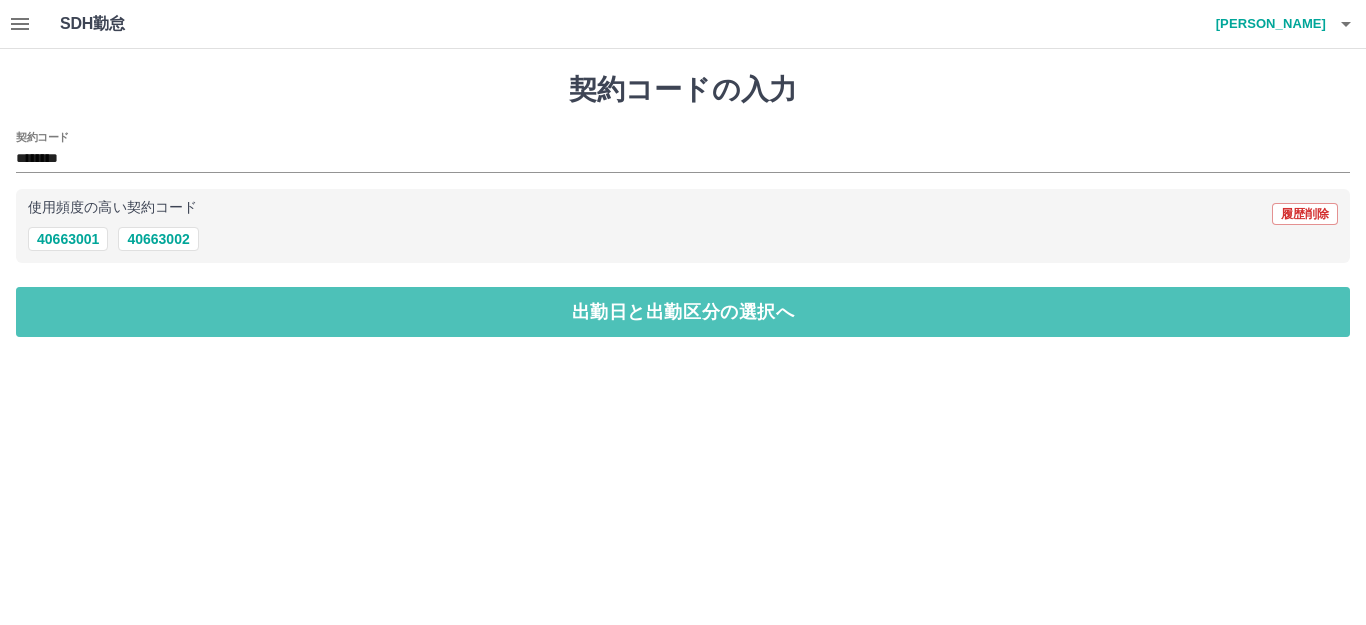 drag, startPoint x: 58, startPoint y: 303, endPoint x: 84, endPoint y: 286, distance: 31.06445 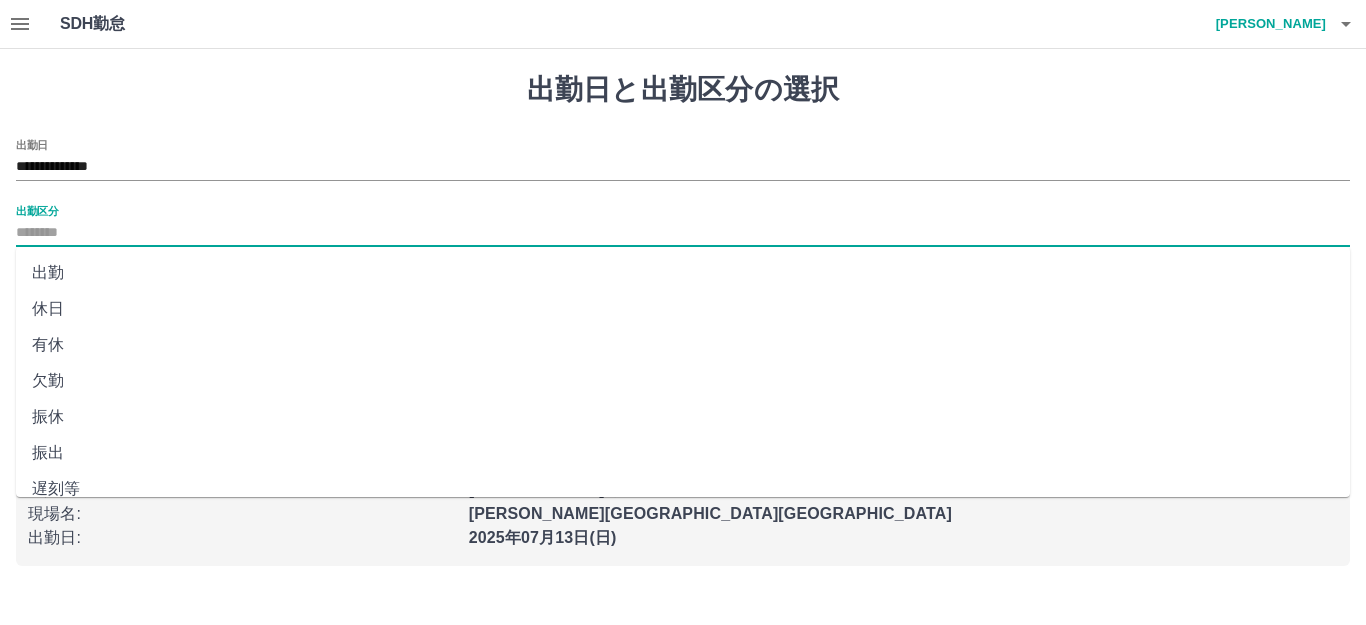 click on "出勤区分" at bounding box center [683, 233] 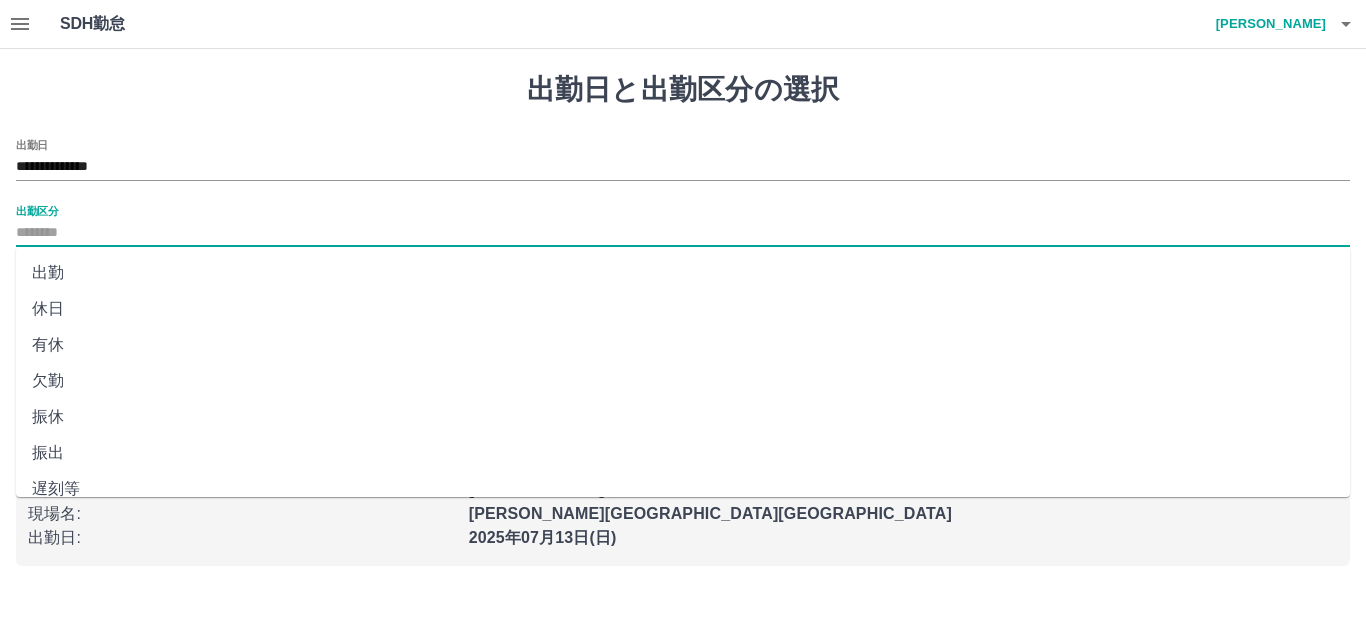 click on "出勤" at bounding box center [683, 273] 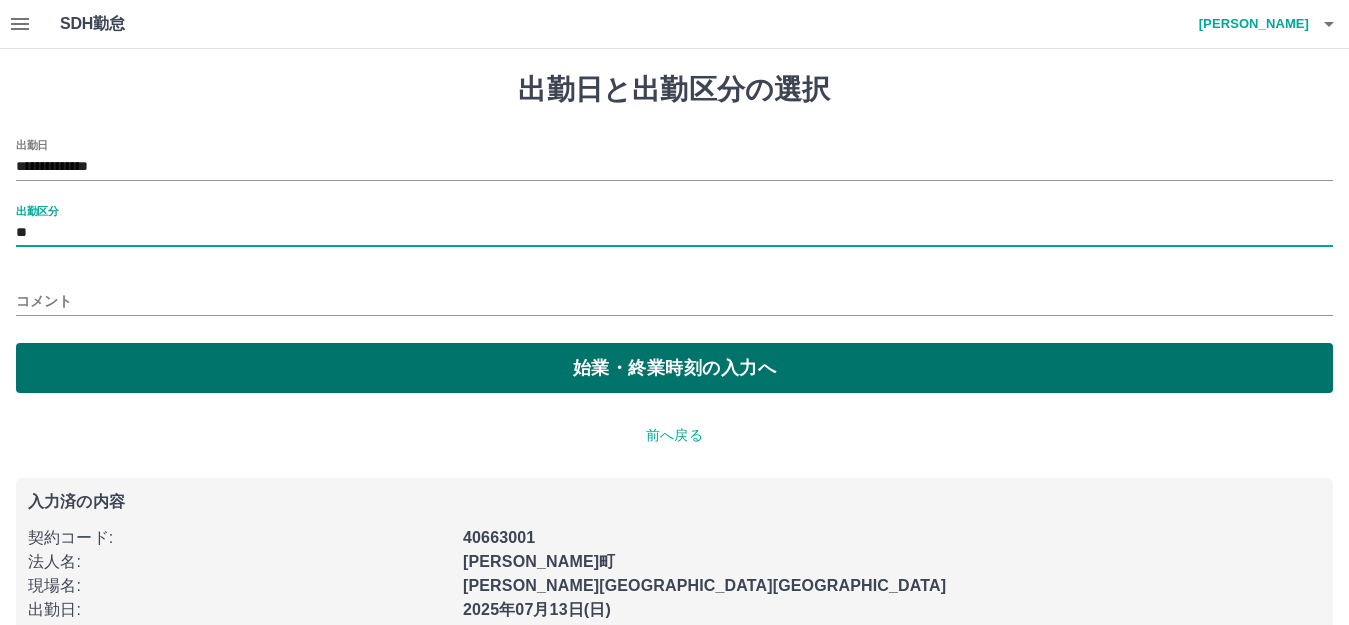 click on "始業・終業時刻の入力へ" at bounding box center (674, 368) 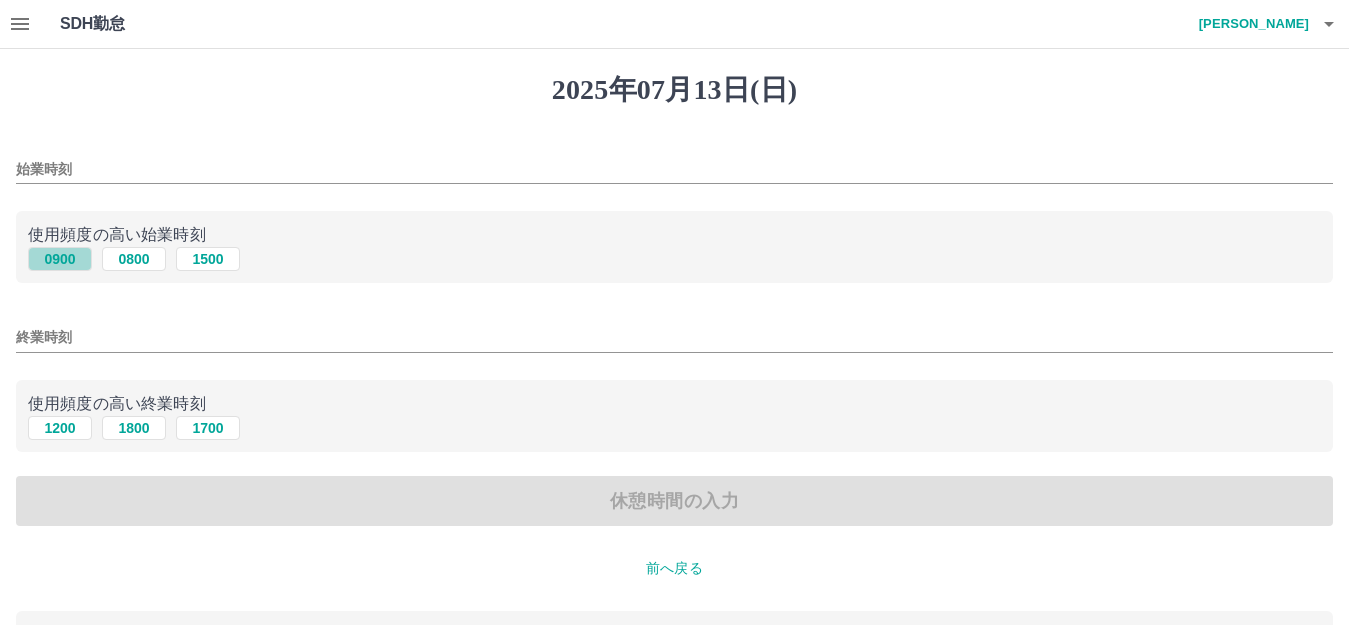 click on "0900" at bounding box center [60, 259] 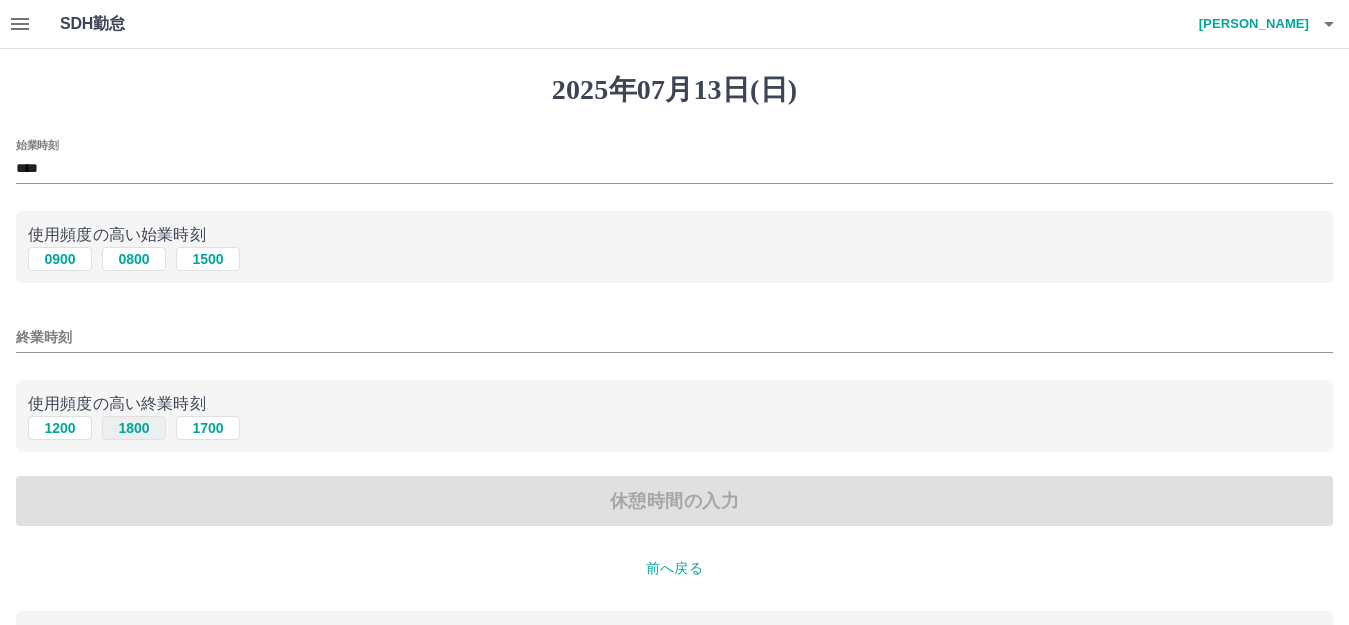 click on "1800" at bounding box center (134, 428) 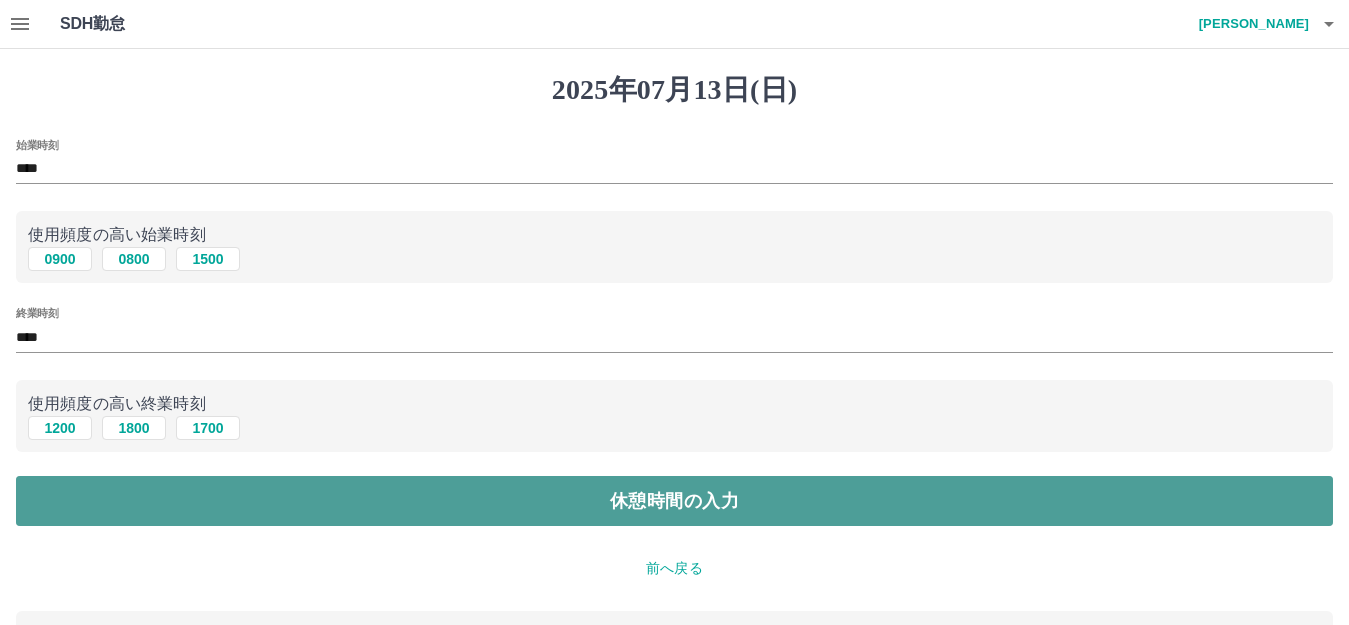 click on "休憩時間の入力" at bounding box center (674, 501) 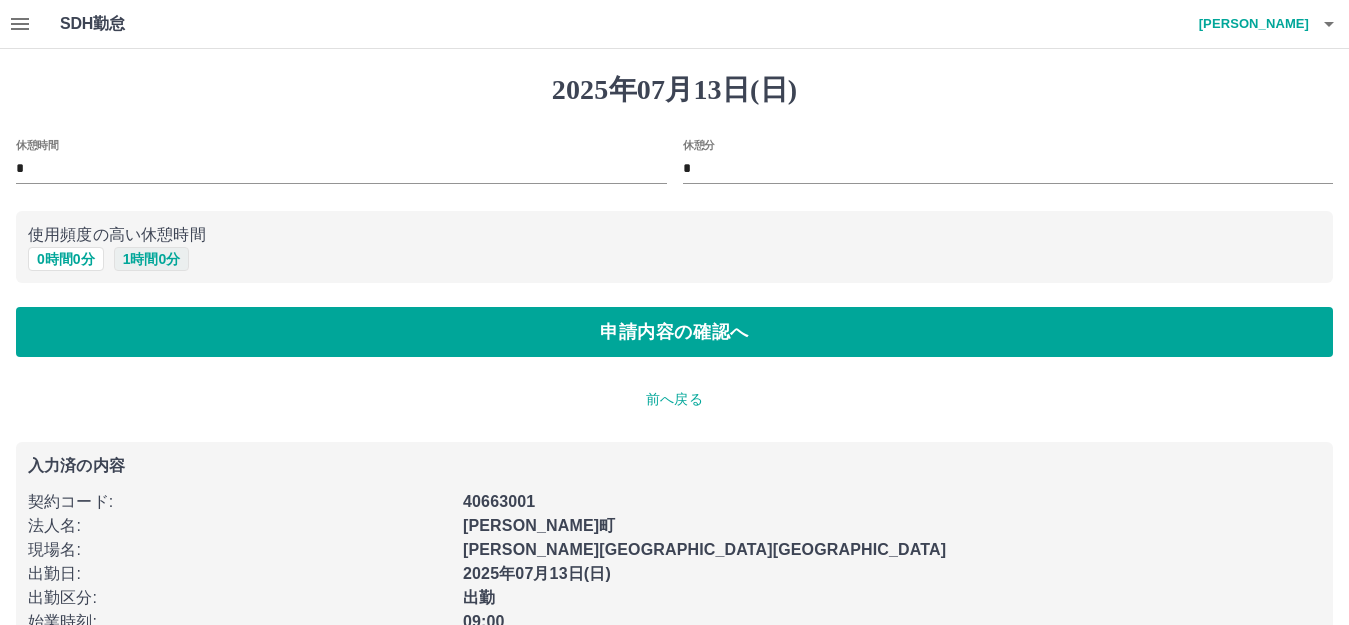 click on "1 時間 0 分" at bounding box center [152, 259] 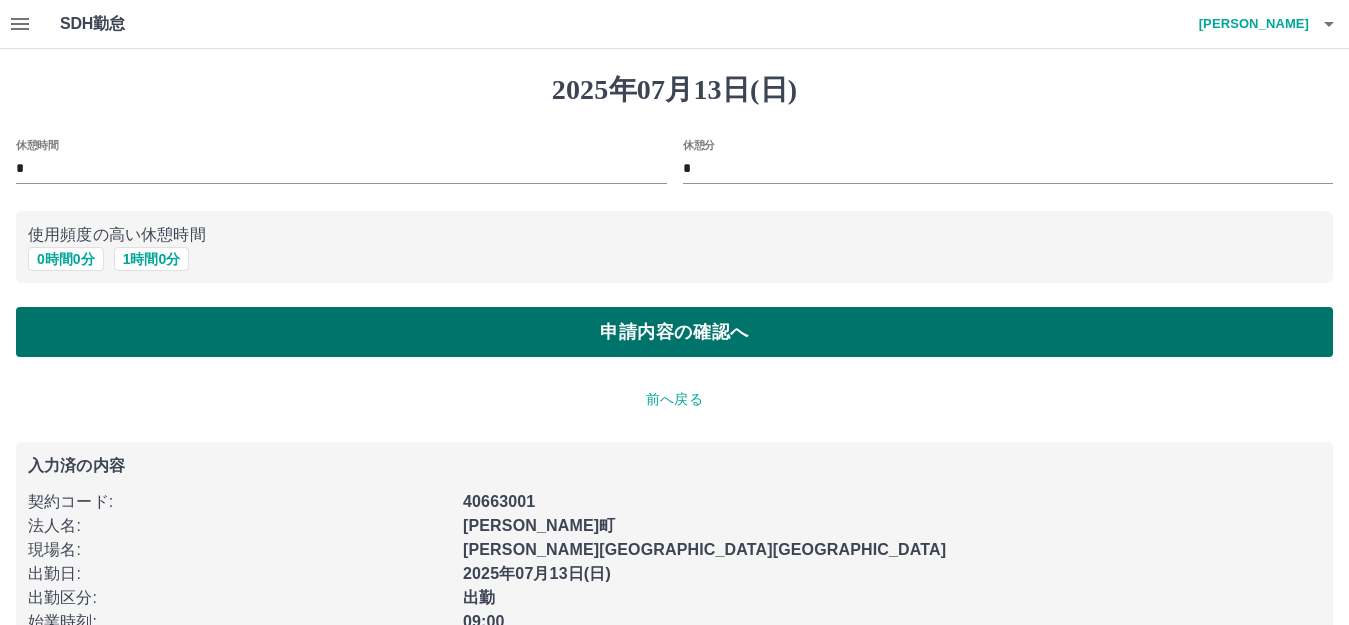 click on "申請内容の確認へ" at bounding box center [674, 332] 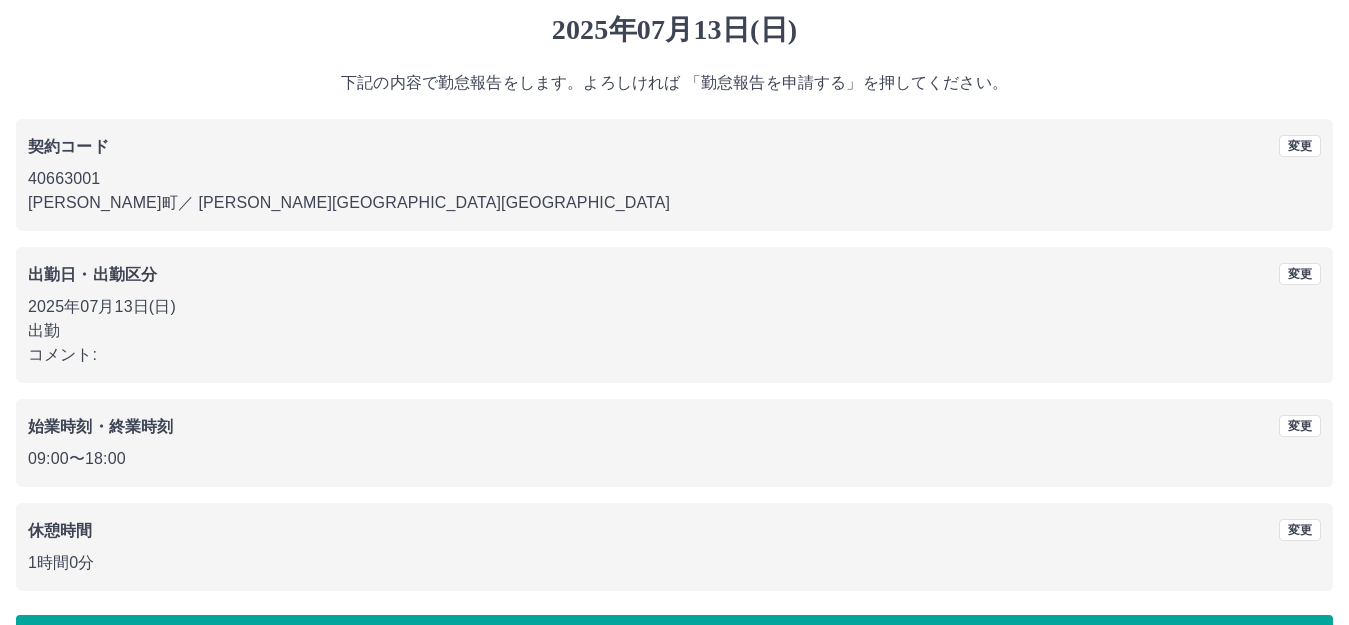 scroll, scrollTop: 124, scrollLeft: 0, axis: vertical 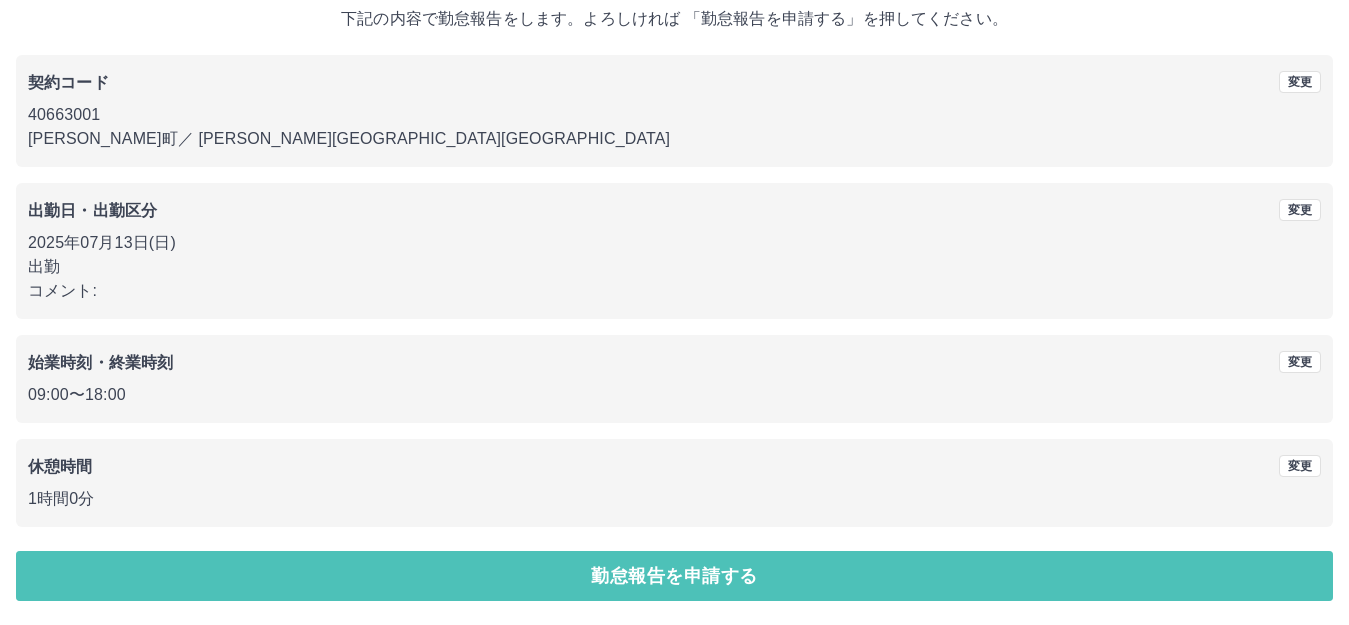 click on "勤怠報告を申請する" at bounding box center (674, 576) 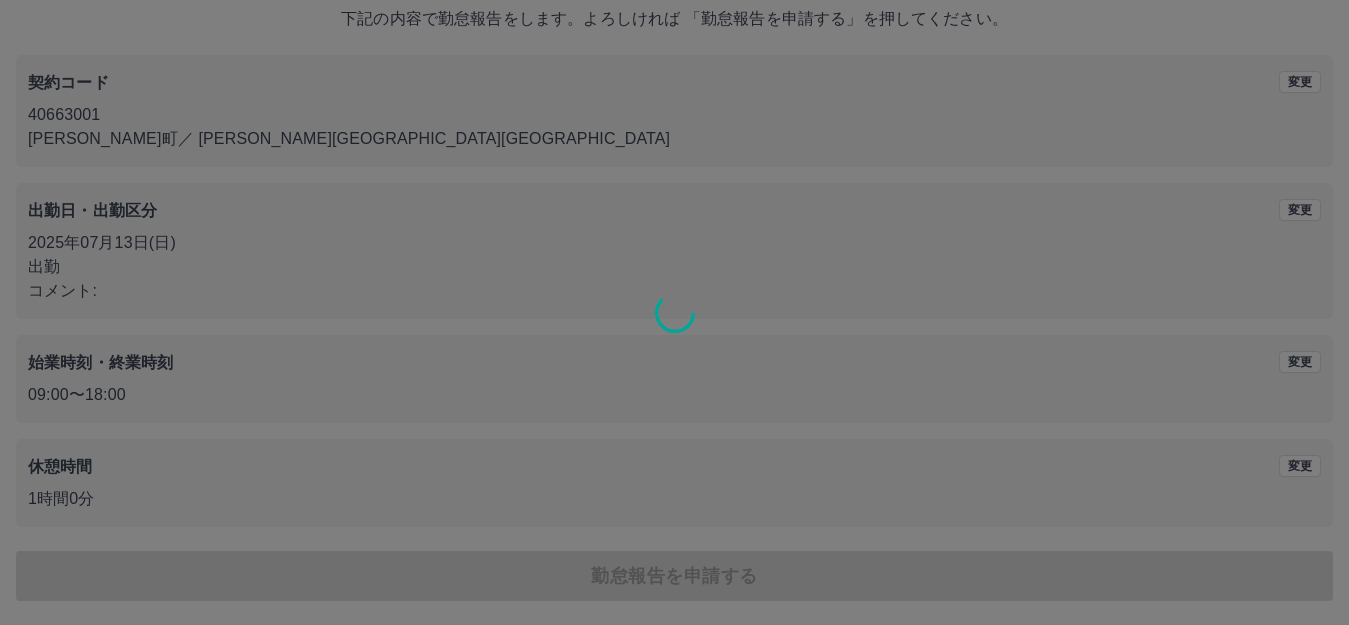 scroll, scrollTop: 0, scrollLeft: 0, axis: both 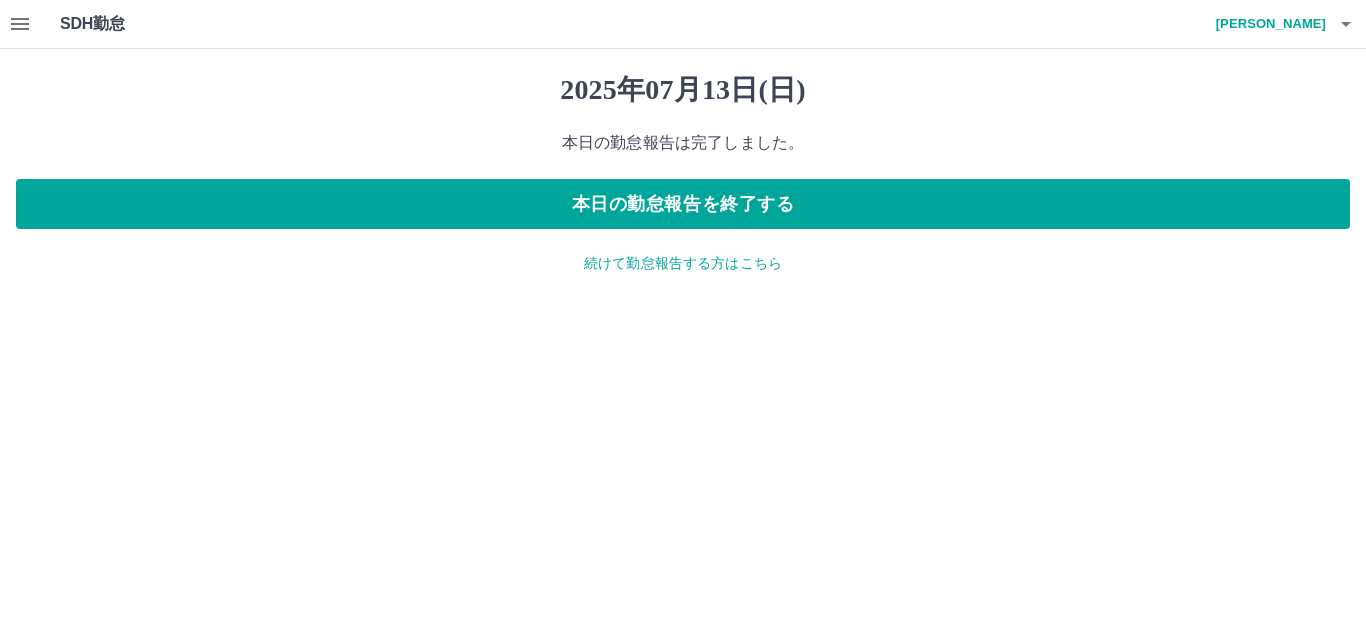 click on "続けて勤怠報告する方はこちら" at bounding box center [683, 263] 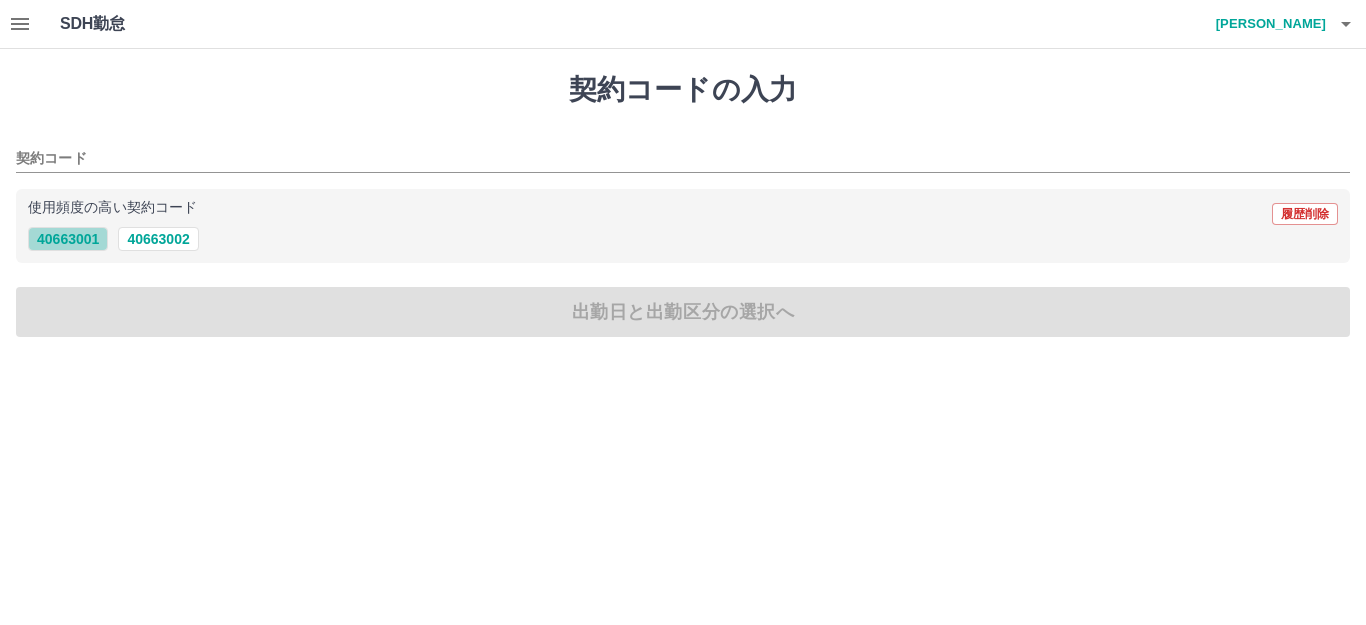 click on "40663001" at bounding box center (68, 239) 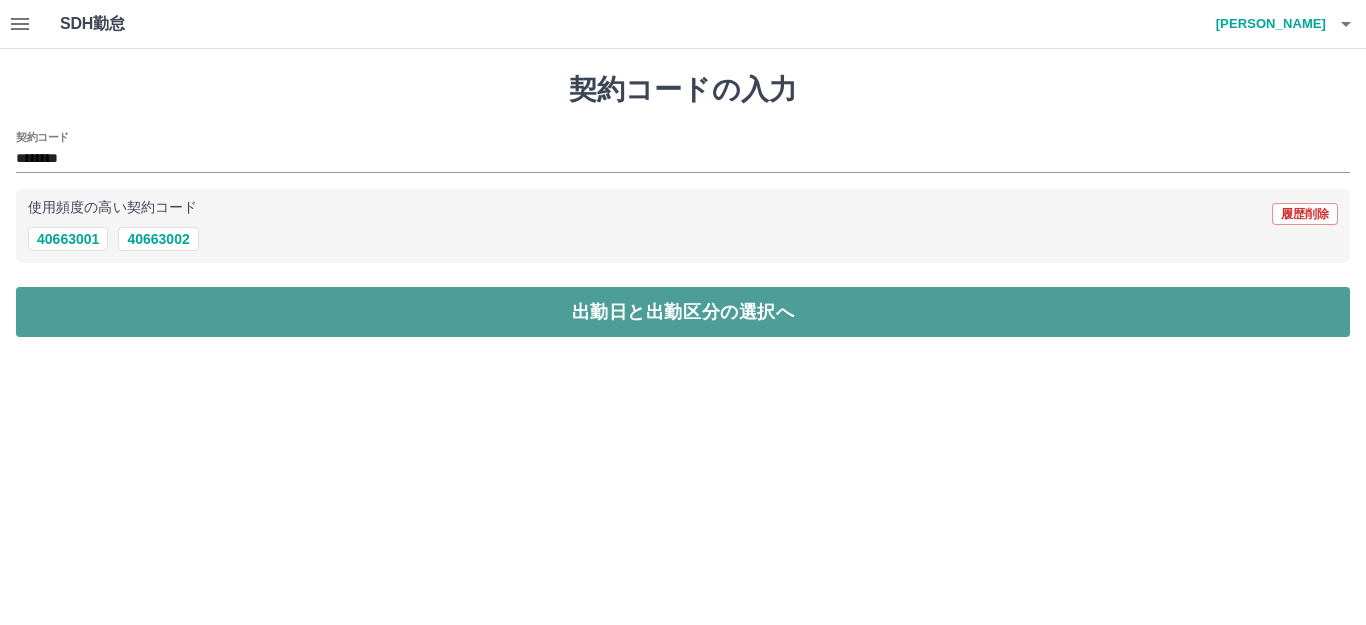 click on "出勤日と出勤区分の選択へ" at bounding box center [683, 312] 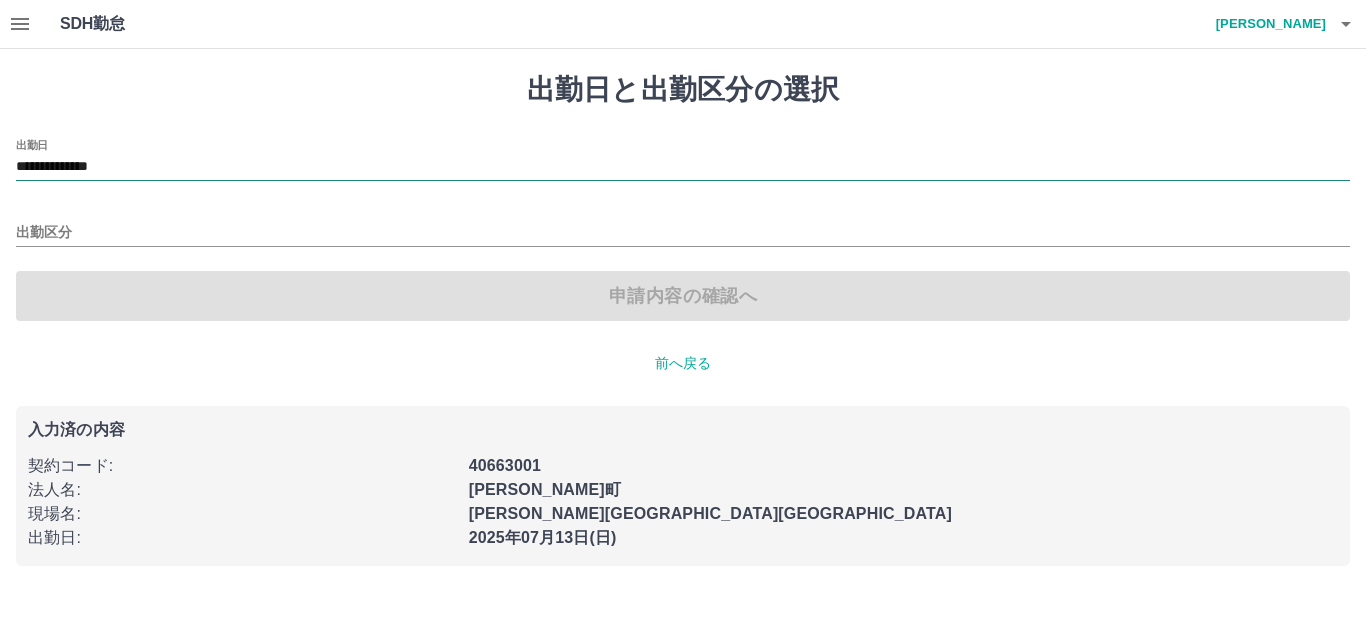 click on "**********" at bounding box center [683, 167] 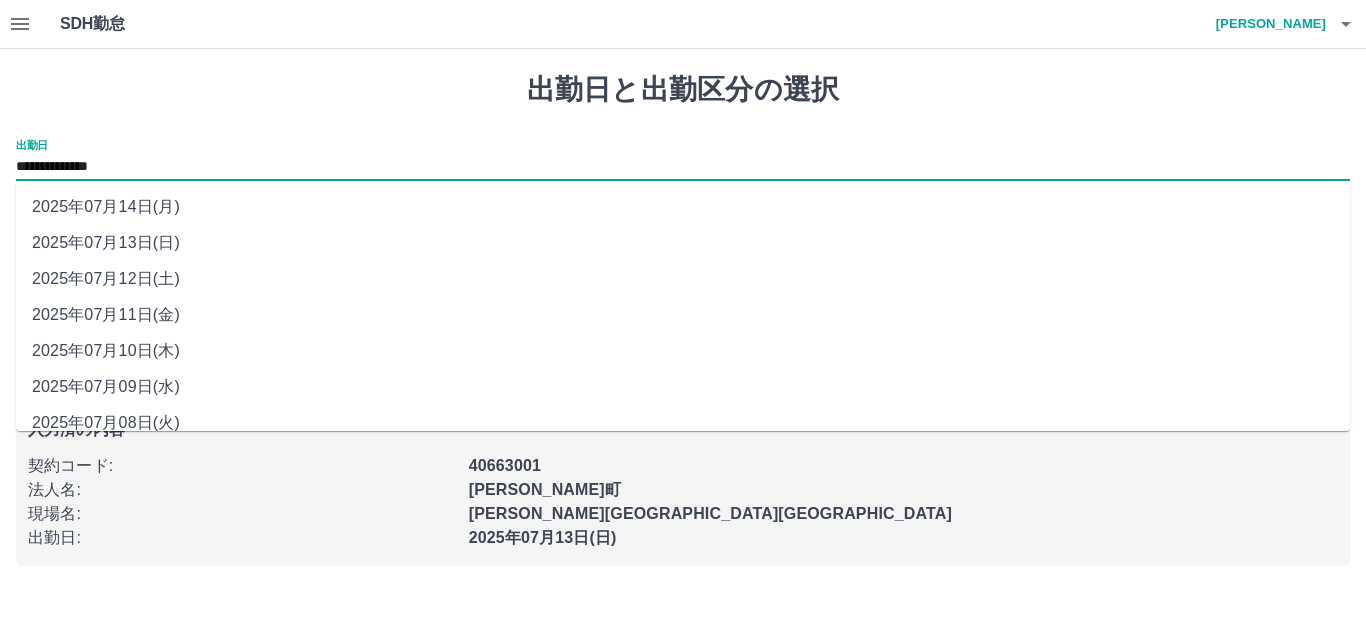 click on "2025年07月12日(土)" at bounding box center [683, 279] 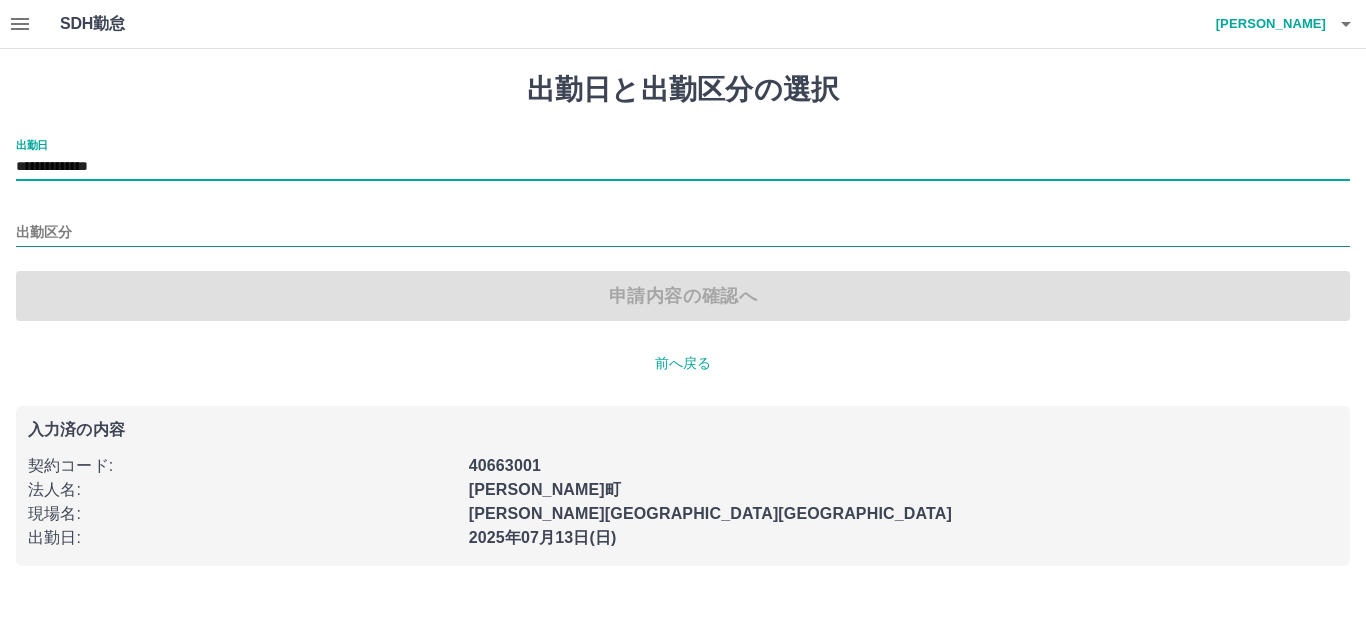 click on "出勤区分" at bounding box center (683, 233) 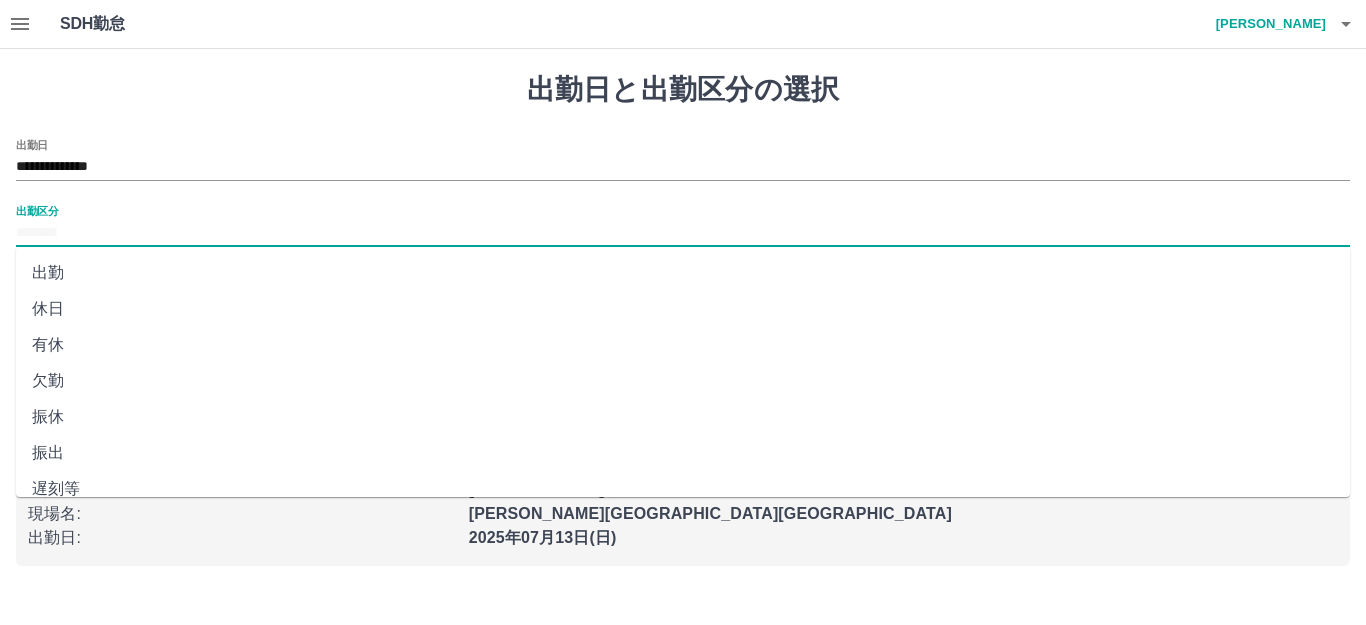 click on "休日" at bounding box center (683, 309) 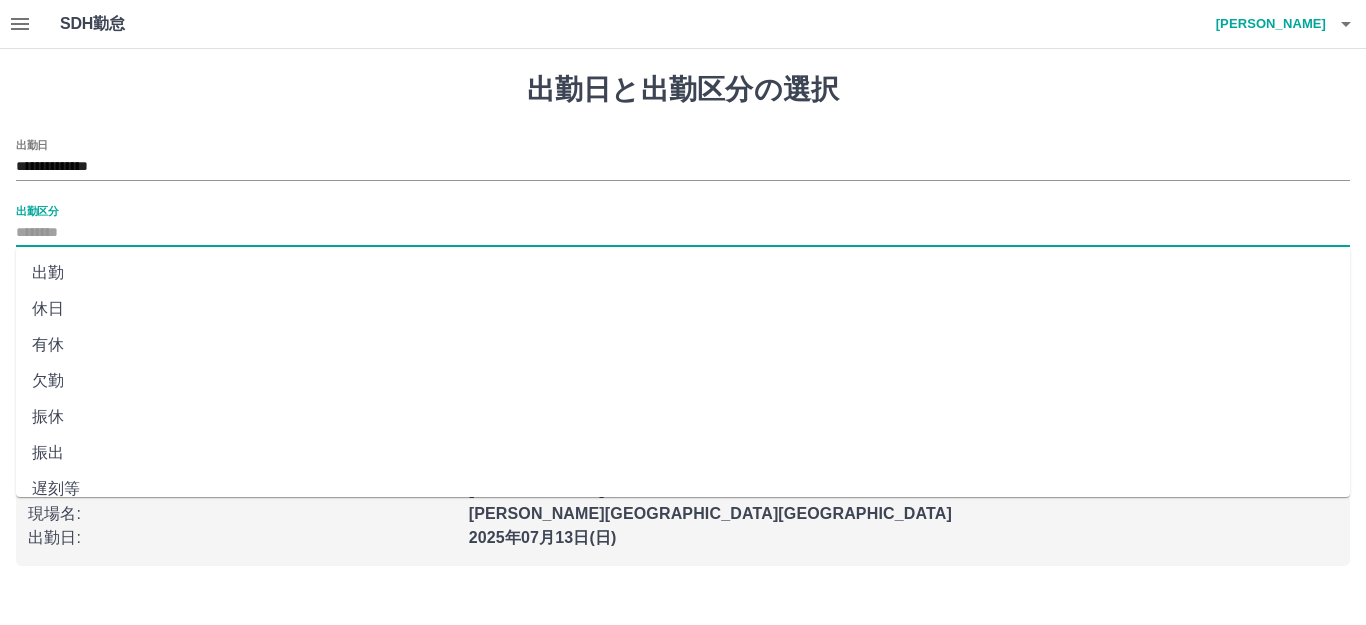 type on "**" 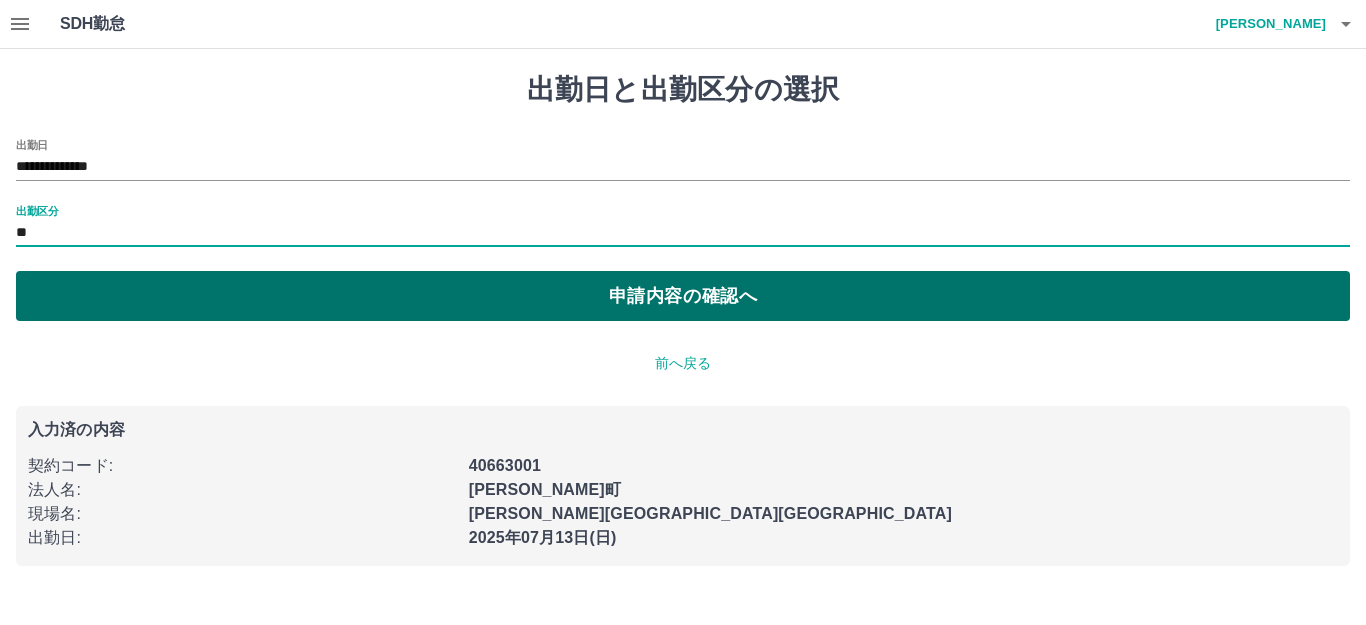 click on "申請内容の確認へ" at bounding box center (683, 296) 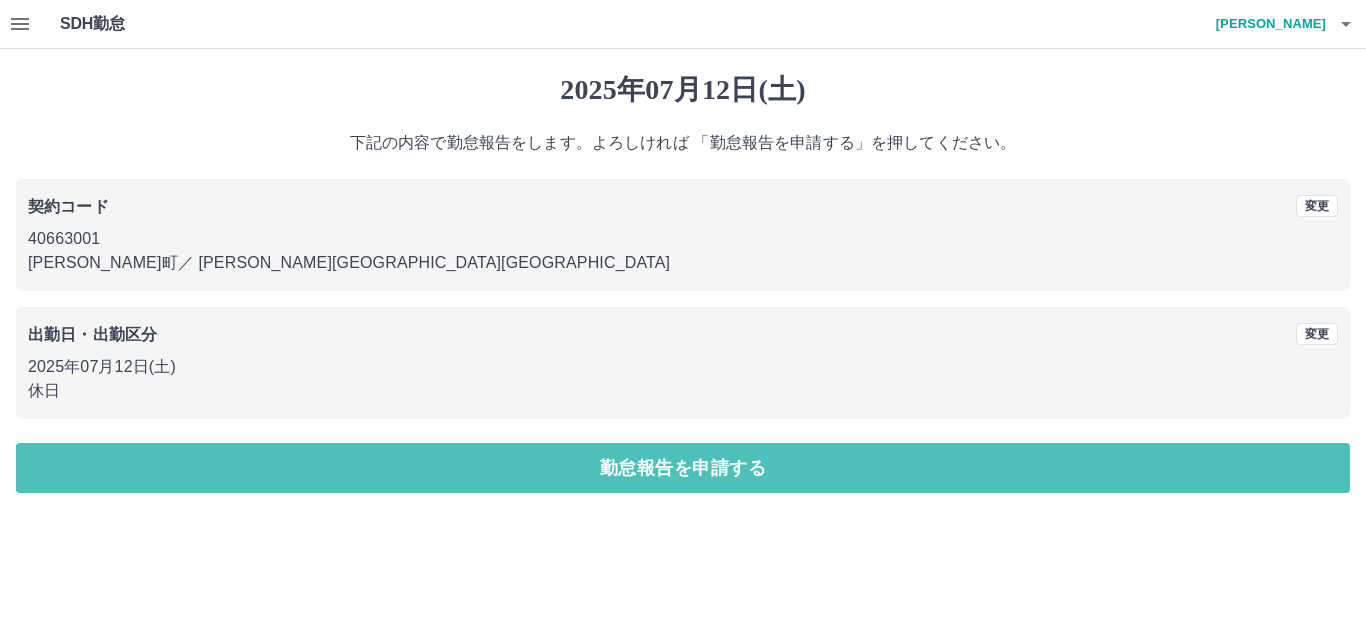 click on "勤怠報告を申請する" at bounding box center (683, 468) 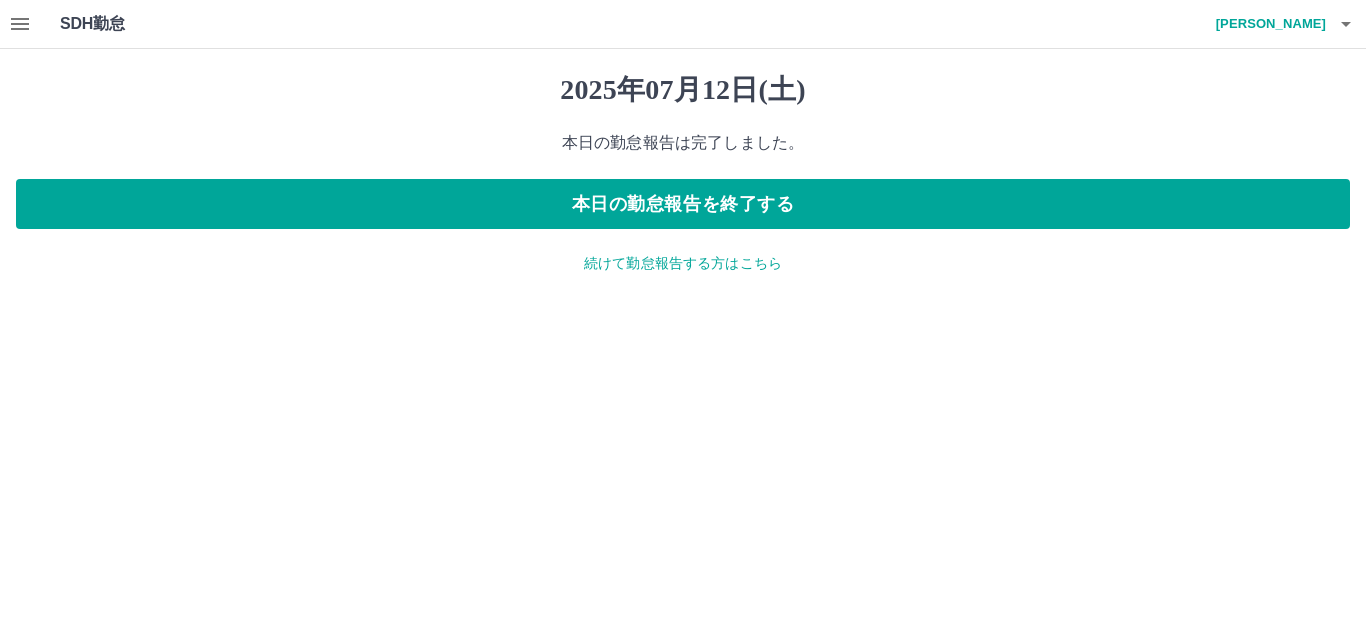 click on "続けて勤怠報告する方はこちら" at bounding box center [683, 263] 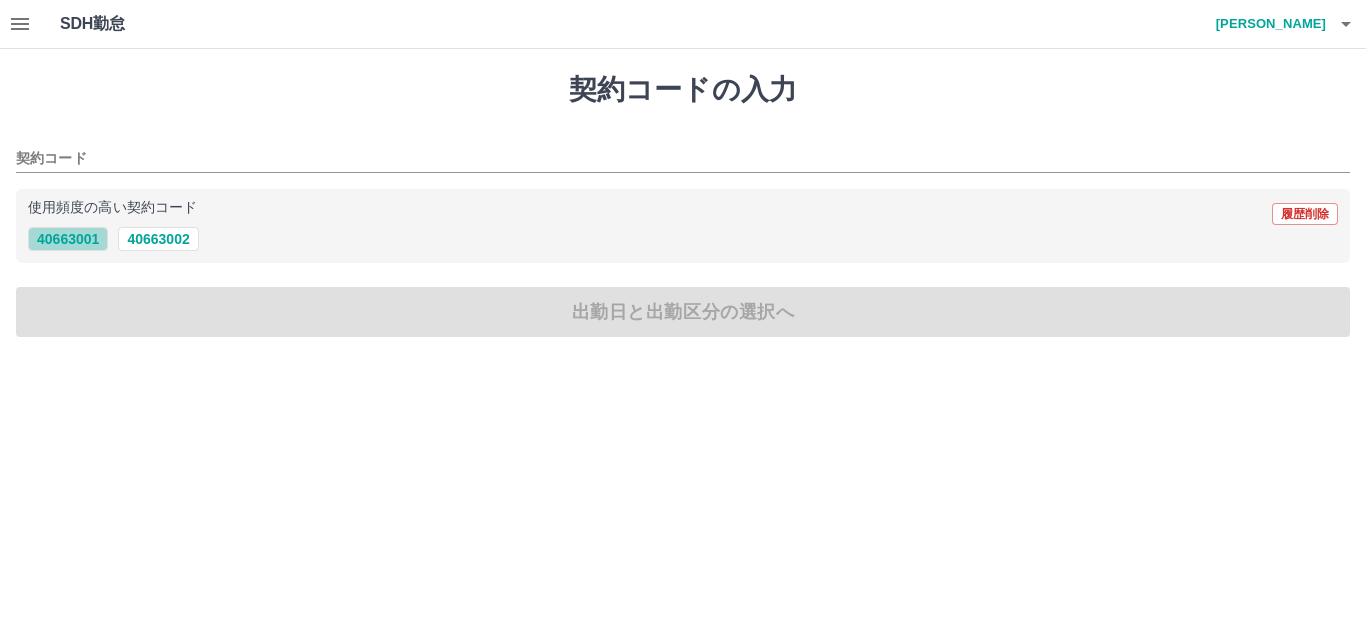 click on "40663001" at bounding box center (68, 239) 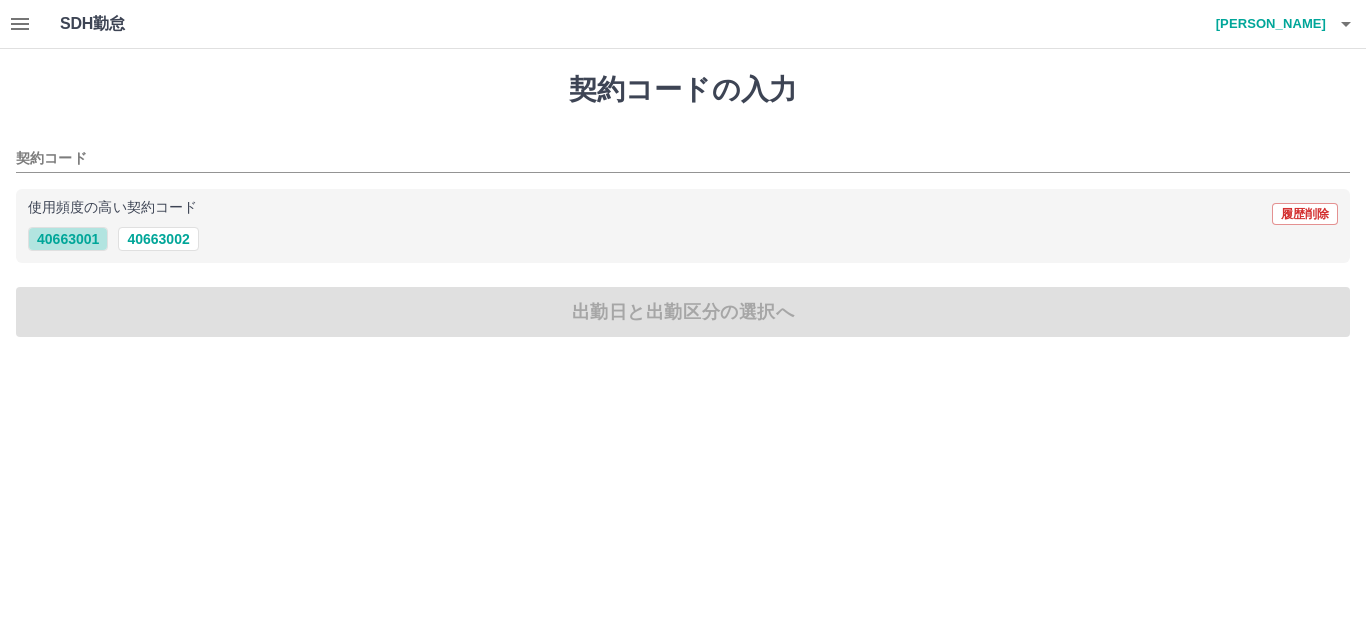 type on "********" 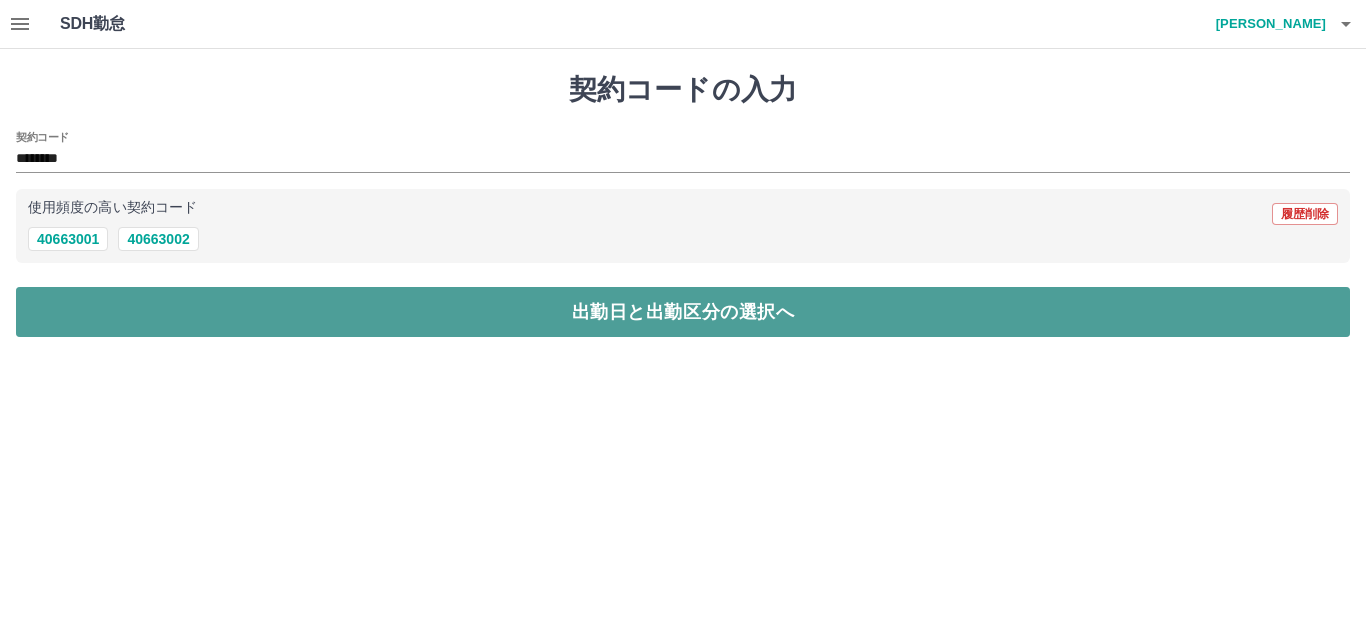 click on "出勤日と出勤区分の選択へ" at bounding box center [683, 312] 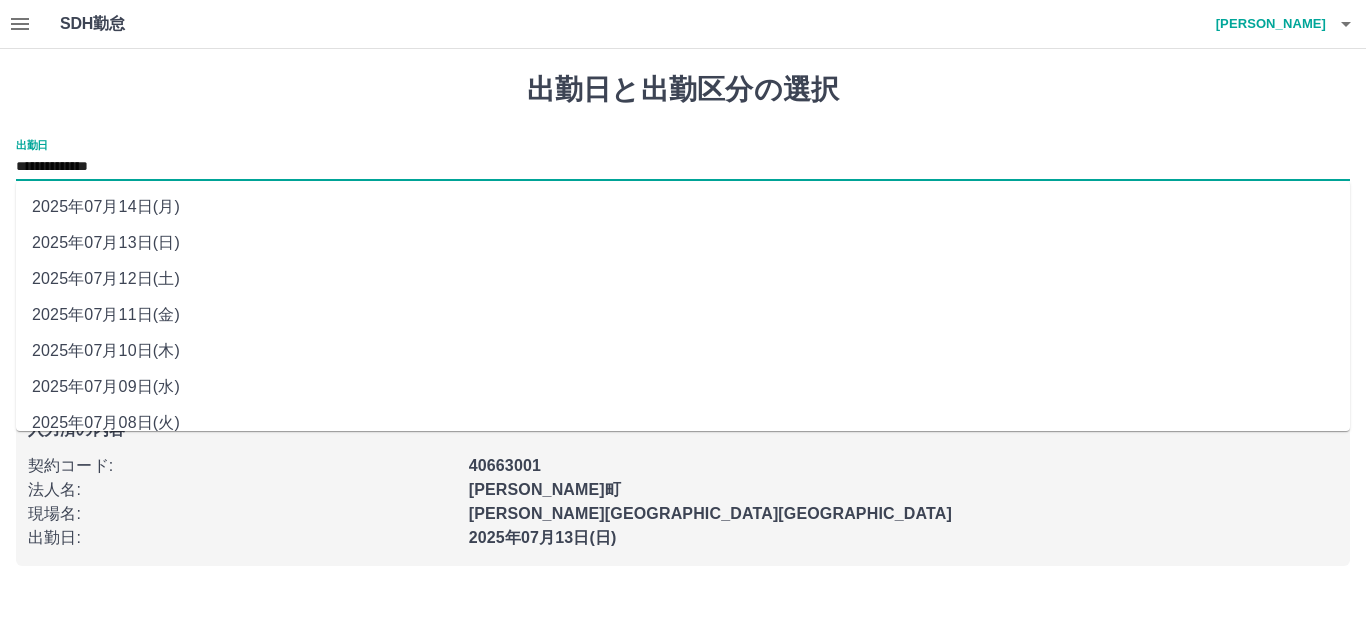 click on "**********" at bounding box center (683, 167) 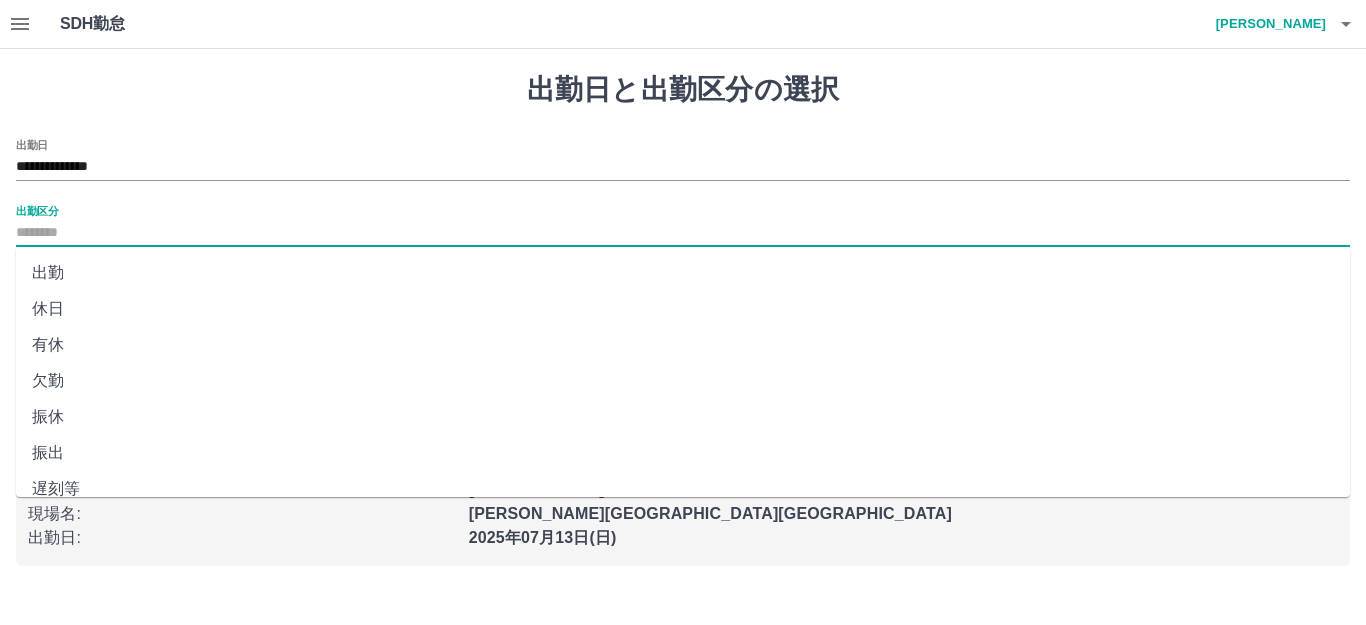 drag, startPoint x: 77, startPoint y: 227, endPoint x: 75, endPoint y: 255, distance: 28.071337 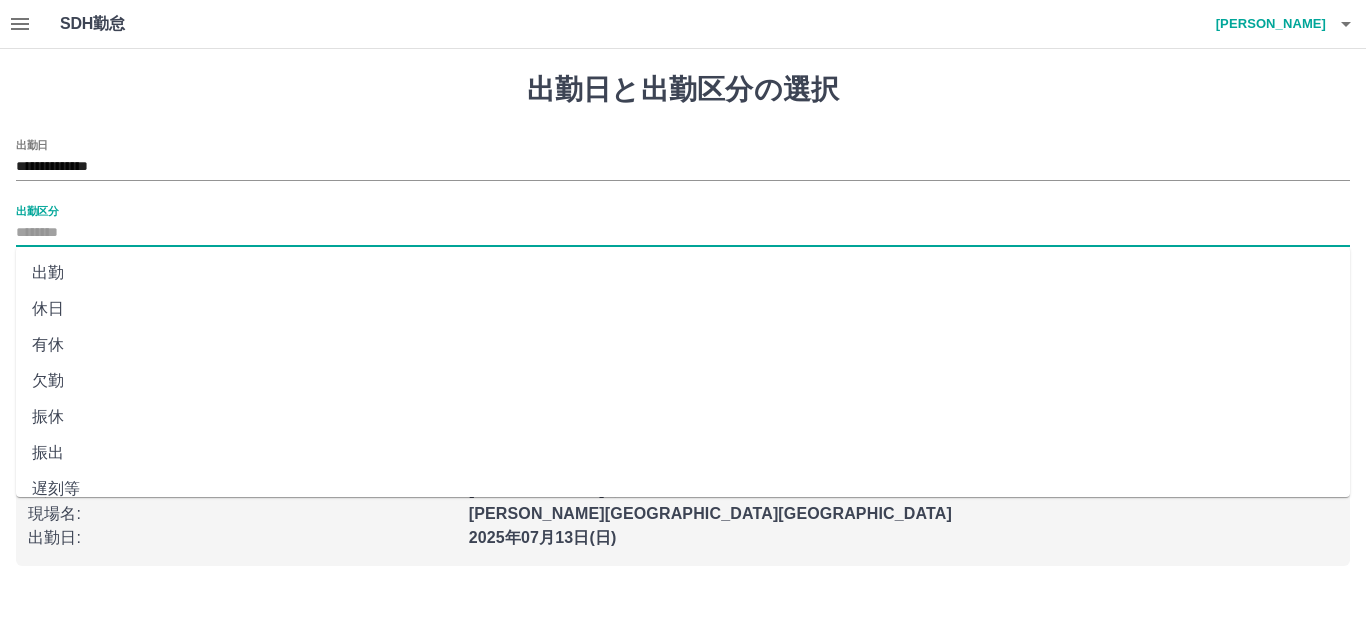 click on "出勤区分" at bounding box center [683, 233] 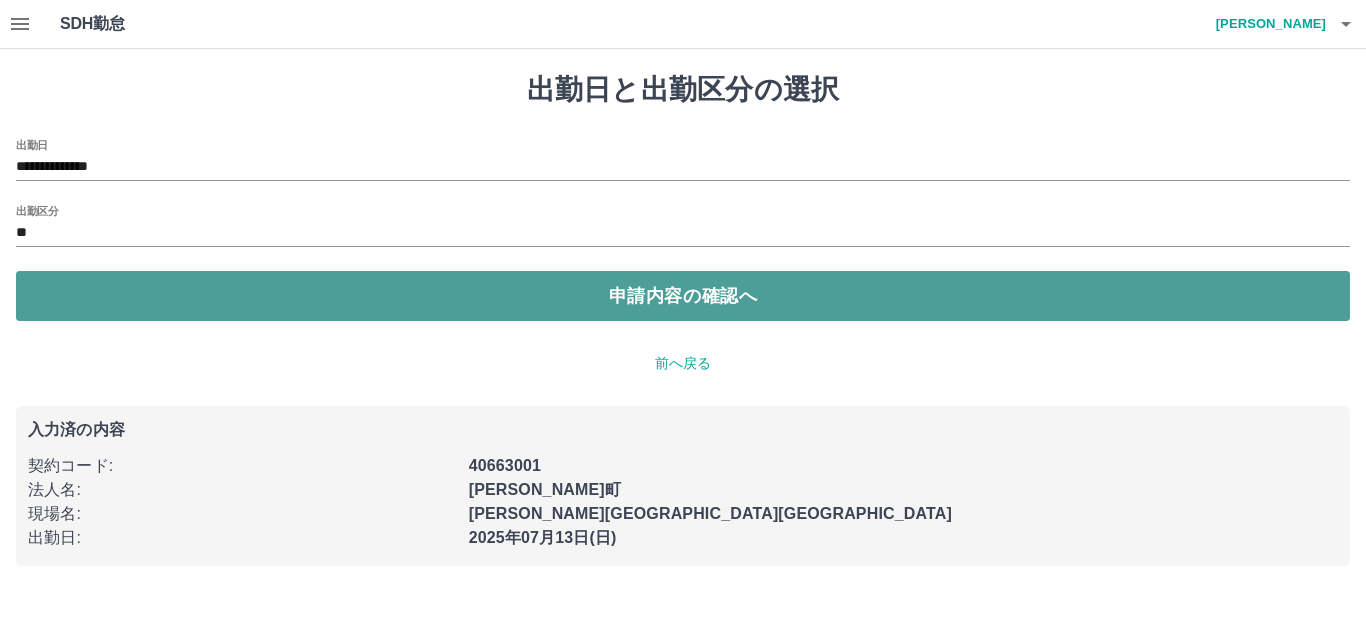 click on "申請内容の確認へ" at bounding box center [683, 296] 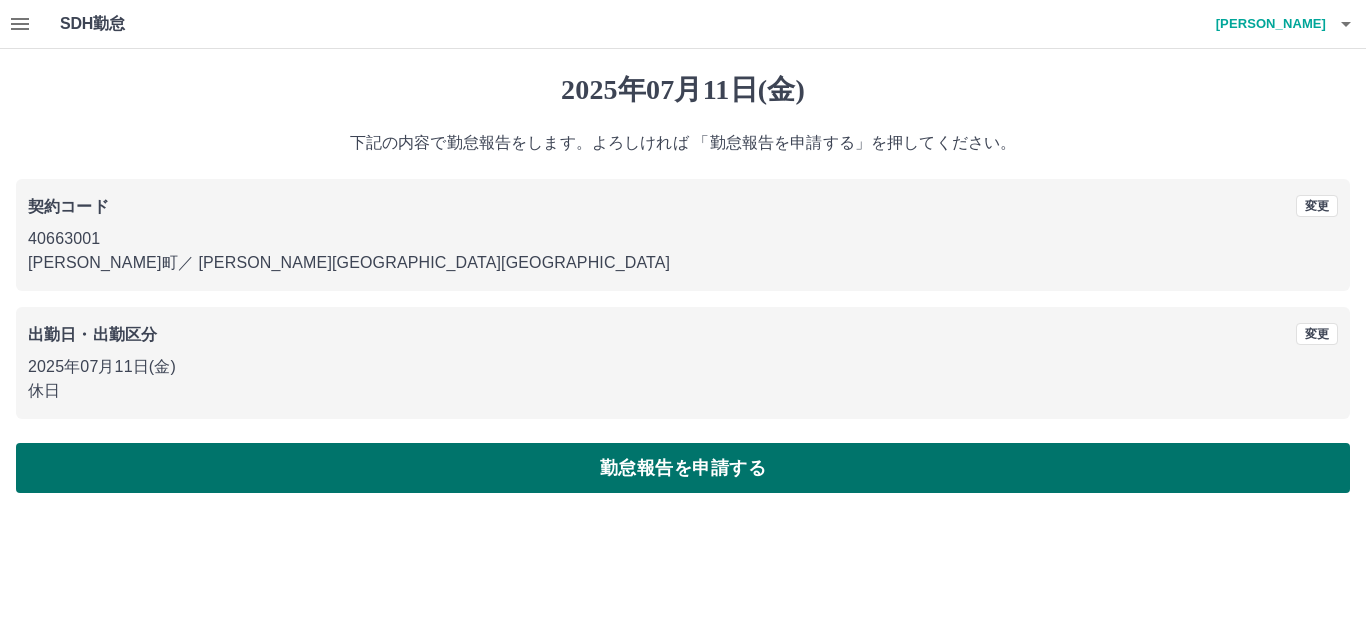 click on "勤怠報告を申請する" at bounding box center [683, 468] 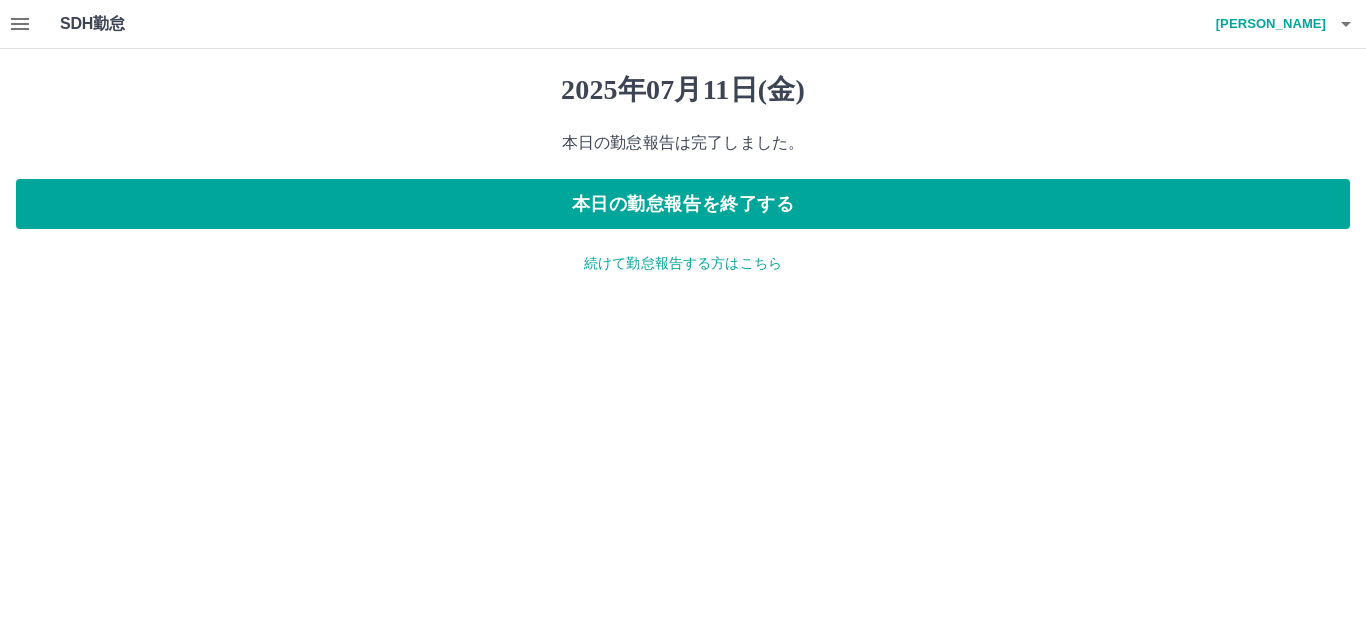 click on "続けて勤怠報告する方はこちら" at bounding box center (683, 263) 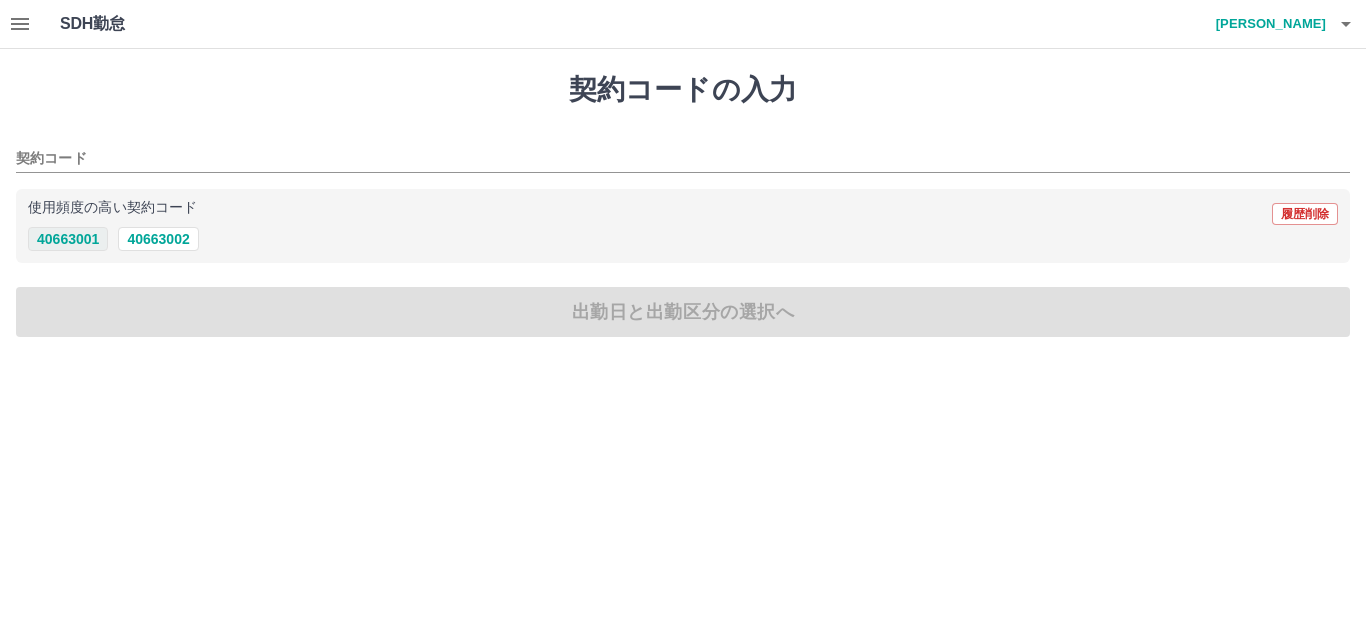 click on "40663001" at bounding box center (68, 239) 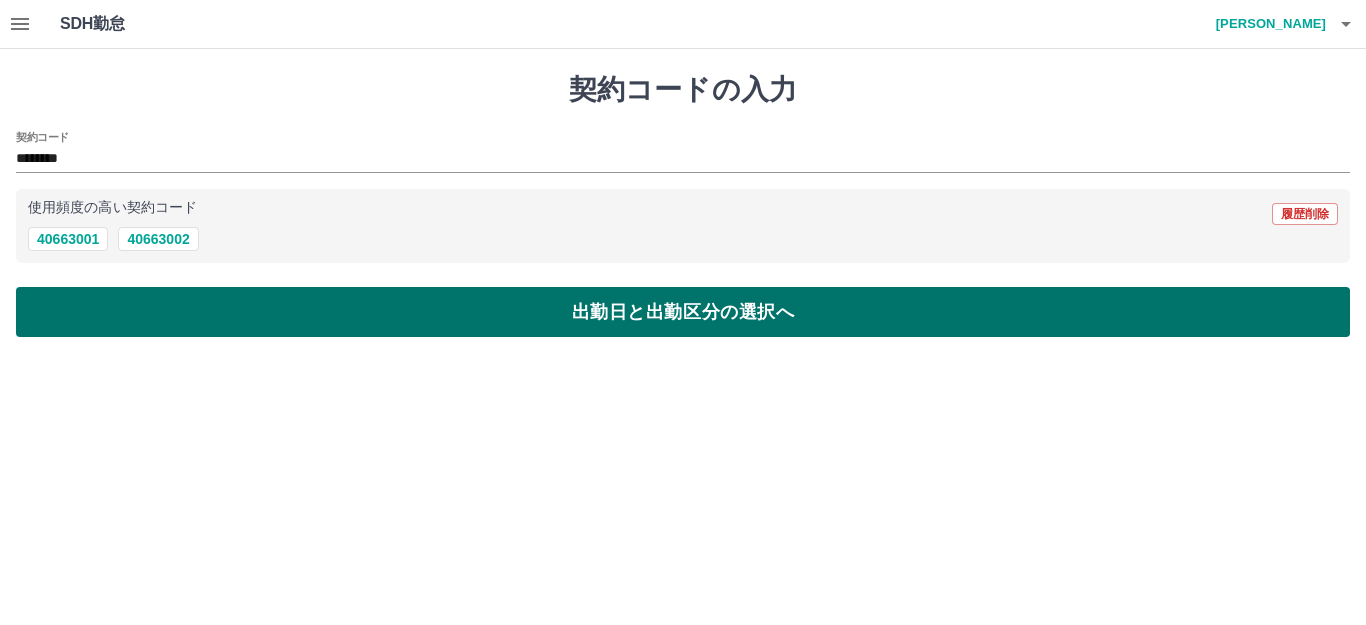 click on "出勤日と出勤区分の選択へ" at bounding box center (683, 312) 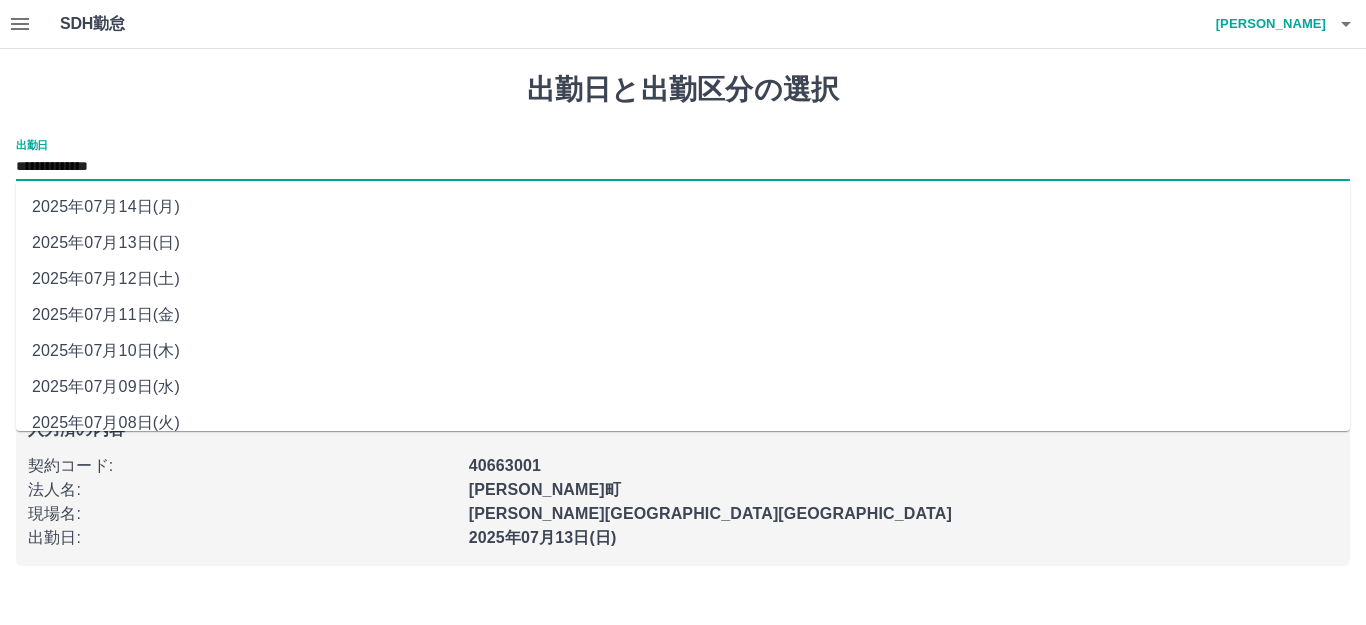 click on "**********" at bounding box center [683, 167] 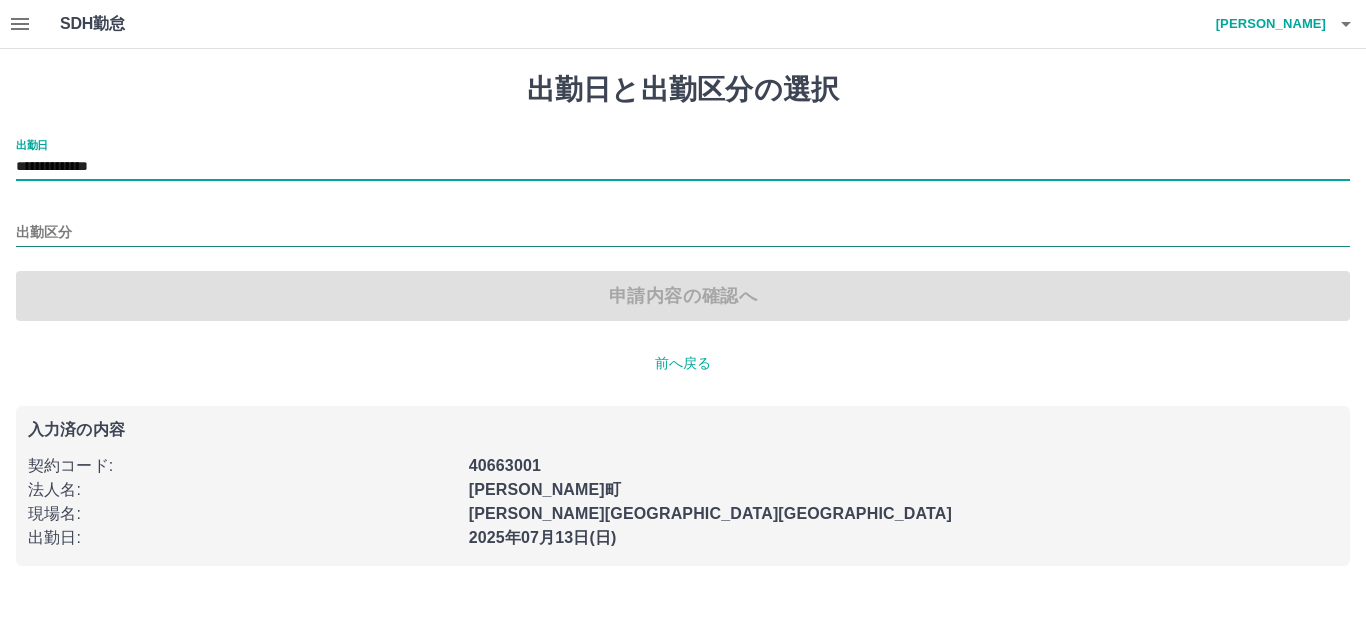 click on "出勤区分" at bounding box center (683, 233) 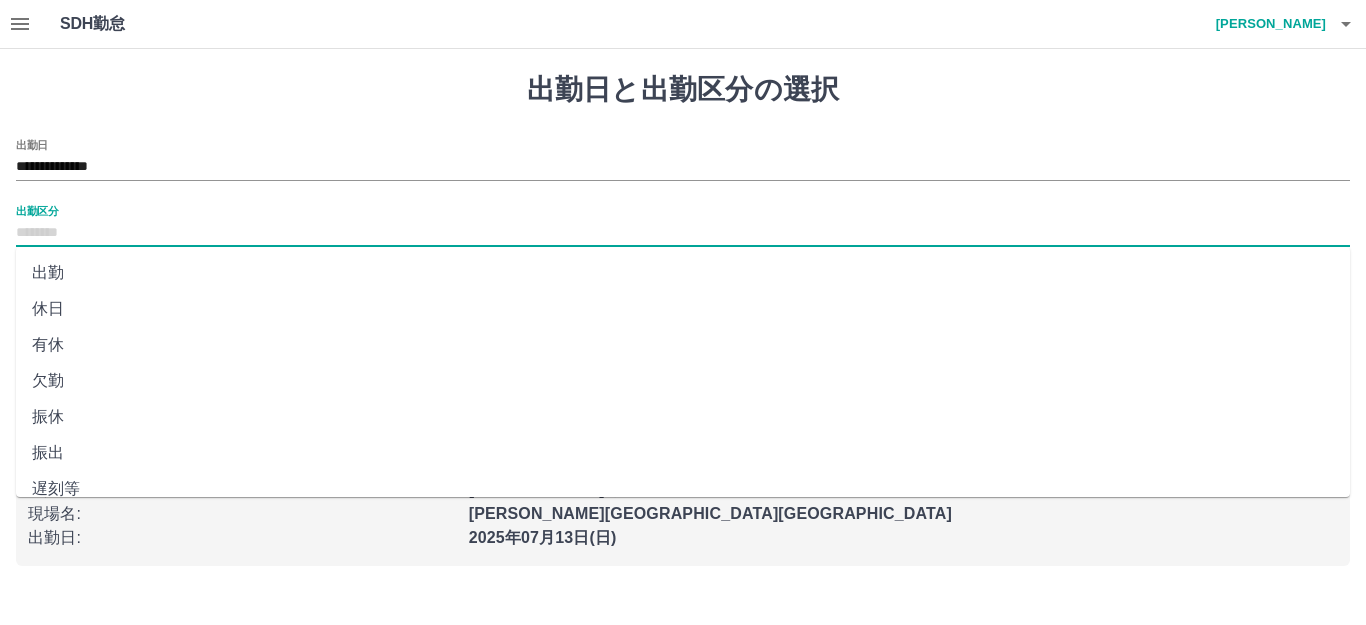 click on "休日" at bounding box center [683, 309] 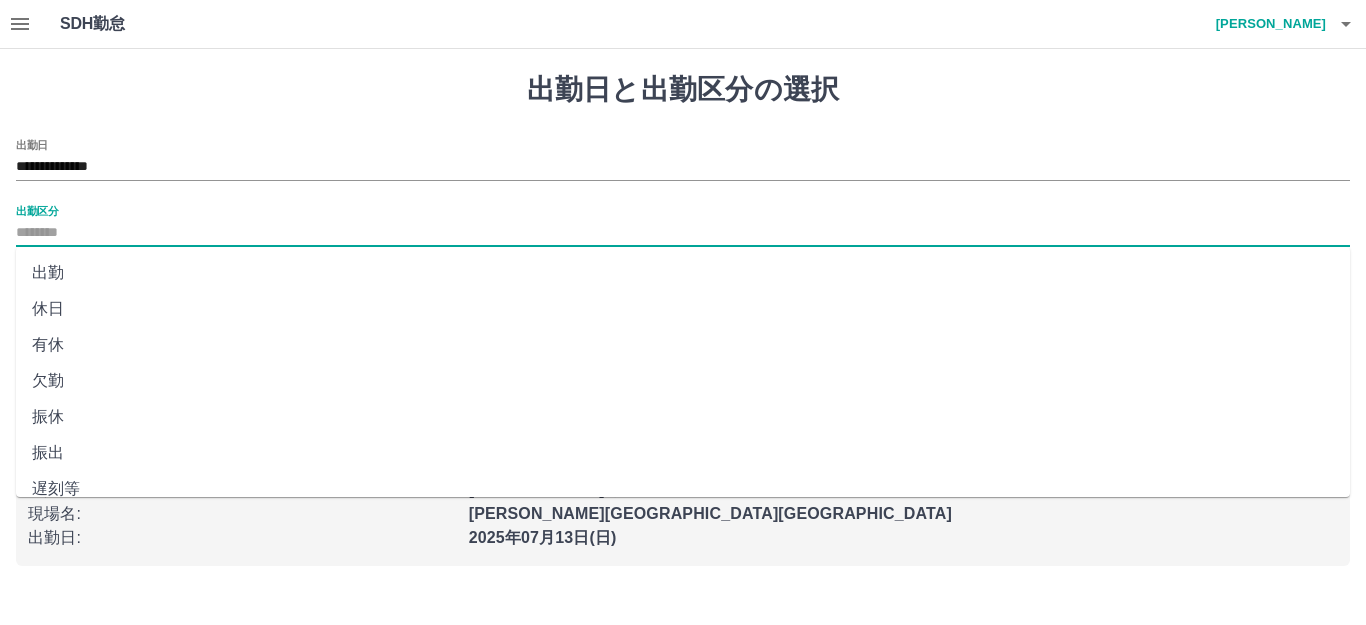 type on "**" 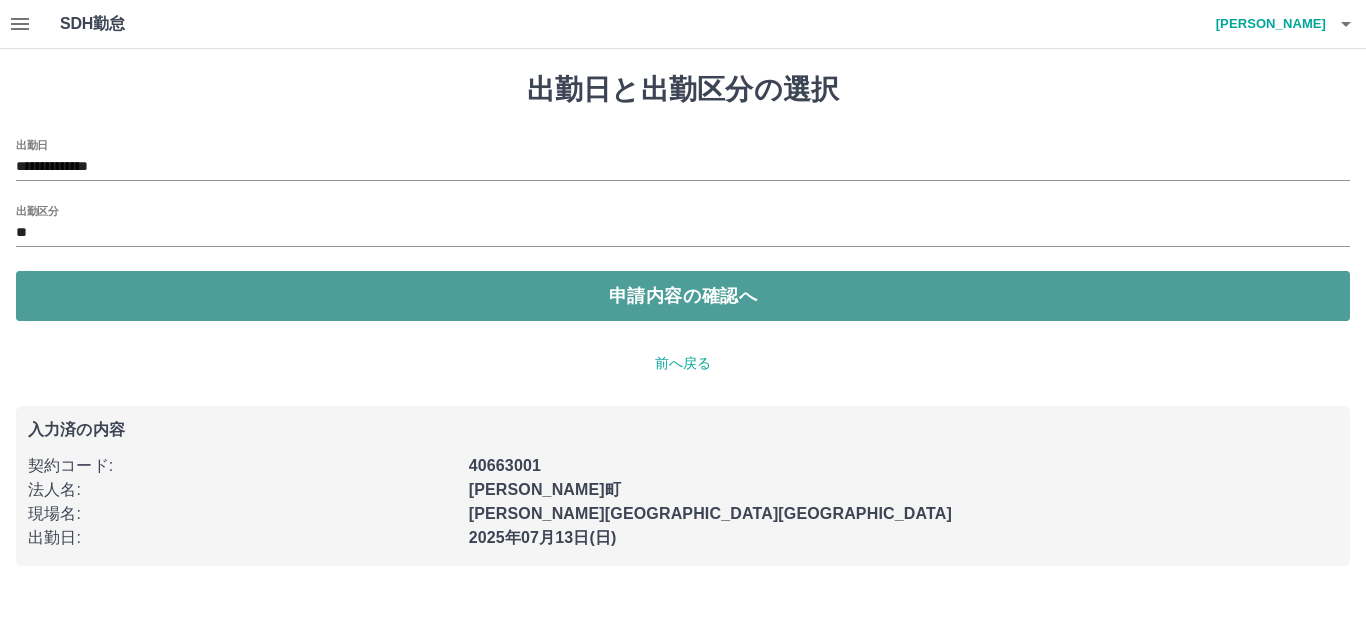 click on "申請内容の確認へ" at bounding box center [683, 296] 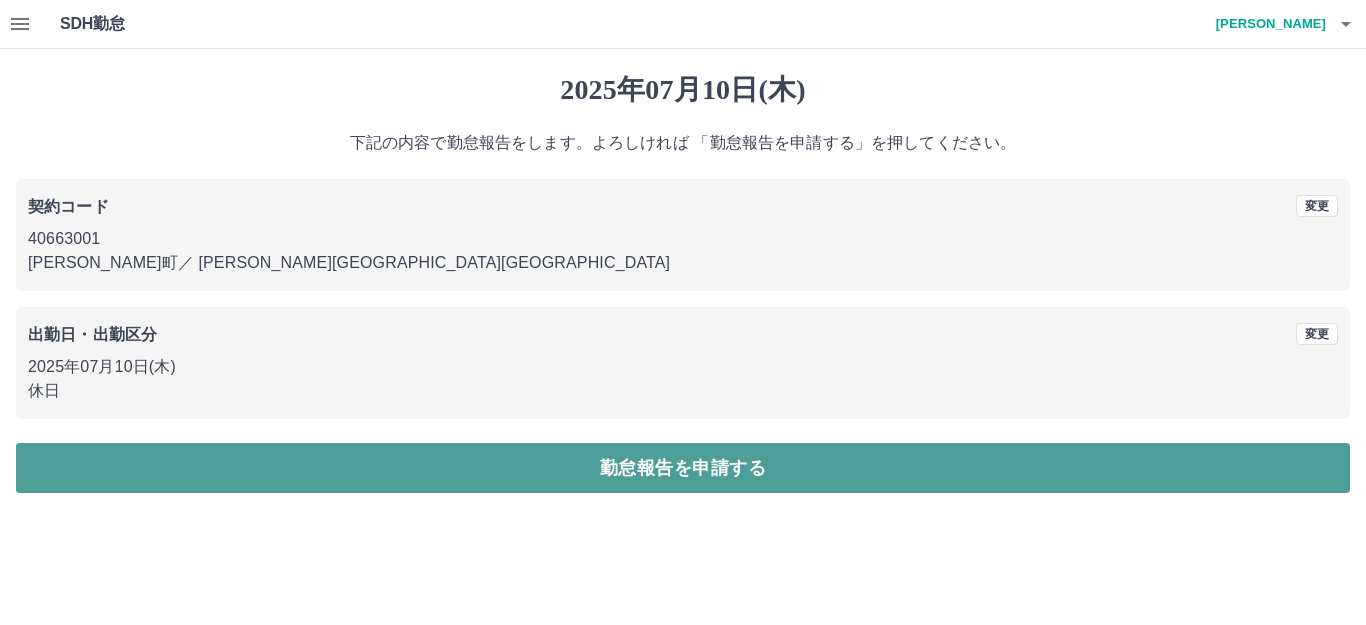 click on "勤怠報告を申請する" at bounding box center [683, 468] 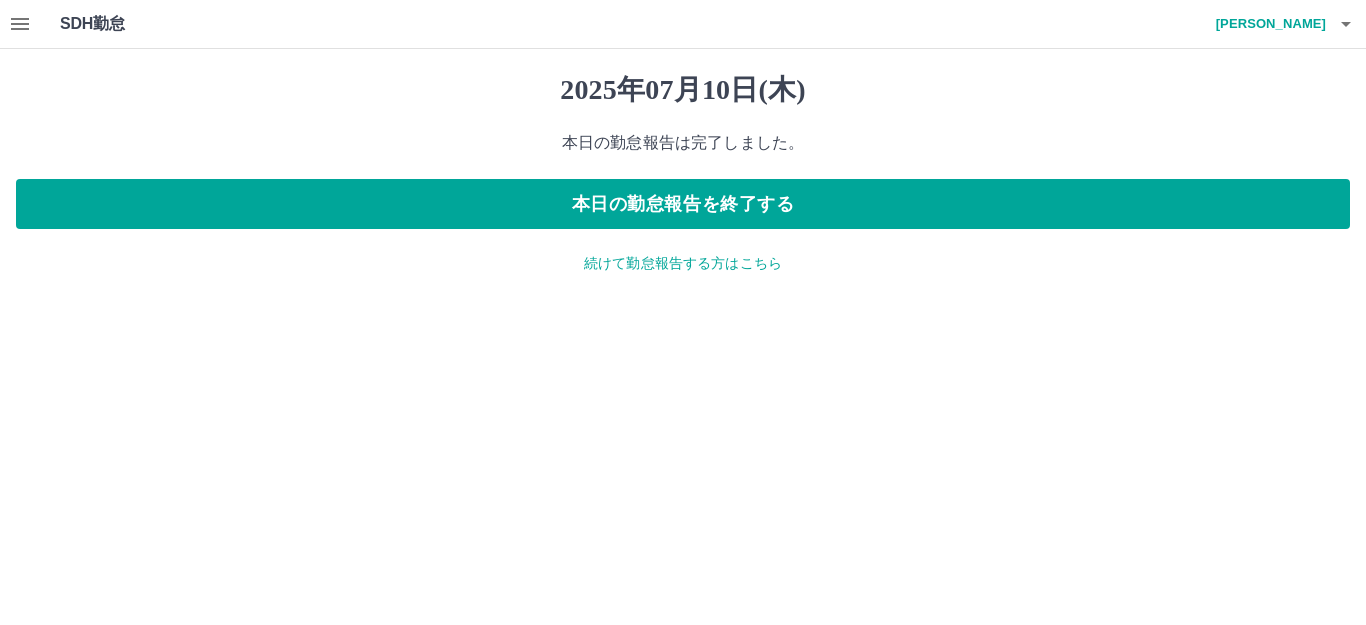 click on "続けて勤怠報告する方はこちら" at bounding box center (683, 263) 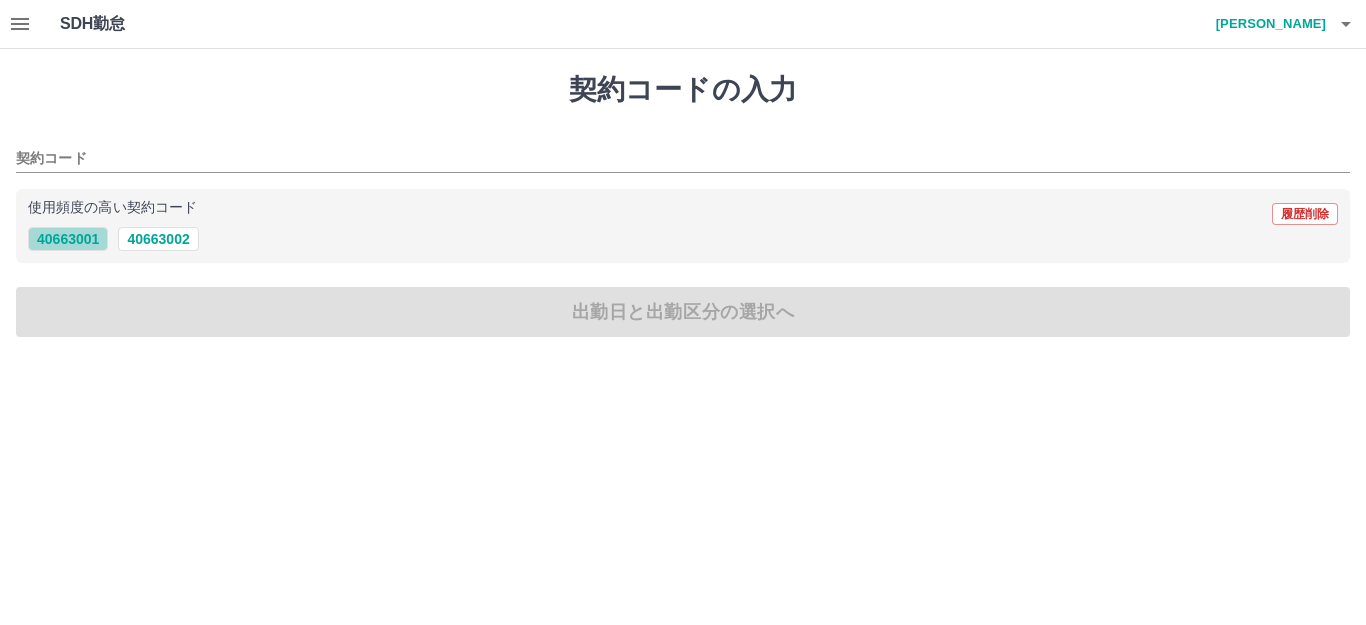 click on "40663001" at bounding box center (68, 239) 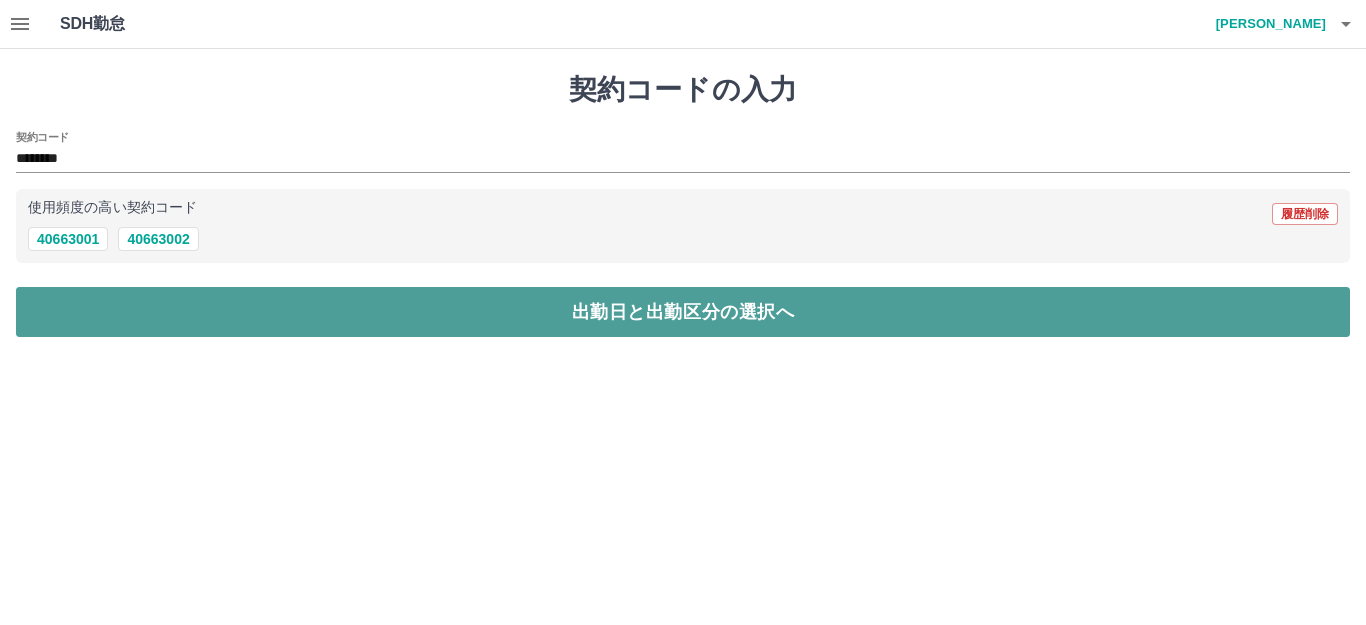 click on "出勤日と出勤区分の選択へ" at bounding box center (683, 312) 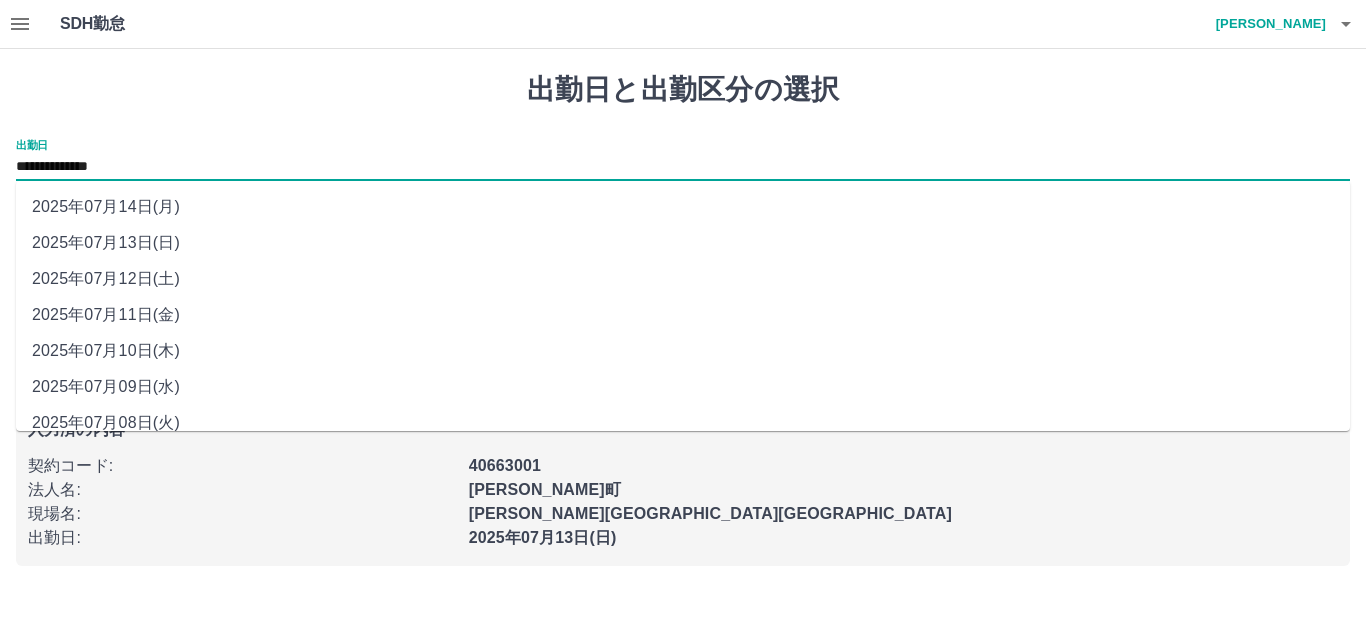 drag, startPoint x: 161, startPoint y: 155, endPoint x: 155, endPoint y: 191, distance: 36.496574 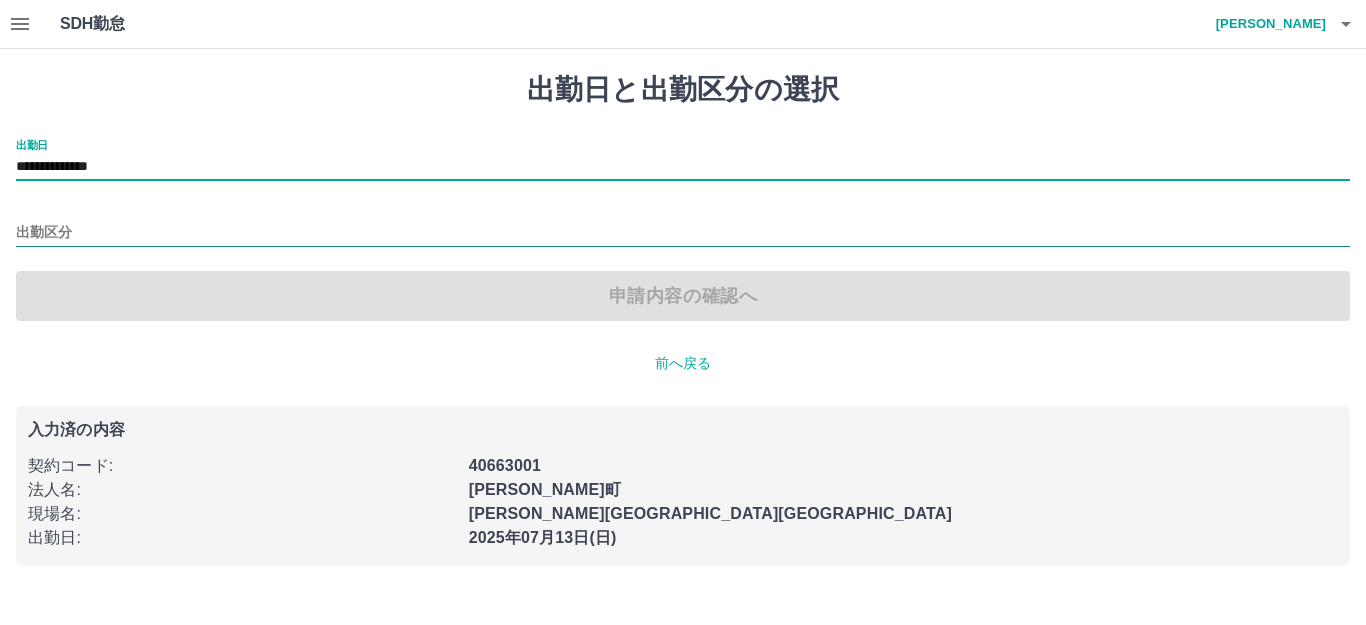 click on "出勤区分" at bounding box center (683, 233) 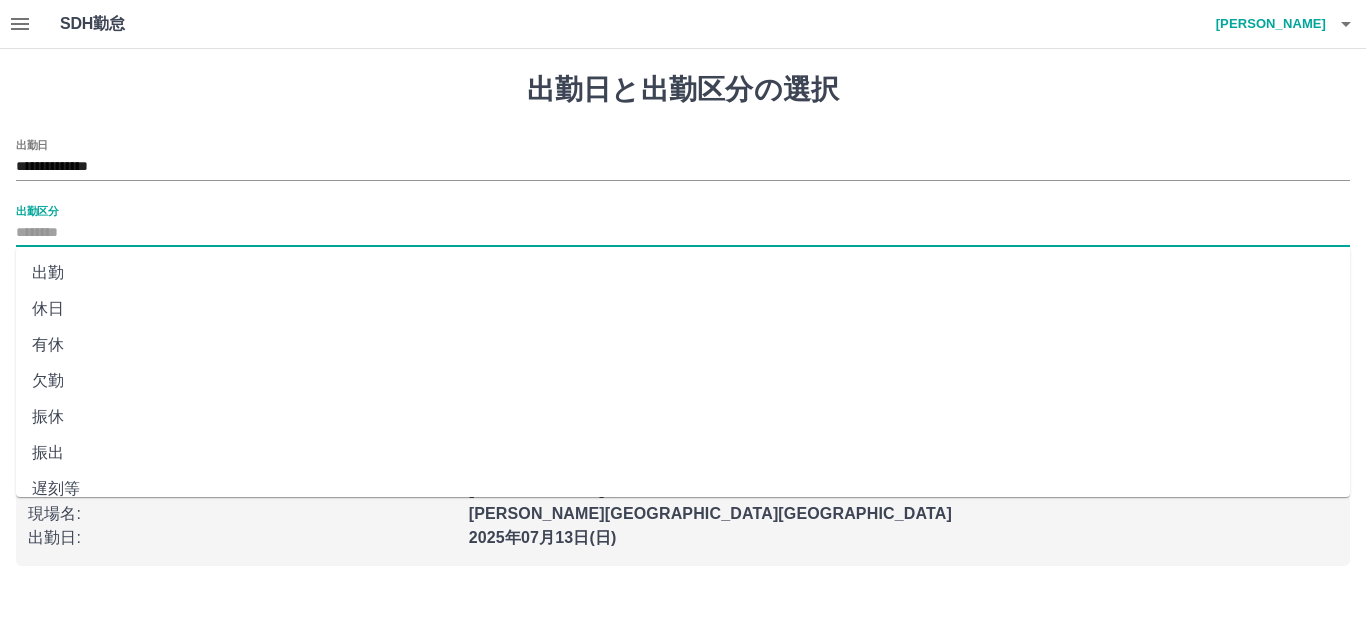 click on "休日" at bounding box center (683, 309) 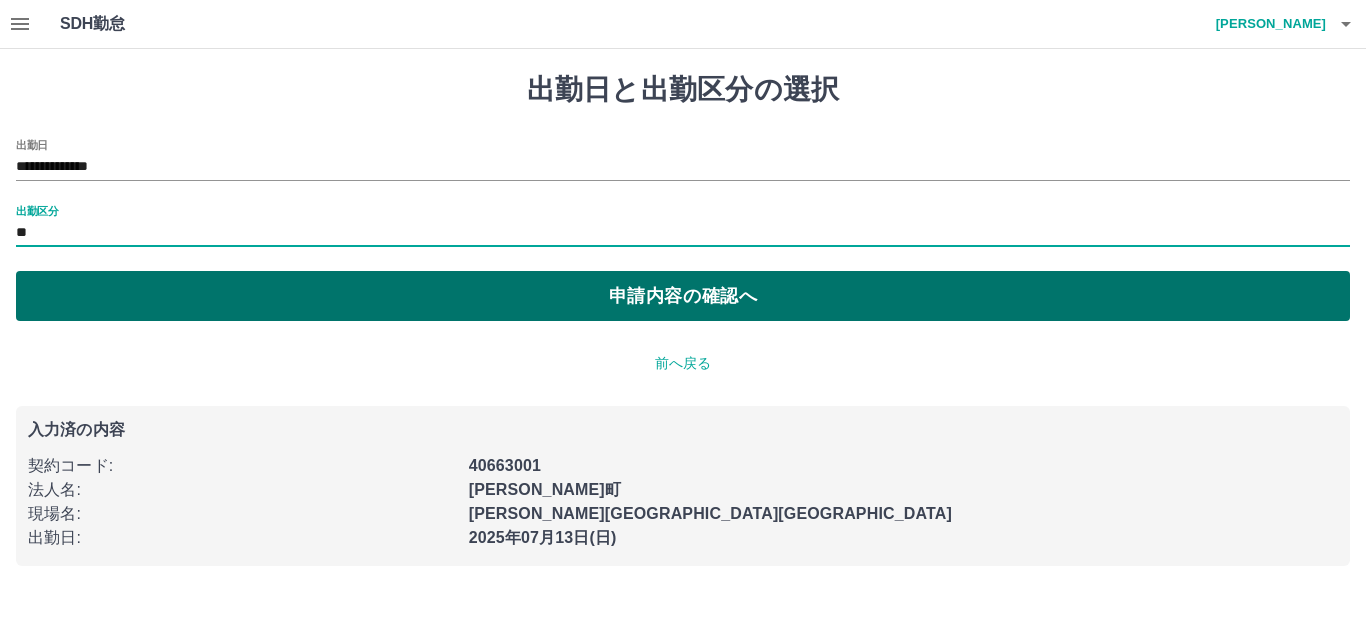 click on "申請内容の確認へ" at bounding box center [683, 296] 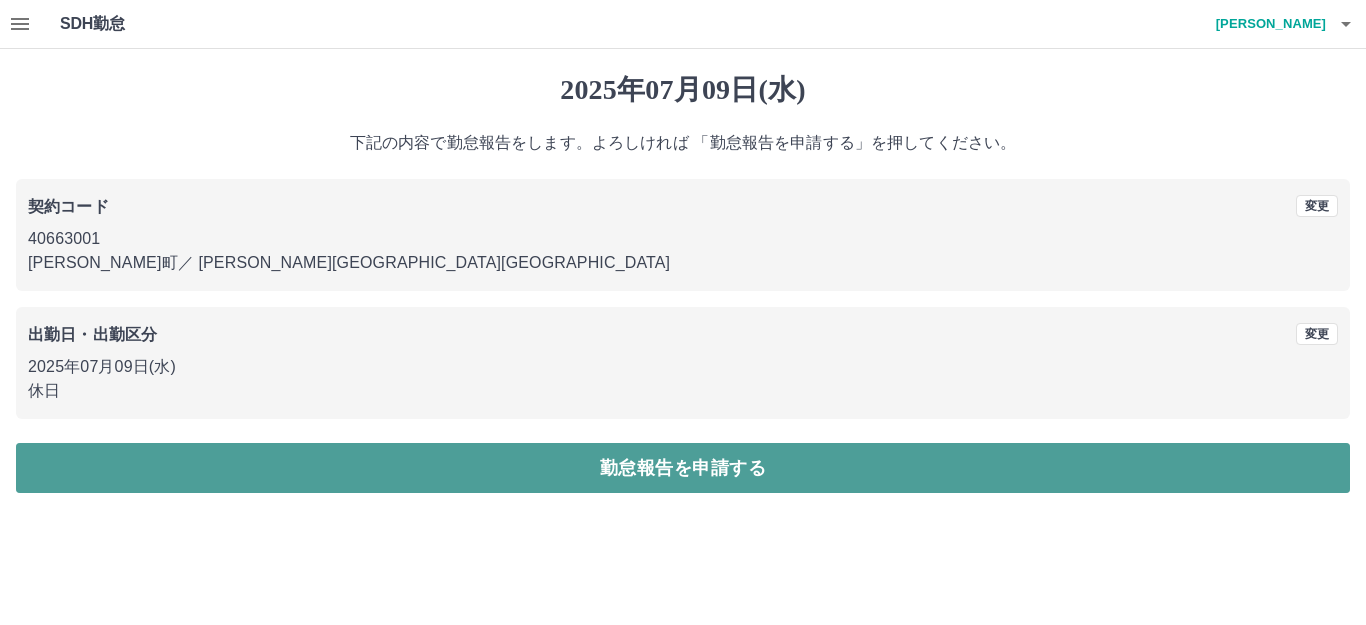 click on "勤怠報告を申請する" at bounding box center [683, 468] 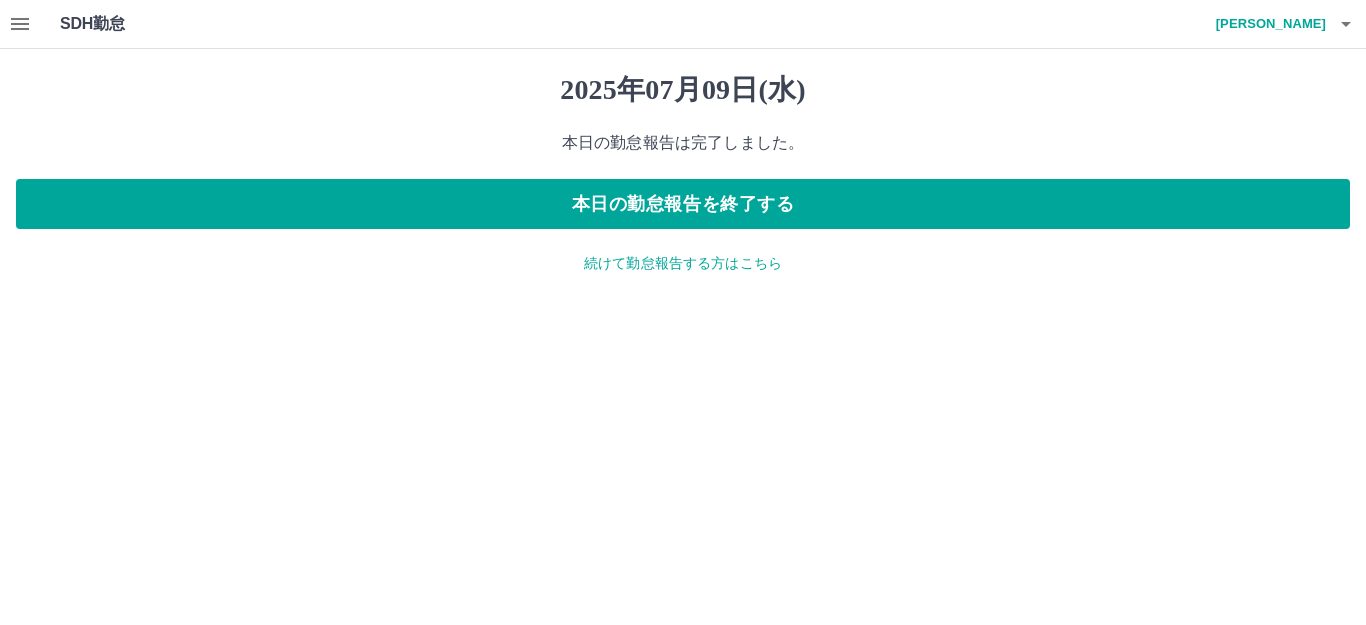 click on "続けて勤怠報告する方はこちら" at bounding box center (683, 263) 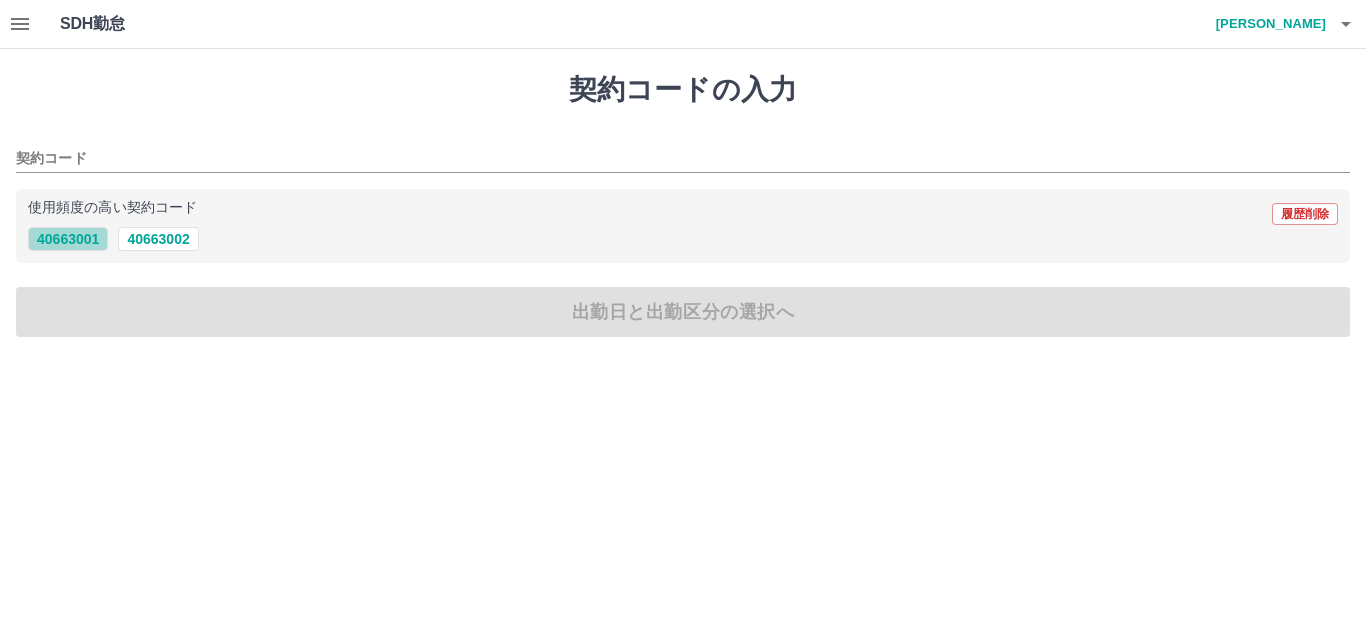 click on "40663001" at bounding box center [68, 239] 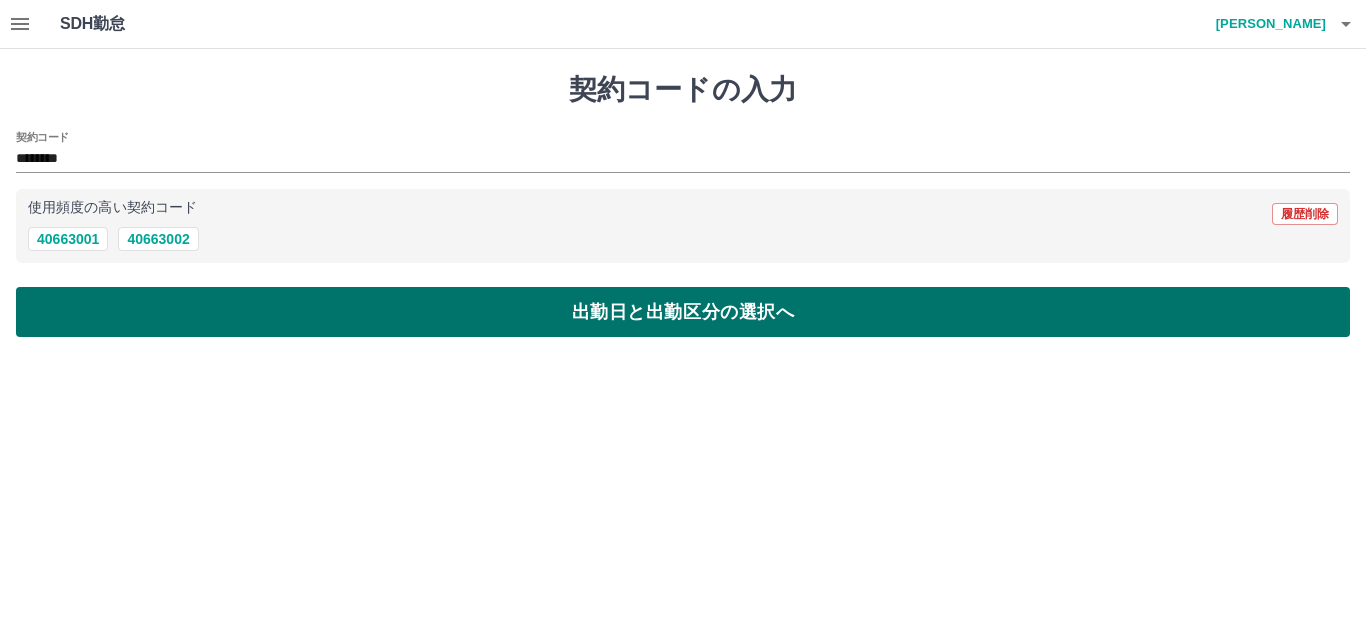 drag, startPoint x: 66, startPoint y: 321, endPoint x: 75, endPoint y: 306, distance: 17.492855 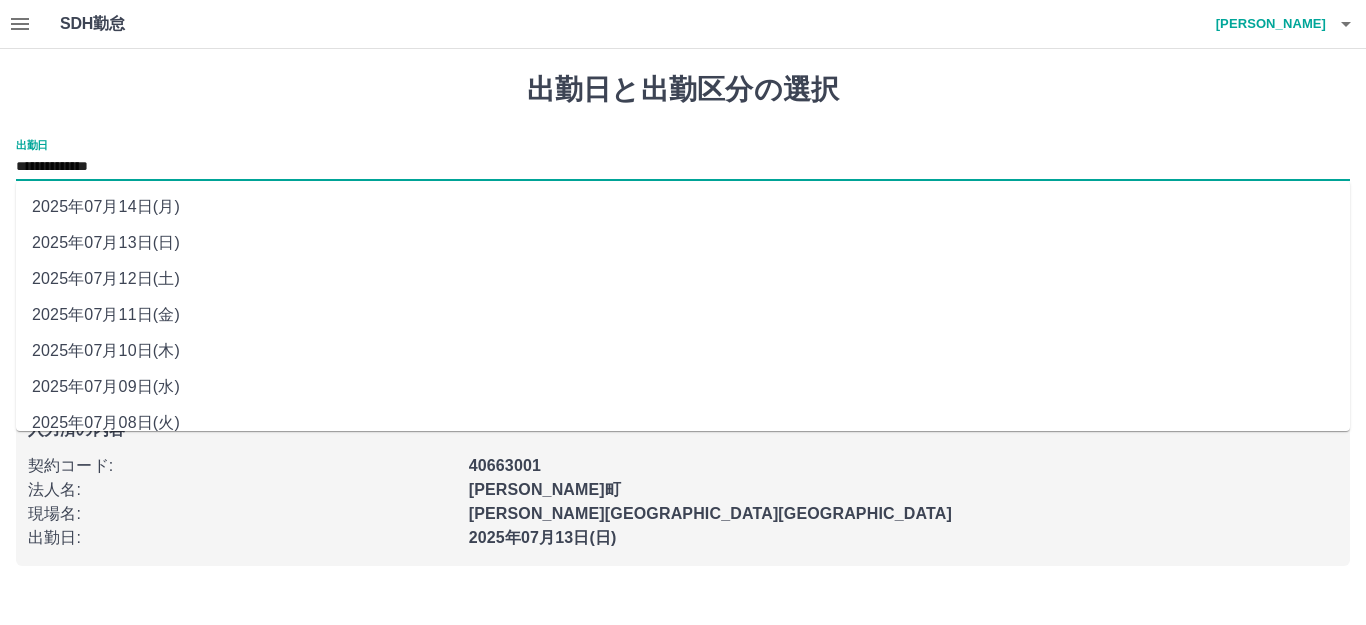 click on "**********" at bounding box center [683, 167] 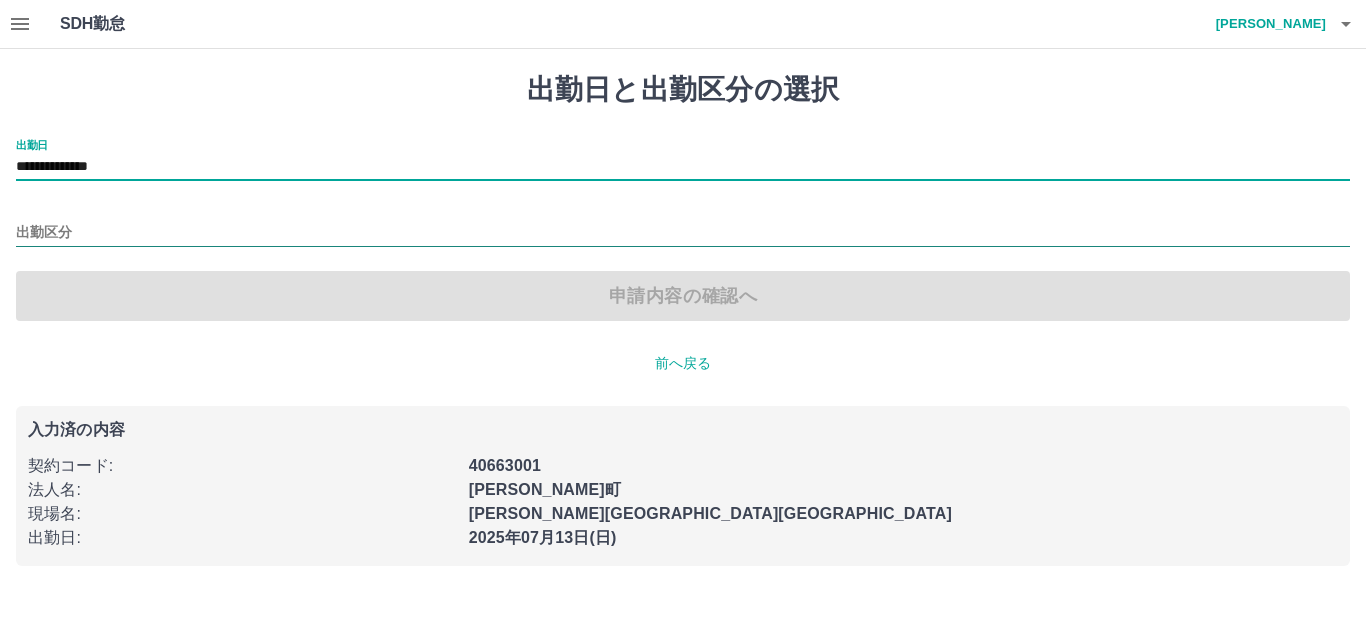 click on "出勤区分" at bounding box center [683, 233] 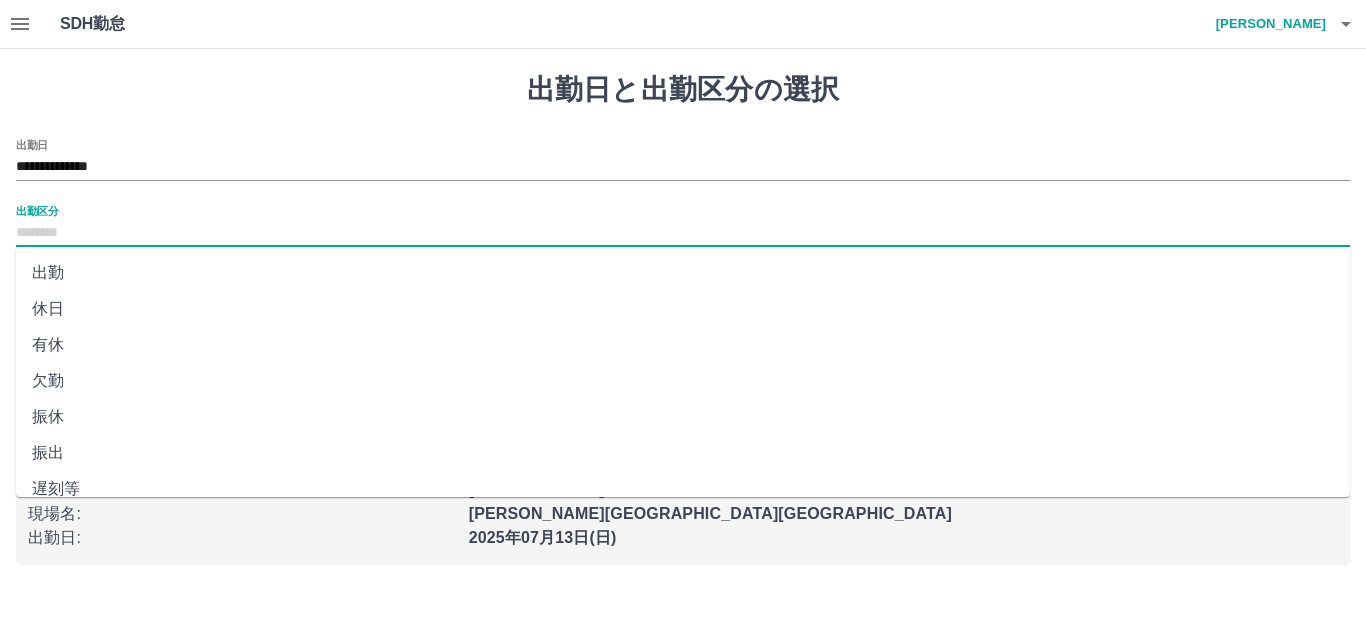 click on "出勤" at bounding box center (683, 273) 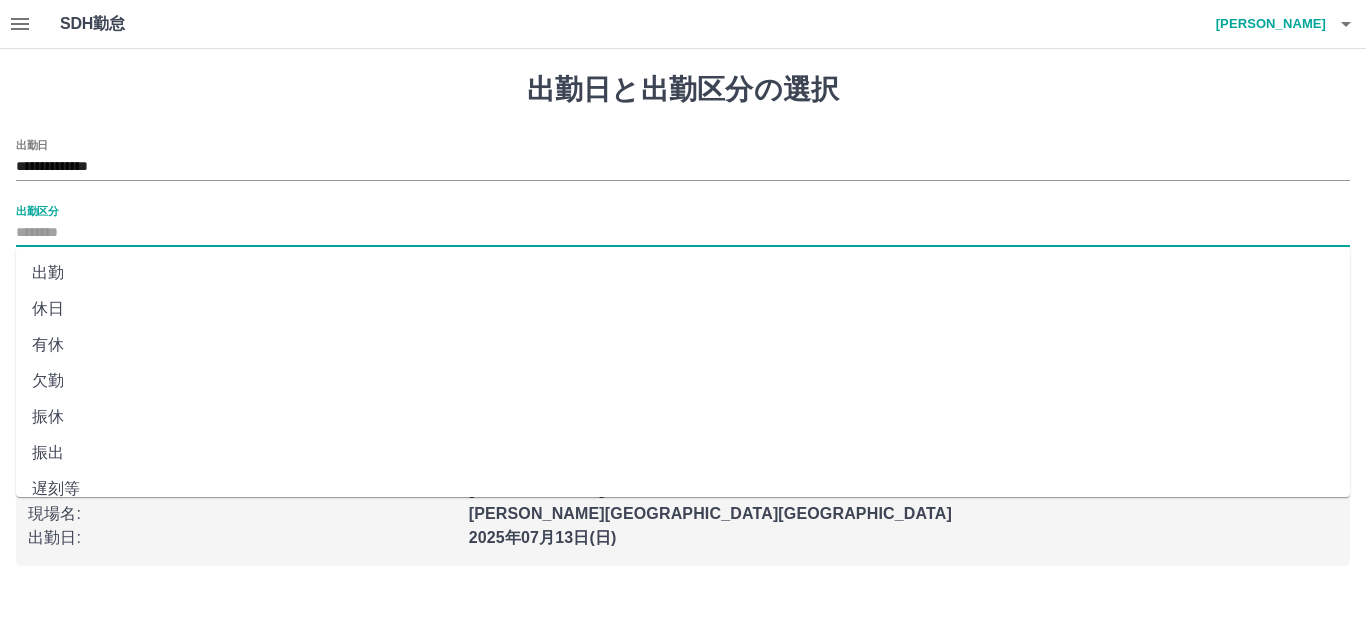 type on "**" 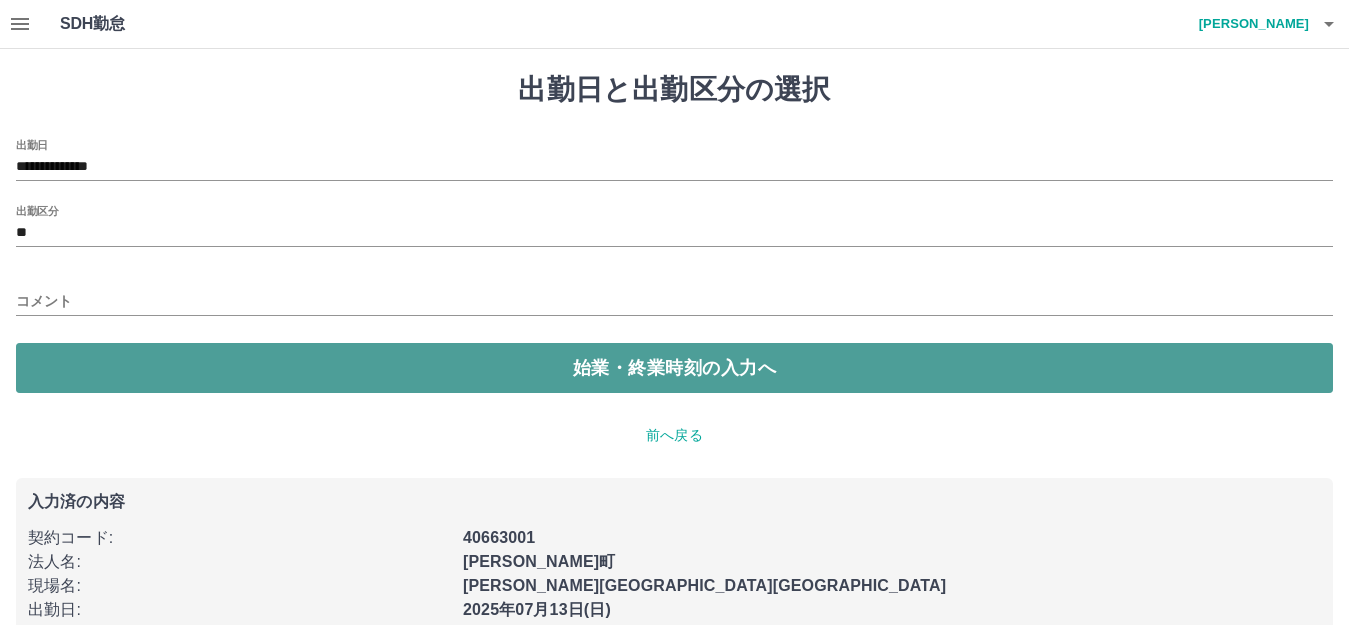 click on "始業・終業時刻の入力へ" at bounding box center [674, 368] 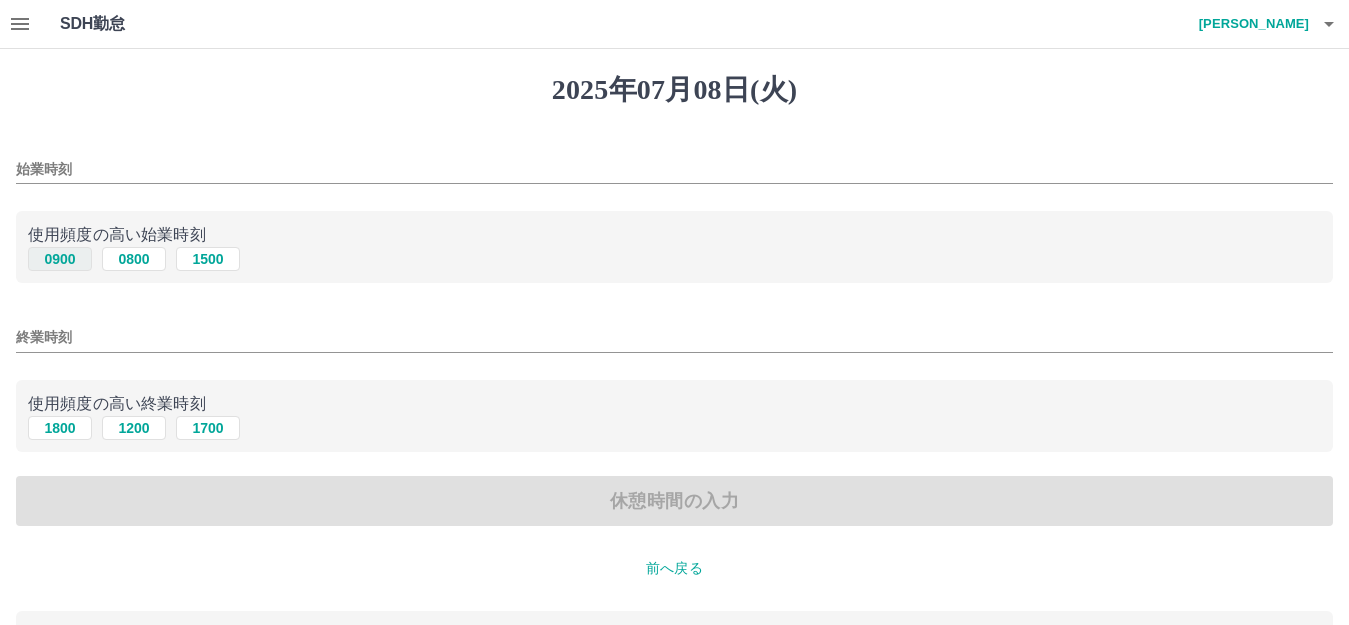 click on "0900" at bounding box center (60, 259) 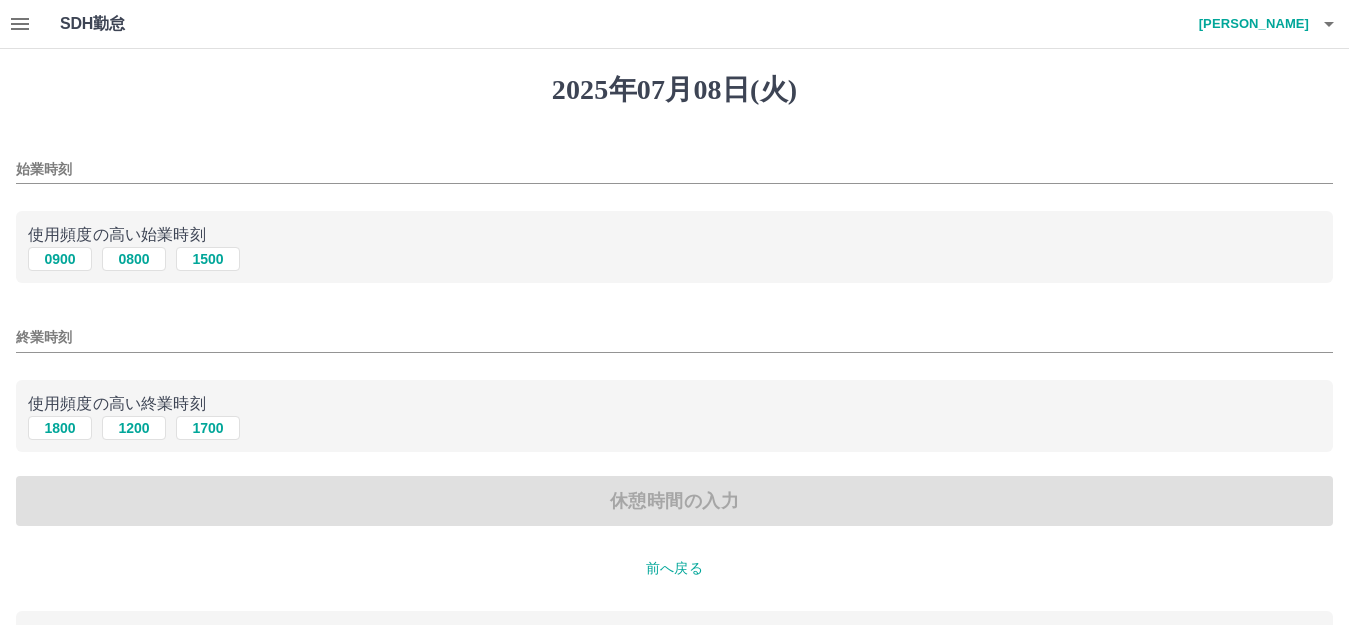 type on "****" 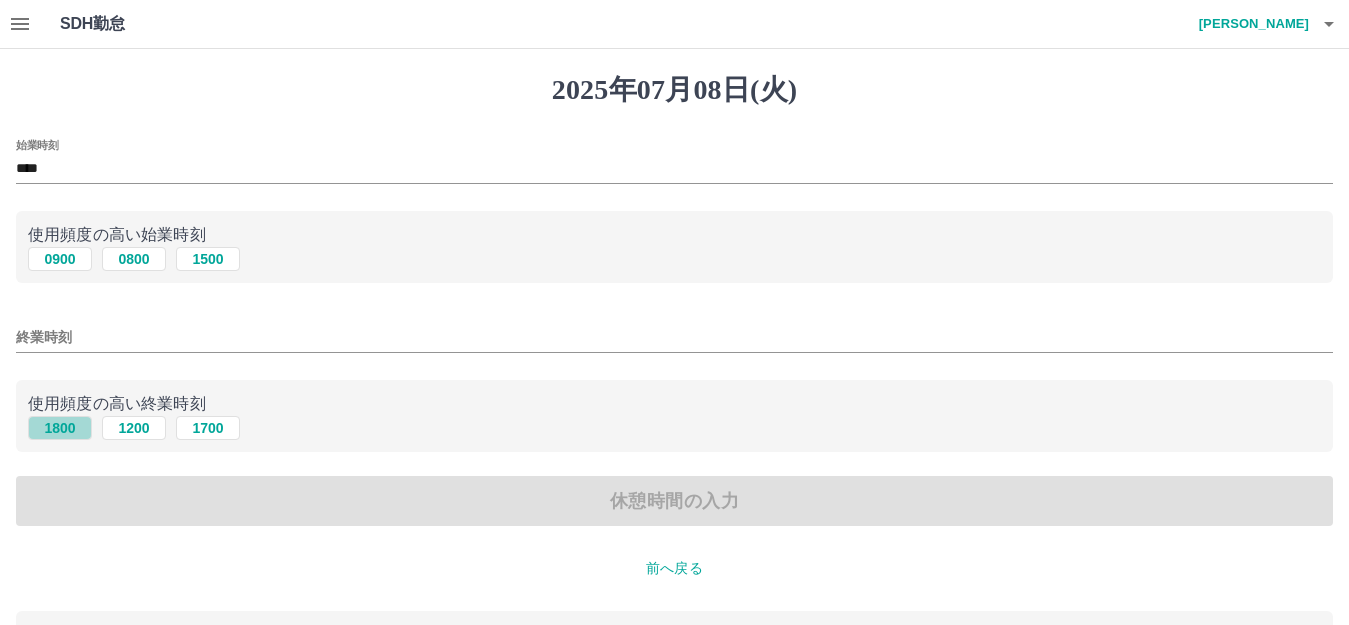 click on "1800" at bounding box center [60, 428] 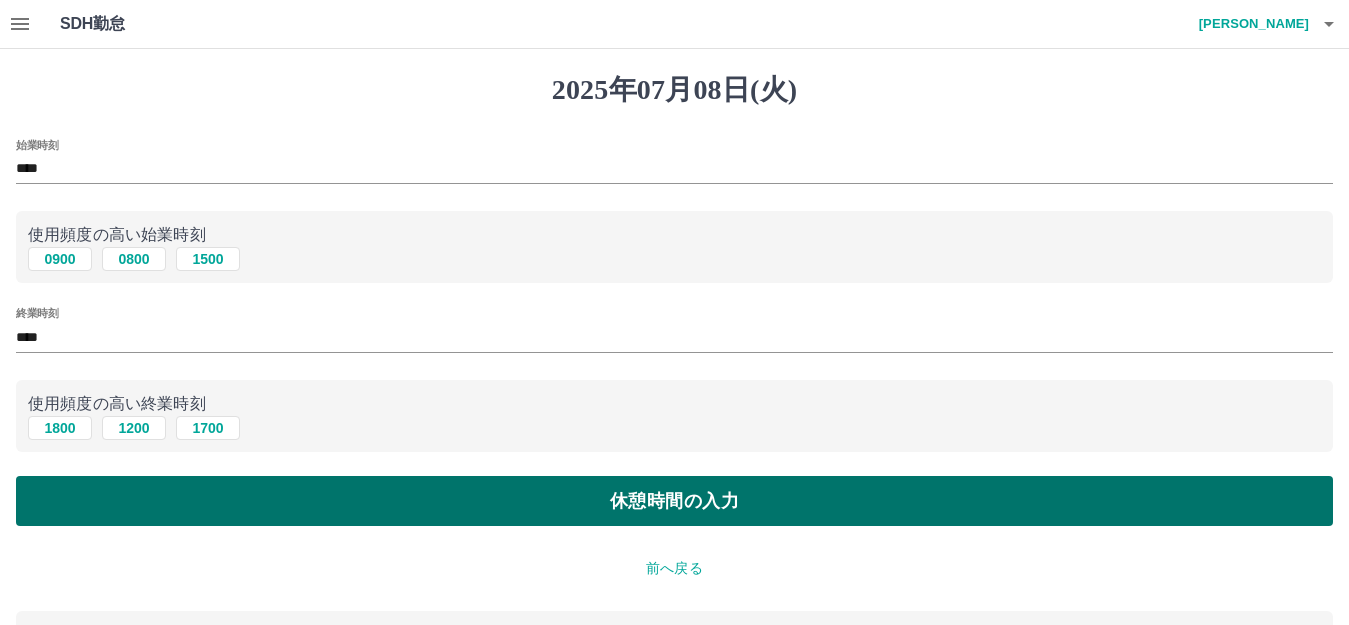 click on "休憩時間の入力" at bounding box center [674, 501] 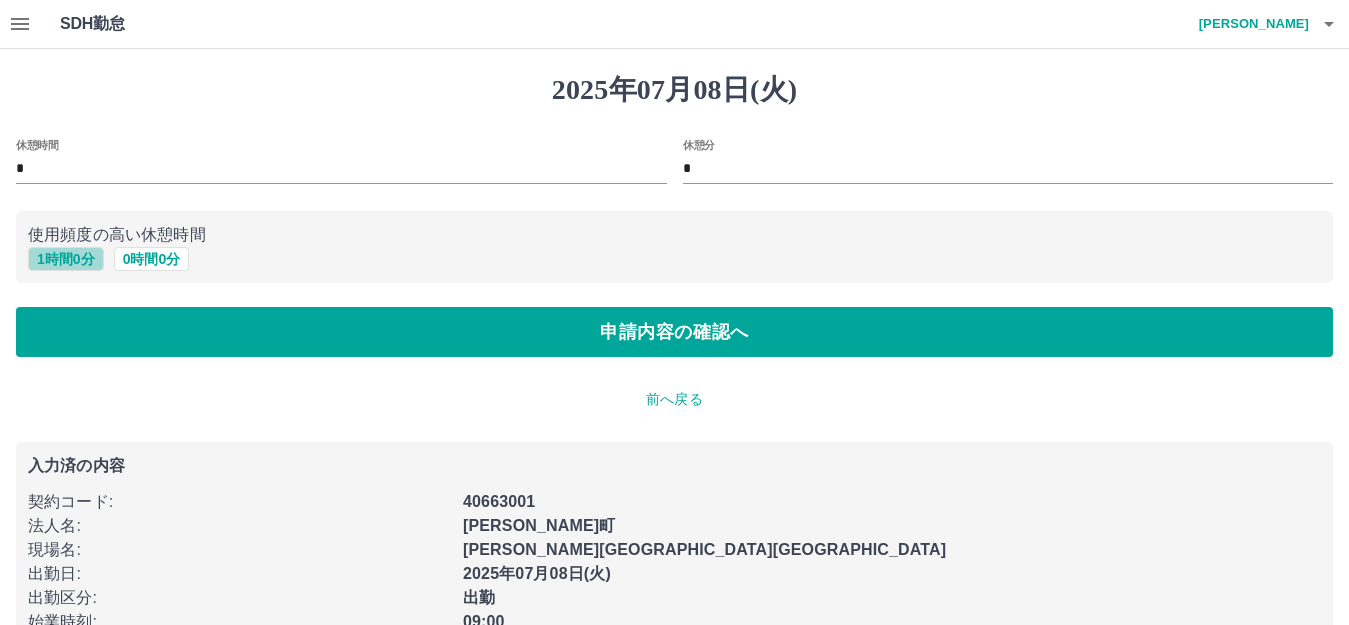 click on "1 時間 0 分" at bounding box center (66, 259) 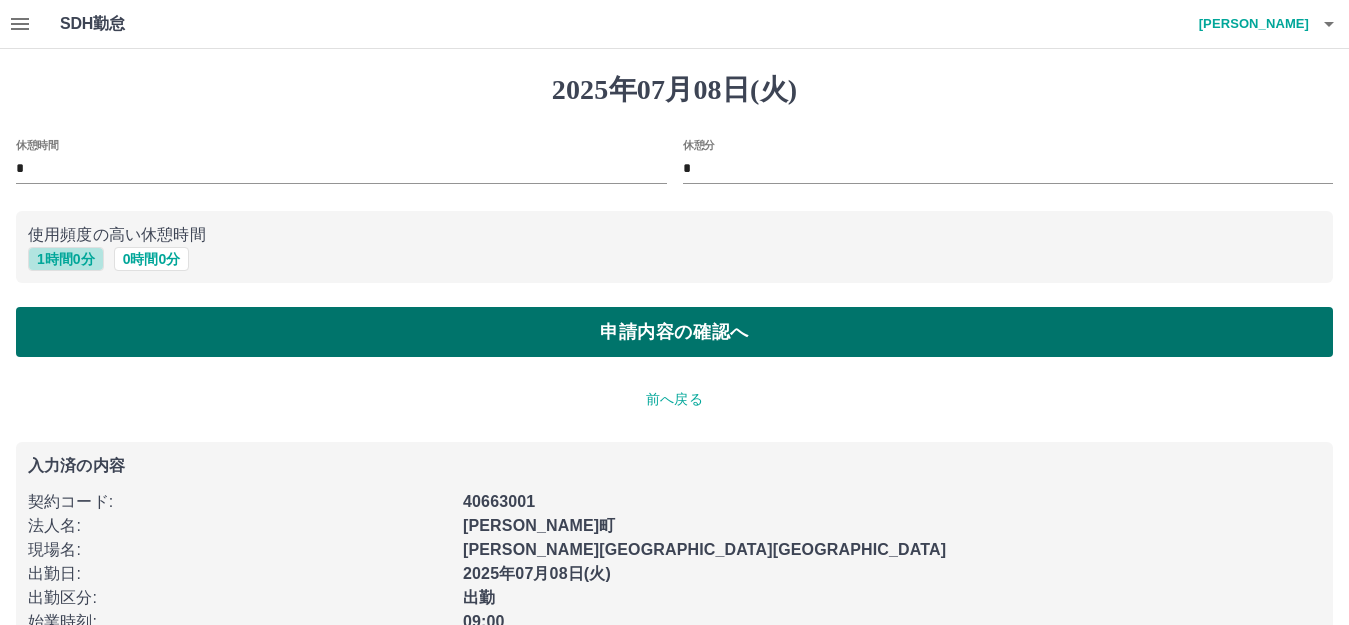 type on "*" 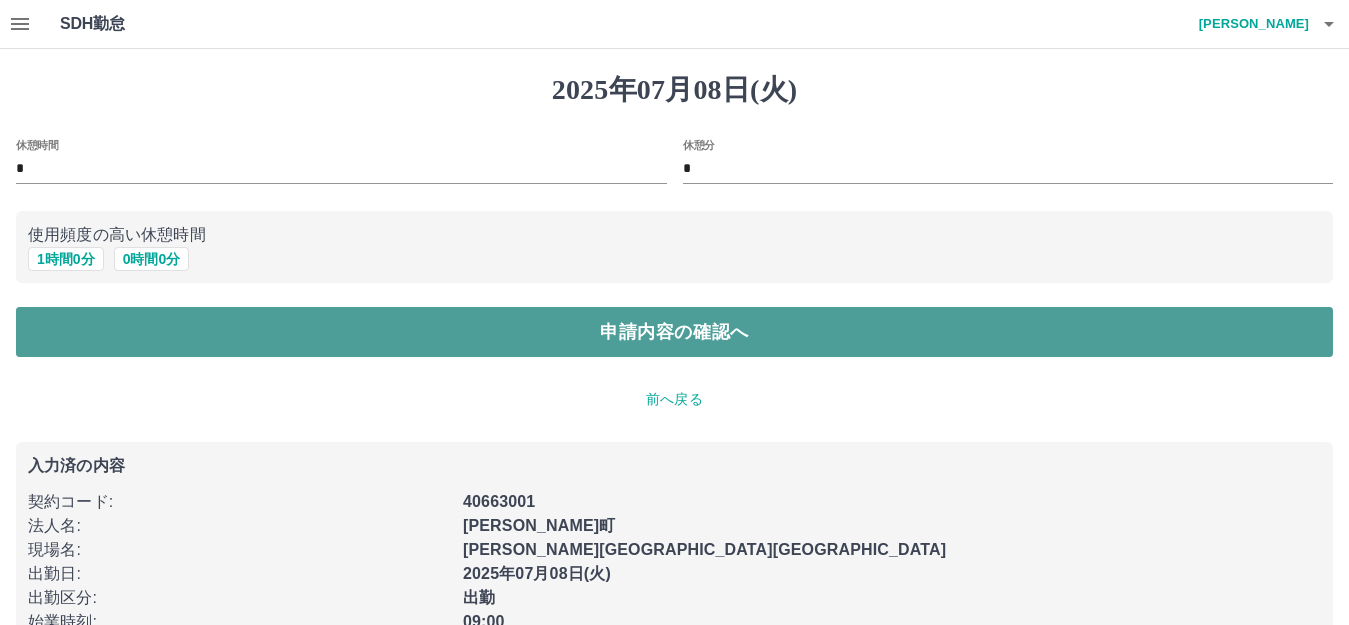 click on "申請内容の確認へ" at bounding box center (674, 332) 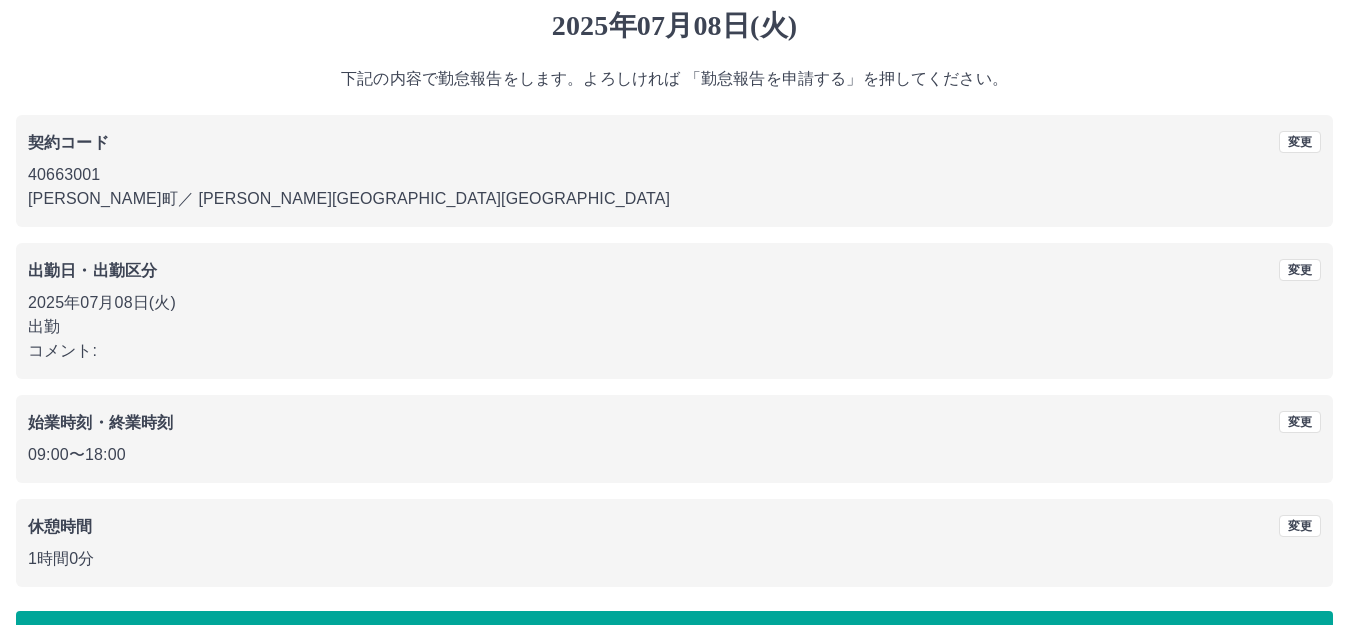 scroll, scrollTop: 124, scrollLeft: 0, axis: vertical 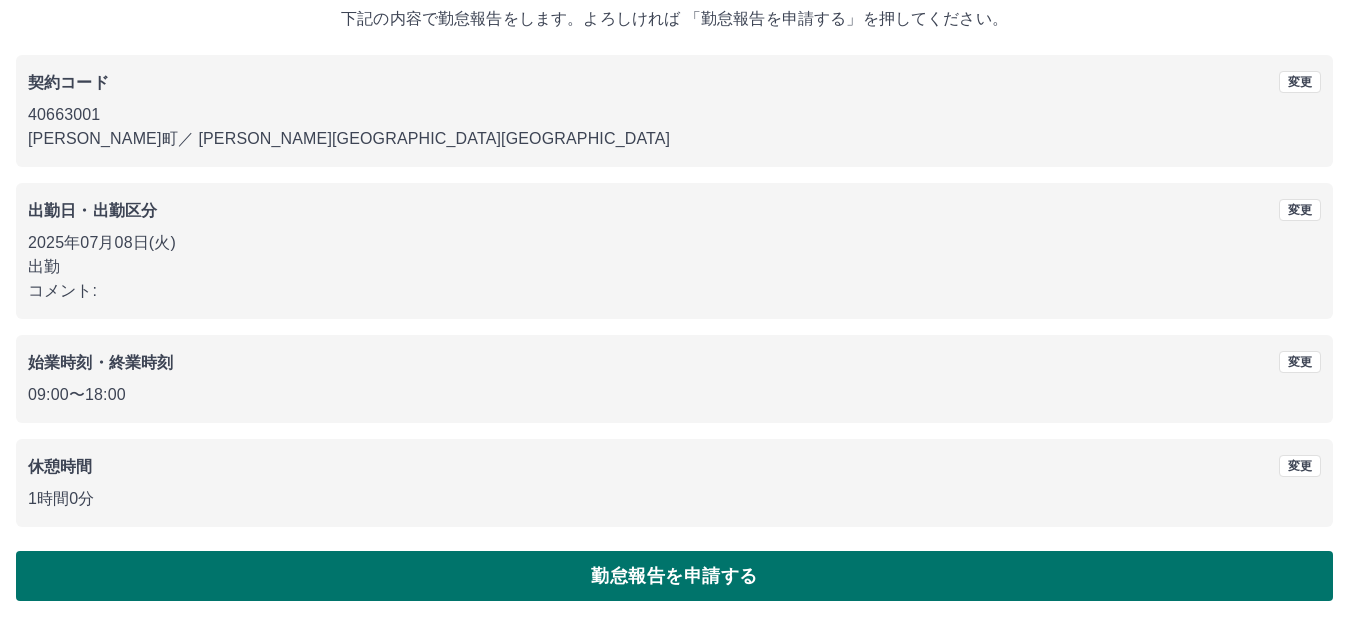 click on "勤怠報告を申請する" at bounding box center (674, 576) 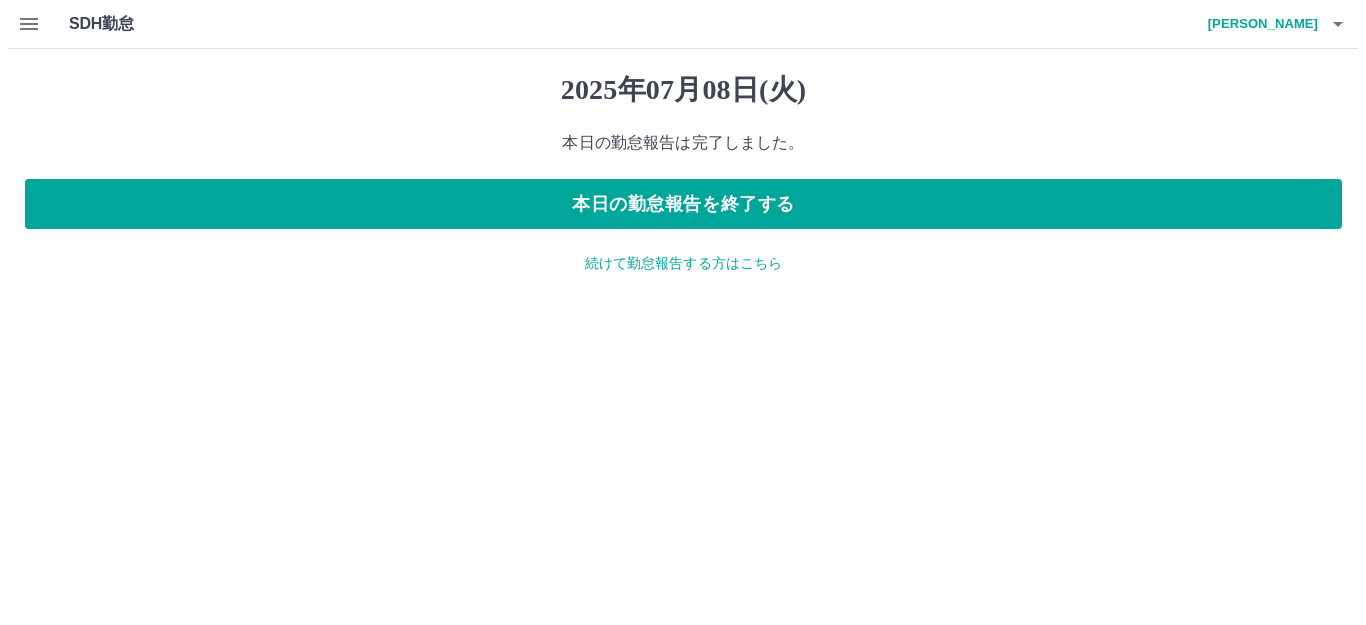 scroll, scrollTop: 0, scrollLeft: 0, axis: both 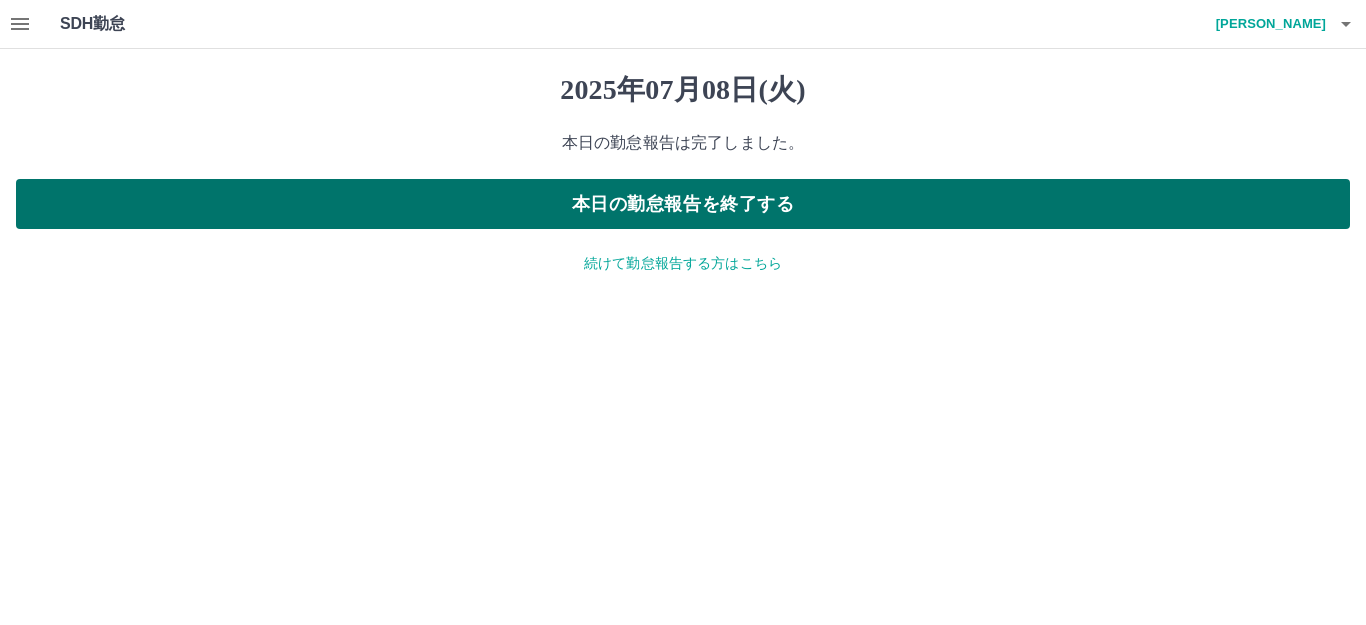 click on "本日の勤怠報告を終了する" at bounding box center [683, 204] 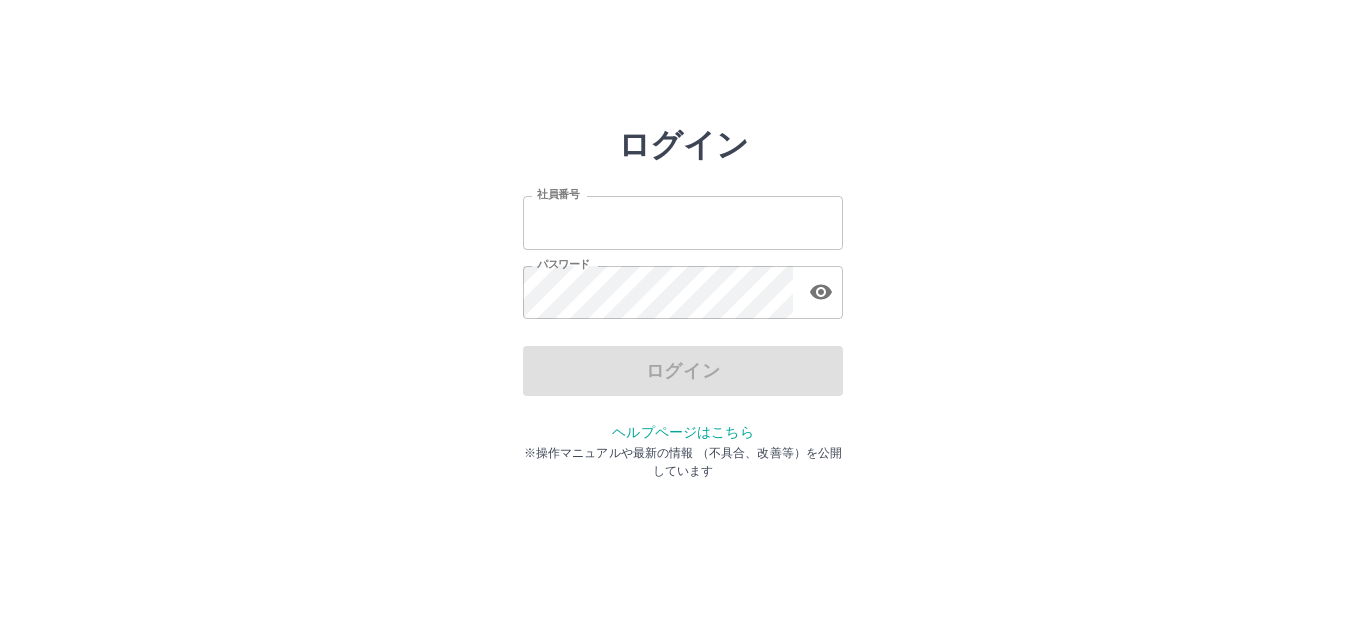 scroll, scrollTop: 0, scrollLeft: 0, axis: both 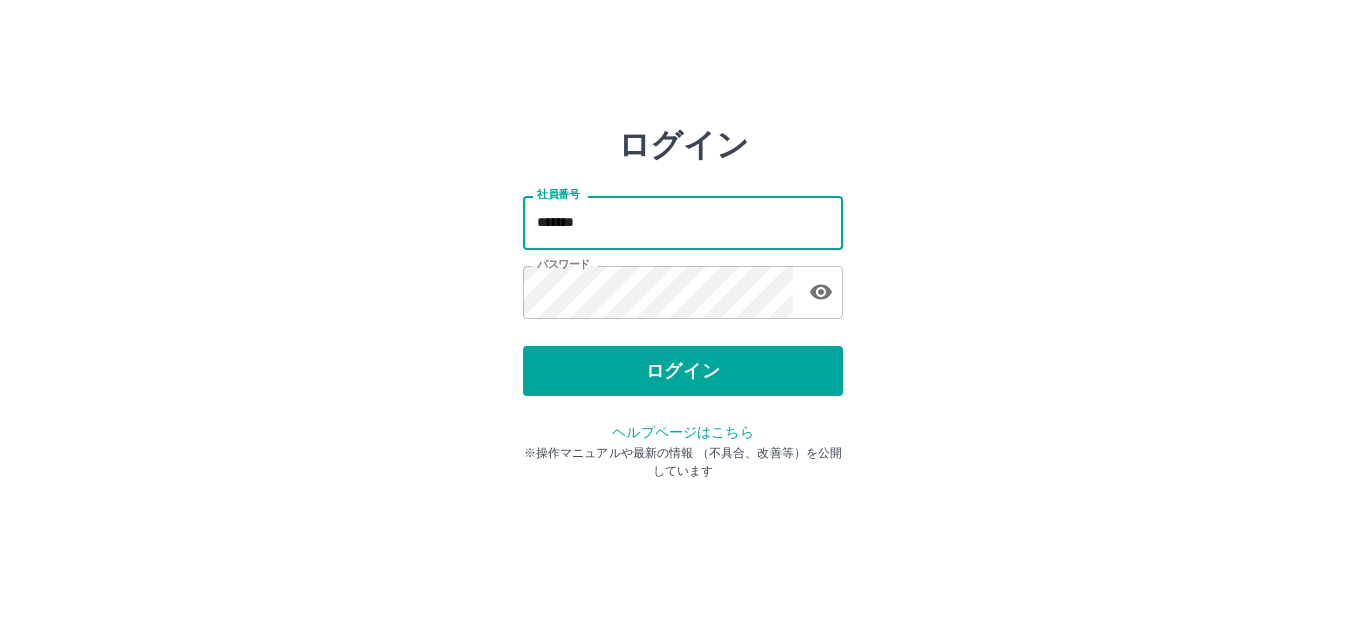 click on "*******" at bounding box center [683, 222] 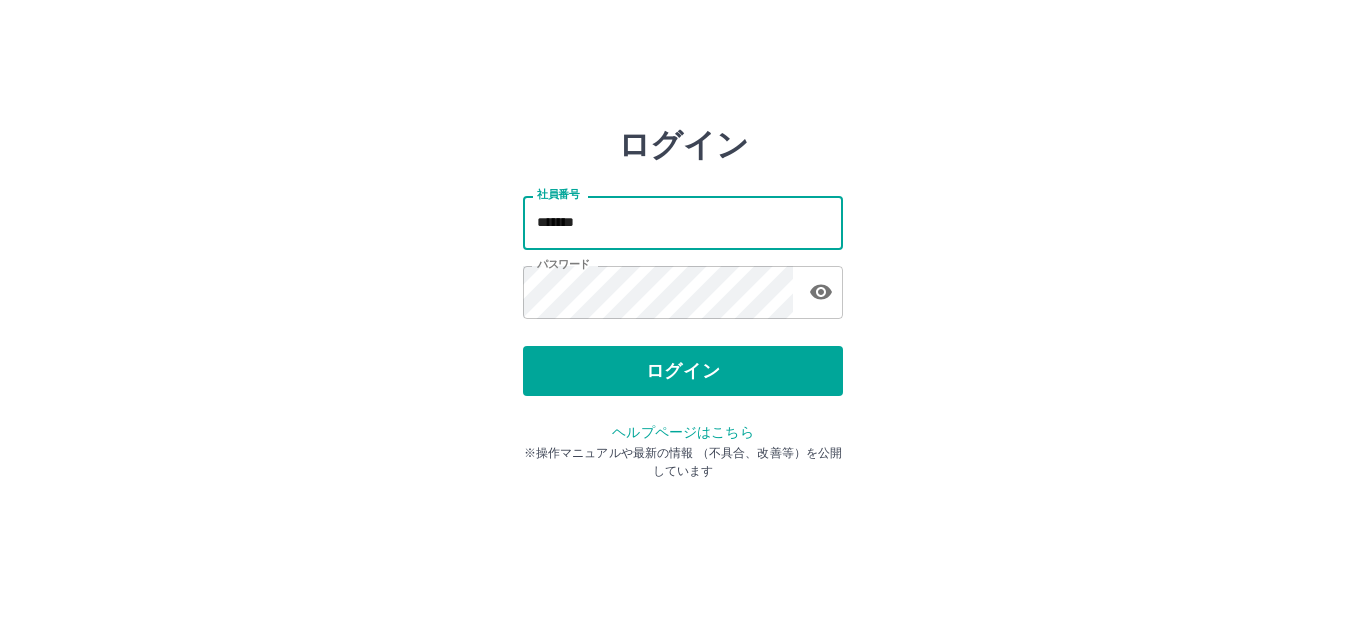 type on "*******" 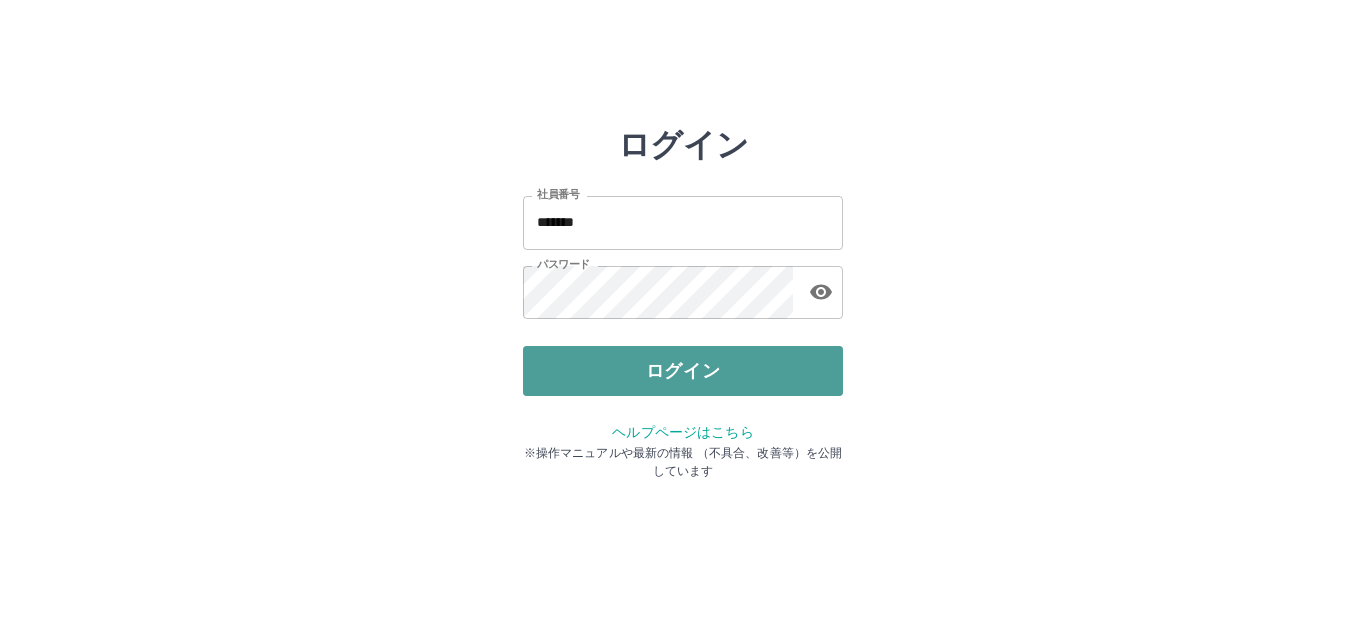 click on "ログイン" at bounding box center [683, 371] 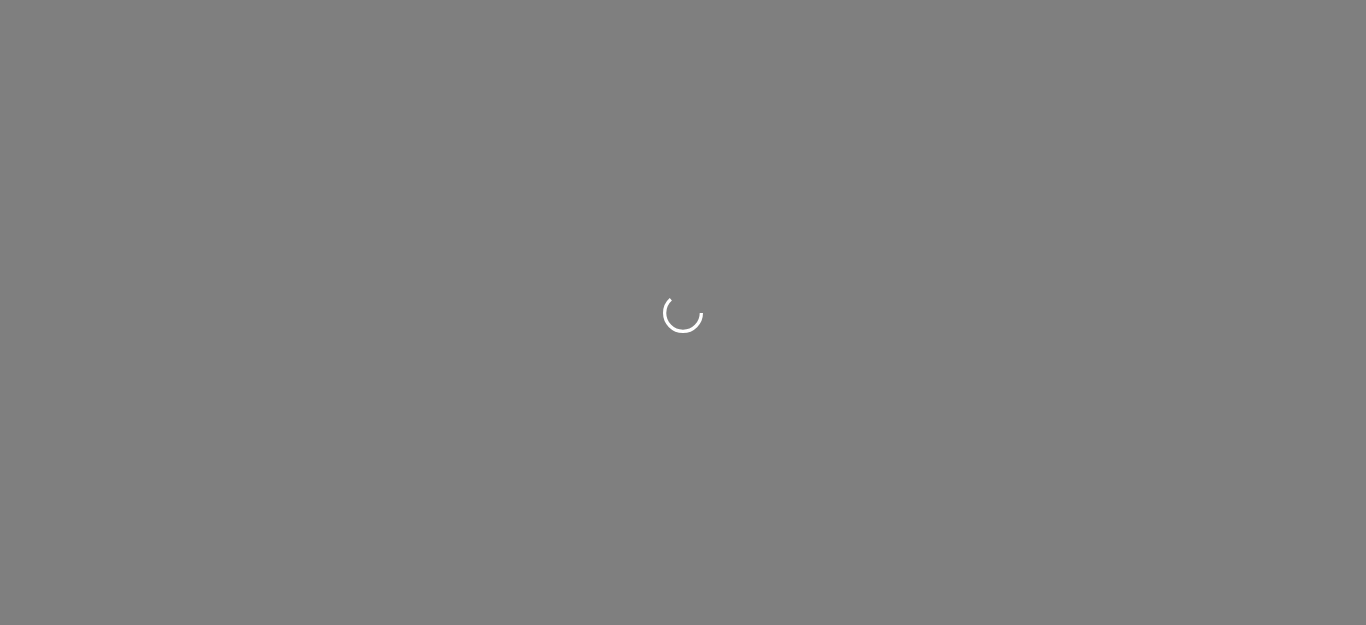scroll, scrollTop: 0, scrollLeft: 0, axis: both 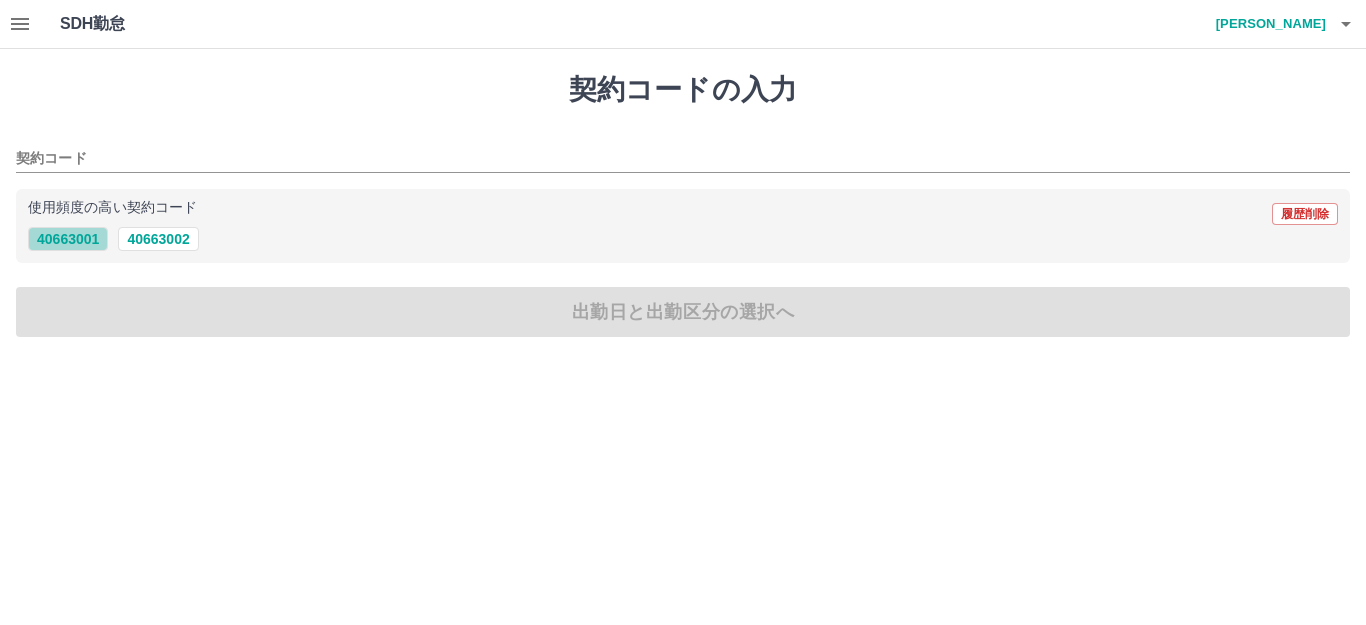 click on "40663001" at bounding box center (68, 239) 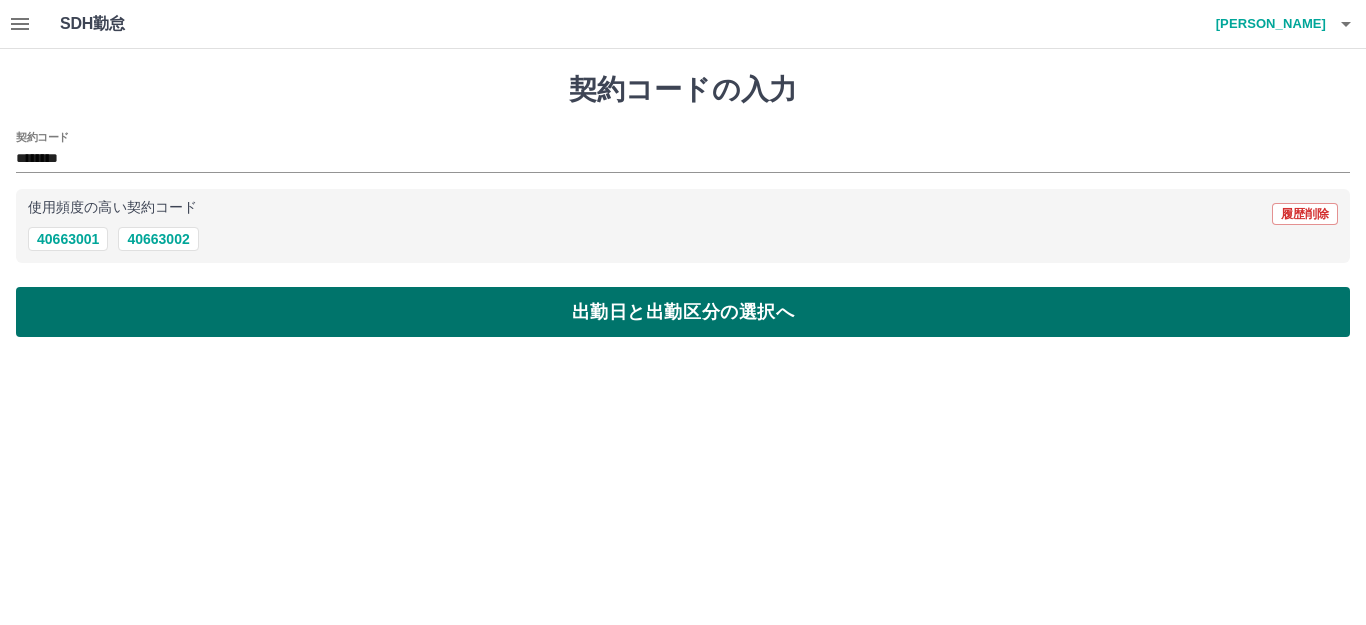 click on "出勤日と出勤区分の選択へ" at bounding box center (683, 312) 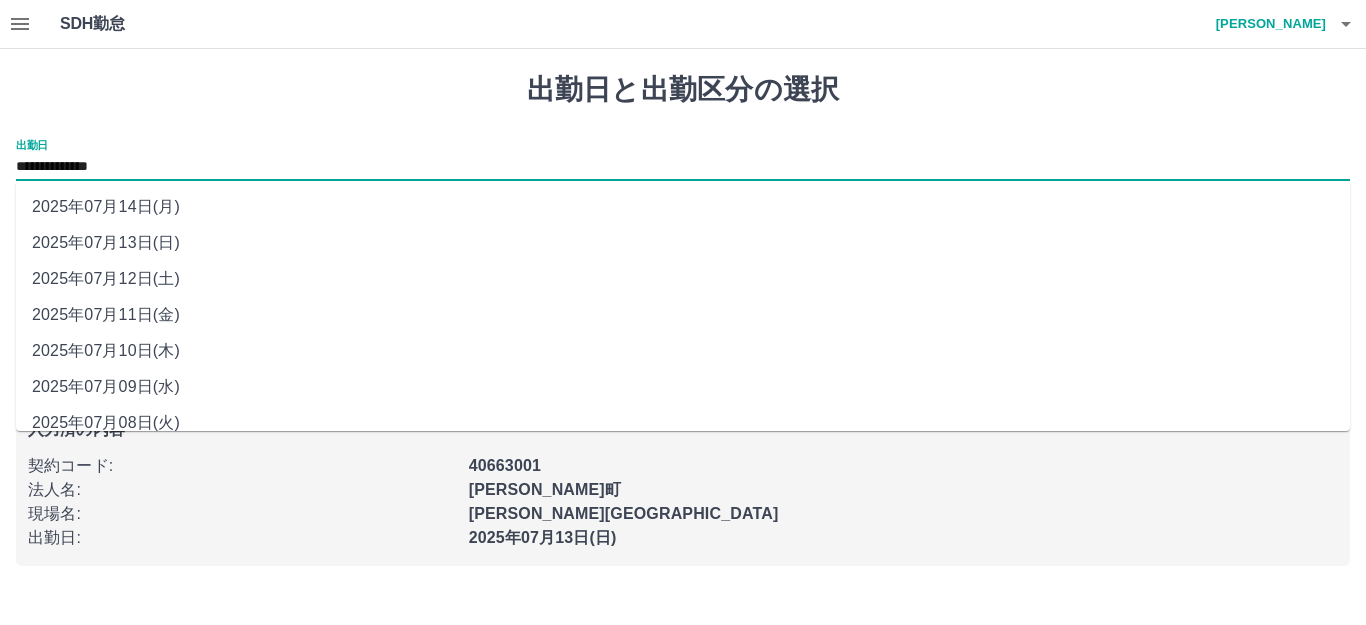 click on "**********" at bounding box center (683, 167) 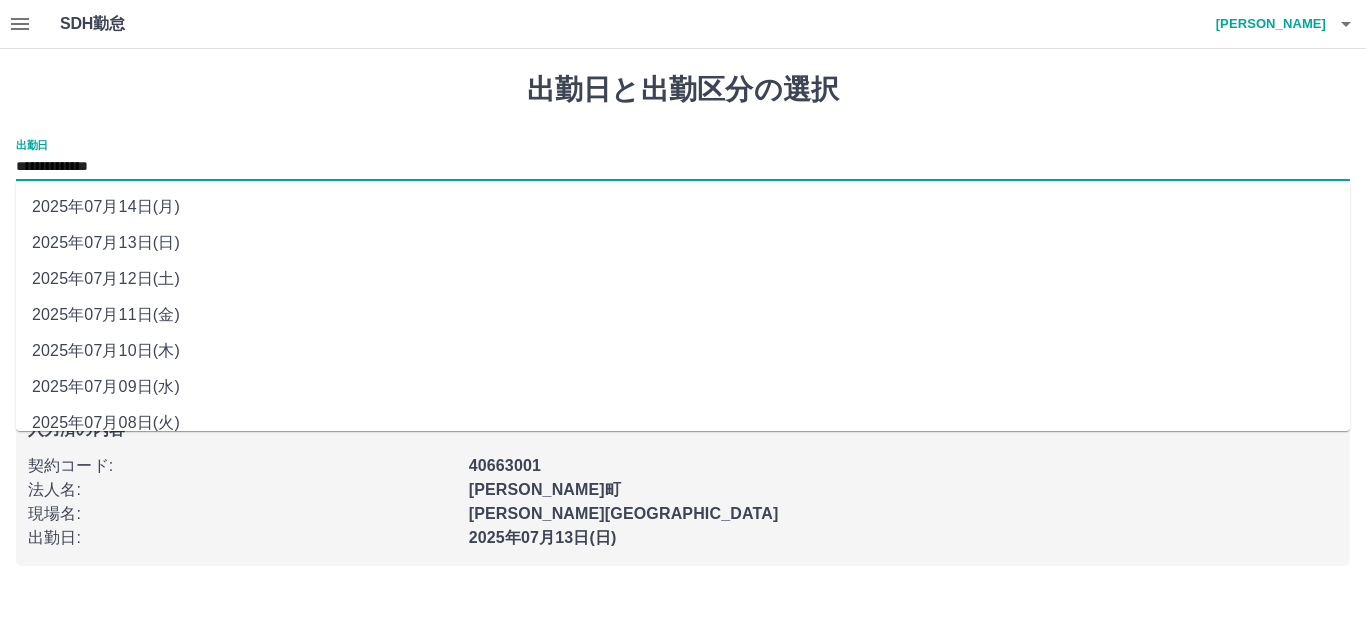 click on "2025年07月14日(月)" at bounding box center [683, 207] 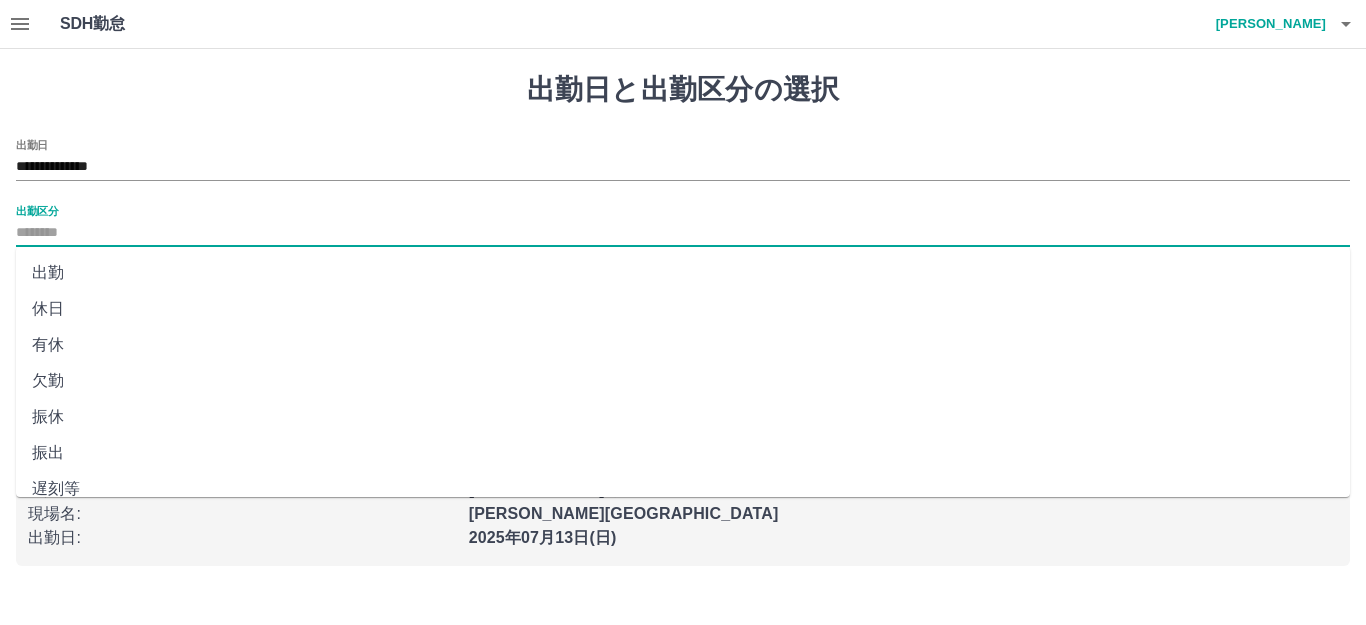 click on "出勤区分" at bounding box center (683, 233) 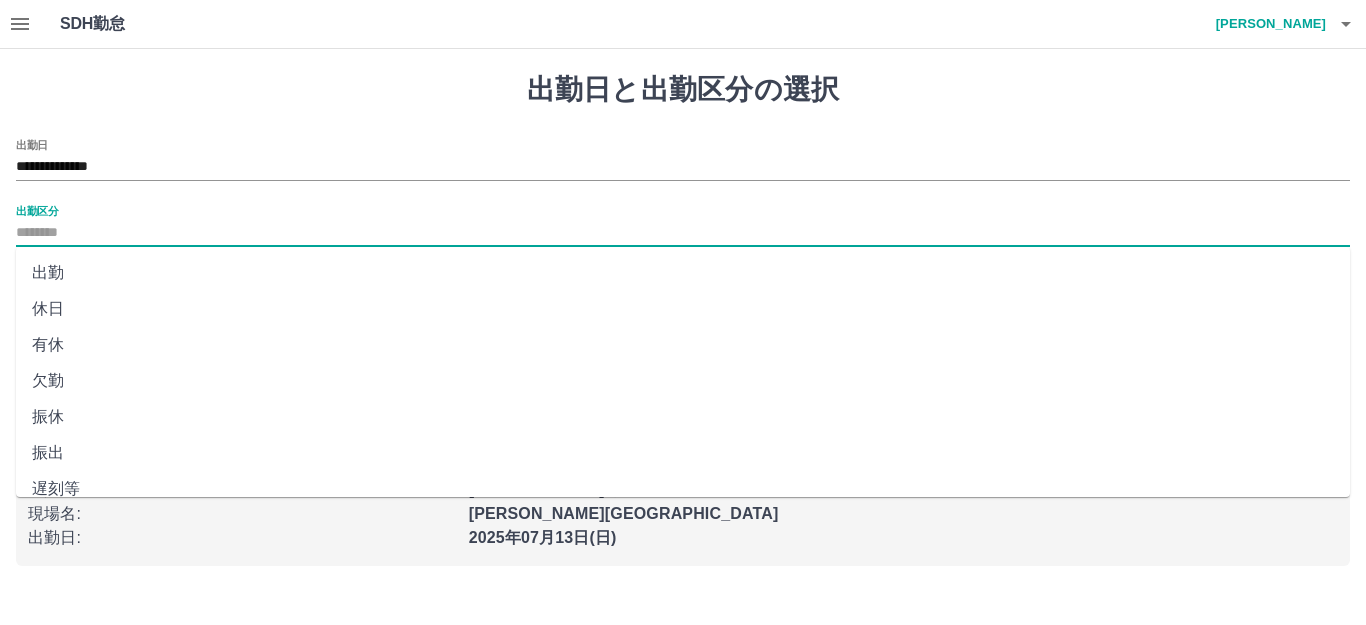 click on "休日" at bounding box center (683, 309) 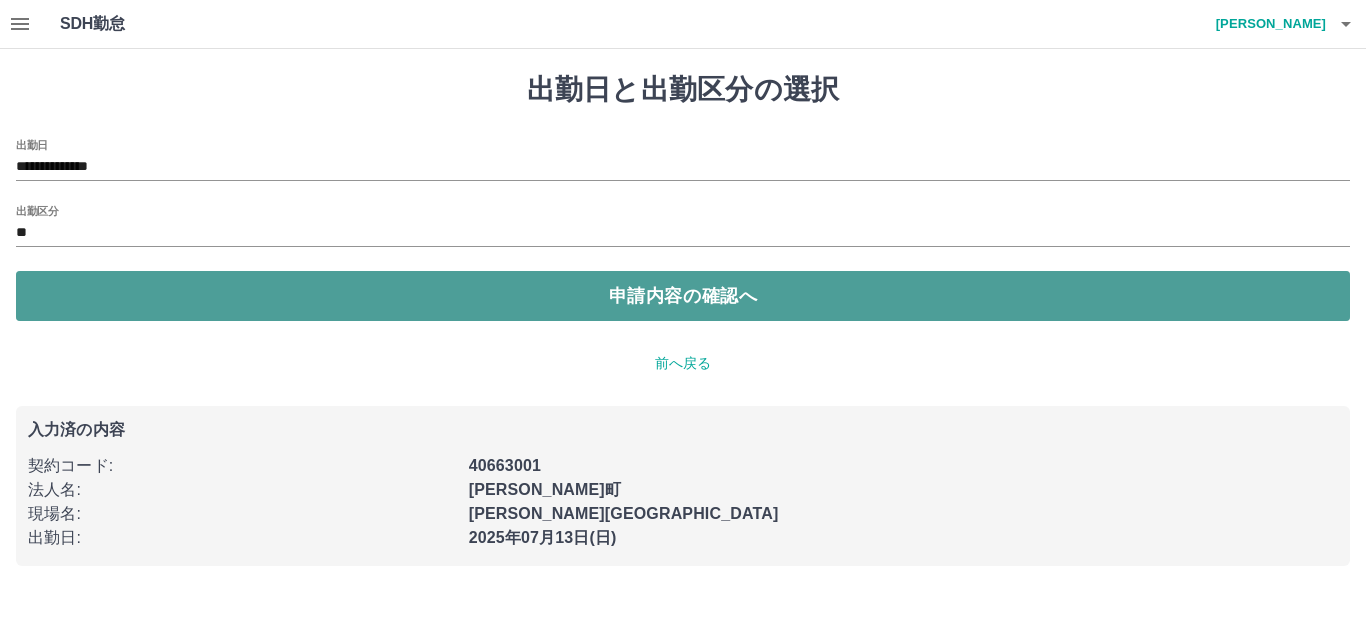 click on "申請内容の確認へ" at bounding box center [683, 296] 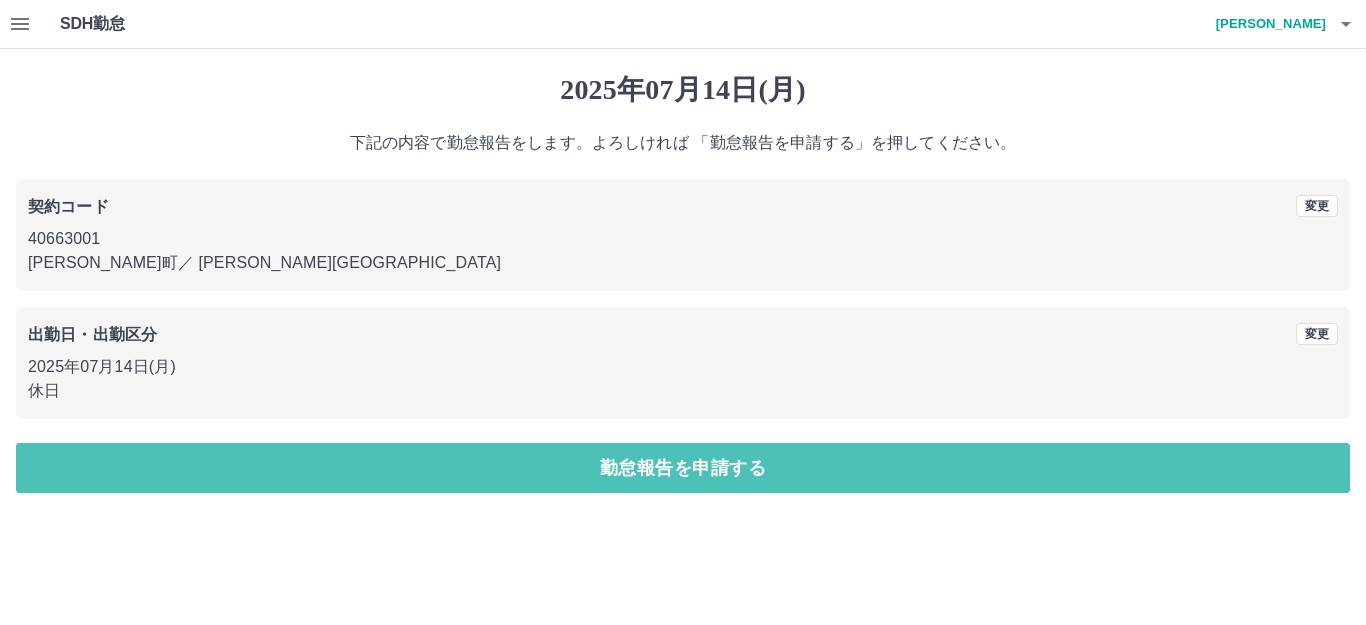 click on "勤怠報告を申請する" at bounding box center [683, 468] 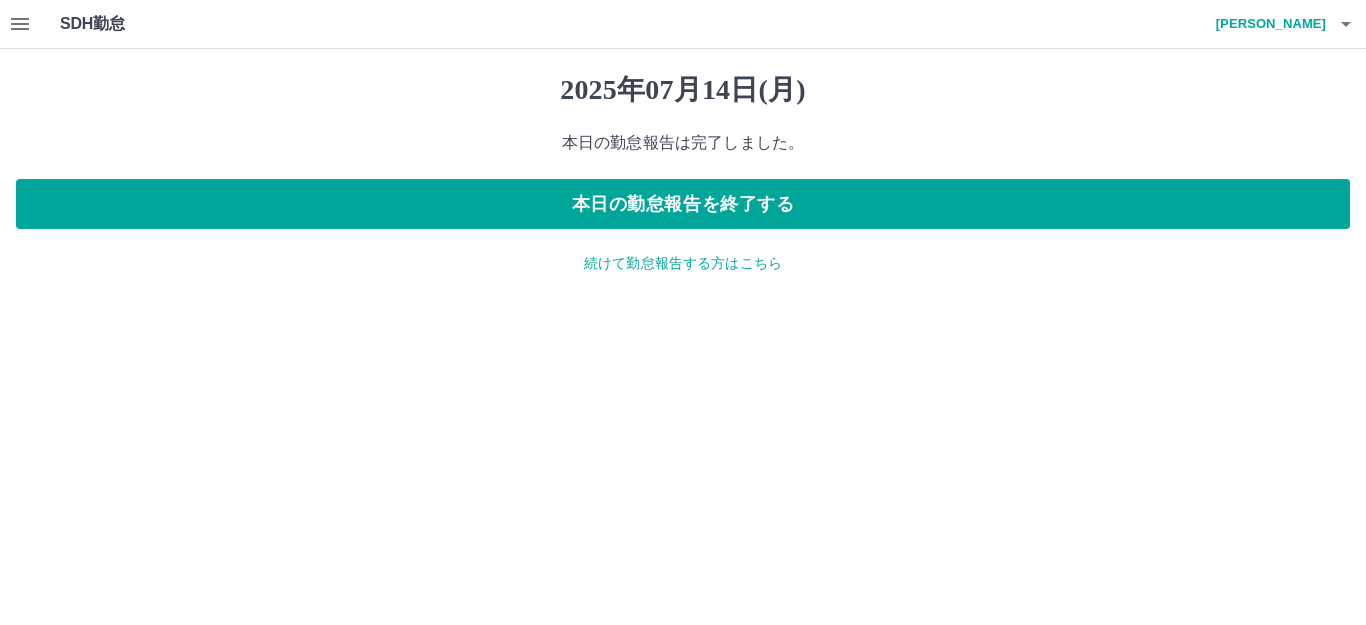 click on "続けて勤怠報告する方はこちら" at bounding box center (683, 263) 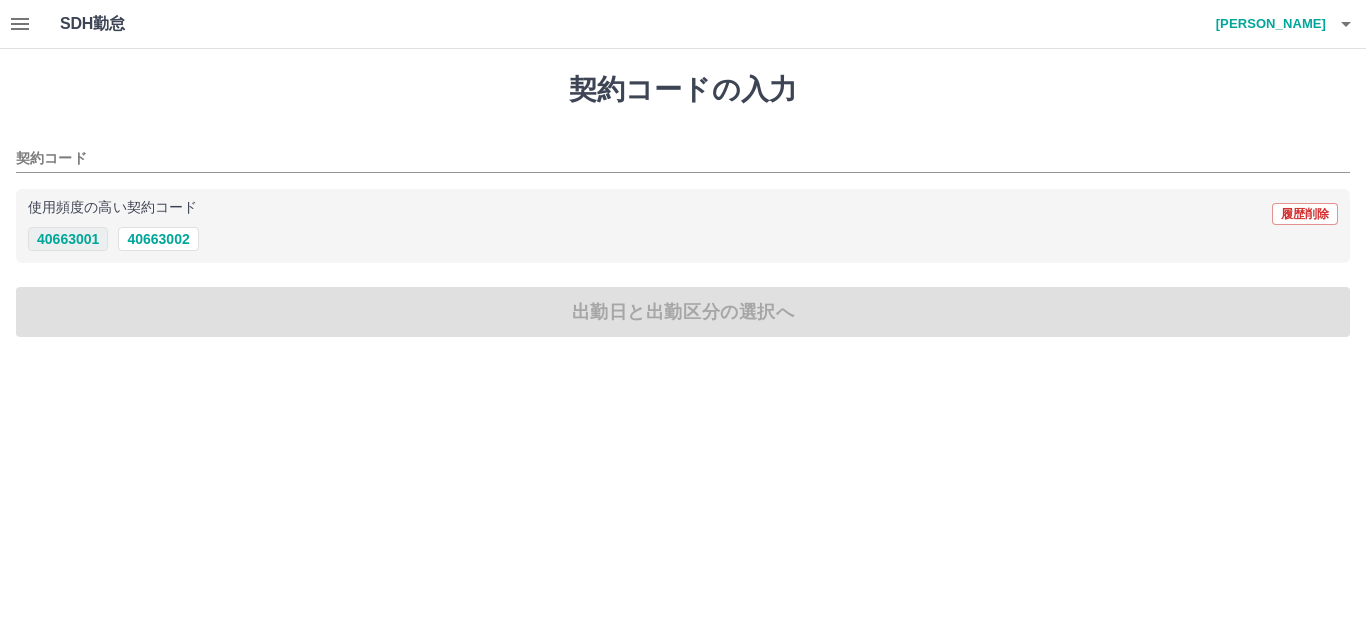 click on "40663001" at bounding box center [68, 239] 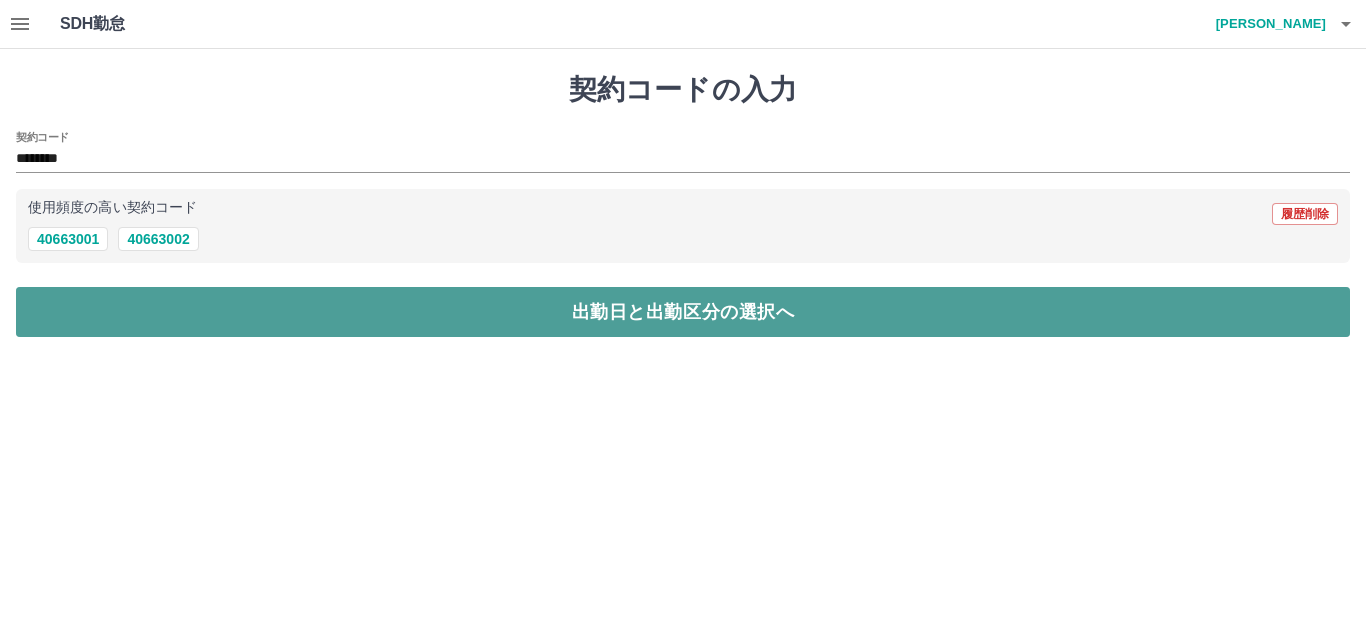 click on "出勤日と出勤区分の選択へ" at bounding box center [683, 312] 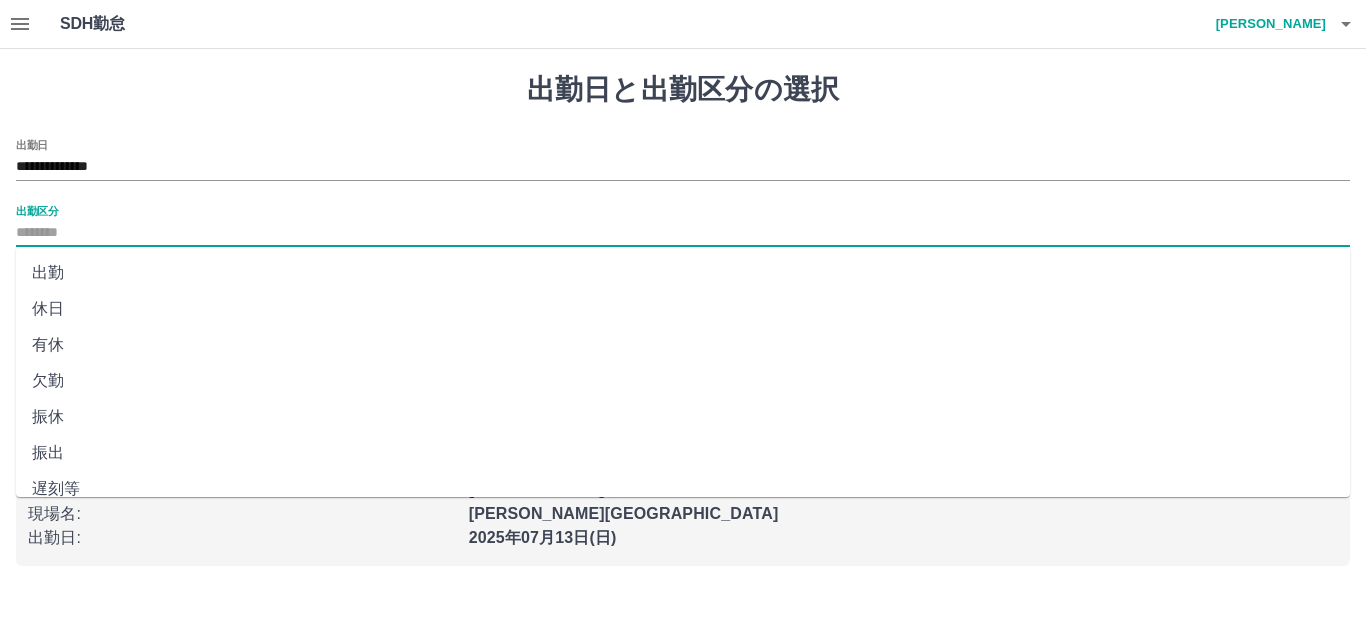 click on "出勤区分" at bounding box center [683, 233] 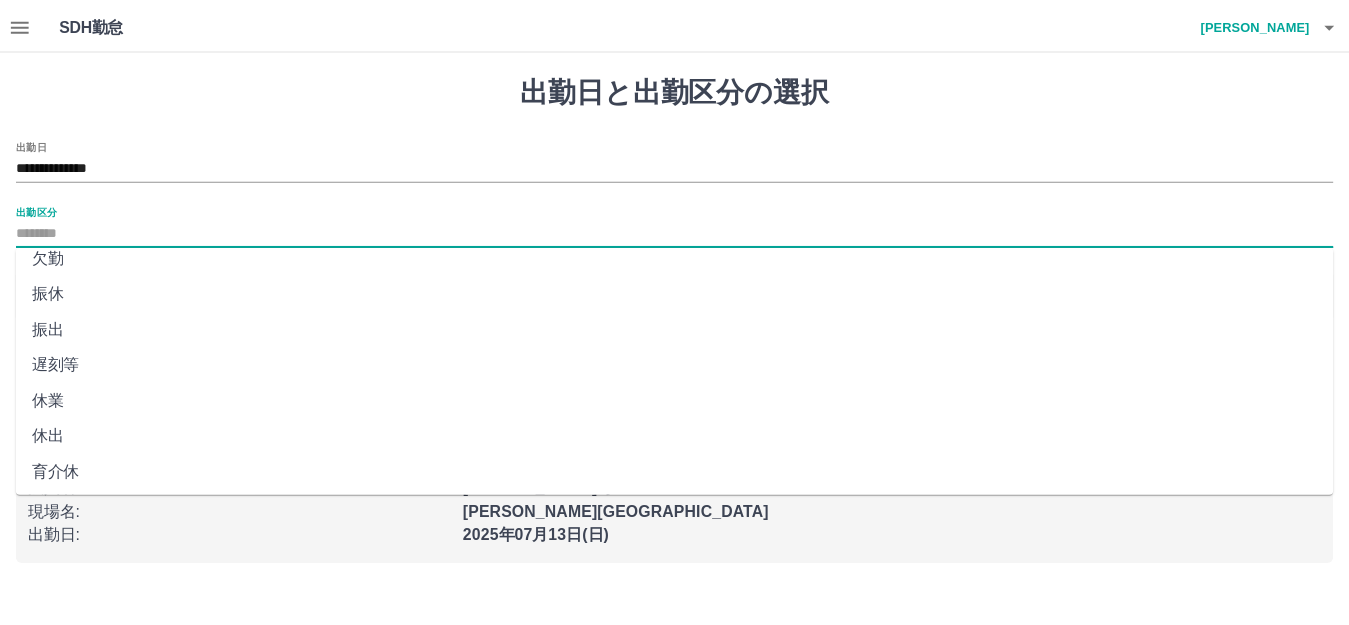 scroll, scrollTop: 400, scrollLeft: 0, axis: vertical 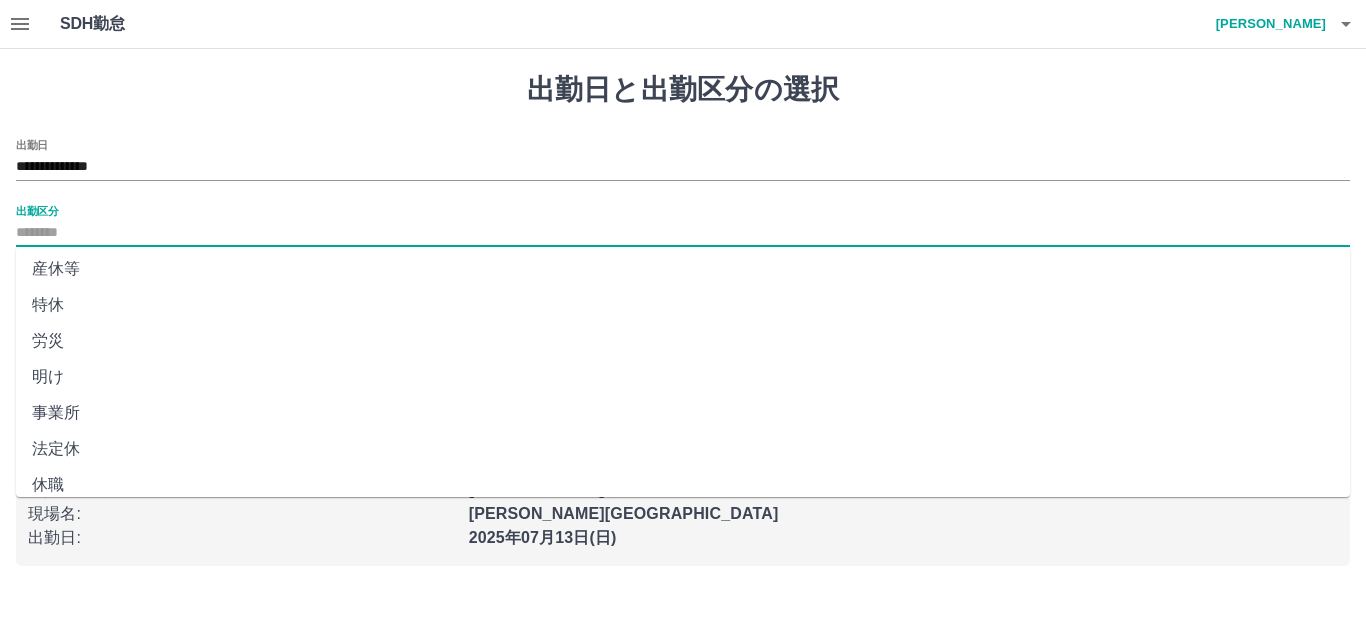 click on "法定休" at bounding box center [683, 449] 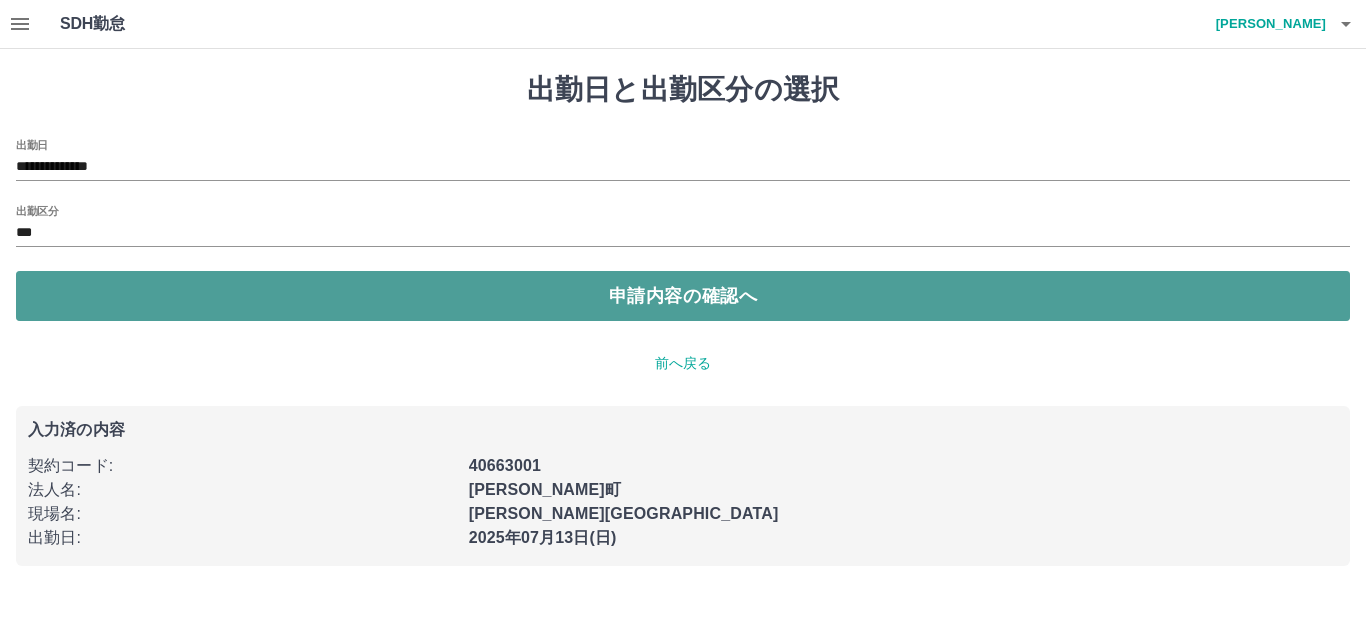 click on "申請内容の確認へ" at bounding box center [683, 296] 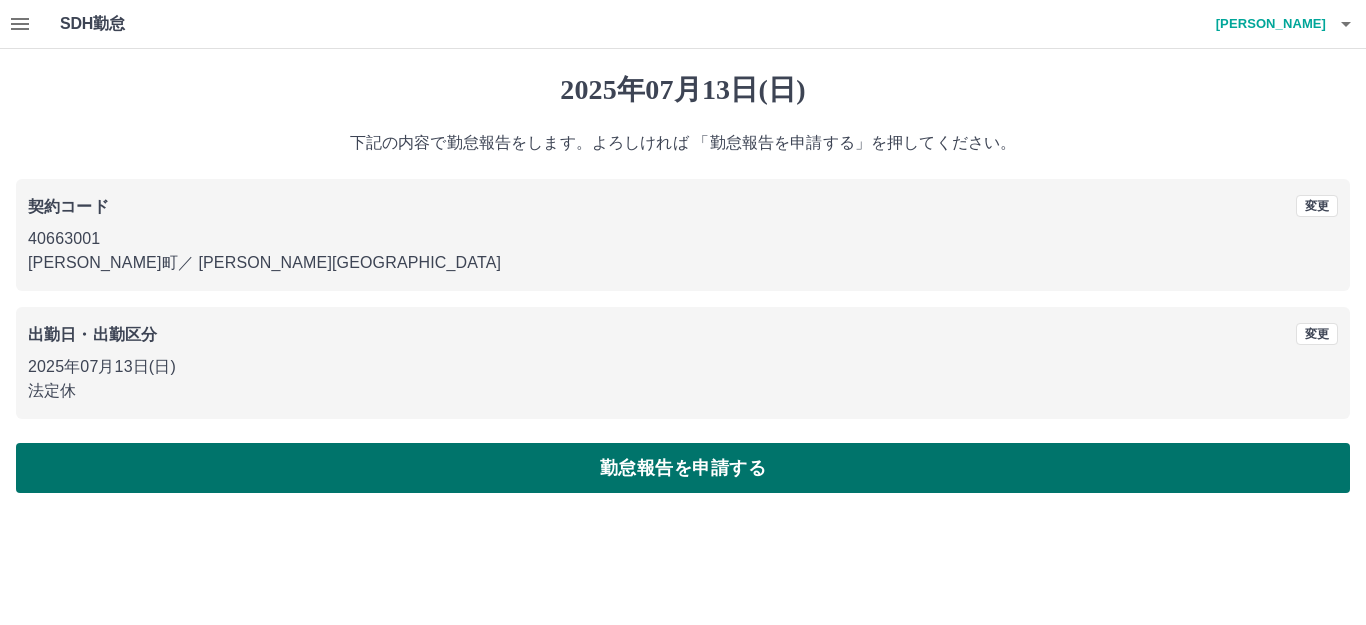 click on "勤怠報告を申請する" at bounding box center [683, 468] 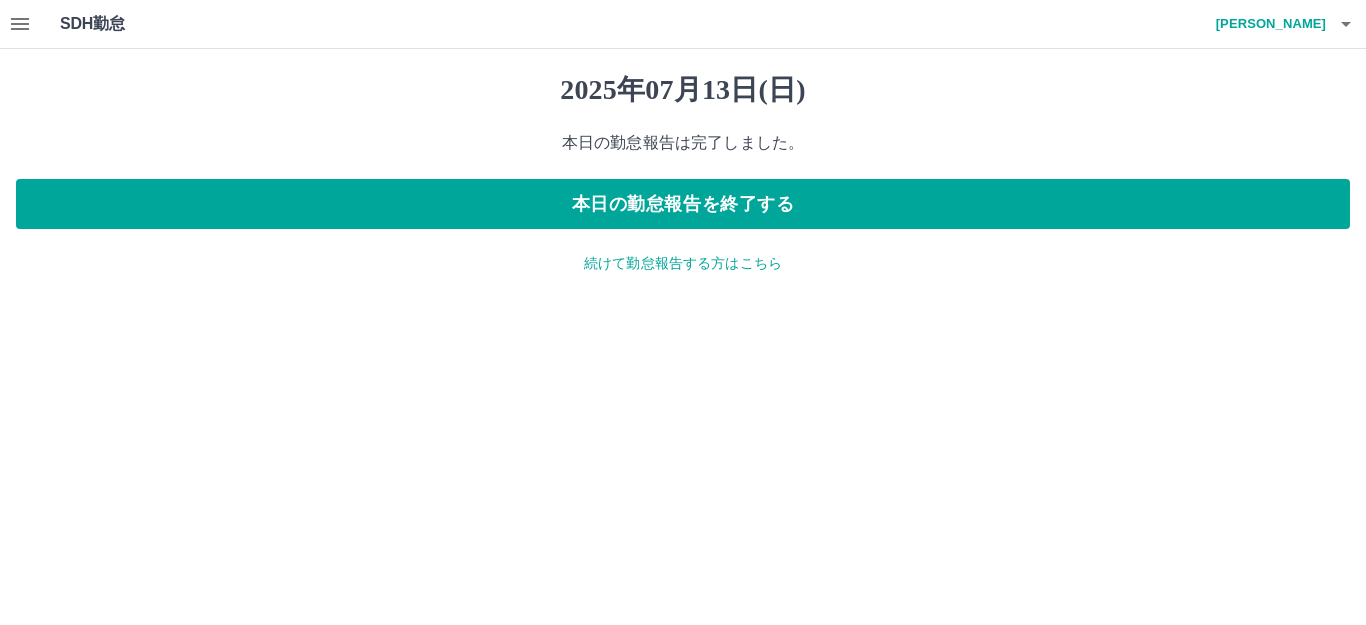 click on "続けて勤怠報告する方はこちら" at bounding box center (683, 263) 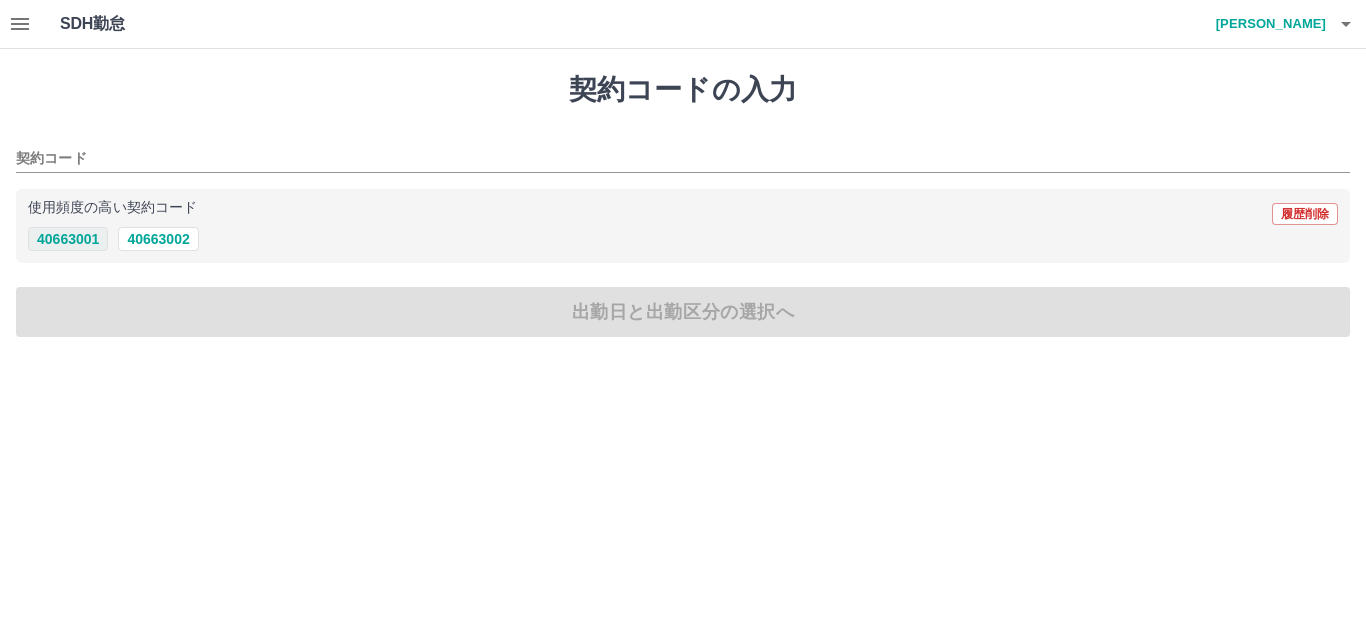 click on "40663001" at bounding box center (68, 239) 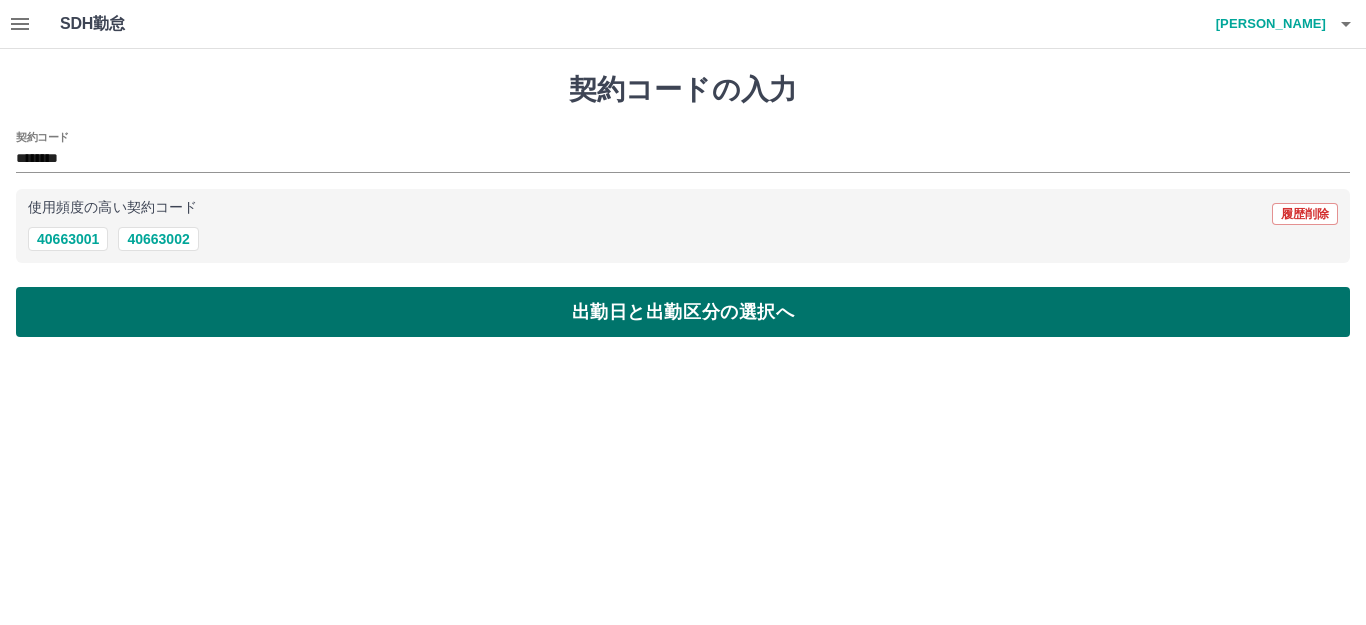 click on "出勤日と出勤区分の選択へ" at bounding box center (683, 312) 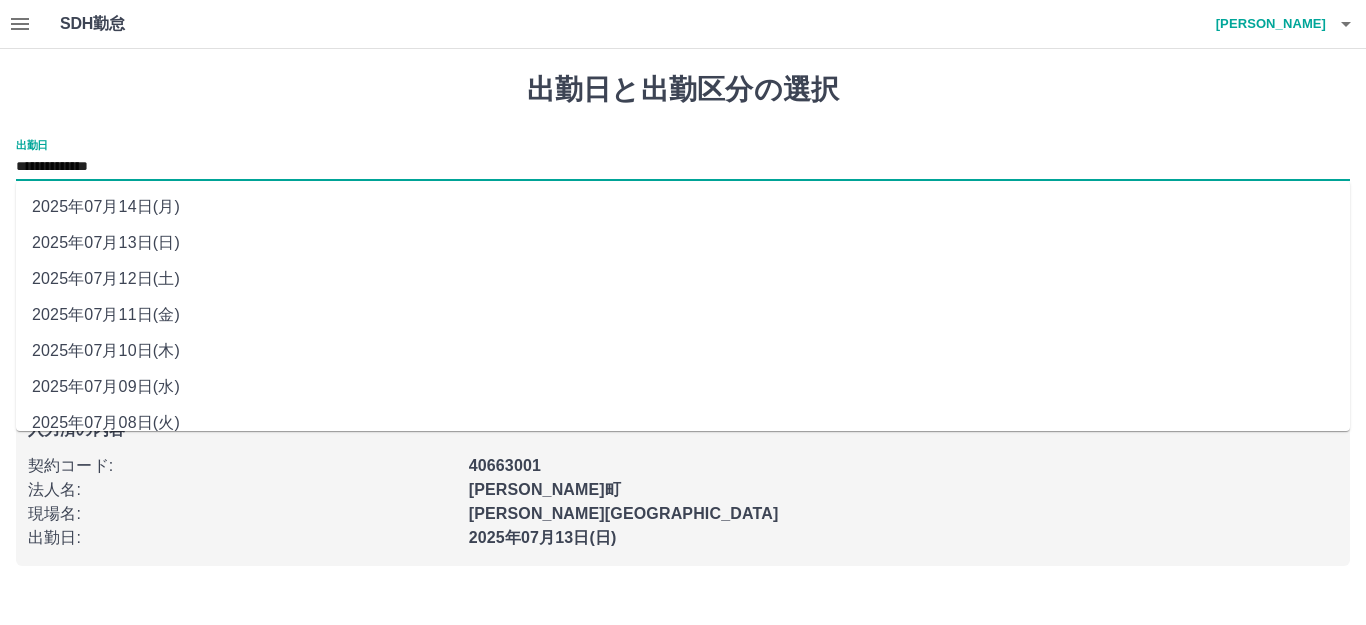 click on "**********" at bounding box center [683, 167] 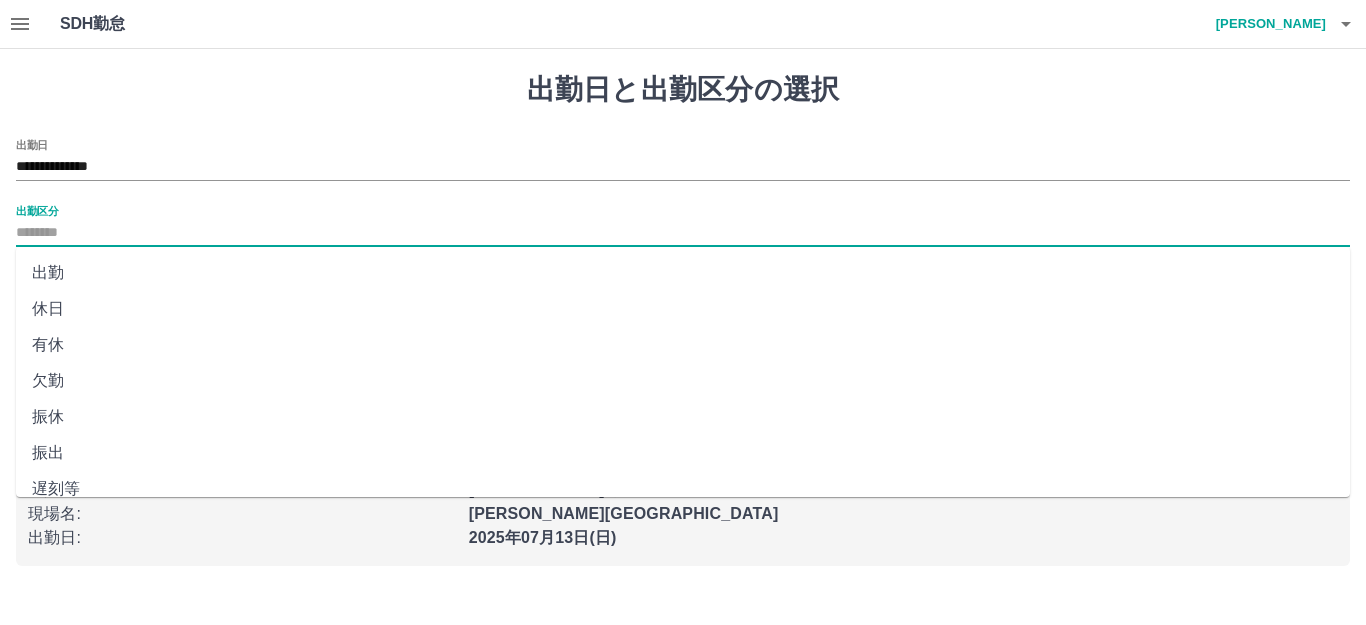 click on "出勤区分" at bounding box center [683, 233] 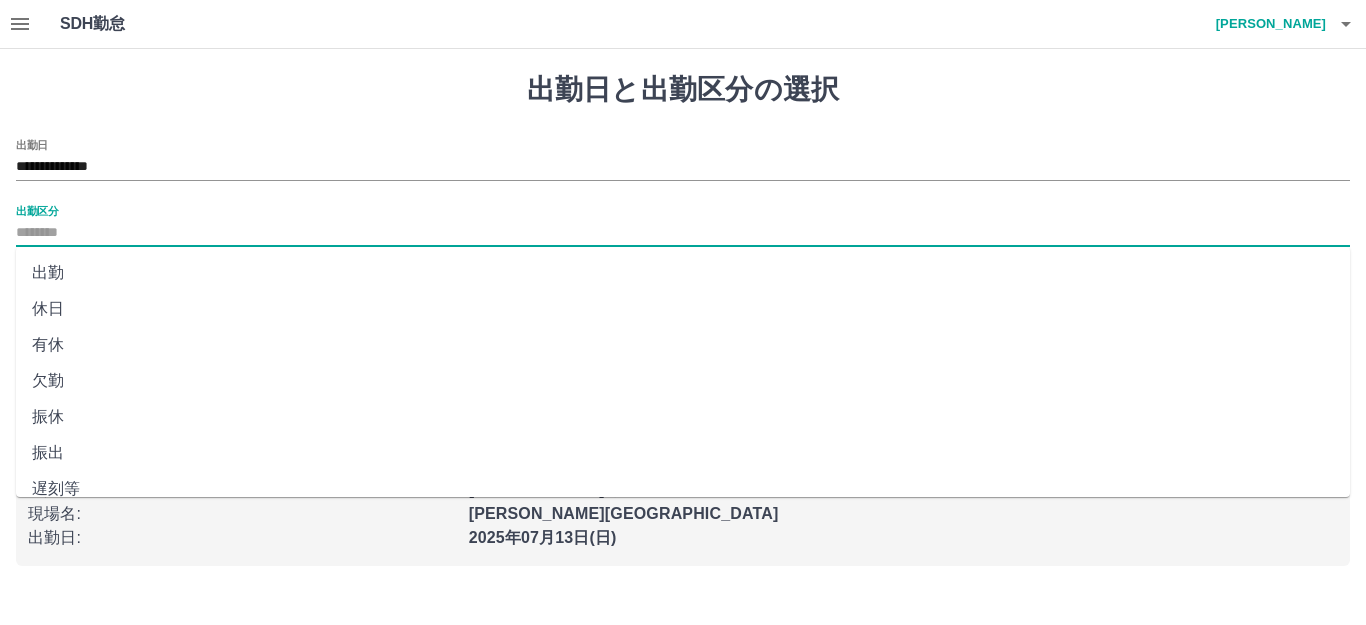 click on "休日" at bounding box center [683, 309] 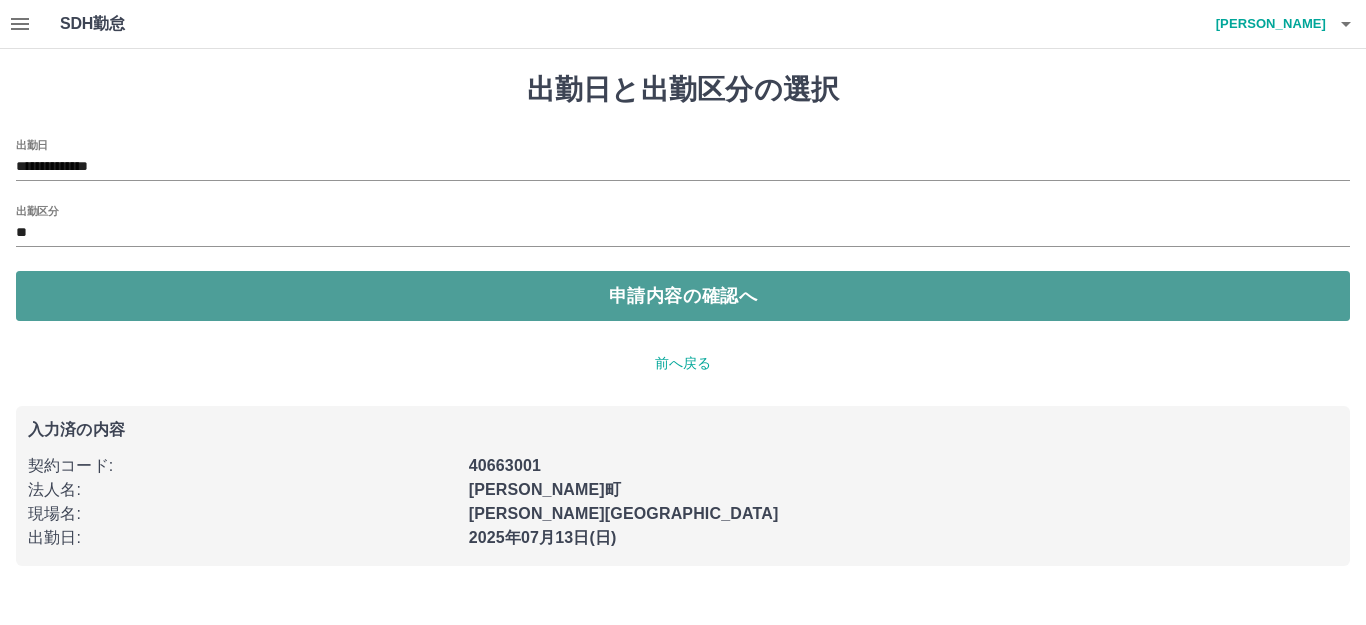 click on "申請内容の確認へ" at bounding box center [683, 296] 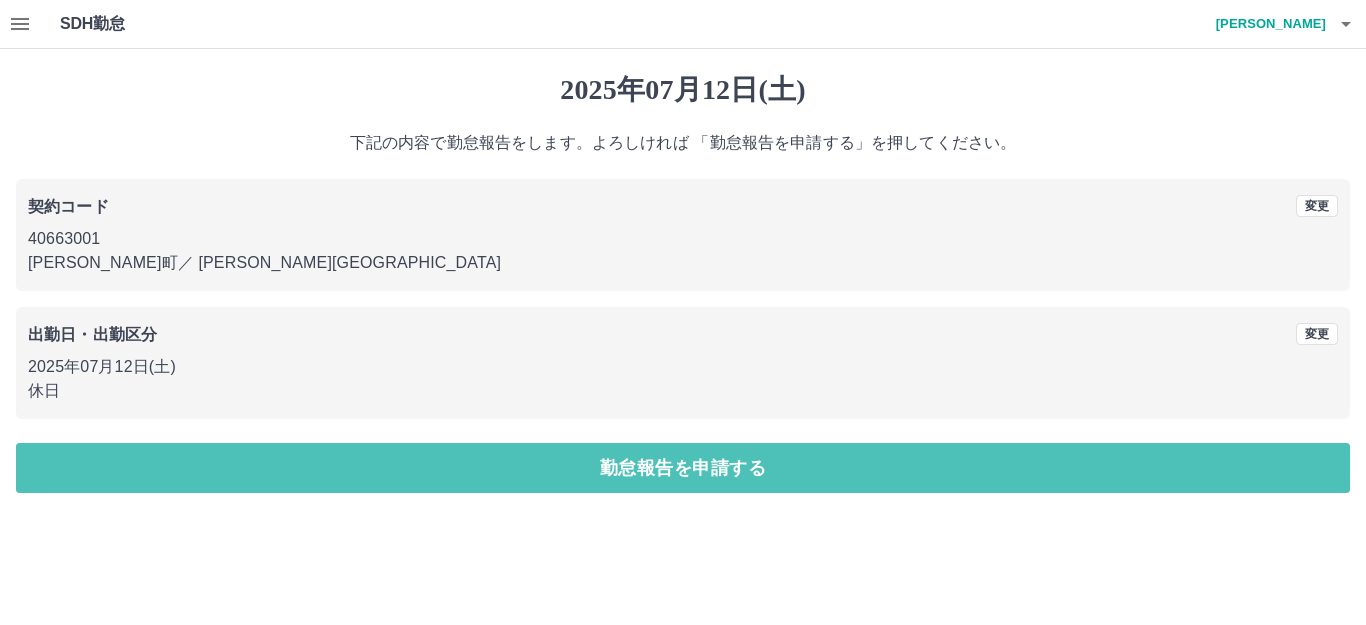 click on "勤怠報告を申請する" at bounding box center [683, 468] 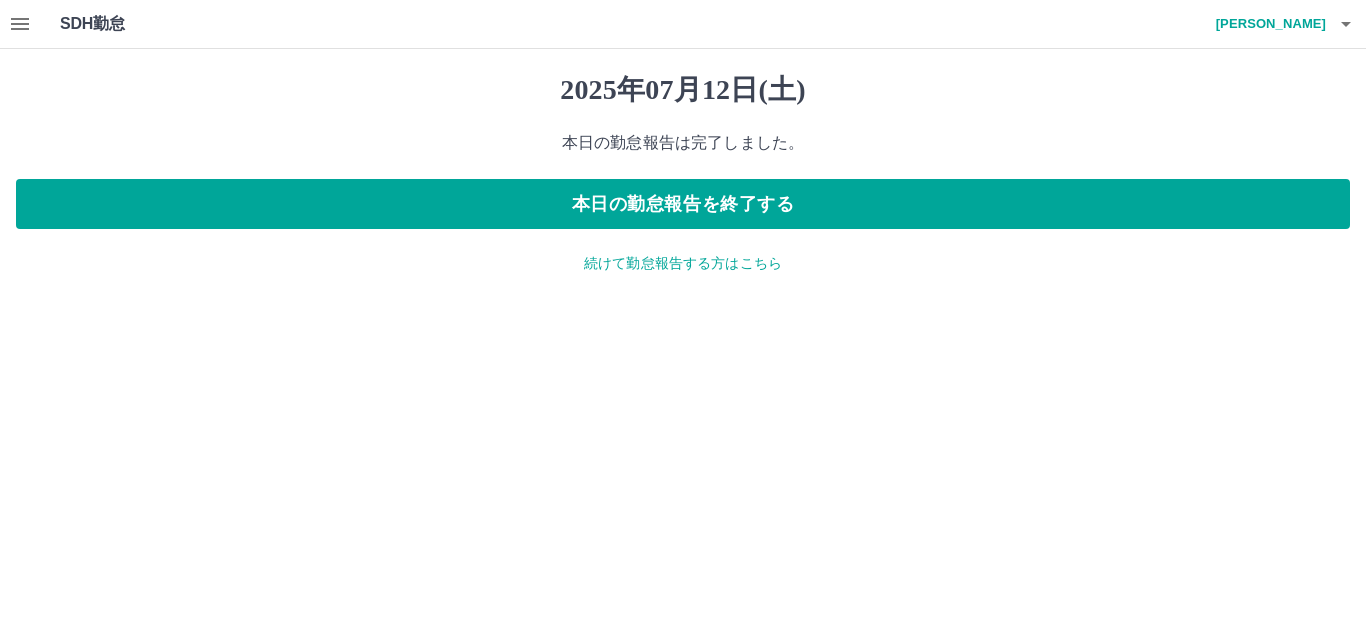 click on "続けて勤怠報告する方はこちら" at bounding box center [683, 263] 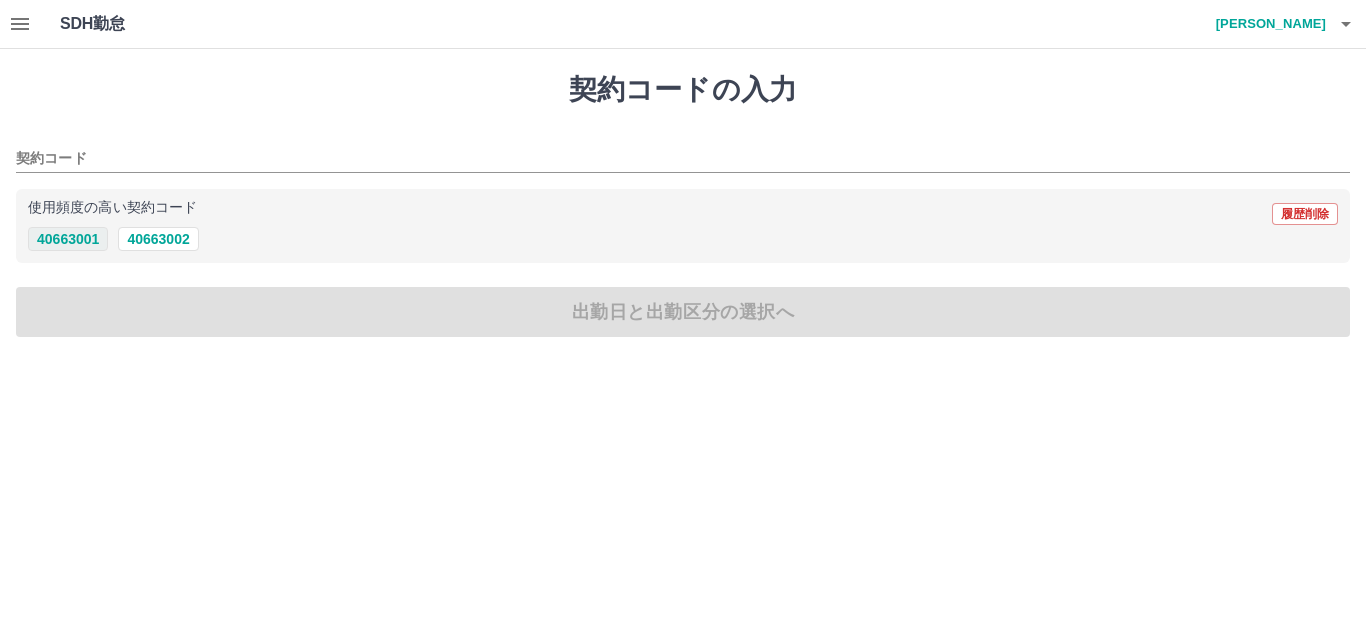 click on "40663001" at bounding box center (68, 239) 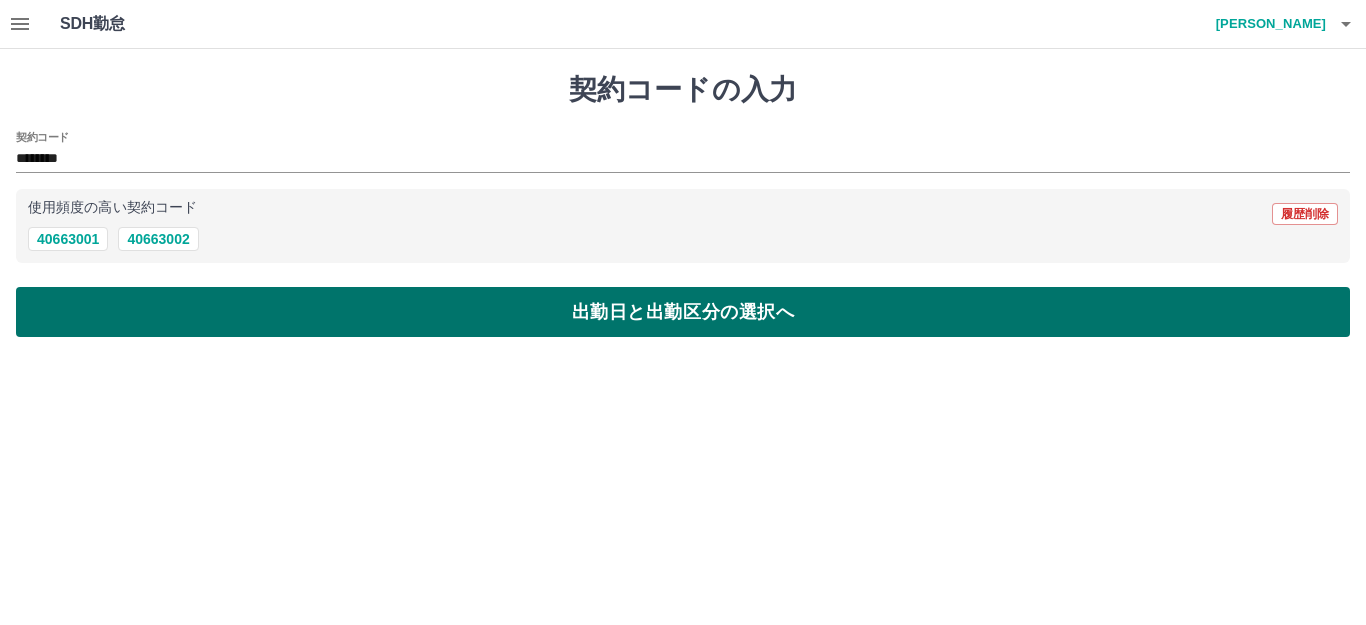 click on "出勤日と出勤区分の選択へ" at bounding box center [683, 312] 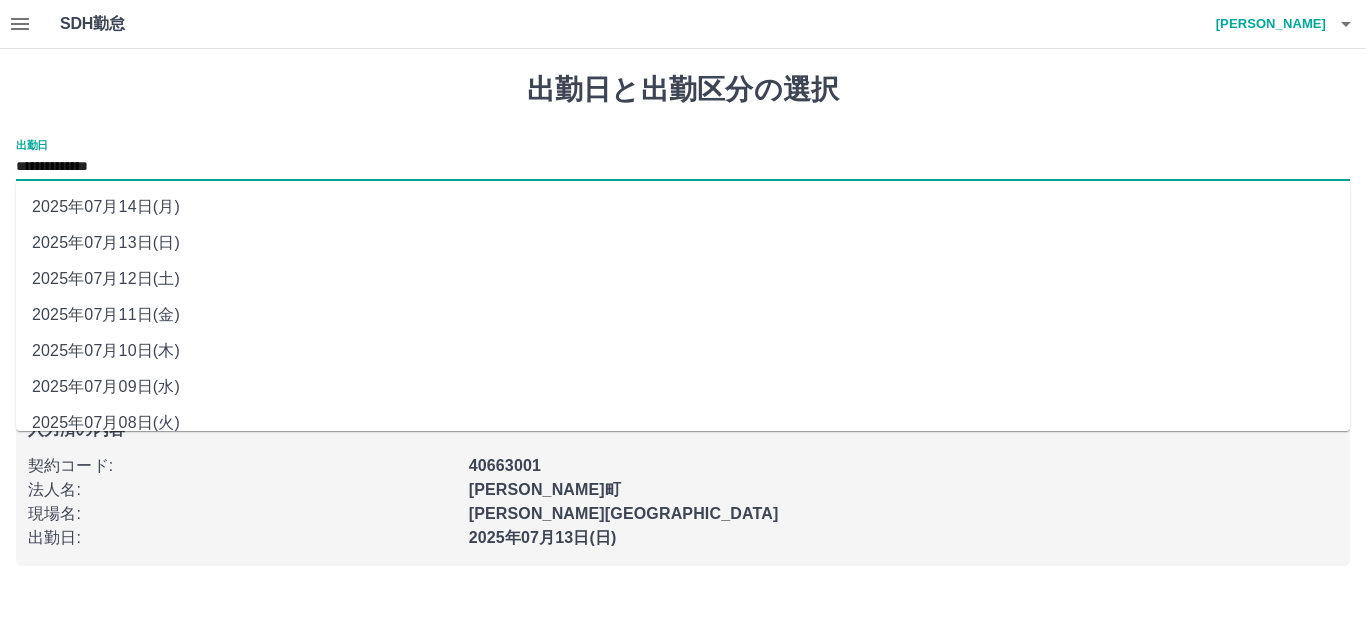 click on "**********" at bounding box center (683, 167) 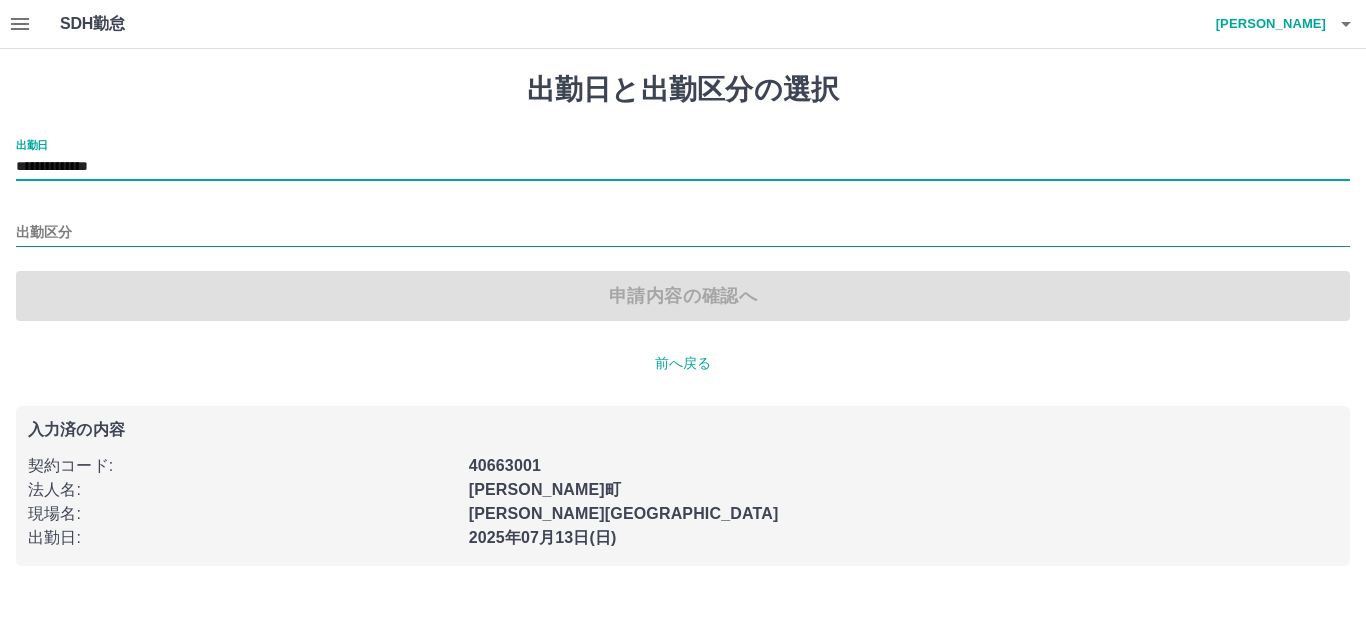 click on "出勤区分" at bounding box center (683, 233) 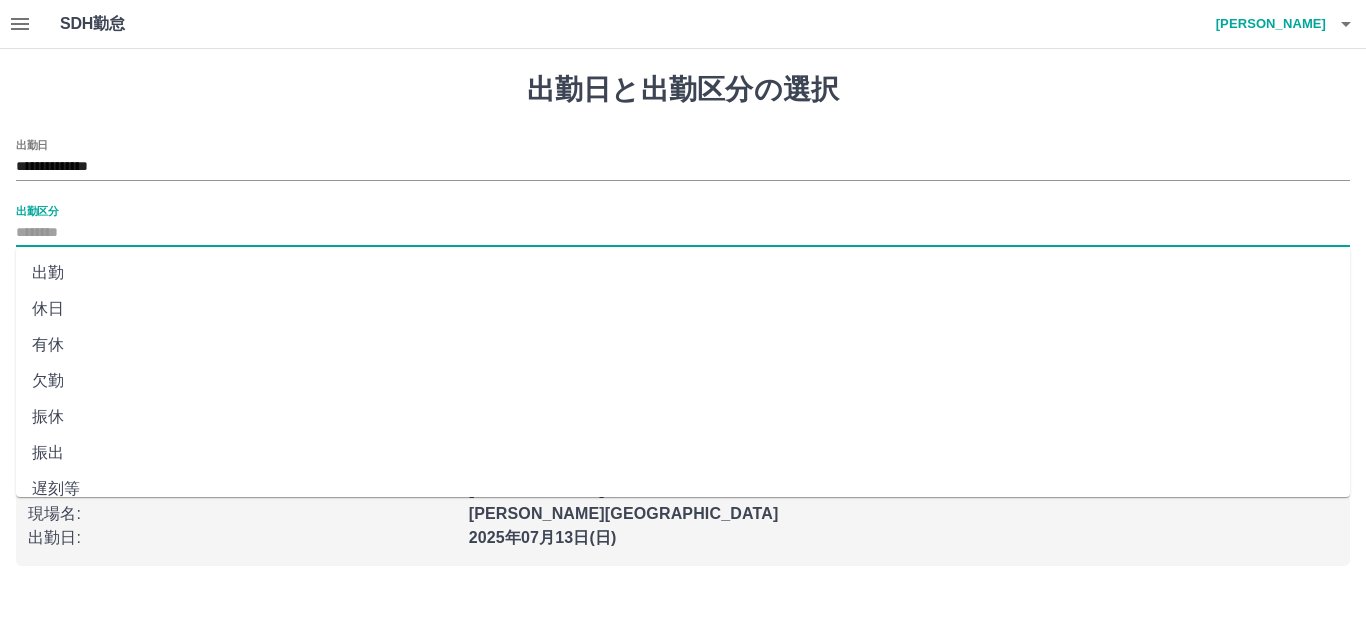 click on "休日" at bounding box center (683, 309) 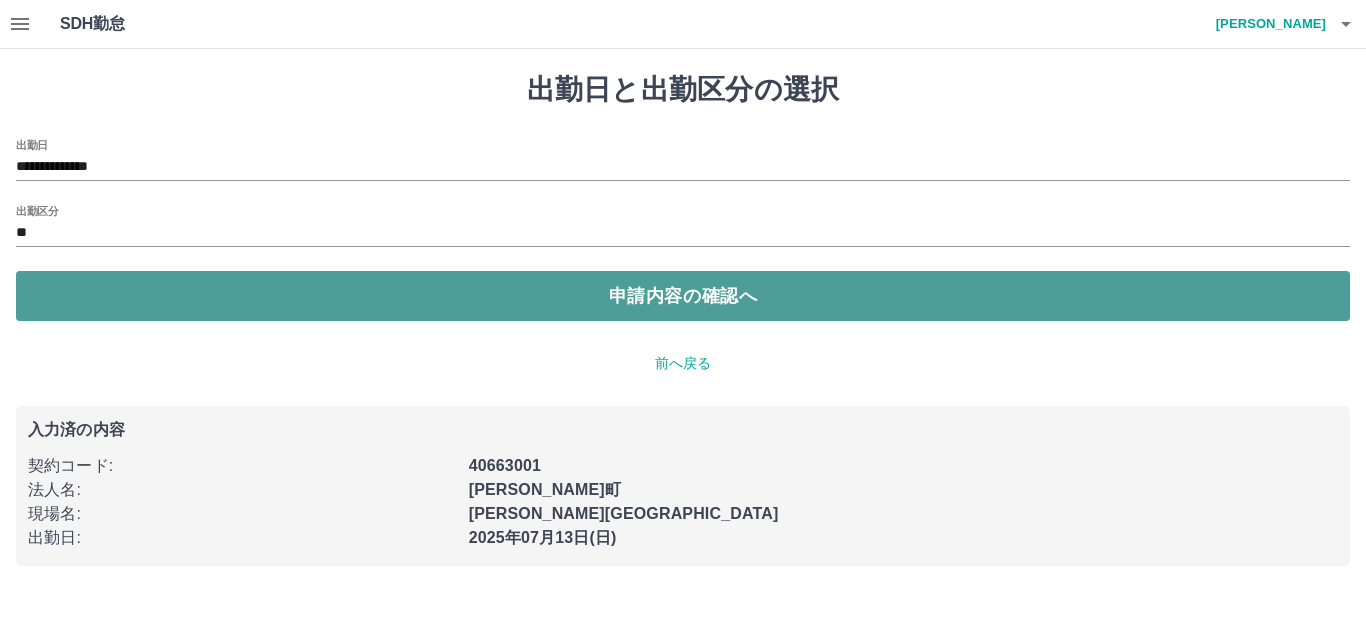 click on "申請内容の確認へ" at bounding box center (683, 296) 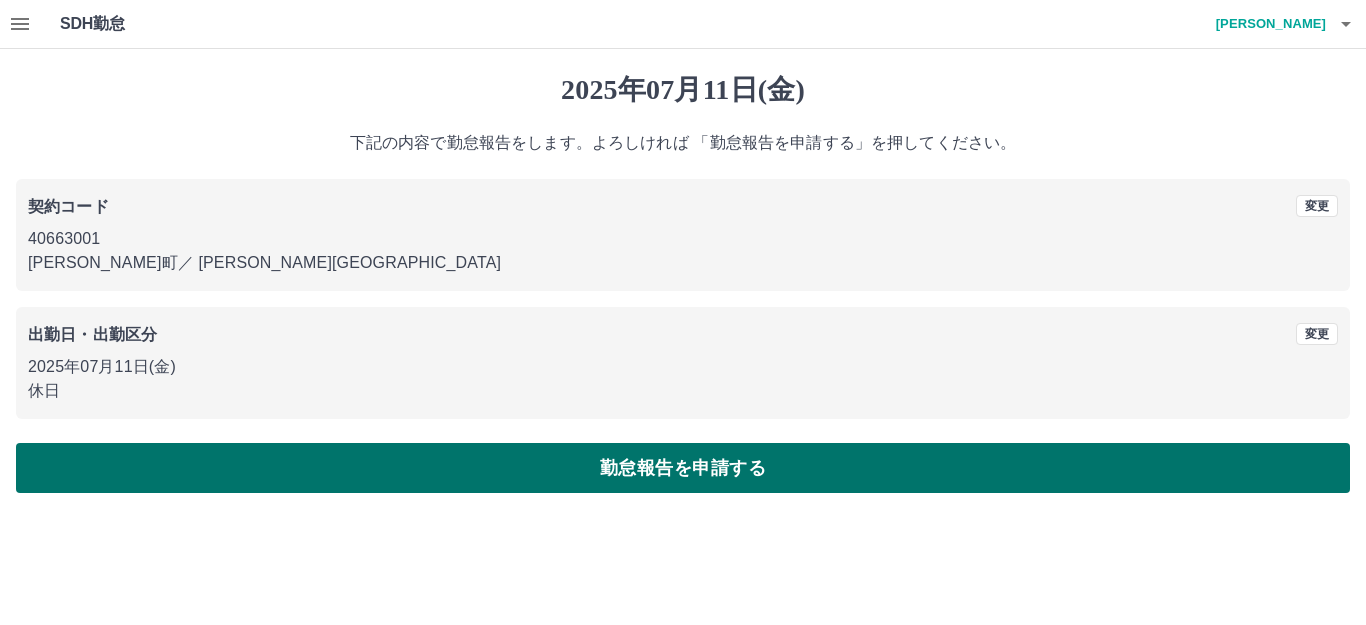 click on "勤怠報告を申請する" at bounding box center [683, 468] 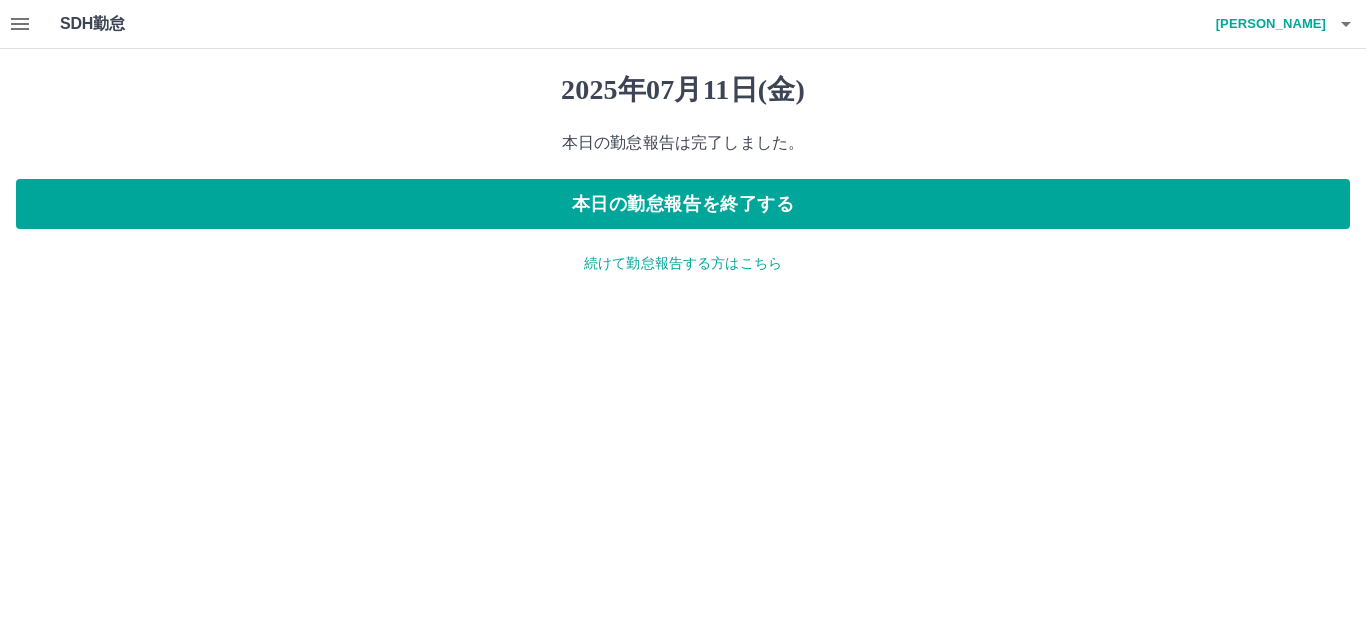 click on "続けて勤怠報告する方はこちら" at bounding box center (683, 263) 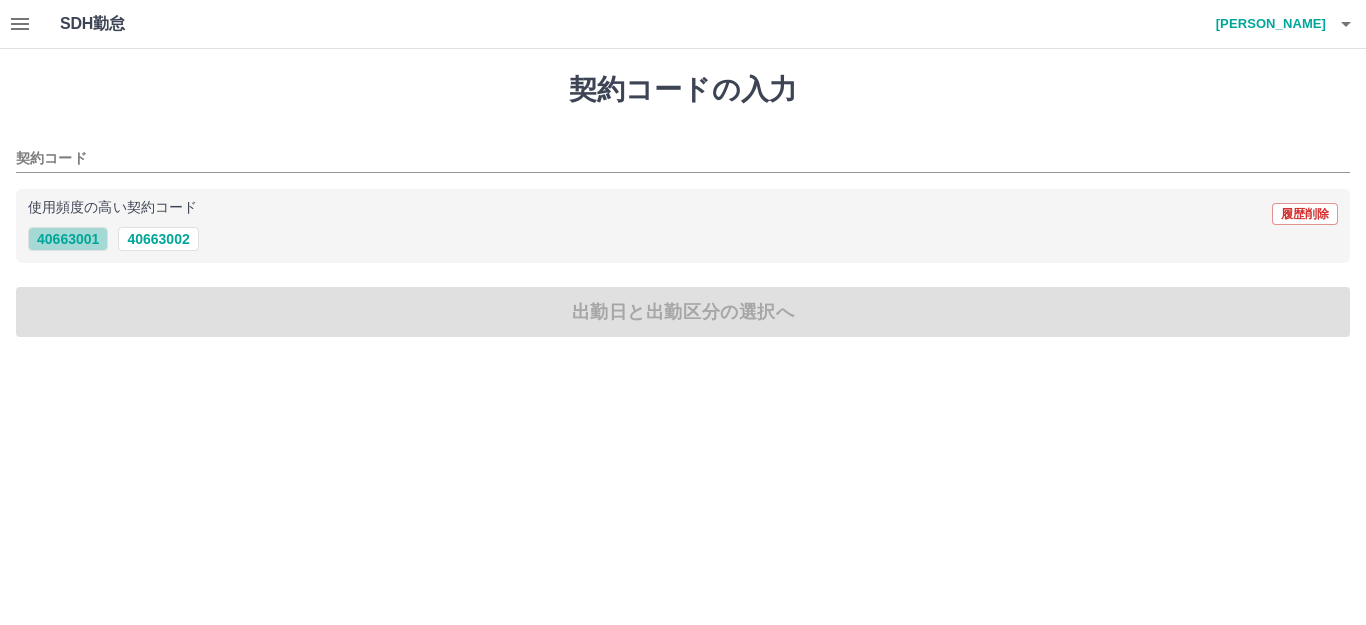 click on "40663001" at bounding box center (68, 239) 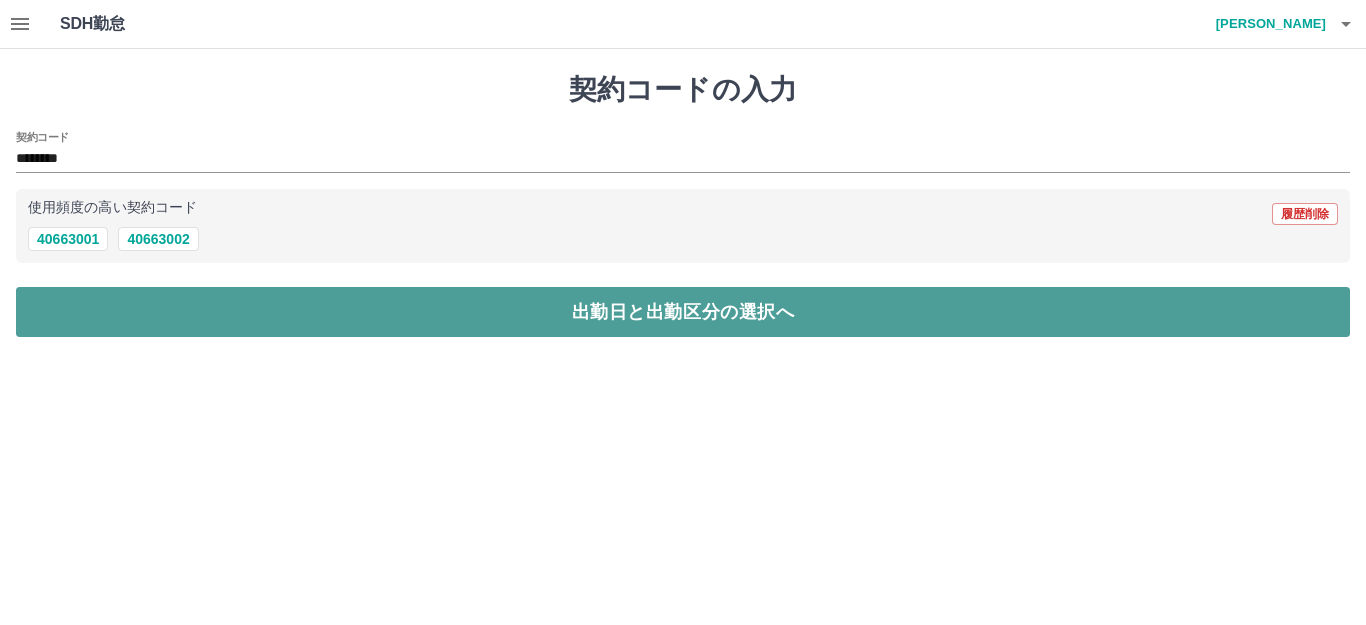 click on "出勤日と出勤区分の選択へ" at bounding box center (683, 312) 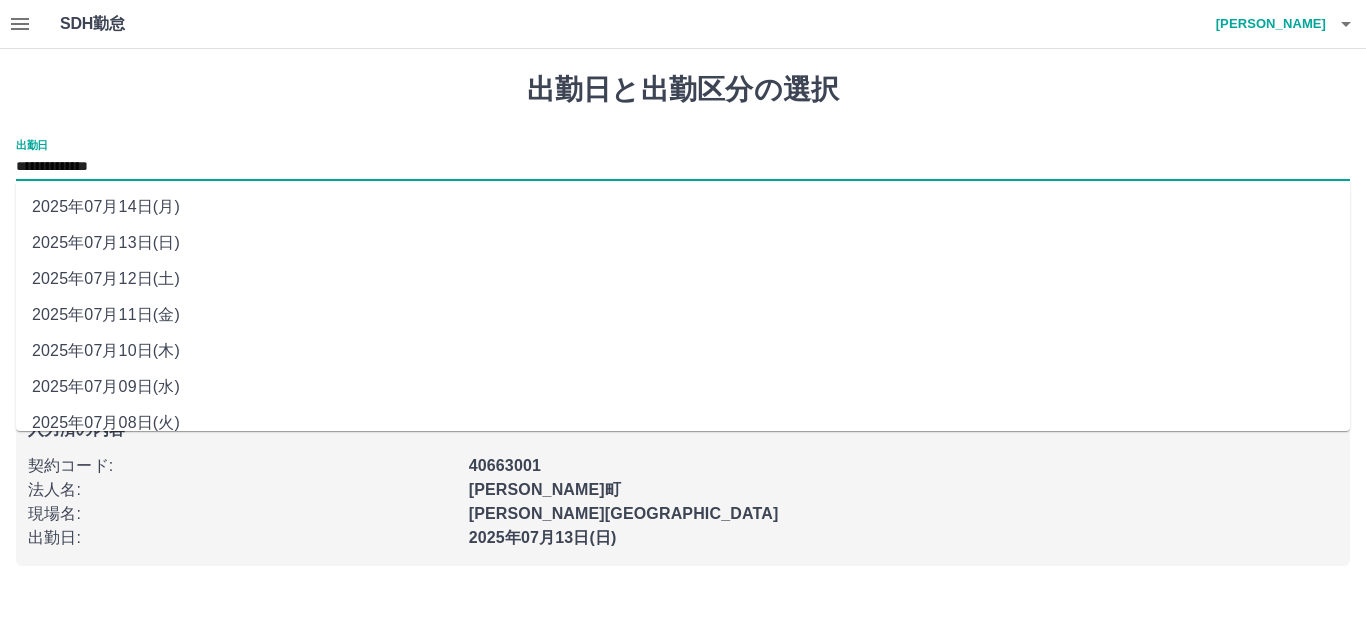 click on "**********" at bounding box center (683, 167) 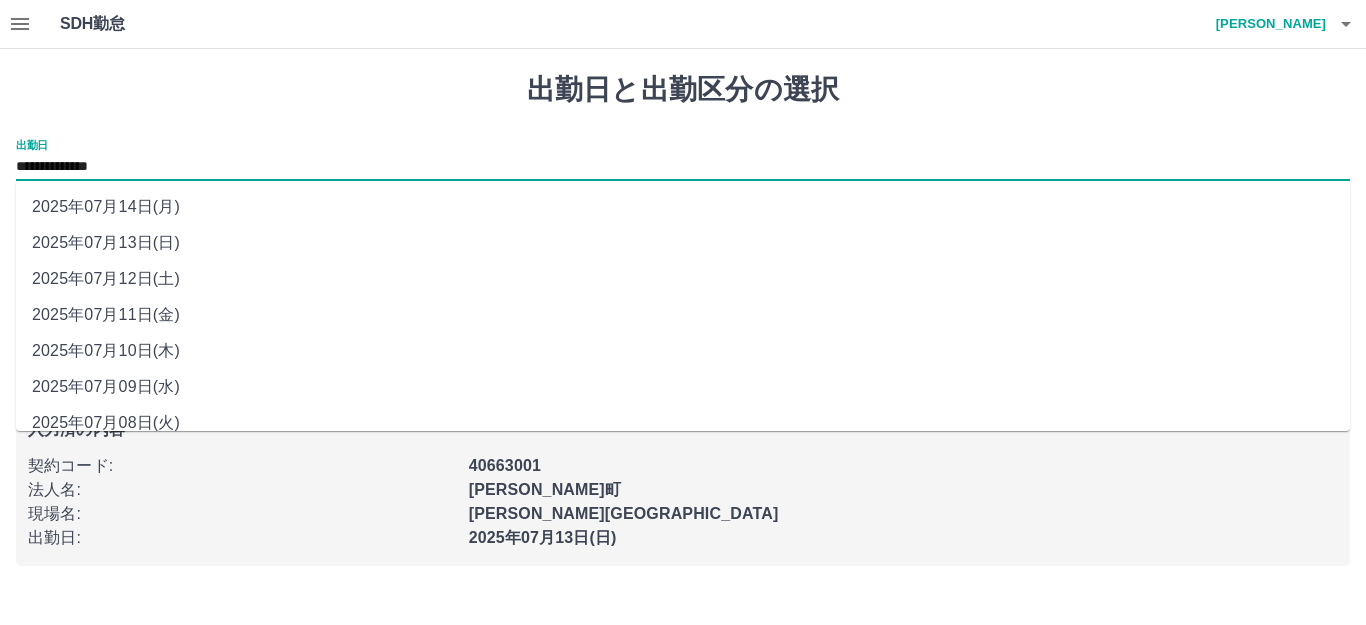 click on "2025年07月10日(木)" at bounding box center [683, 351] 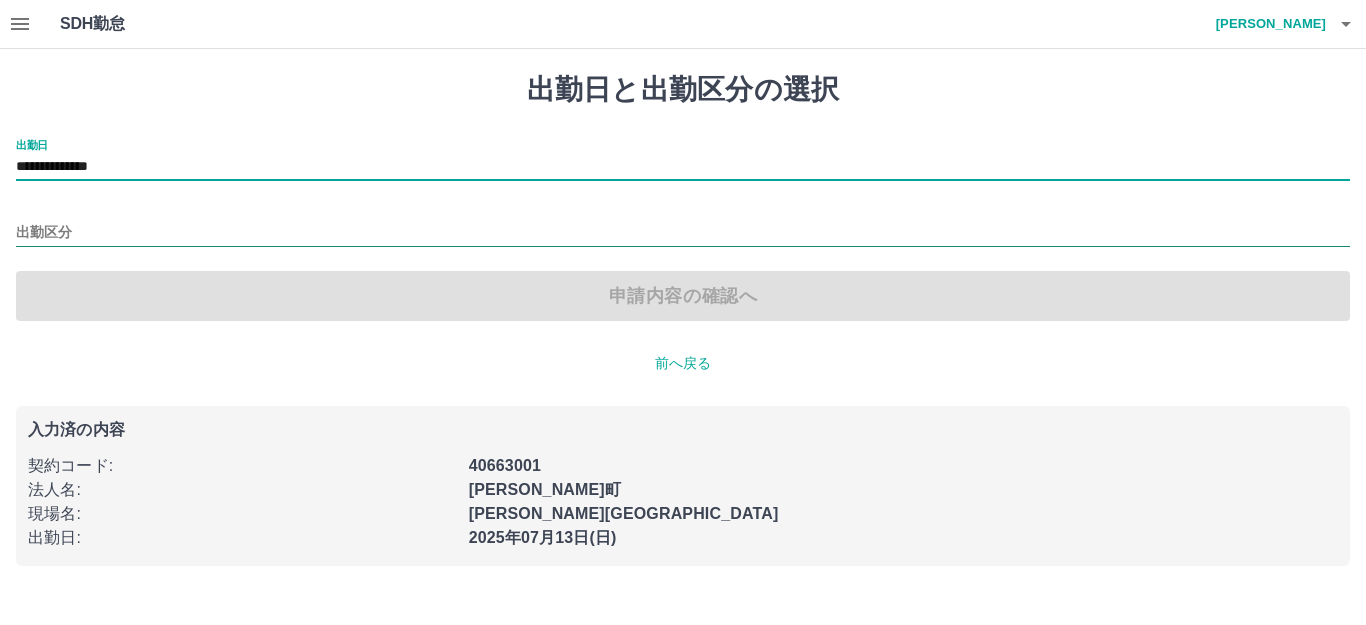 click on "出勤区分" at bounding box center [683, 233] 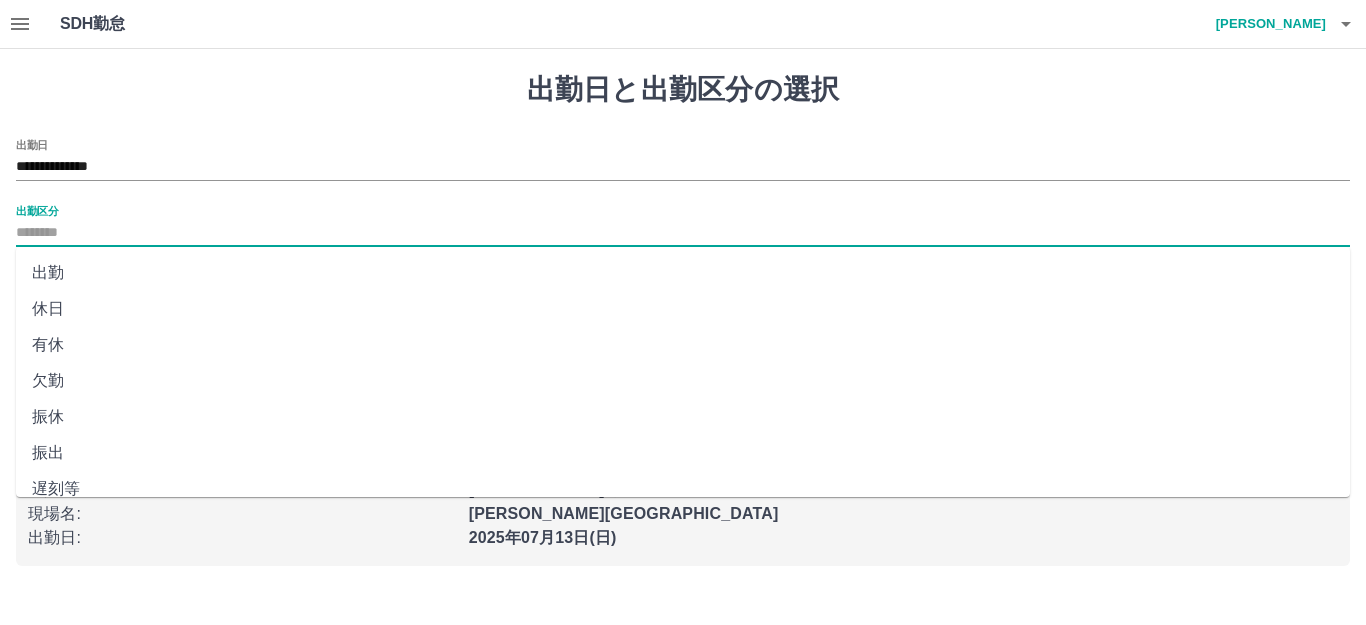 click on "休日" at bounding box center [683, 309] 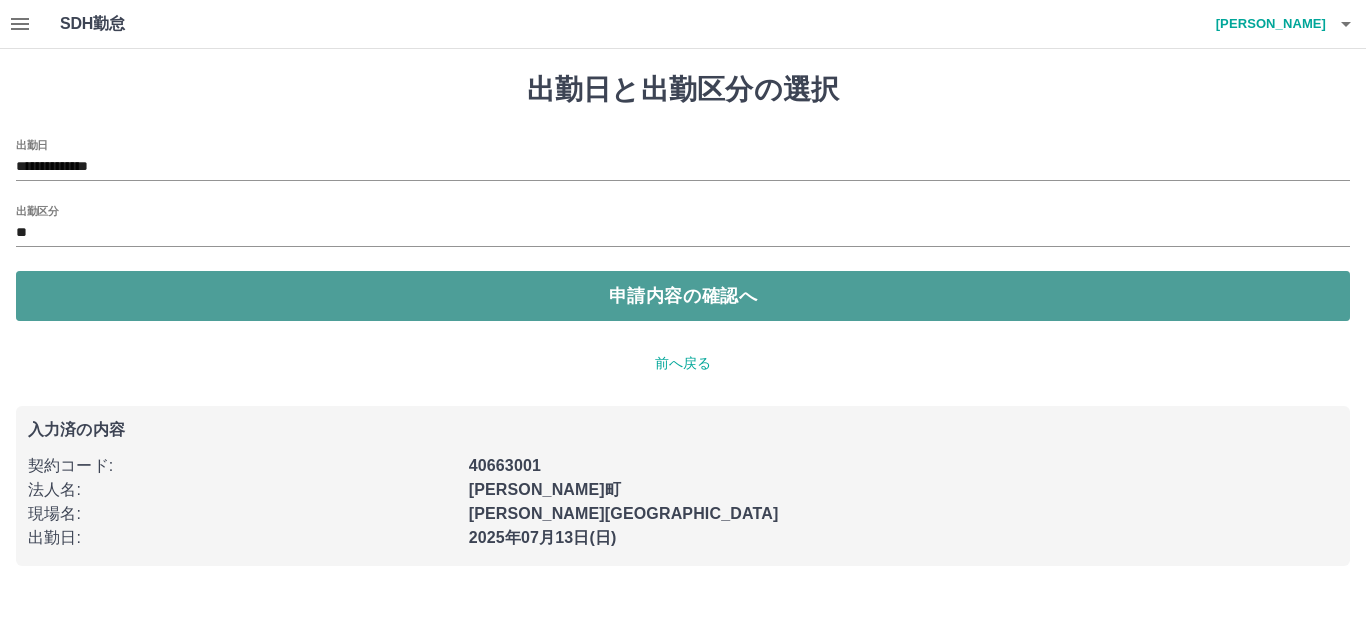 click on "申請内容の確認へ" at bounding box center [683, 296] 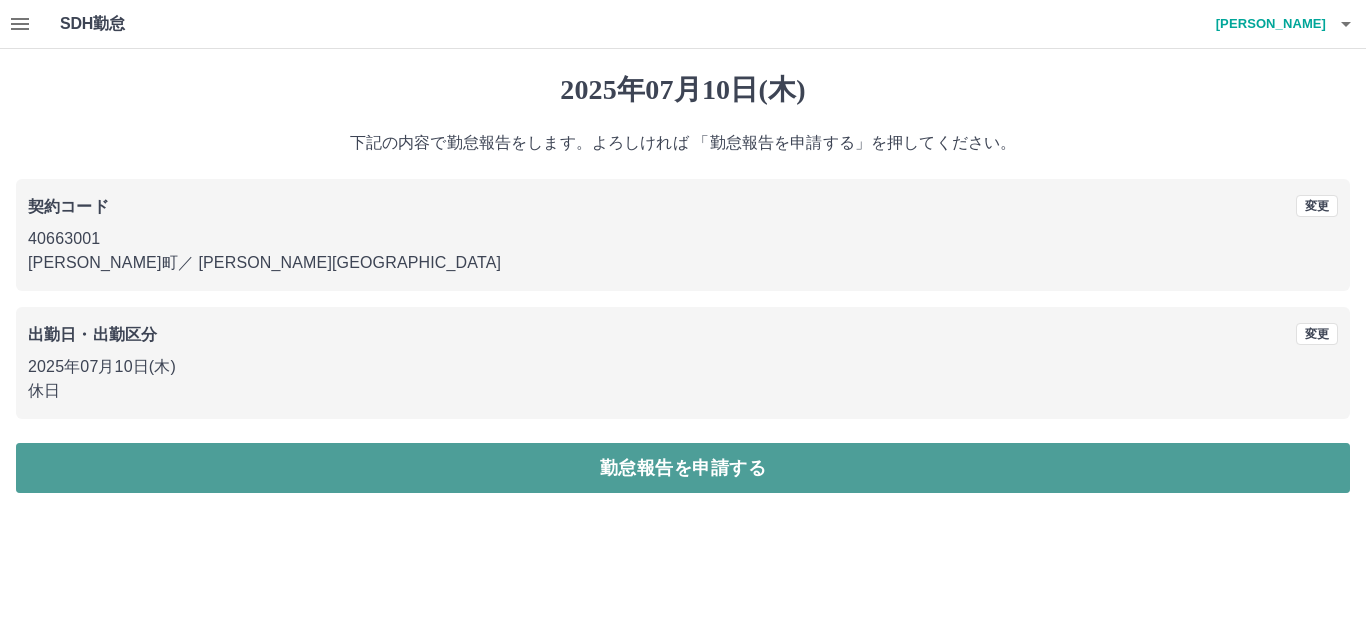 click on "勤怠報告を申請する" at bounding box center [683, 468] 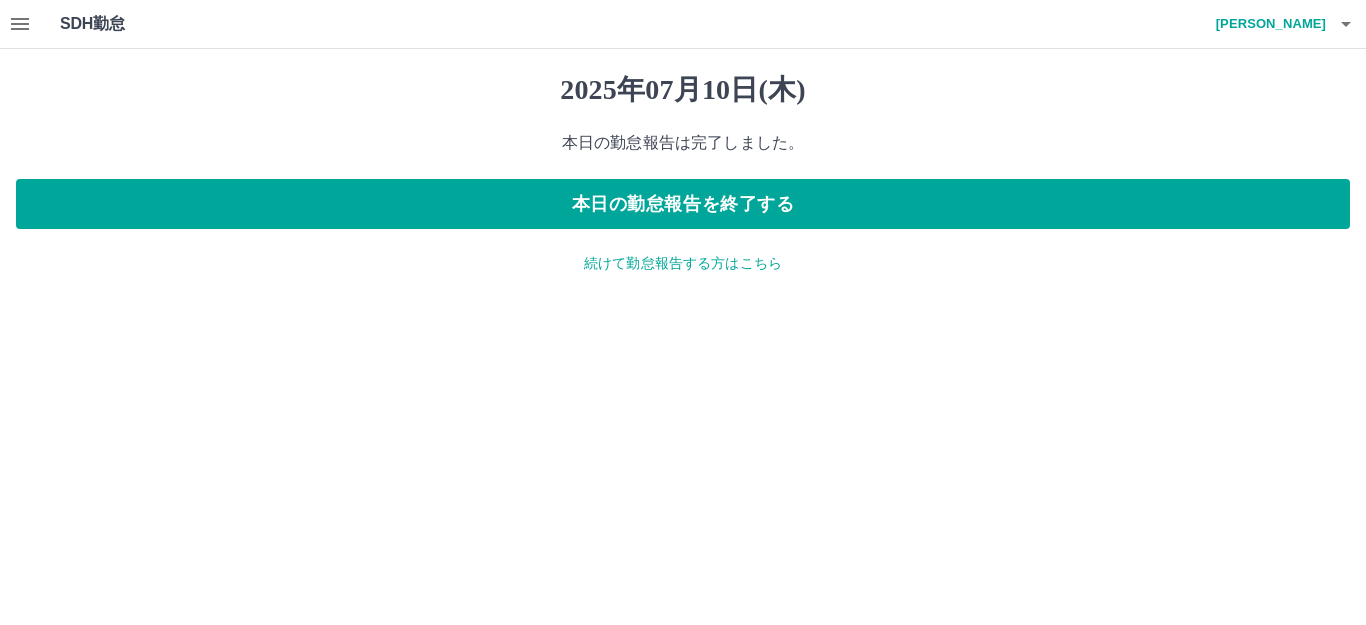 click on "続けて勤怠報告する方はこちら" at bounding box center (683, 263) 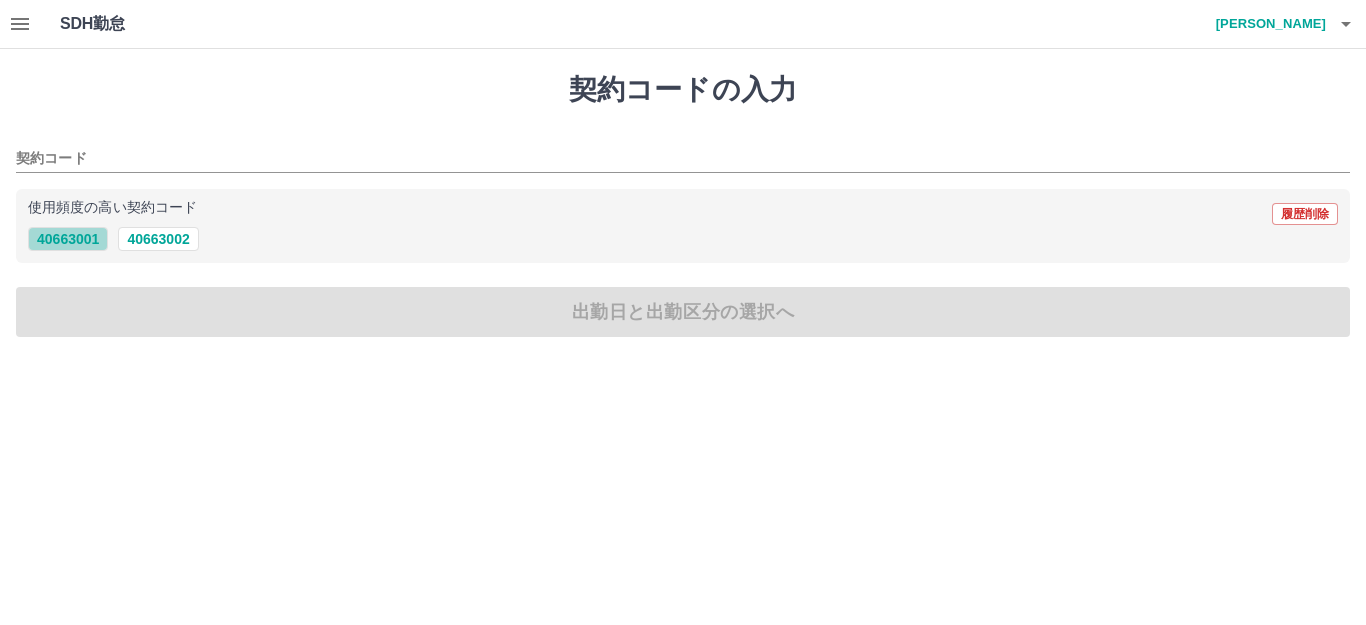 click on "40663001" at bounding box center (68, 239) 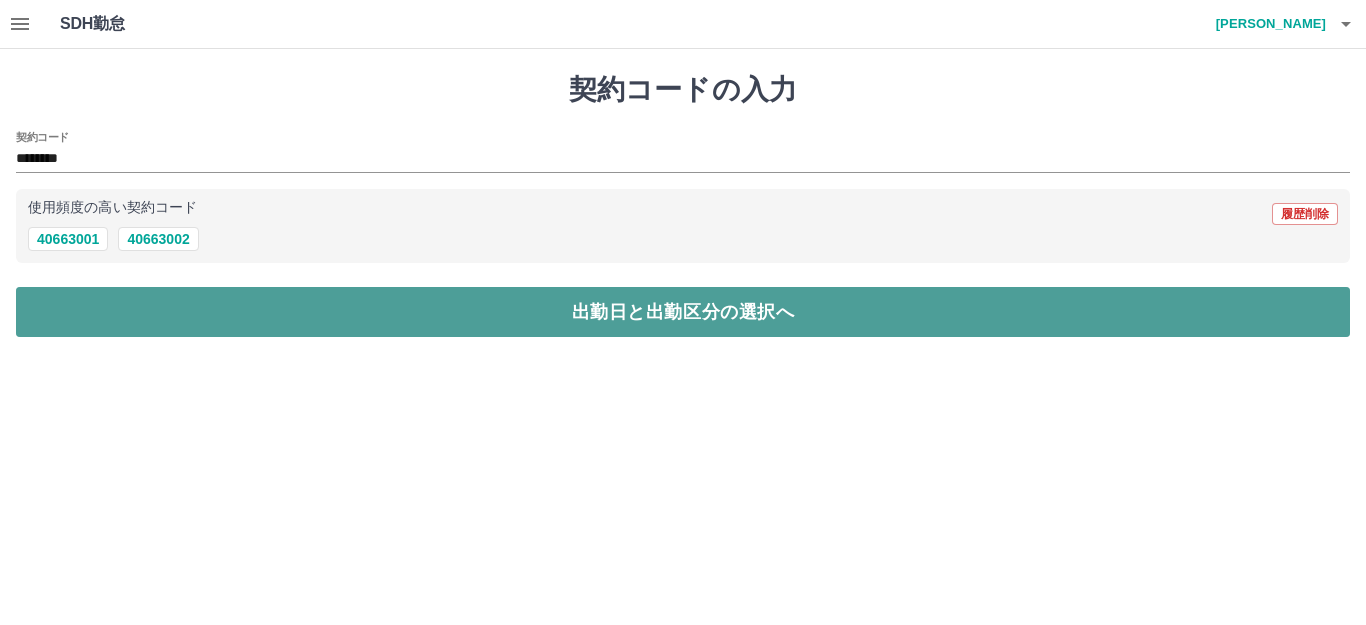 click on "出勤日と出勤区分の選択へ" at bounding box center [683, 312] 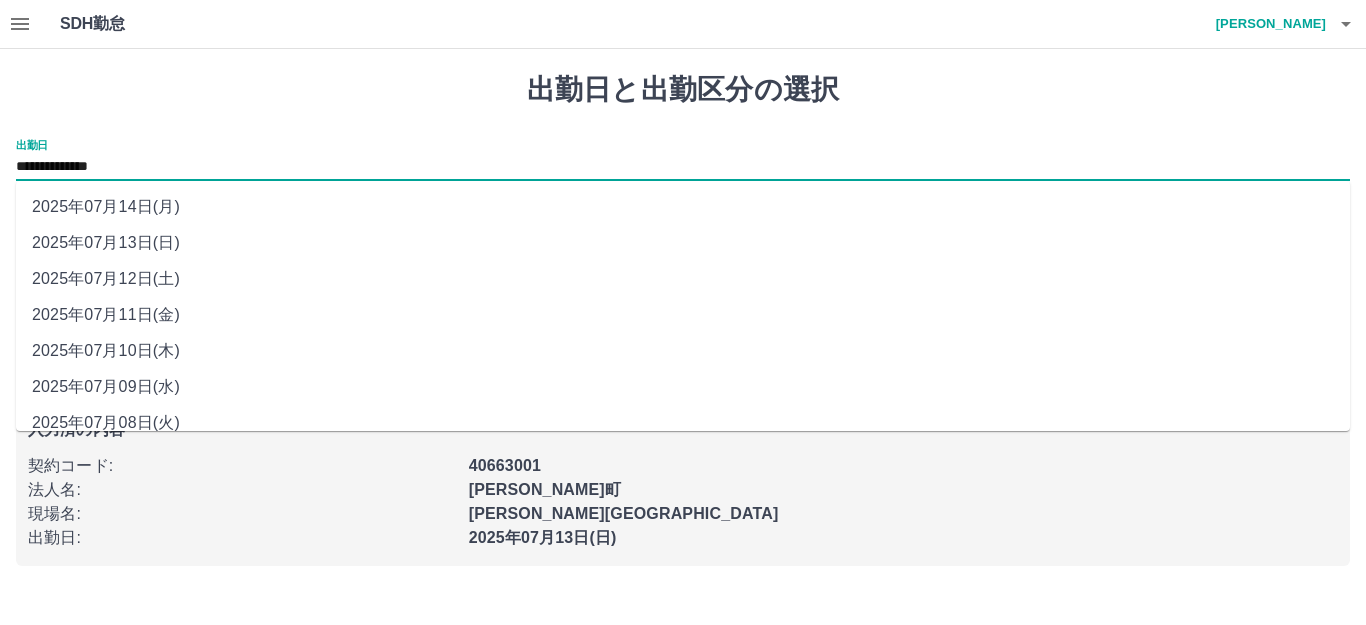 click on "**********" at bounding box center [683, 167] 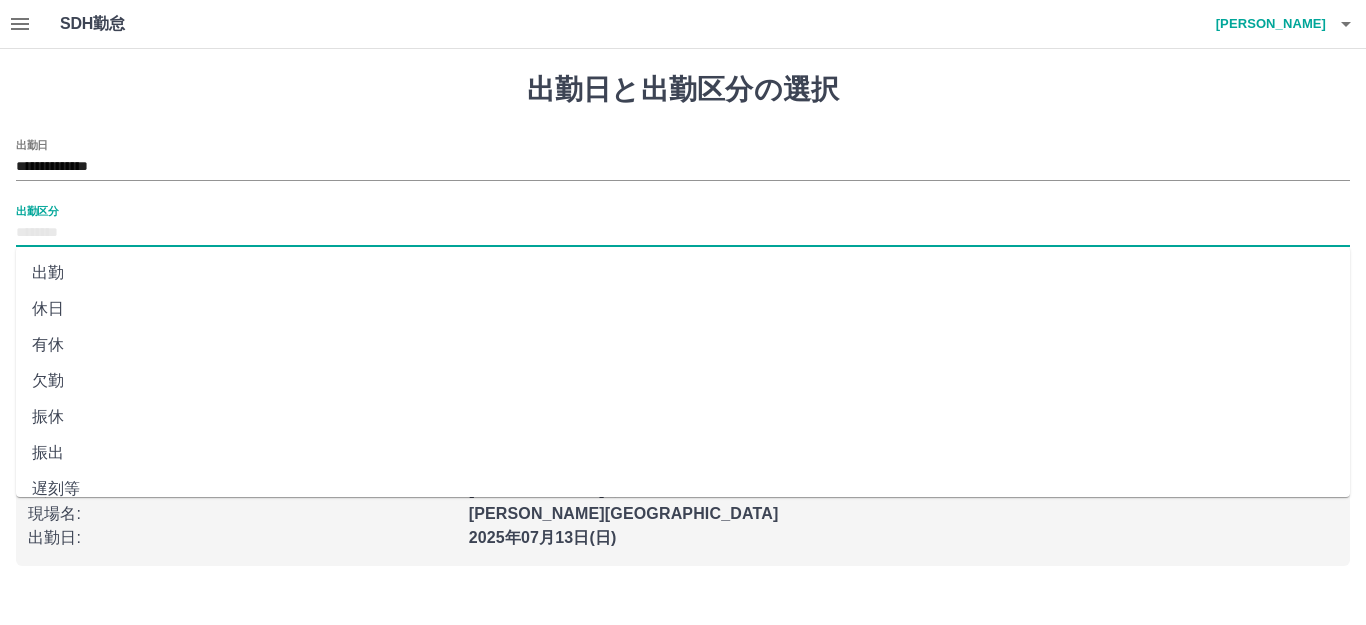 click on "出勤区分" at bounding box center [683, 233] 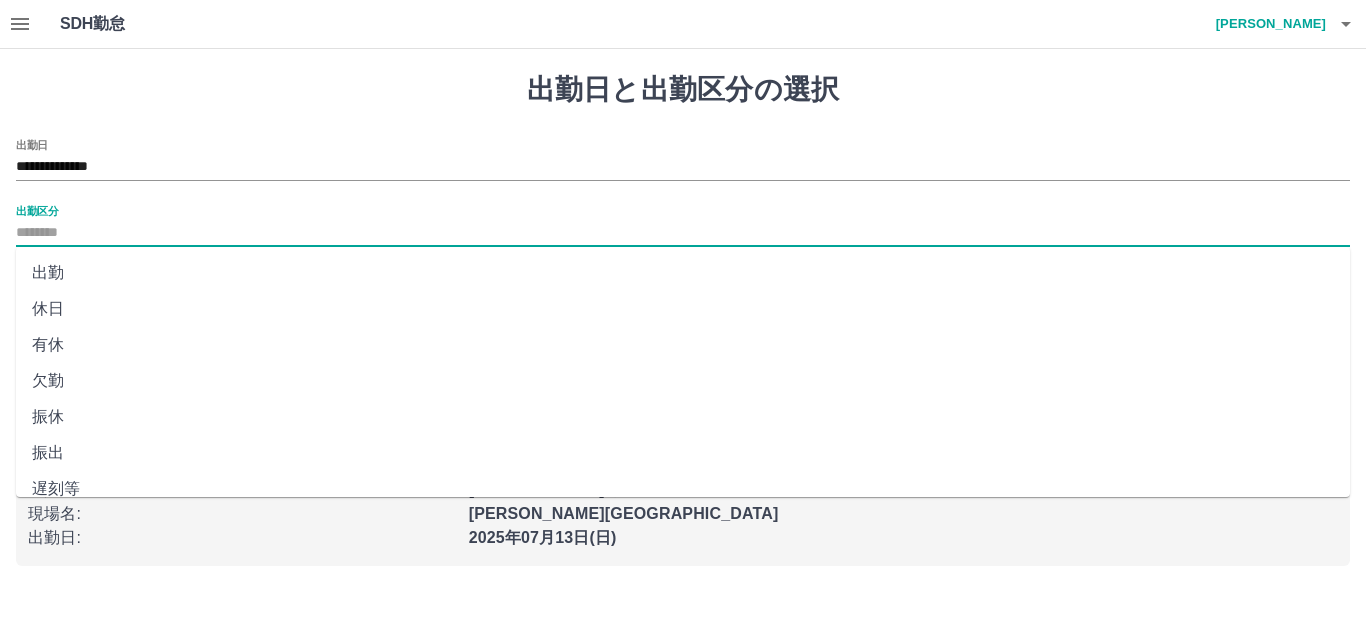 click on "休日" at bounding box center (683, 309) 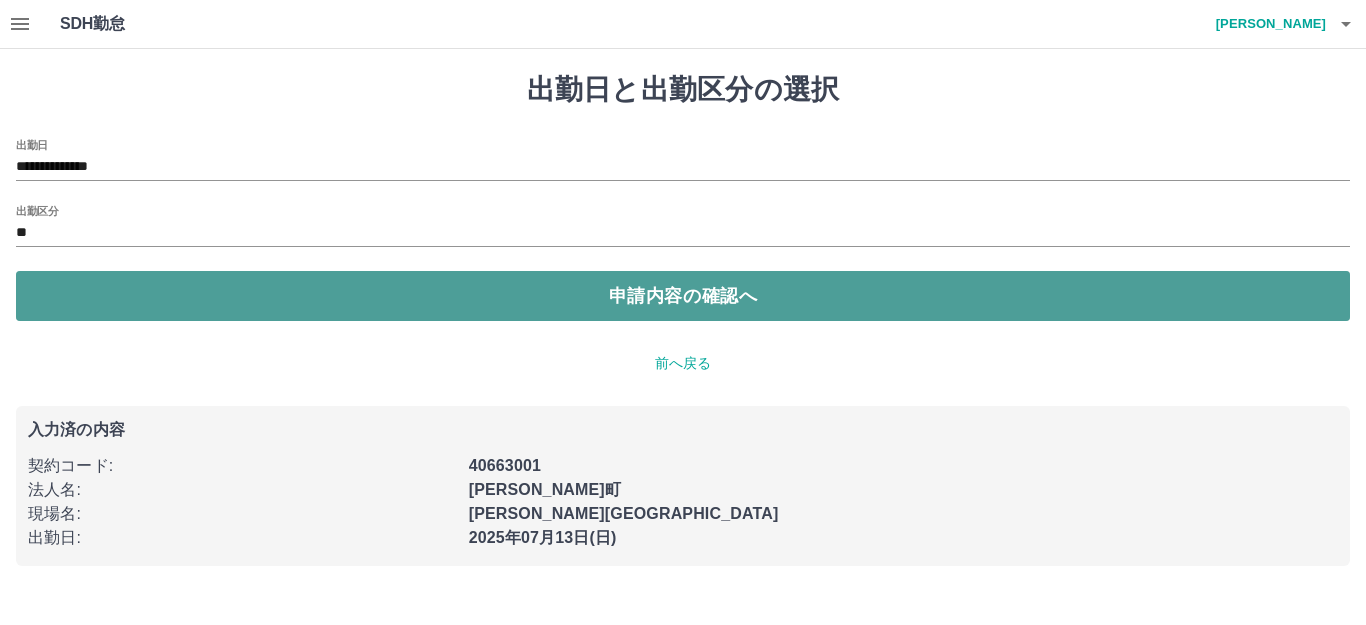click on "申請内容の確認へ" at bounding box center [683, 296] 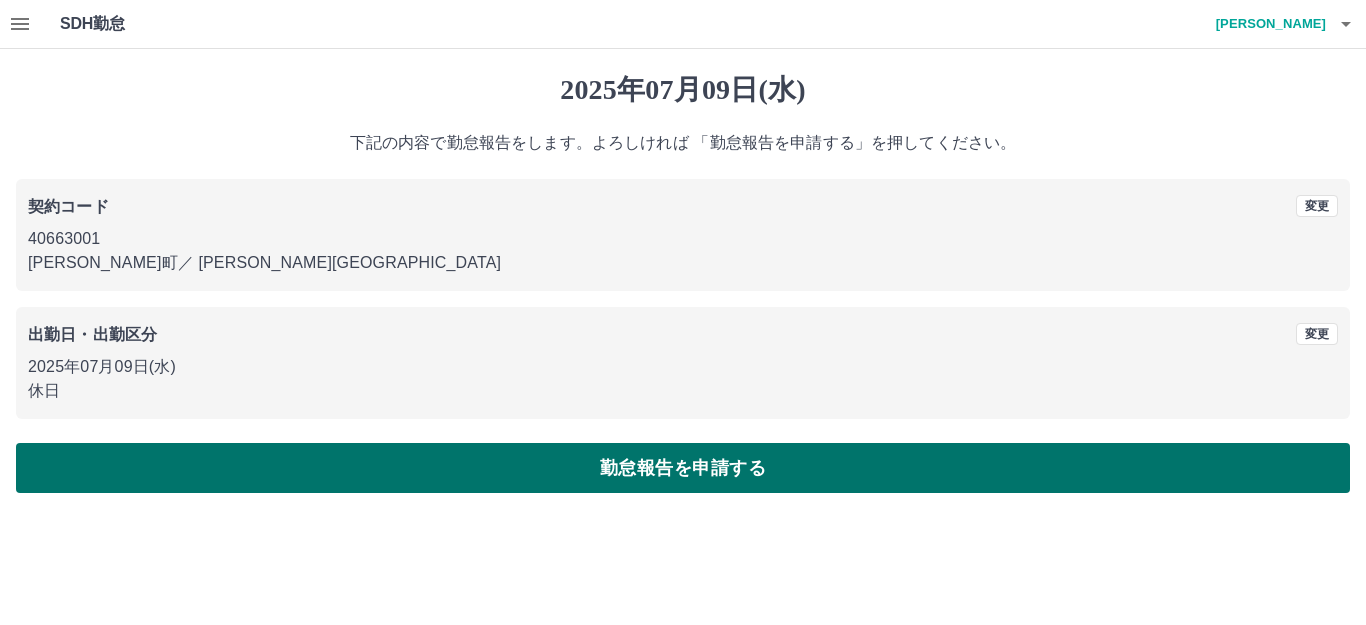 click on "勤怠報告を申請する" at bounding box center (683, 468) 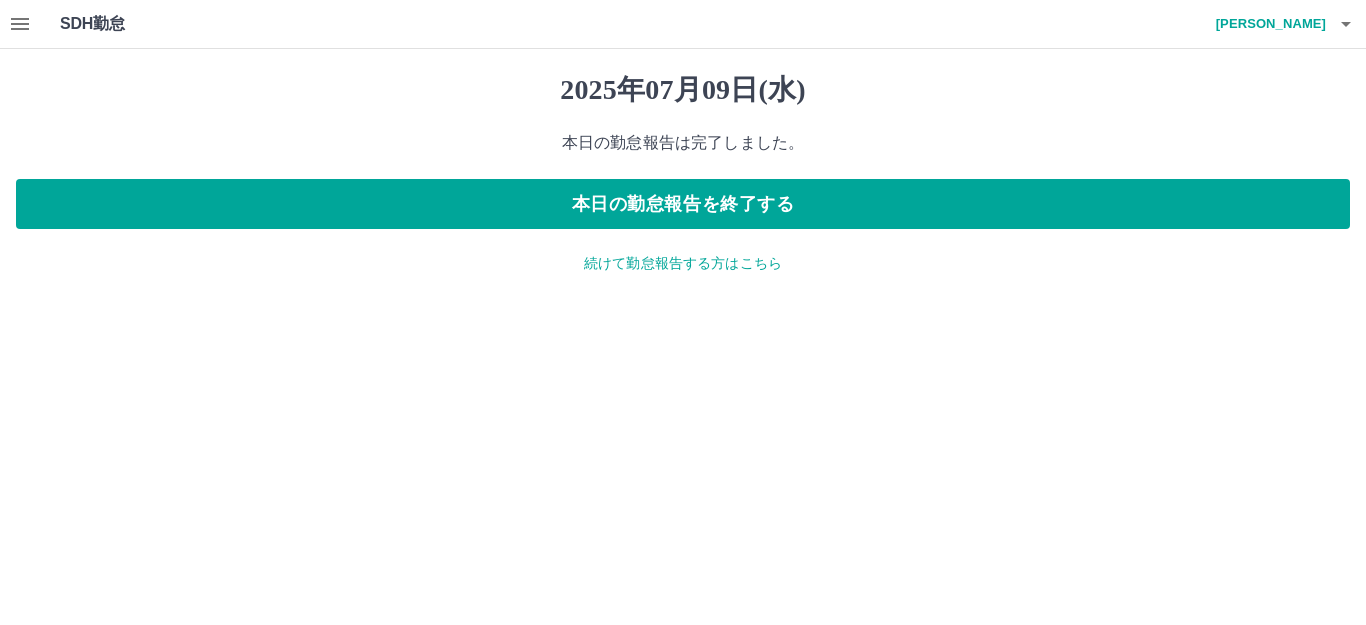 click on "続けて勤怠報告する方はこちら" at bounding box center (683, 263) 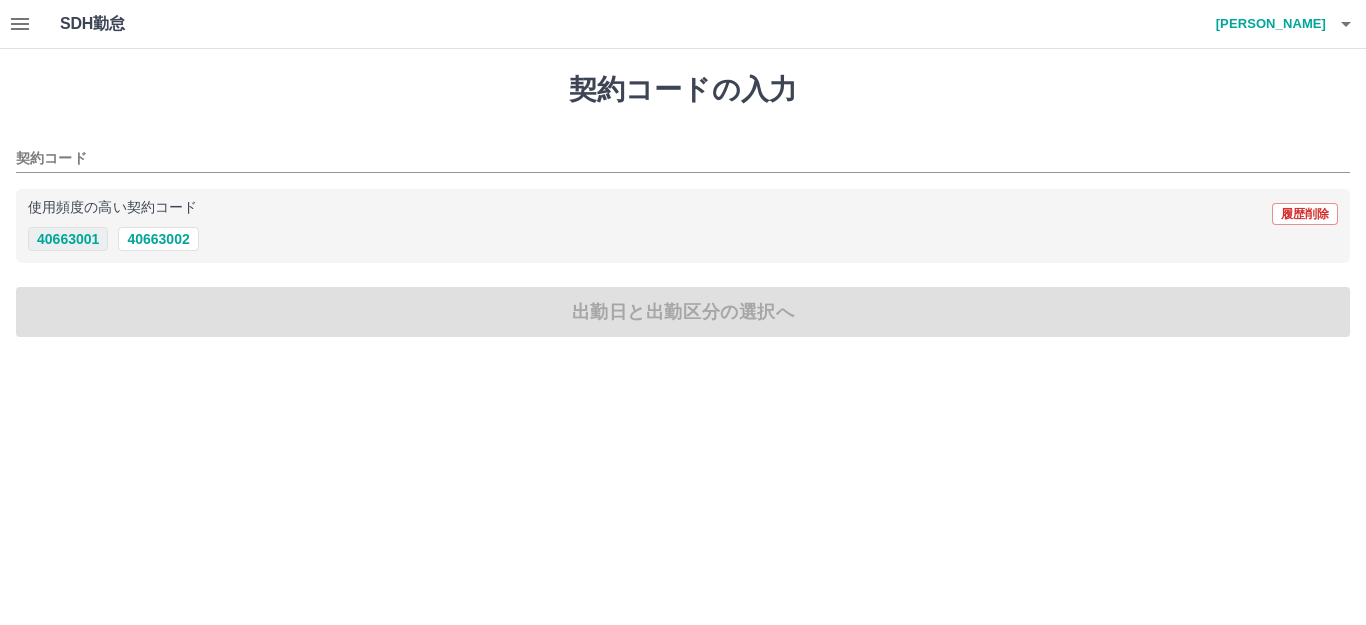 click on "40663001" at bounding box center (68, 239) 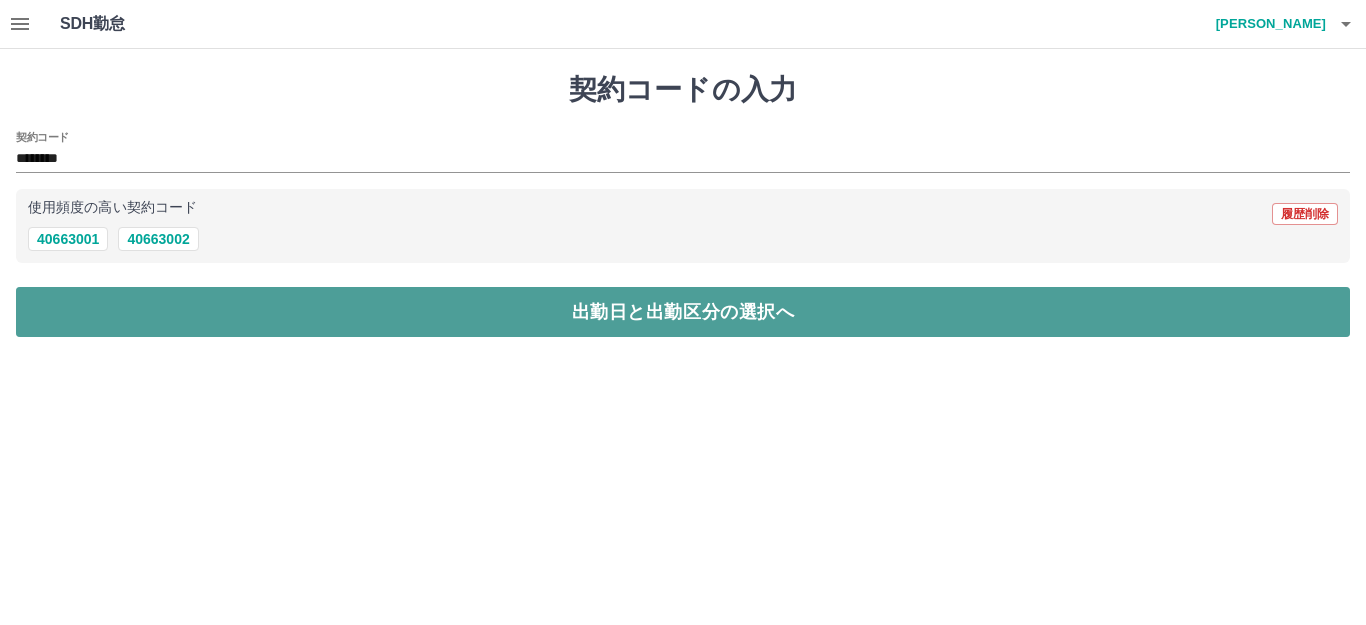 click on "出勤日と出勤区分の選択へ" at bounding box center [683, 312] 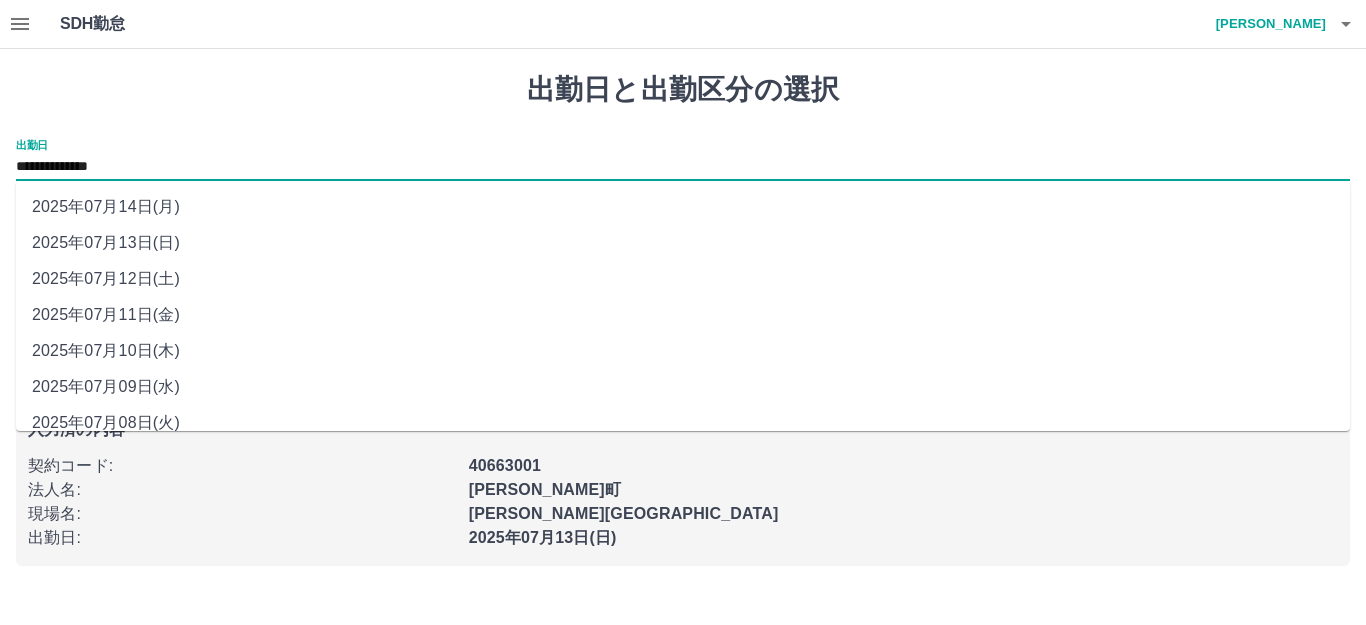 click on "**********" at bounding box center (683, 167) 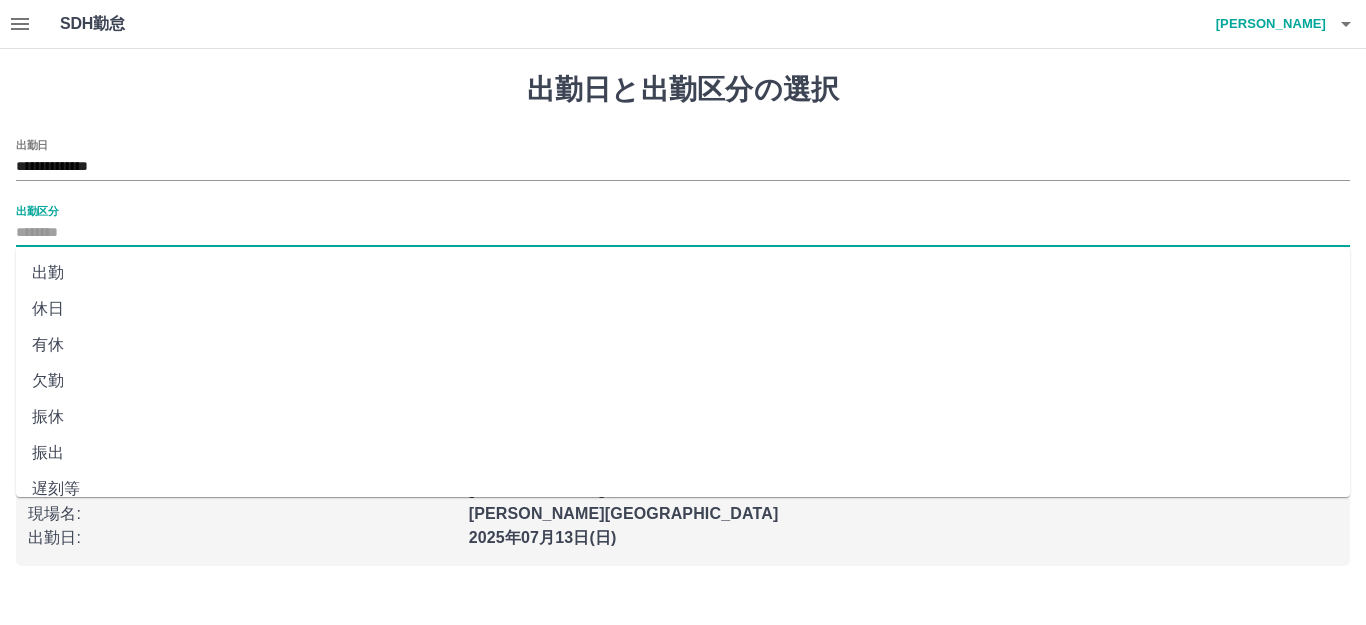 click on "出勤区分" at bounding box center (683, 233) 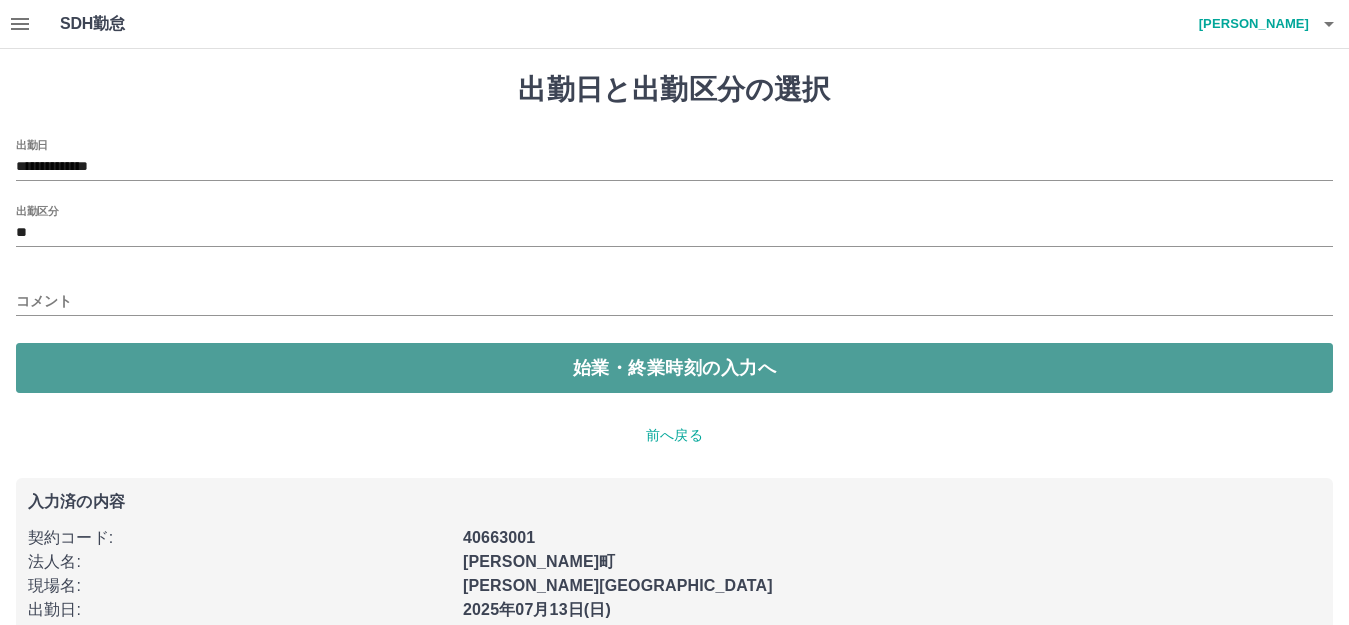 click on "始業・終業時刻の入力へ" at bounding box center [674, 368] 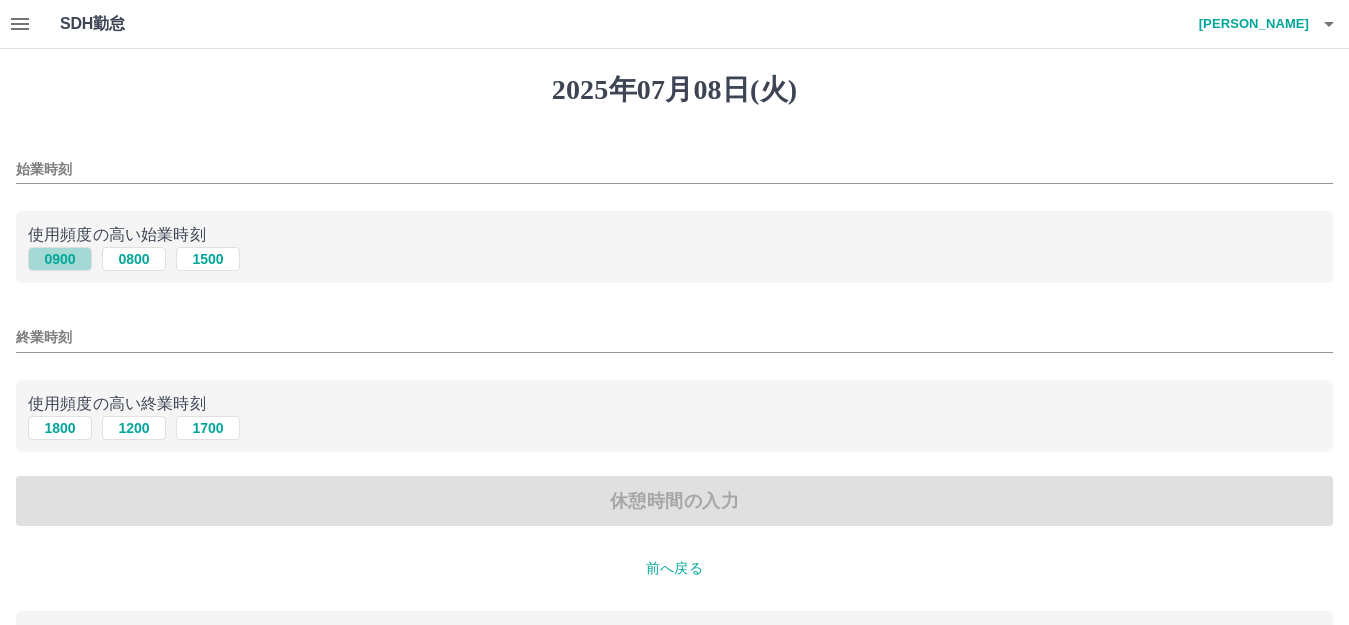 click on "0900" at bounding box center (60, 259) 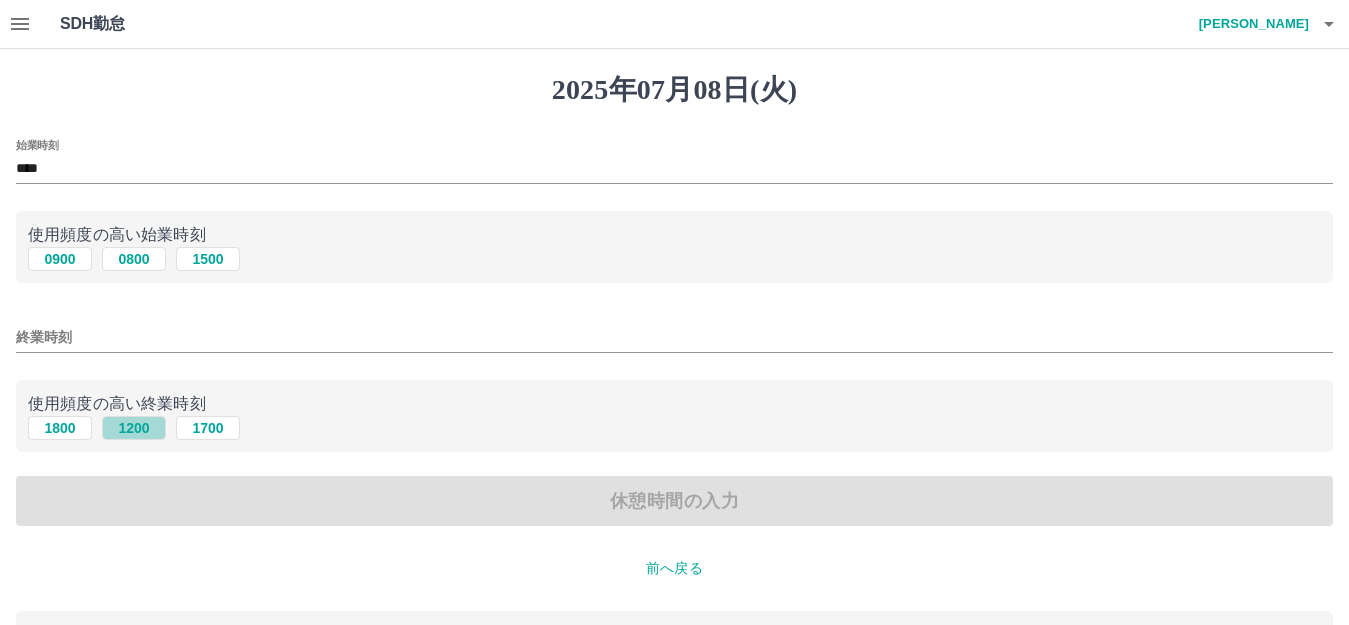 click on "1200" at bounding box center (134, 428) 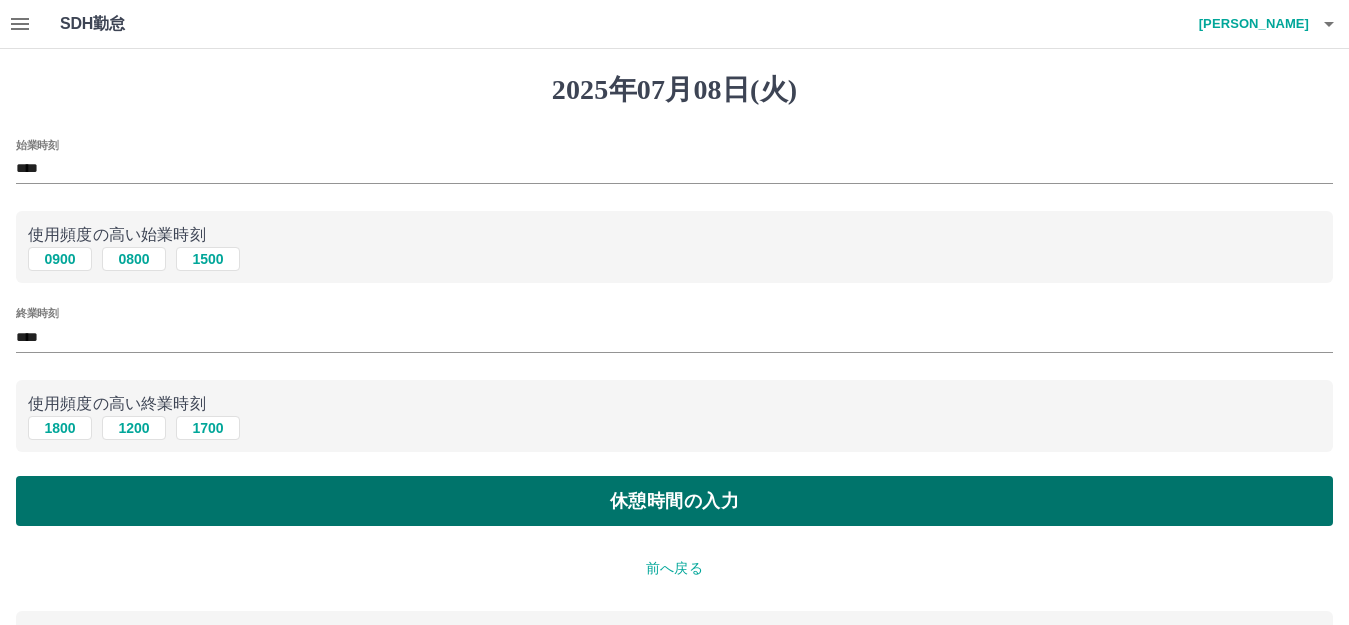 click on "休憩時間の入力" at bounding box center [674, 501] 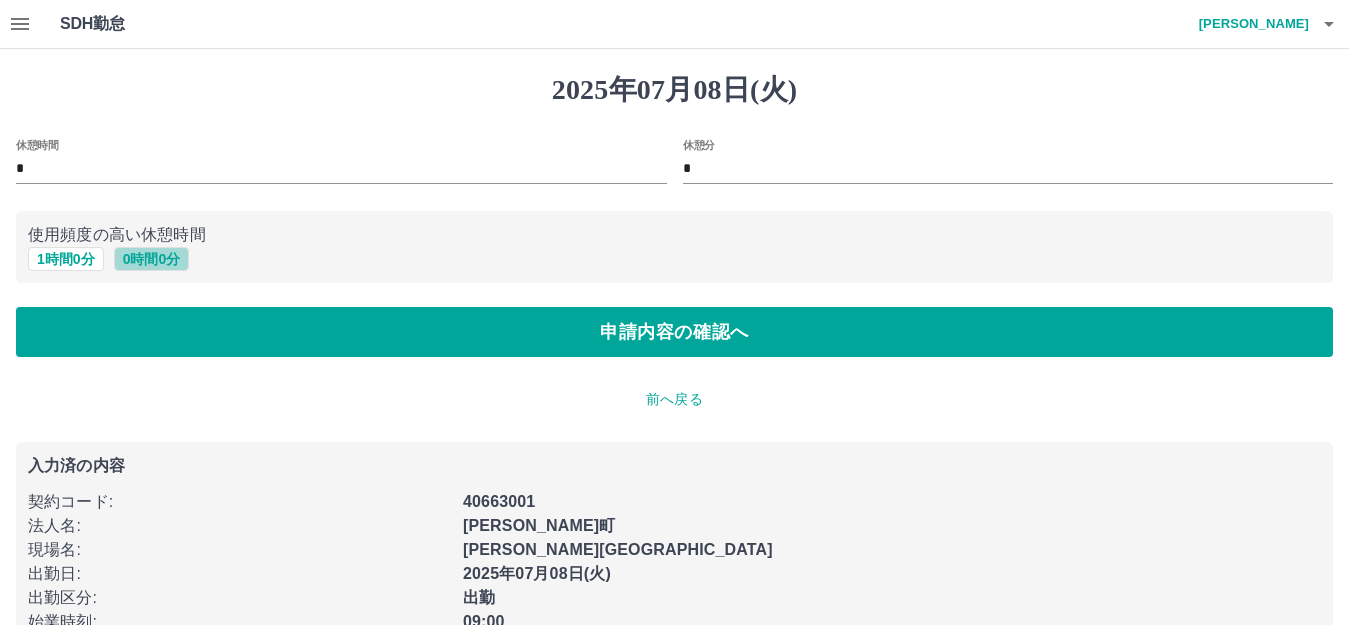 click on "0 時間 0 分" at bounding box center [152, 259] 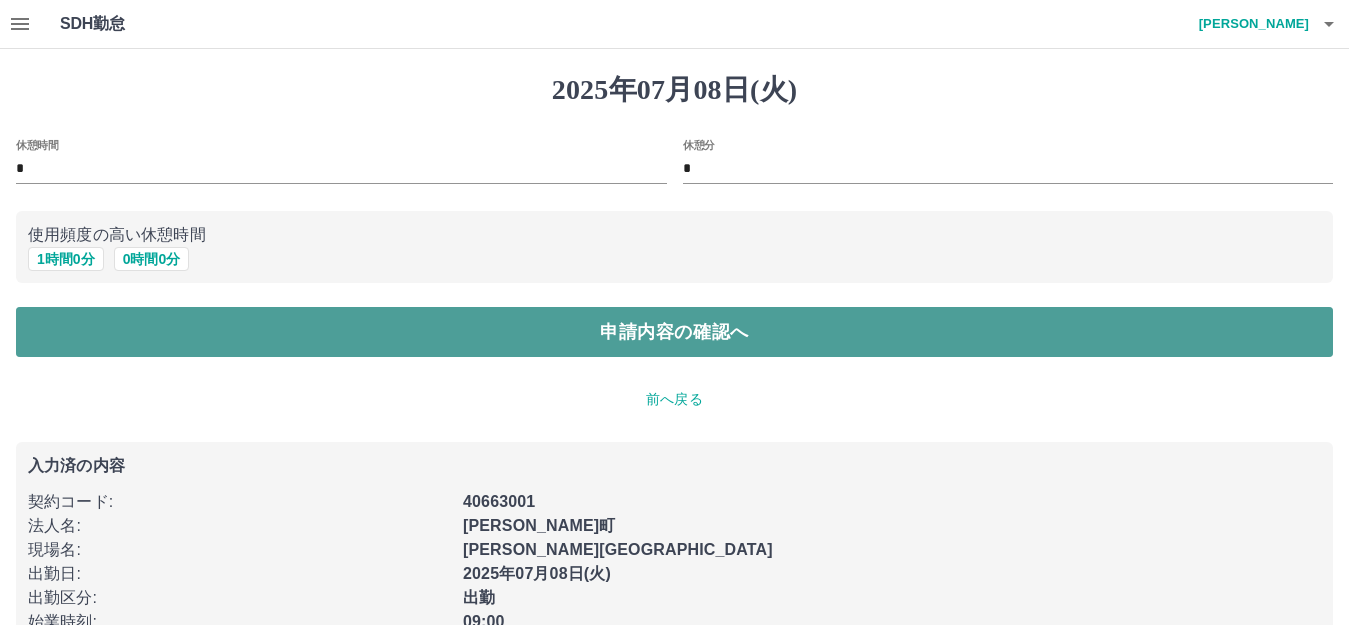 click on "申請内容の確認へ" at bounding box center [674, 332] 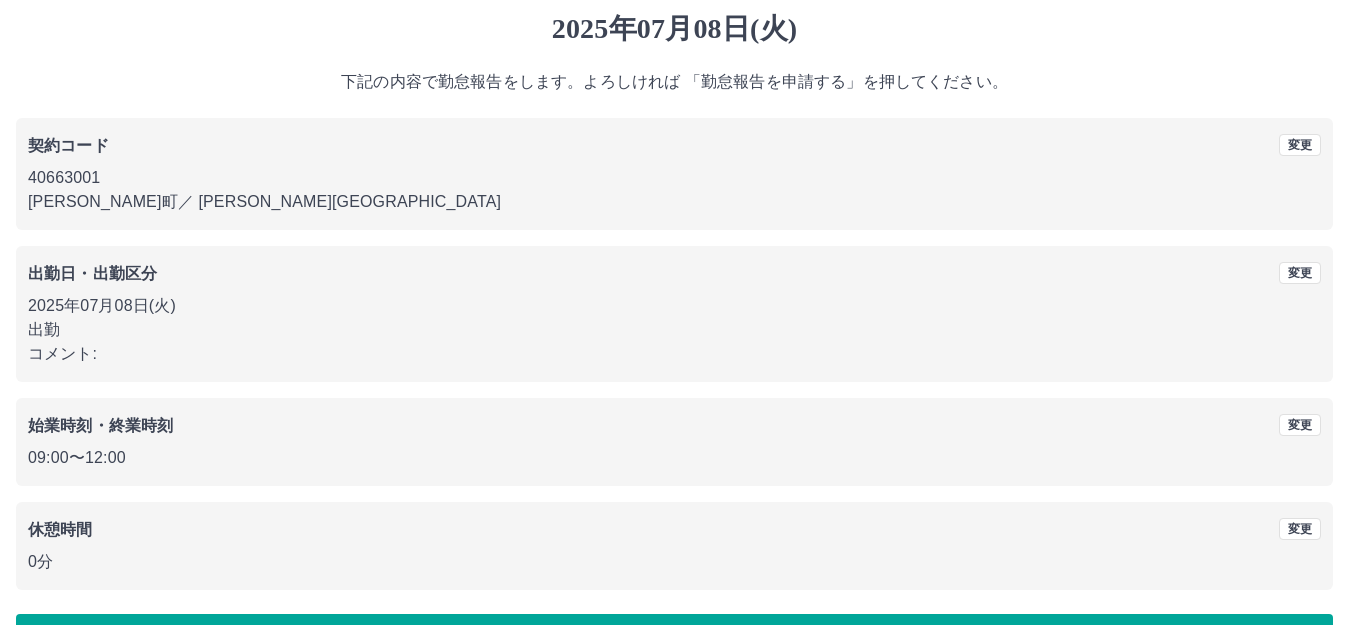 scroll, scrollTop: 124, scrollLeft: 0, axis: vertical 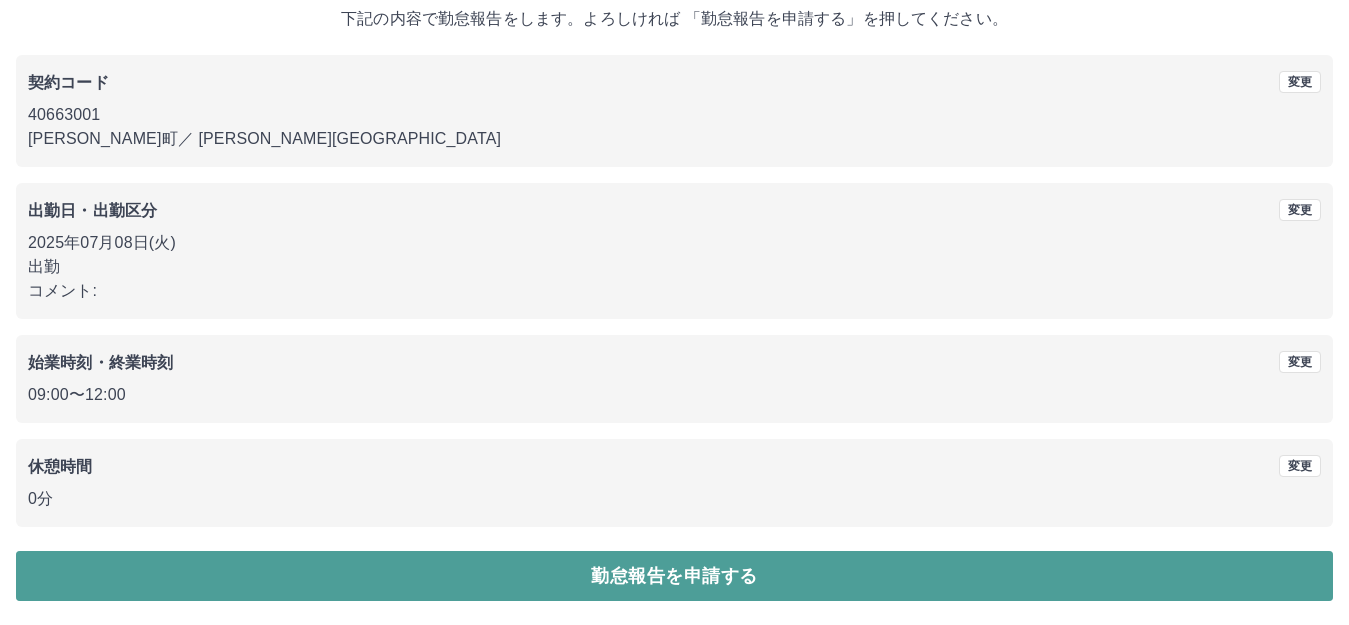 click on "勤怠報告を申請する" at bounding box center (674, 576) 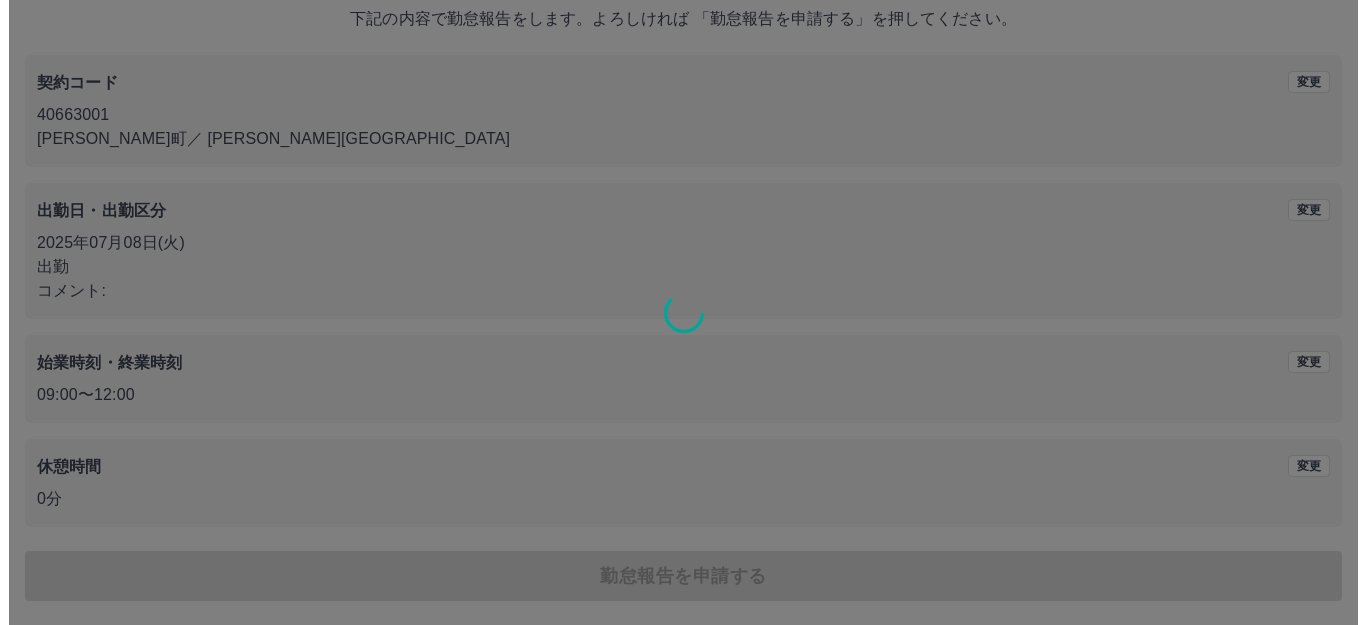 scroll, scrollTop: 0, scrollLeft: 0, axis: both 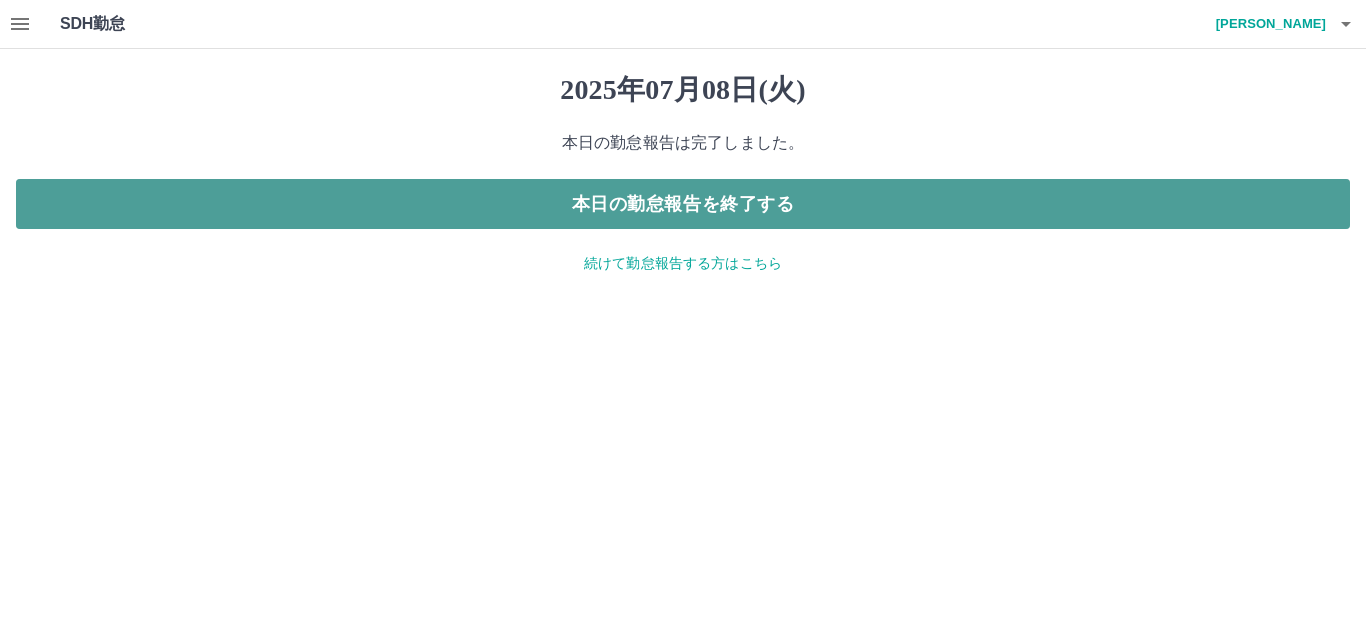click on "本日の勤怠報告を終了する" at bounding box center [683, 204] 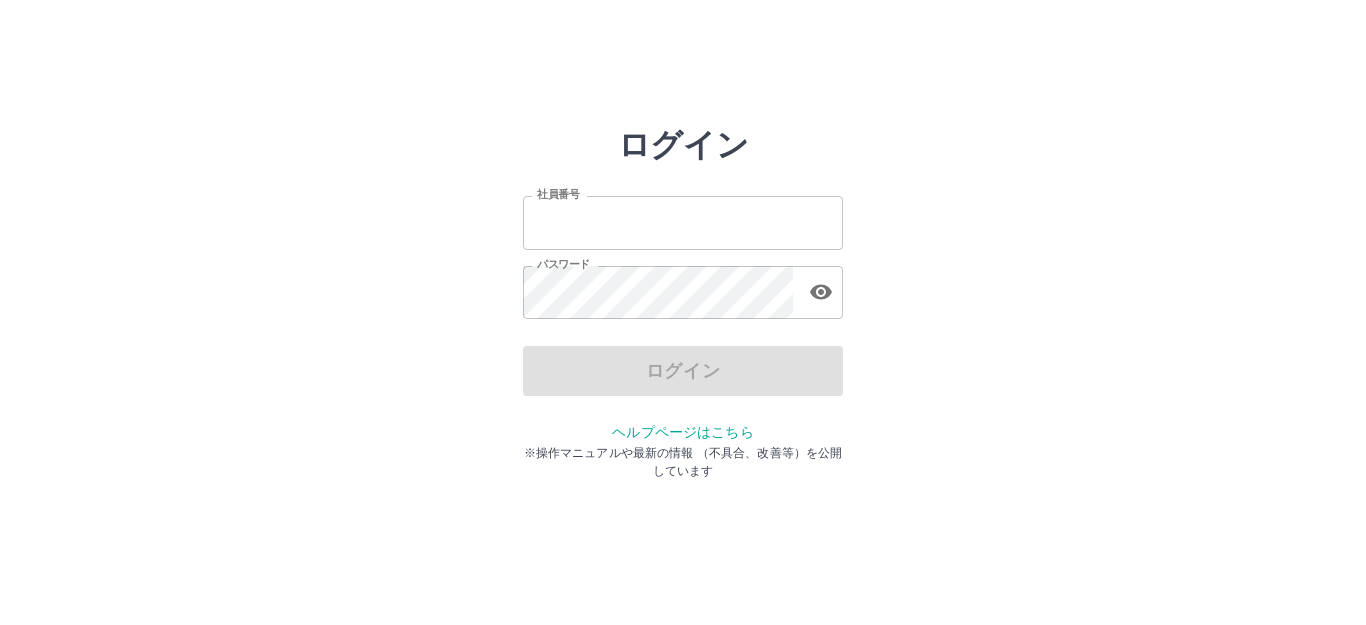 scroll, scrollTop: 0, scrollLeft: 0, axis: both 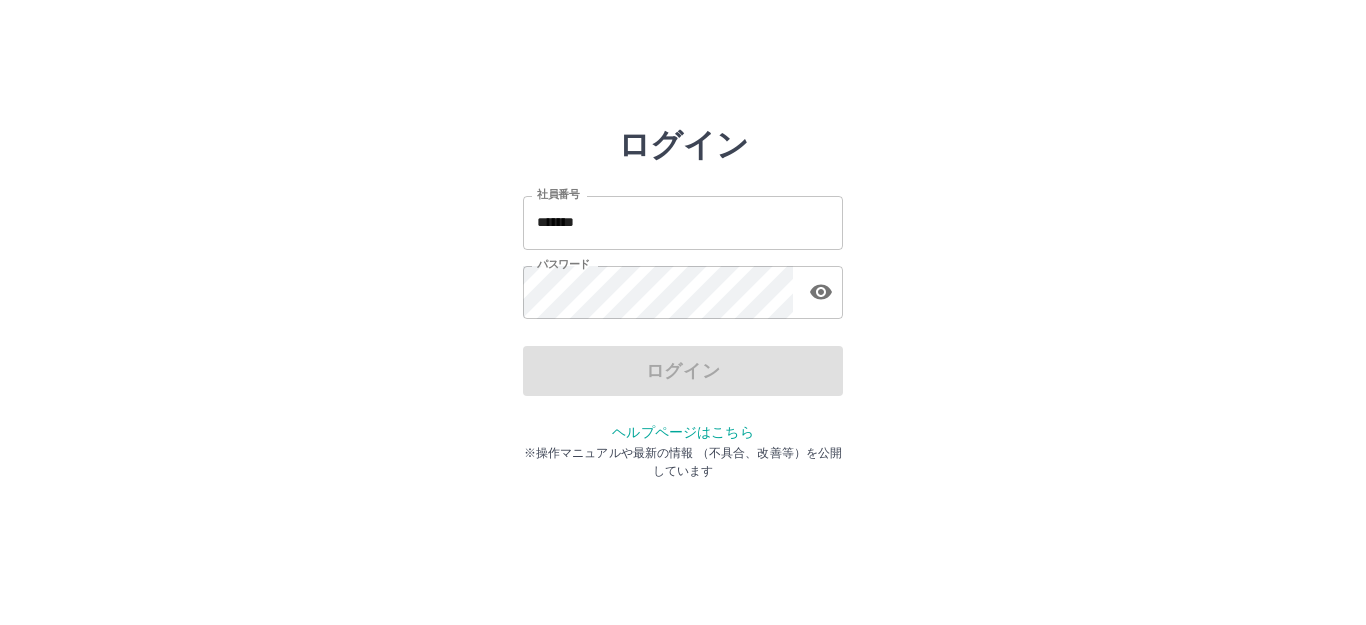 click on "*******" at bounding box center [683, 222] 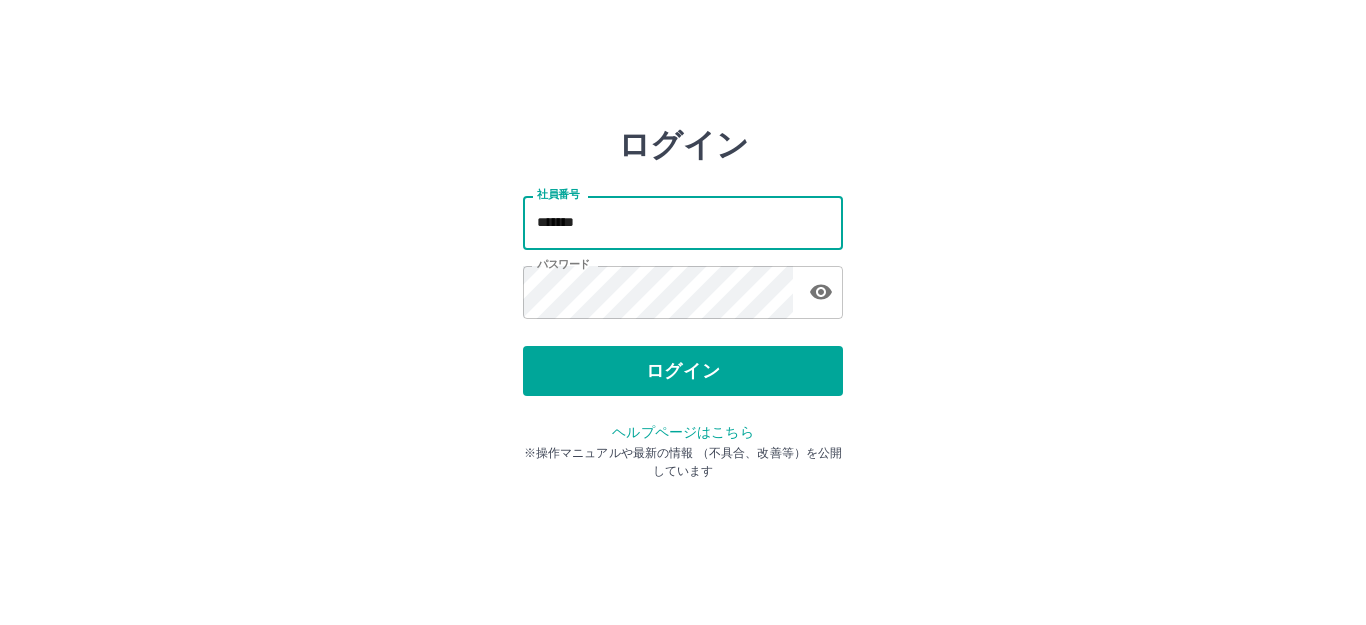 type on "*******" 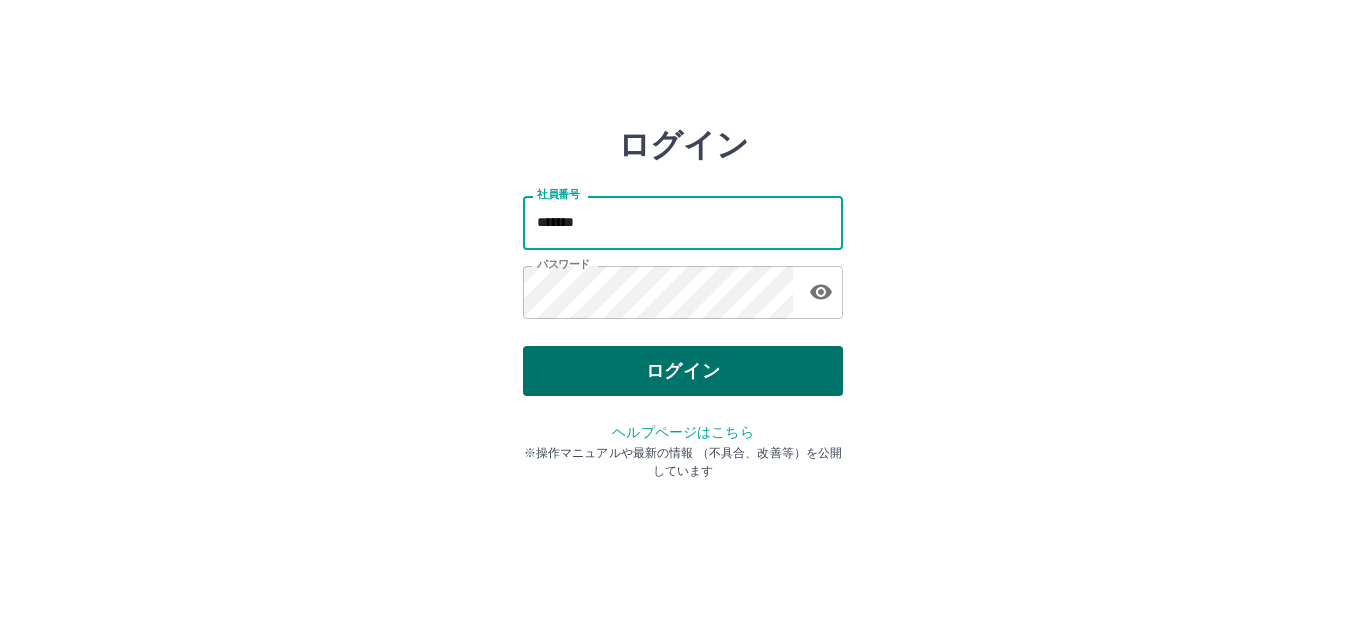 click on "ログイン" at bounding box center [683, 371] 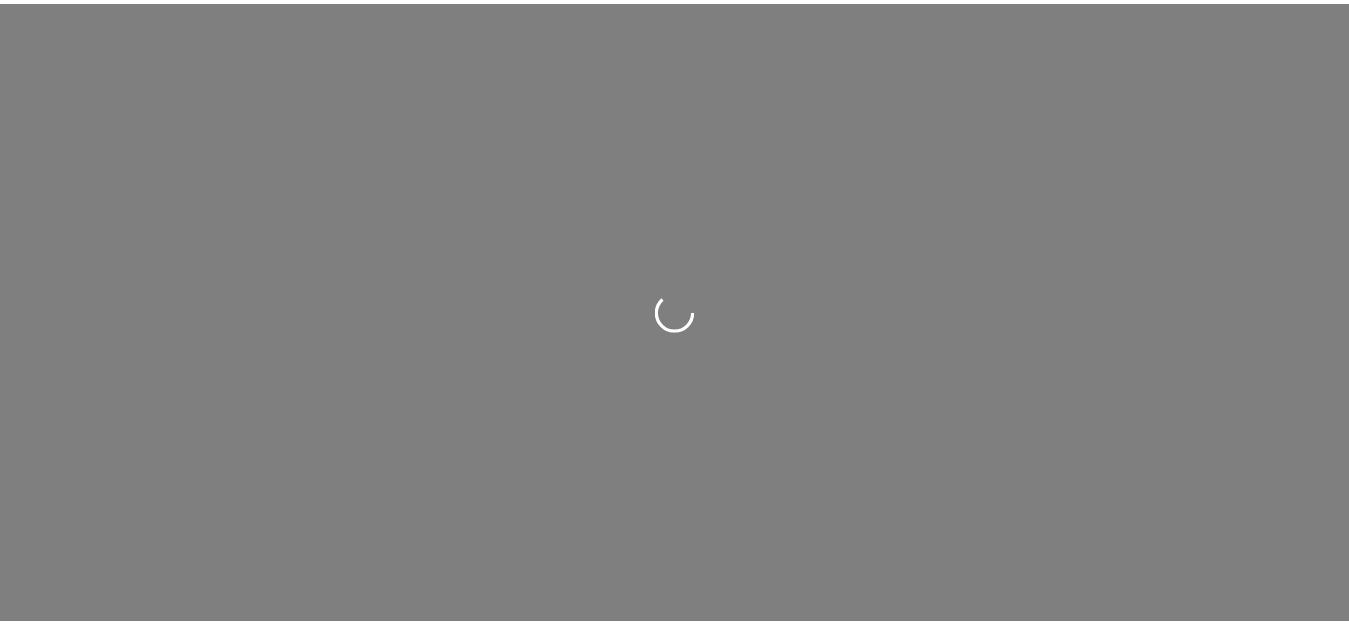 scroll, scrollTop: 0, scrollLeft: 0, axis: both 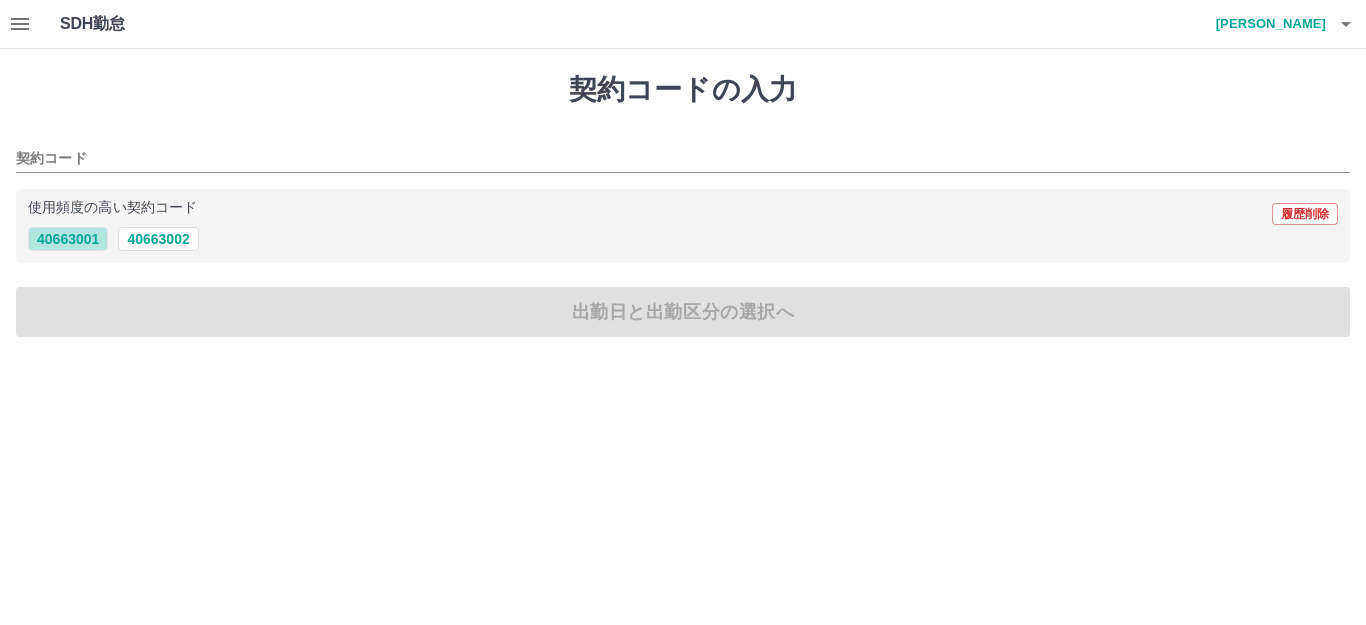 drag, startPoint x: 75, startPoint y: 235, endPoint x: 75, endPoint y: 261, distance: 26 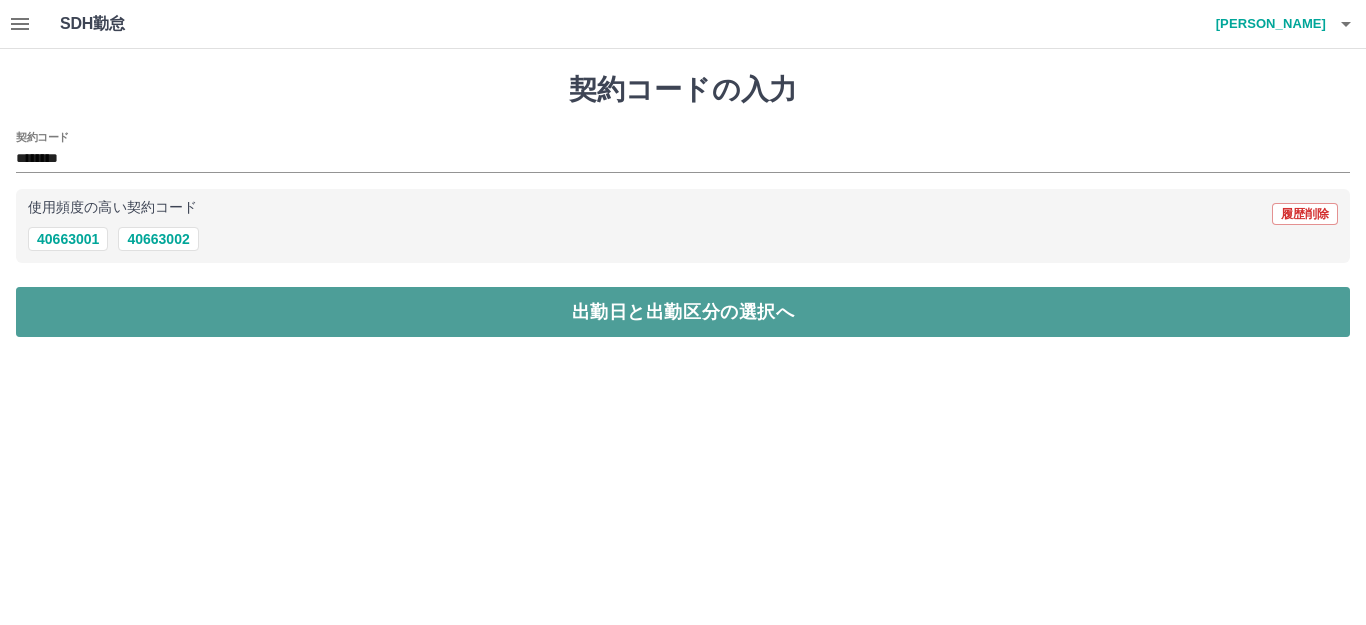 click on "出勤日と出勤区分の選択へ" at bounding box center (683, 312) 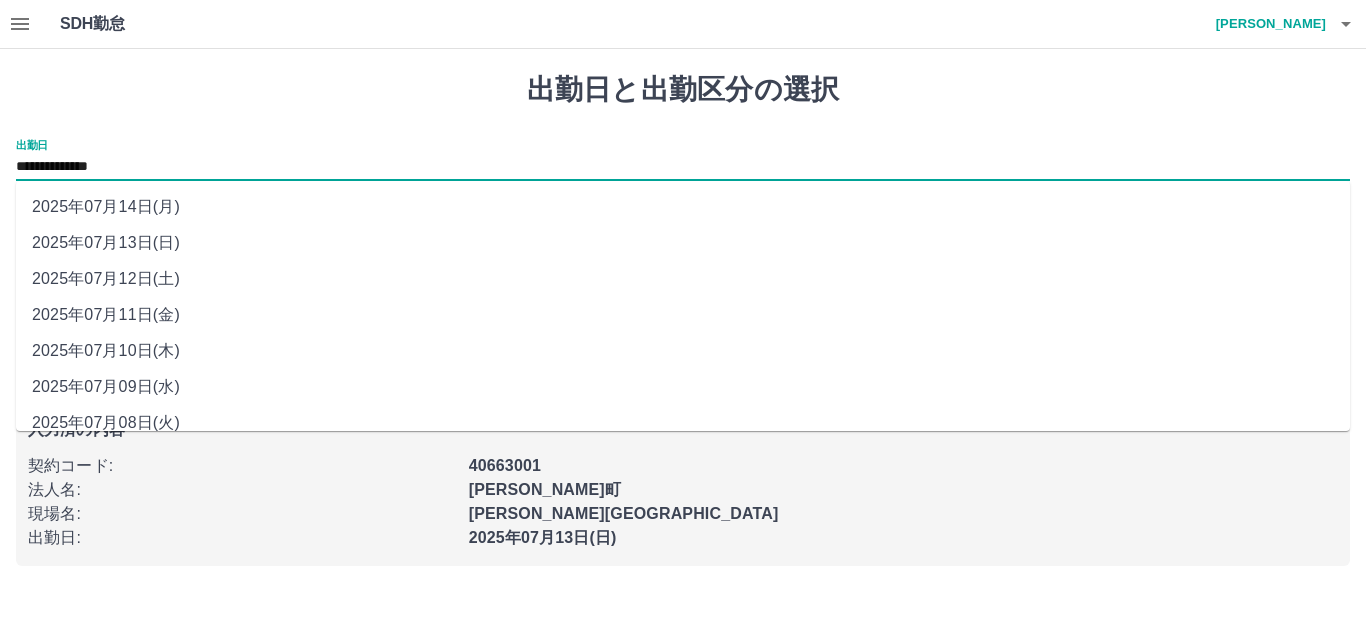 click on "**********" at bounding box center (683, 167) 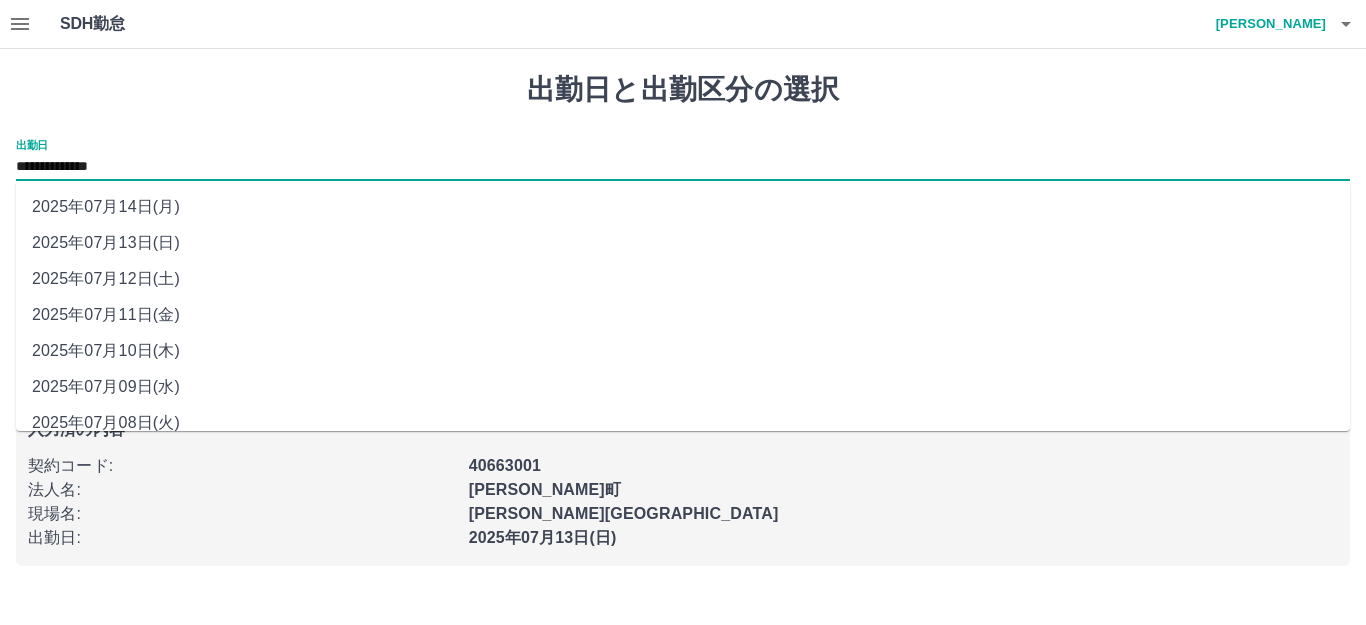click on "2025年07月14日(月)" at bounding box center [683, 207] 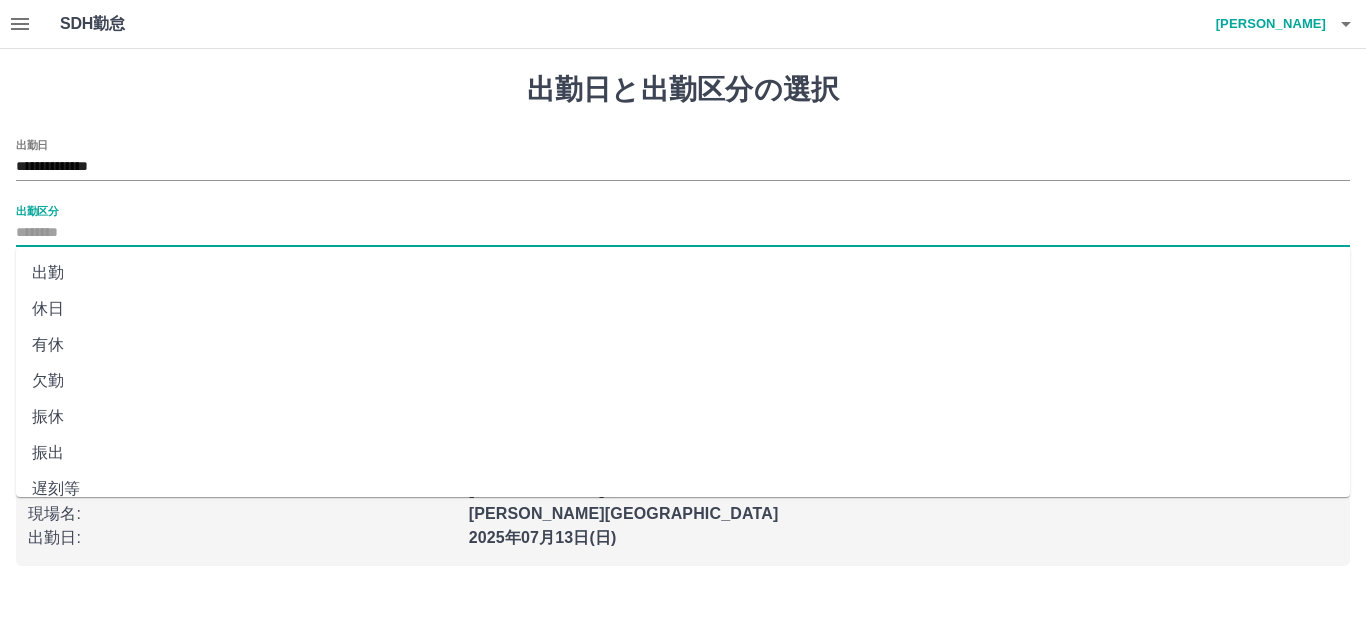 click on "出勤区分" at bounding box center [683, 233] 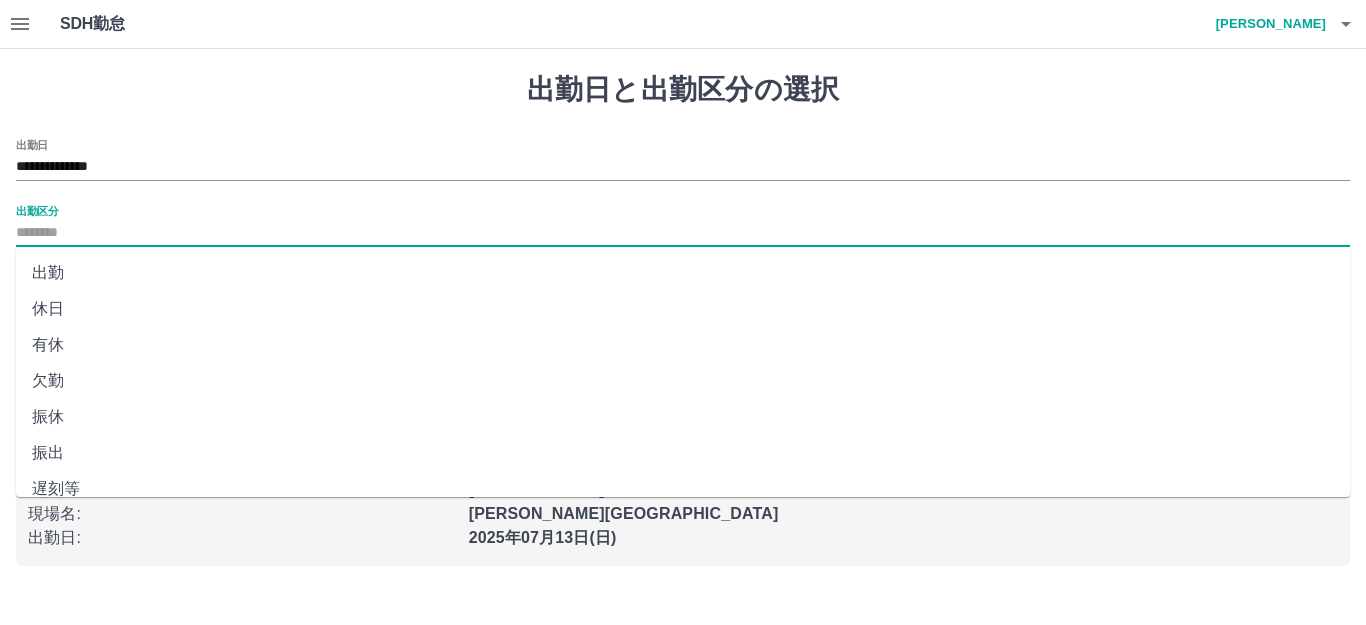 click on "出勤" at bounding box center (683, 273) 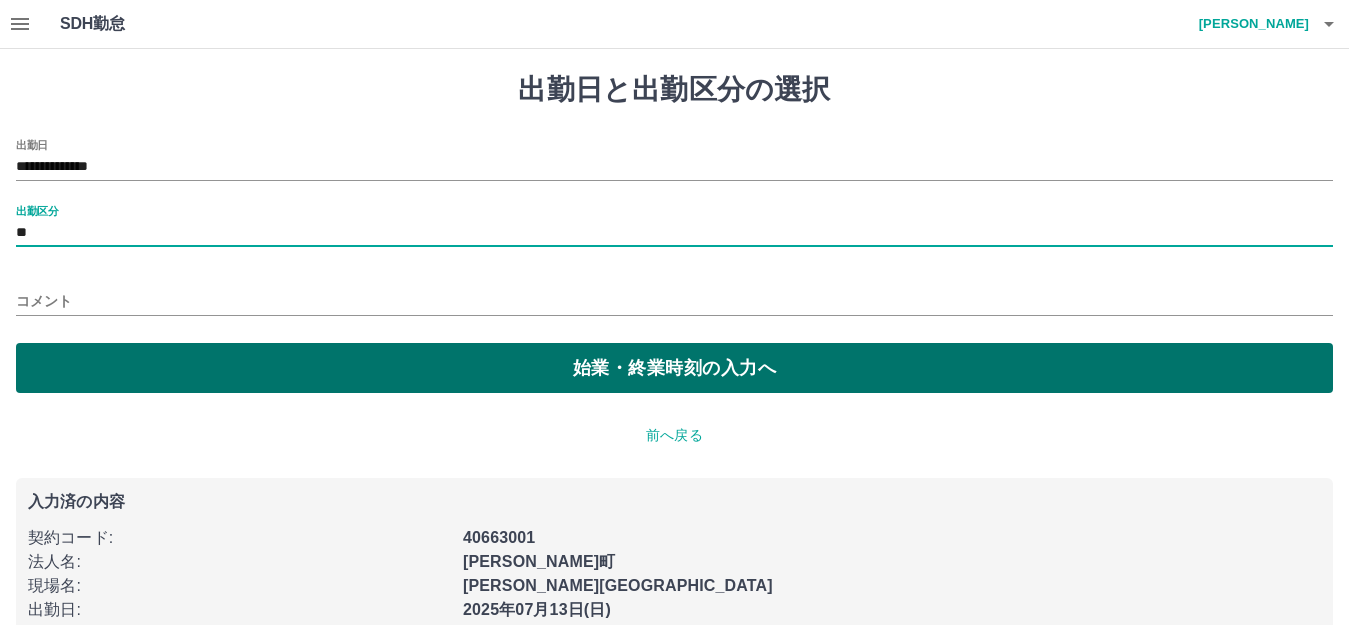 click on "始業・終業時刻の入力へ" at bounding box center (674, 368) 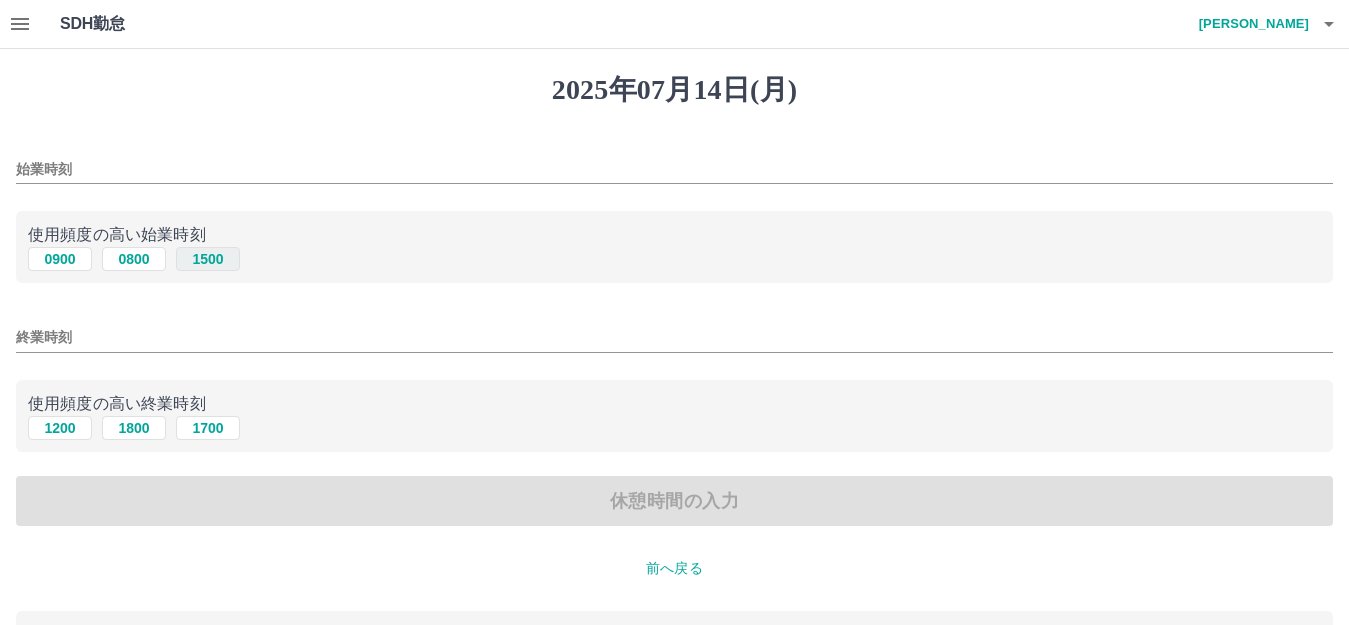click on "1500" at bounding box center [208, 259] 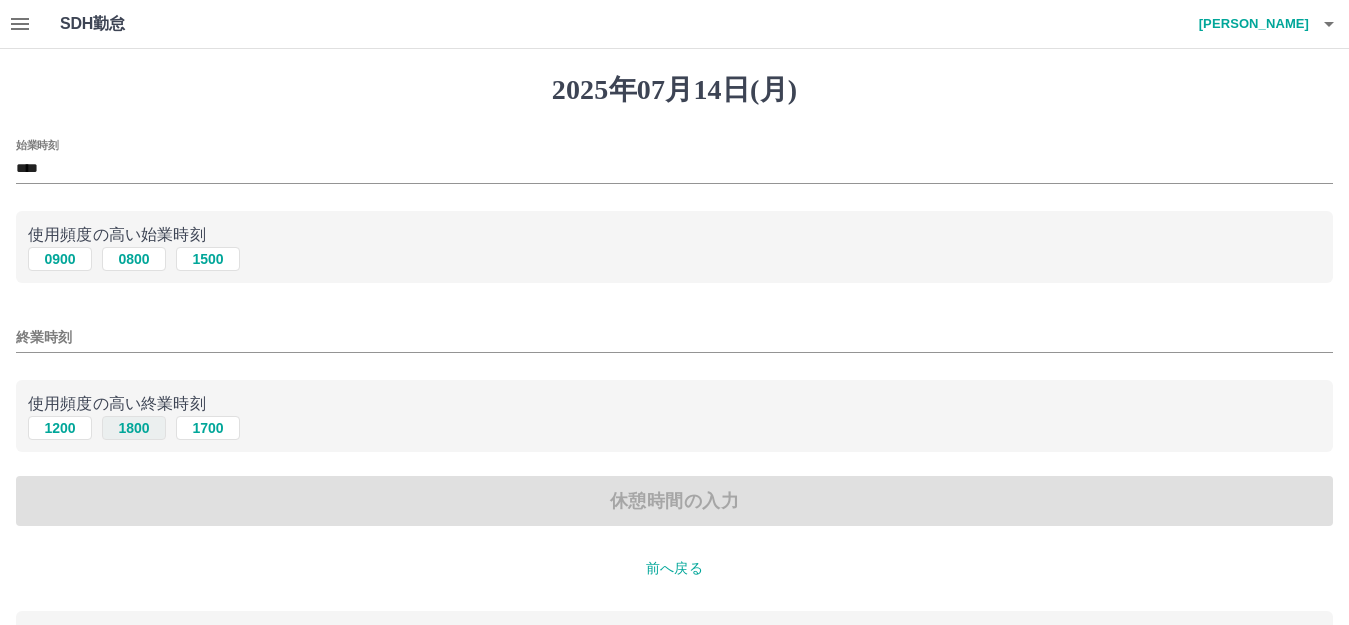 click on "1800" at bounding box center (134, 428) 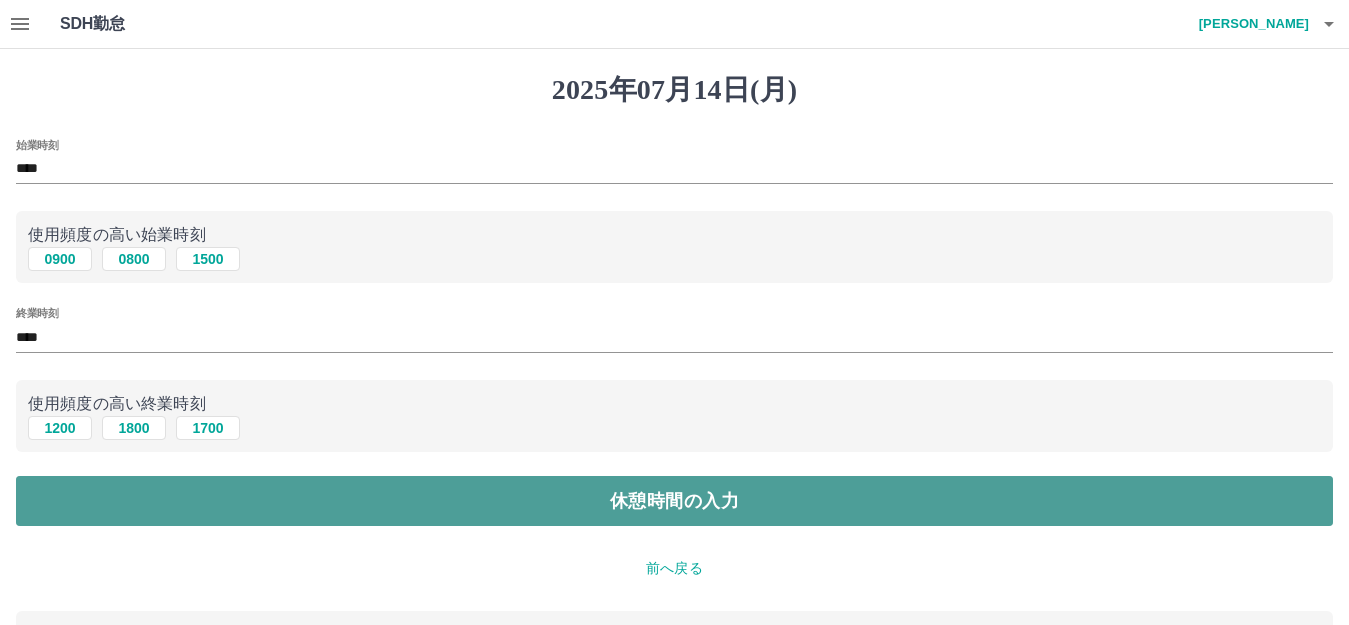 click on "休憩時間の入力" at bounding box center [674, 501] 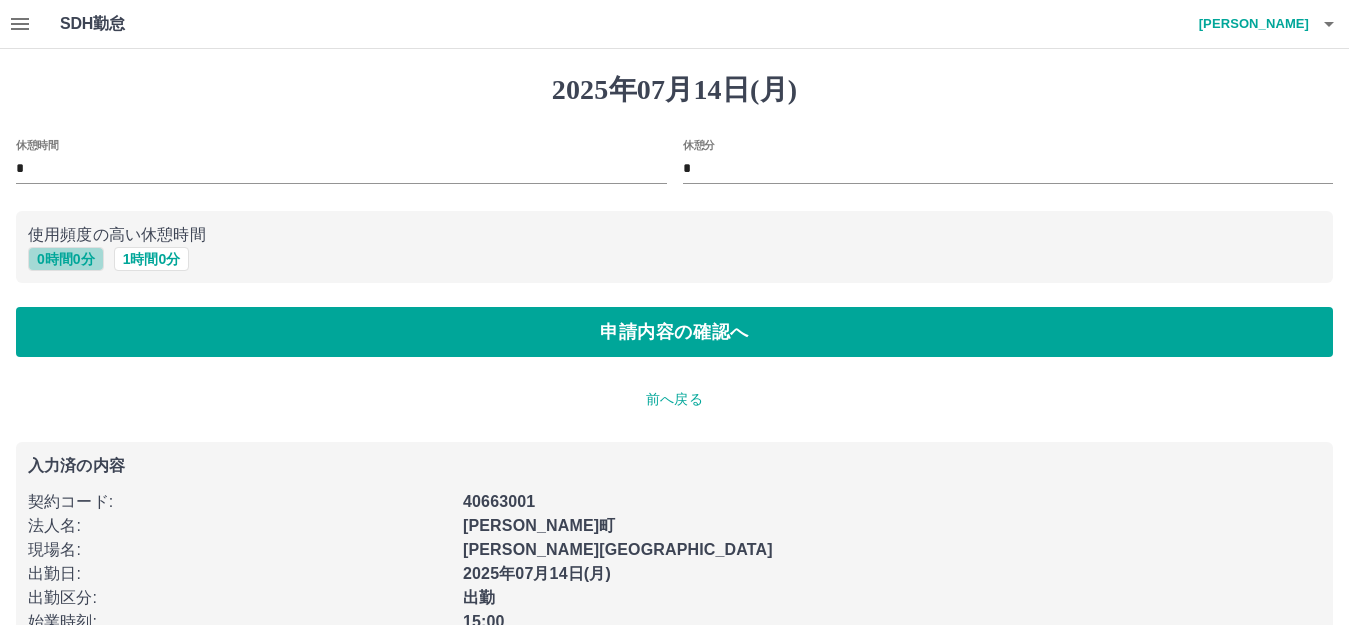 click on "0 時間 0 分" at bounding box center [66, 259] 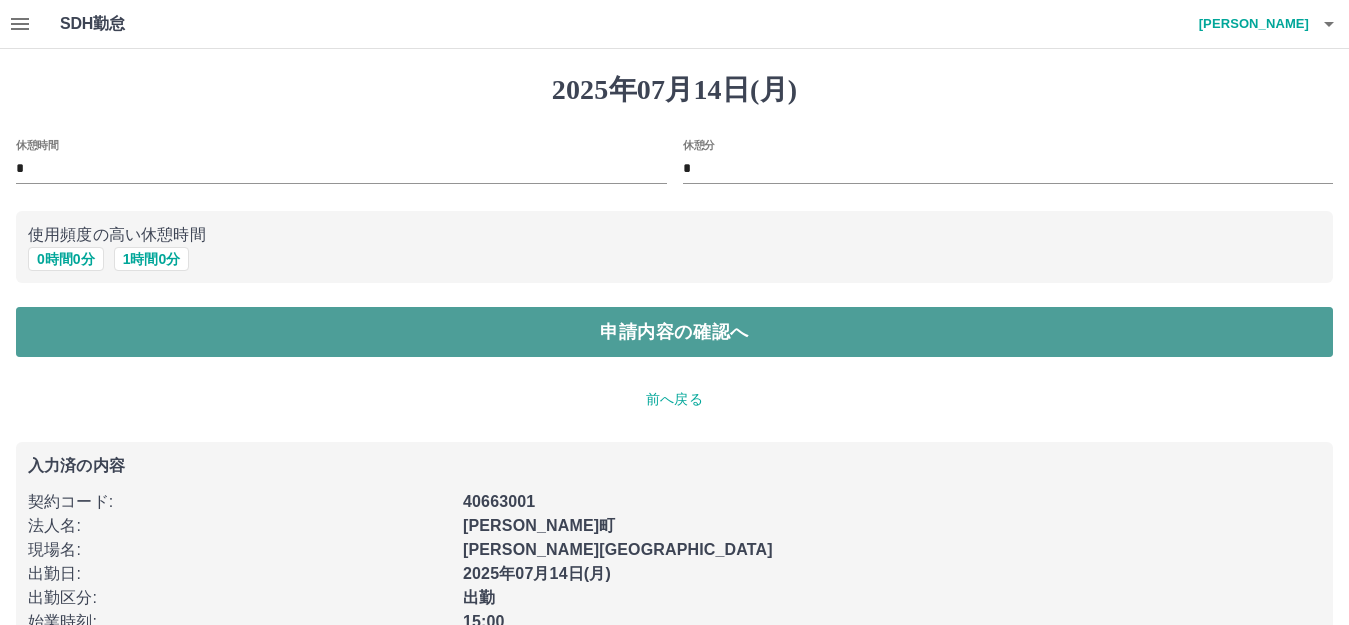 click on "申請内容の確認へ" at bounding box center (674, 332) 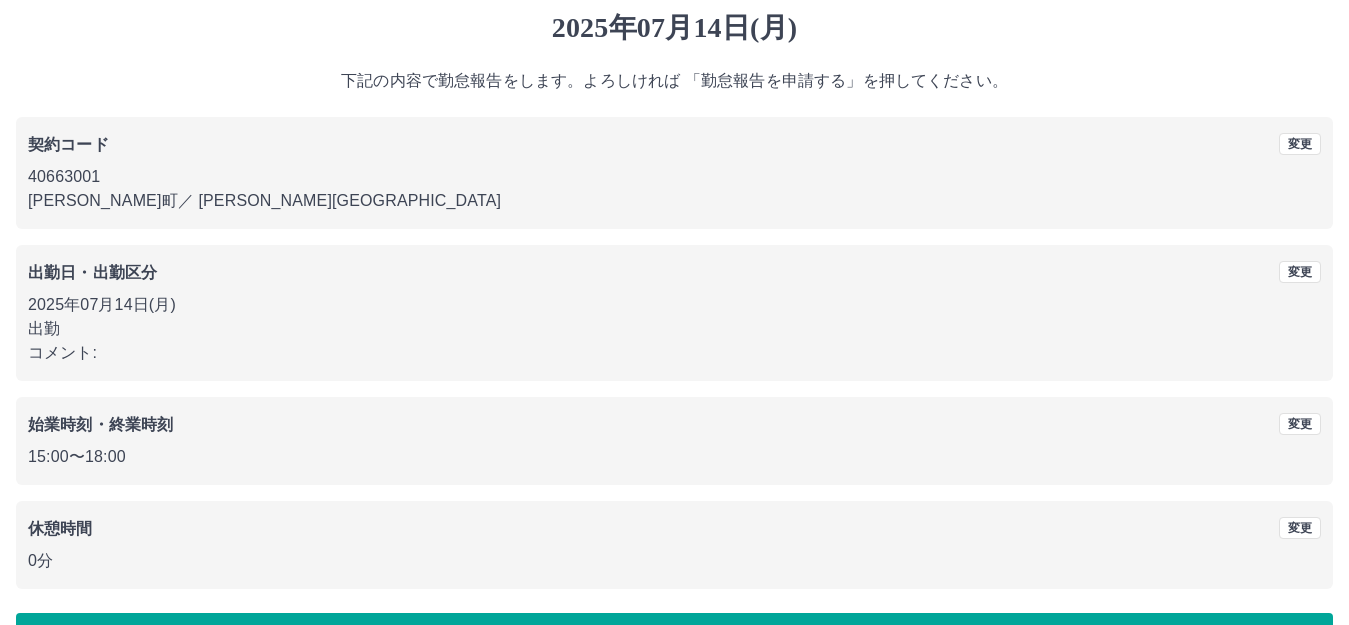 scroll, scrollTop: 124, scrollLeft: 0, axis: vertical 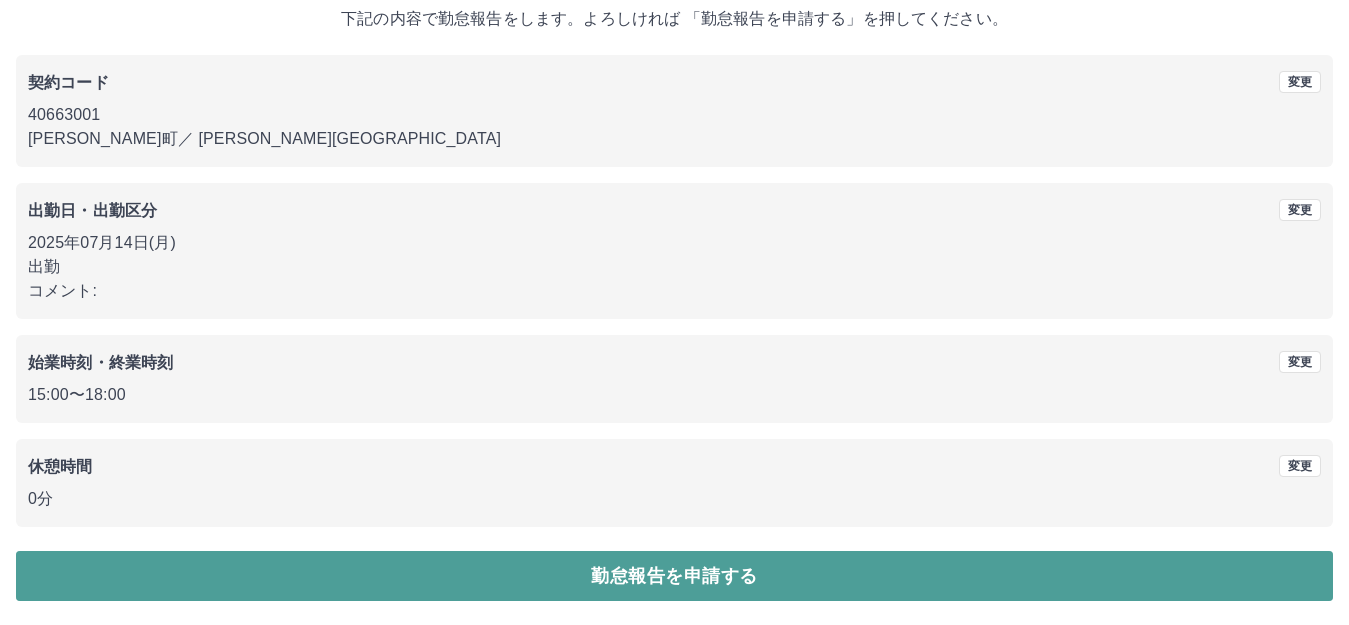 click on "勤怠報告を申請する" at bounding box center (674, 576) 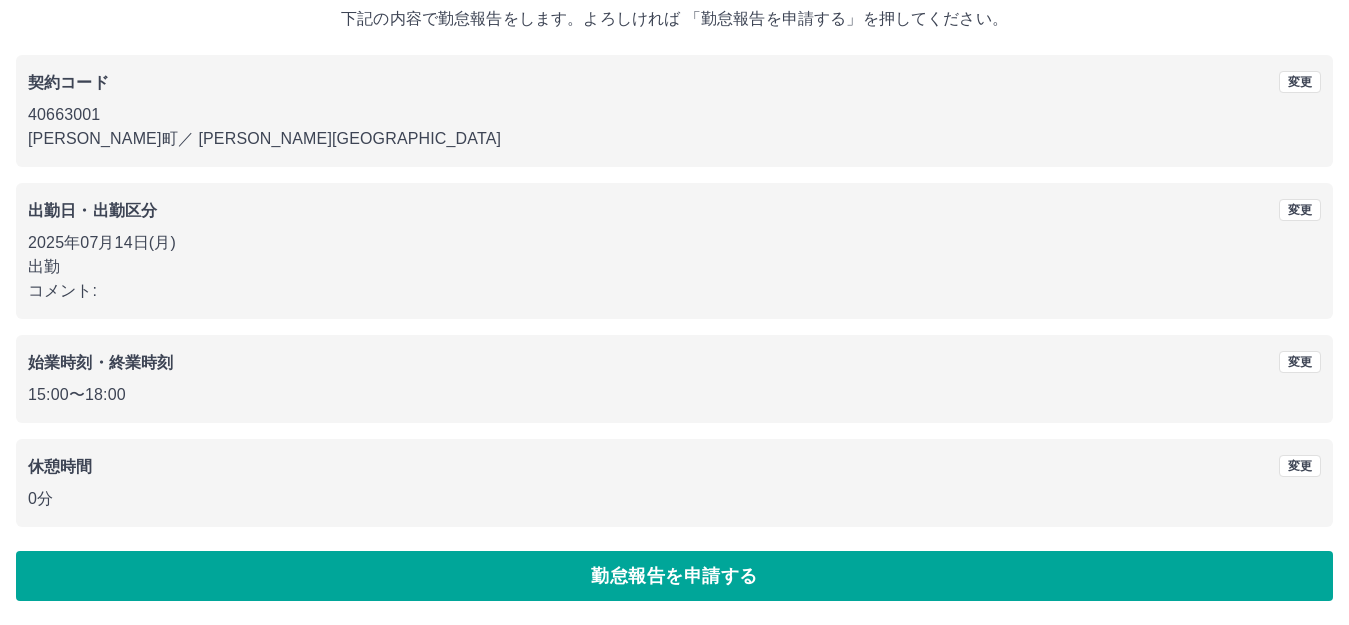 scroll, scrollTop: 0, scrollLeft: 0, axis: both 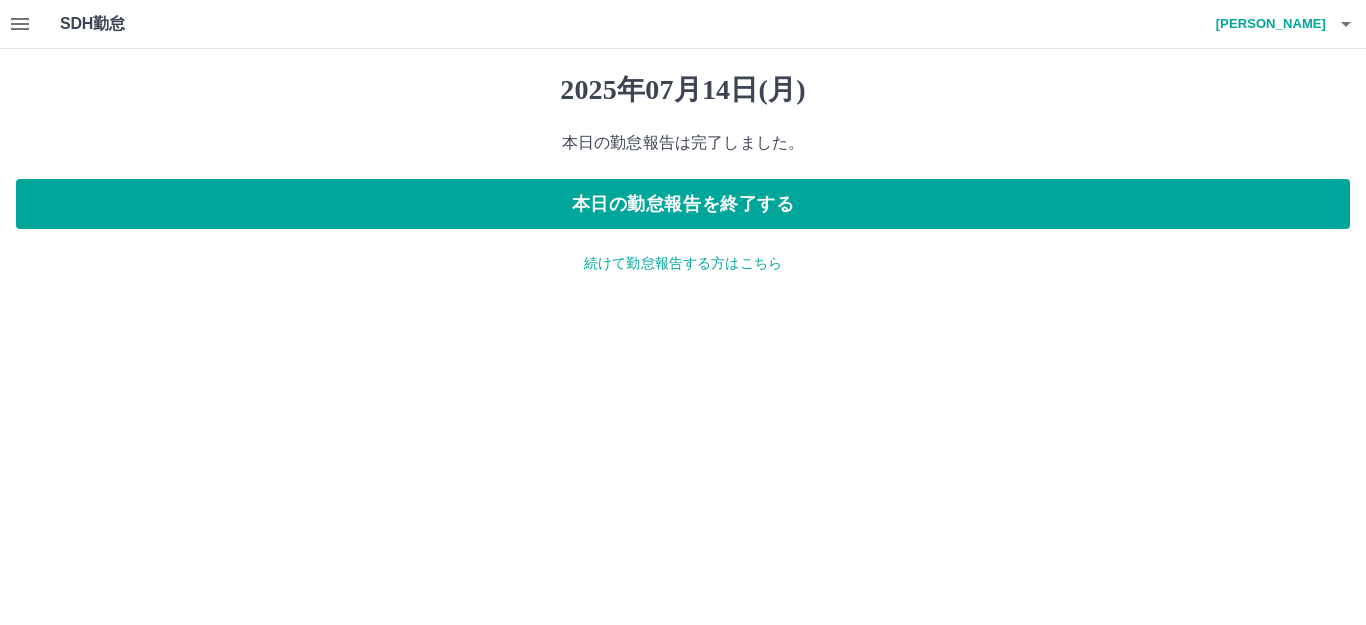 click on "続けて勤怠報告する方はこちら" at bounding box center (683, 263) 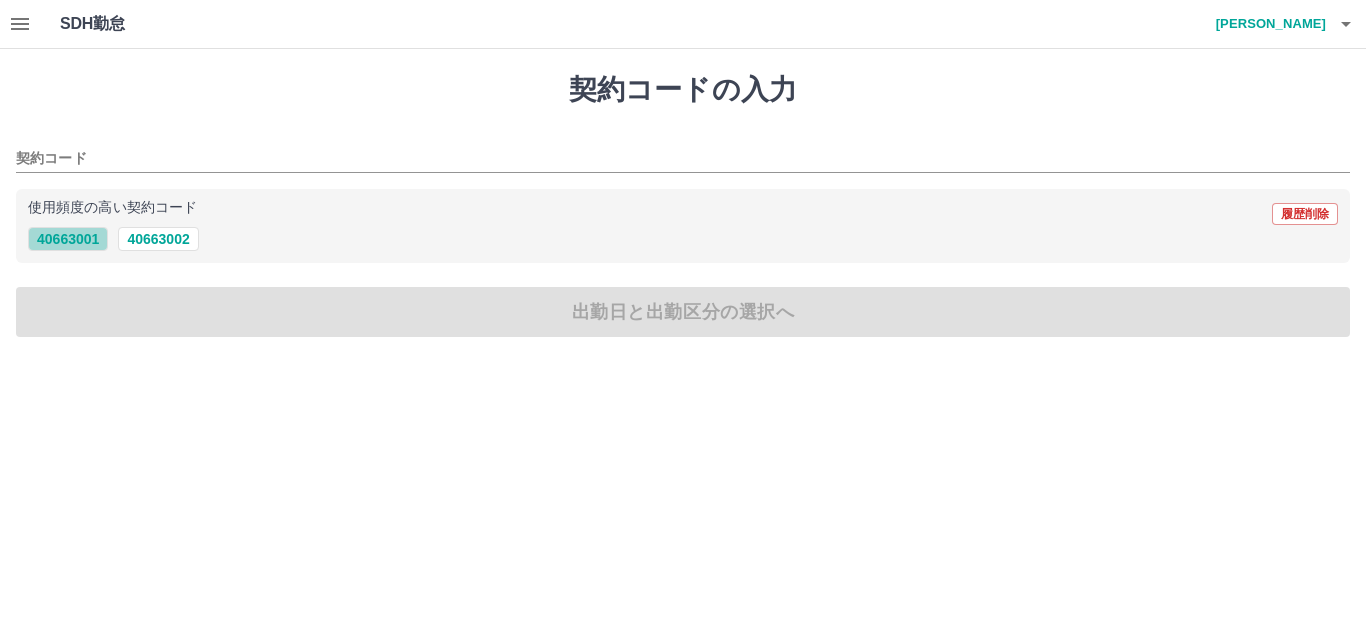 click on "40663001" at bounding box center [68, 239] 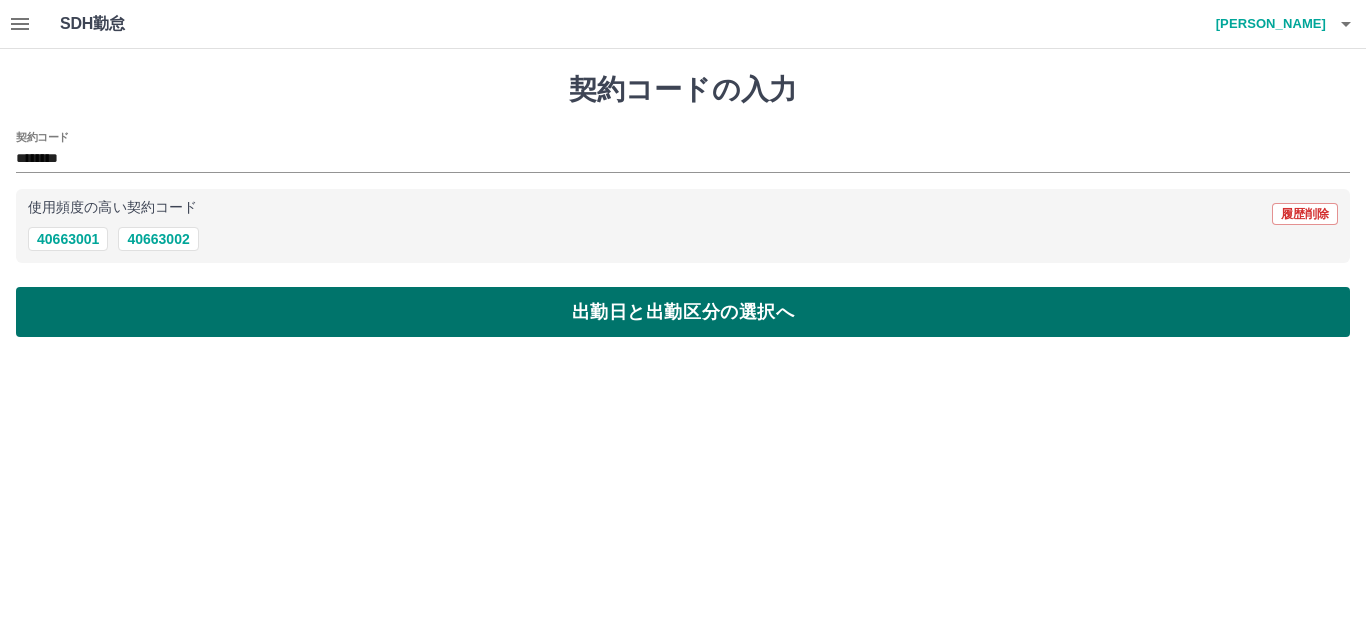 click on "出勤日と出勤区分の選択へ" at bounding box center [683, 312] 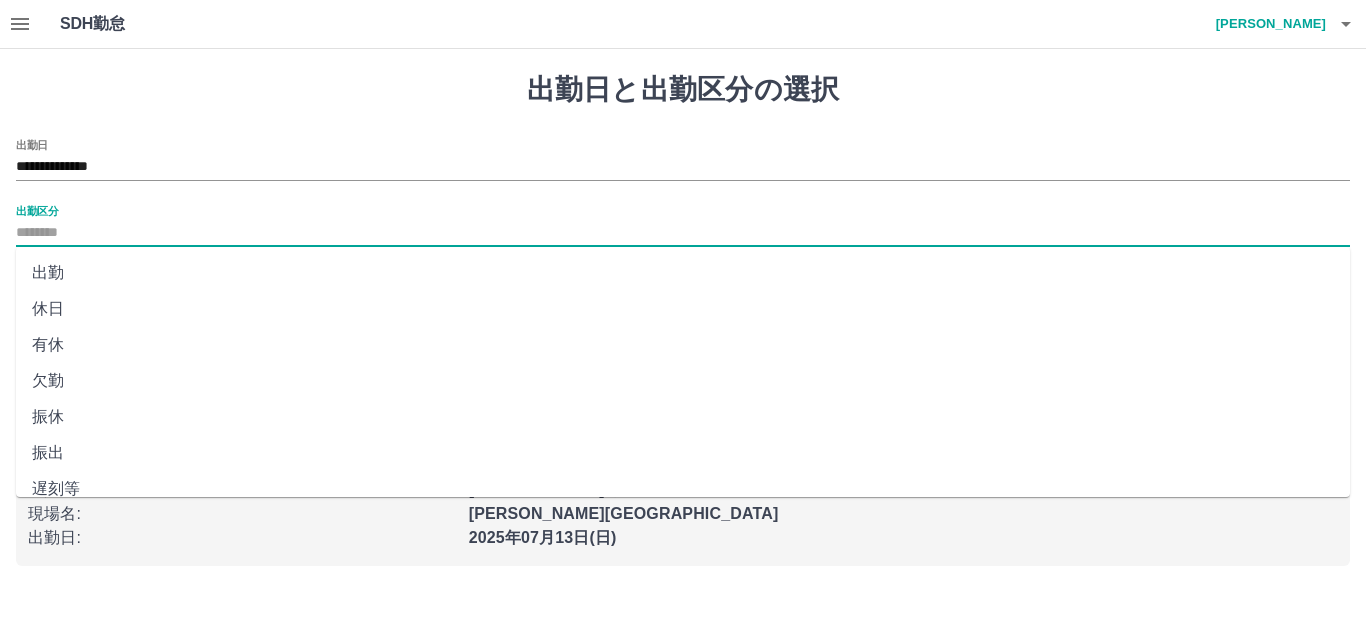 click on "出勤区分" at bounding box center (683, 233) 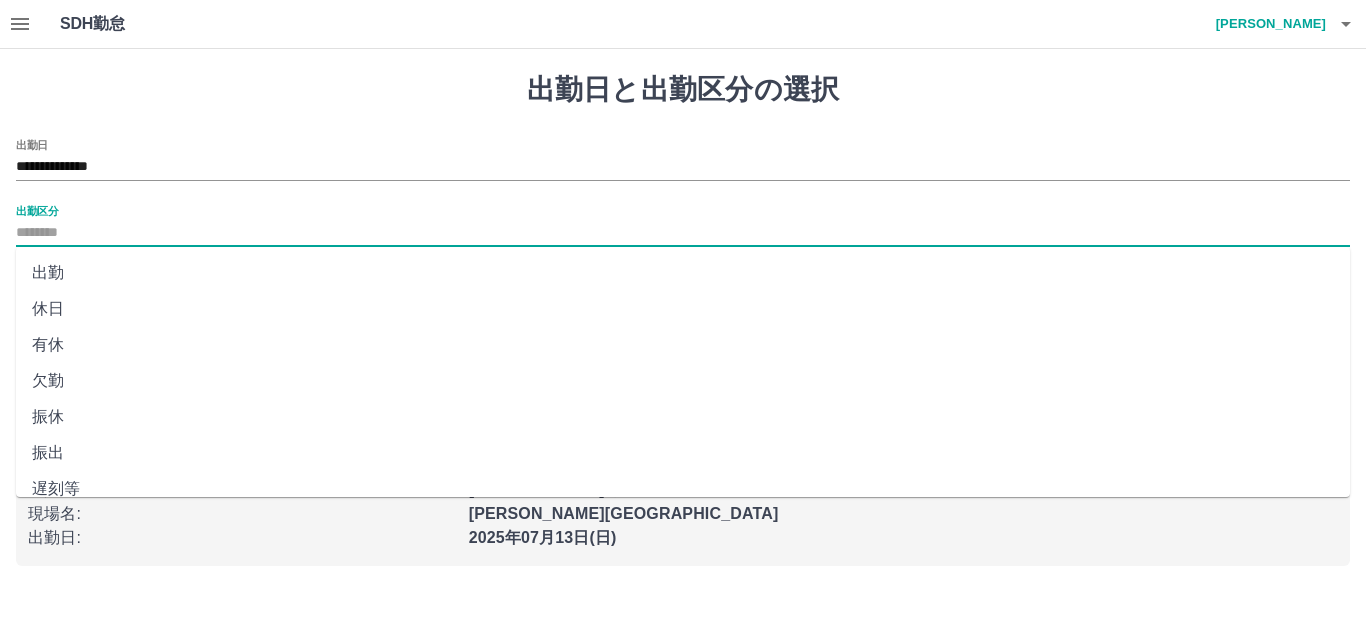 click on "出勤" at bounding box center (683, 273) 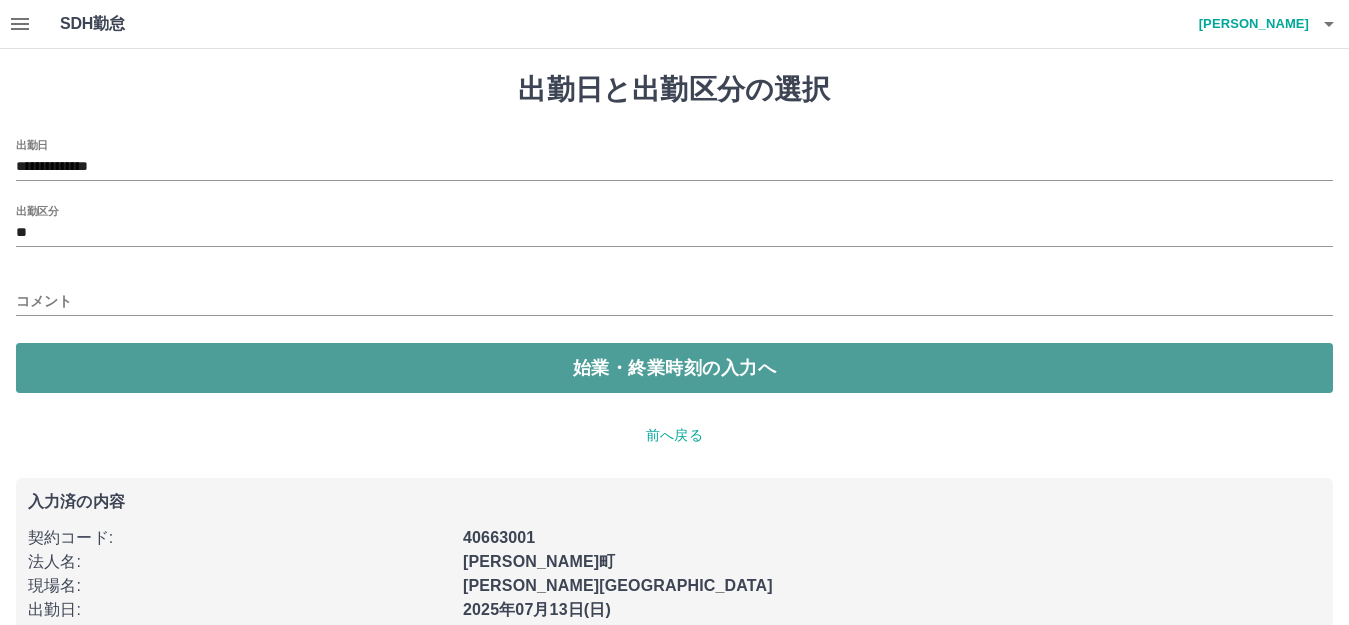 click on "始業・終業時刻の入力へ" at bounding box center (674, 368) 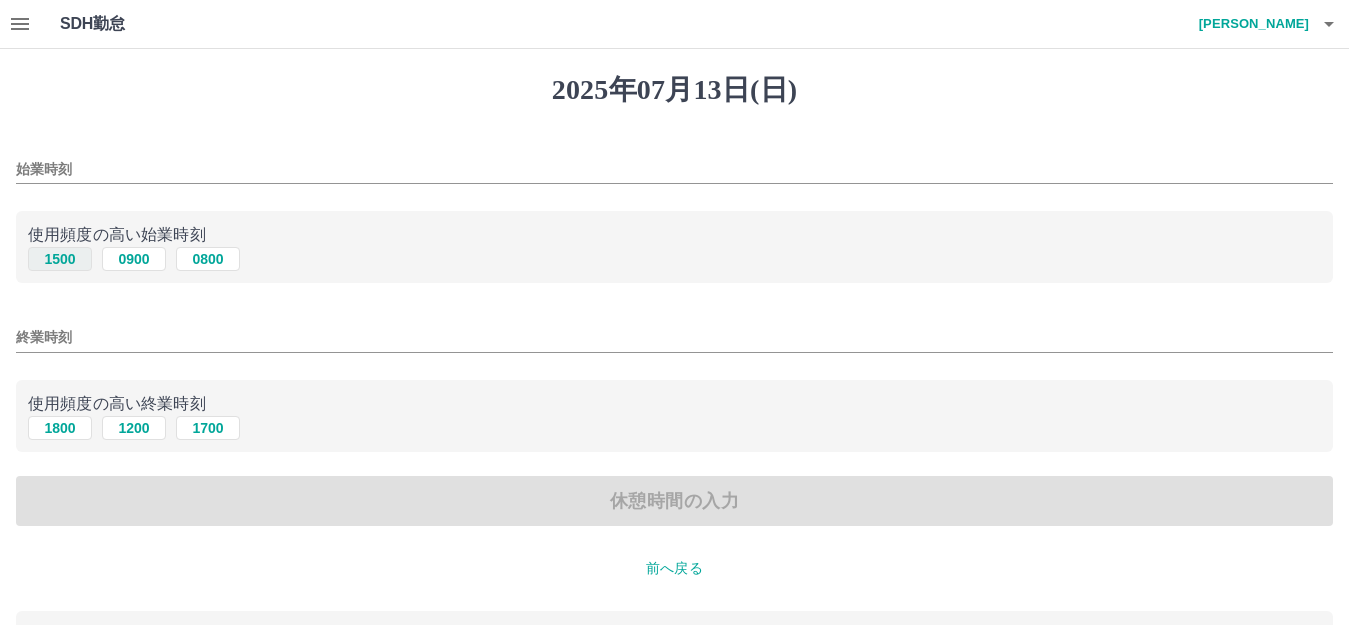 click on "1500" at bounding box center [60, 259] 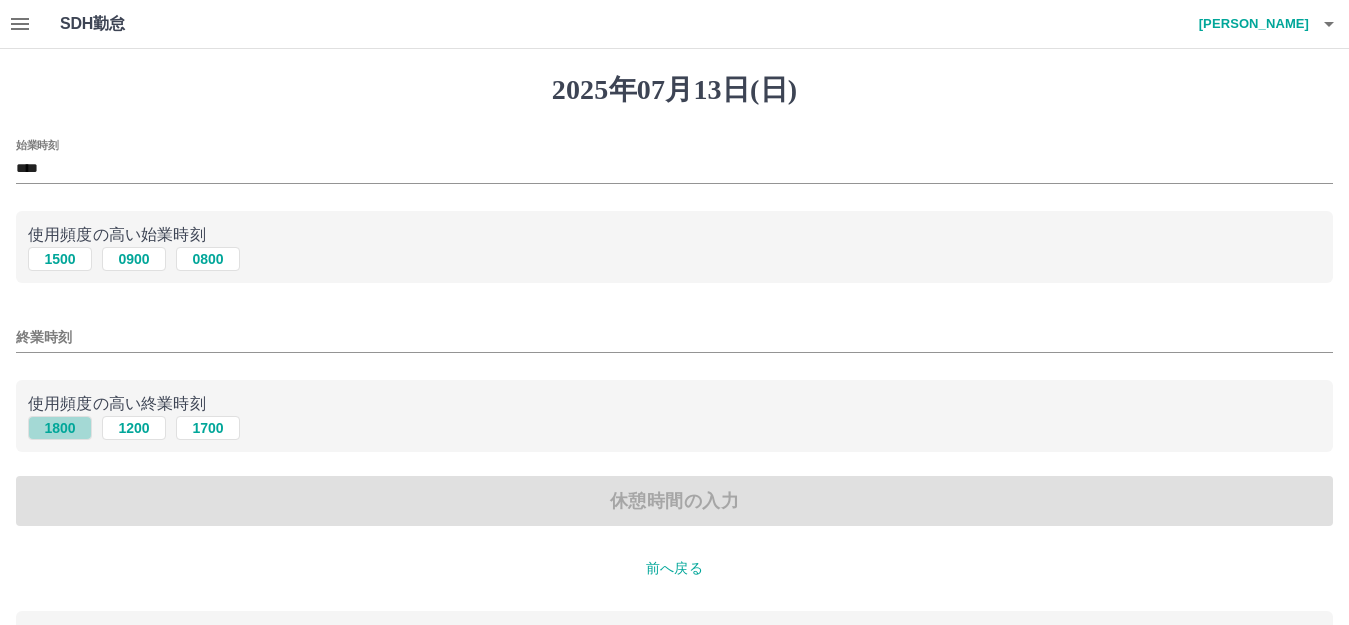 click on "1800" at bounding box center [60, 428] 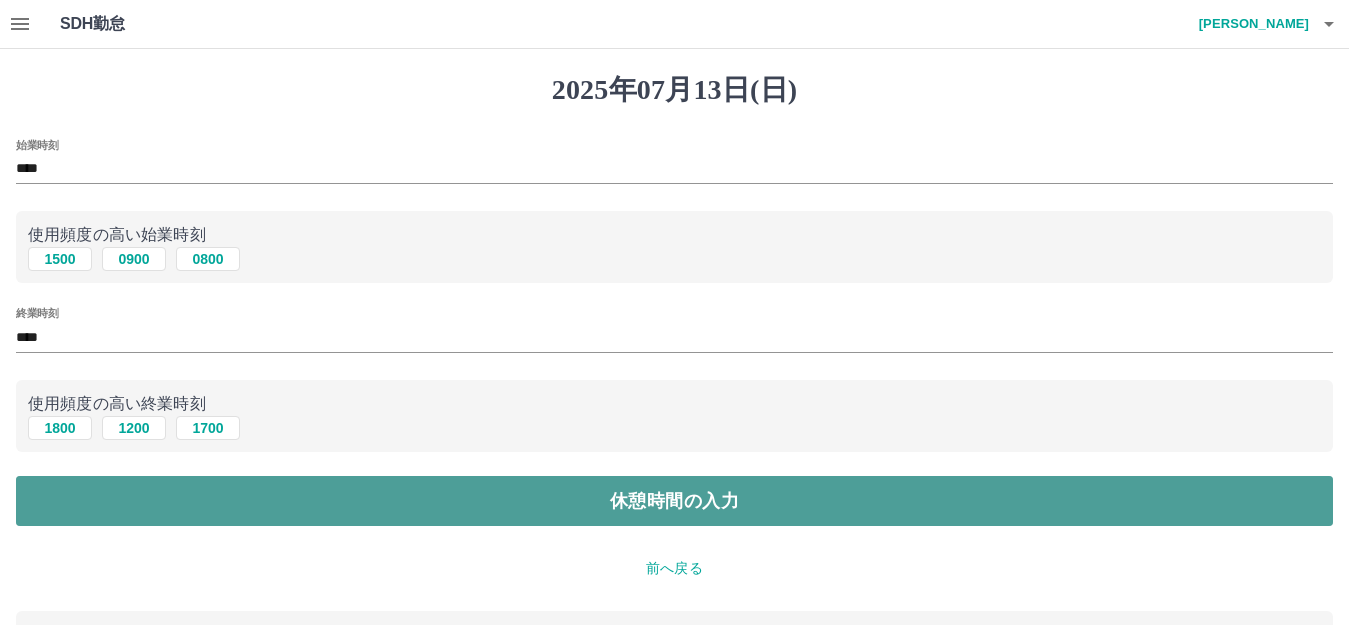 click on "休憩時間の入力" at bounding box center (674, 501) 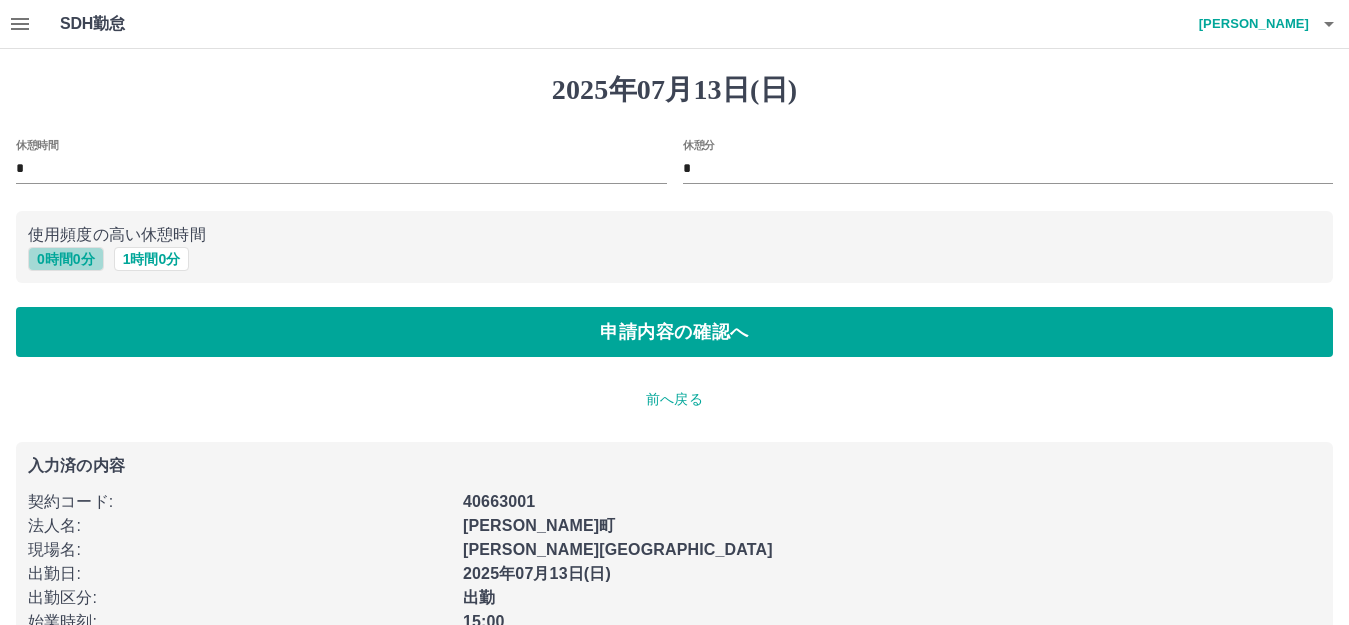 click on "0 時間 0 分" at bounding box center (66, 259) 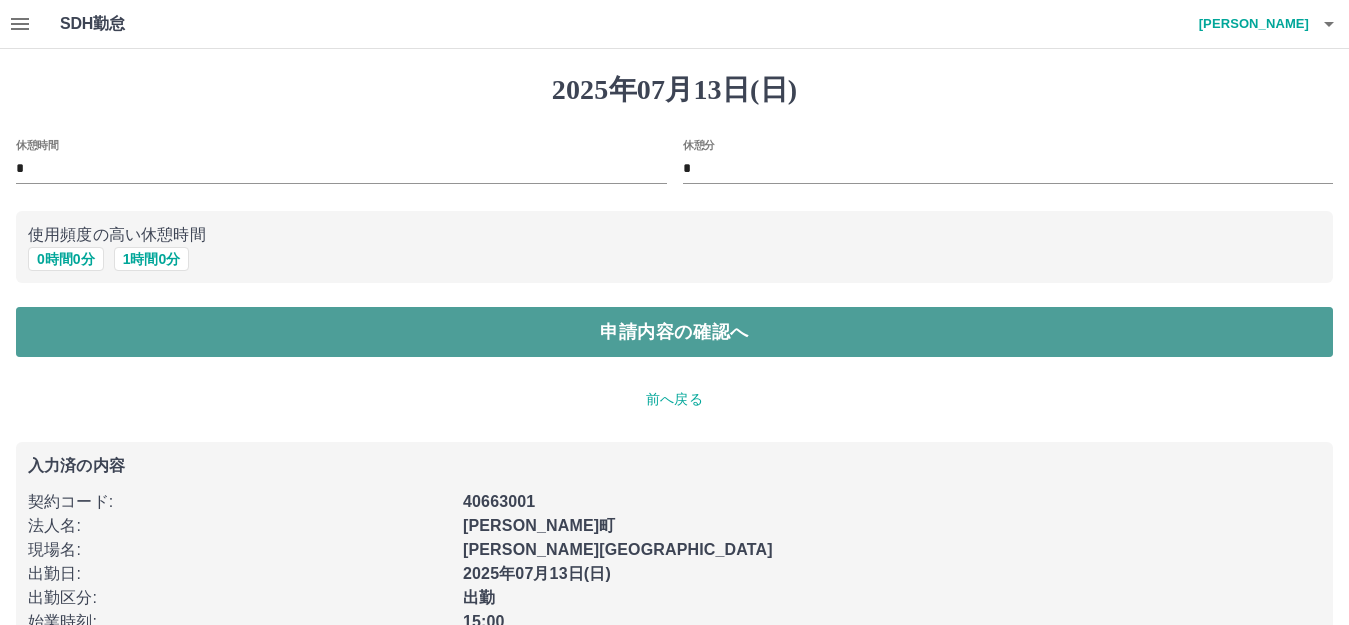 click on "申請内容の確認へ" at bounding box center (674, 332) 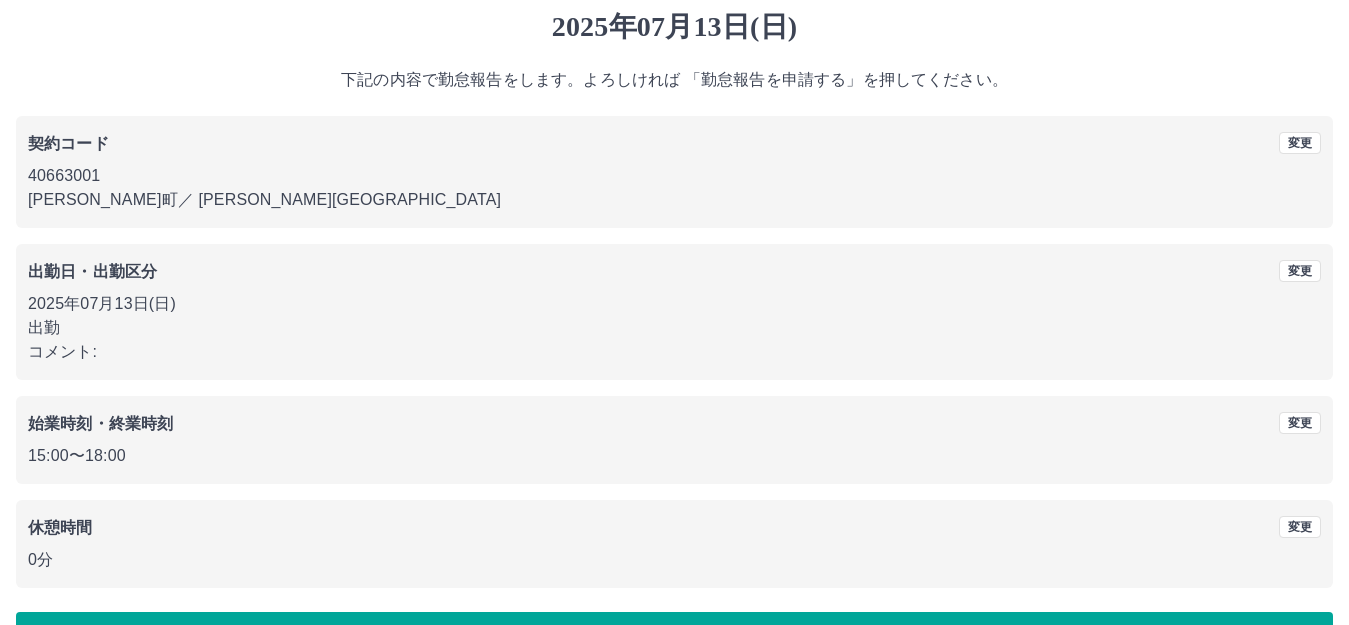 scroll, scrollTop: 124, scrollLeft: 0, axis: vertical 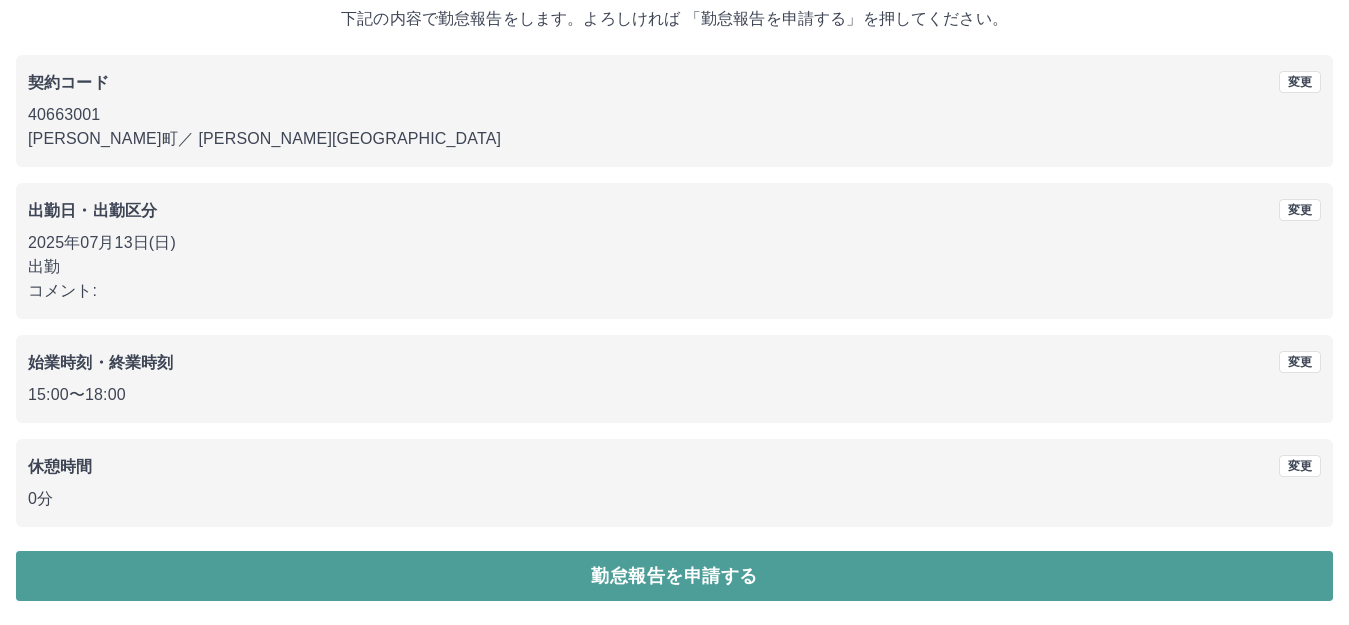 click on "勤怠報告を申請する" at bounding box center [674, 576] 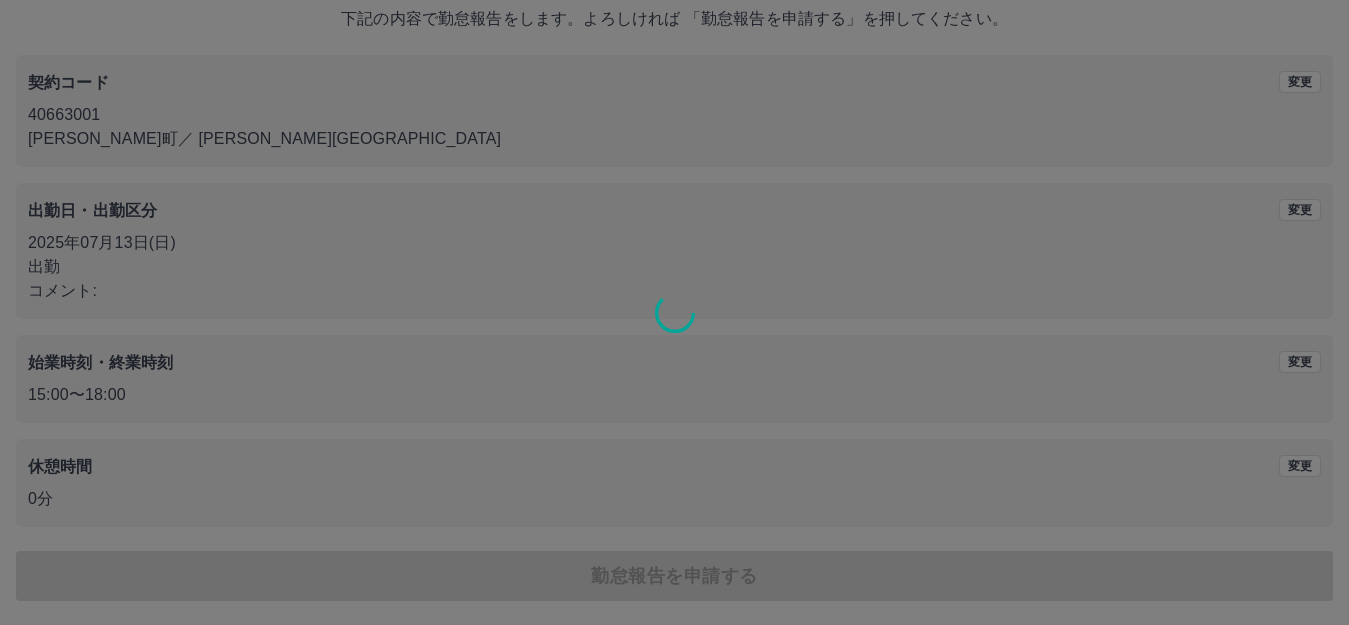 scroll, scrollTop: 0, scrollLeft: 0, axis: both 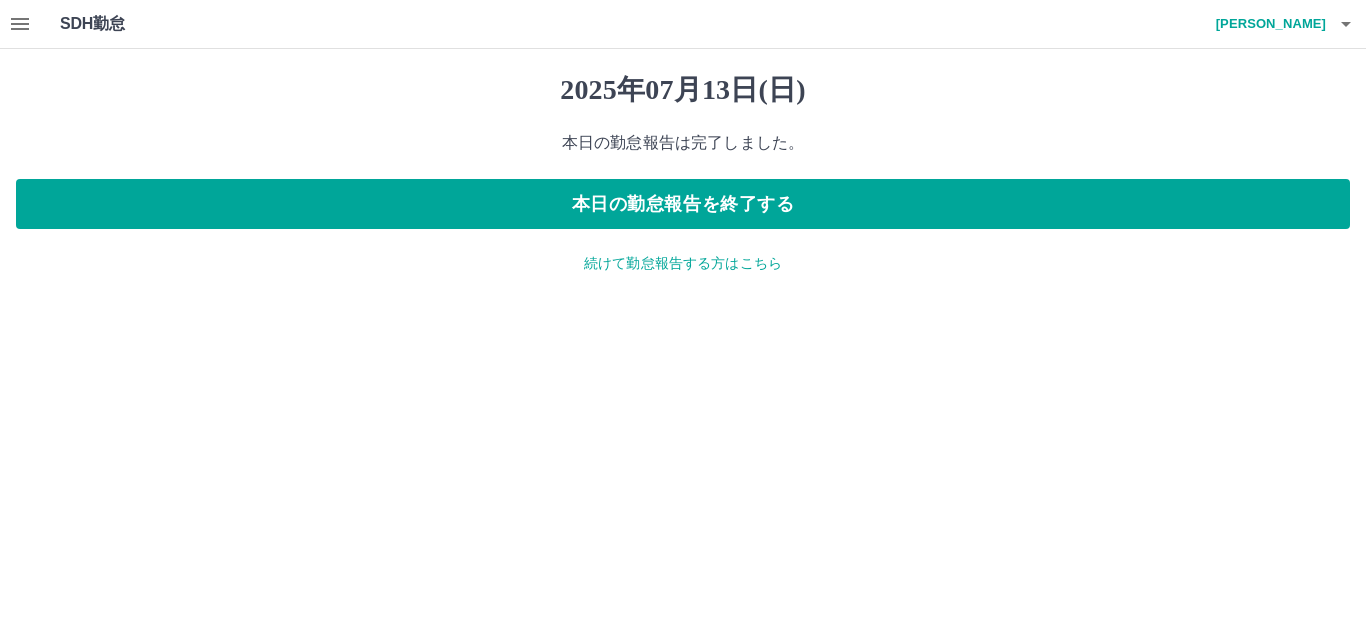 click on "続けて勤怠報告する方はこちら" at bounding box center (683, 263) 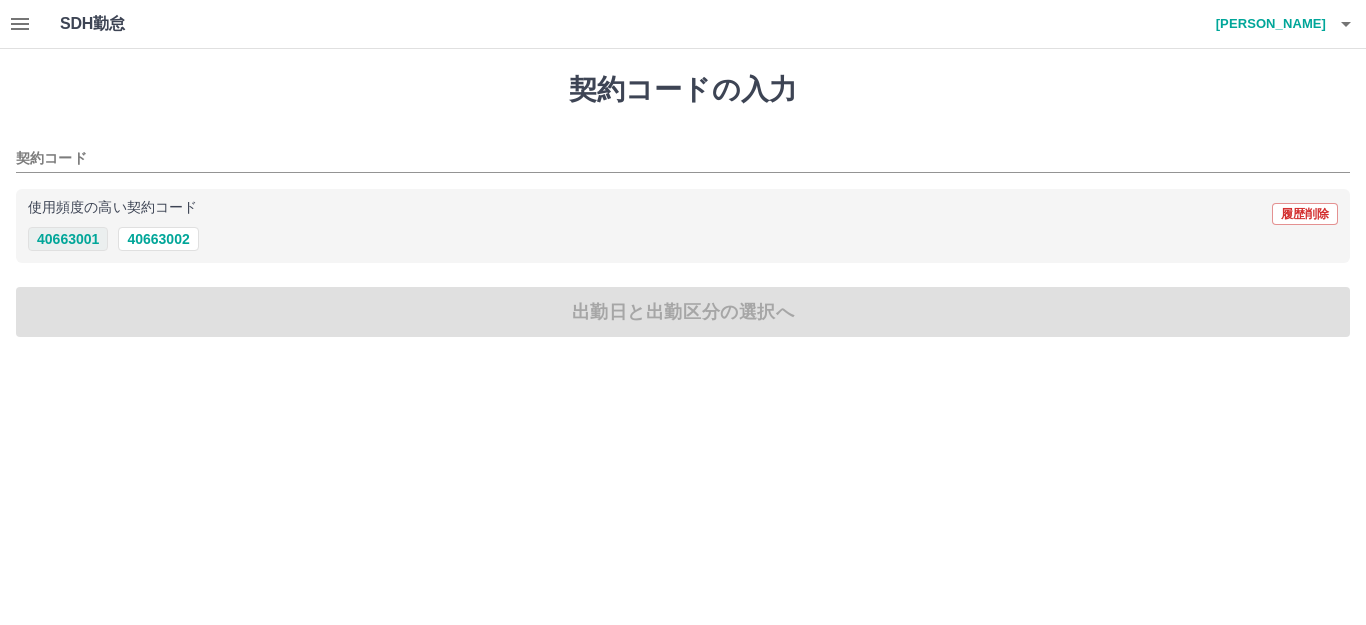 click on "40663001" at bounding box center (68, 239) 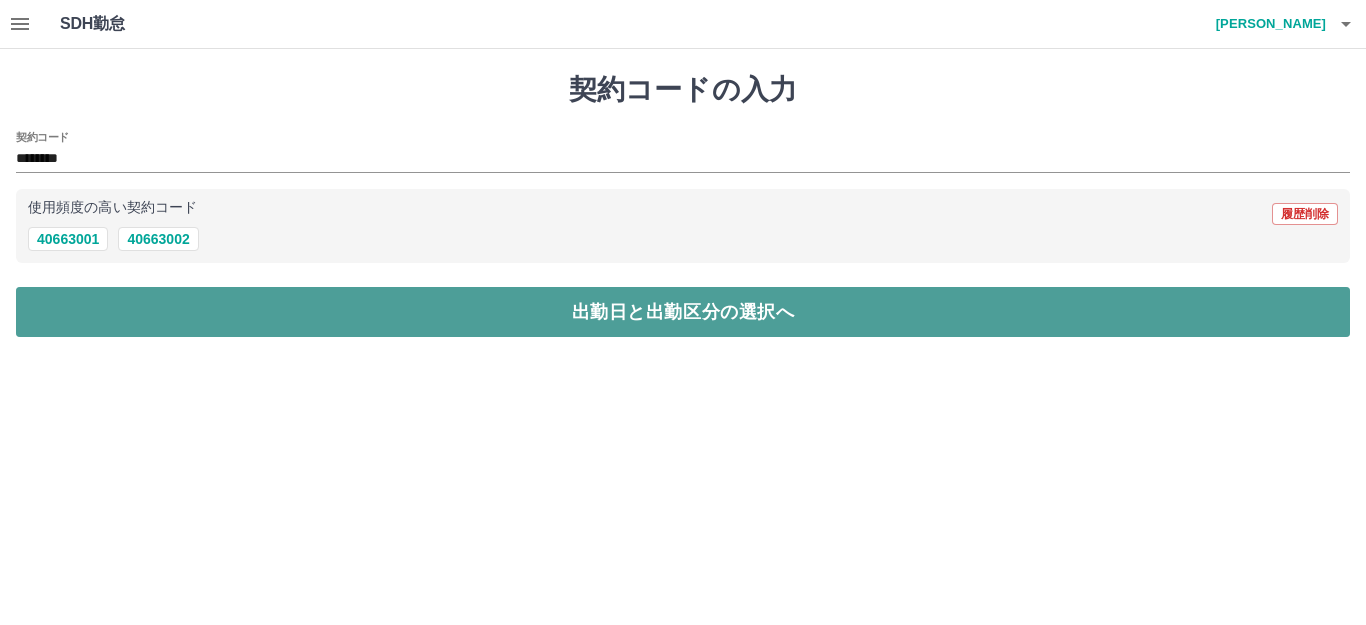 click on "出勤日と出勤区分の選択へ" at bounding box center [683, 312] 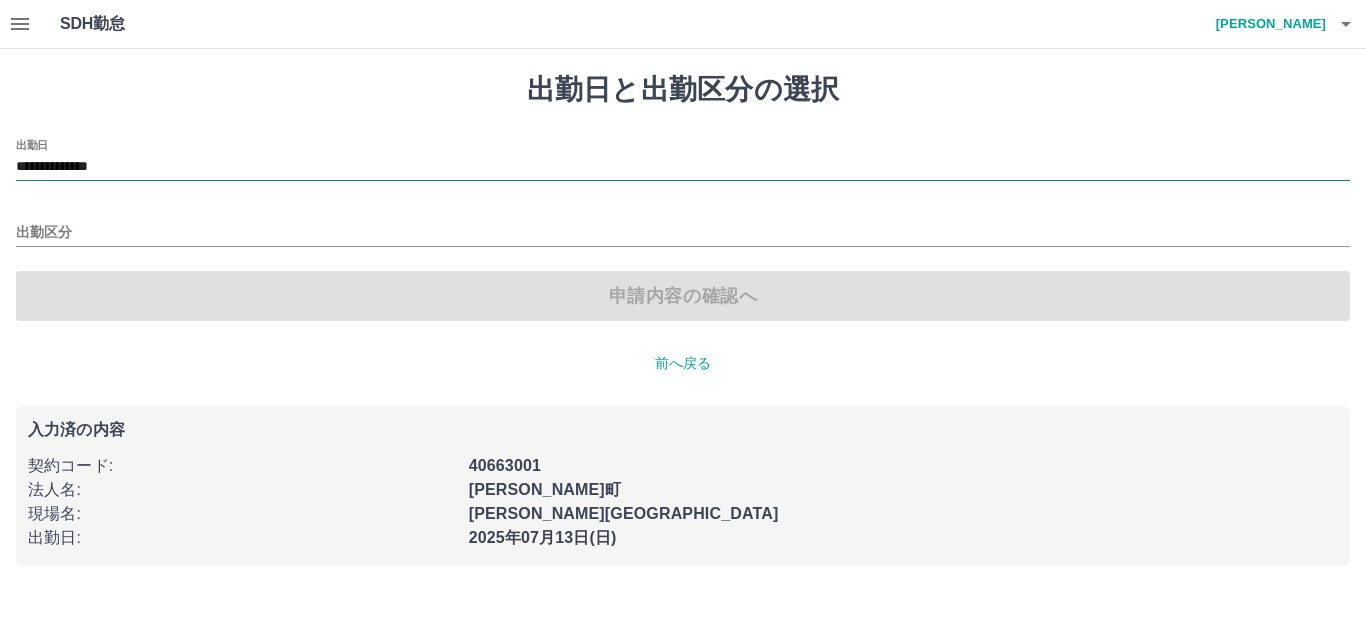 click on "**********" at bounding box center (683, 167) 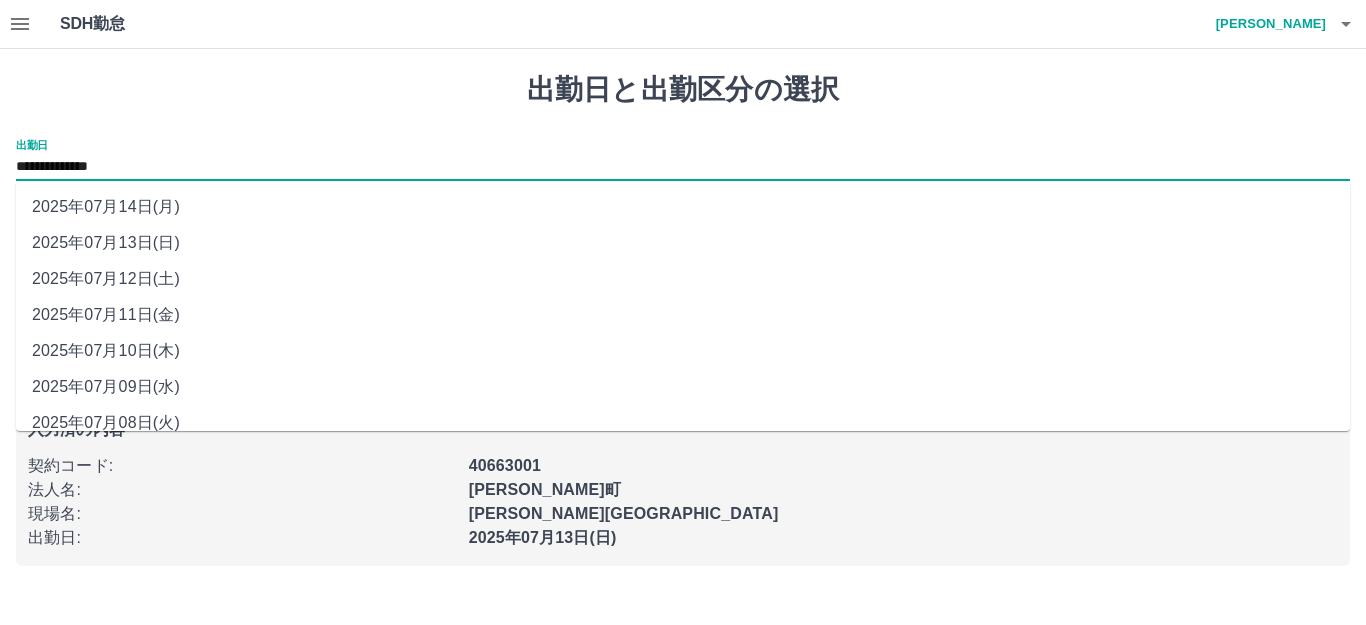 click on "2025年07月12日(土)" at bounding box center (683, 279) 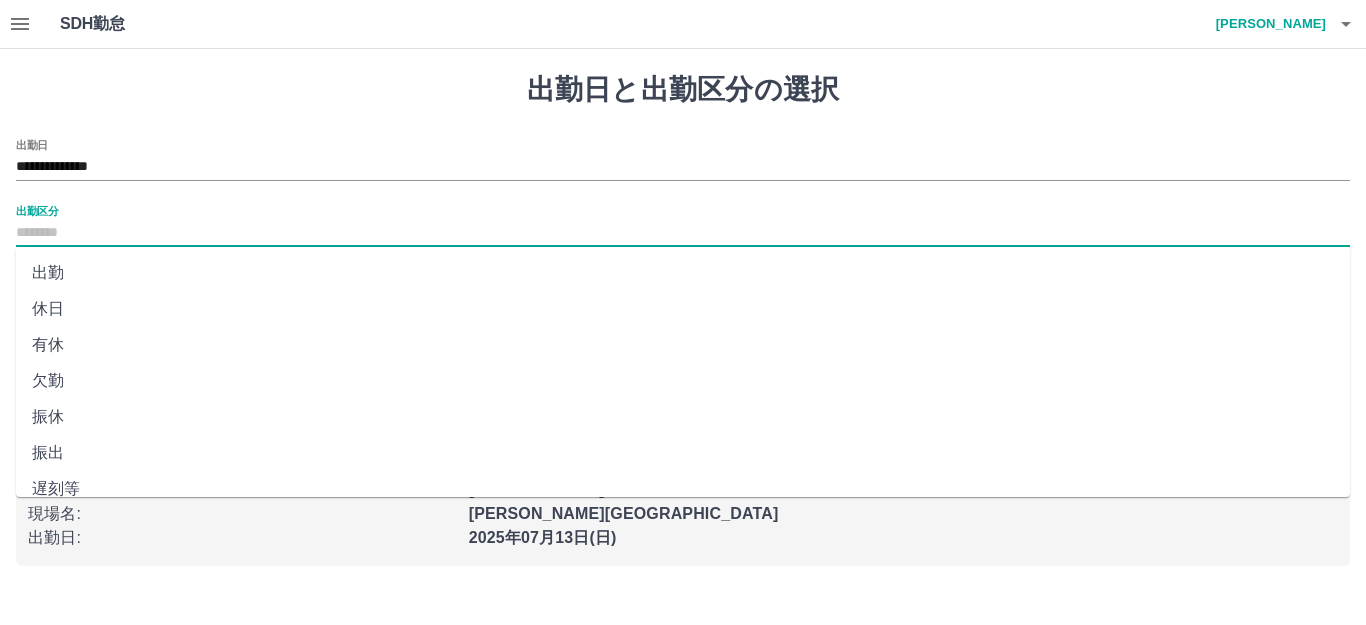 click on "出勤区分" at bounding box center [683, 233] 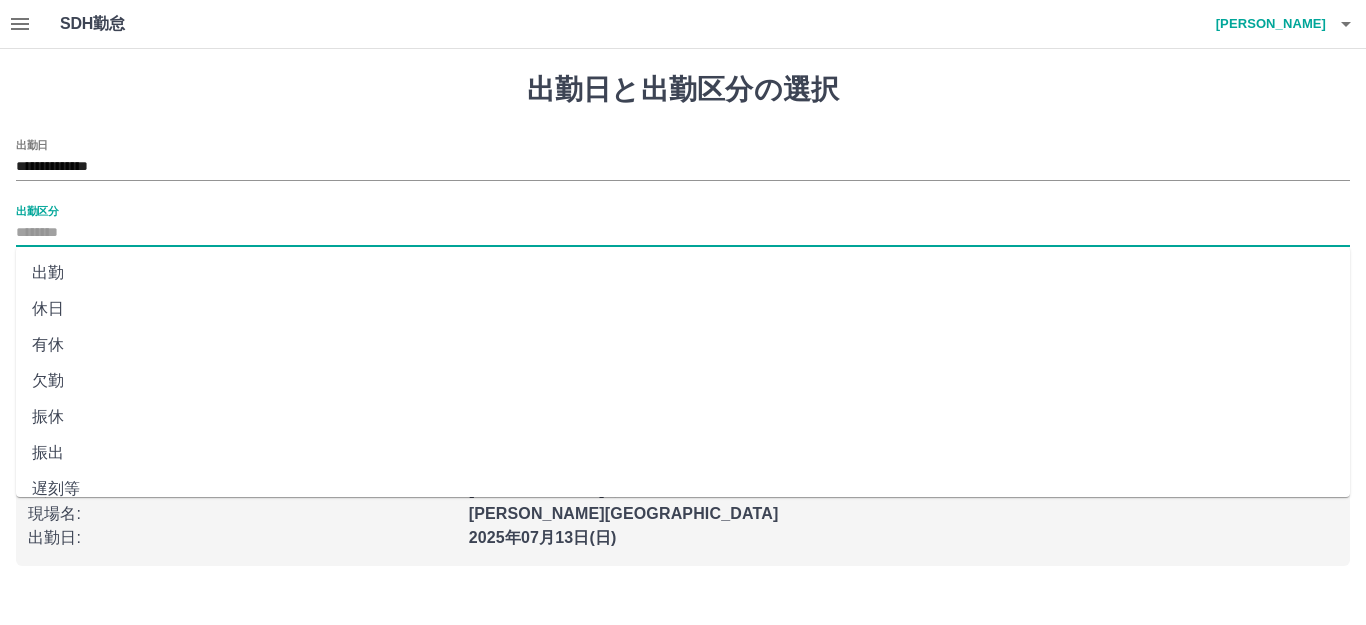 click on "休日" at bounding box center [683, 309] 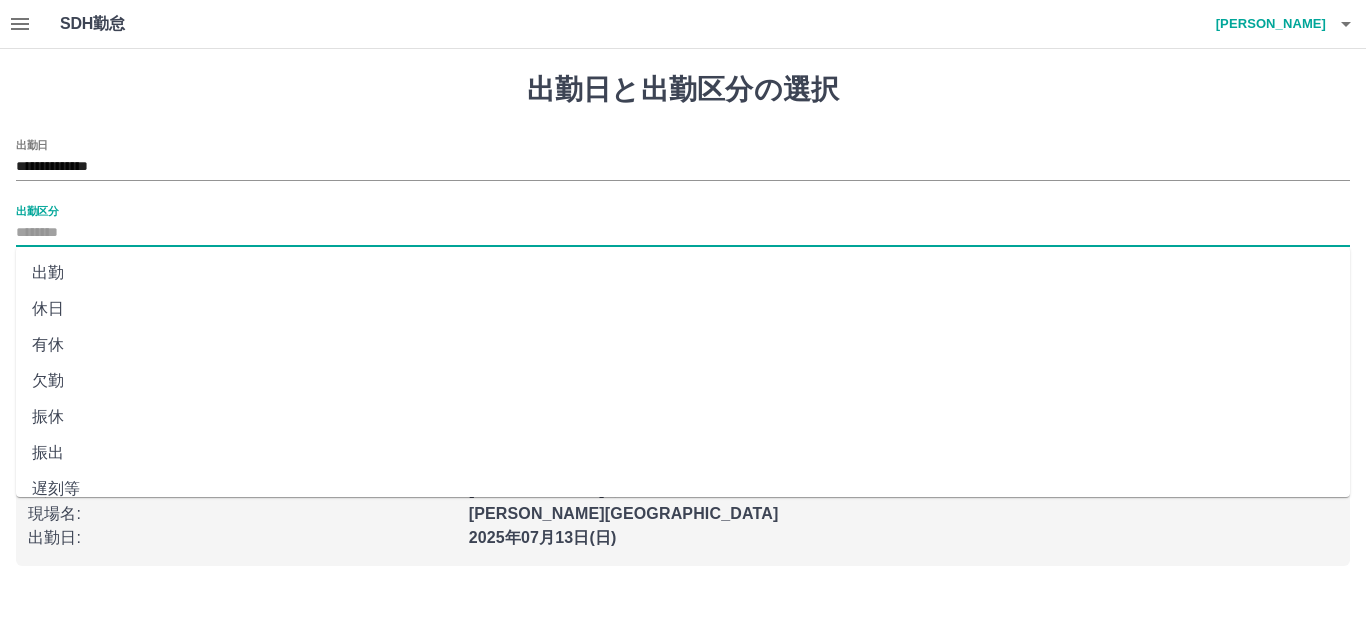 type on "**" 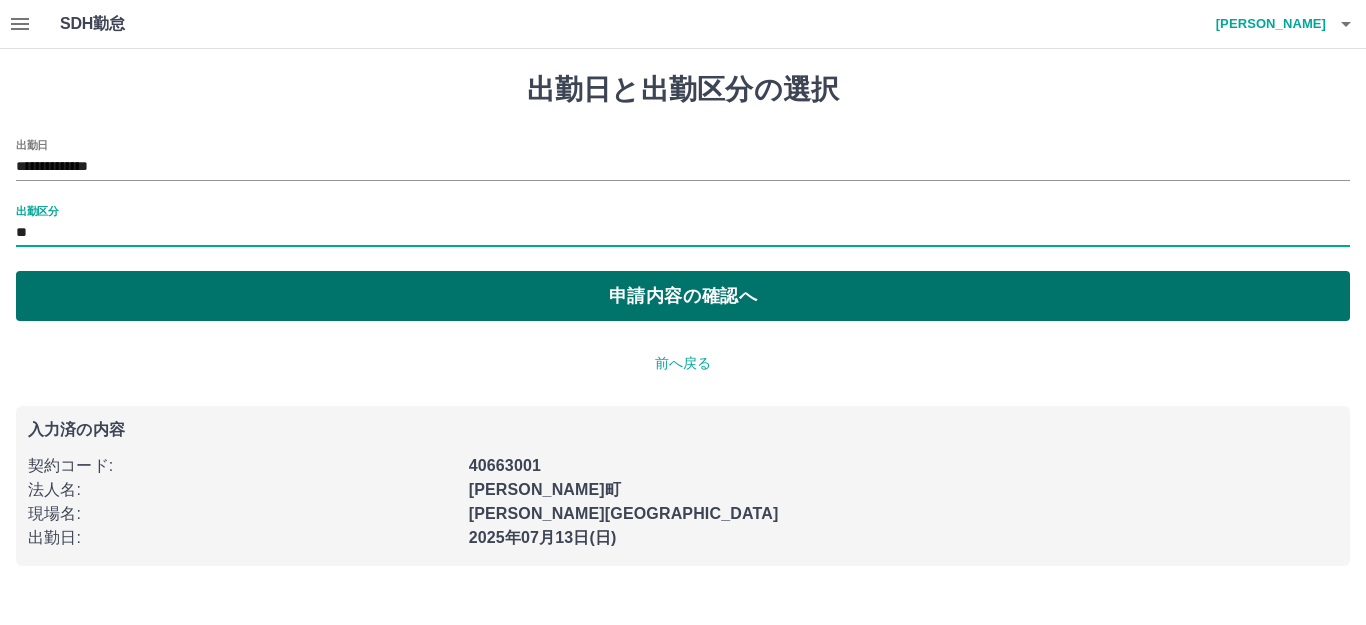 click on "申請内容の確認へ" at bounding box center (683, 296) 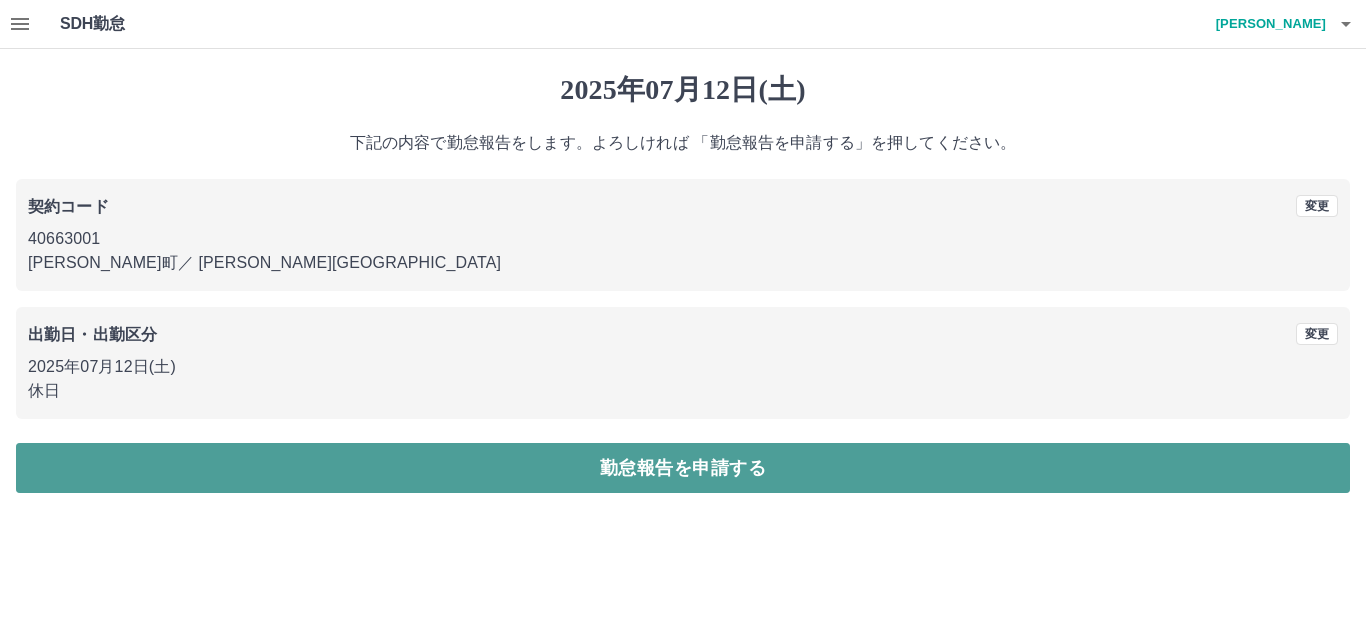 click on "勤怠報告を申請する" at bounding box center (683, 468) 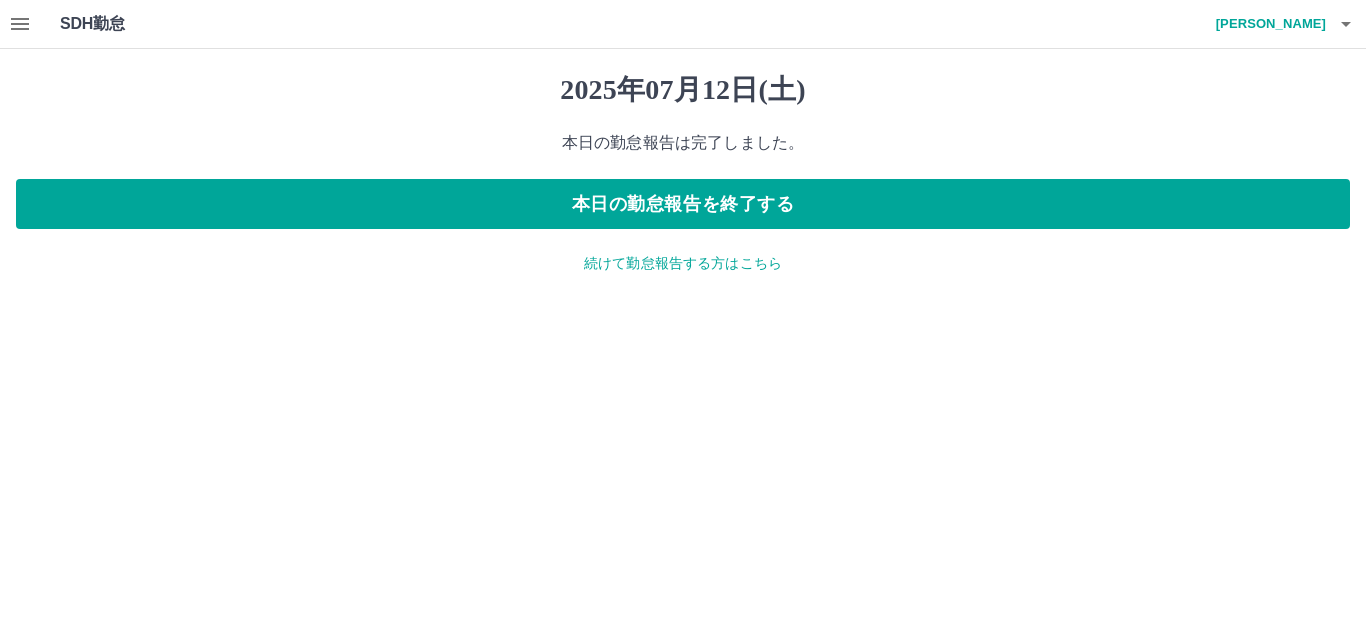 click on "続けて勤怠報告する方はこちら" at bounding box center [683, 263] 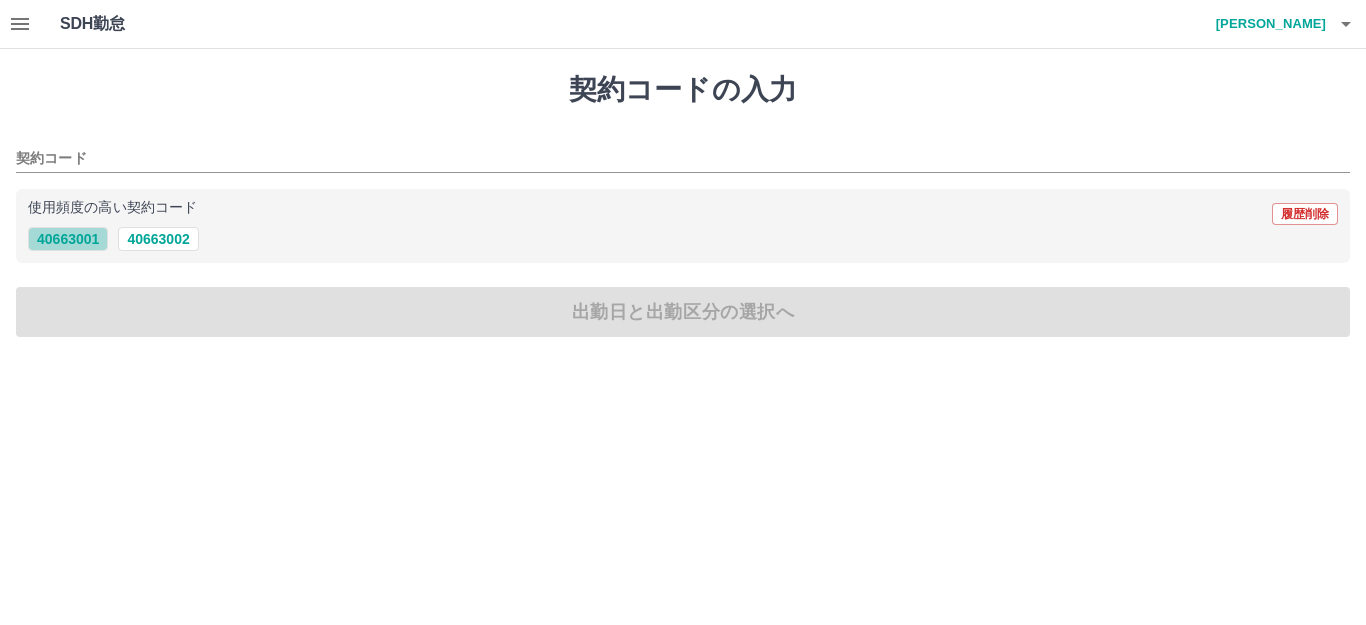 click on "40663001" at bounding box center (68, 239) 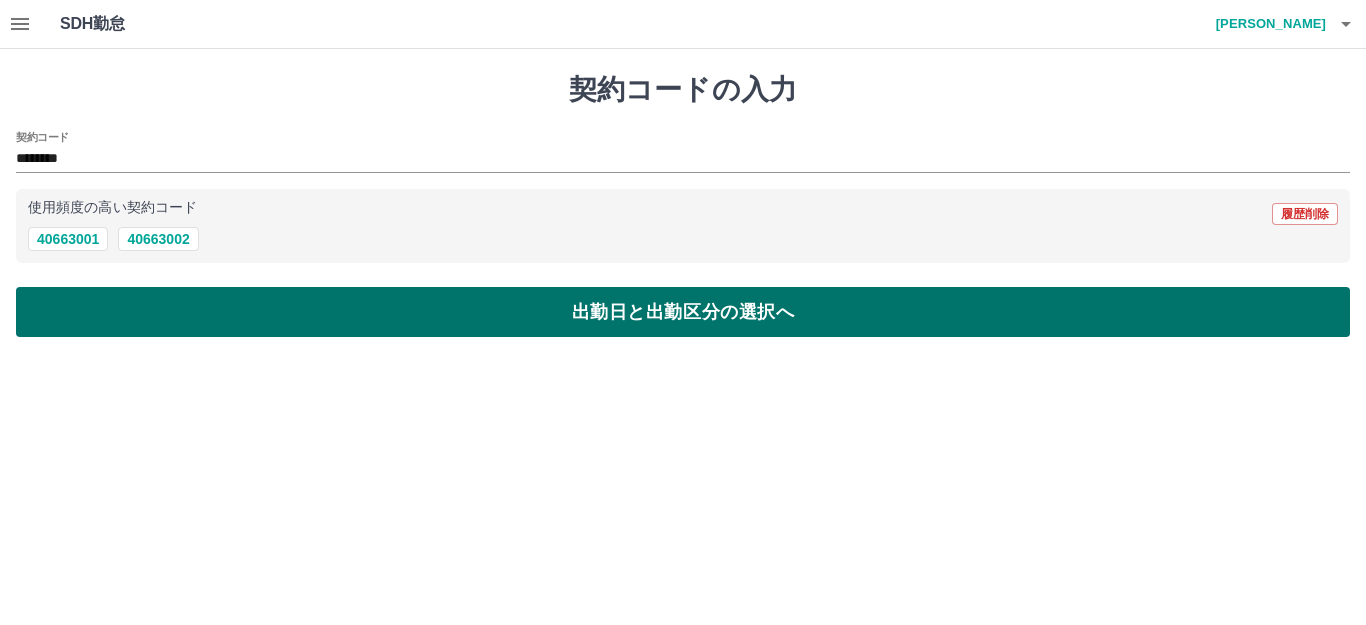 click on "出勤日と出勤区分の選択へ" at bounding box center (683, 312) 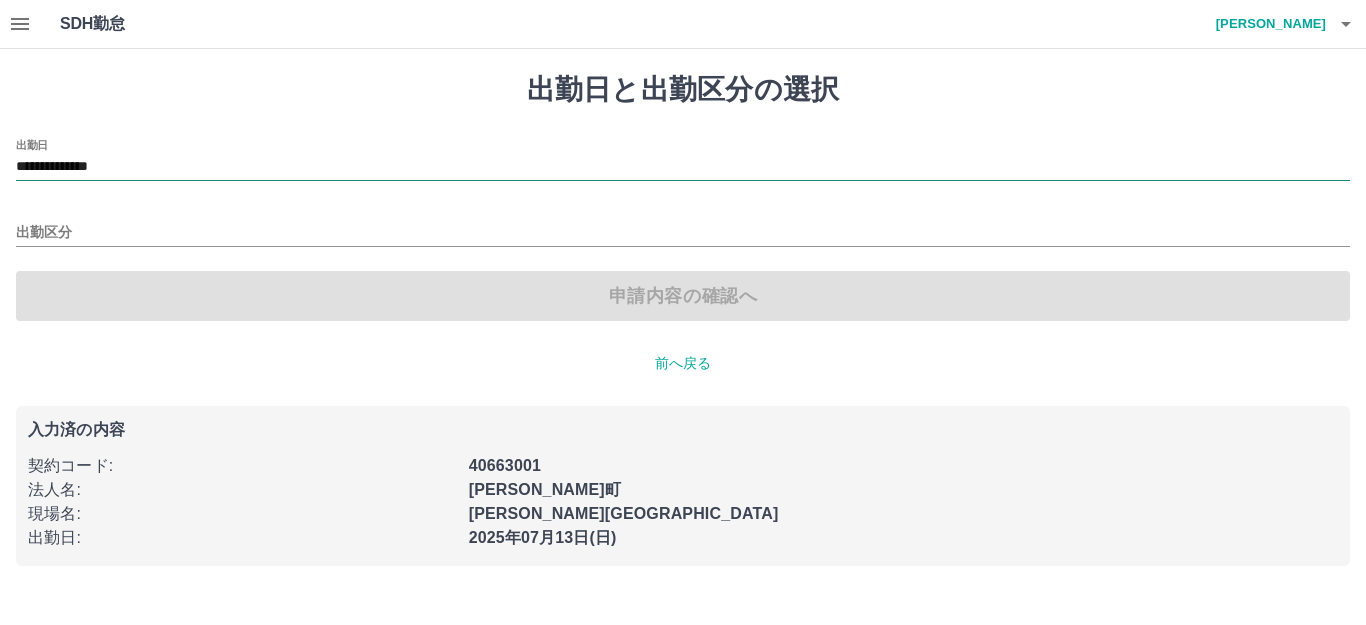 click on "**********" at bounding box center [683, 167] 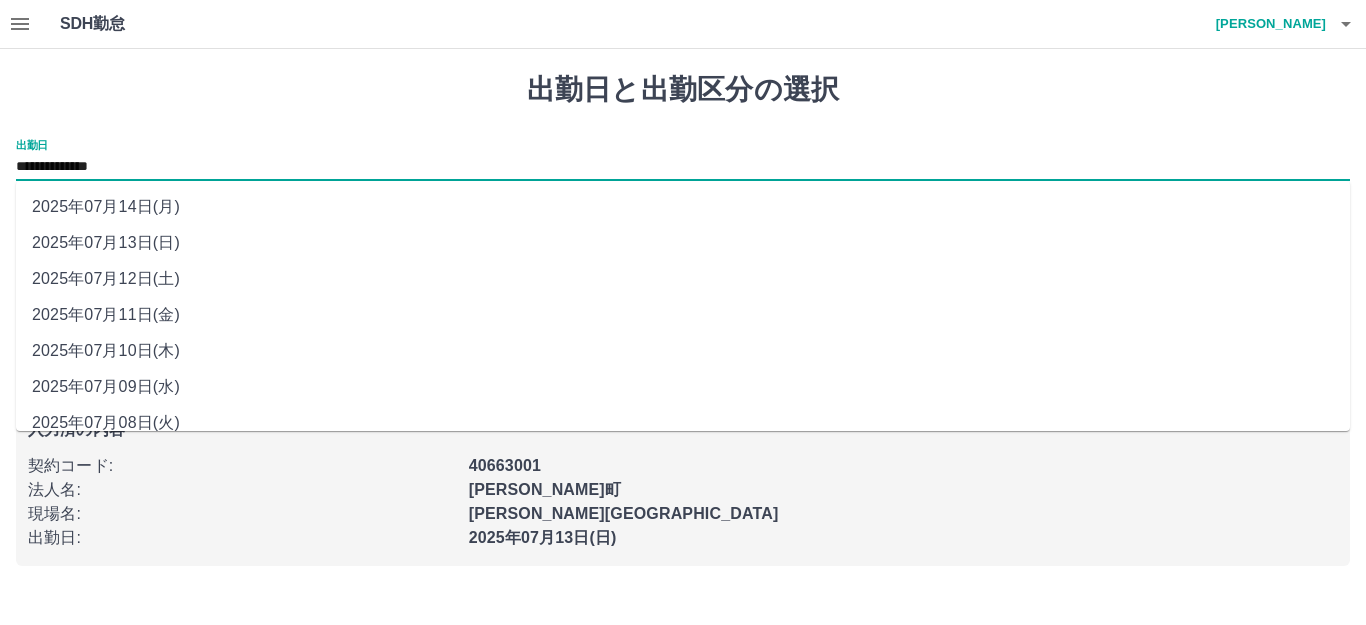 click on "2025年07月11日(金)" at bounding box center [683, 315] 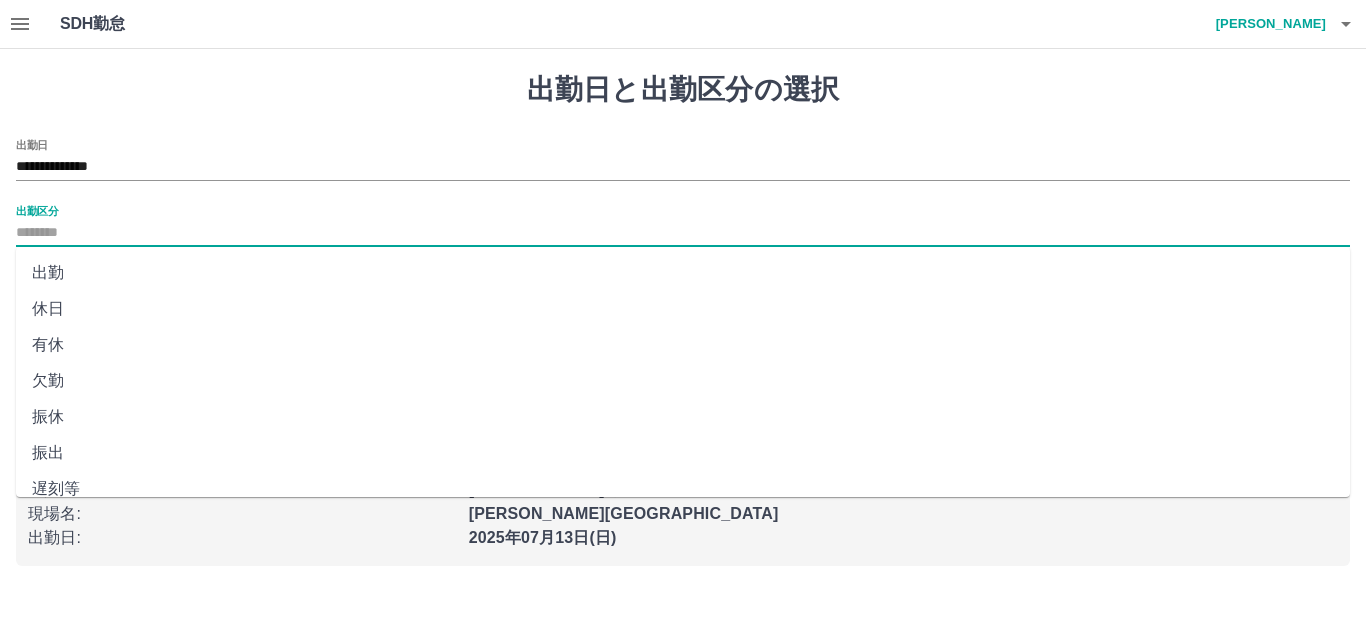 click on "出勤区分" at bounding box center [683, 233] 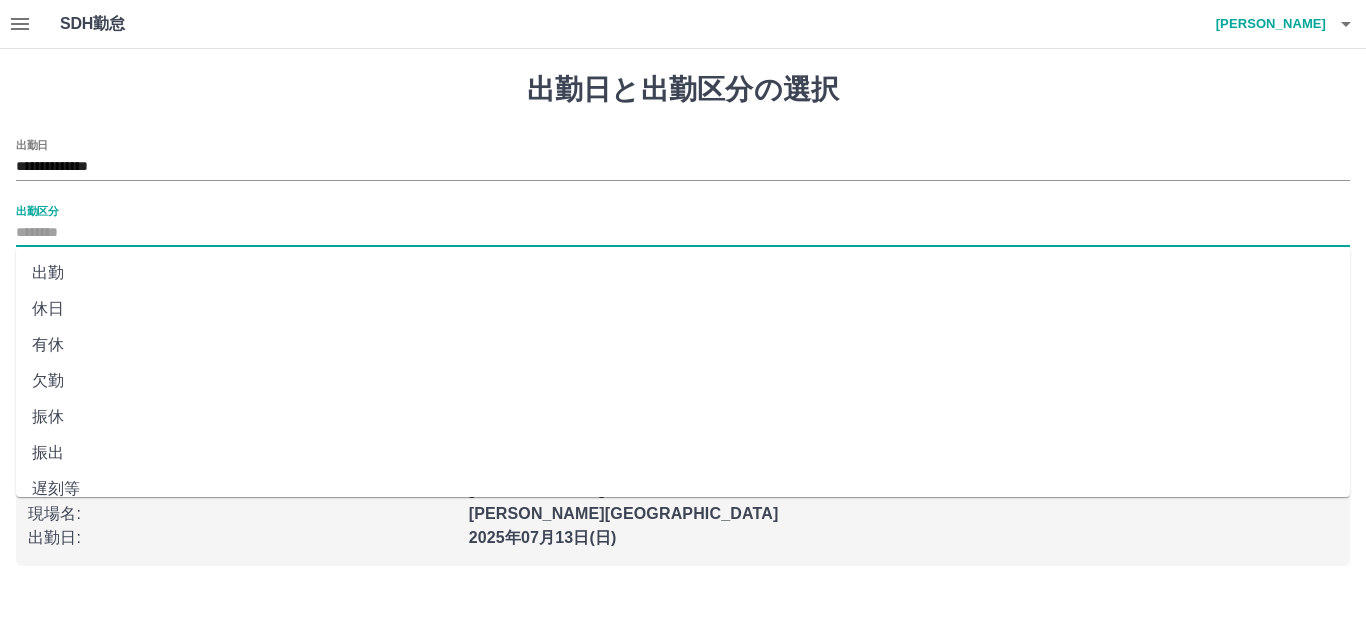 click on "出勤" at bounding box center (683, 273) 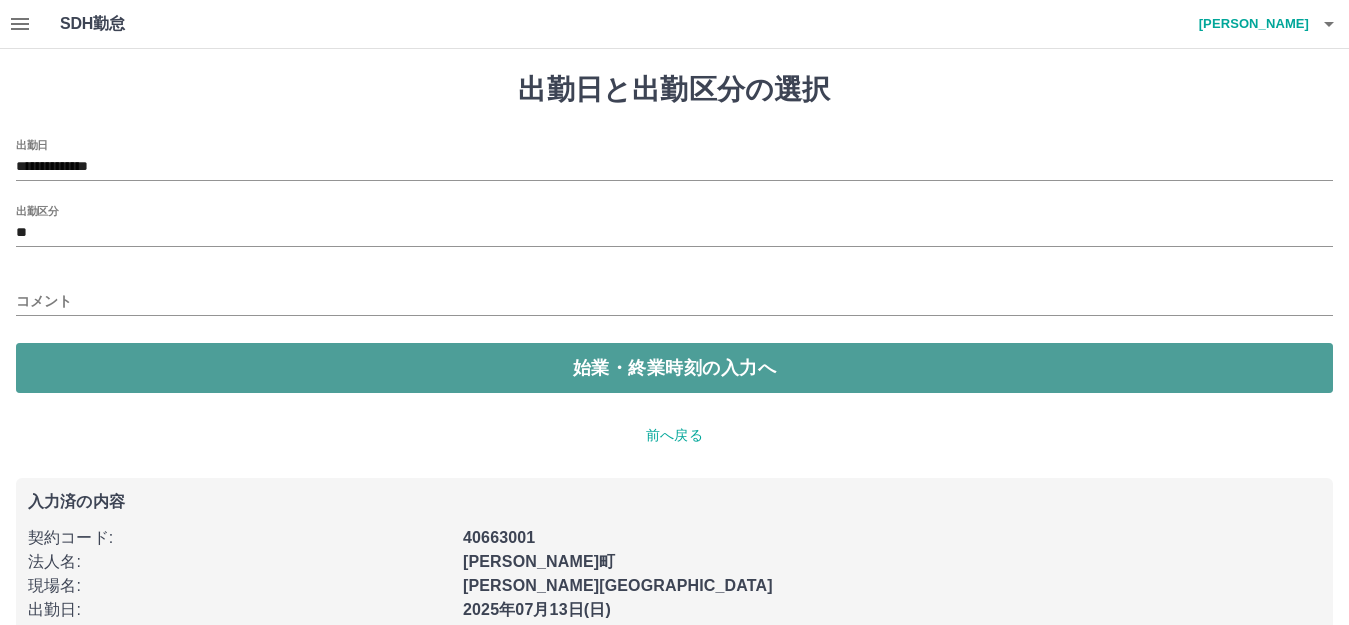 click on "始業・終業時刻の入力へ" at bounding box center [674, 368] 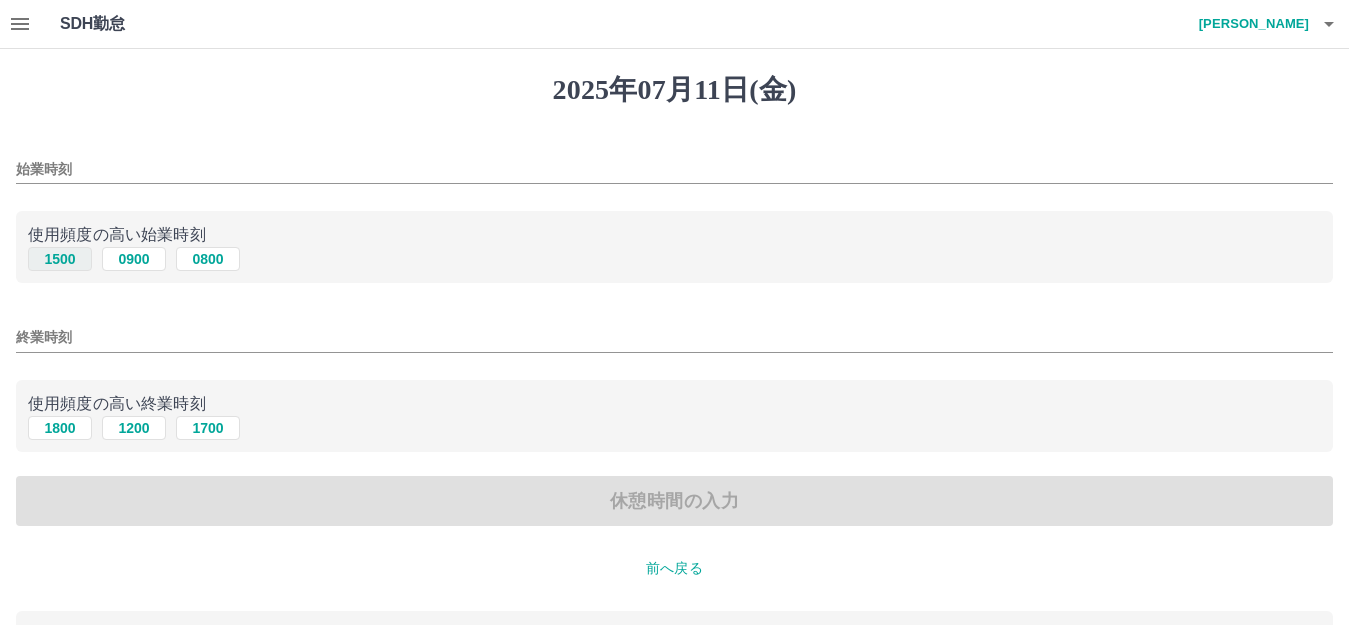 click on "1500" at bounding box center [60, 259] 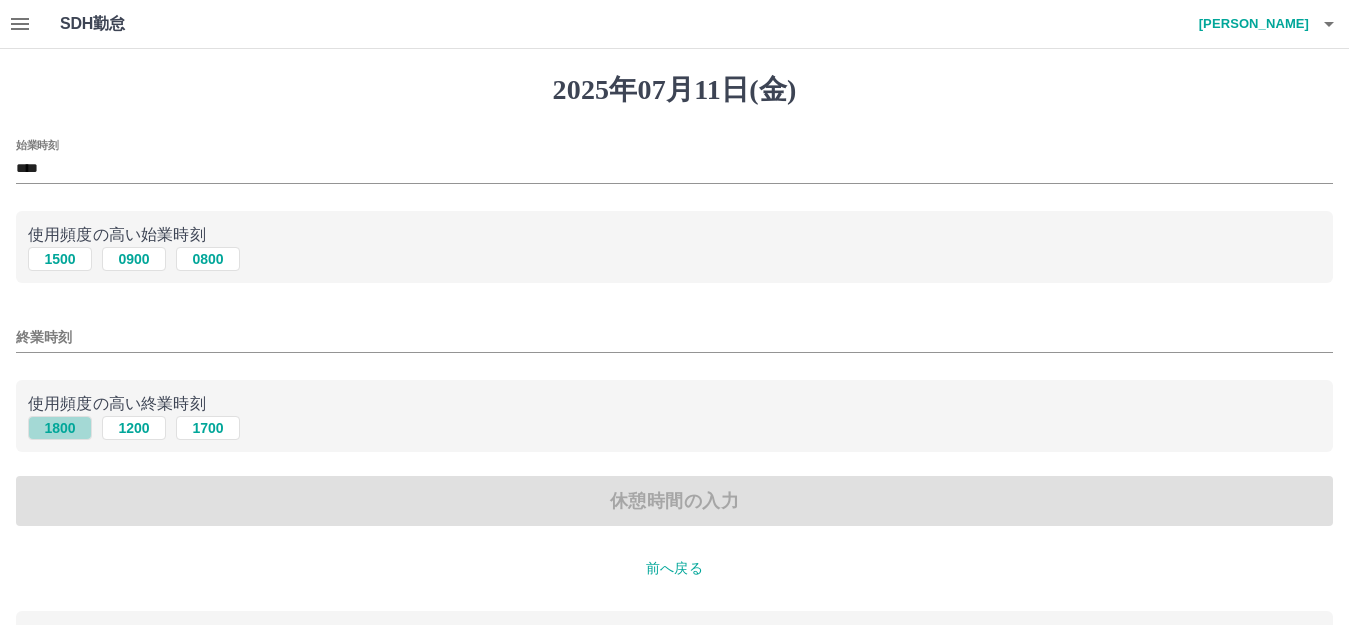 click on "1800" at bounding box center (60, 428) 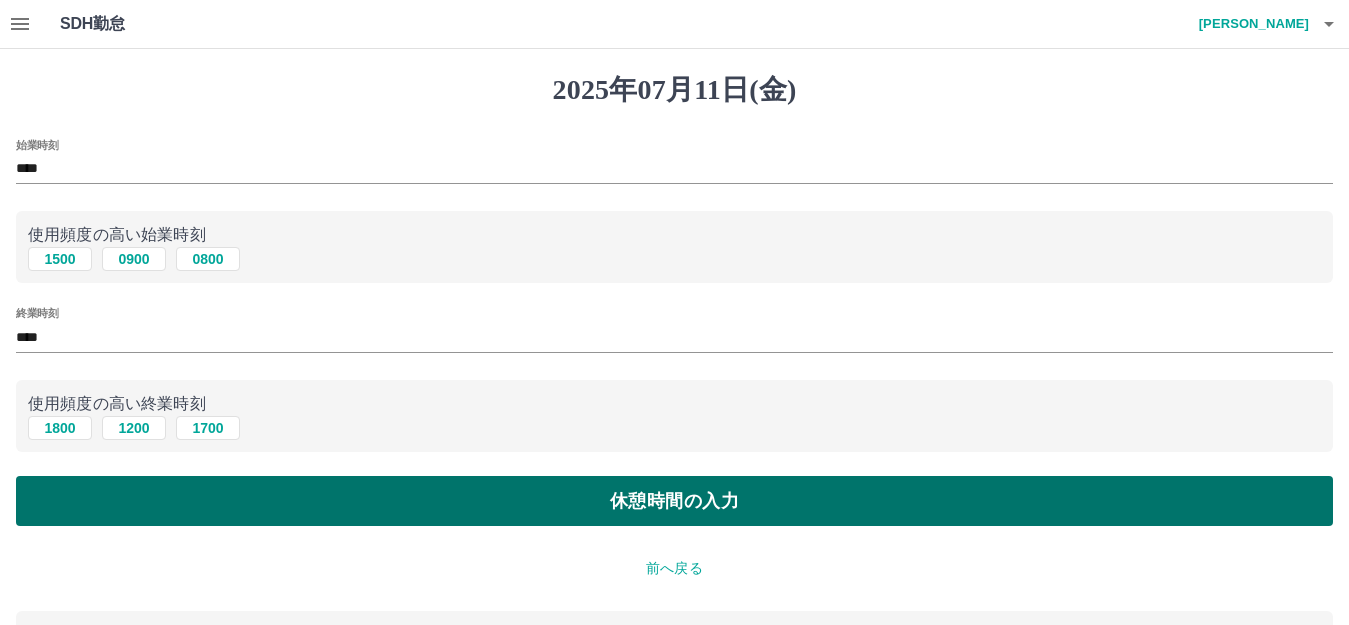 click on "休憩時間の入力" at bounding box center [674, 501] 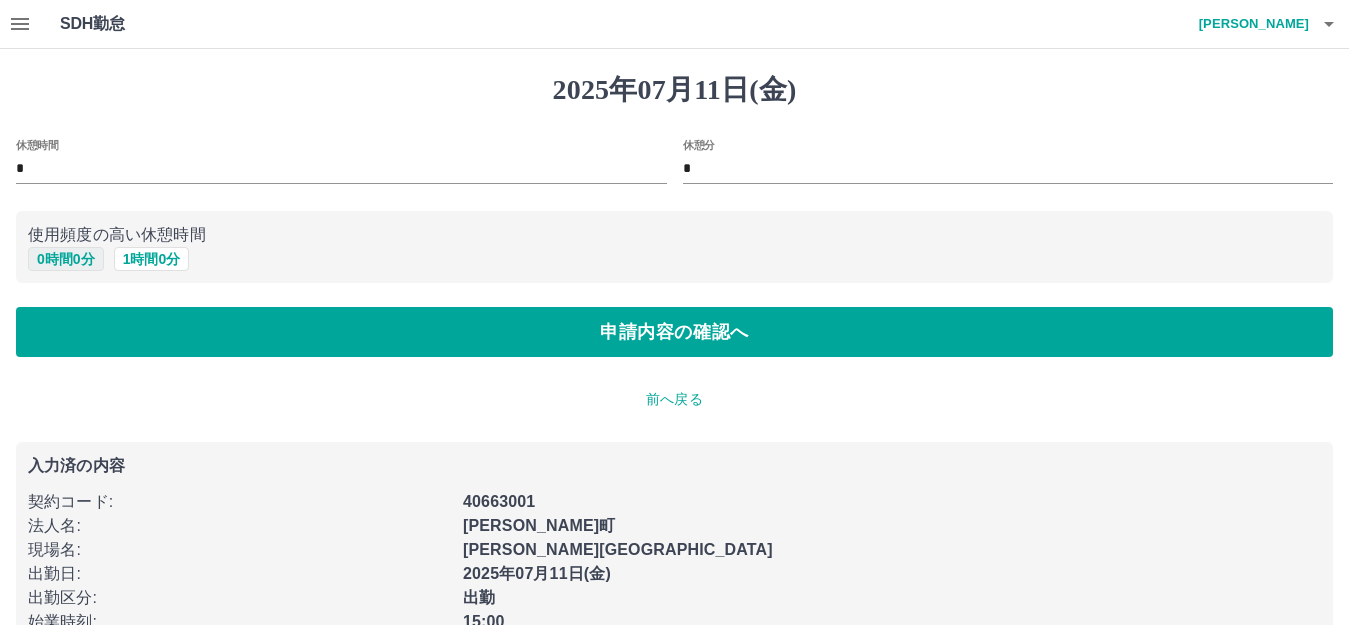 click on "0 時間 0 分" at bounding box center (66, 259) 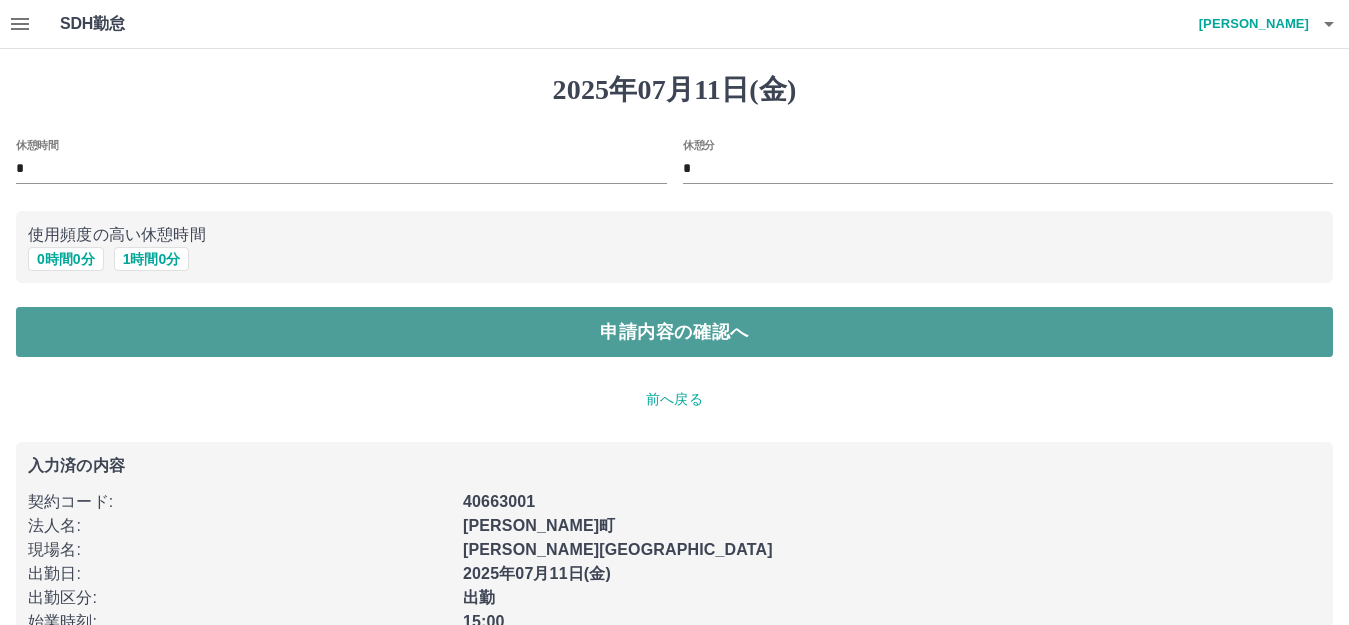 click on "申請内容の確認へ" at bounding box center (674, 332) 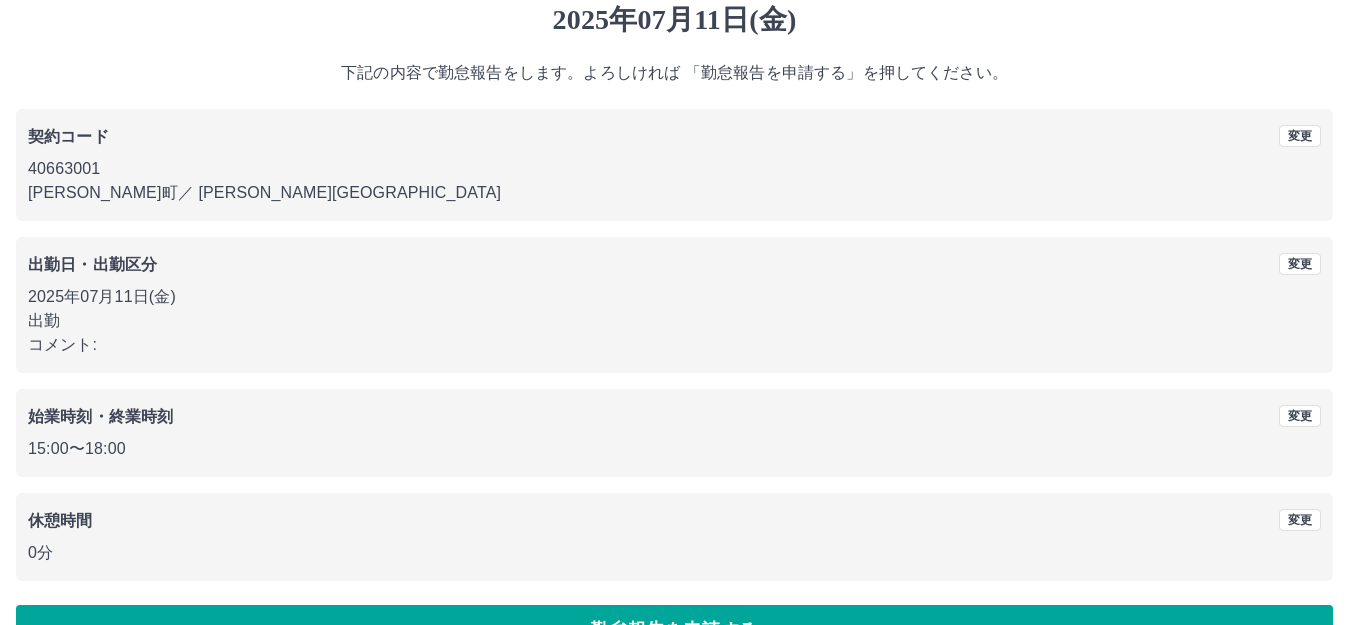 scroll, scrollTop: 124, scrollLeft: 0, axis: vertical 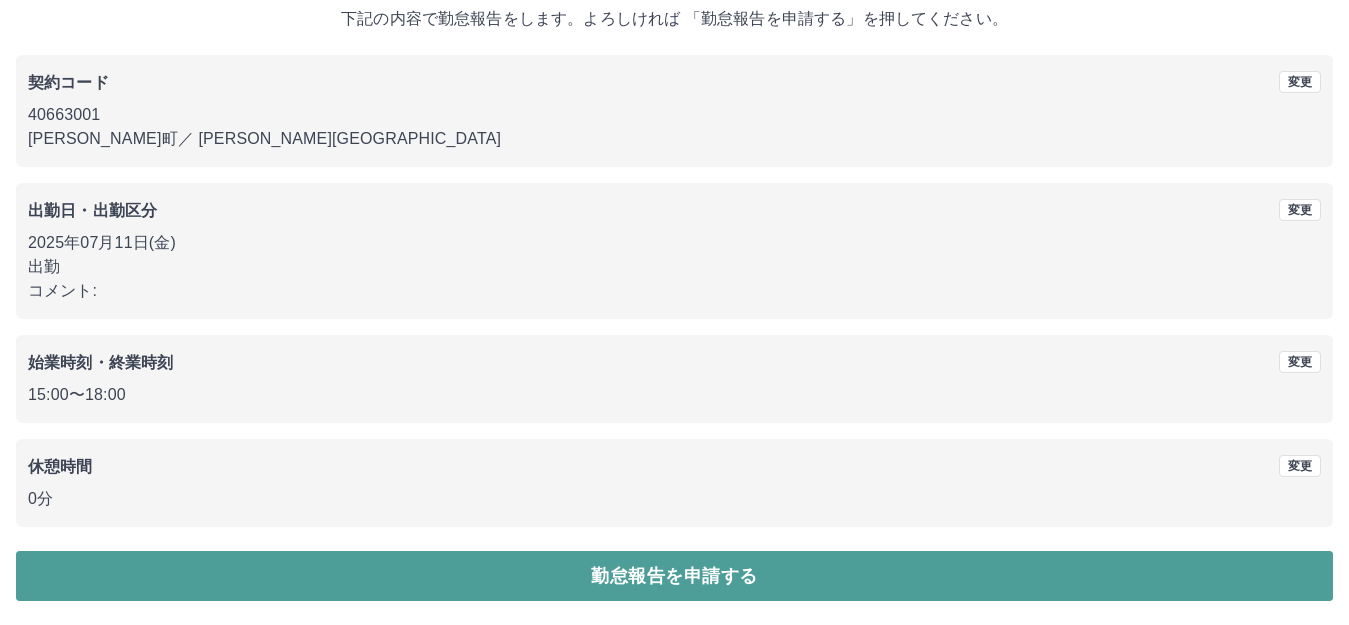 click on "勤怠報告を申請する" at bounding box center (674, 576) 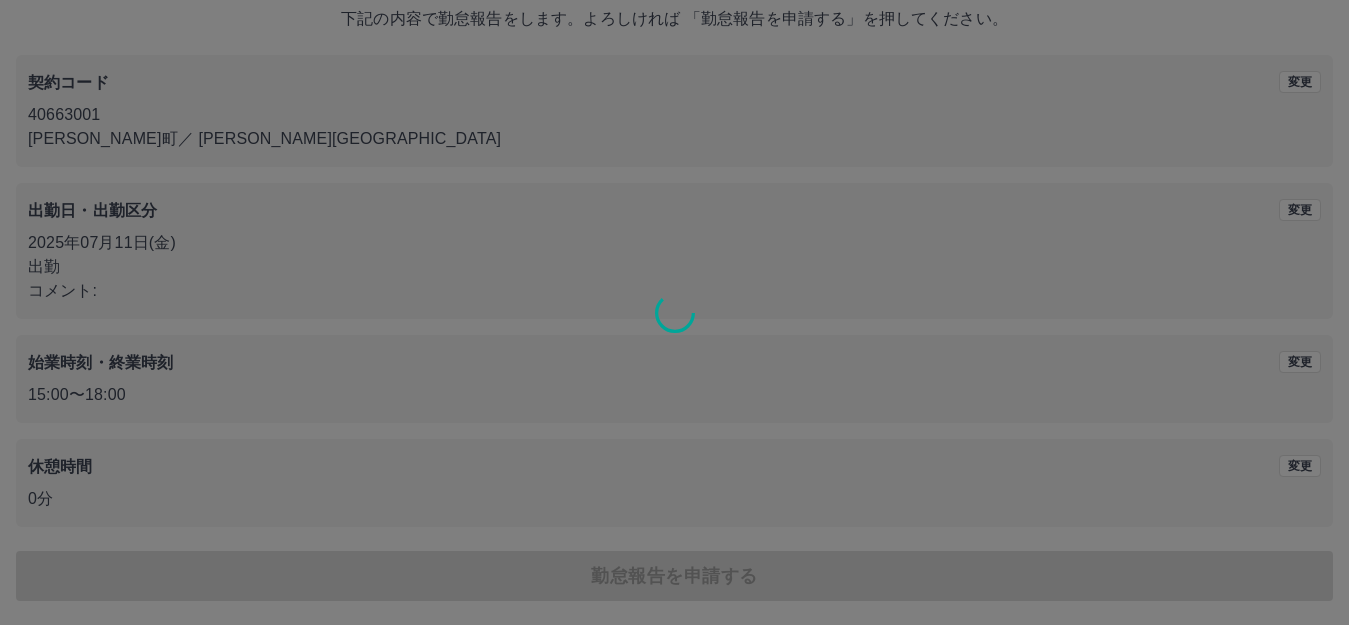 scroll, scrollTop: 0, scrollLeft: 0, axis: both 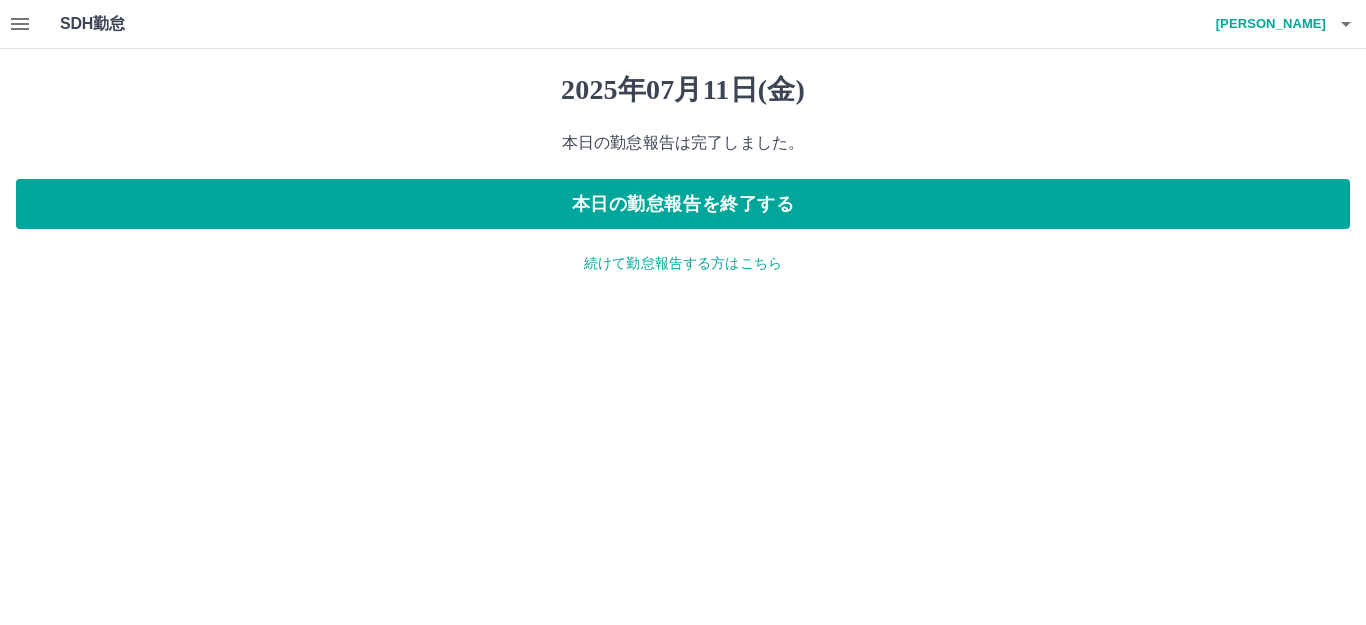 click on "続けて勤怠報告する方はこちら" at bounding box center [683, 263] 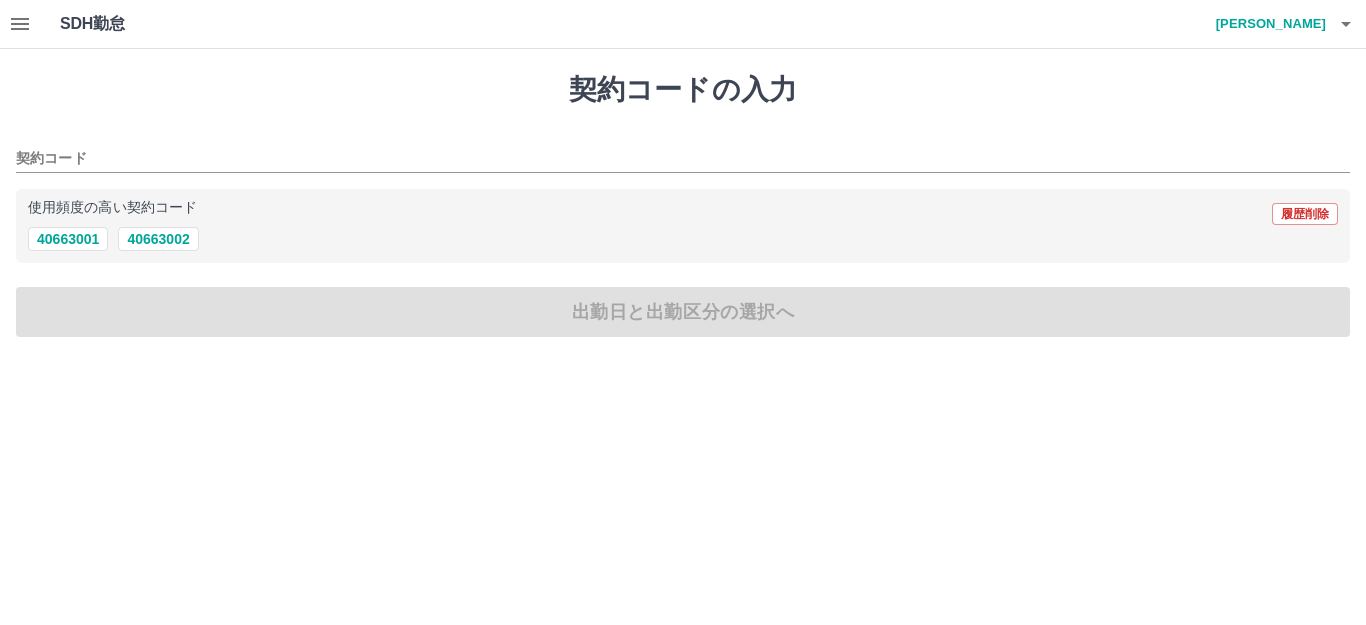 drag, startPoint x: 69, startPoint y: 236, endPoint x: 68, endPoint y: 261, distance: 25.019993 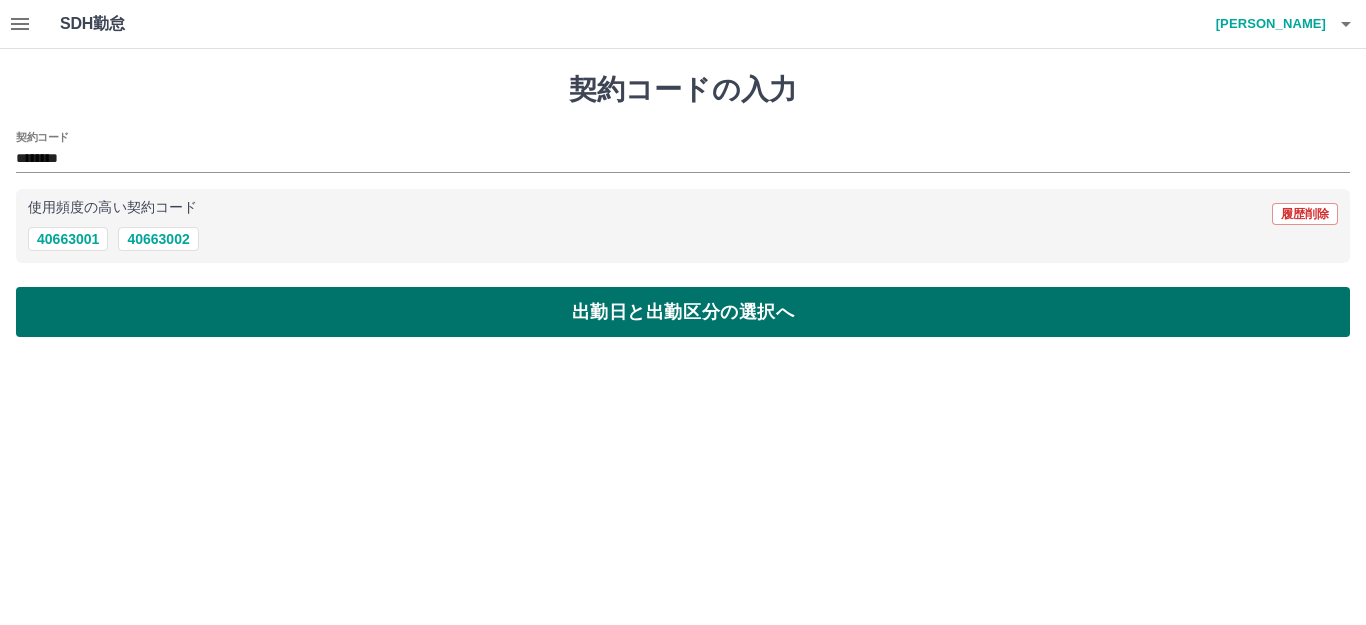 click on "出勤日と出勤区分の選択へ" at bounding box center [683, 312] 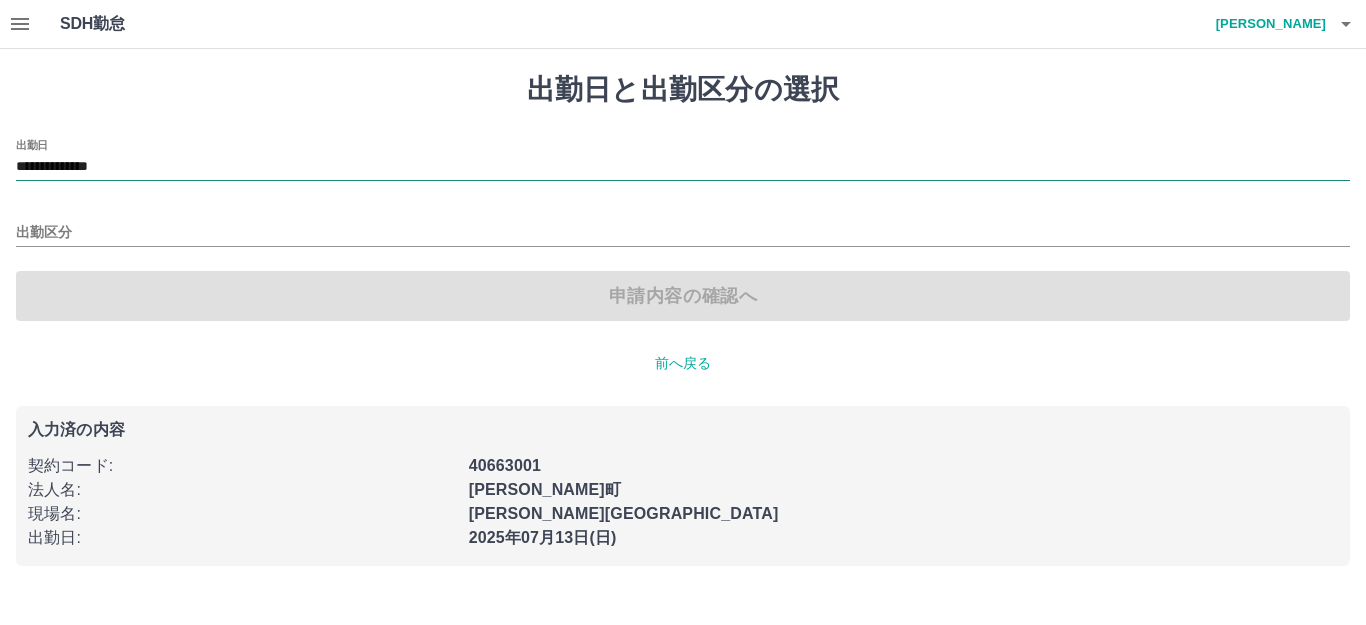 click on "**********" at bounding box center (683, 167) 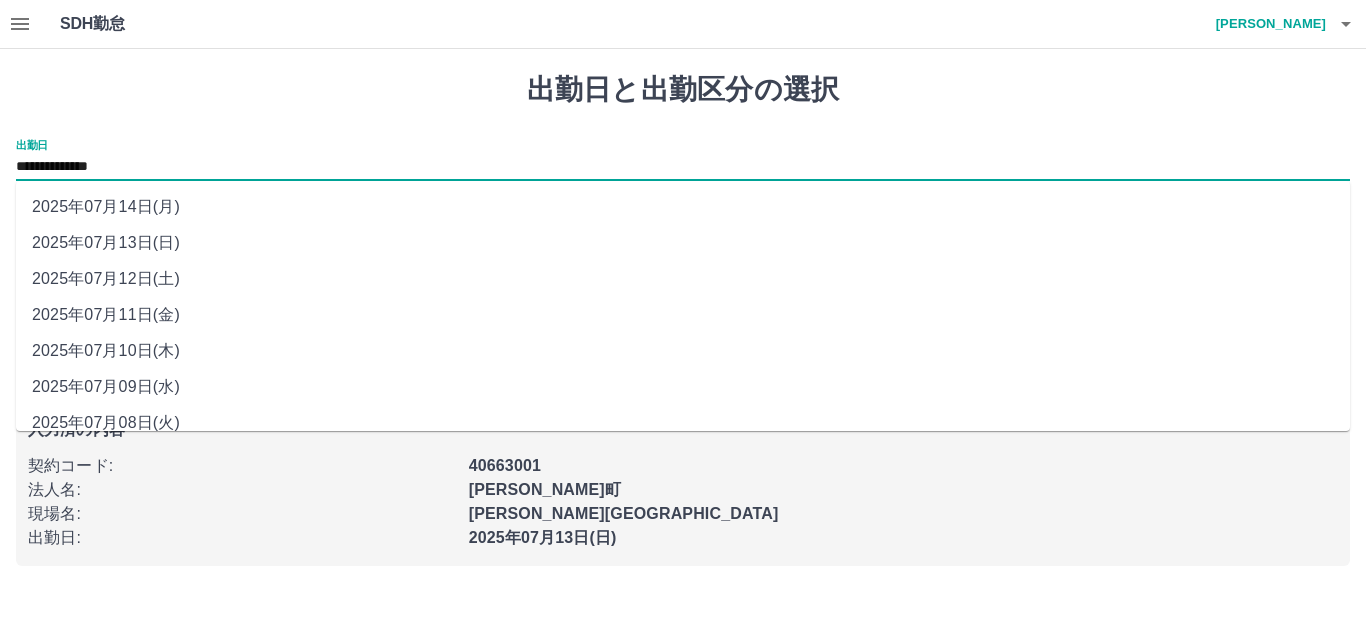 click on "2025年07月10日(木)" at bounding box center (683, 351) 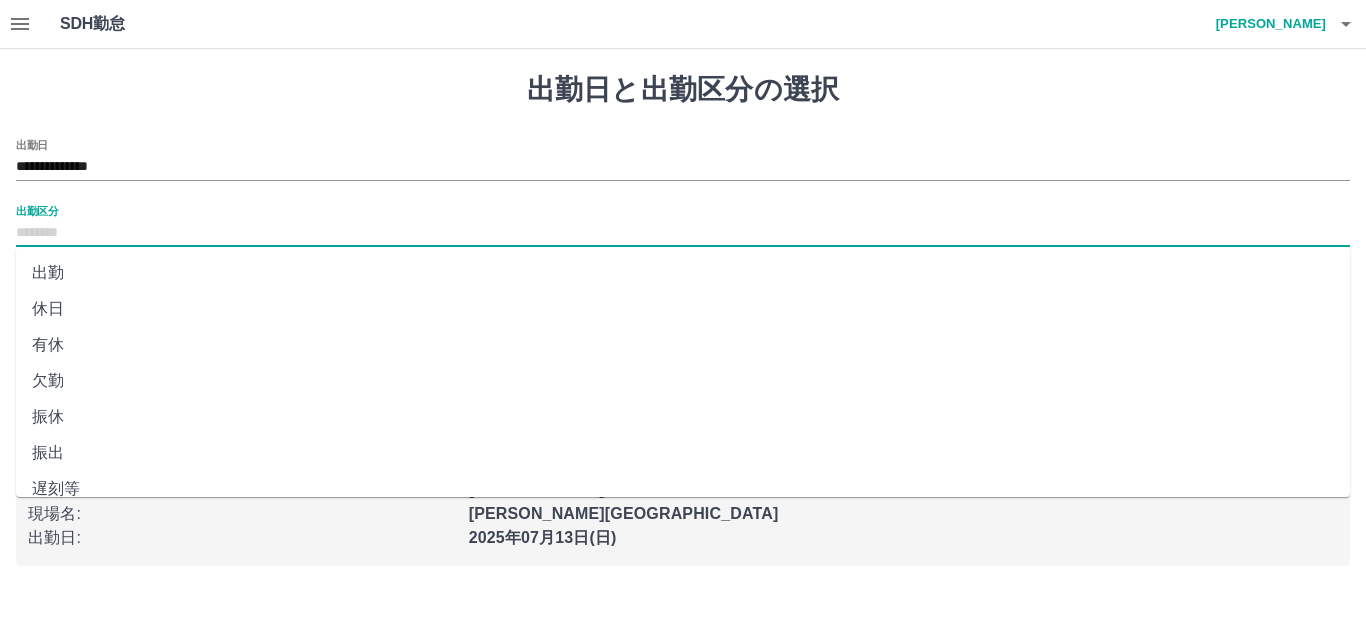 drag, startPoint x: 86, startPoint y: 225, endPoint x: 83, endPoint y: 259, distance: 34.132095 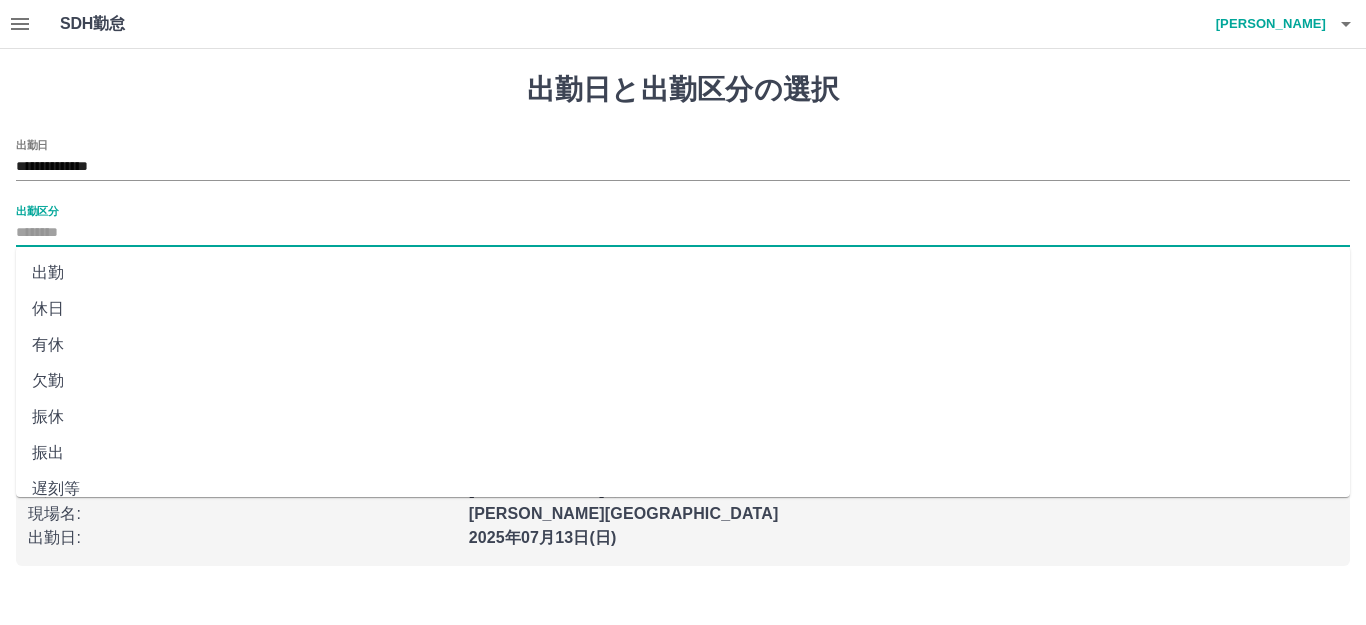 click on "出勤区分" at bounding box center (683, 233) 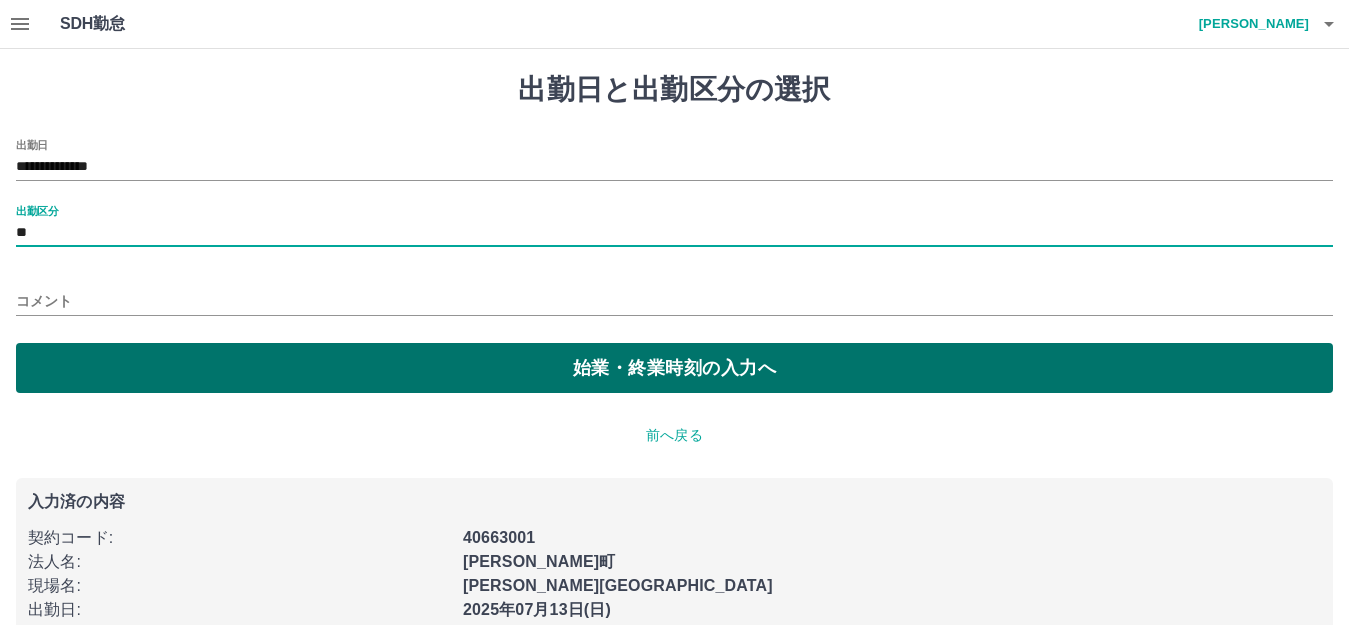 click on "始業・終業時刻の入力へ" at bounding box center (674, 368) 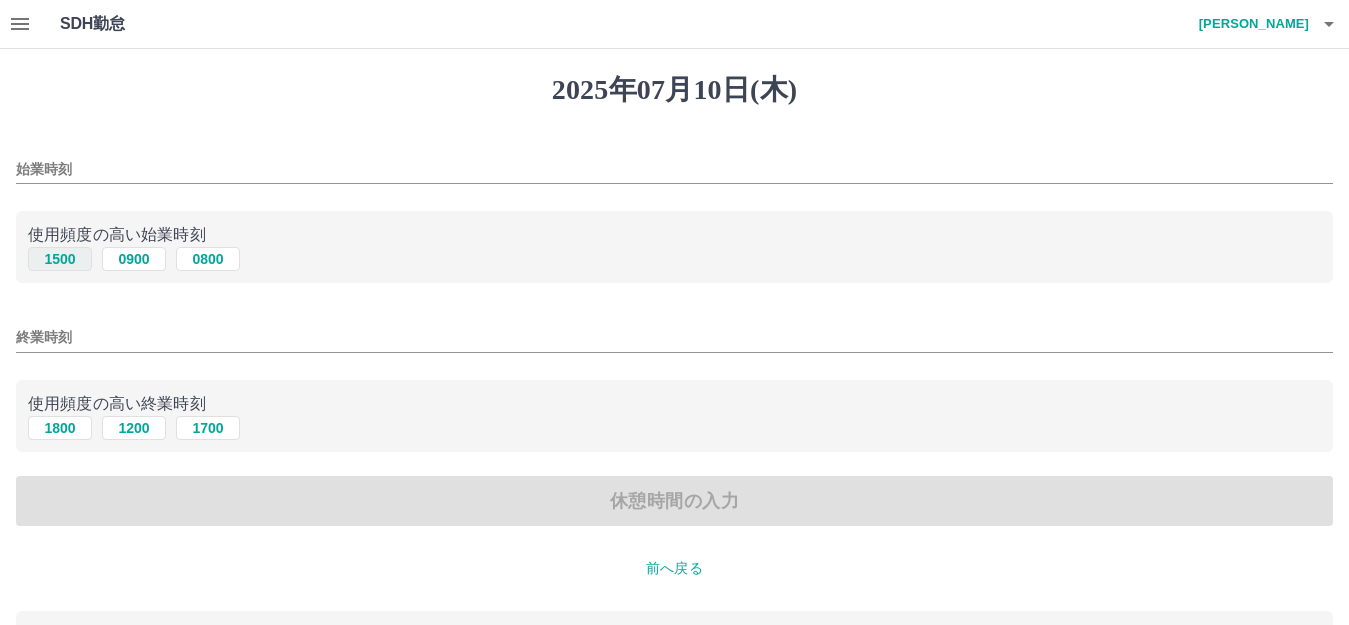 click on "1500" at bounding box center [60, 259] 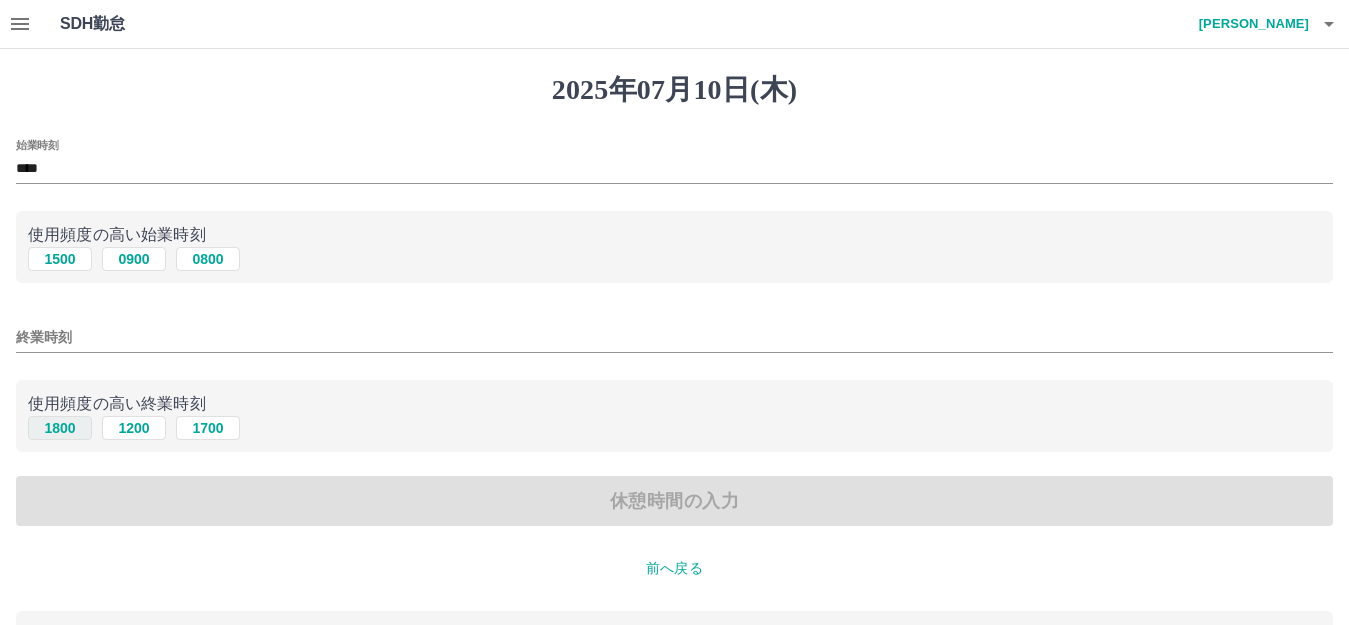 click on "1800" at bounding box center [60, 428] 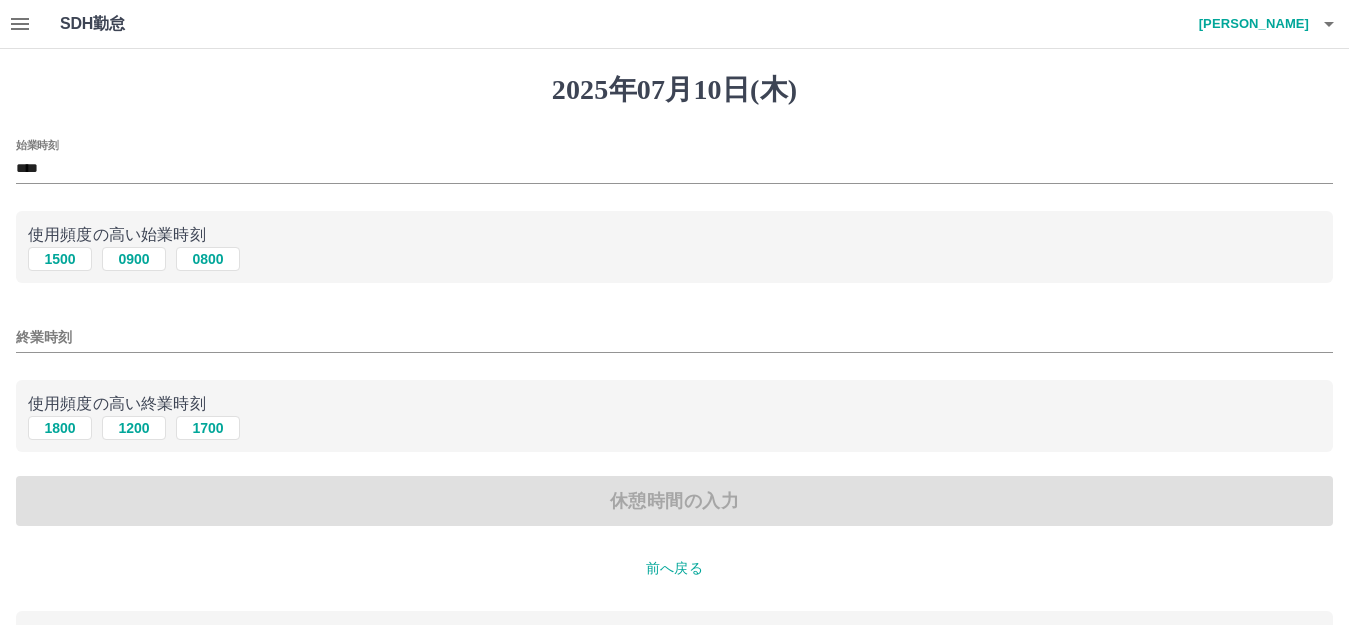 type on "****" 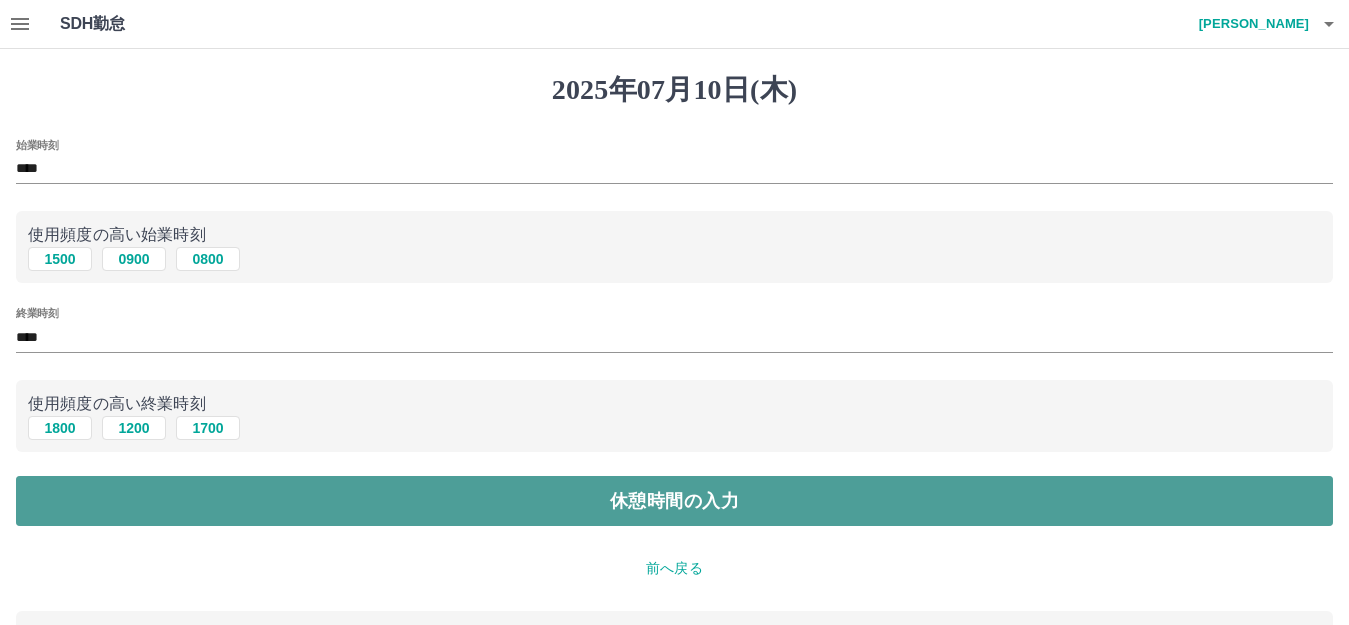click on "休憩時間の入力" at bounding box center [674, 501] 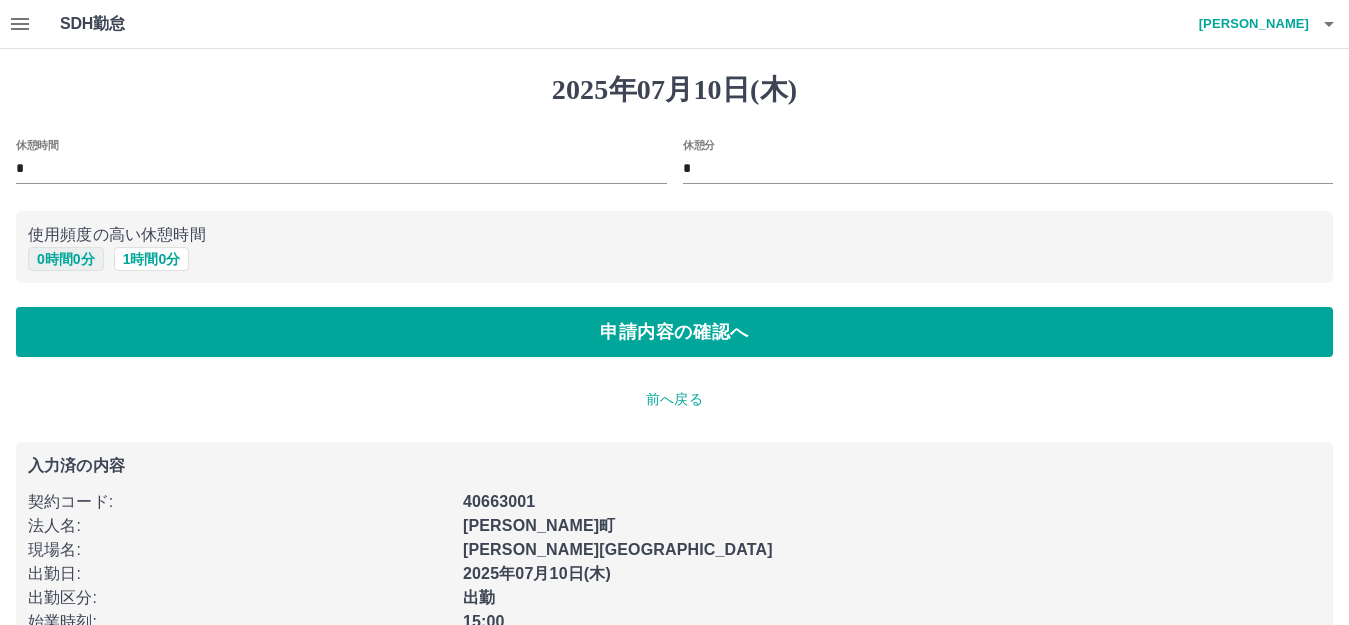click on "0 時間 0 分" at bounding box center (66, 259) 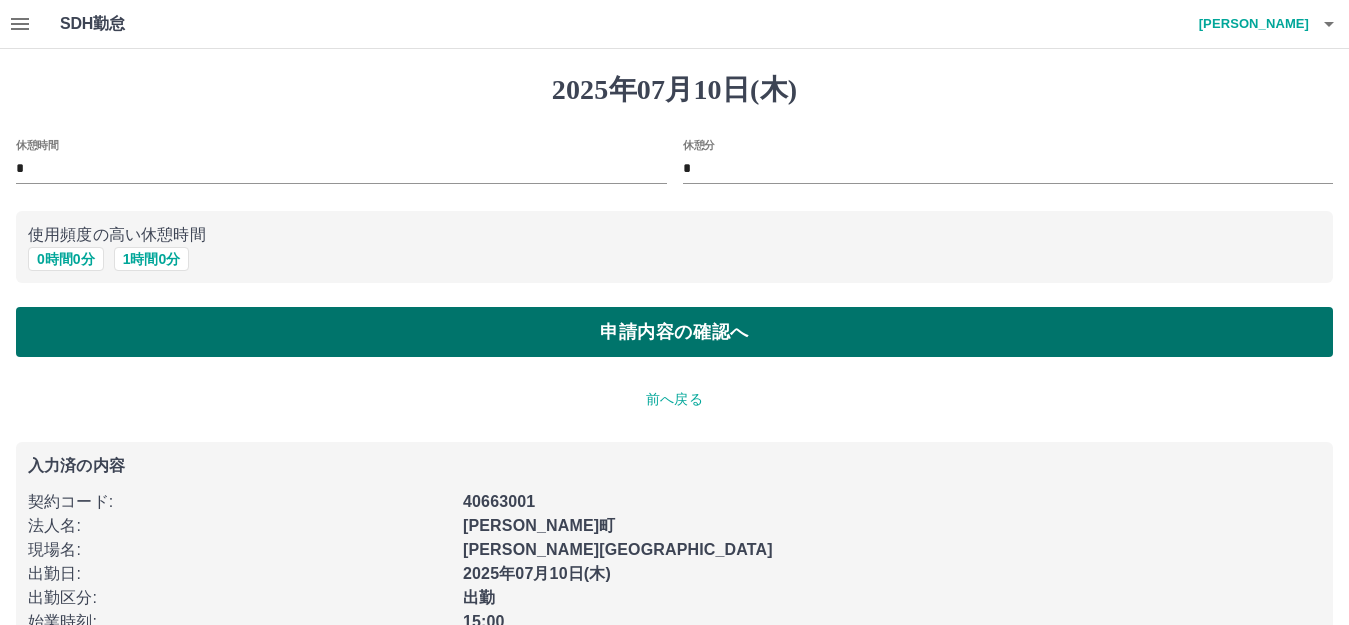 click on "申請内容の確認へ" at bounding box center [674, 332] 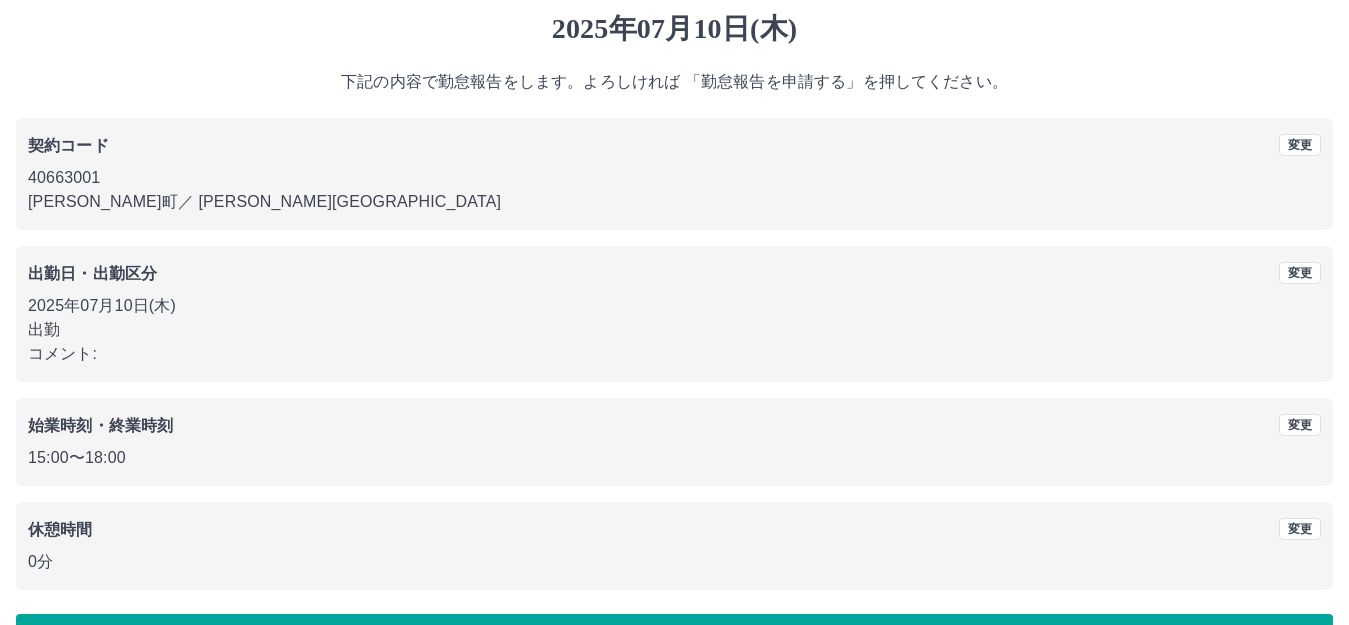 scroll, scrollTop: 124, scrollLeft: 0, axis: vertical 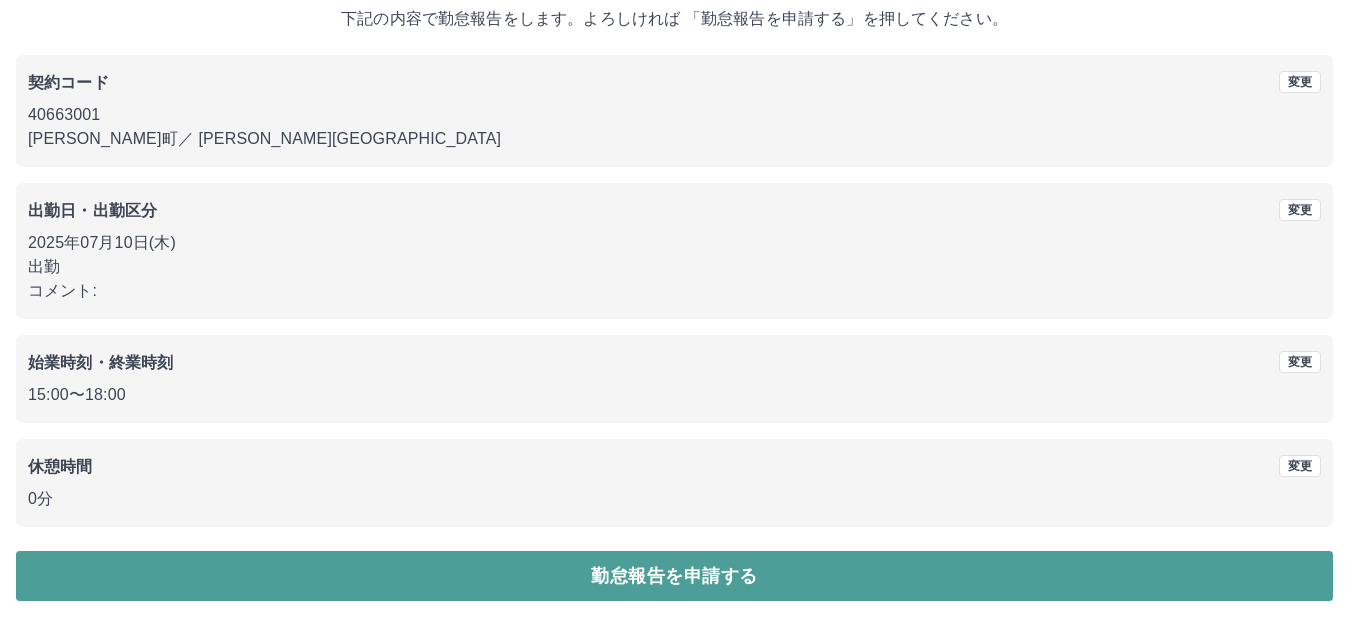 click on "勤怠報告を申請する" at bounding box center [674, 576] 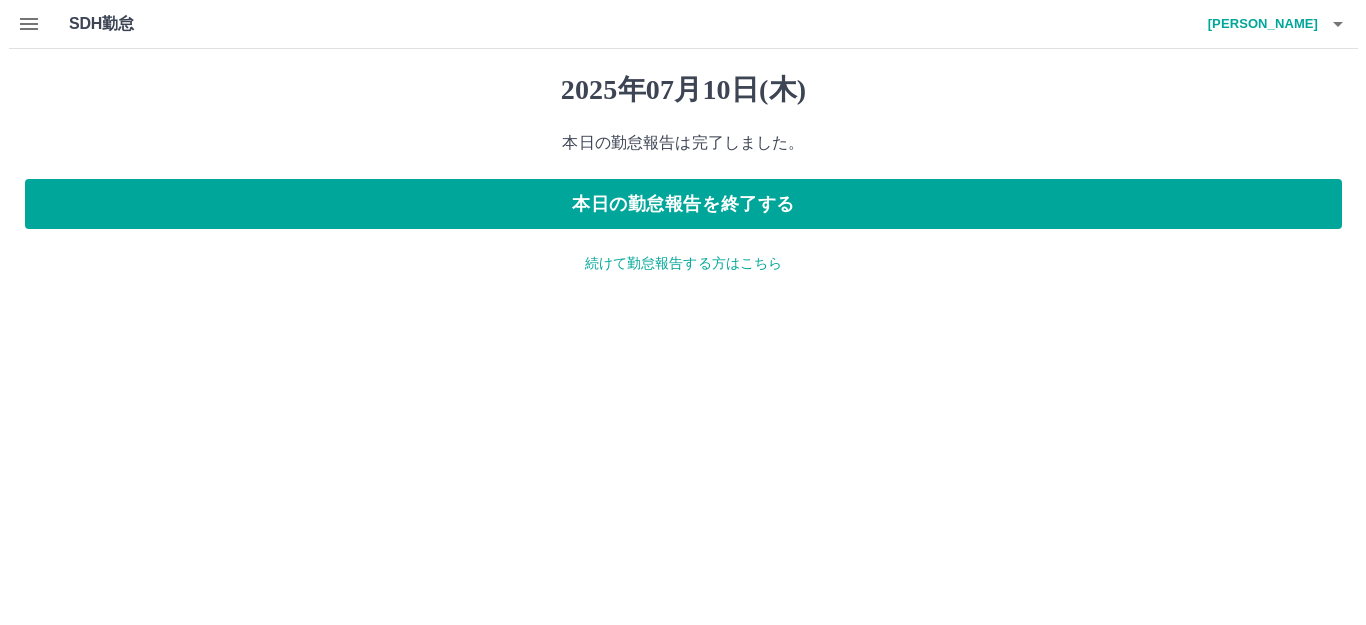 scroll, scrollTop: 0, scrollLeft: 0, axis: both 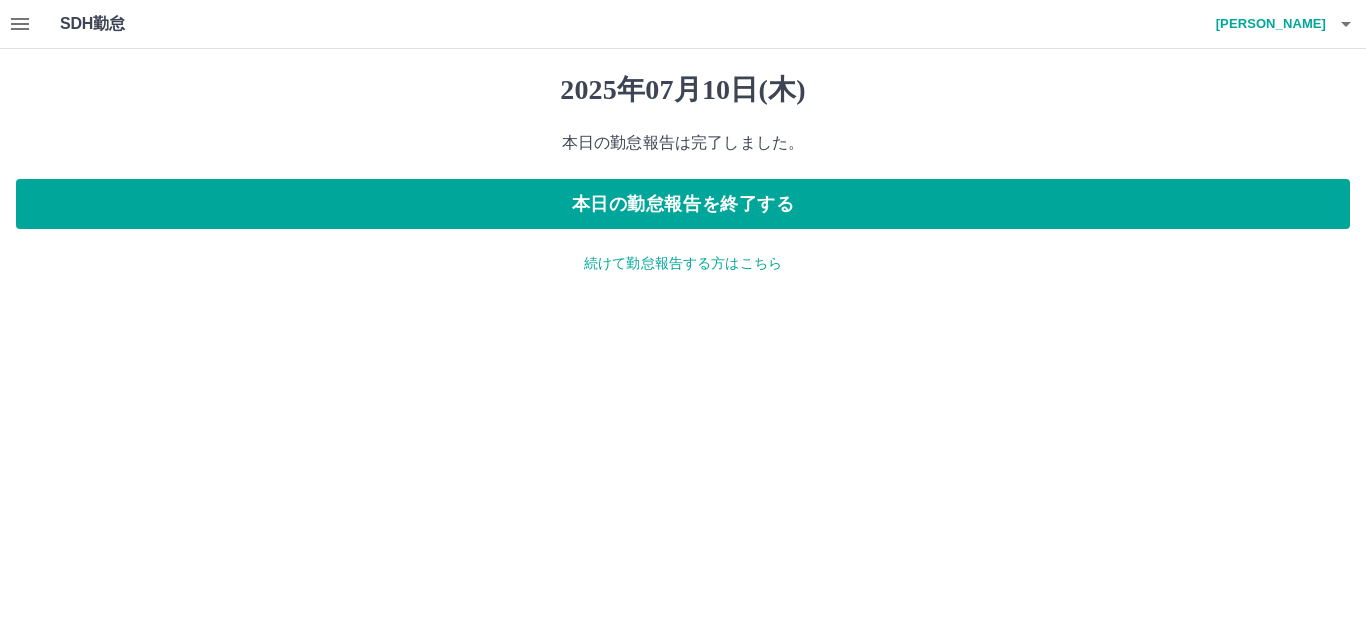 click on "続けて勤怠報告する方はこちら" at bounding box center [683, 263] 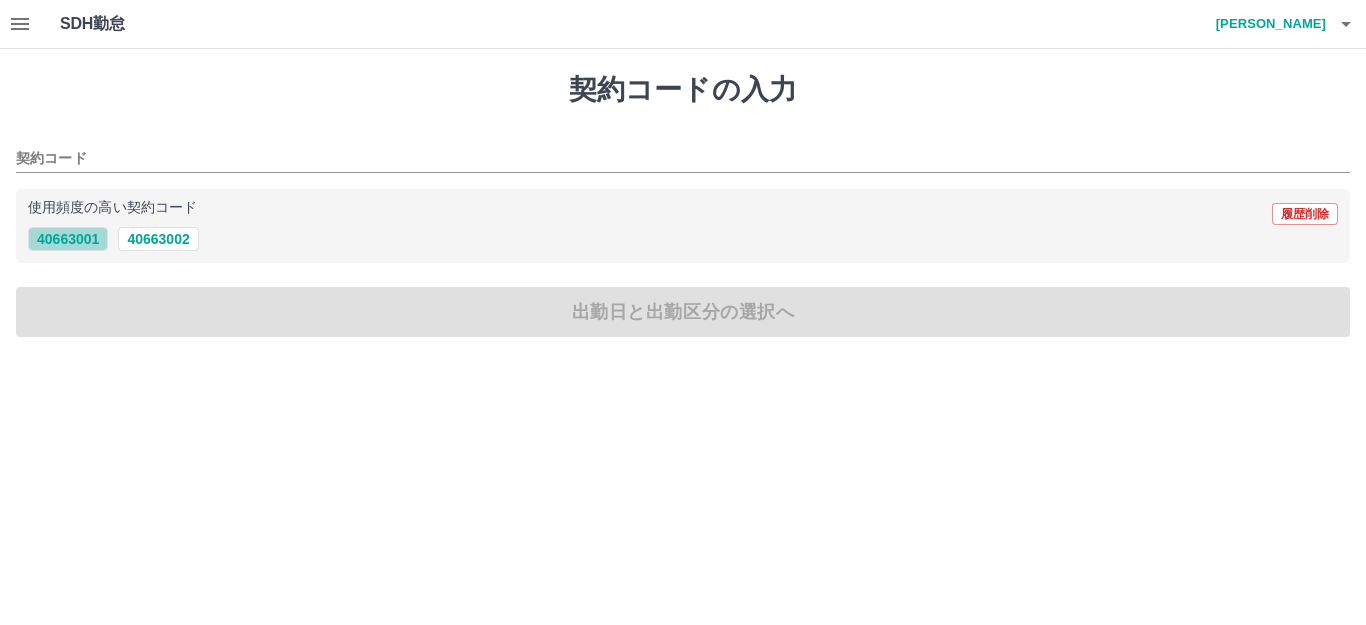 click on "40663001" at bounding box center (68, 239) 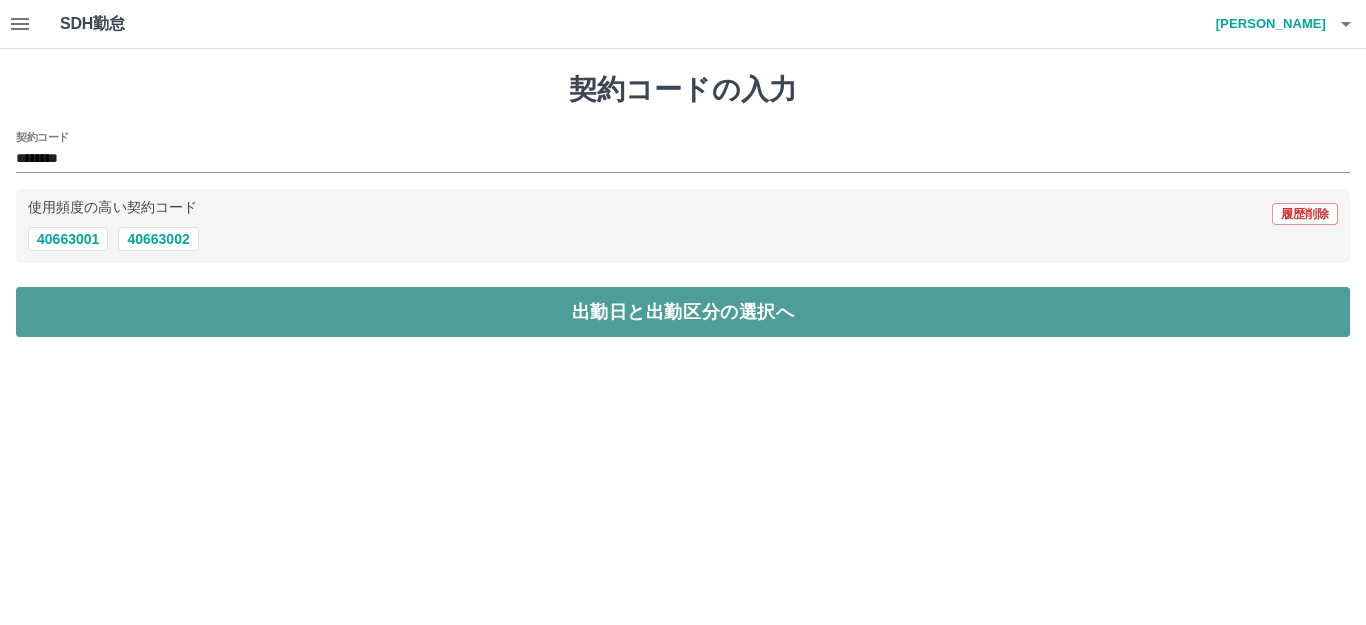 click on "出勤日と出勤区分の選択へ" at bounding box center (683, 312) 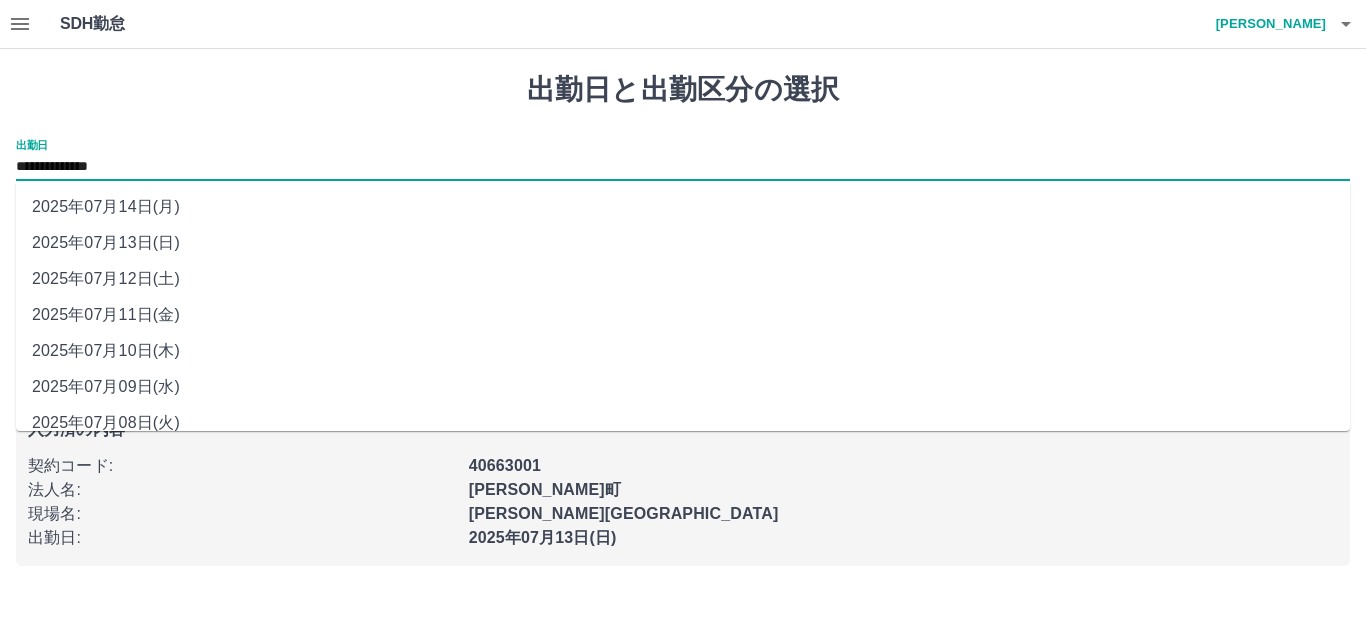 click on "**********" at bounding box center (683, 167) 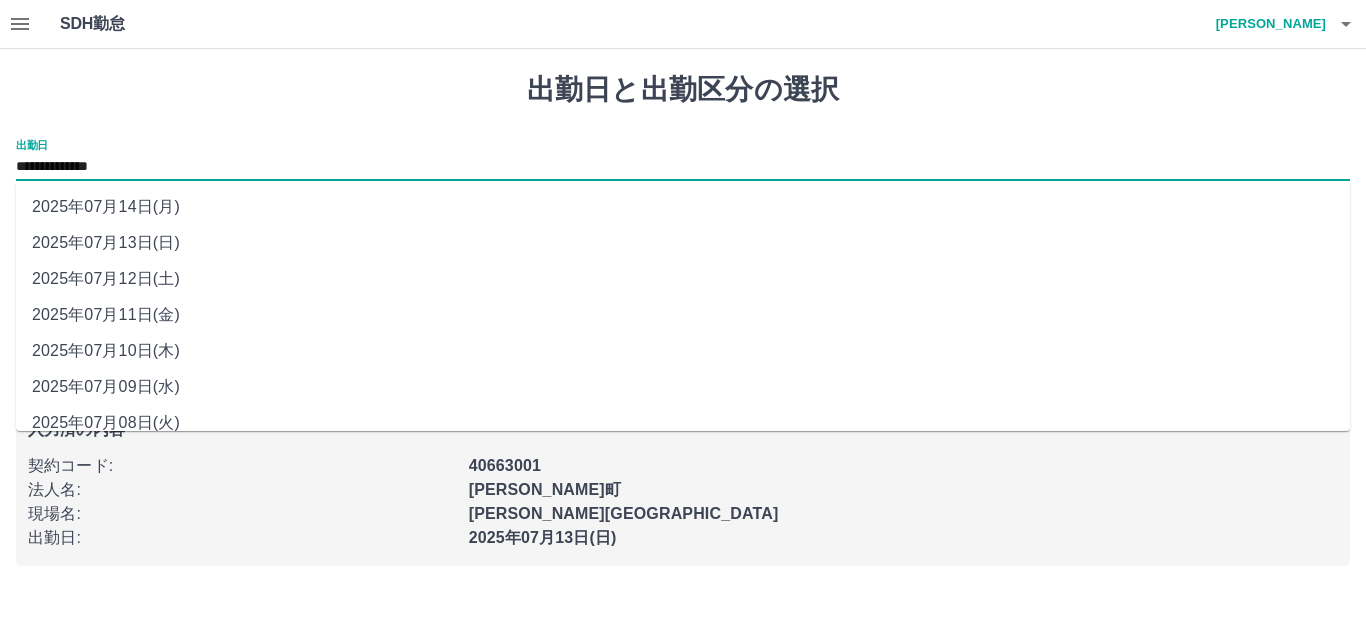 click on "2025年07月09日(水)" at bounding box center [683, 387] 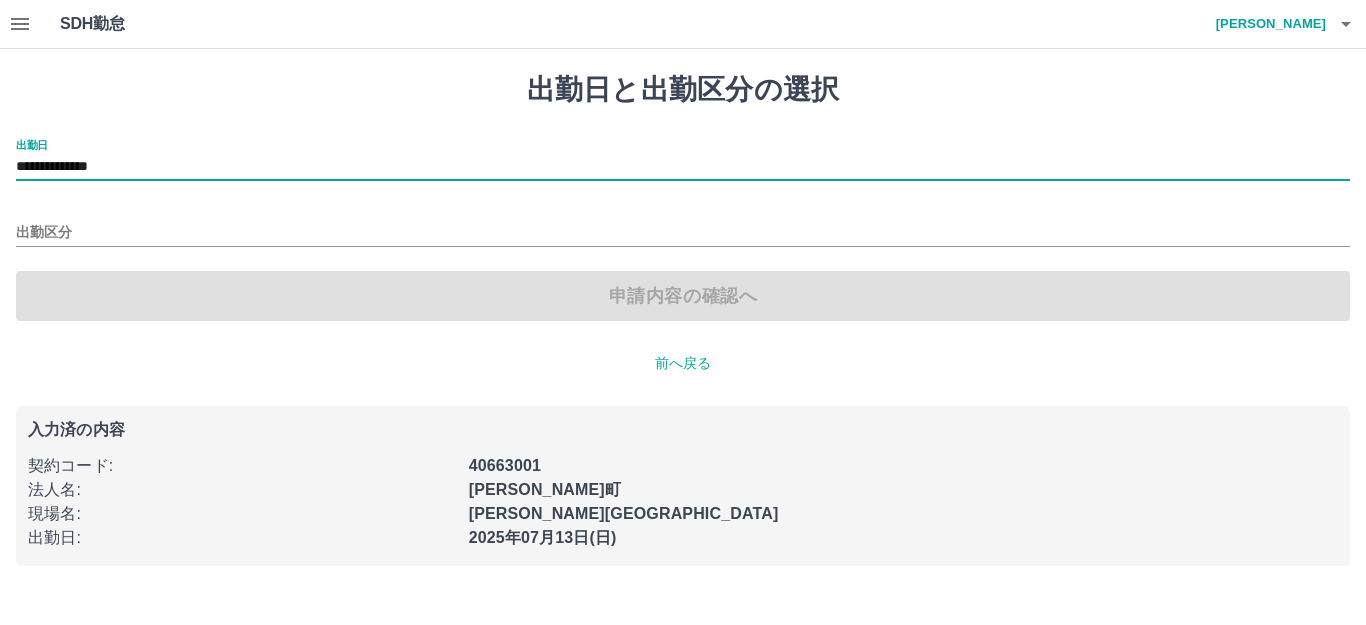 type on "**********" 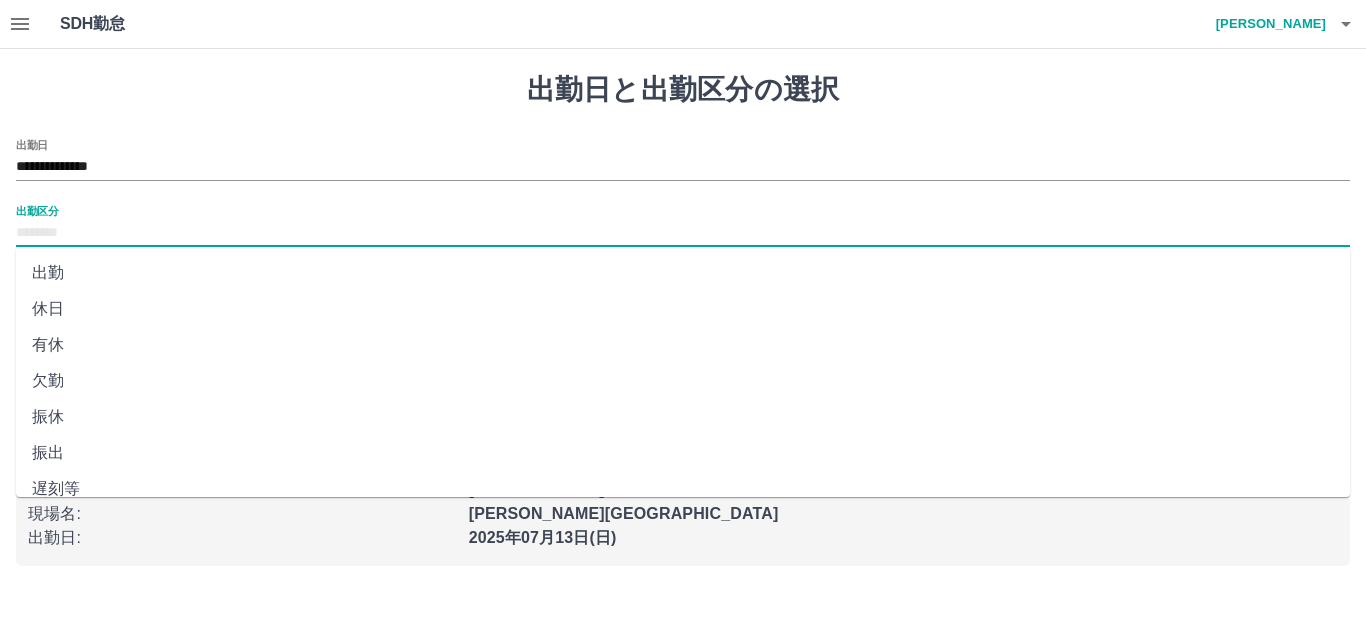click on "出勤区分" at bounding box center [683, 233] 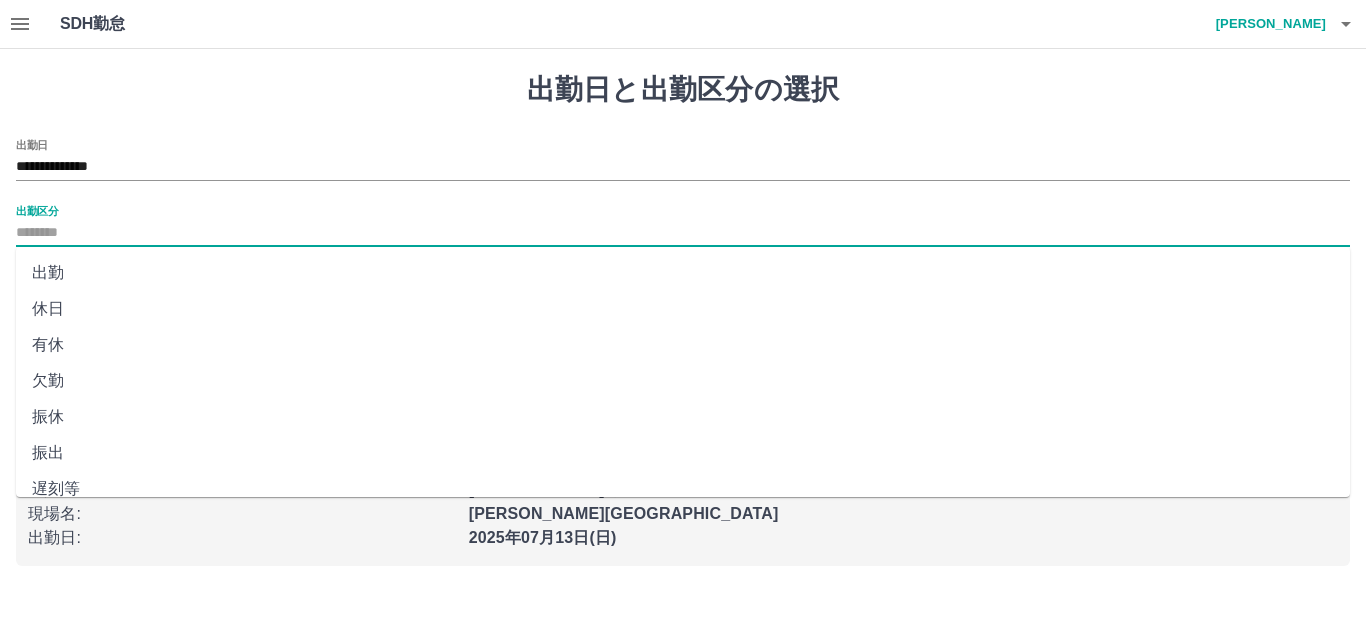 click on "休日" at bounding box center [683, 309] 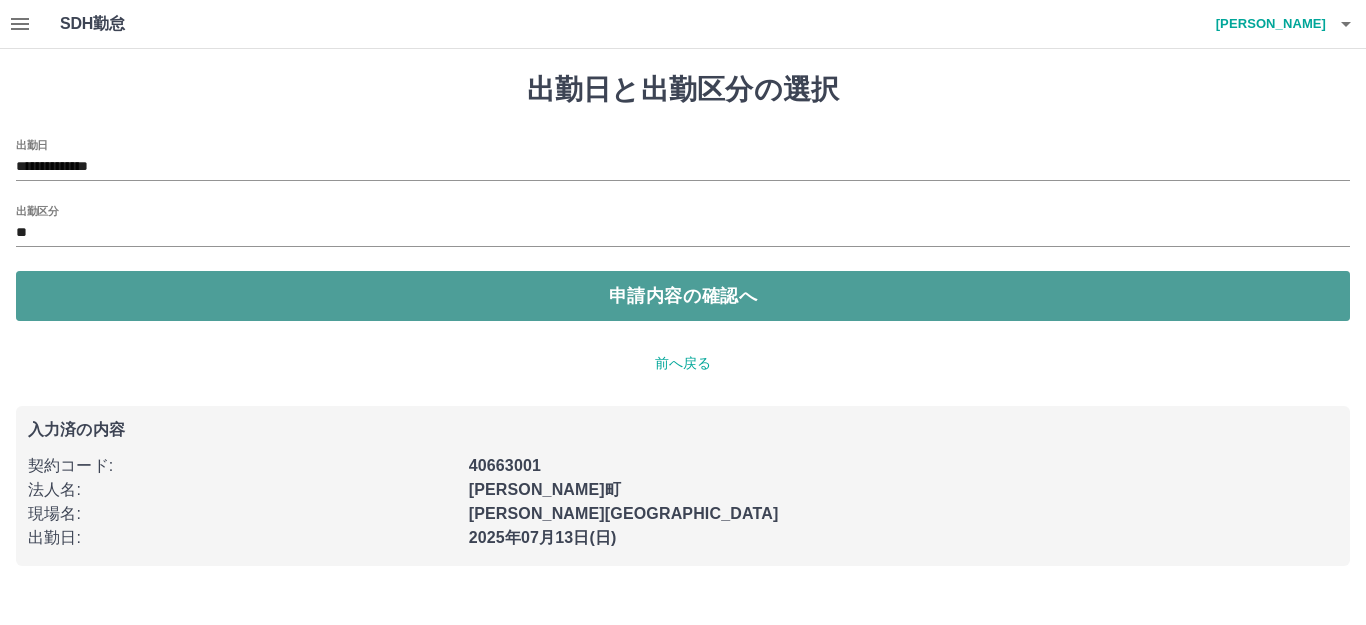 click on "申請内容の確認へ" at bounding box center [683, 296] 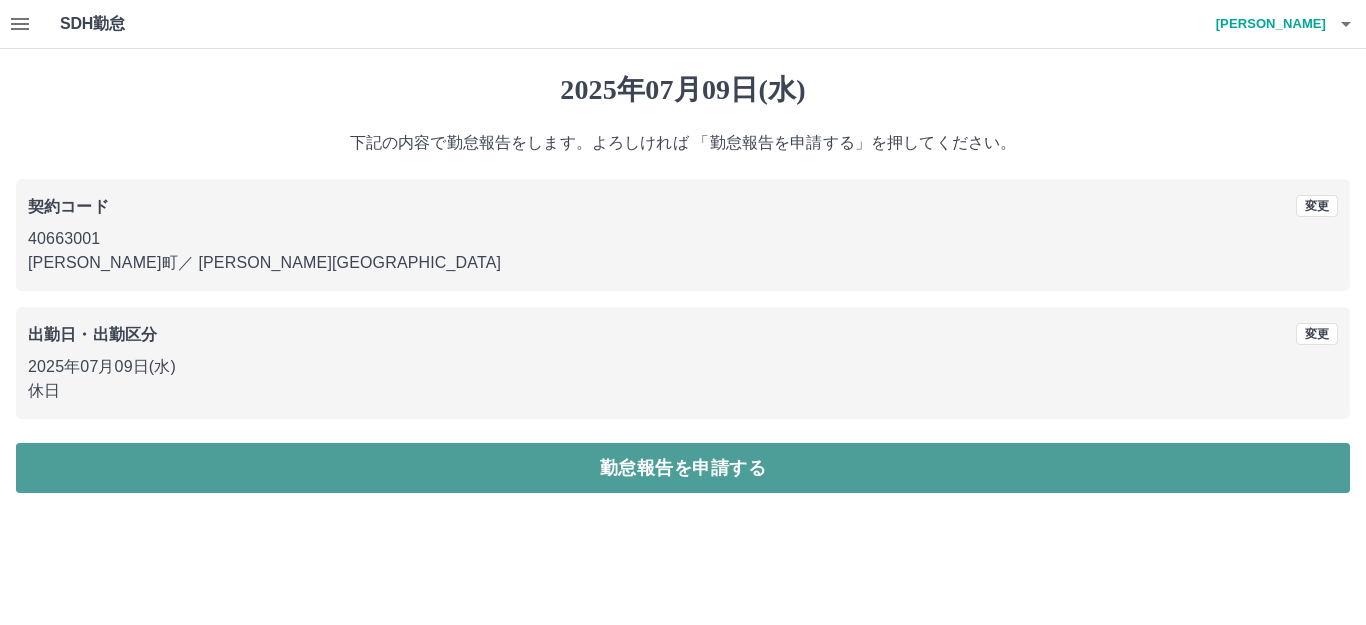 click on "勤怠報告を申請する" at bounding box center (683, 468) 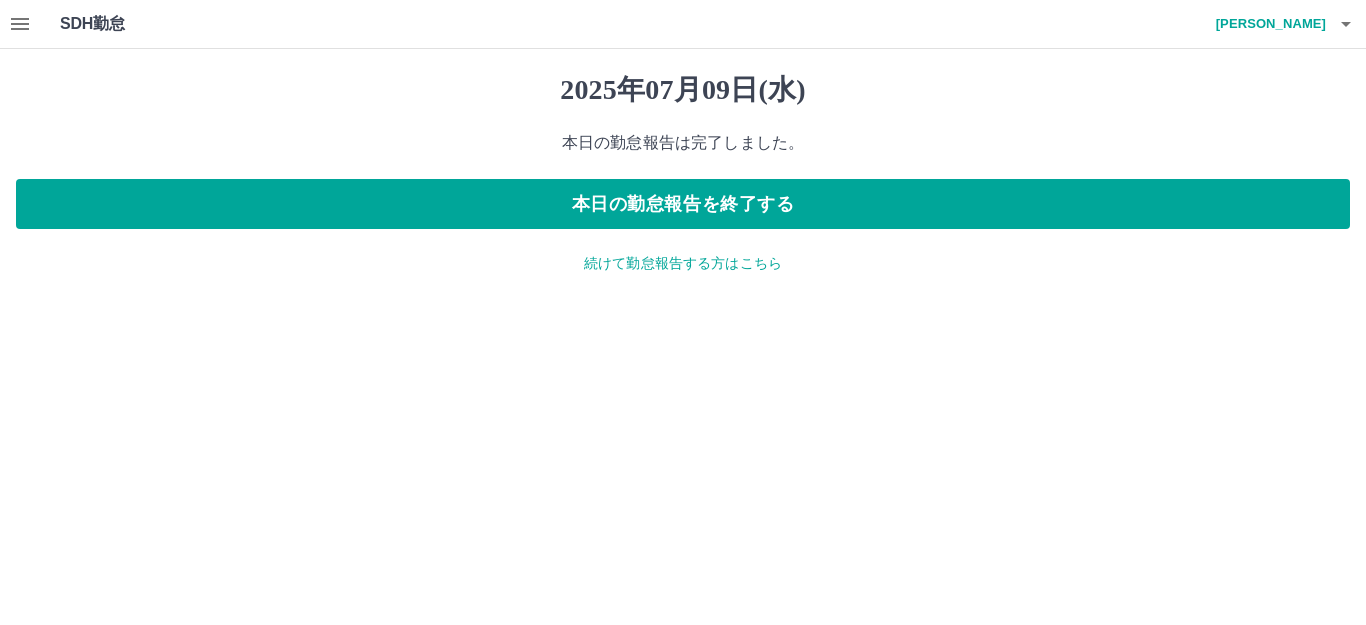 click on "続けて勤怠報告する方はこちら" at bounding box center [683, 263] 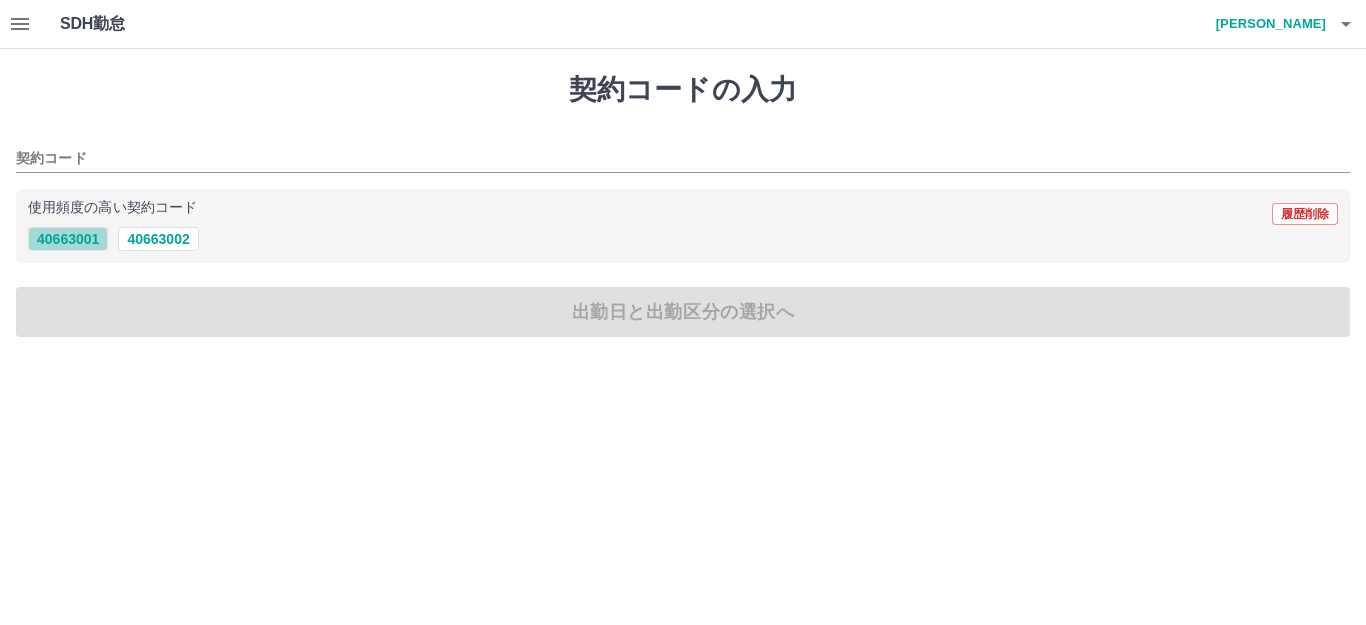 click on "40663001" at bounding box center (68, 239) 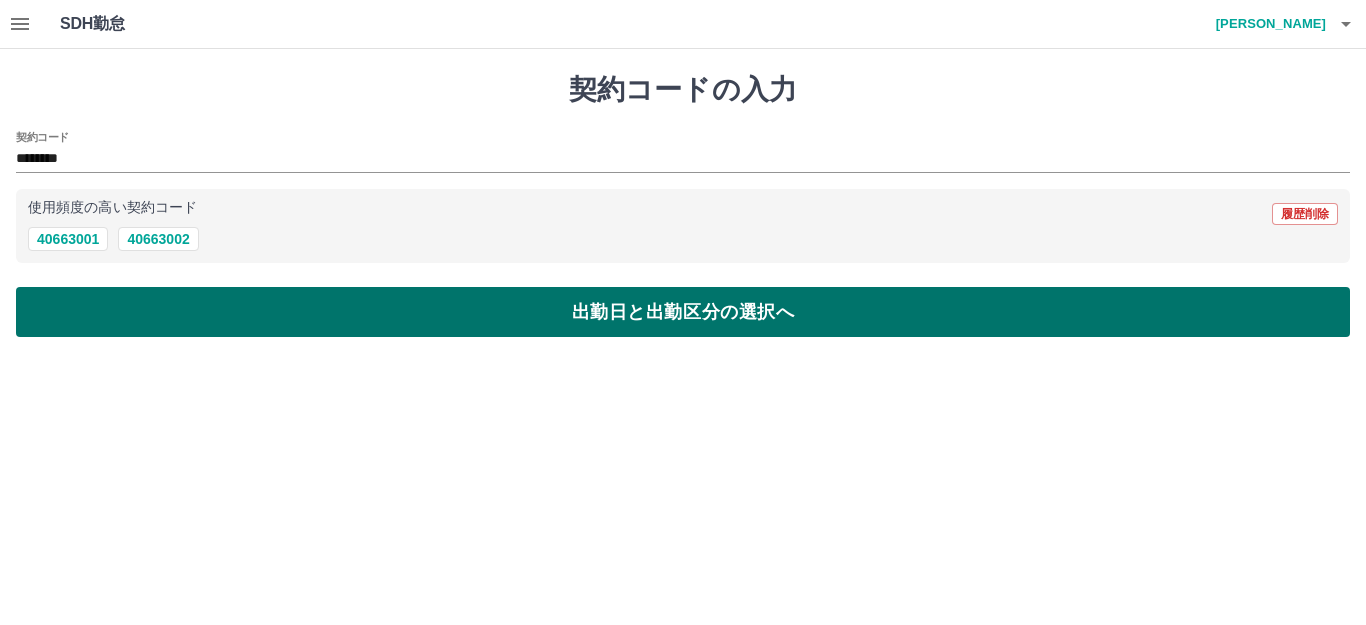 click on "出勤日と出勤区分の選択へ" at bounding box center [683, 312] 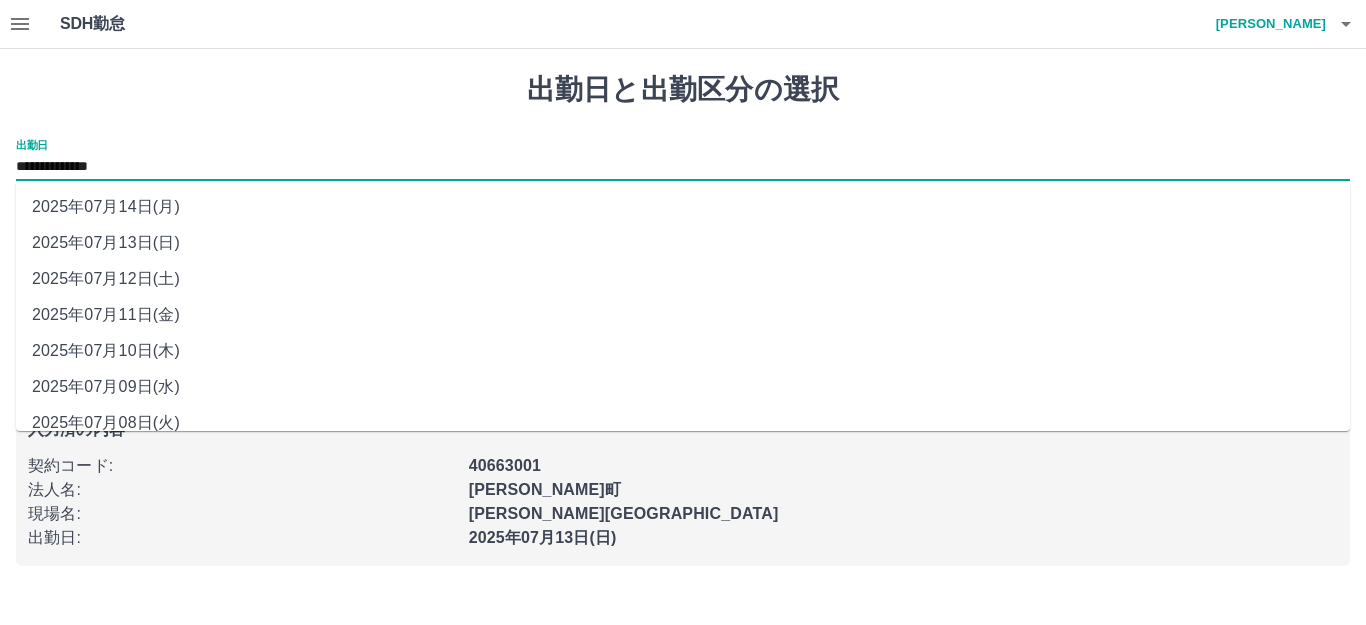 click on "**********" at bounding box center (683, 167) 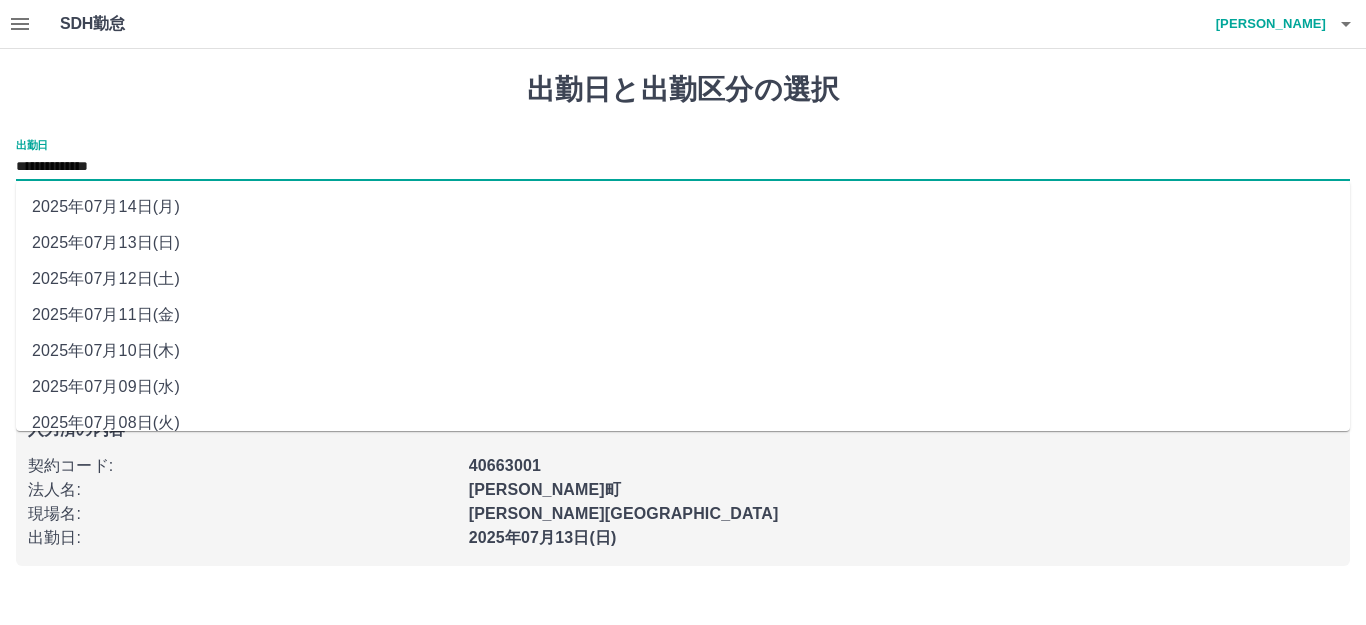 drag, startPoint x: 143, startPoint y: 422, endPoint x: 132, endPoint y: 414, distance: 13.601471 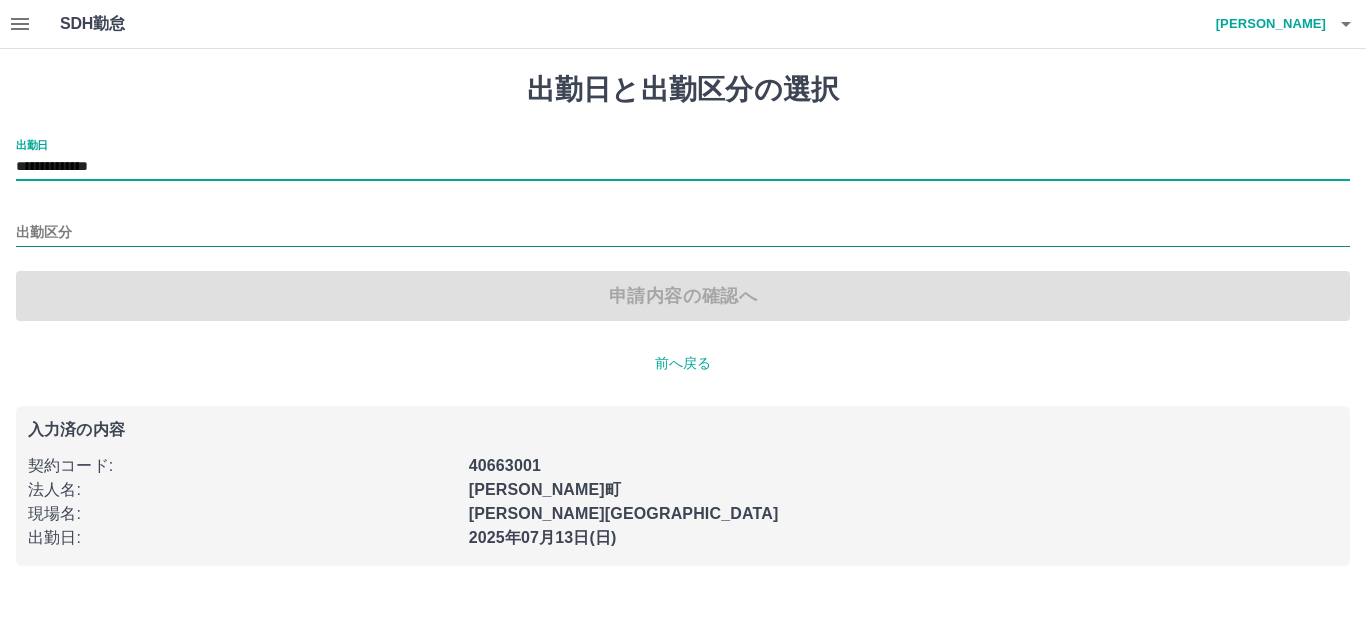 click on "出勤区分" at bounding box center [683, 233] 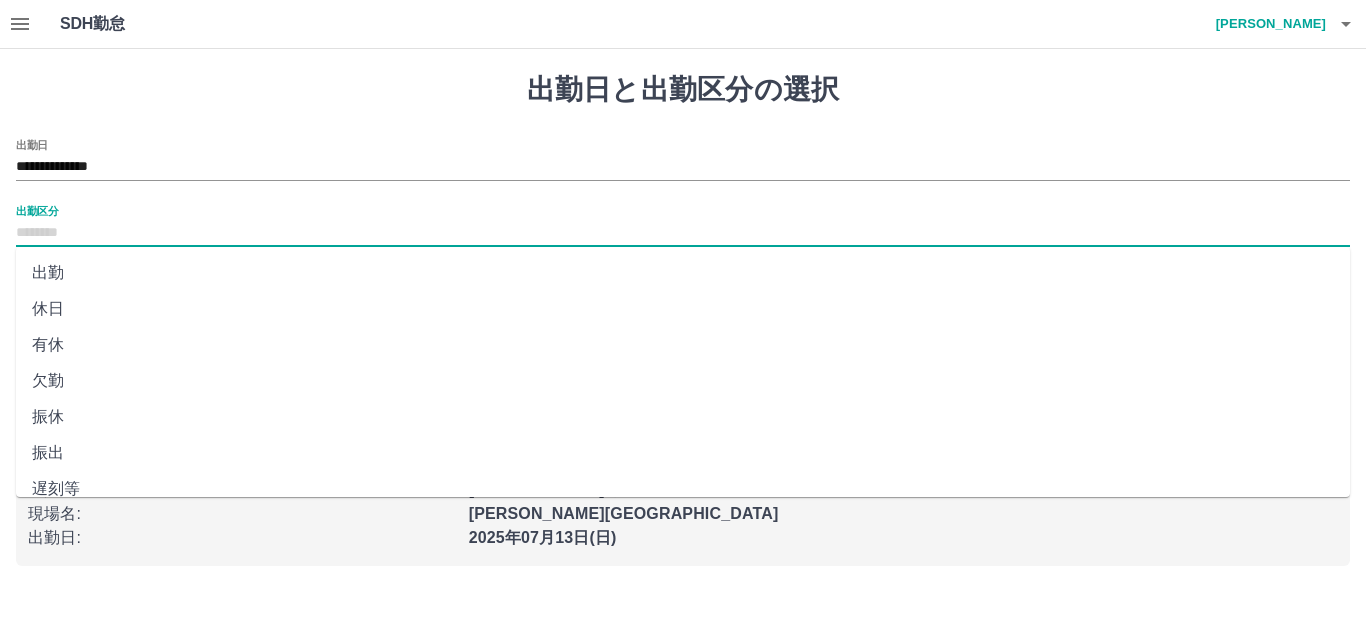 click on "休日" at bounding box center [683, 309] 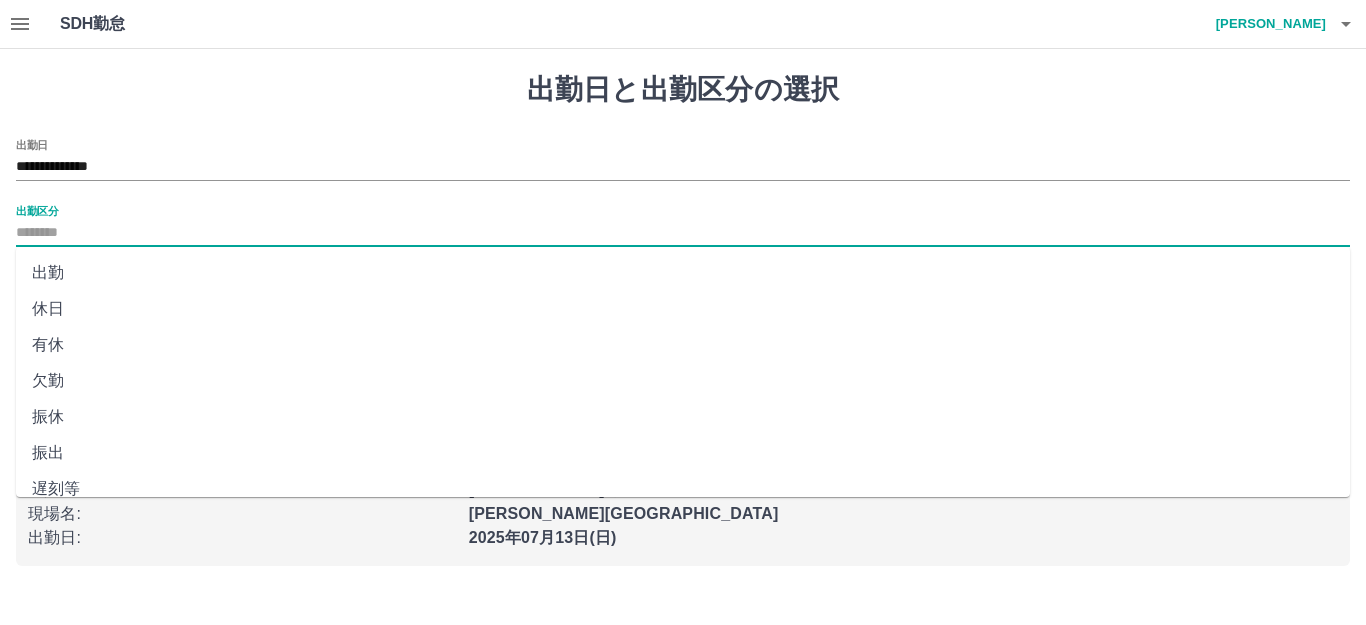 type on "**" 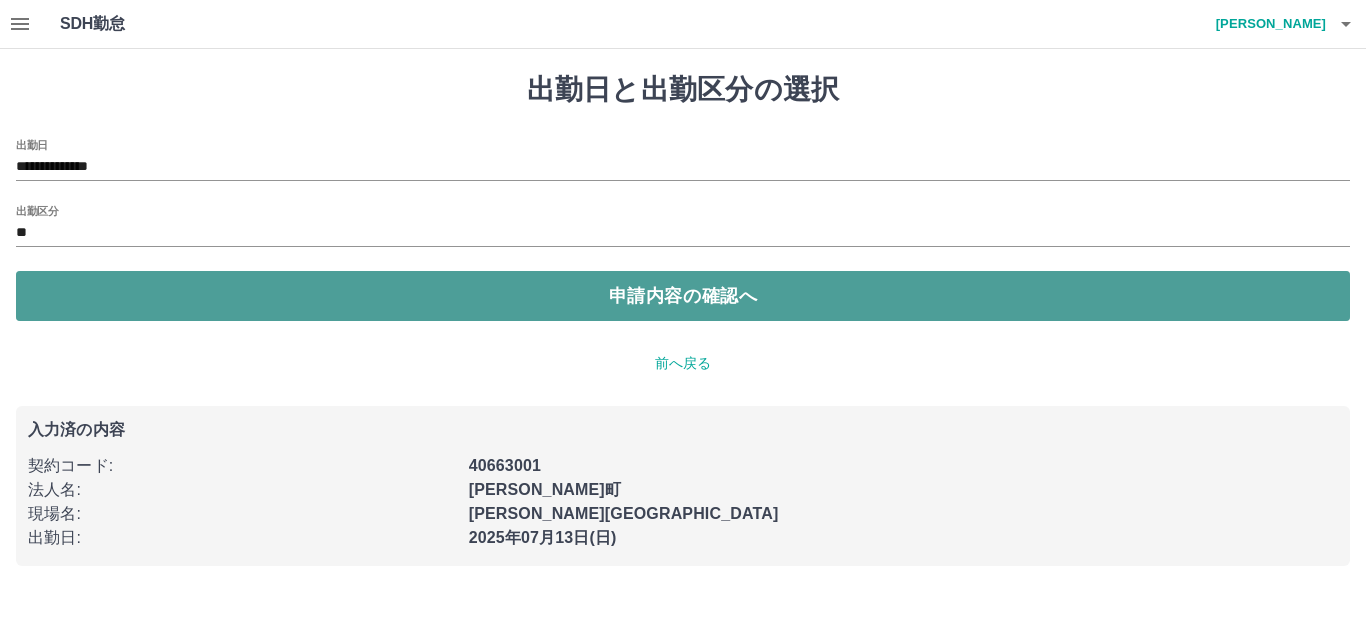 click on "申請内容の確認へ" at bounding box center (683, 296) 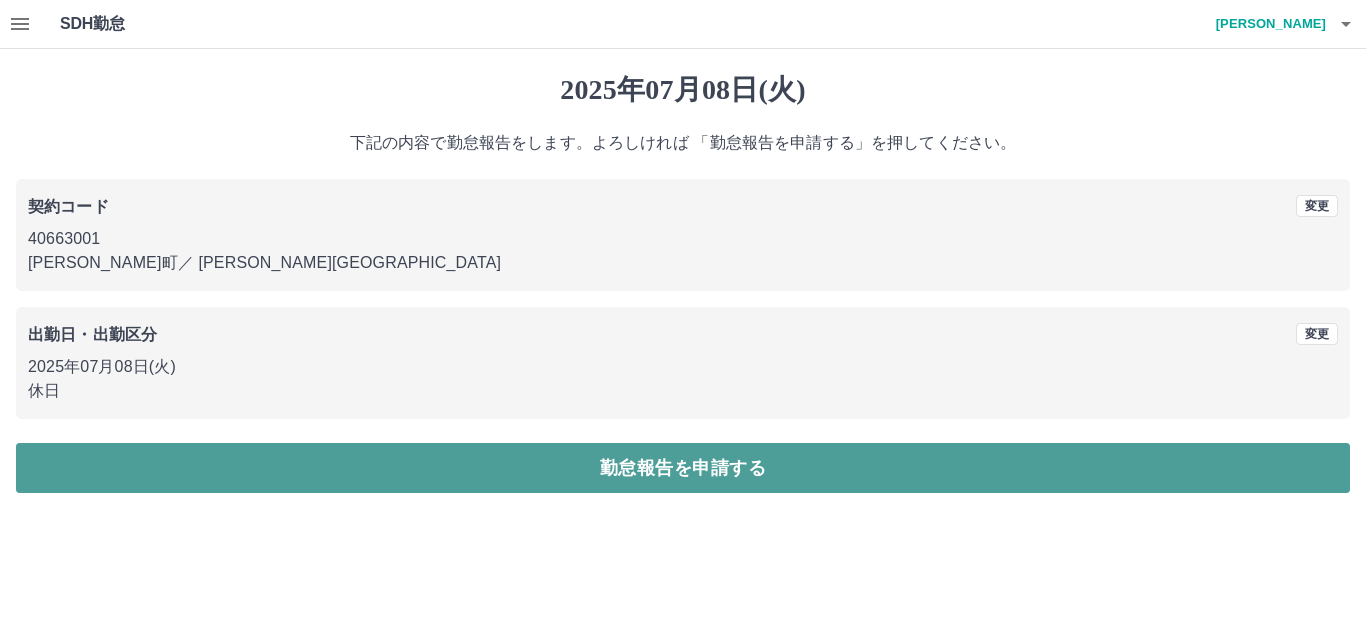 click on "勤怠報告を申請する" at bounding box center (683, 468) 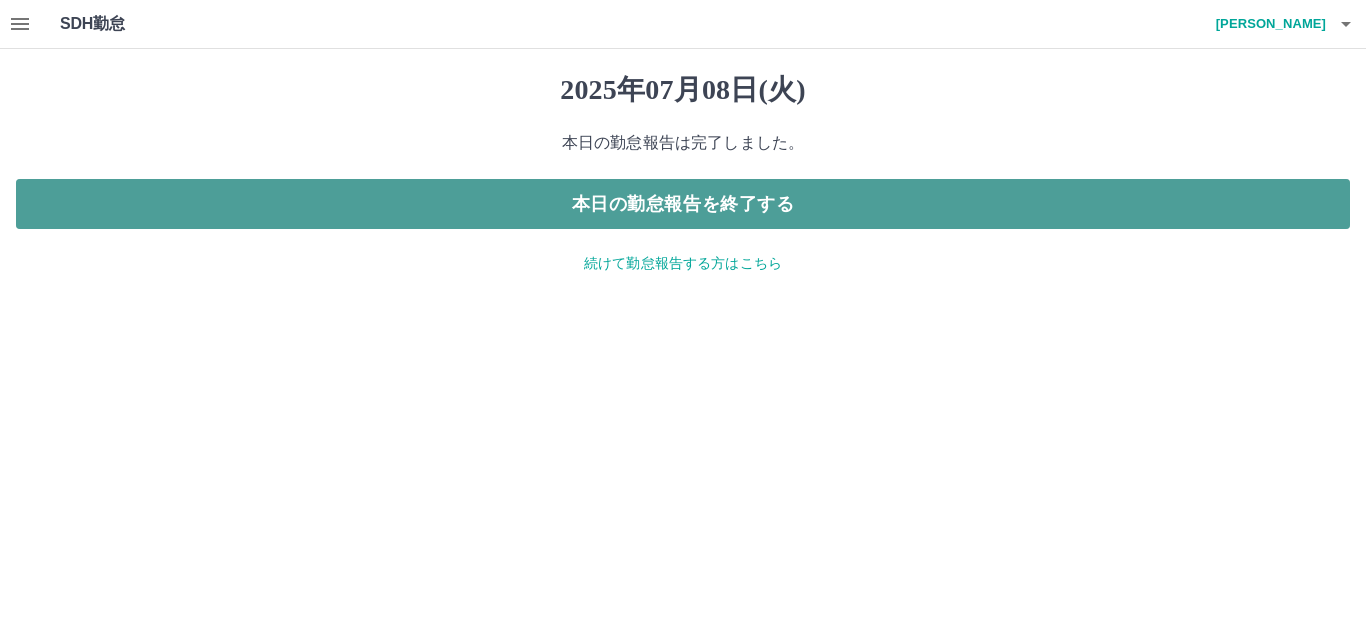 click on "本日の勤怠報告を終了する" at bounding box center [683, 204] 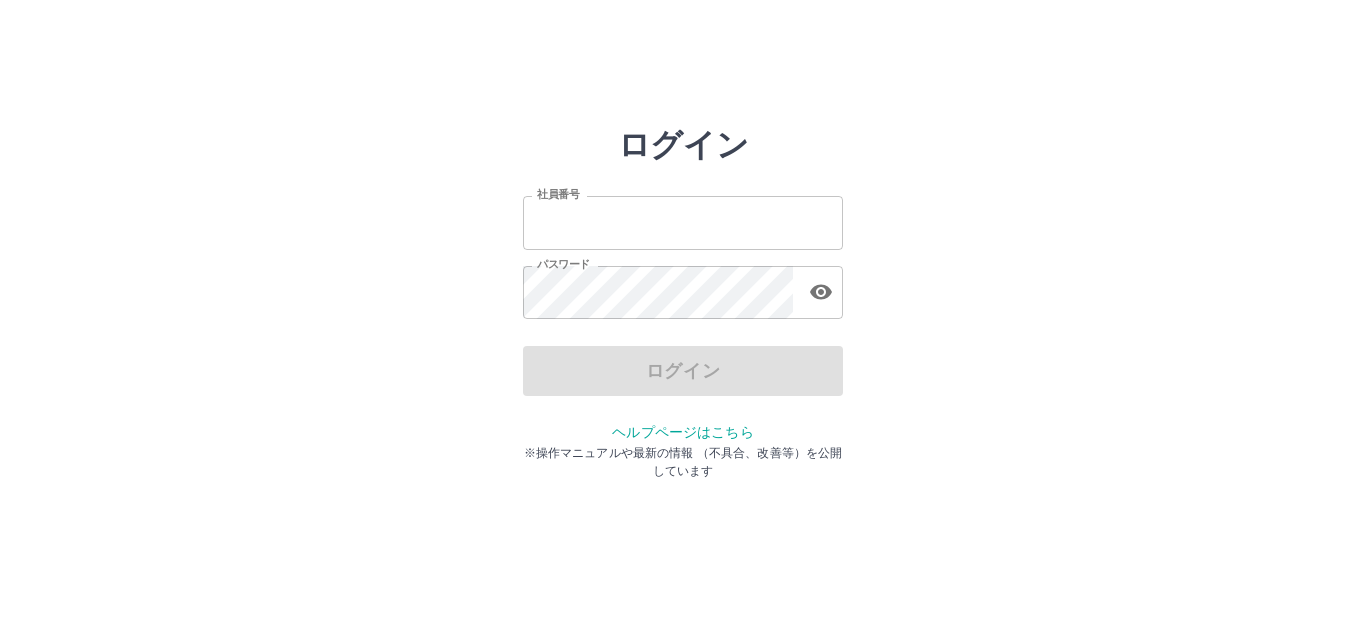 scroll, scrollTop: 0, scrollLeft: 0, axis: both 